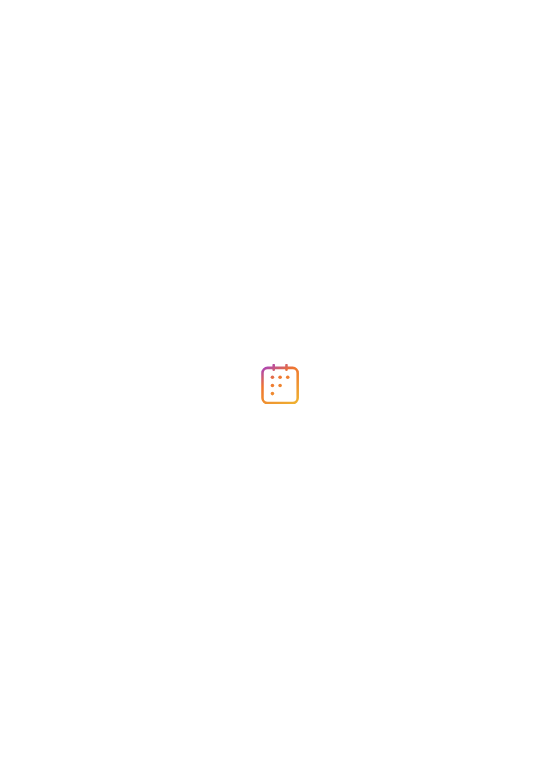 scroll, scrollTop: 0, scrollLeft: 0, axis: both 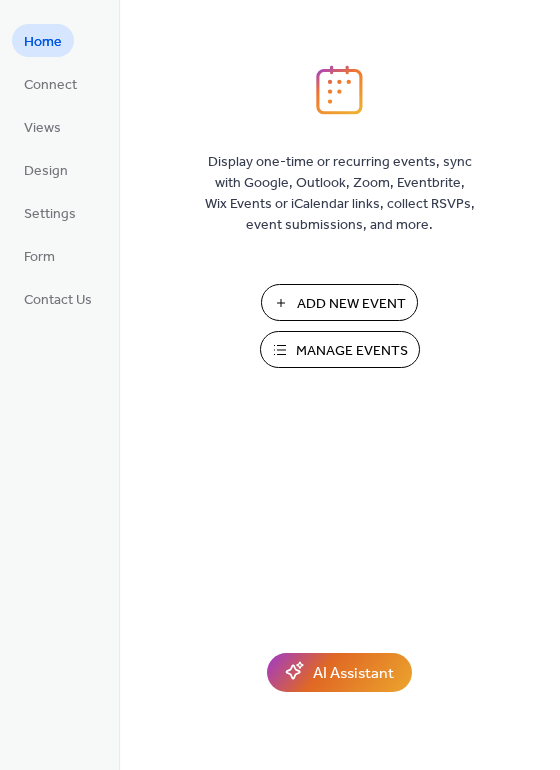 click on "Add New Event" at bounding box center [351, 304] 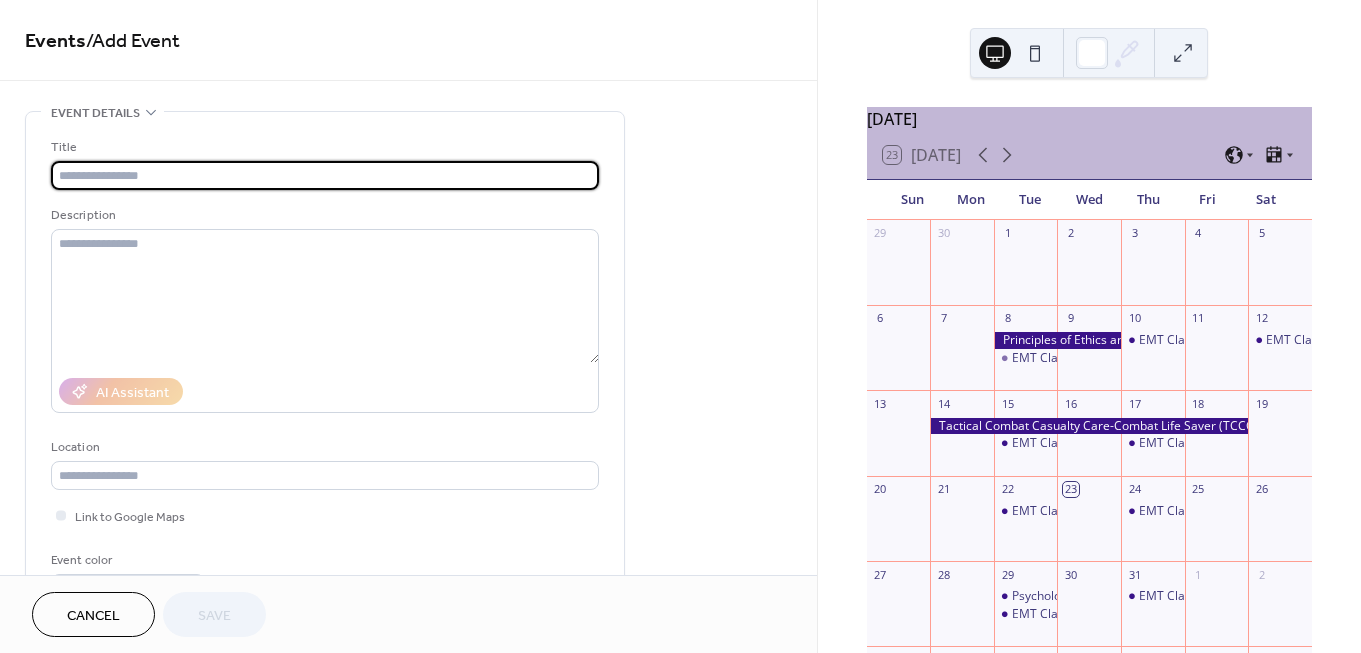 scroll, scrollTop: 0, scrollLeft: 0, axis: both 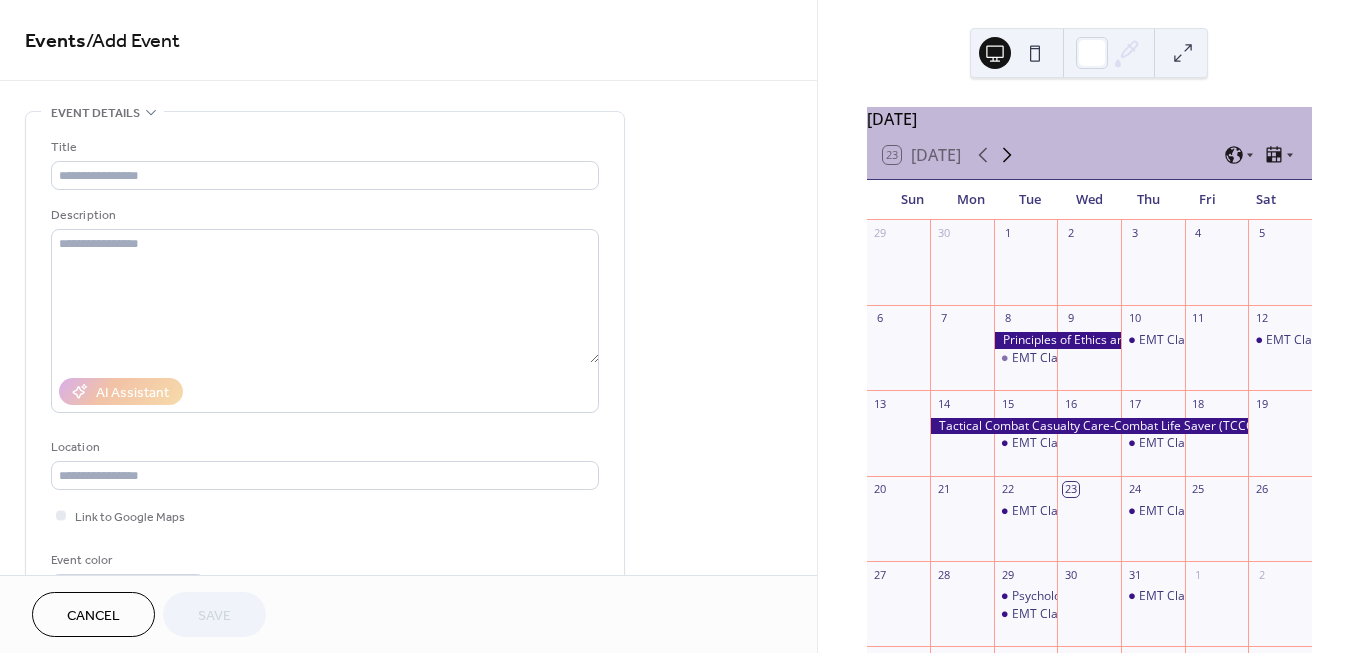 click 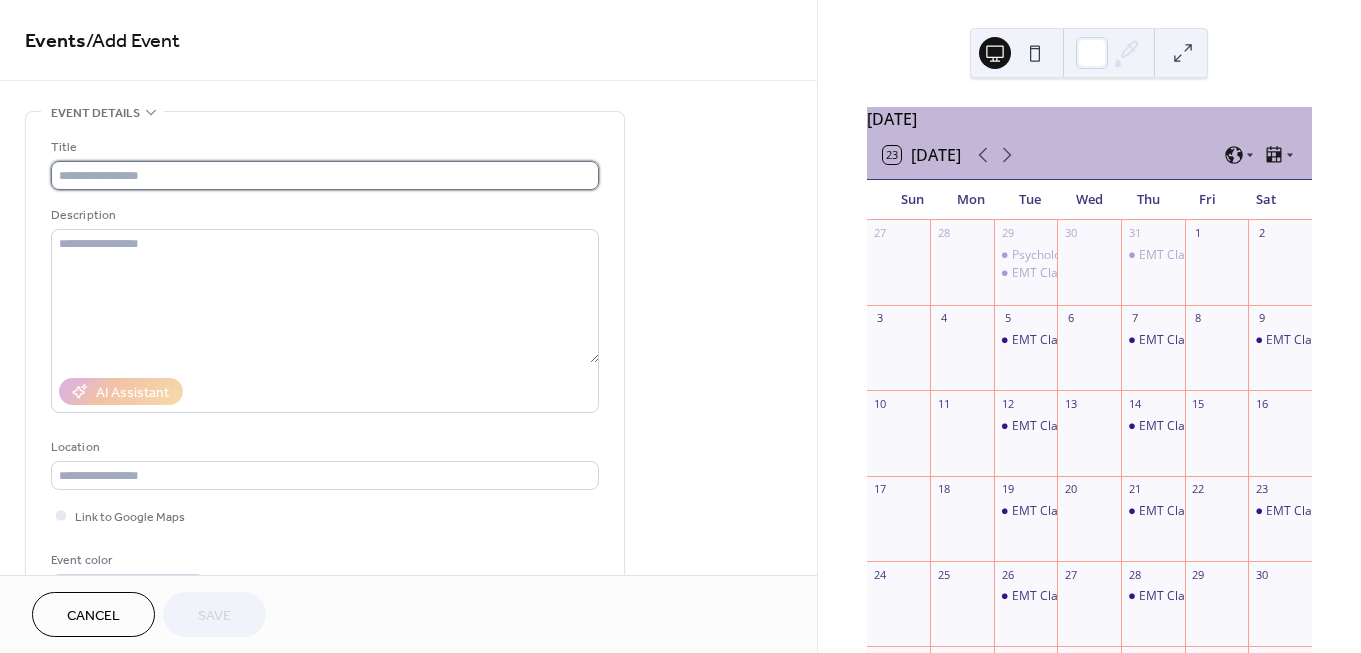 click at bounding box center (325, 175) 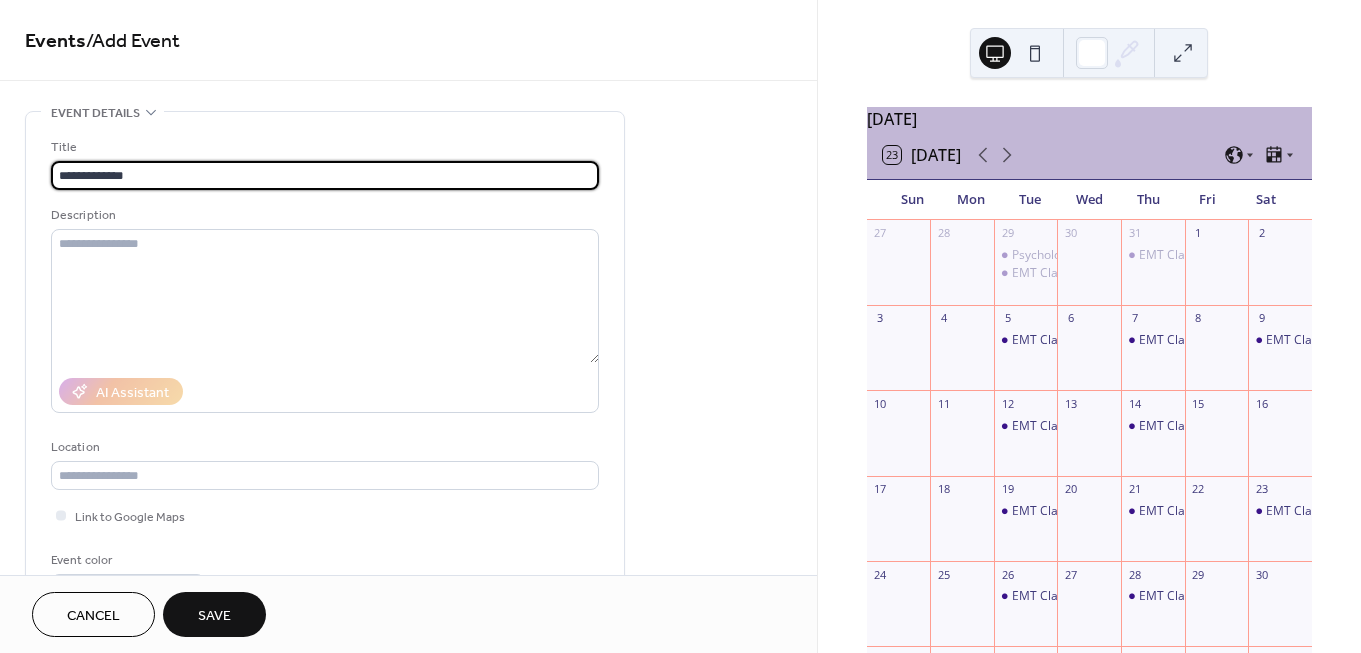 type on "**********" 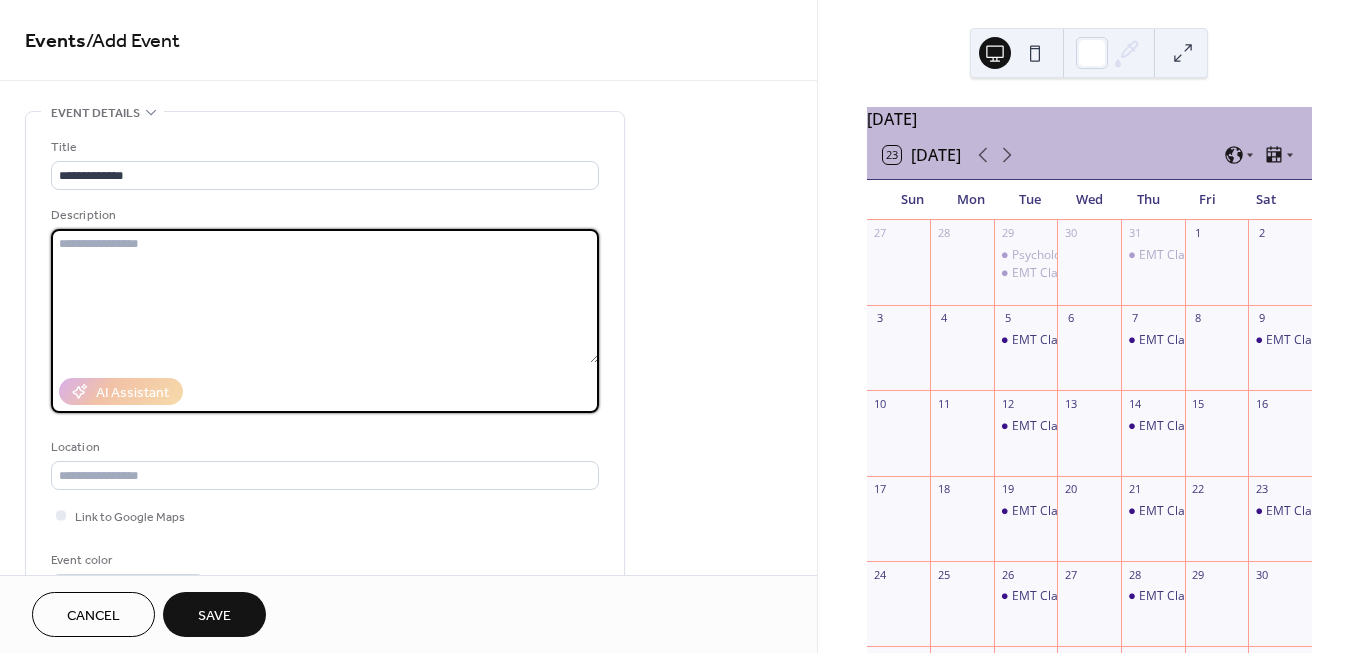 click at bounding box center (325, 296) 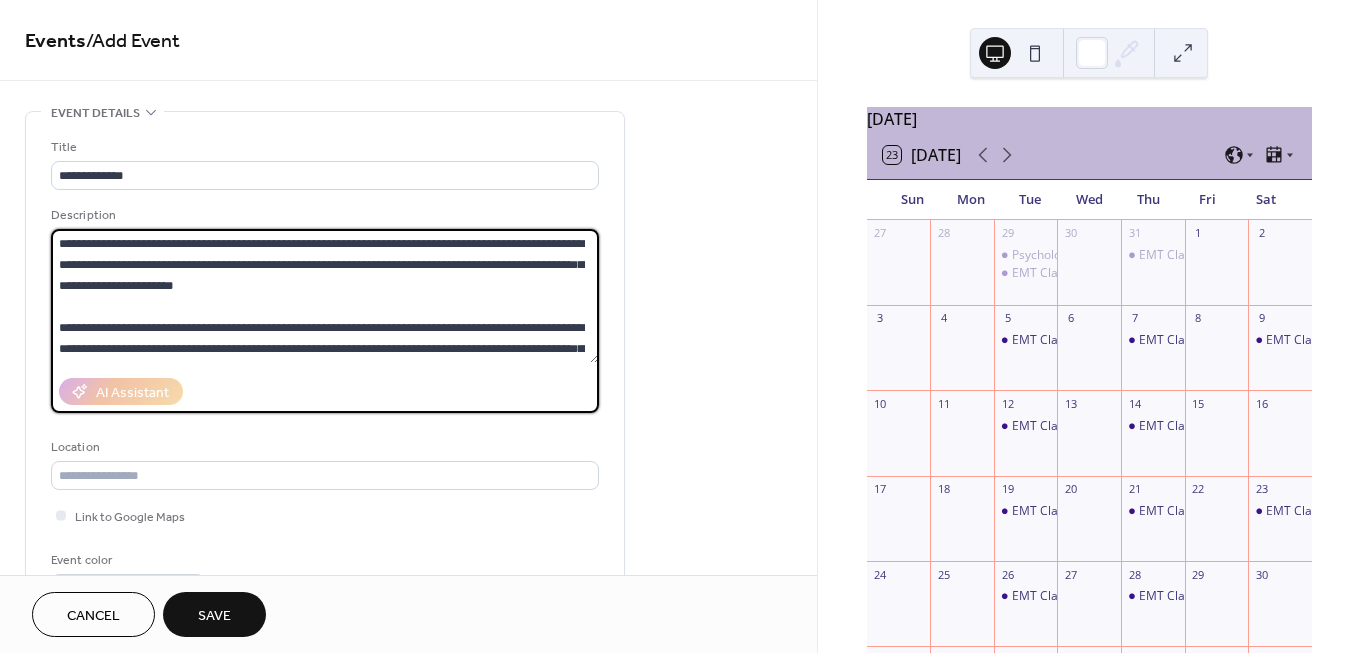 scroll, scrollTop: 312, scrollLeft: 0, axis: vertical 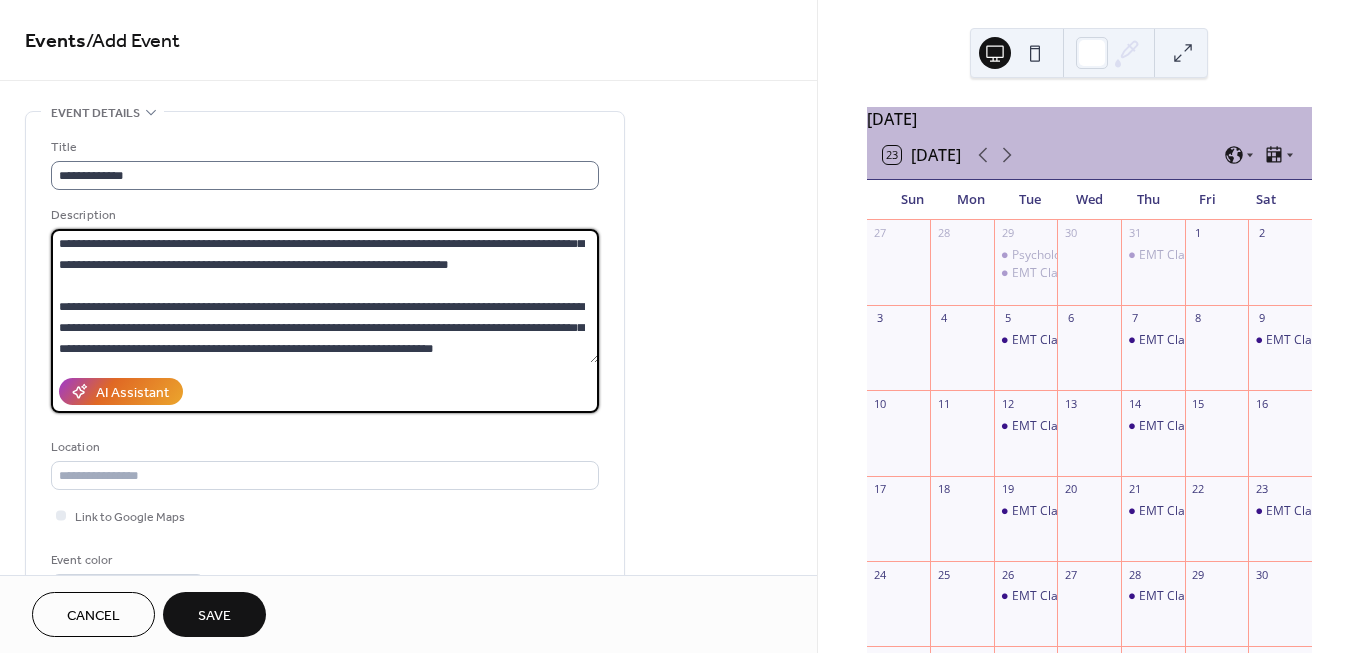 type on "**********" 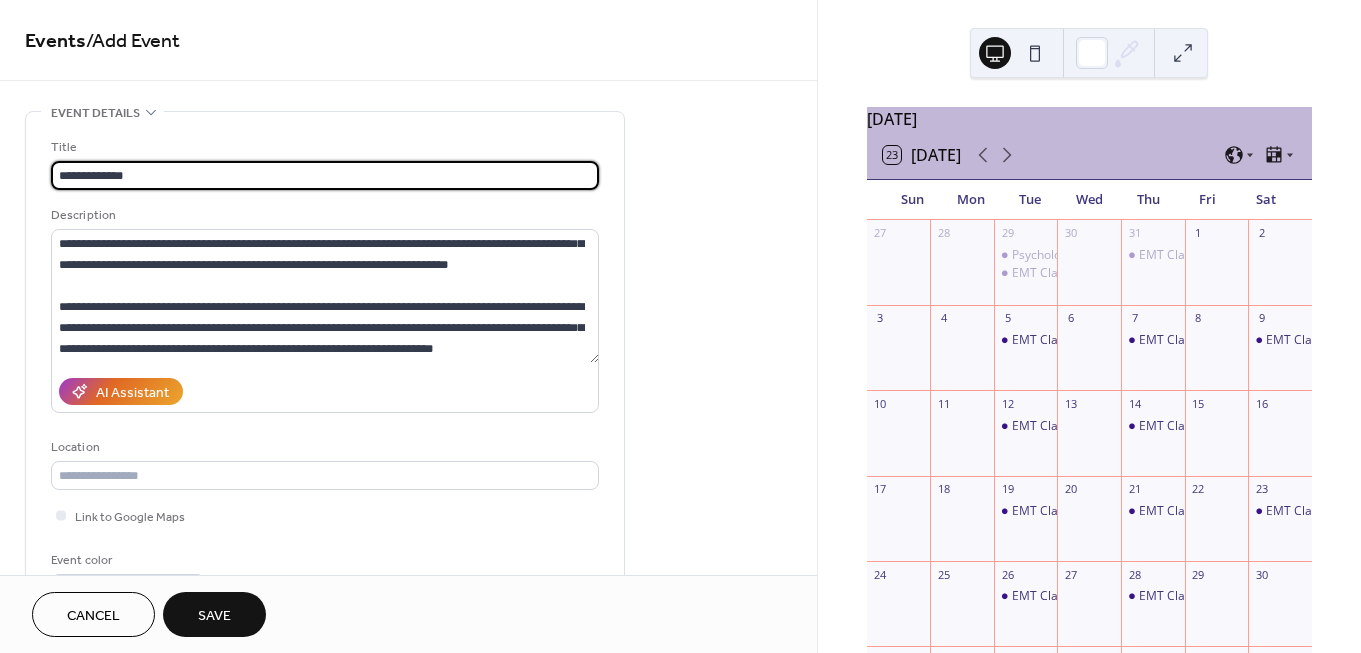 drag, startPoint x: 154, startPoint y: 172, endPoint x: 234, endPoint y: 189, distance: 81.78631 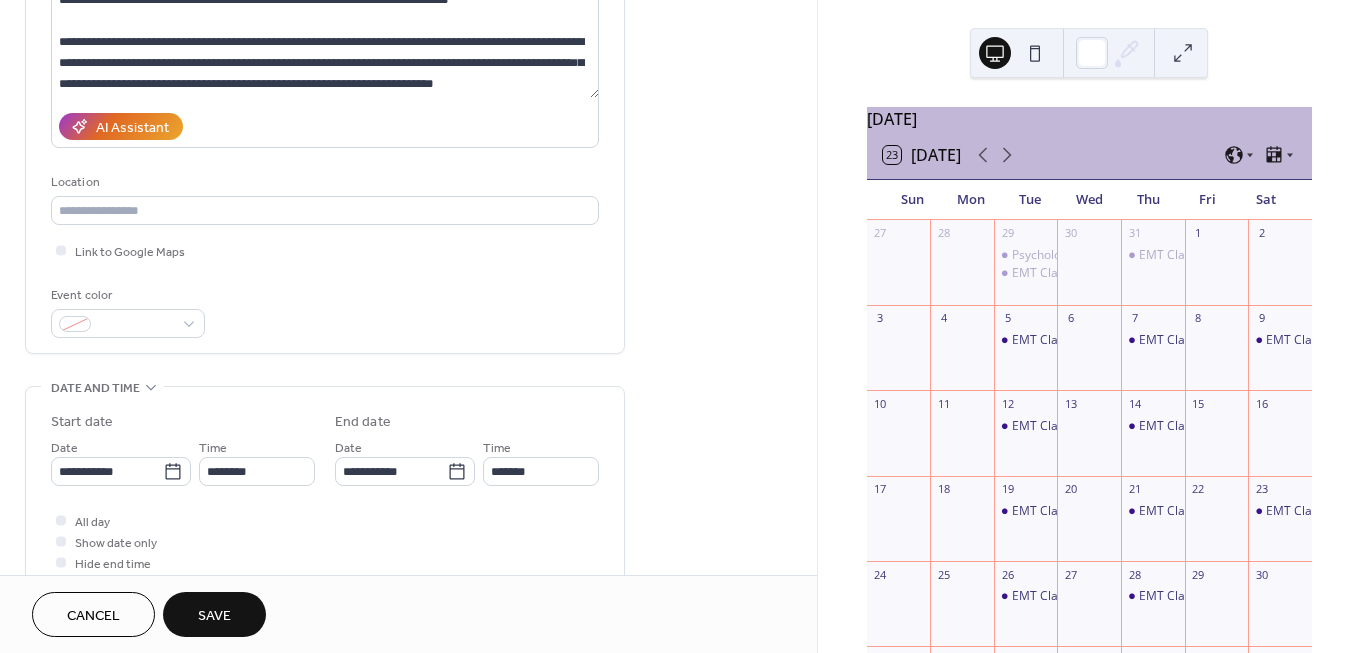 scroll, scrollTop: 285, scrollLeft: 0, axis: vertical 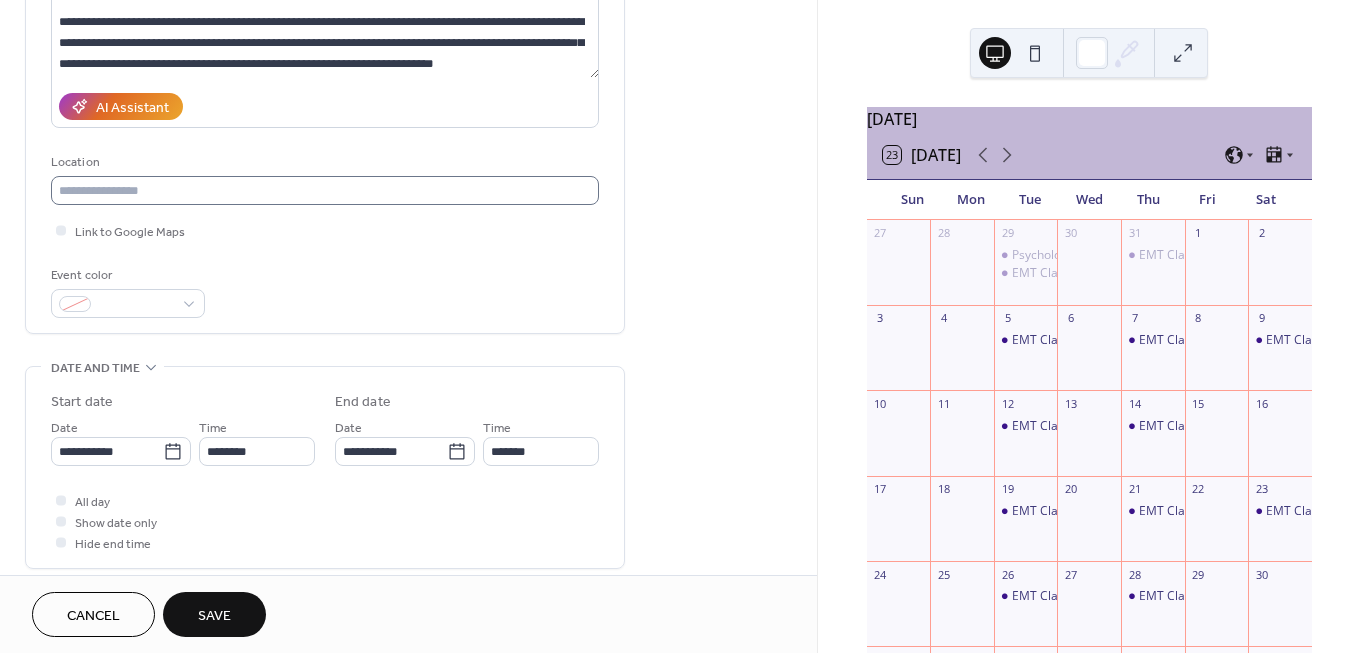 type on "**********" 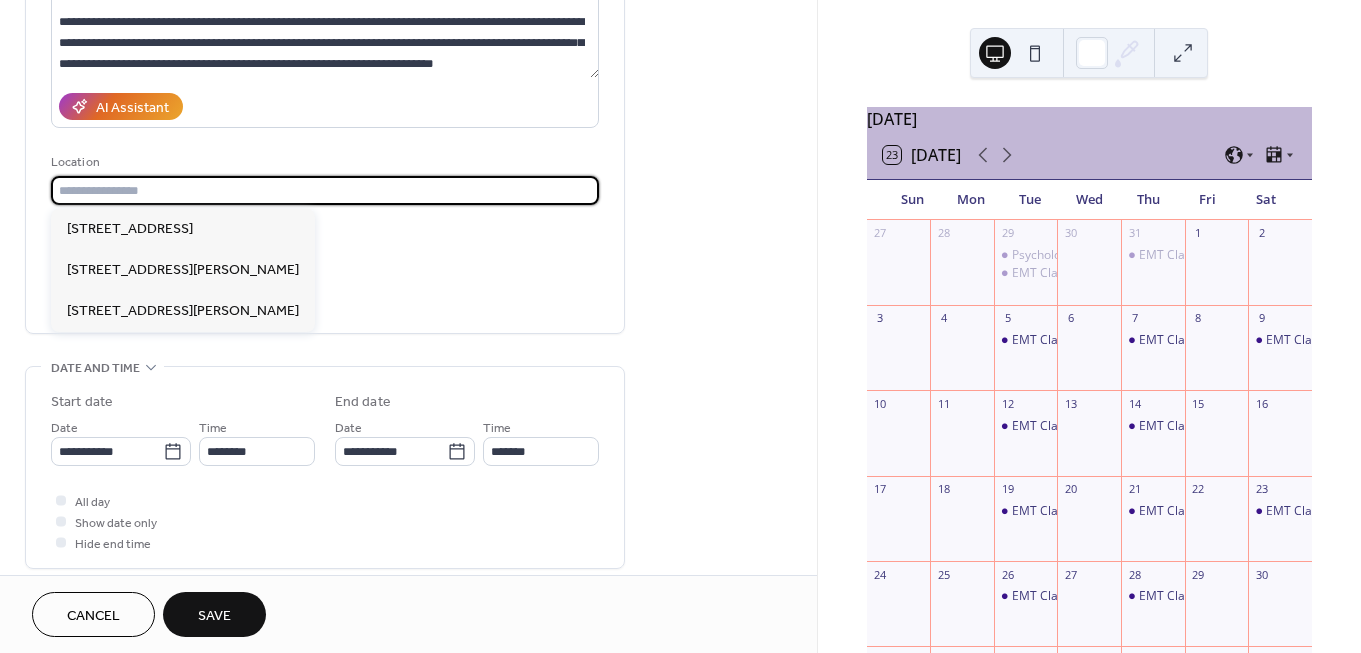 click at bounding box center [325, 190] 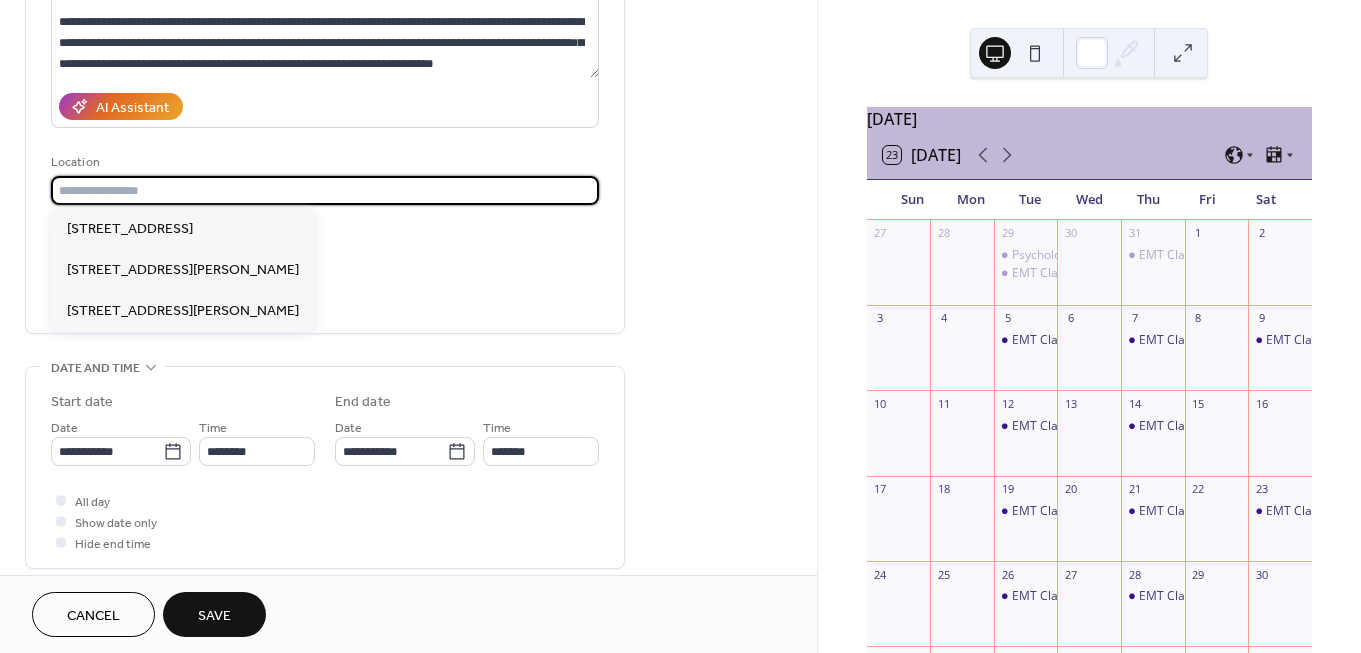 click on "Event color" at bounding box center [325, 291] 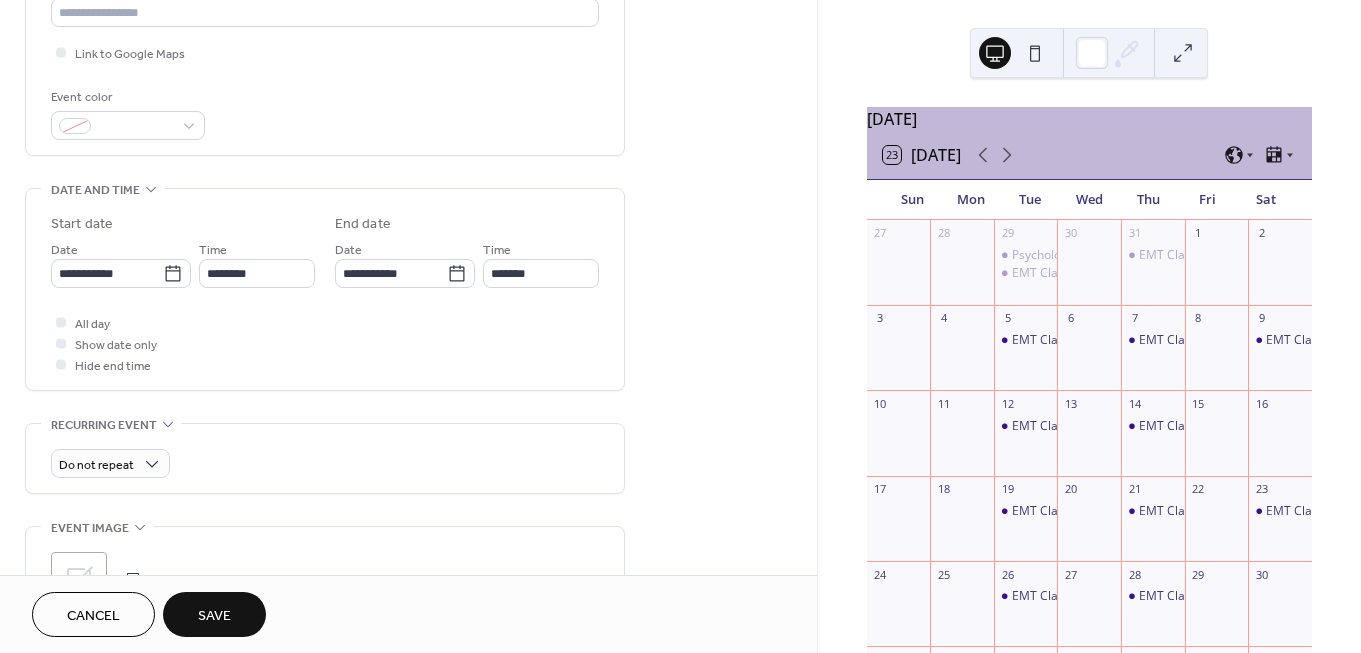 scroll, scrollTop: 471, scrollLeft: 0, axis: vertical 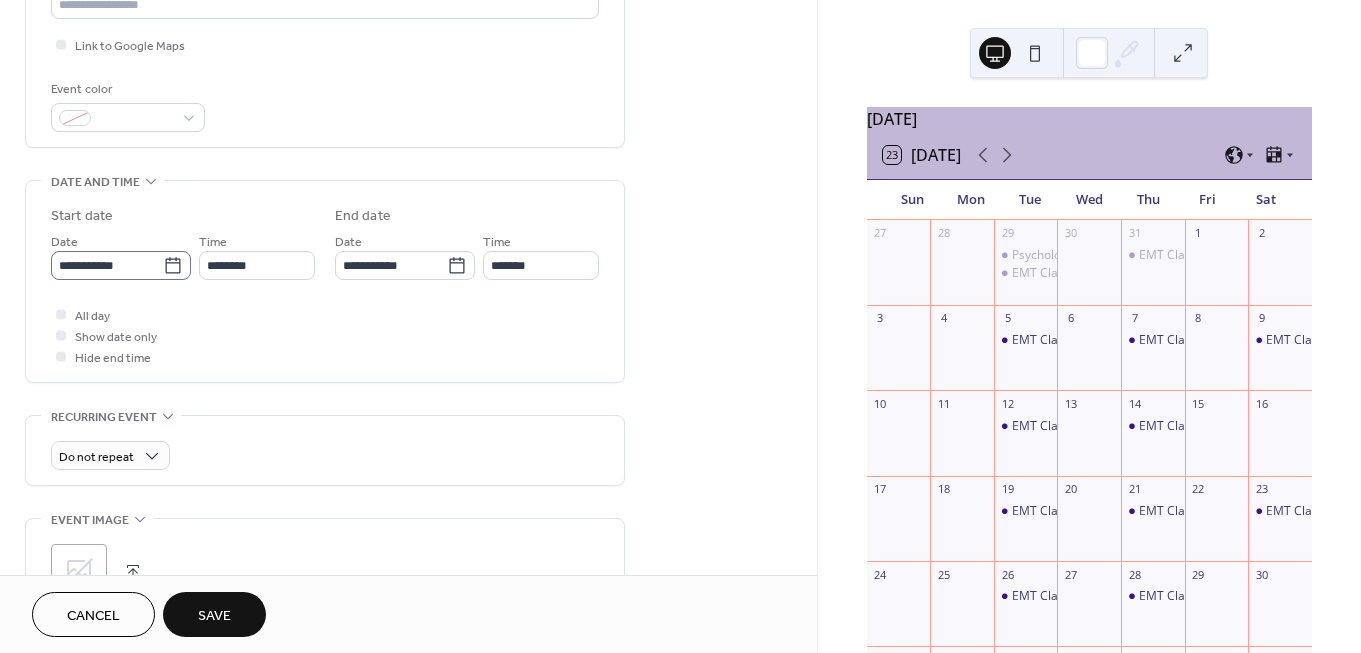 click 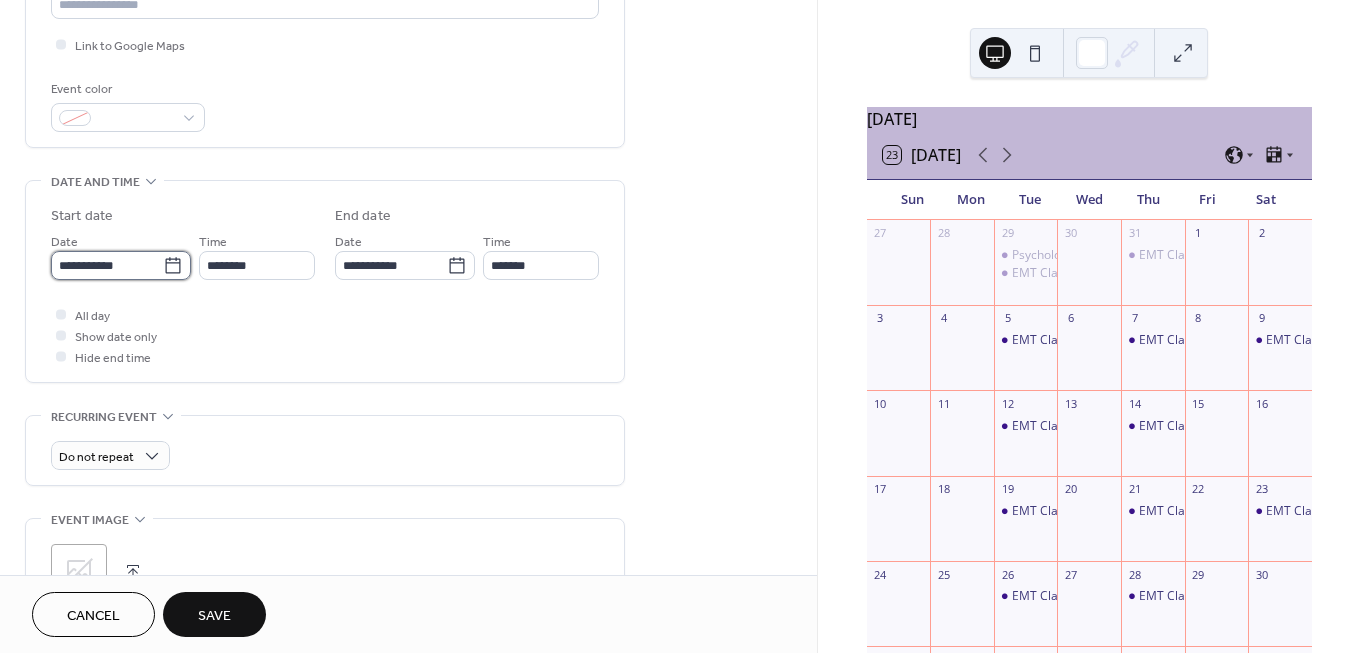 click on "**********" at bounding box center (107, 265) 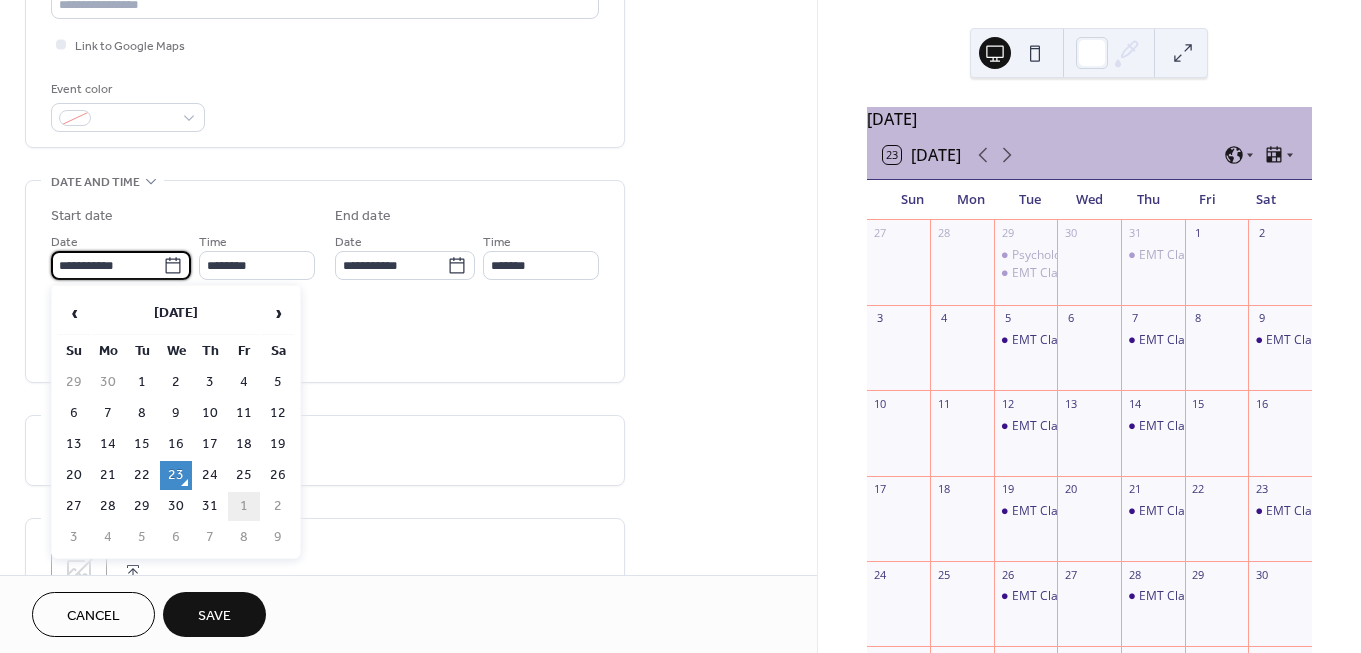 click on "1" at bounding box center (244, 506) 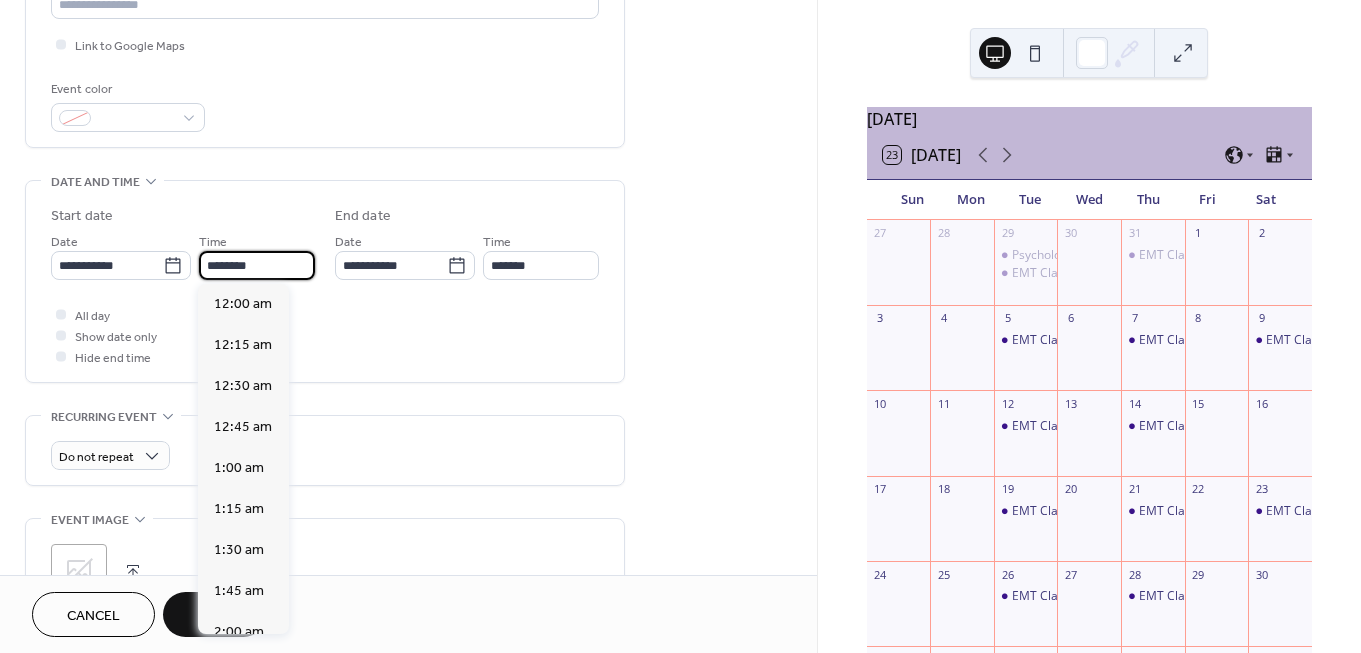 click on "********" at bounding box center [257, 265] 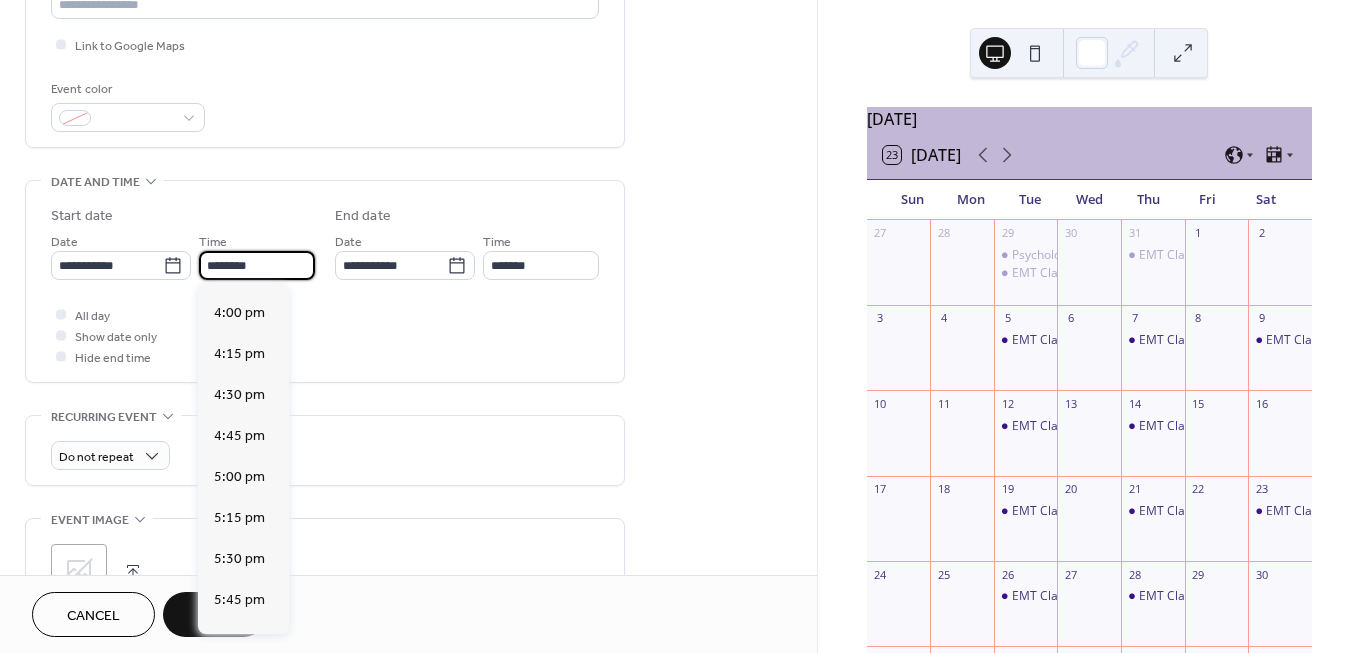 scroll, scrollTop: 2619, scrollLeft: 0, axis: vertical 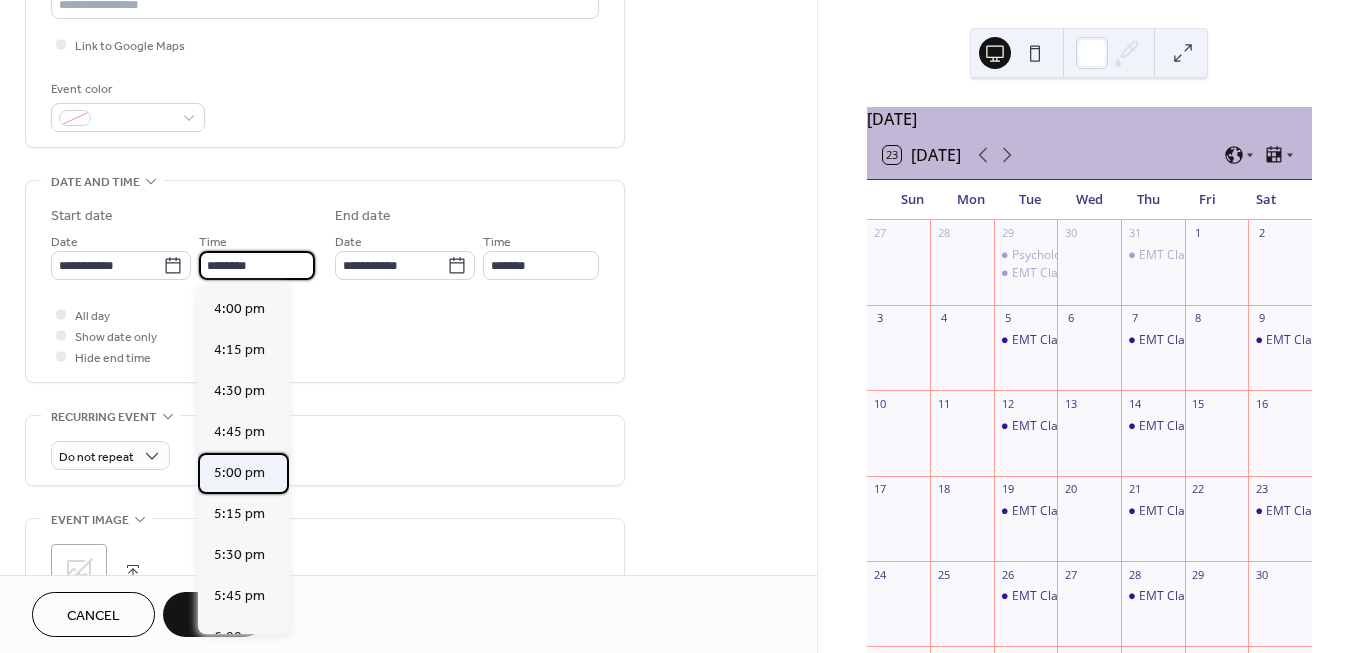 click on "5:00 pm" at bounding box center (239, 473) 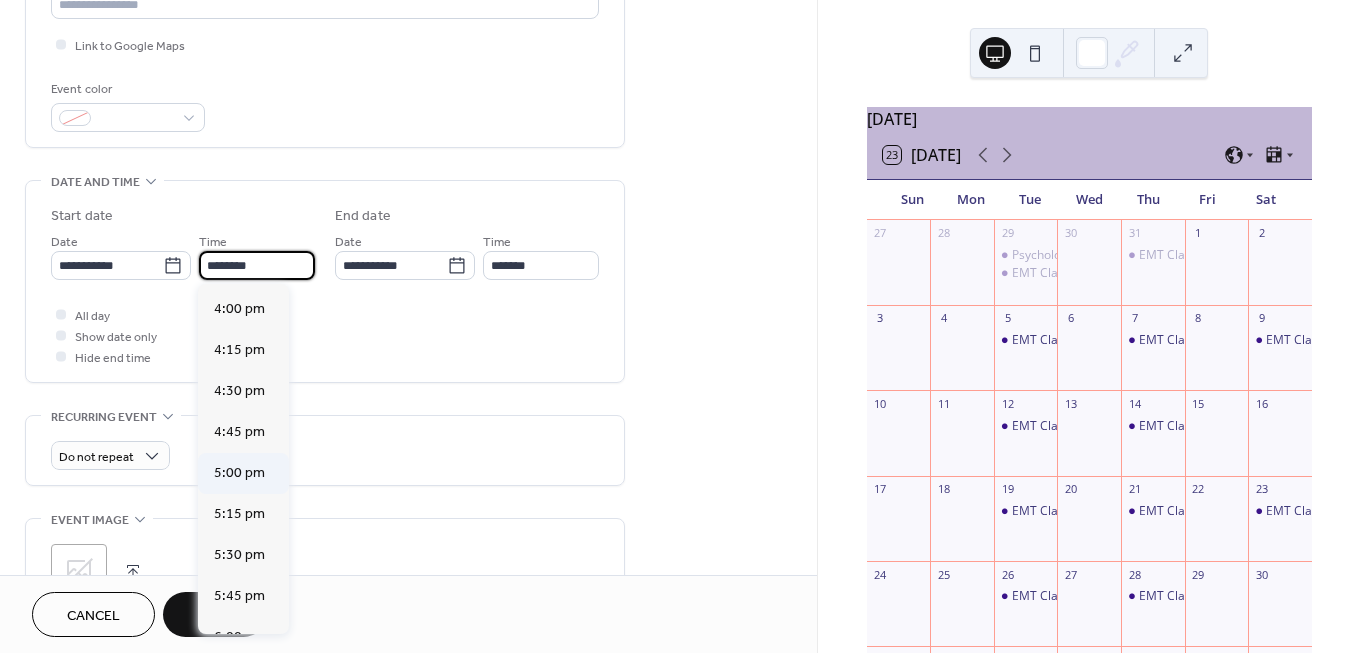 type on "*******" 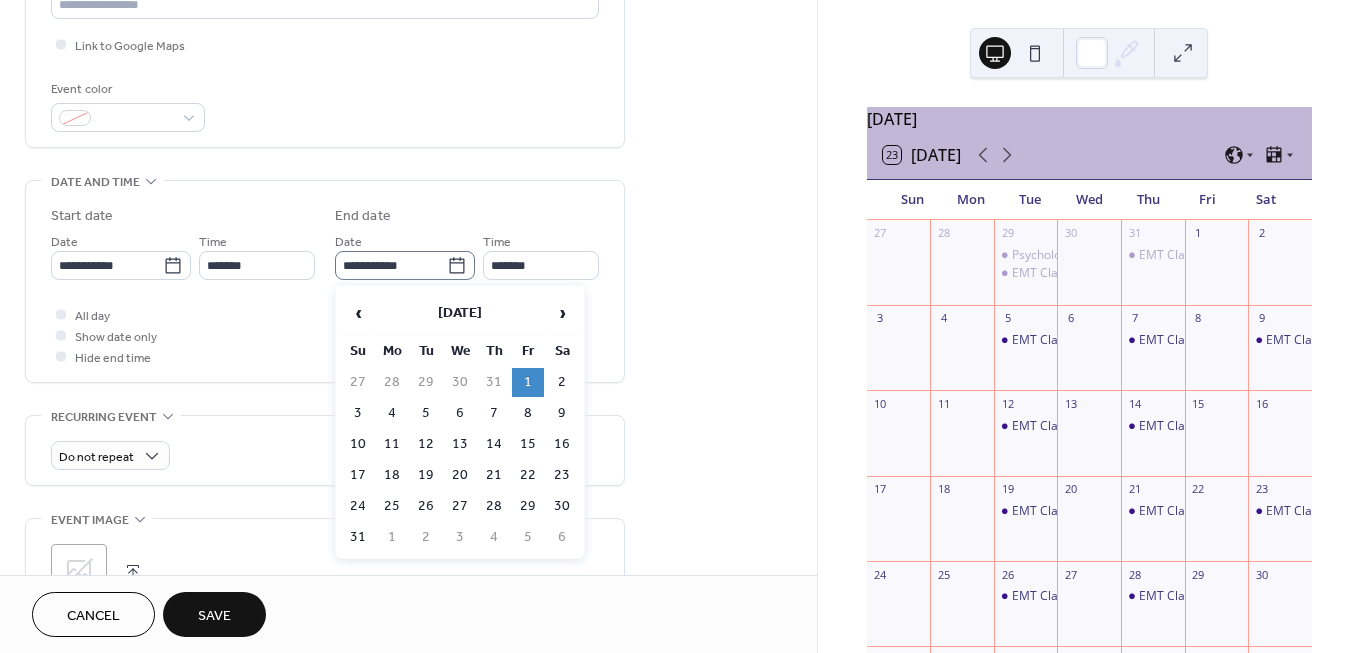 click 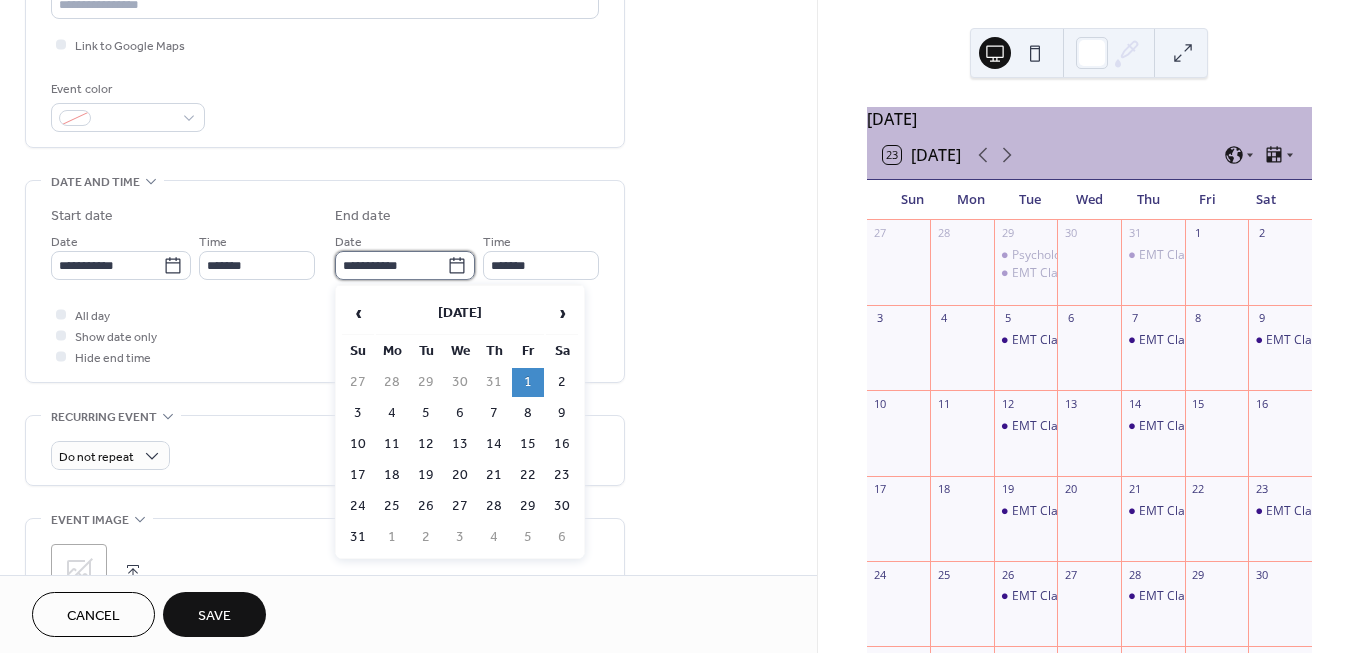 click on "**********" at bounding box center (391, 265) 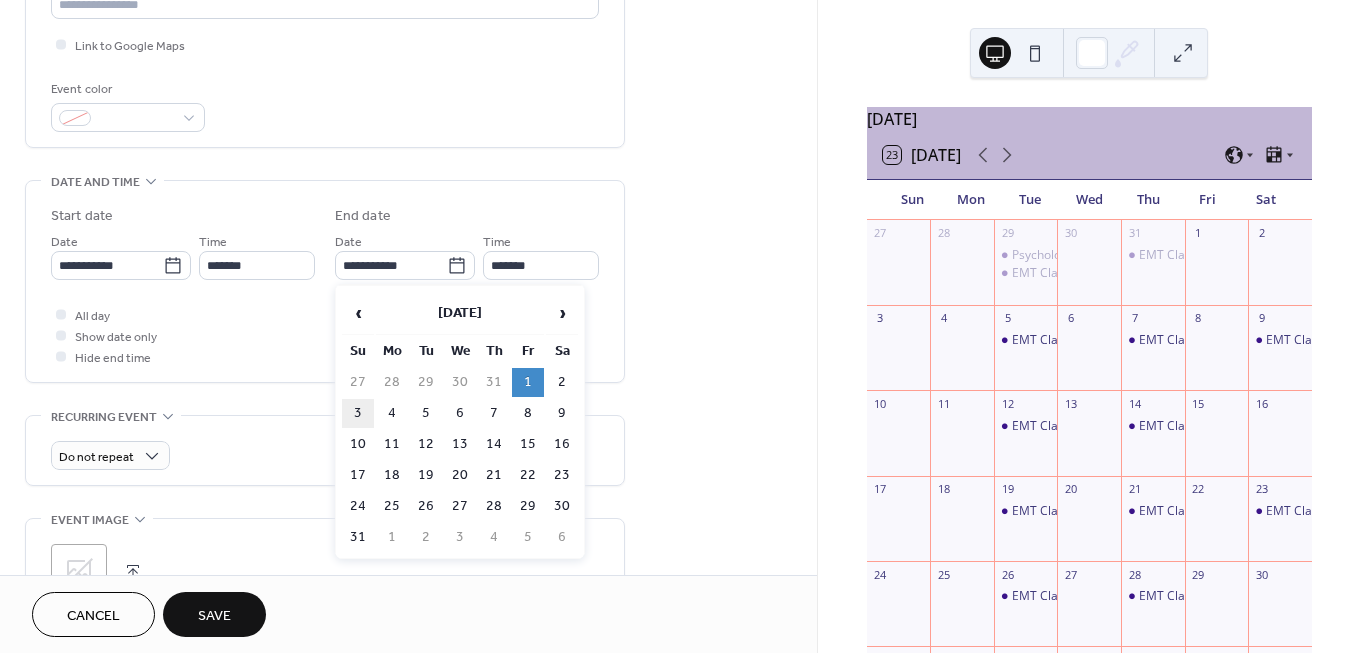 click on "3" at bounding box center [358, 413] 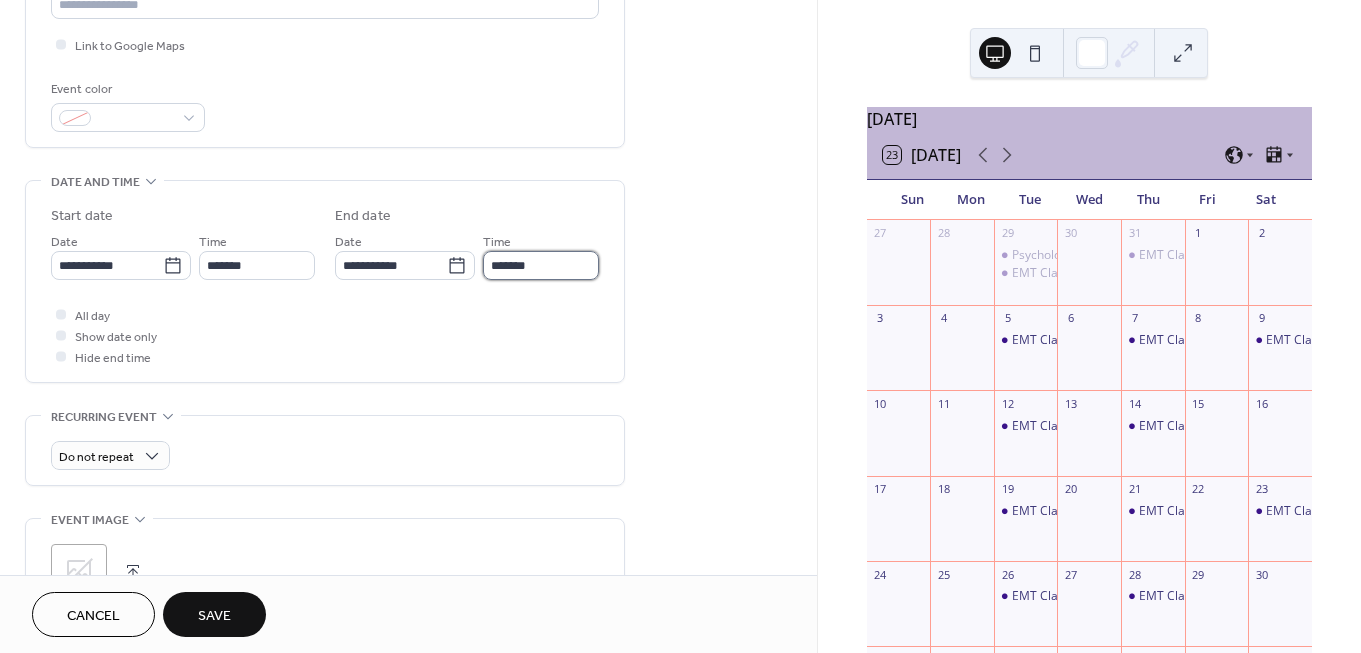 click on "*******" at bounding box center [541, 265] 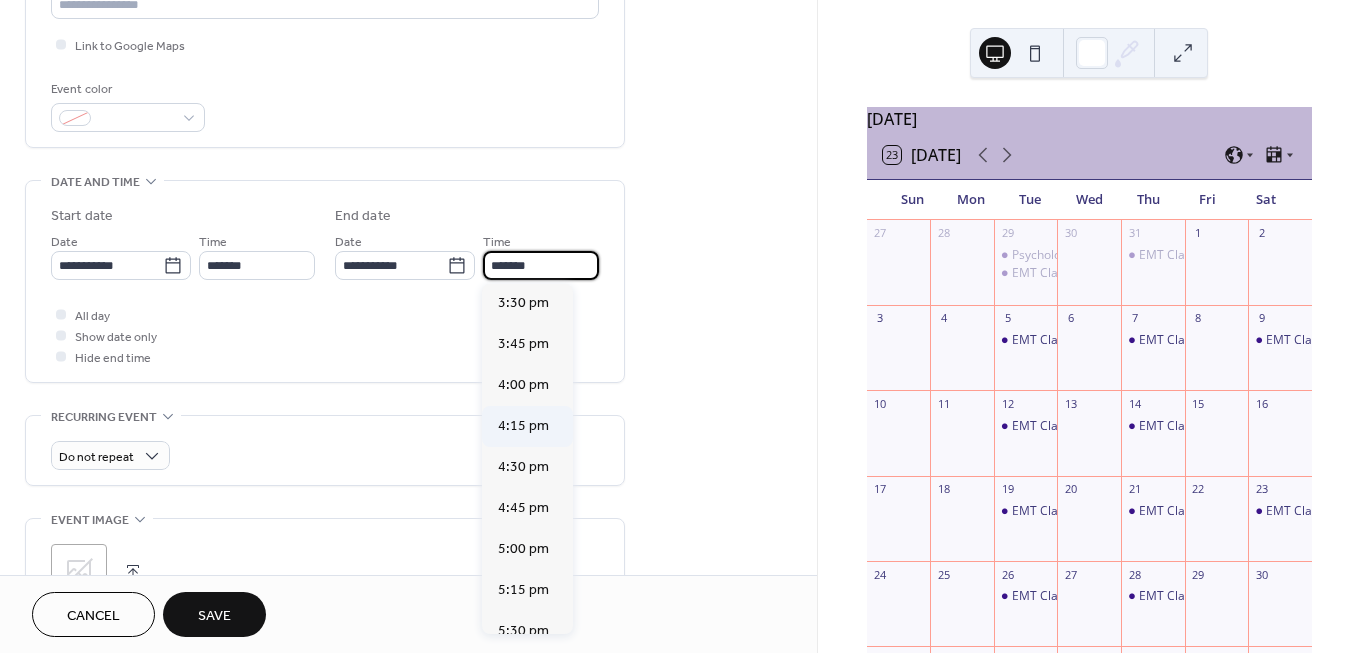 scroll, scrollTop: 2542, scrollLeft: 0, axis: vertical 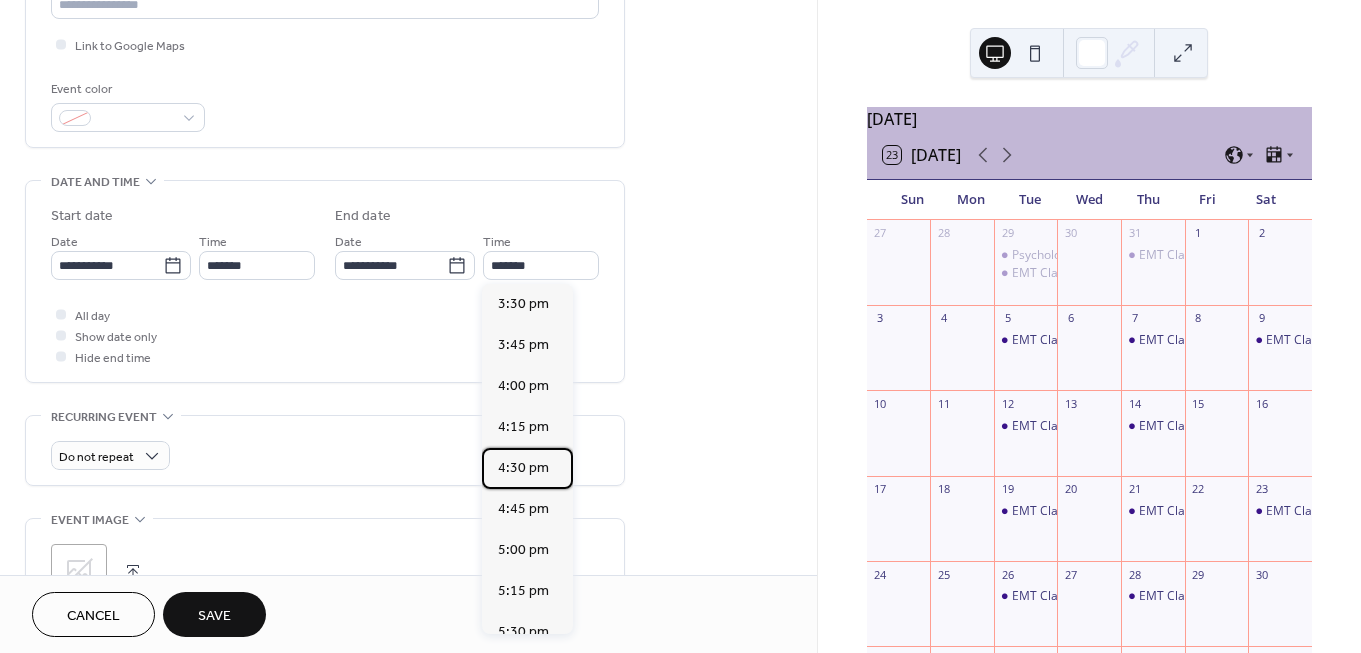 click on "4:30 pm" at bounding box center (523, 468) 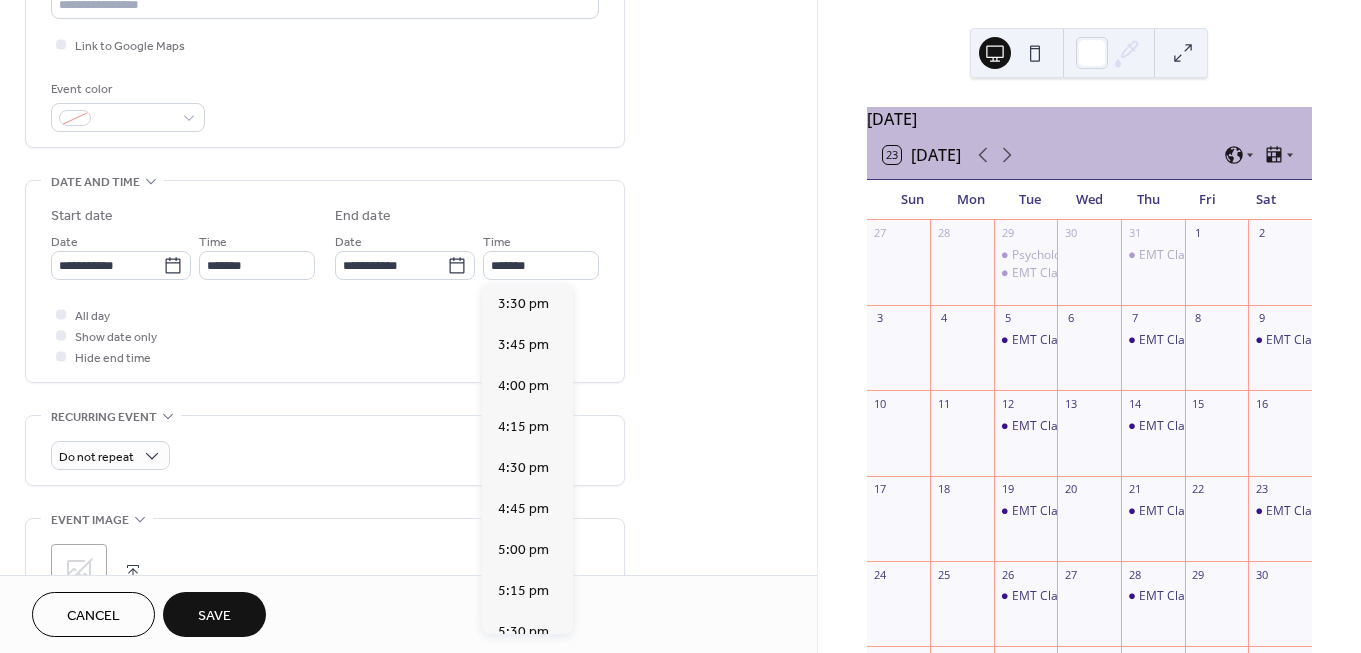 type on "*******" 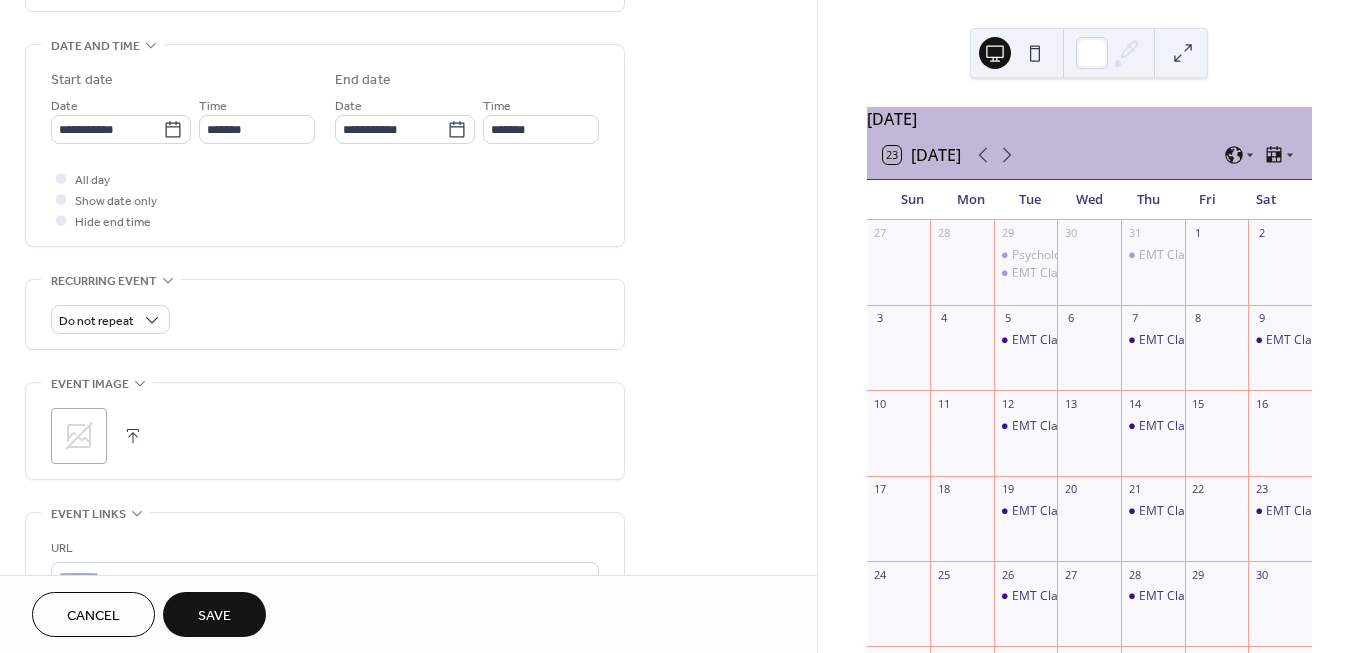 scroll, scrollTop: 617, scrollLeft: 0, axis: vertical 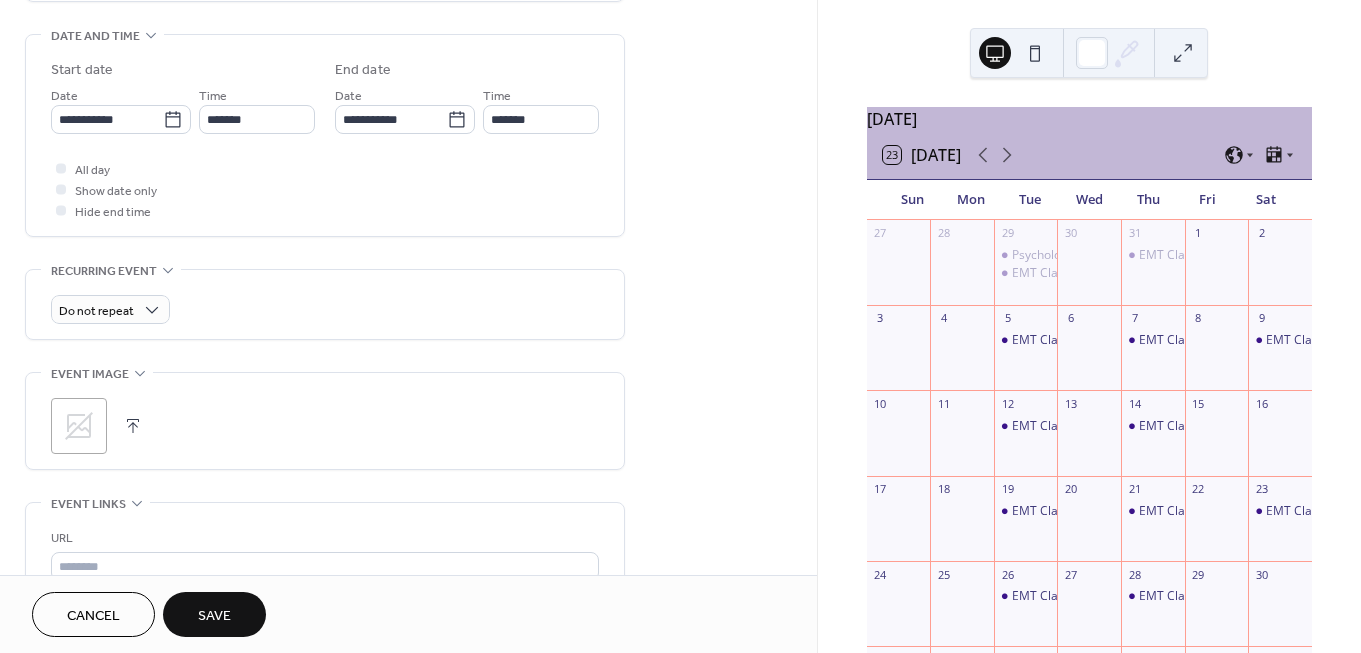 click 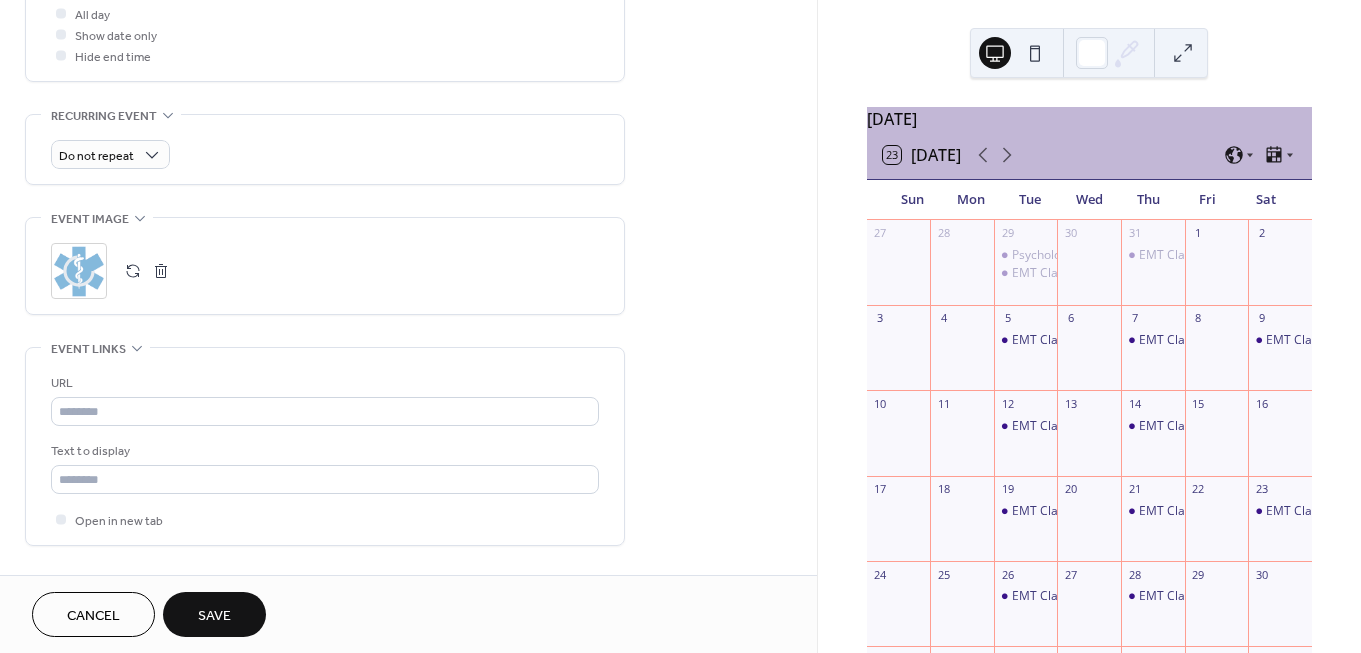 scroll, scrollTop: 773, scrollLeft: 0, axis: vertical 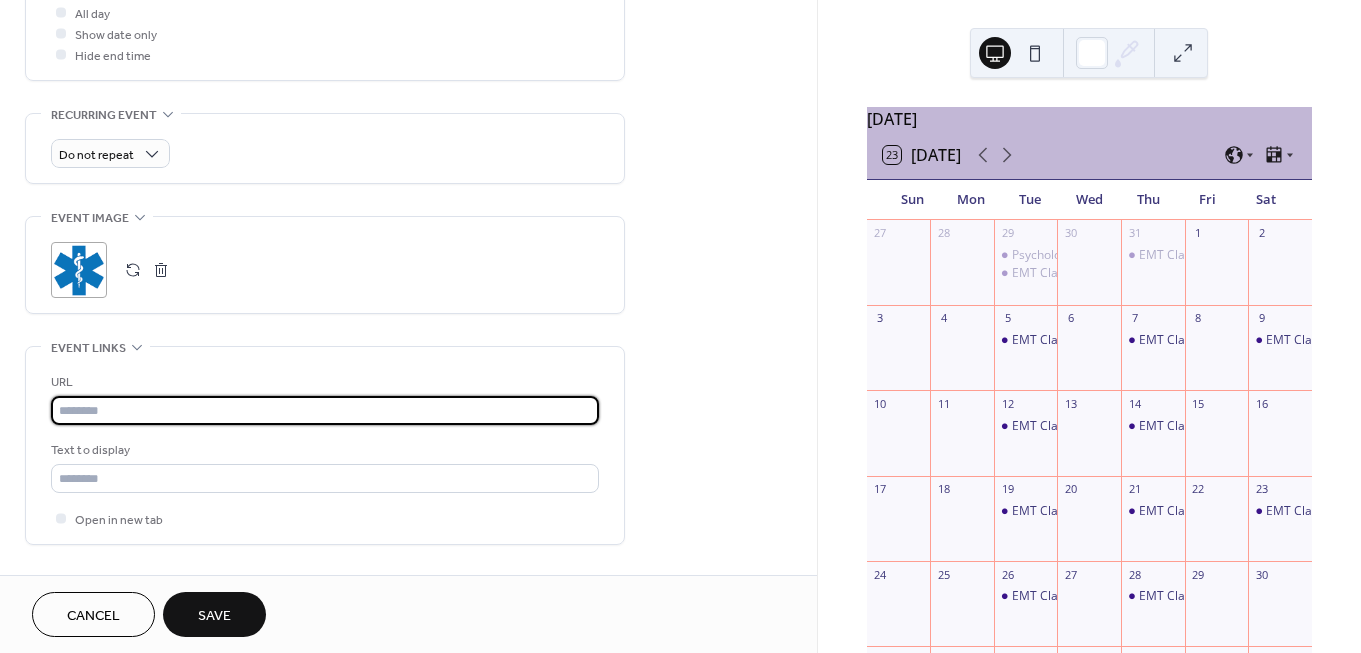 click at bounding box center (325, 410) 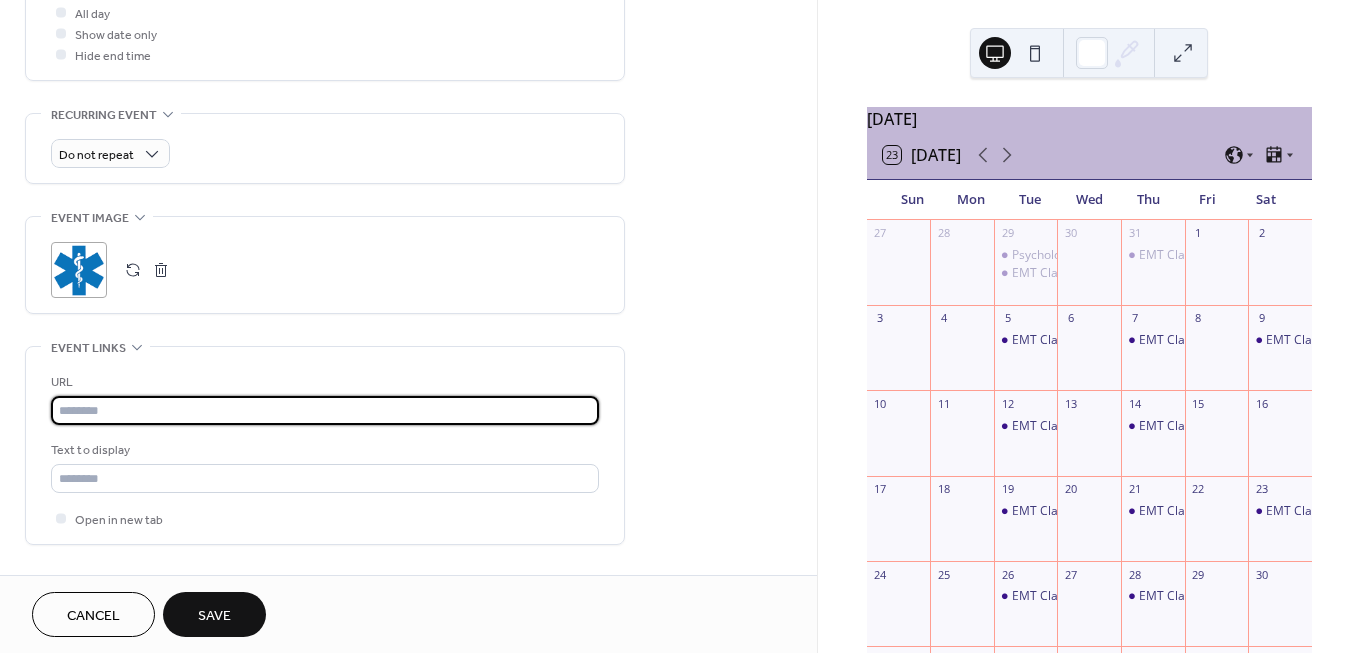paste on "**********" 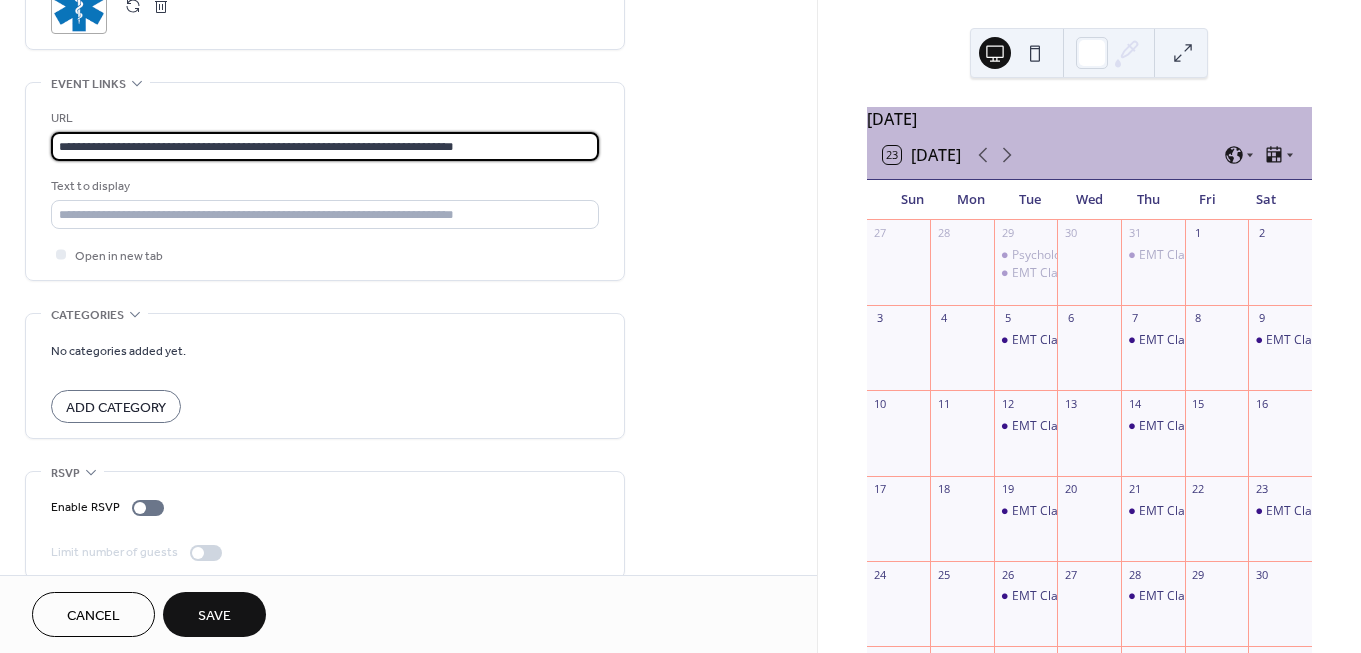 scroll, scrollTop: 1061, scrollLeft: 0, axis: vertical 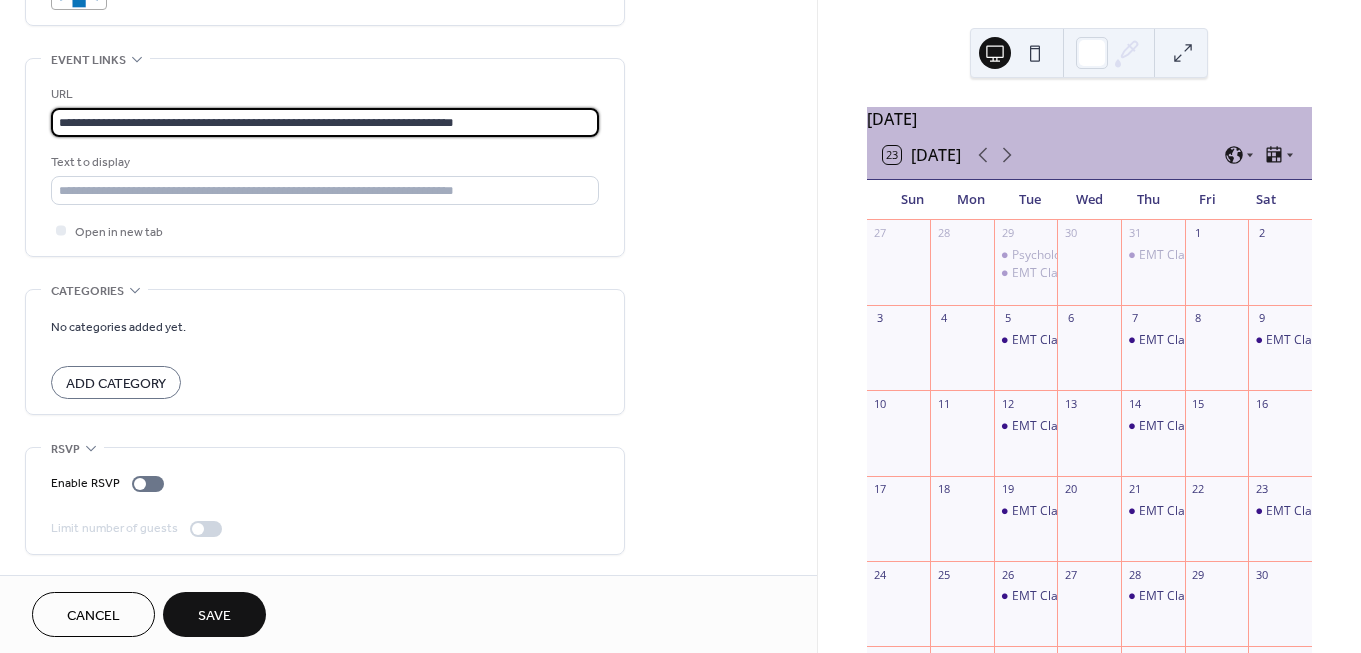 type on "**********" 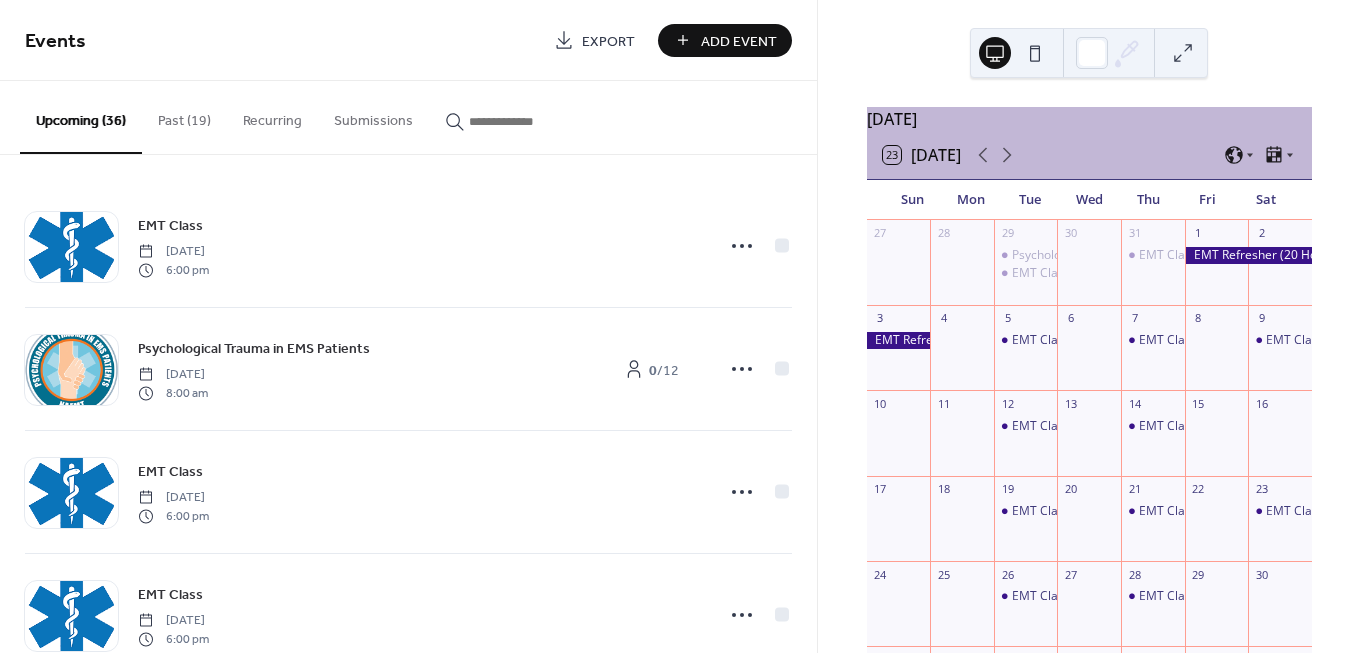 click on "Add Event" at bounding box center [739, 41] 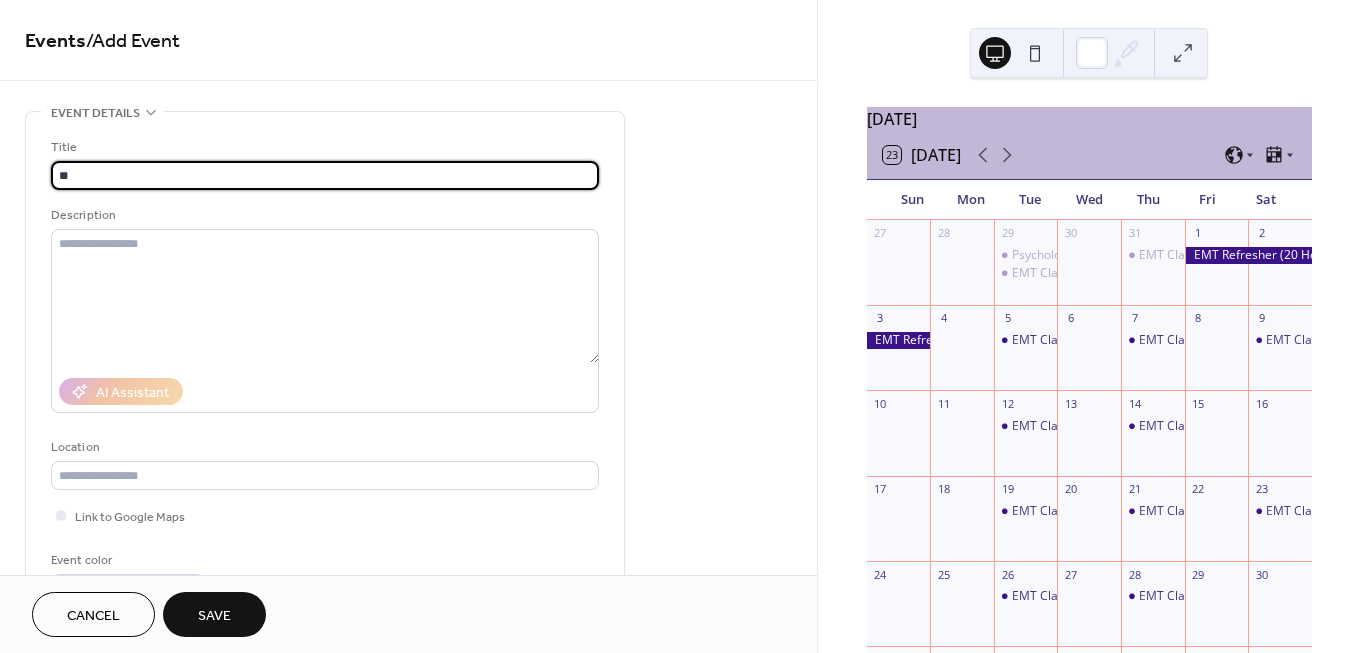 type on "*" 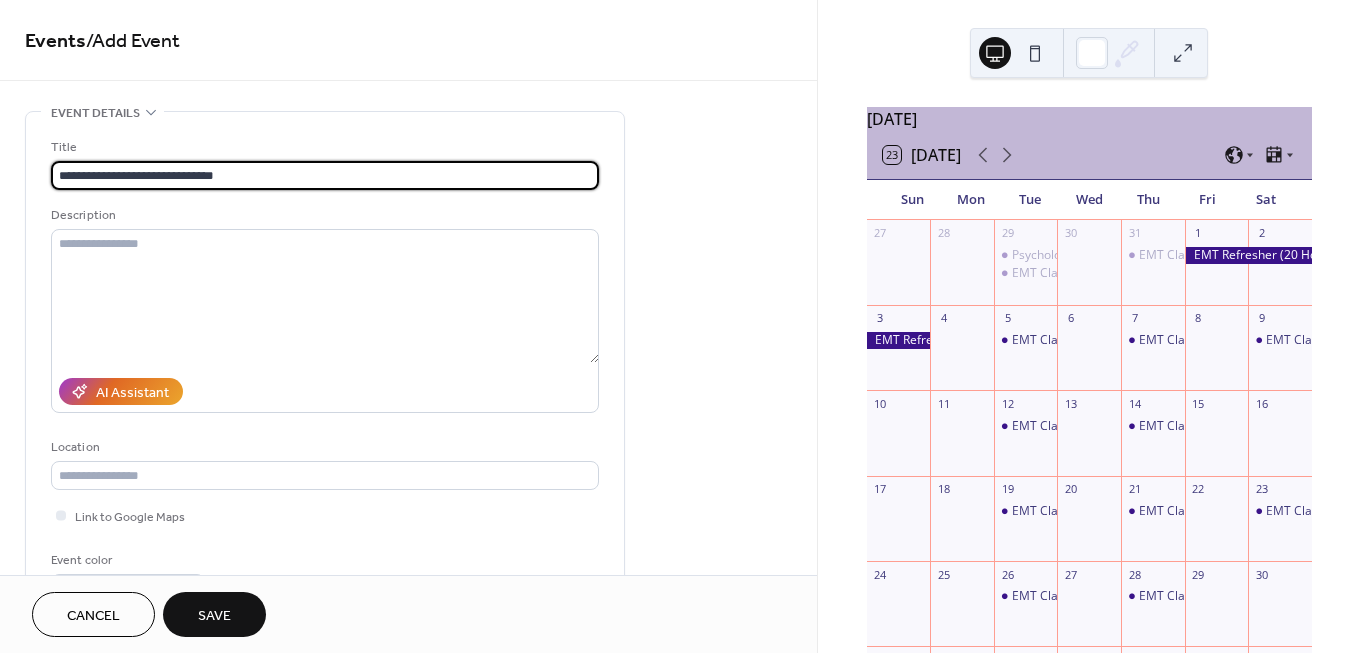 type on "**********" 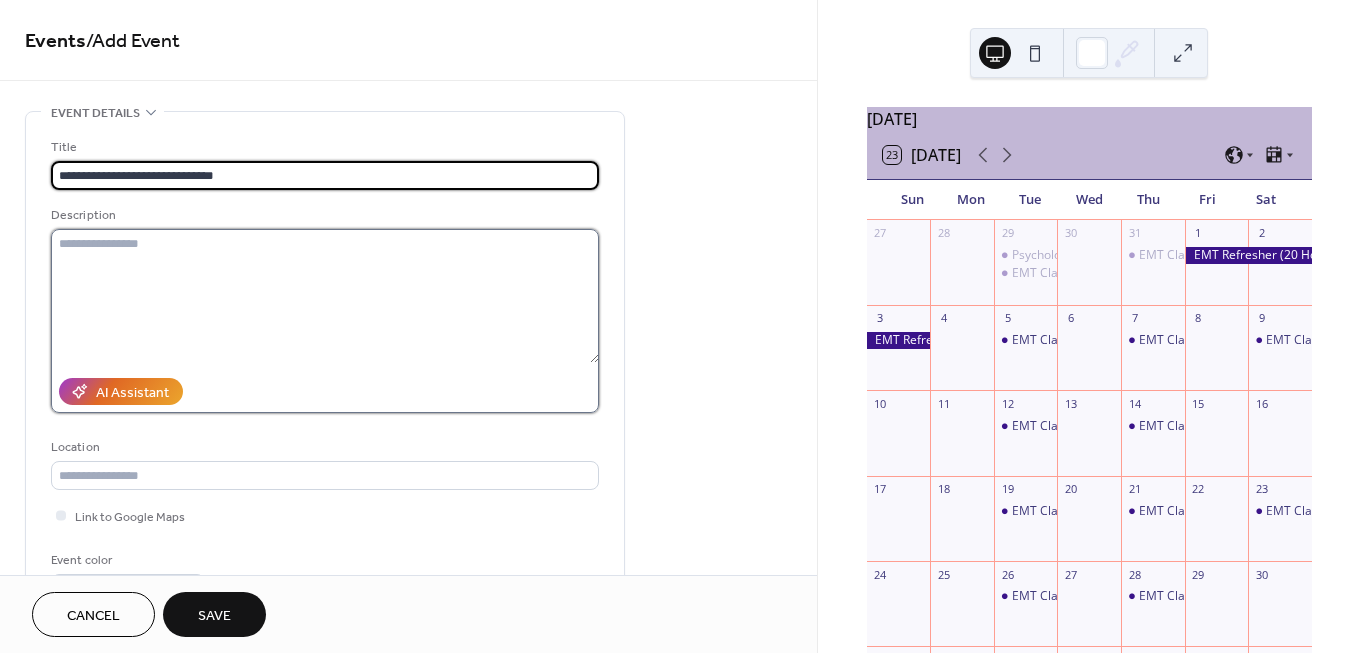 click at bounding box center [325, 296] 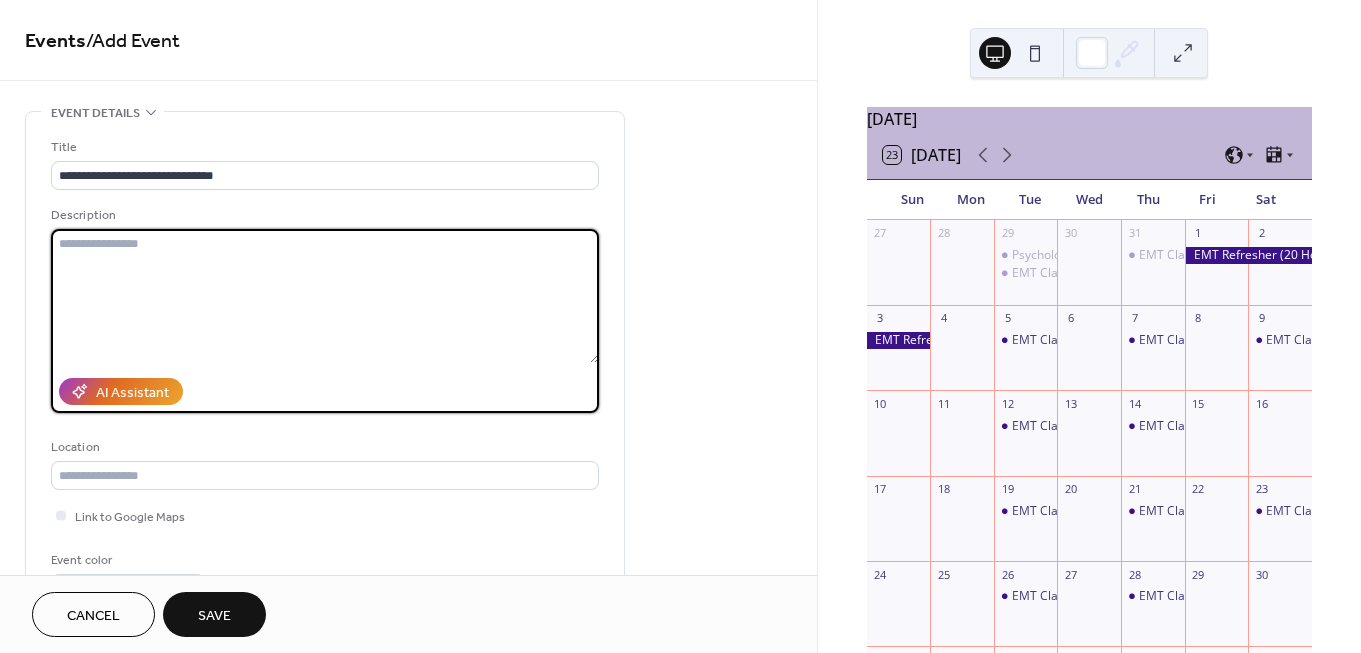 paste on "**********" 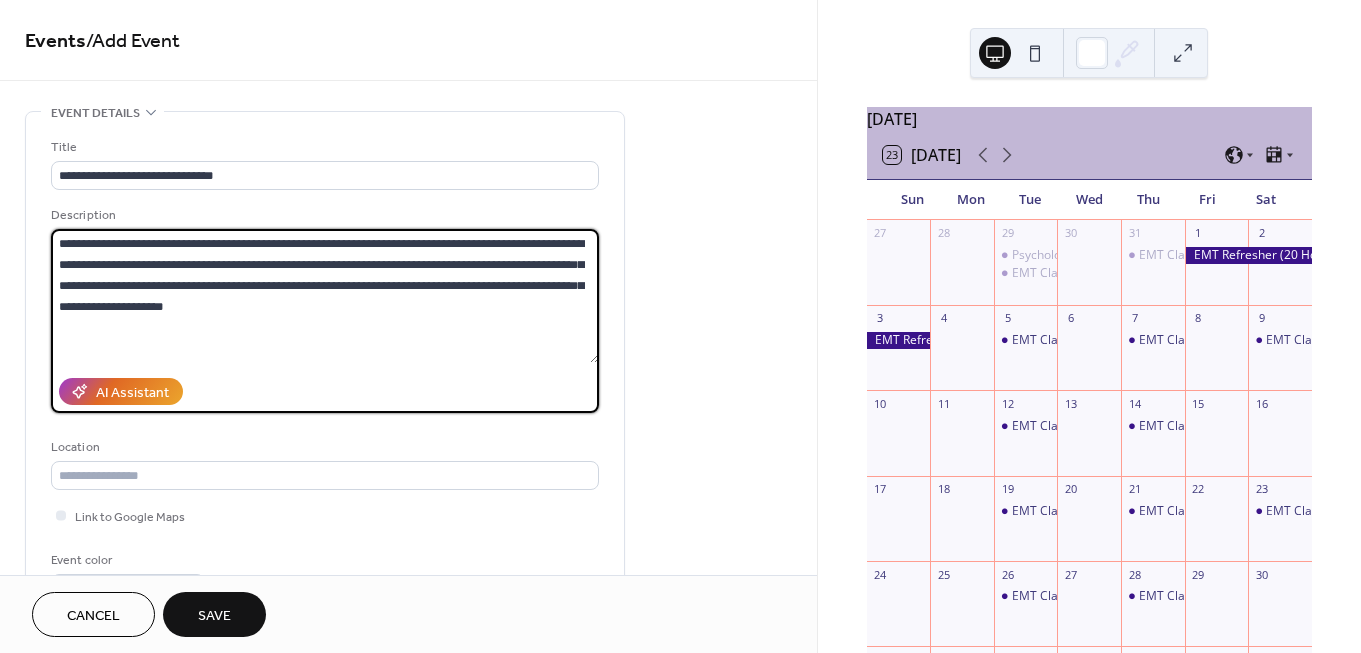scroll, scrollTop: 375, scrollLeft: 0, axis: vertical 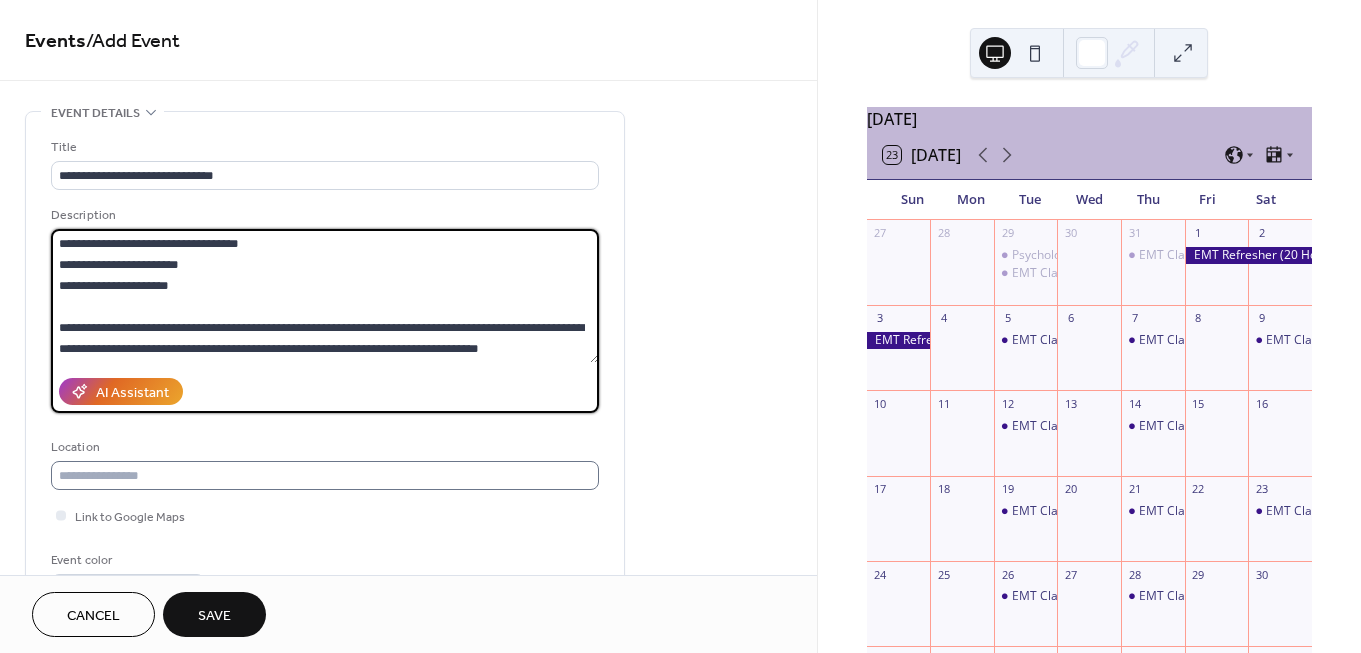type on "**********" 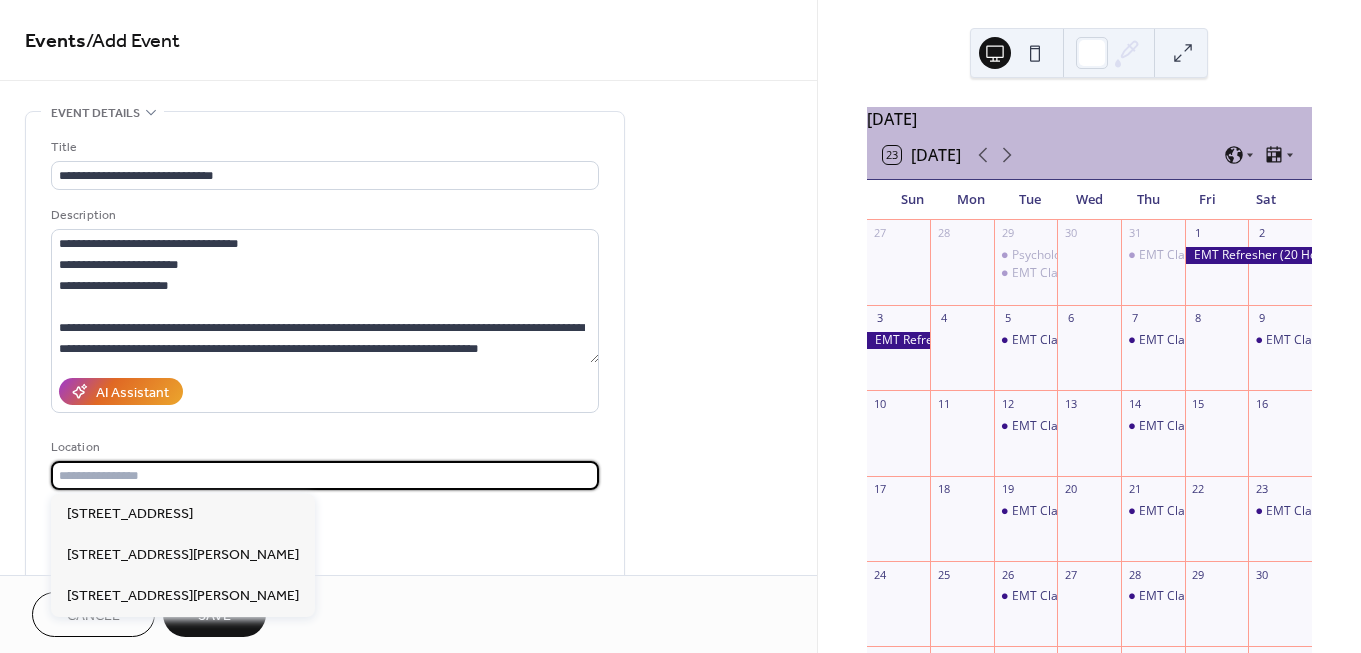 click at bounding box center (325, 475) 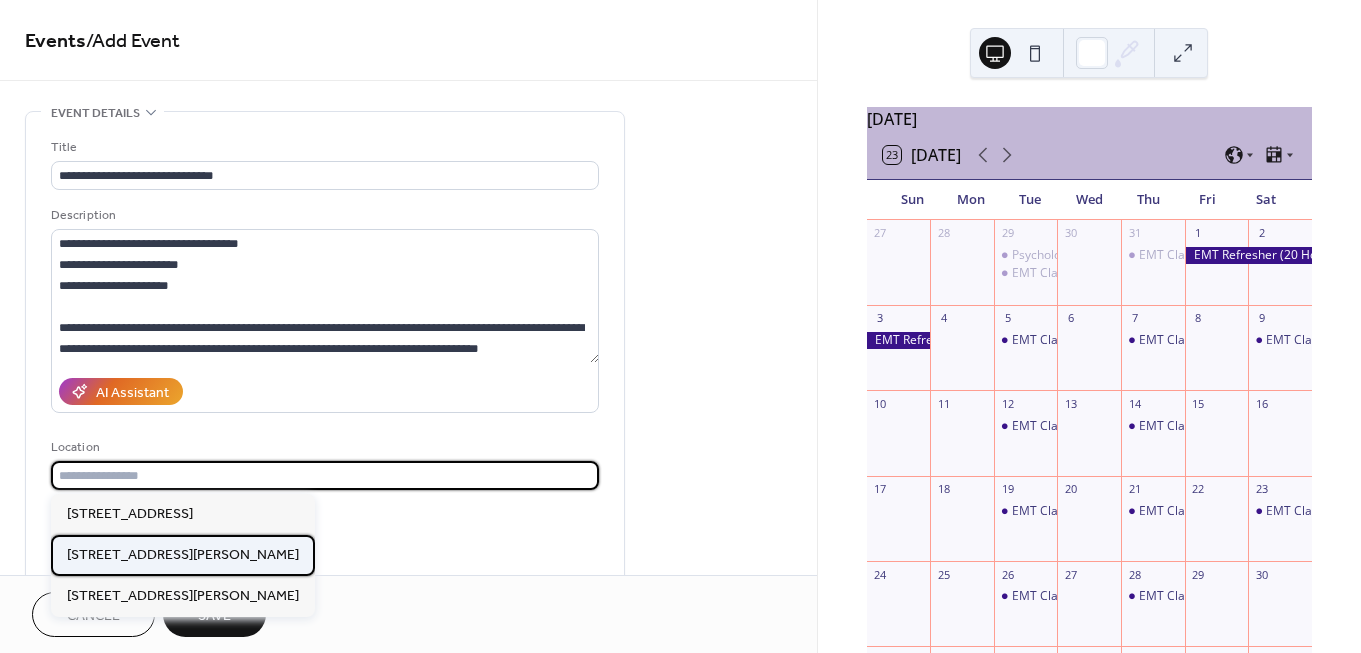 click on "420 Hudgins Rd Fredericksburg, VA 22408" at bounding box center (183, 555) 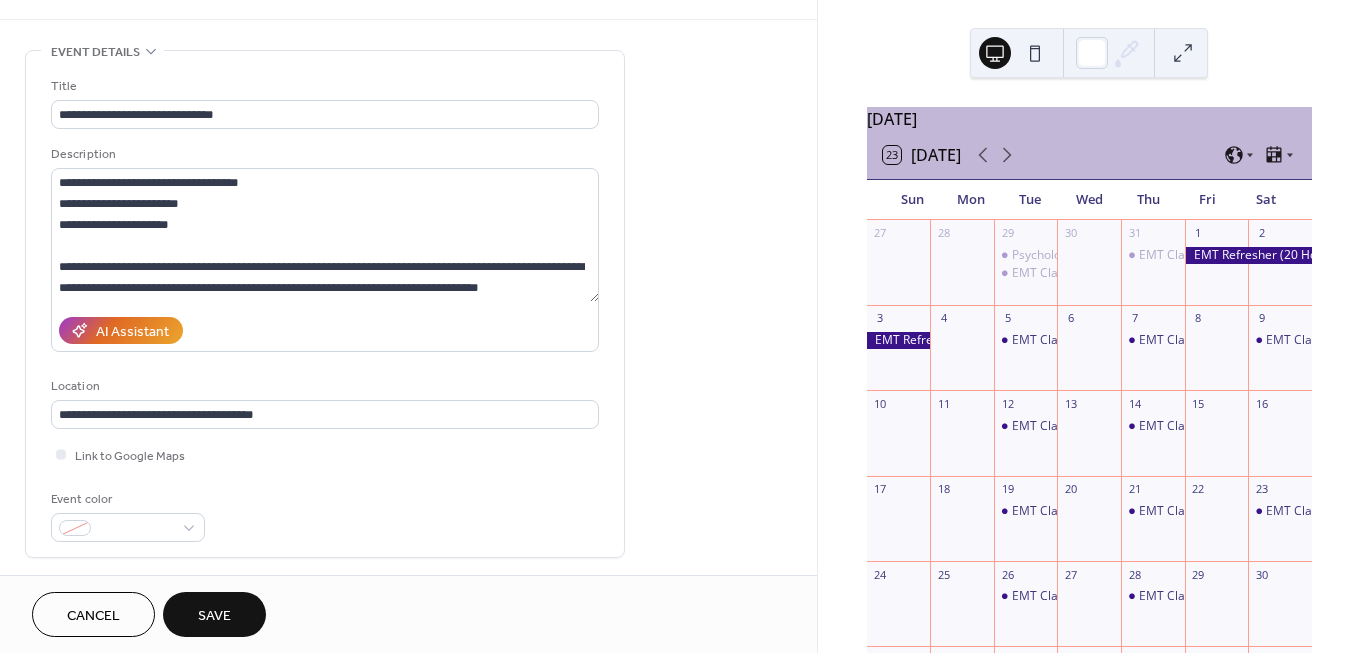 scroll, scrollTop: 81, scrollLeft: 0, axis: vertical 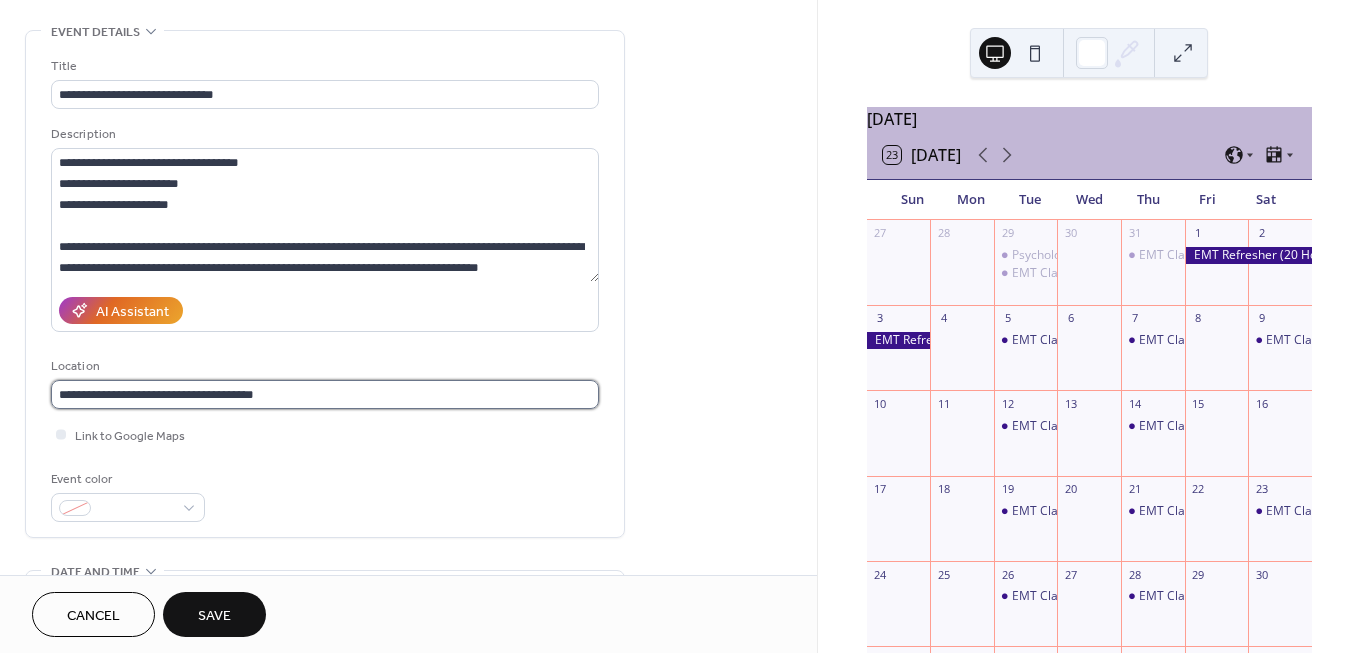 click on "**********" at bounding box center (325, 394) 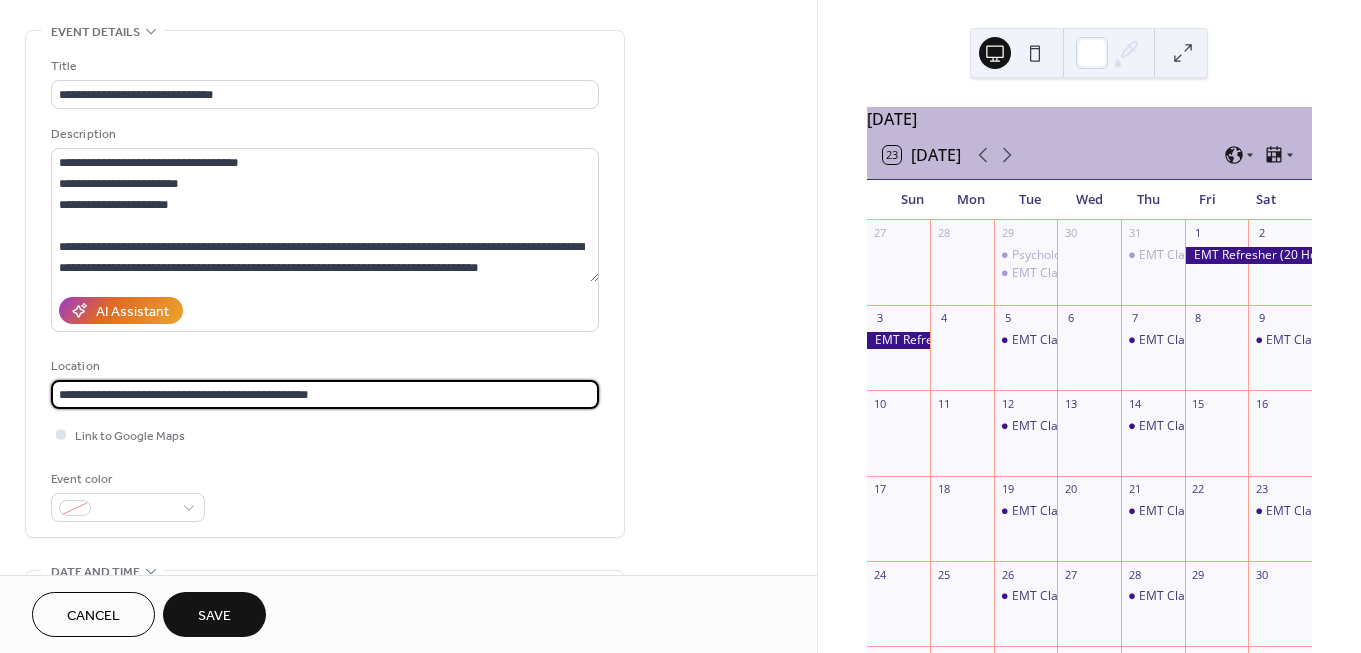 type on "**********" 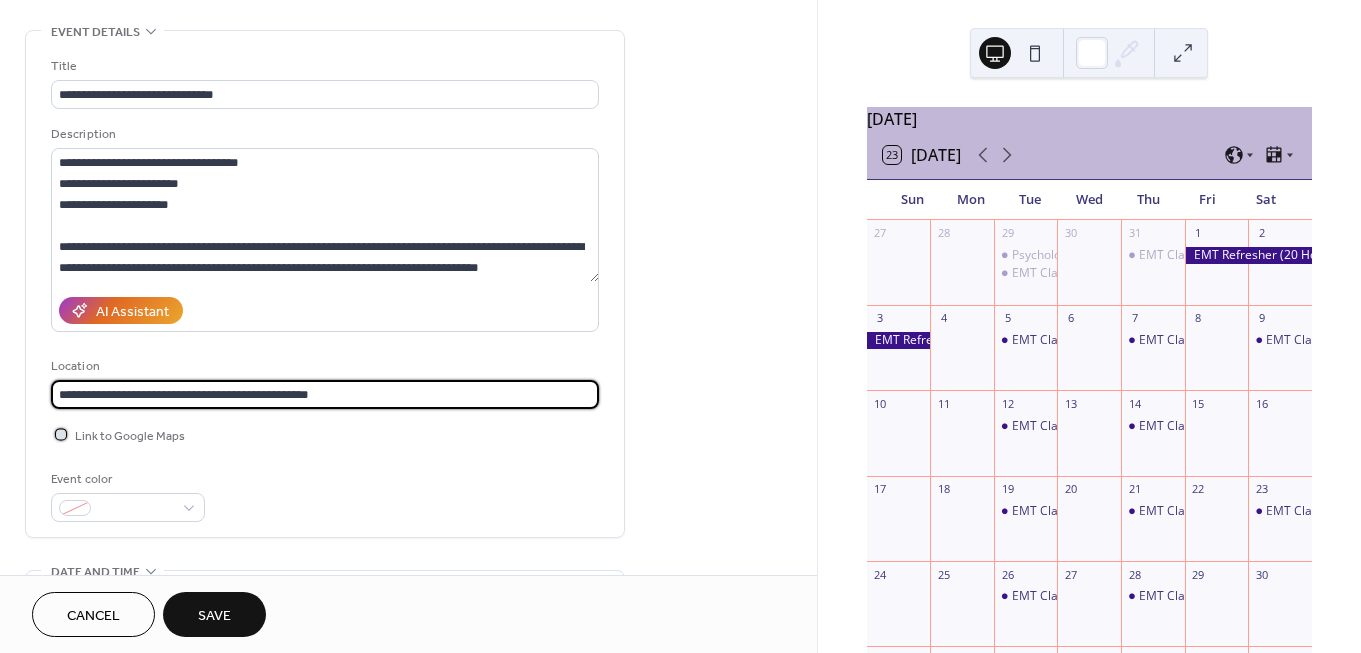 click on "Link to Google Maps" at bounding box center [130, 436] 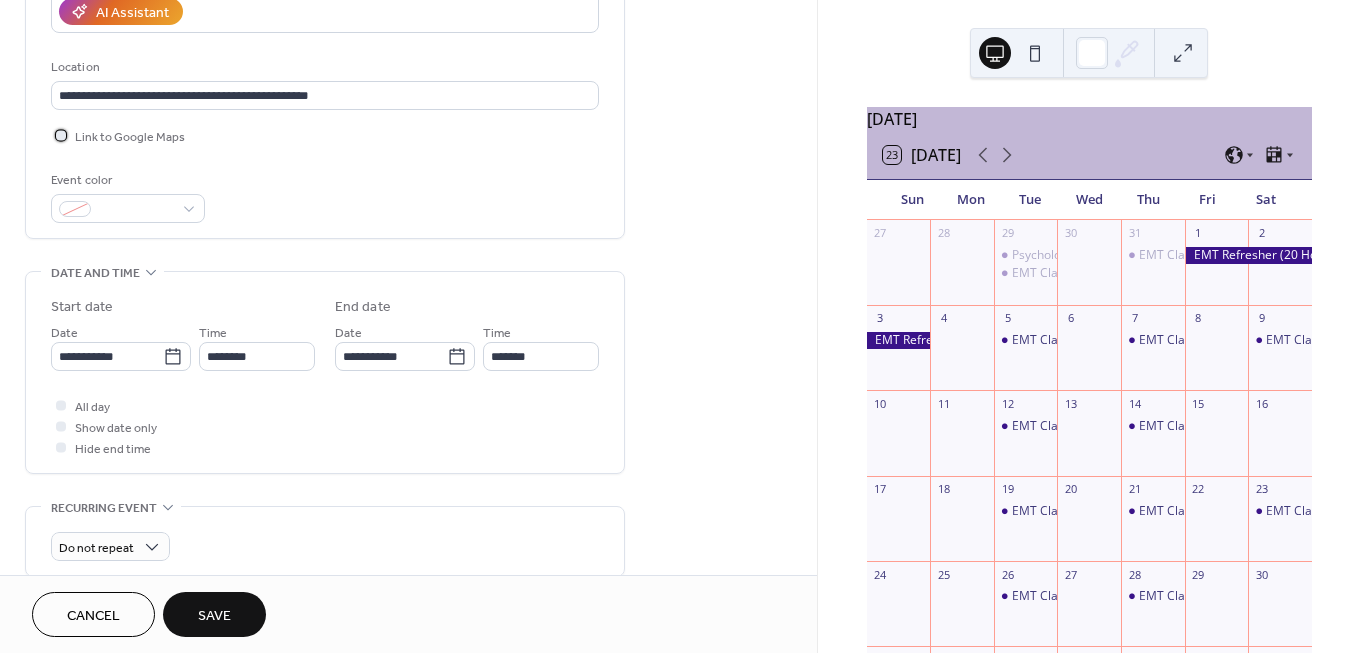 scroll, scrollTop: 381, scrollLeft: 0, axis: vertical 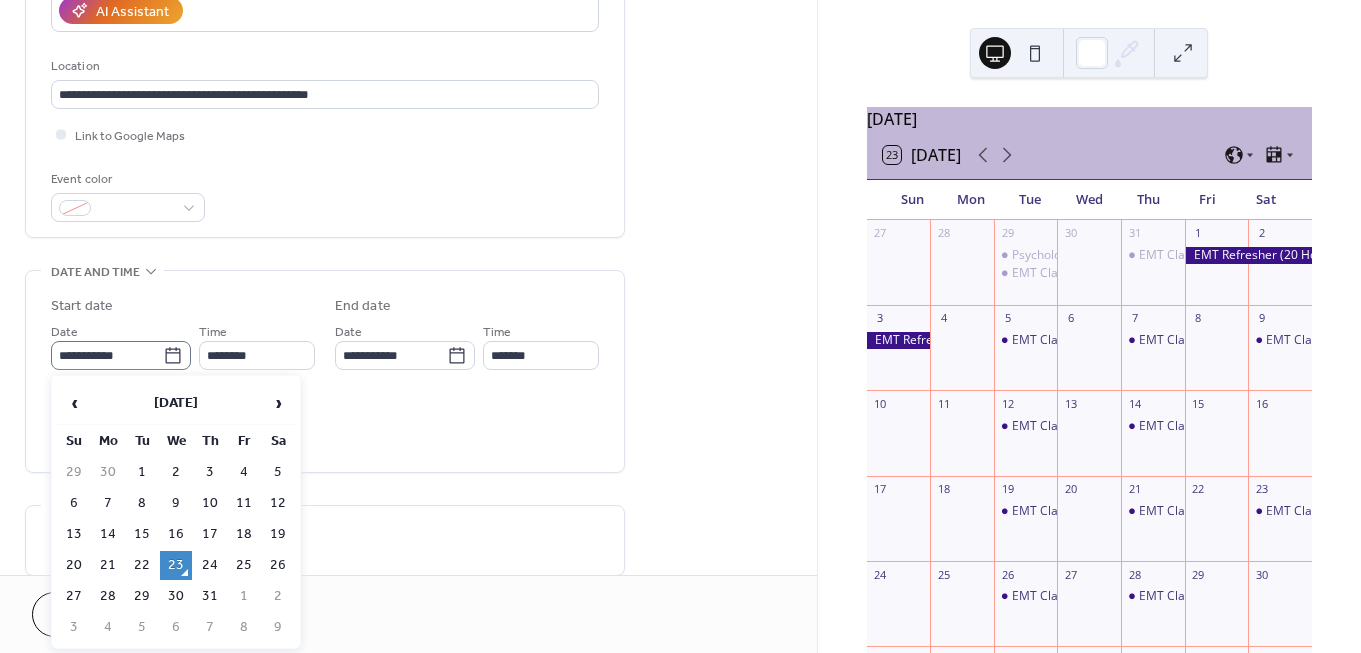 click 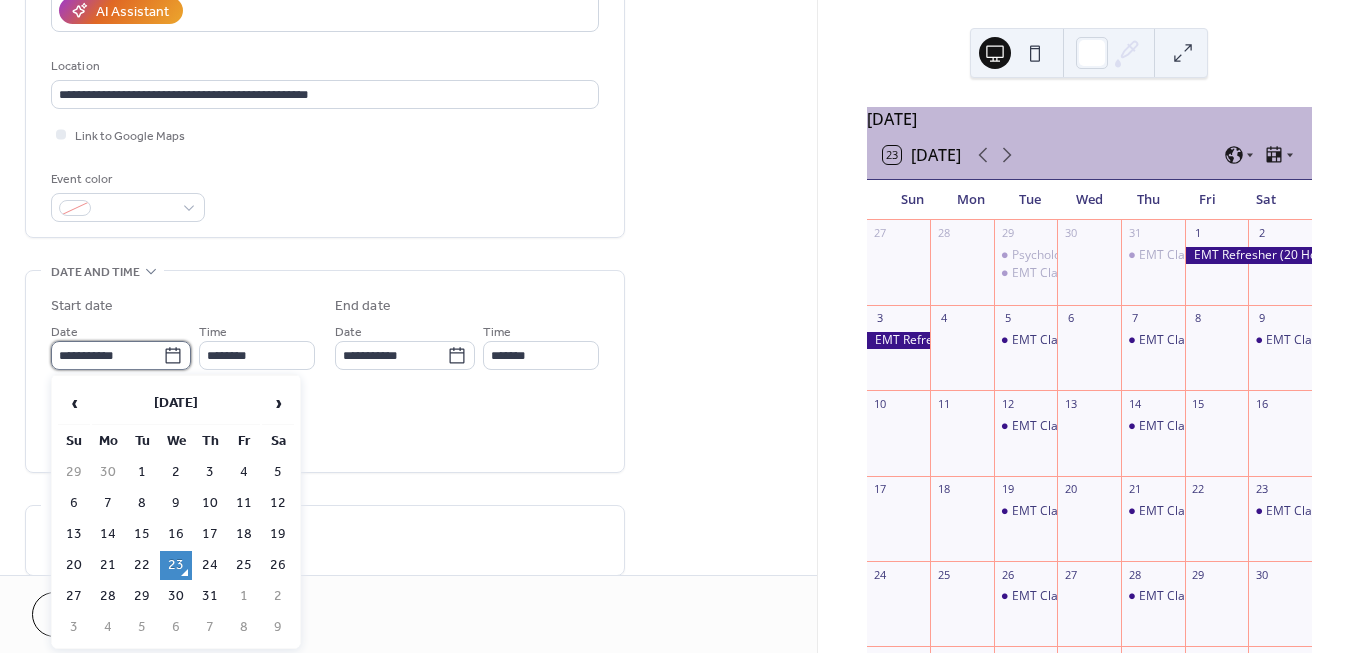 click on "**********" at bounding box center (107, 355) 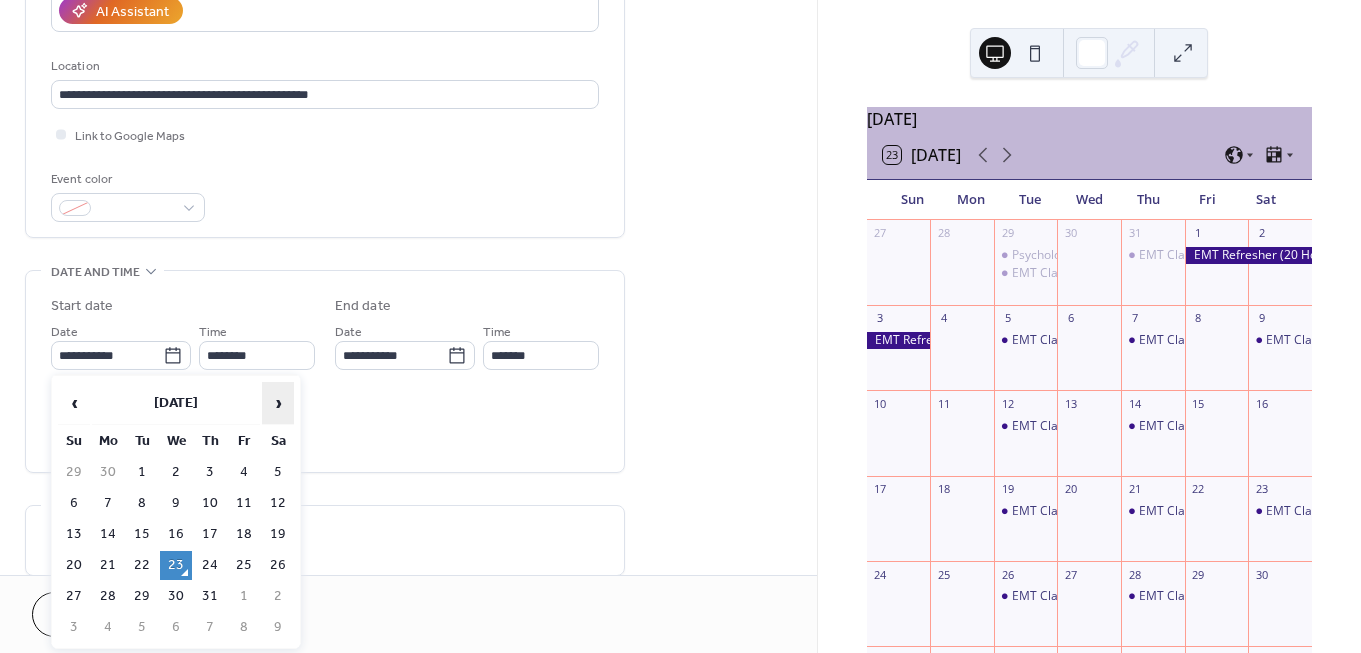 click on "›" at bounding box center [278, 403] 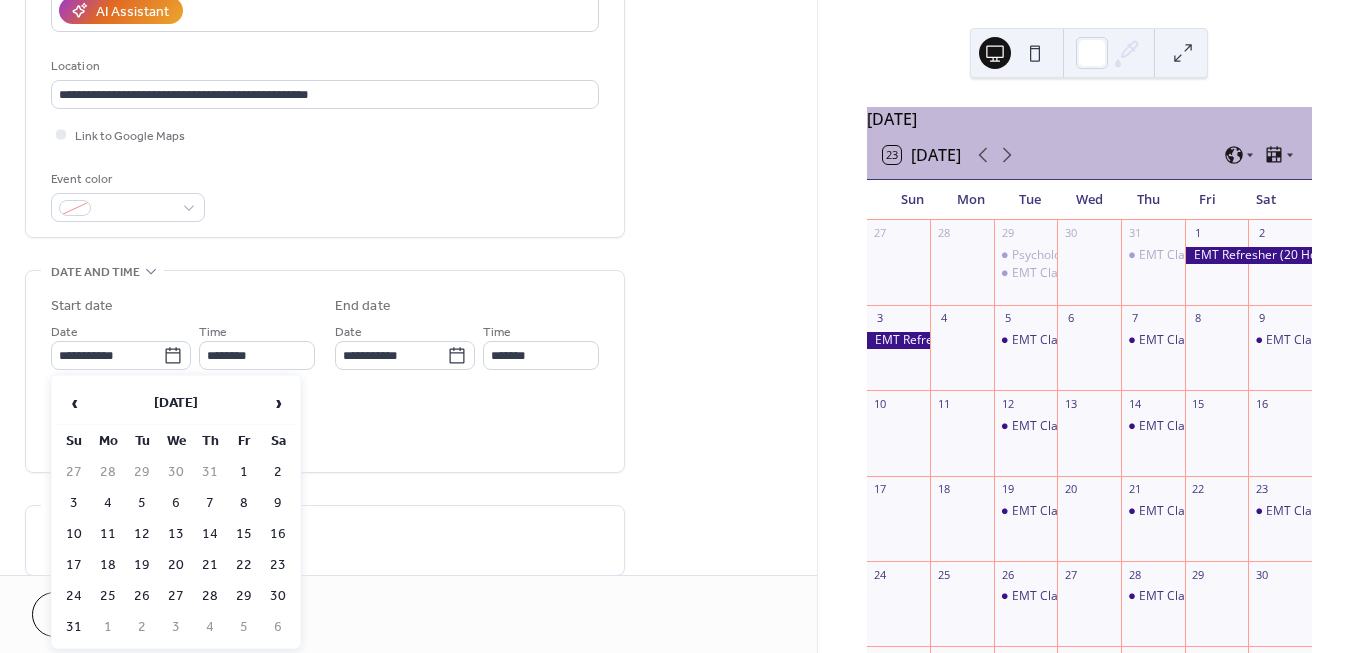 drag, startPoint x: 151, startPoint y: 501, endPoint x: 171, endPoint y: 488, distance: 23.853722 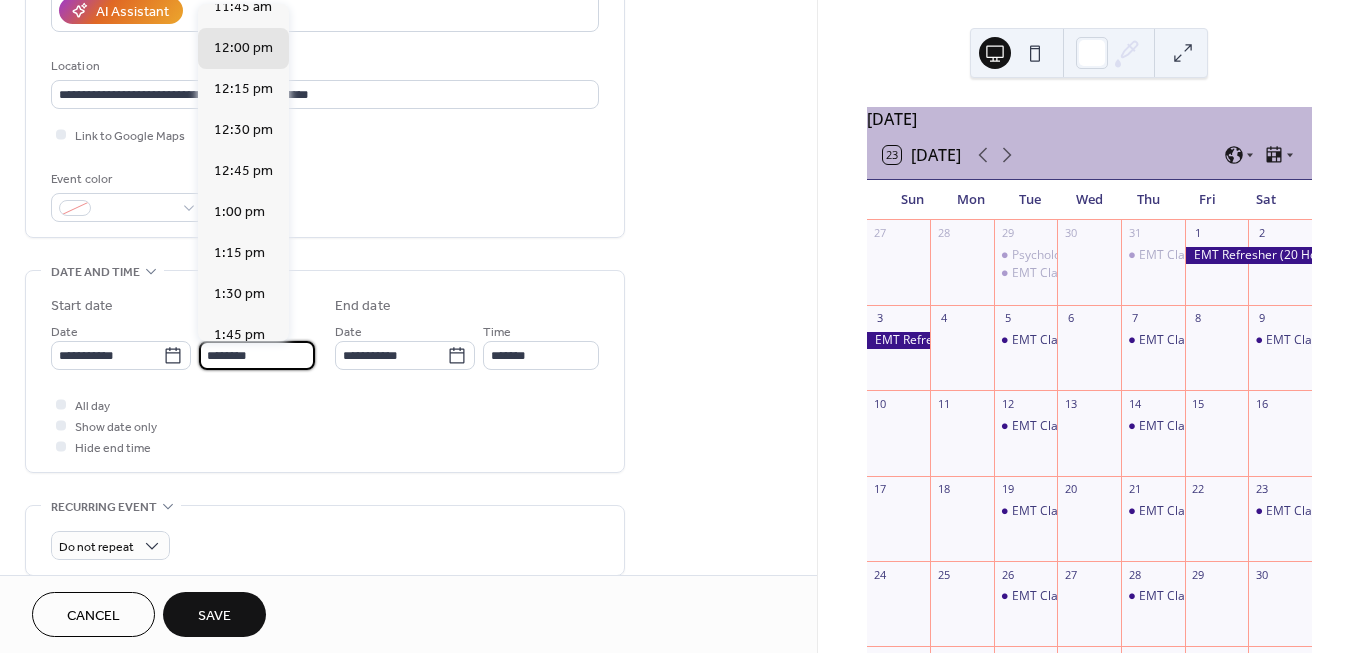 click on "********" at bounding box center (257, 355) 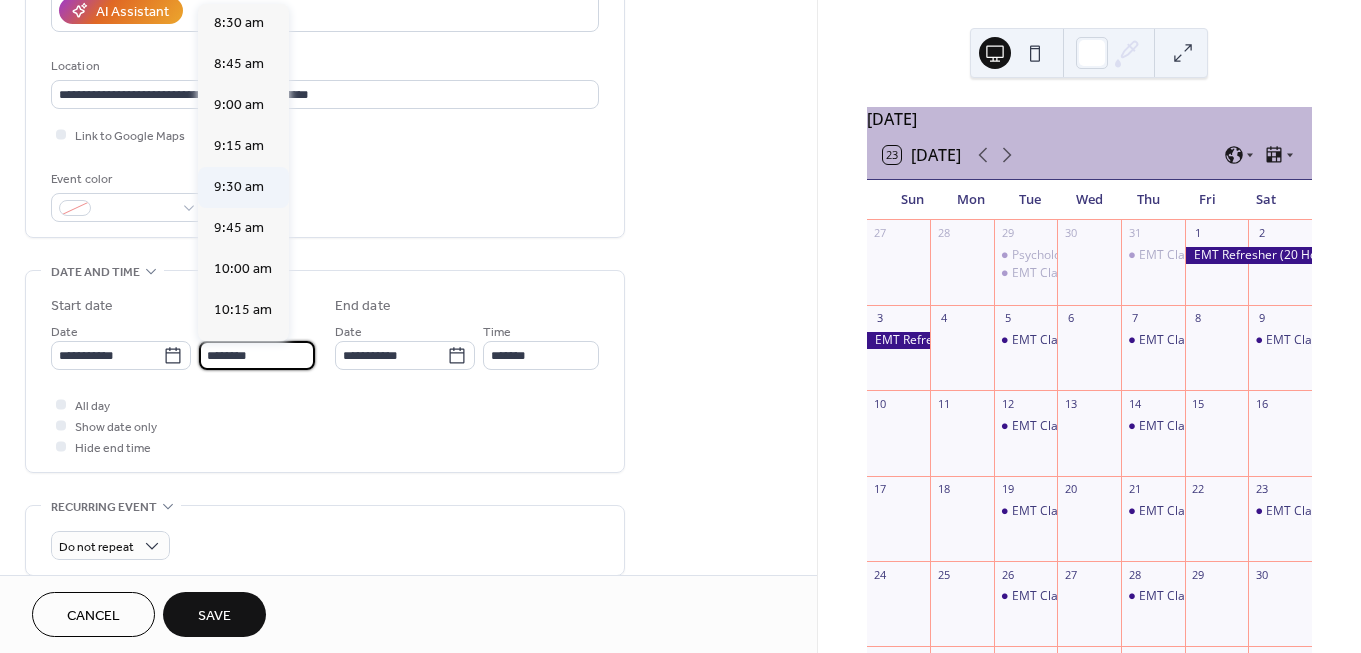 scroll, scrollTop: 1370, scrollLeft: 0, axis: vertical 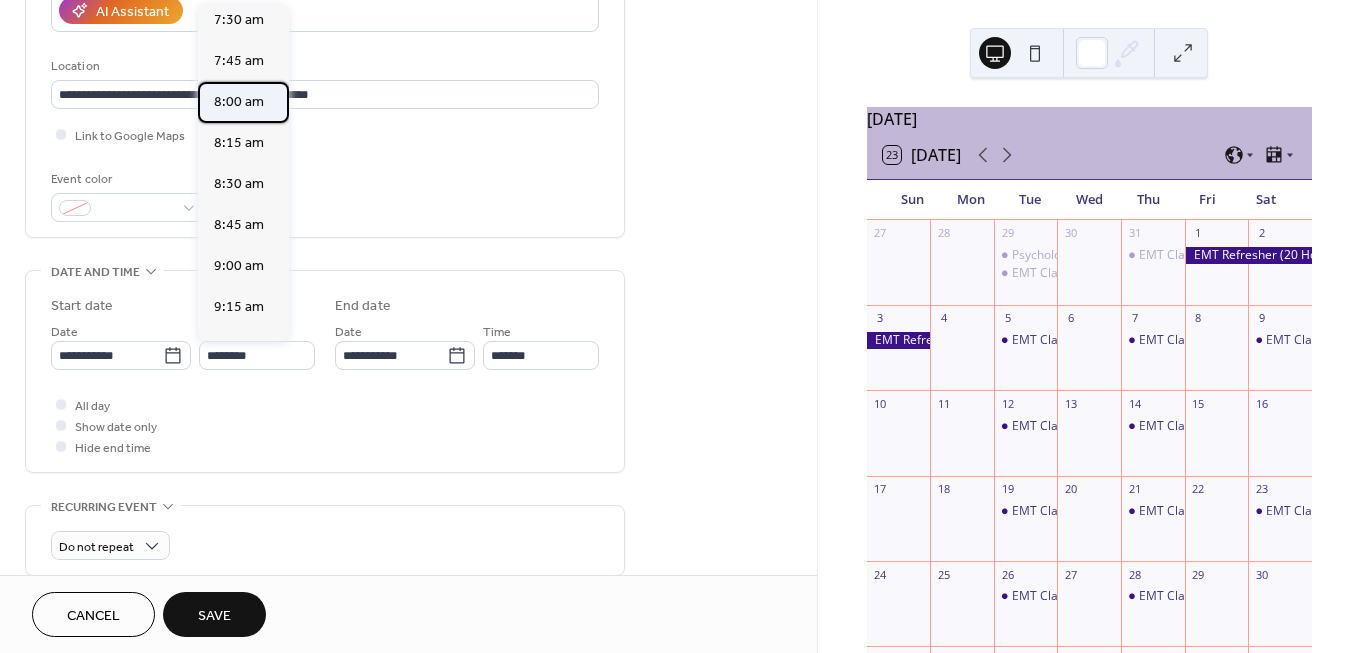 click on "8:00 am" at bounding box center (239, 102) 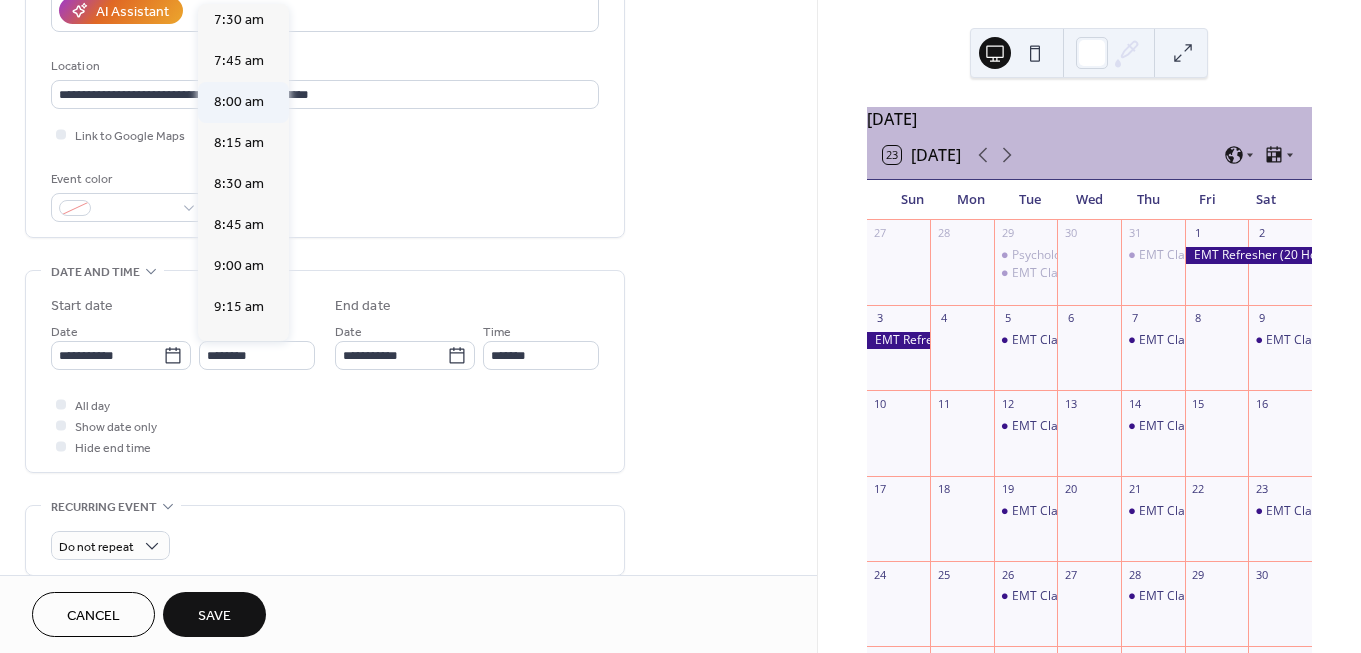 type on "*******" 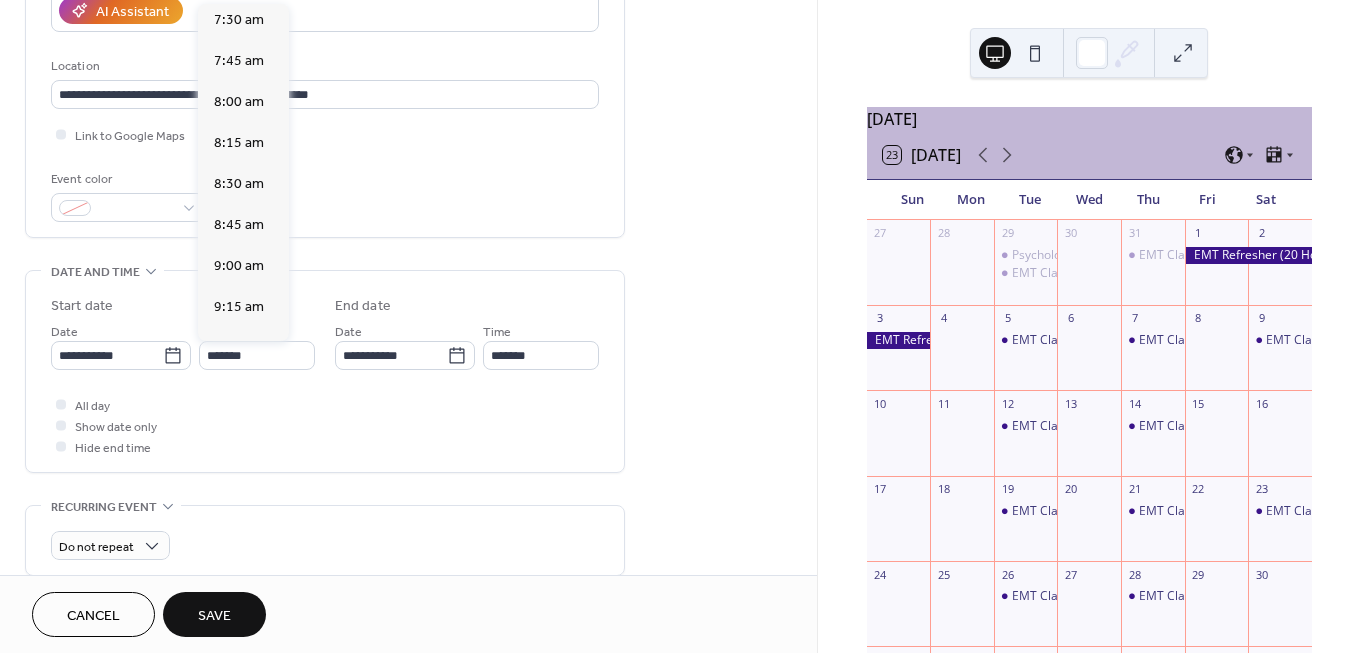 scroll, scrollTop: 0, scrollLeft: 0, axis: both 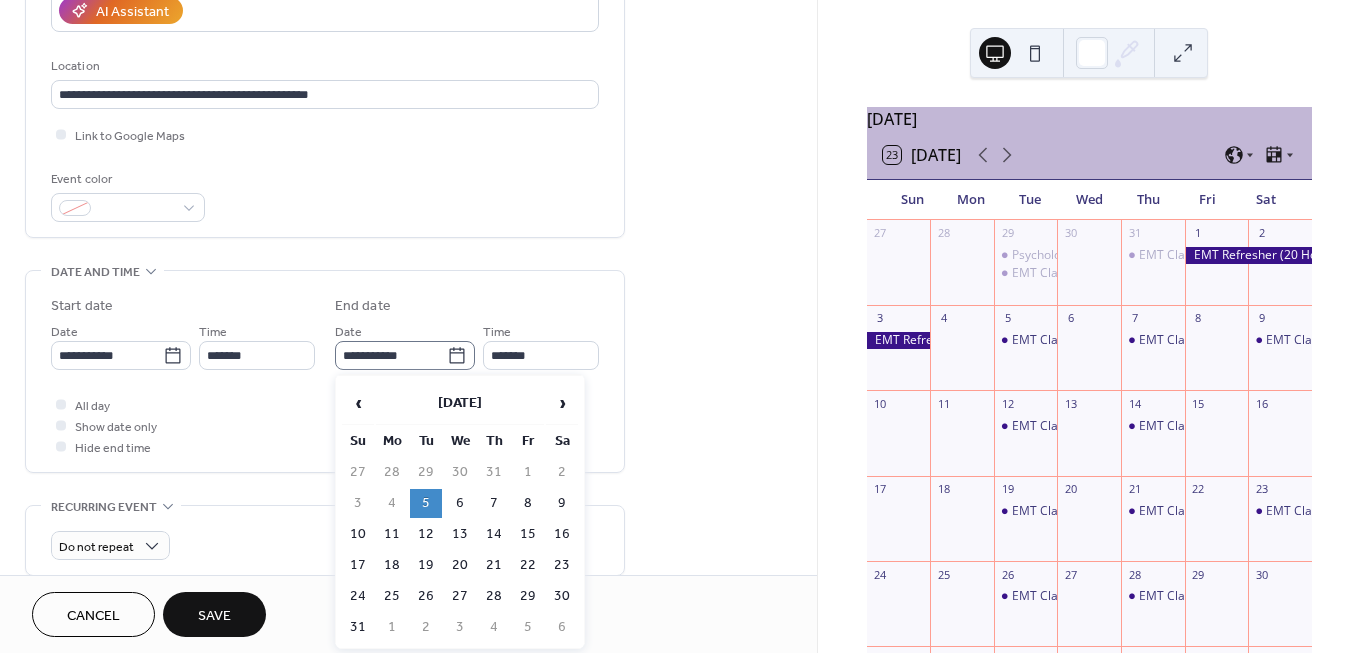 click 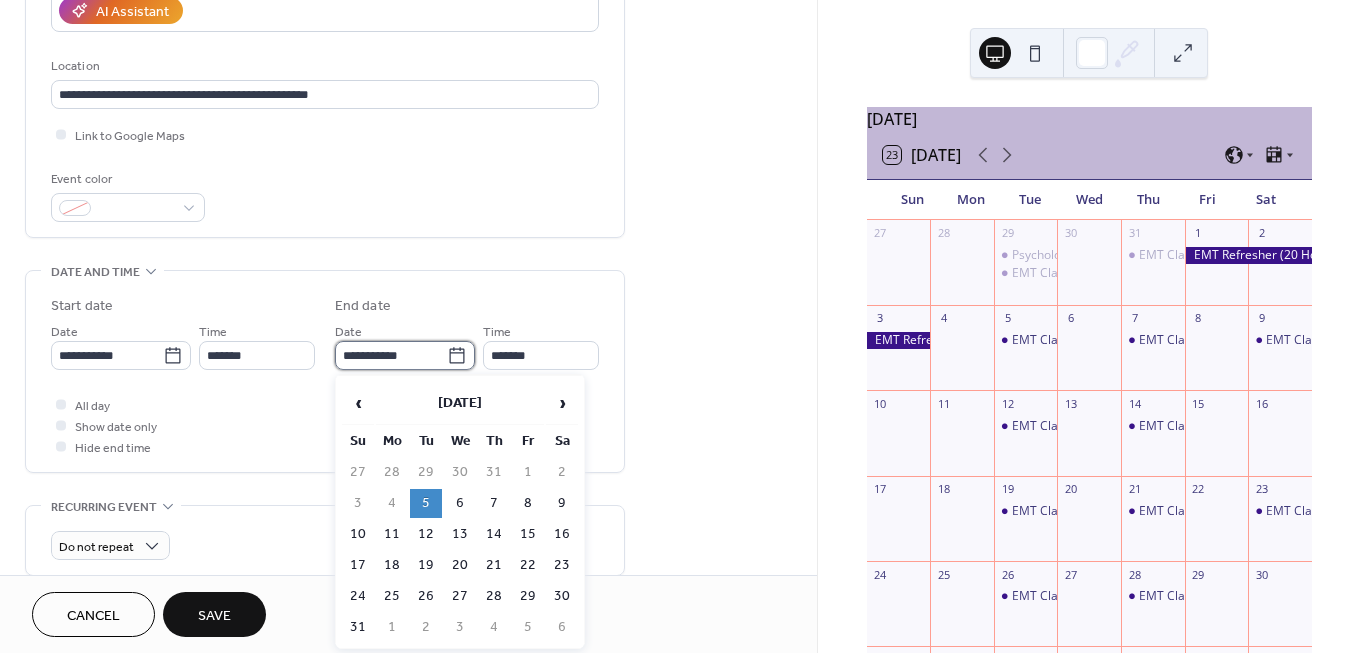 click on "**********" at bounding box center [391, 355] 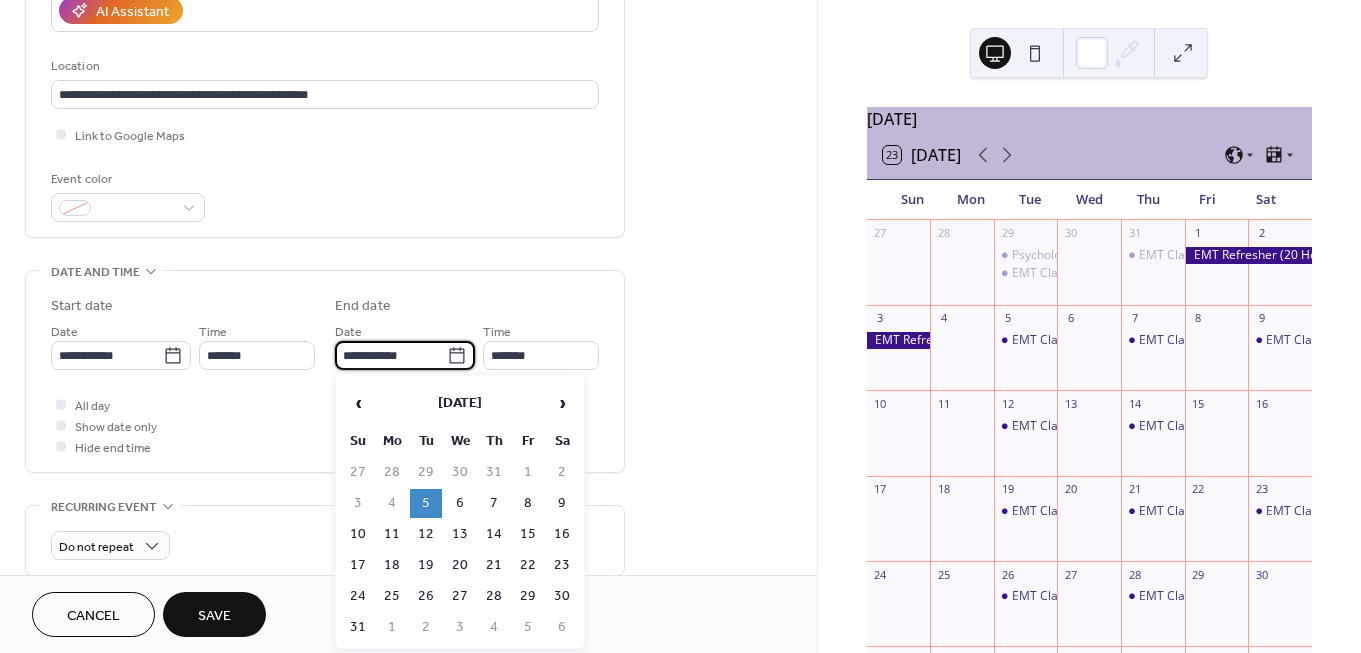 drag, startPoint x: 459, startPoint y: 500, endPoint x: 510, endPoint y: 464, distance: 62.425957 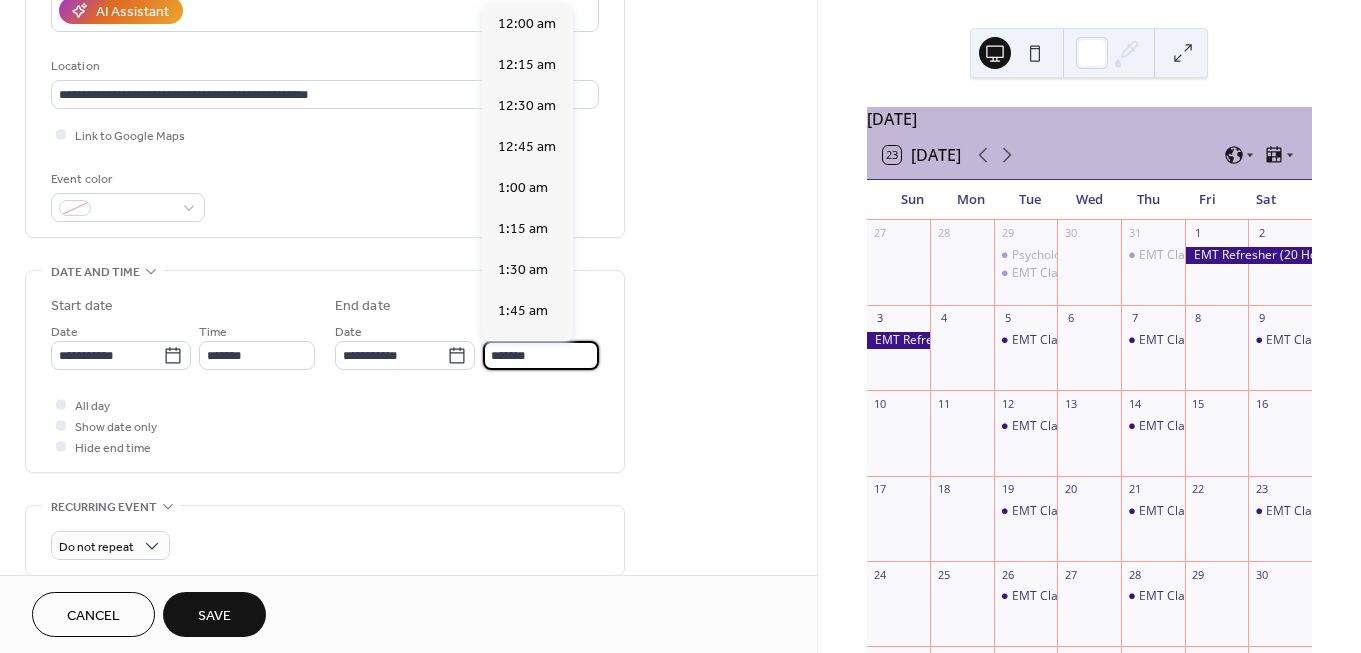 click on "*******" at bounding box center (541, 355) 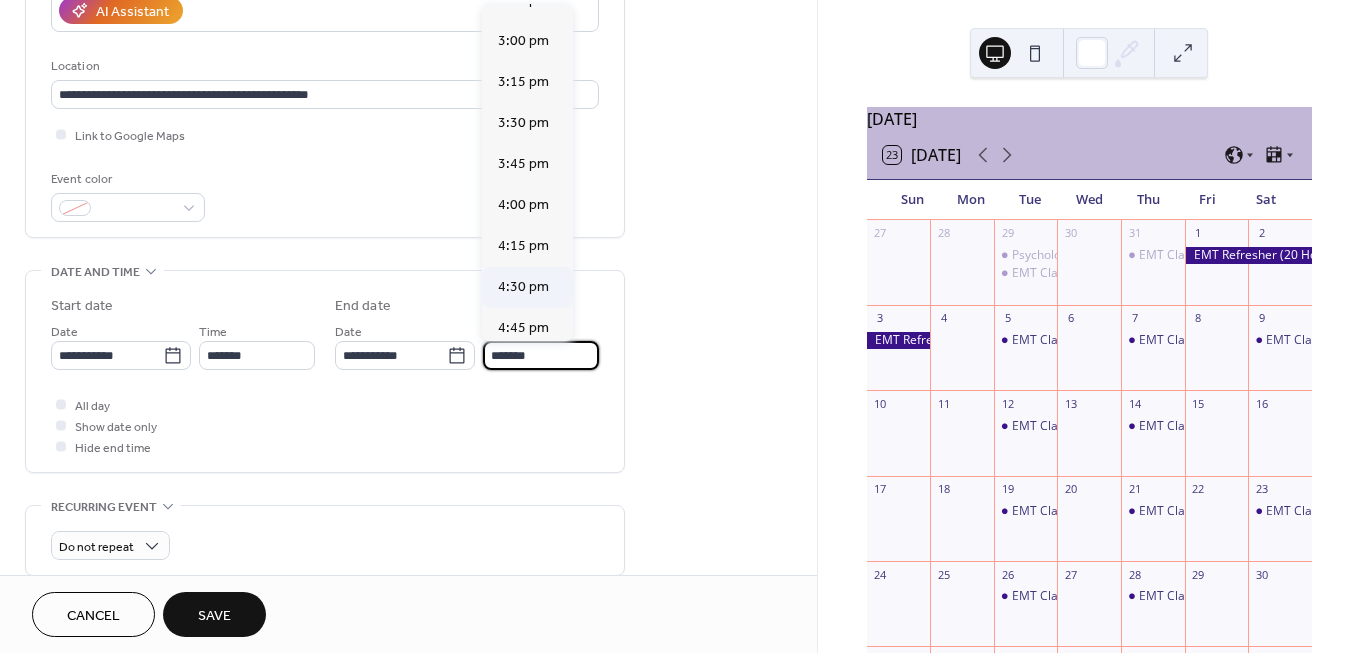 scroll, scrollTop: 2439, scrollLeft: 0, axis: vertical 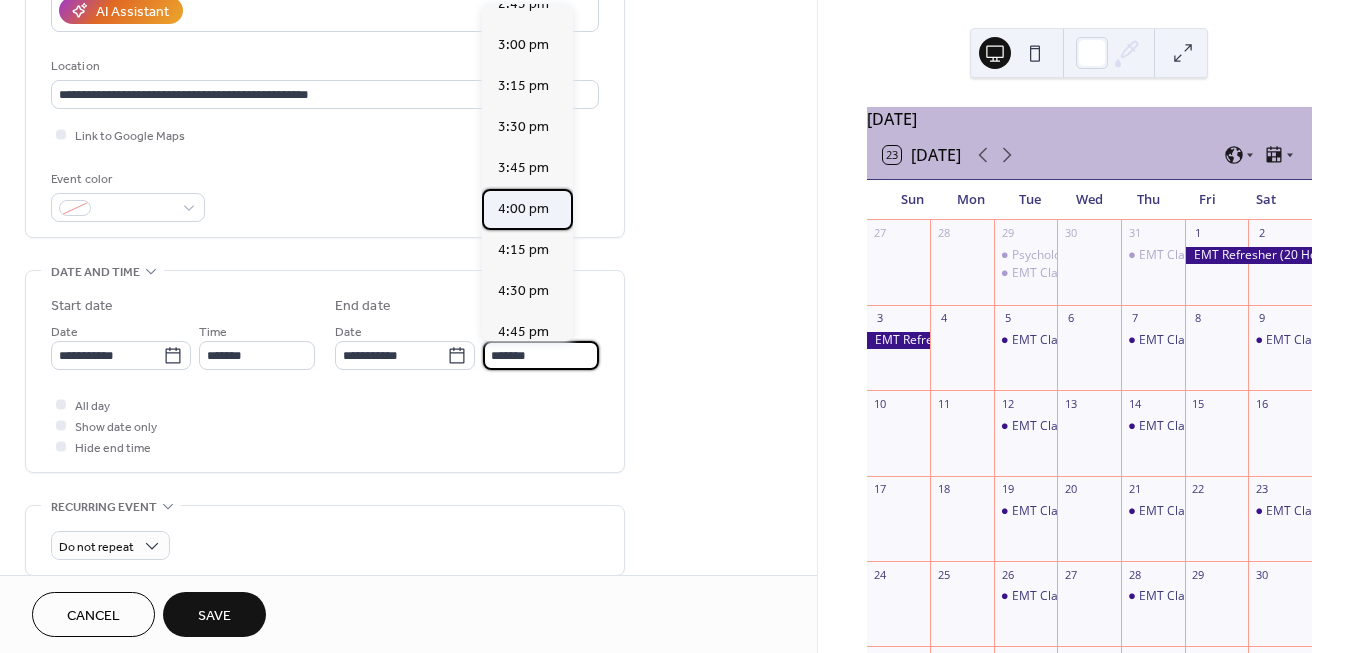 click on "4:00 pm" at bounding box center (523, 209) 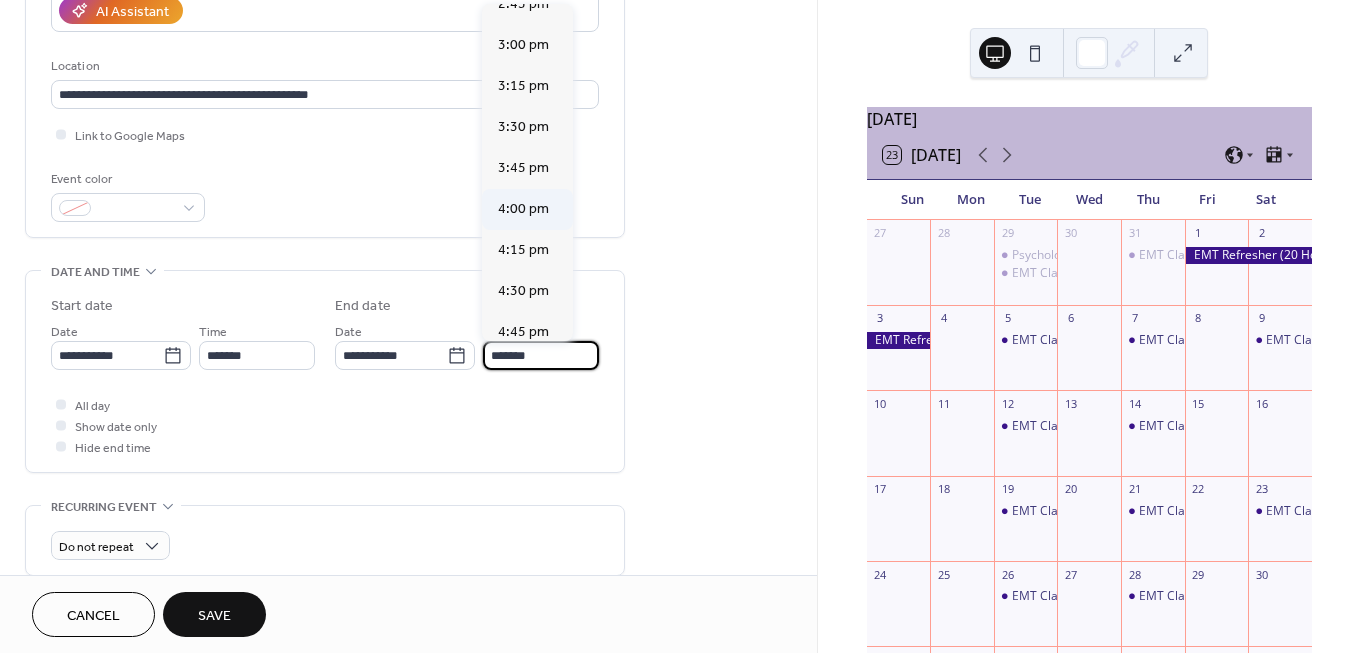 type on "*******" 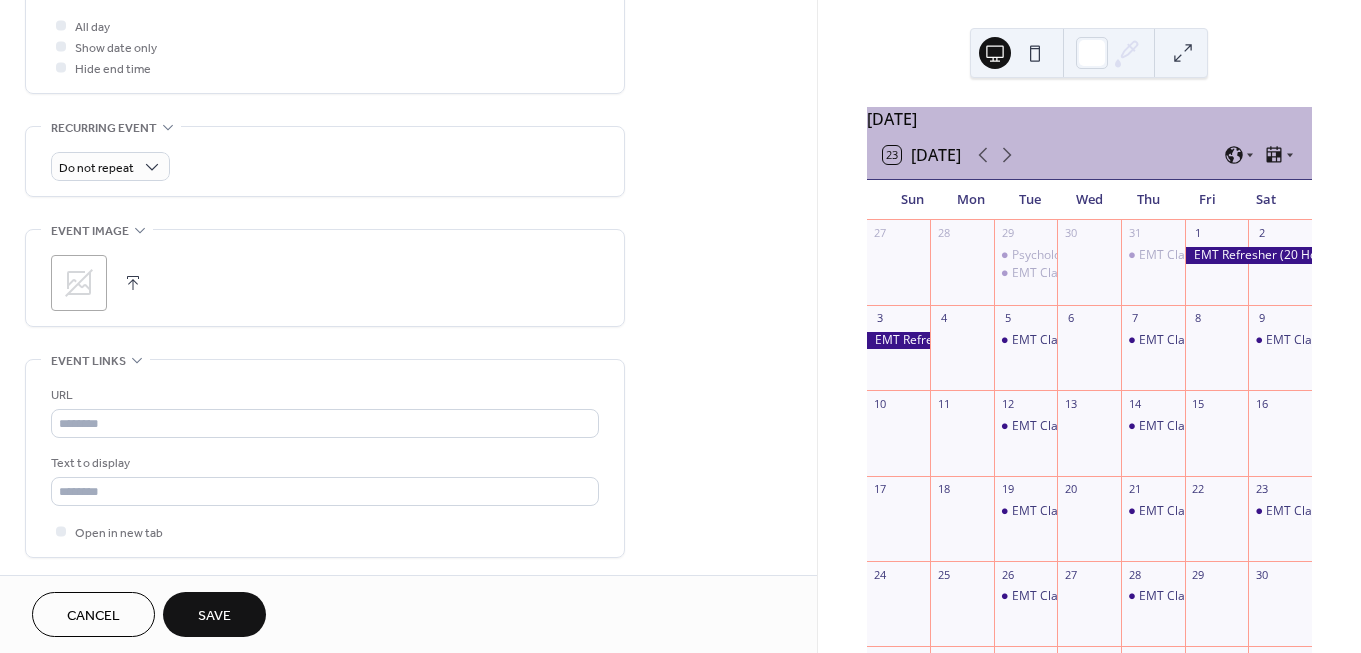 scroll, scrollTop: 764, scrollLeft: 0, axis: vertical 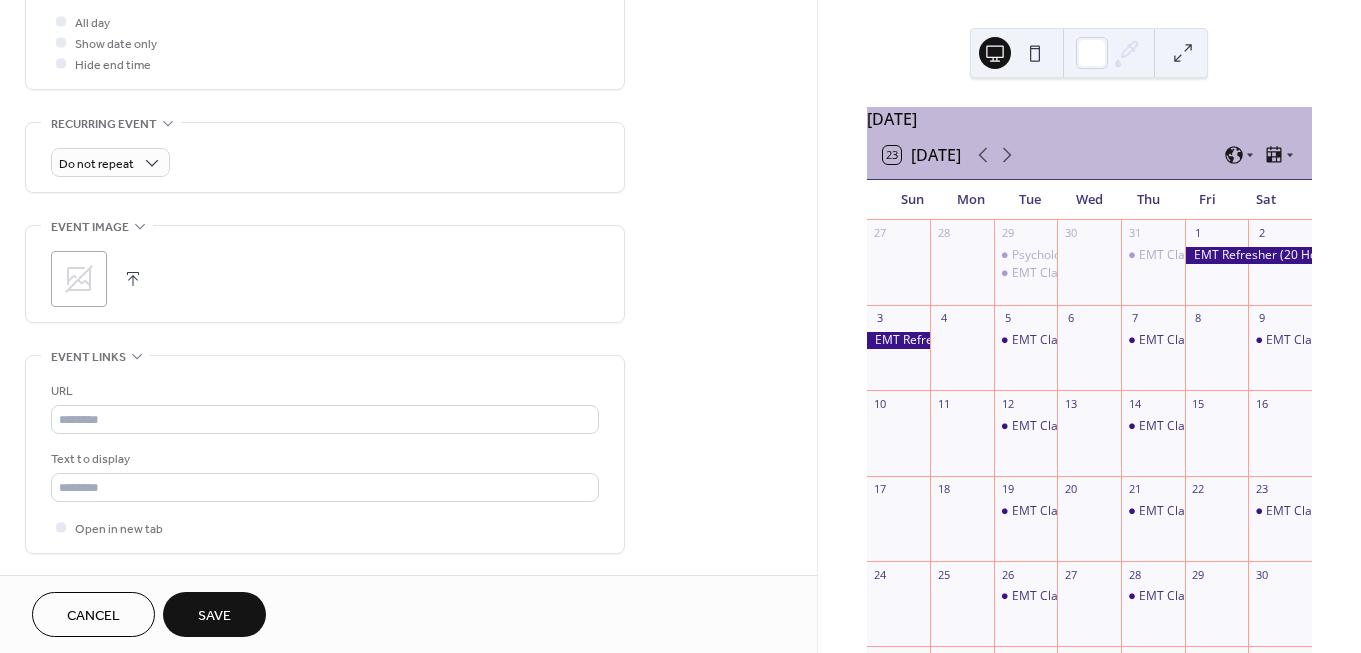 click 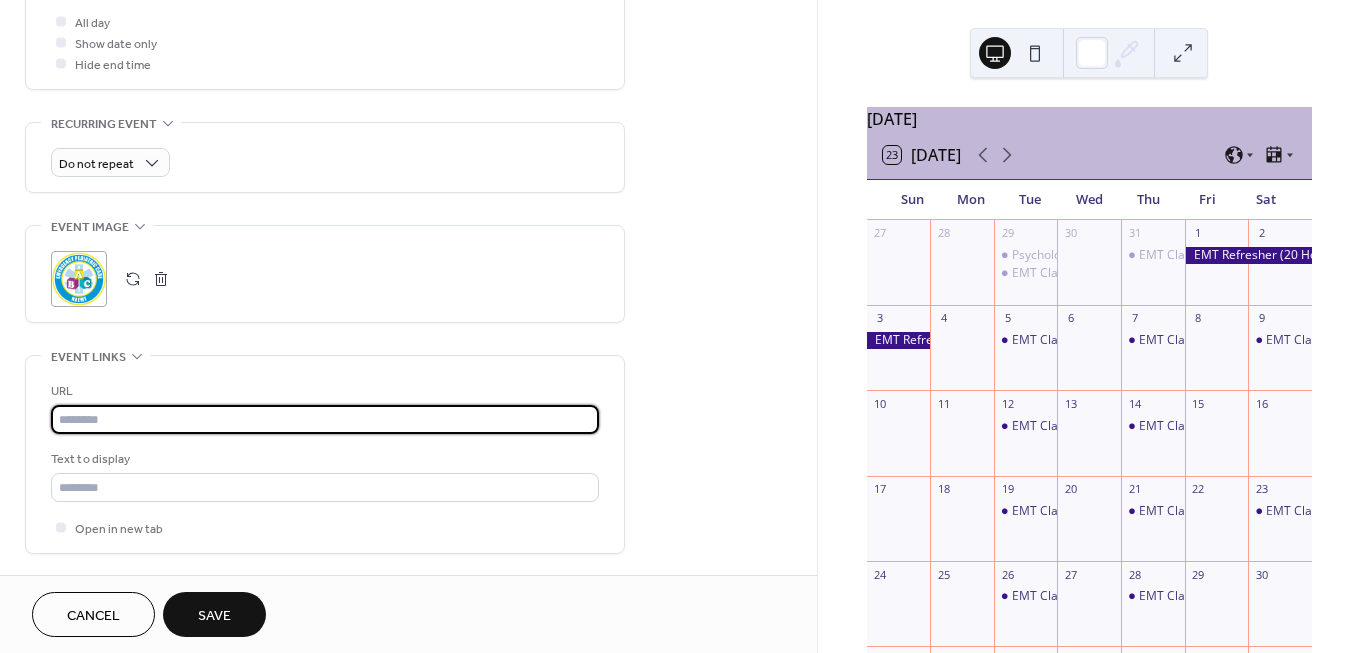 click at bounding box center (325, 419) 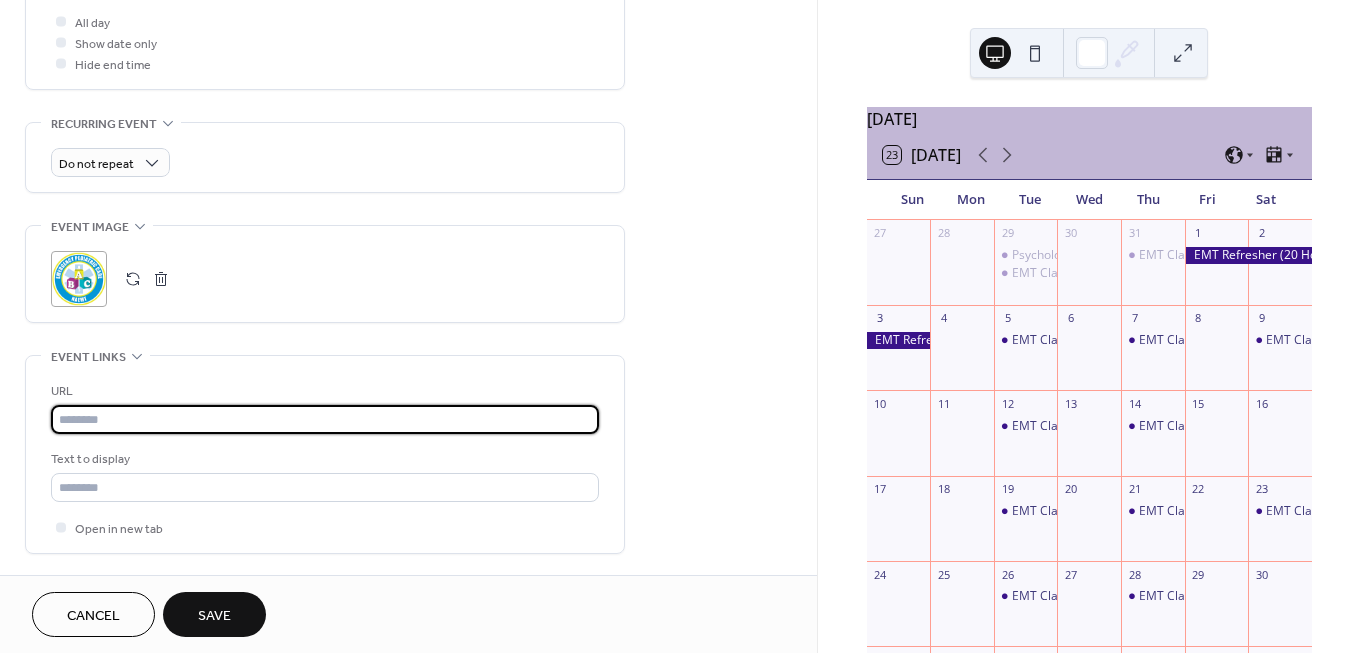 paste on "**********" 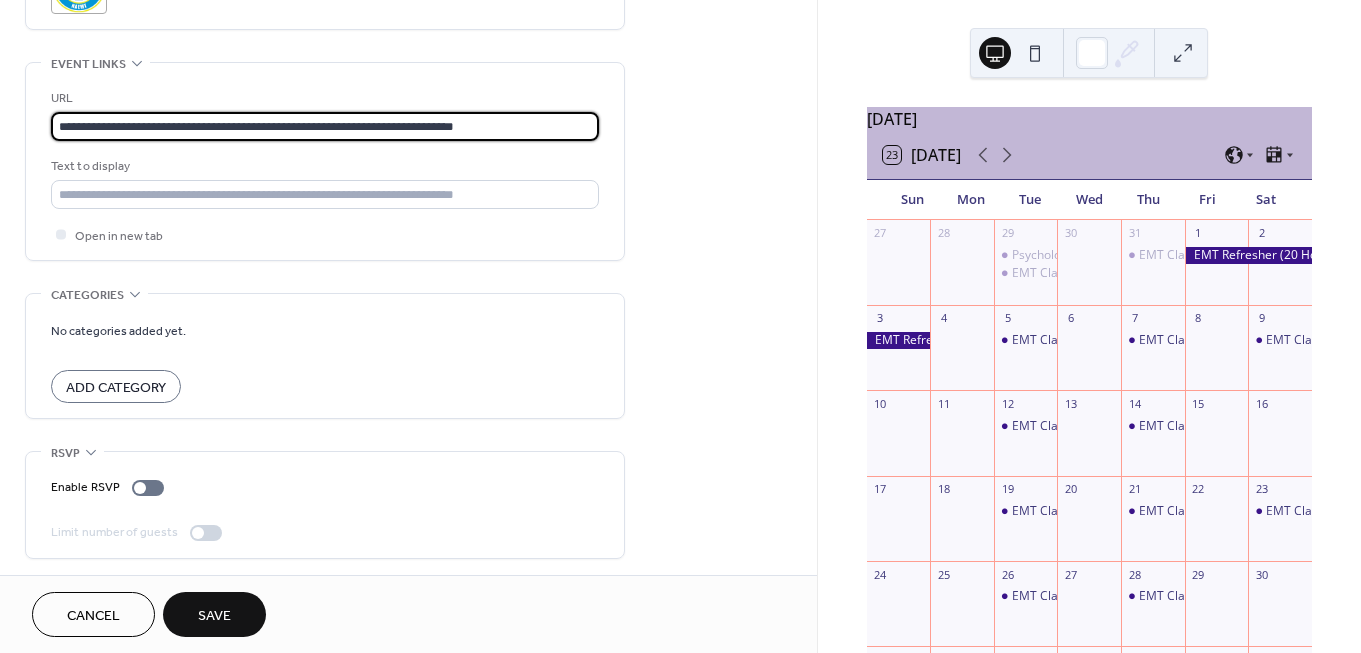 scroll, scrollTop: 1061, scrollLeft: 0, axis: vertical 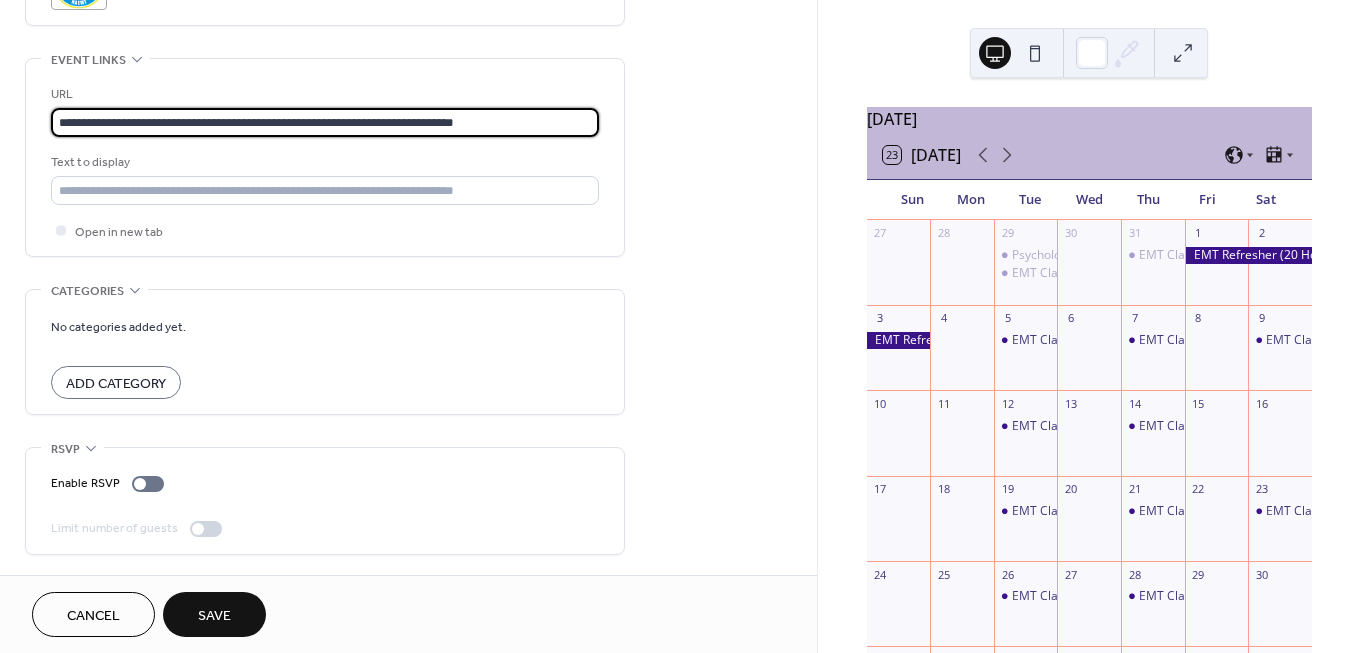 type on "**********" 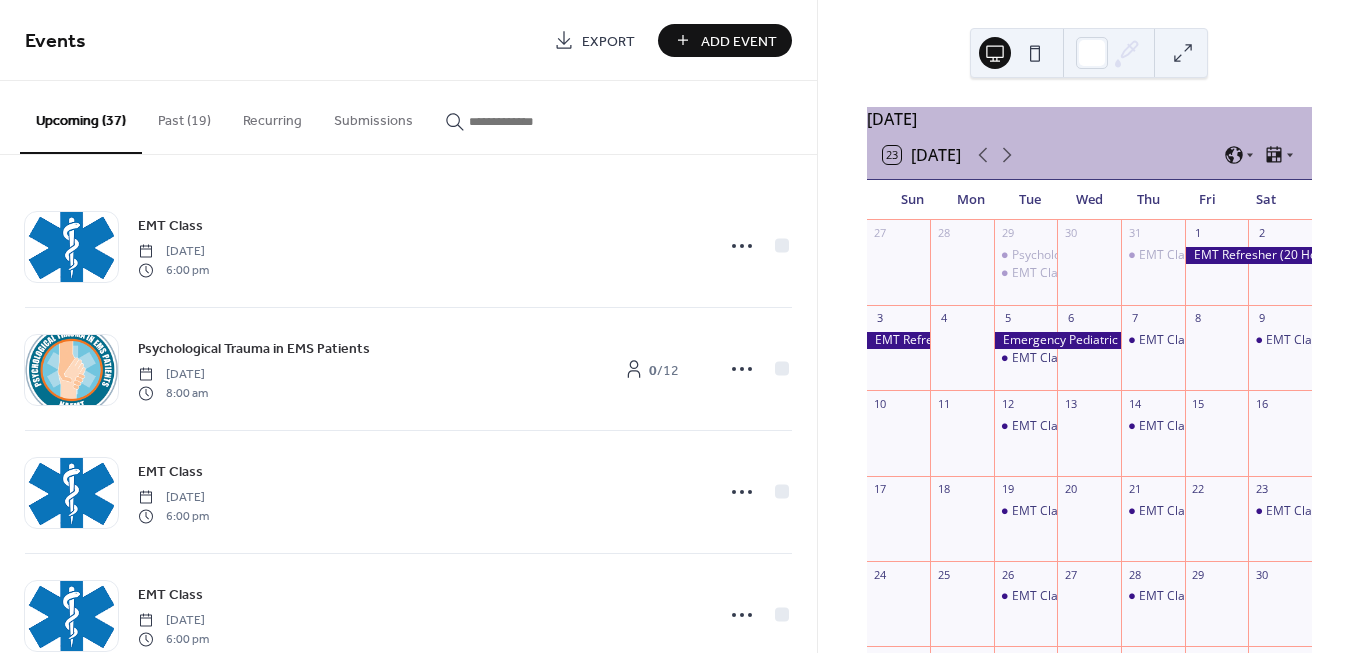 click on "Add Event" at bounding box center [739, 41] 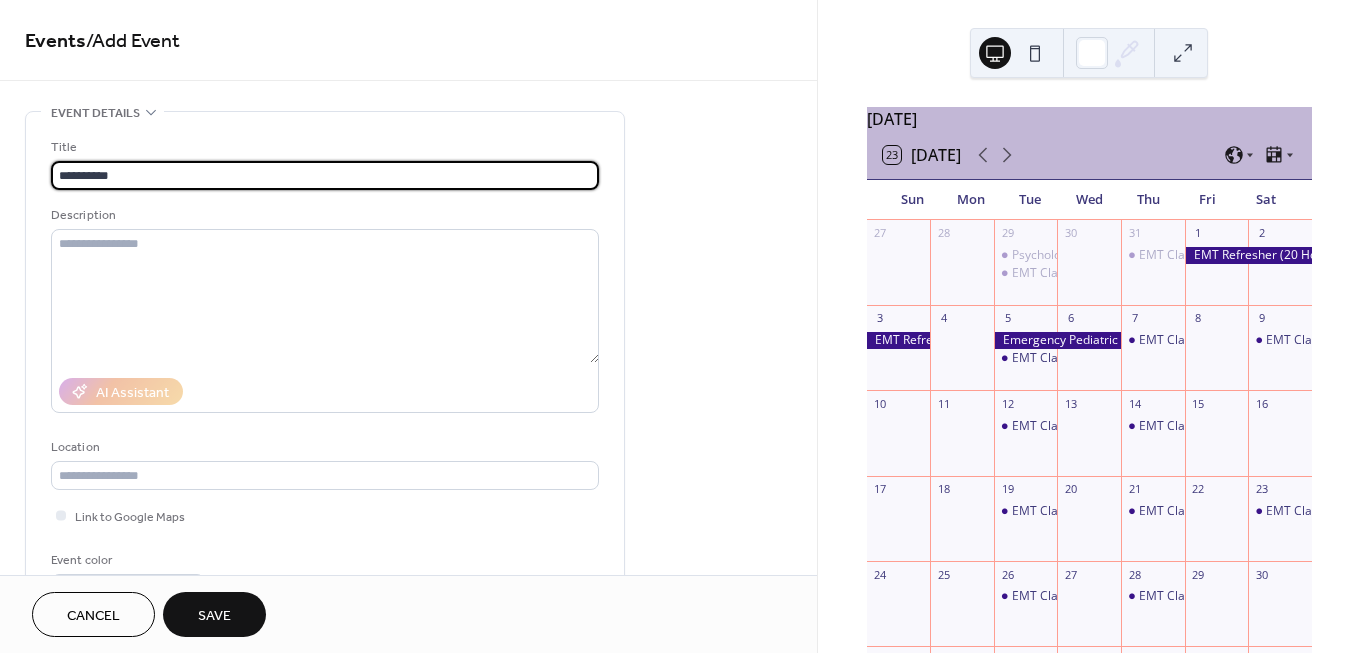 type on "**********" 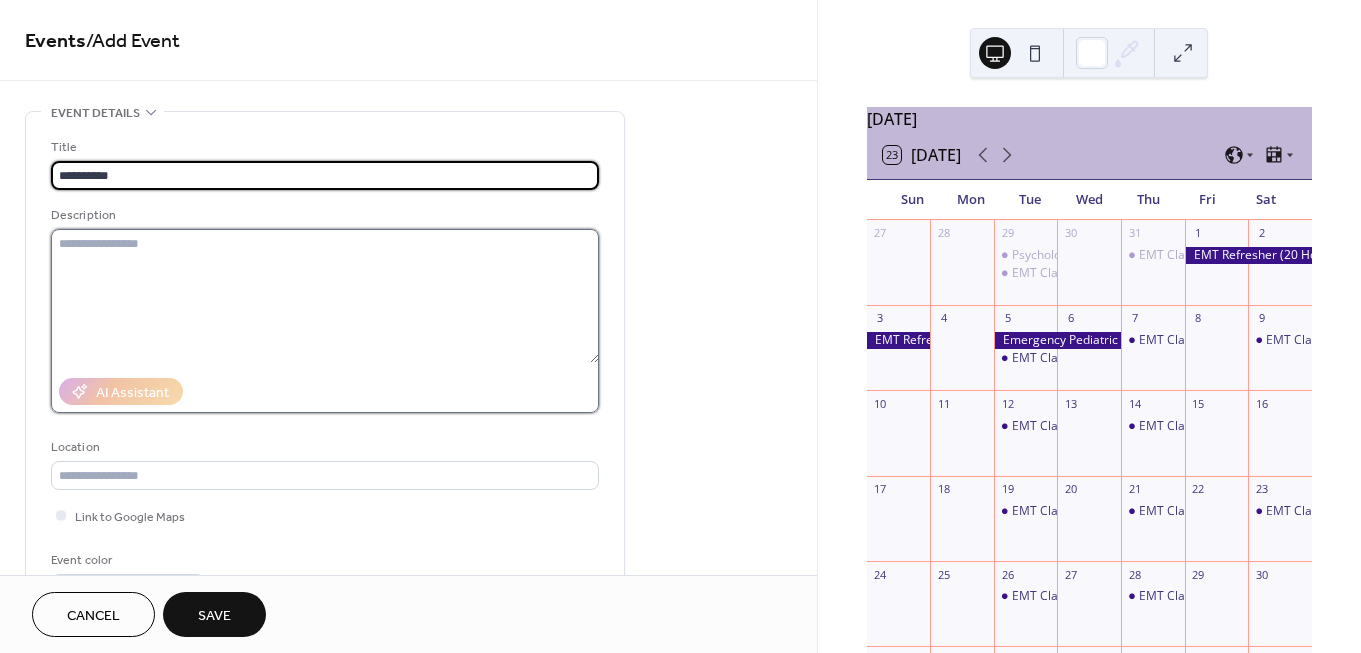 drag, startPoint x: 174, startPoint y: 231, endPoint x: 164, endPoint y: 255, distance: 26 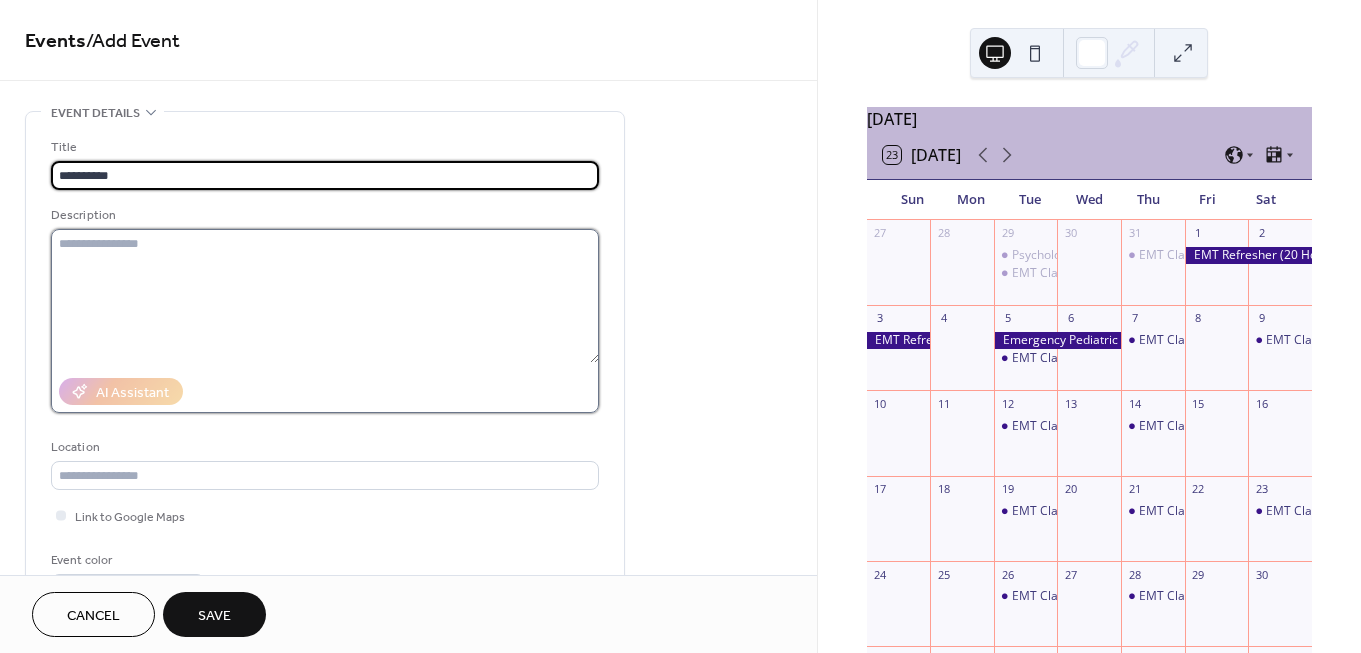 click at bounding box center (325, 296) 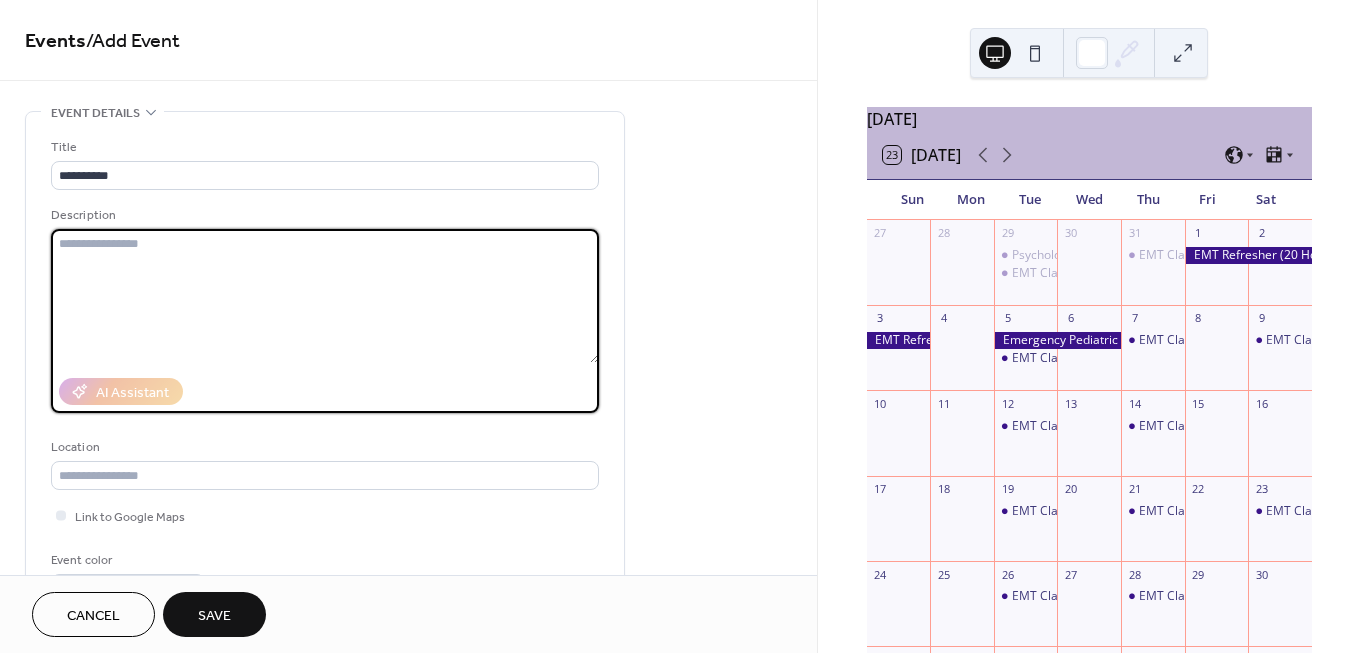 paste on "**********" 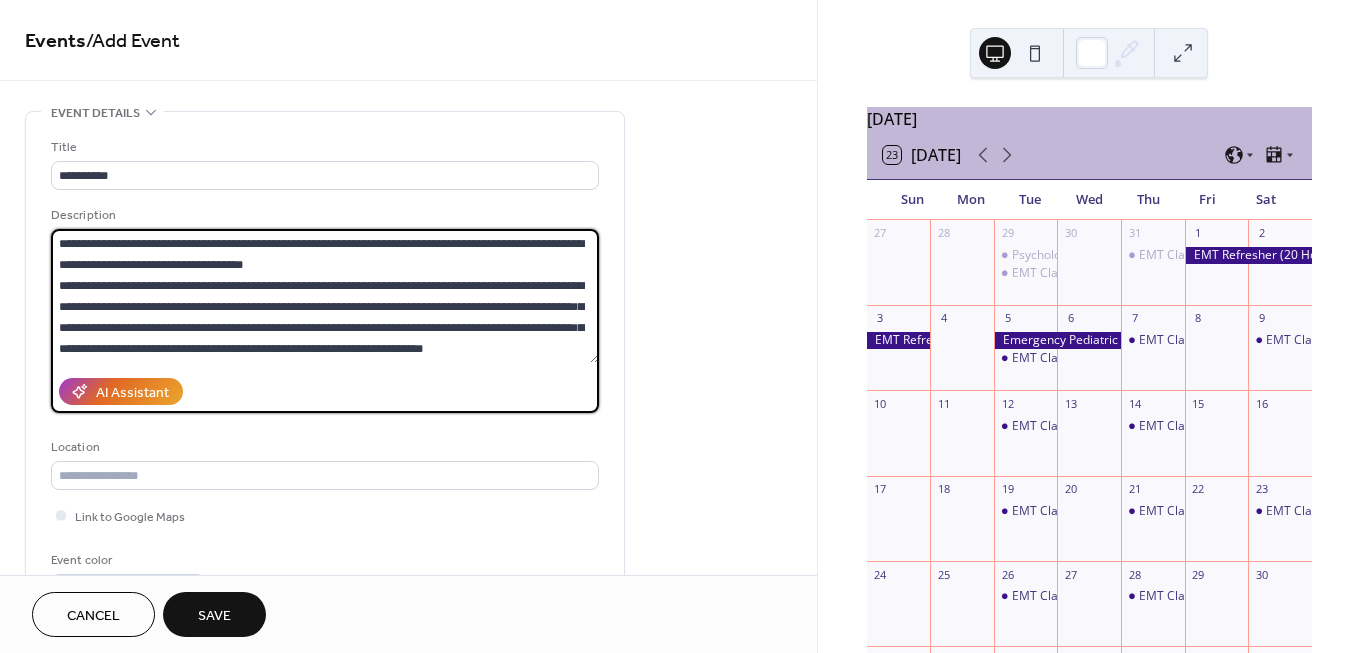 scroll, scrollTop: 714, scrollLeft: 0, axis: vertical 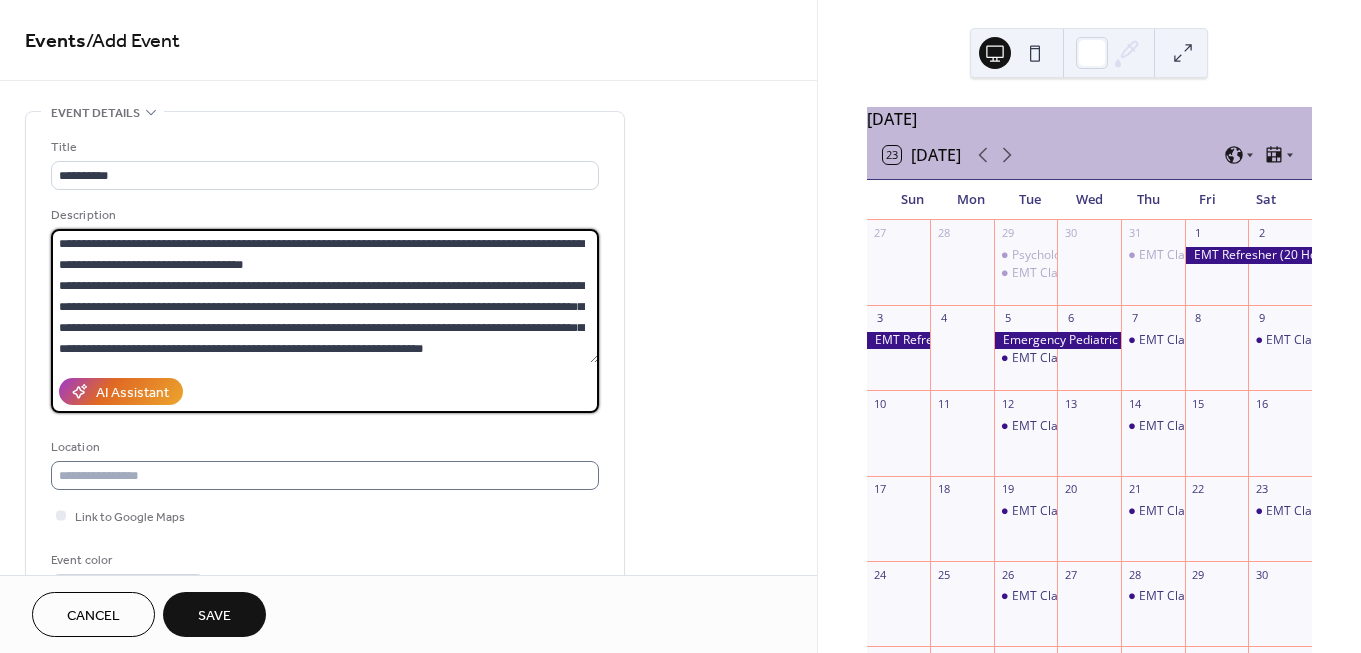 type on "**********" 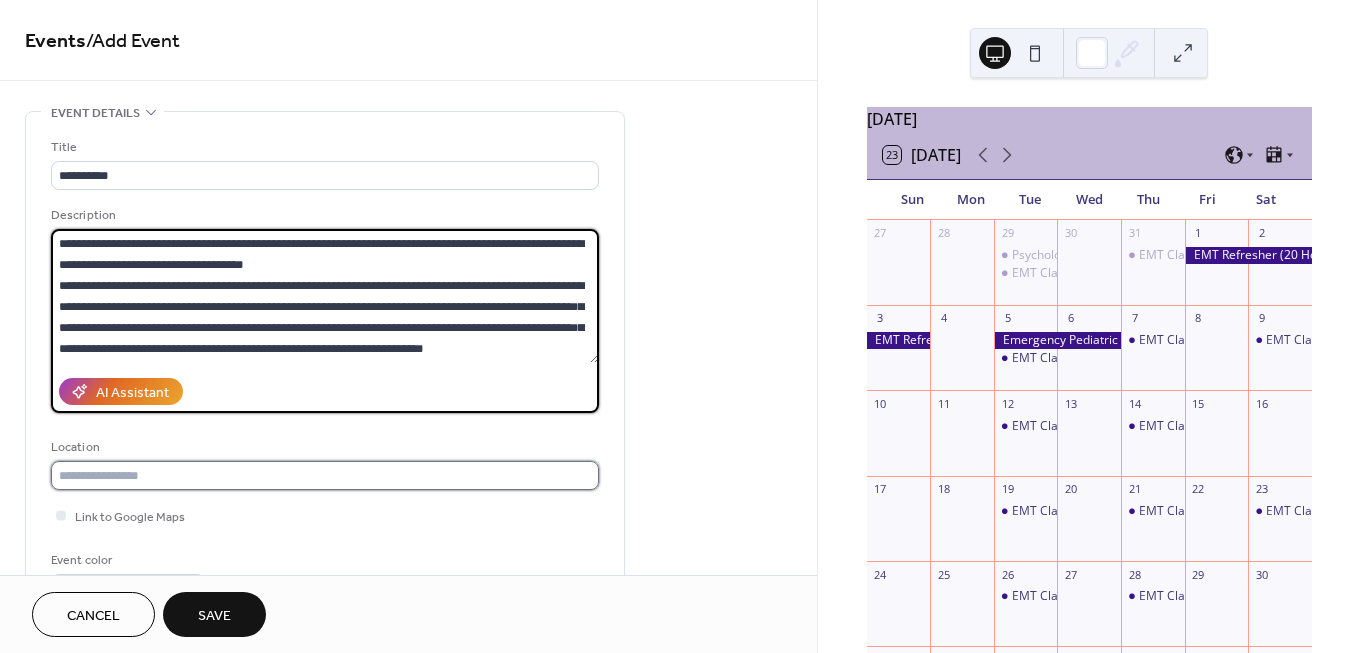 click at bounding box center [325, 475] 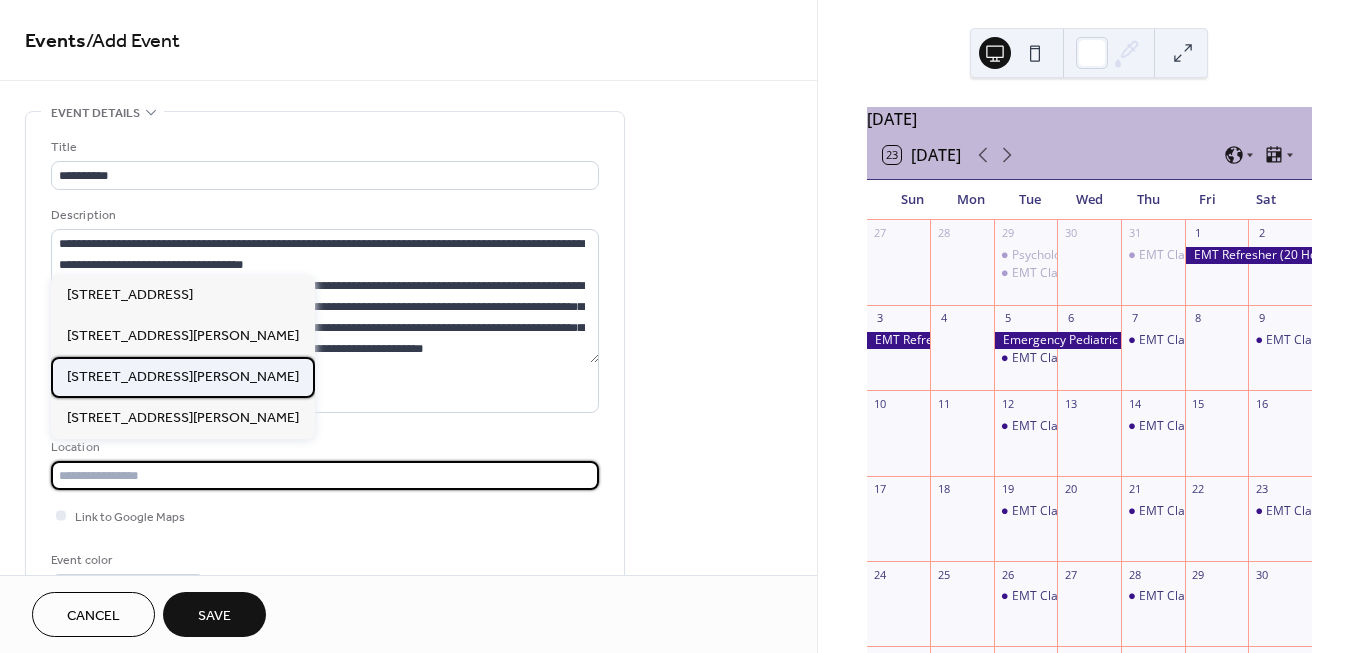 click on "420 Hudgins Rd, Suite 217 Fredericksburg, VA 22408" at bounding box center (183, 377) 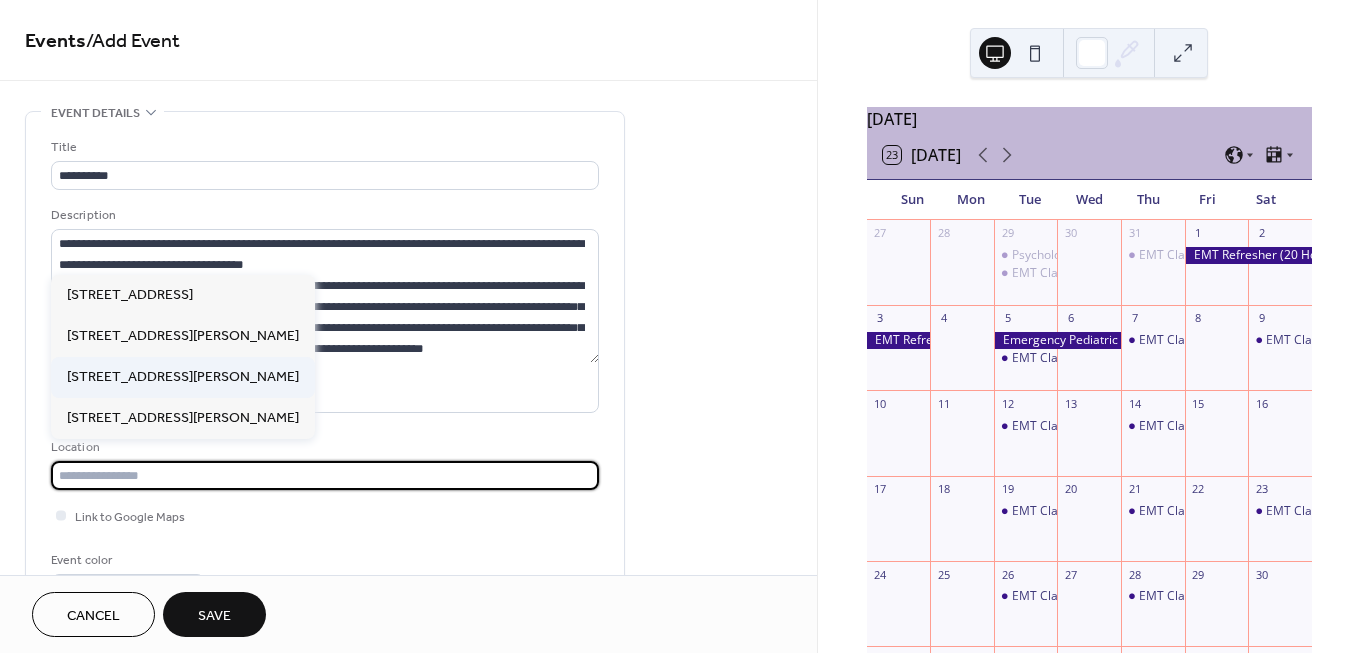 type on "**********" 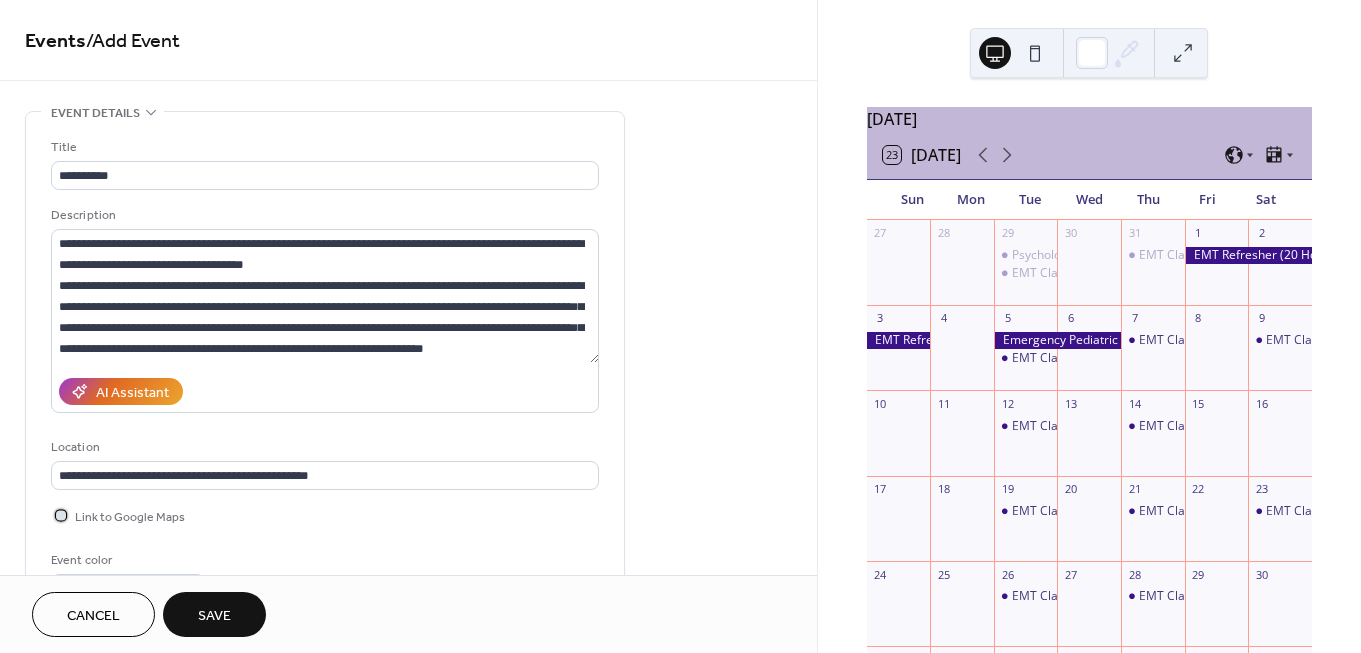 click at bounding box center (61, 515) 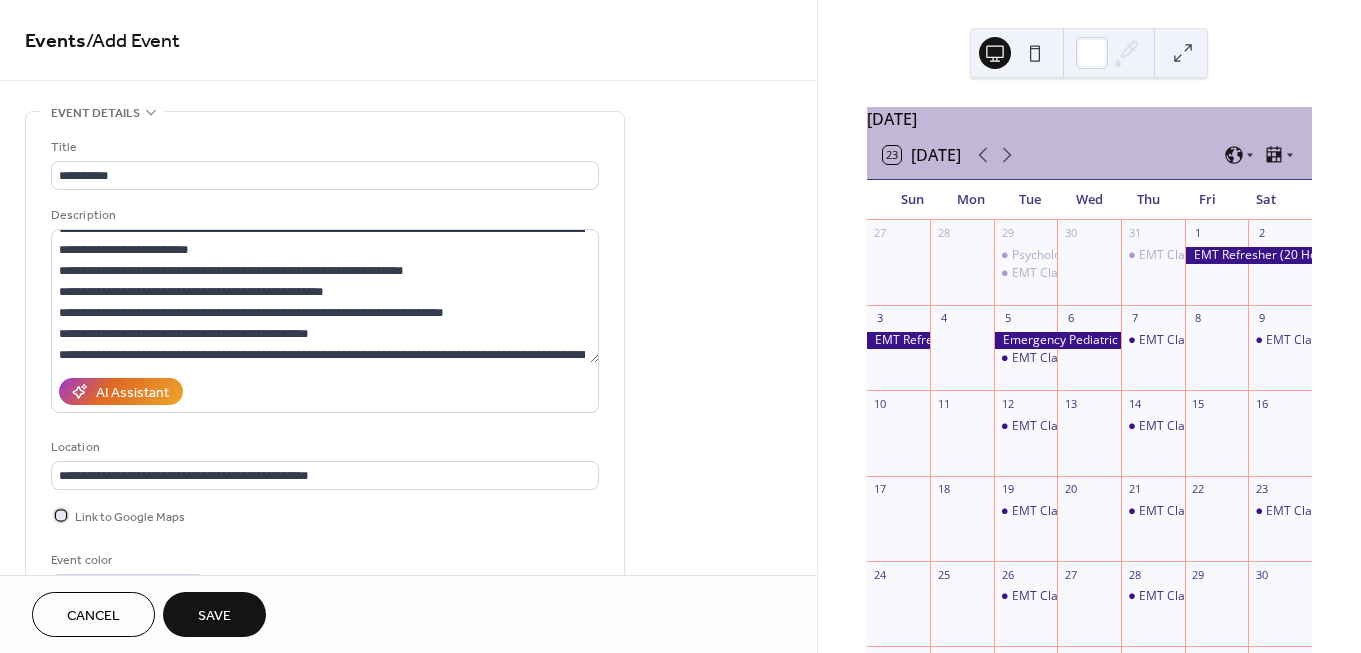 scroll, scrollTop: 192, scrollLeft: 0, axis: vertical 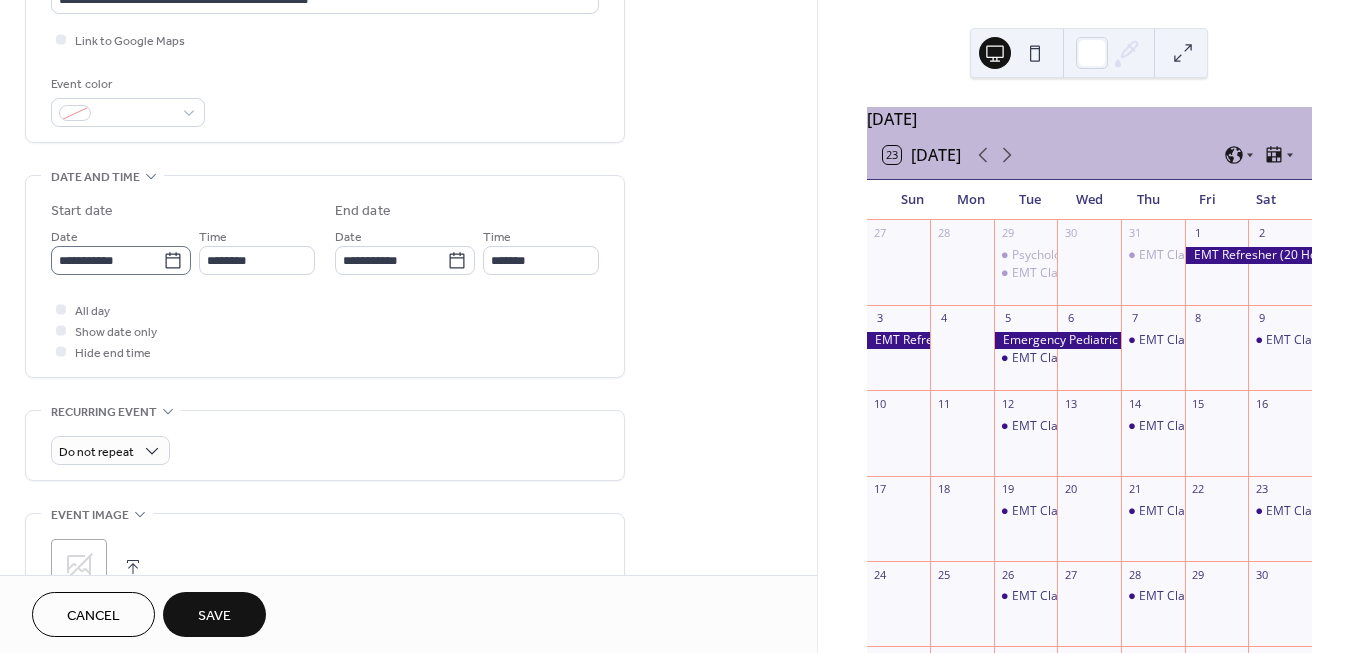 click 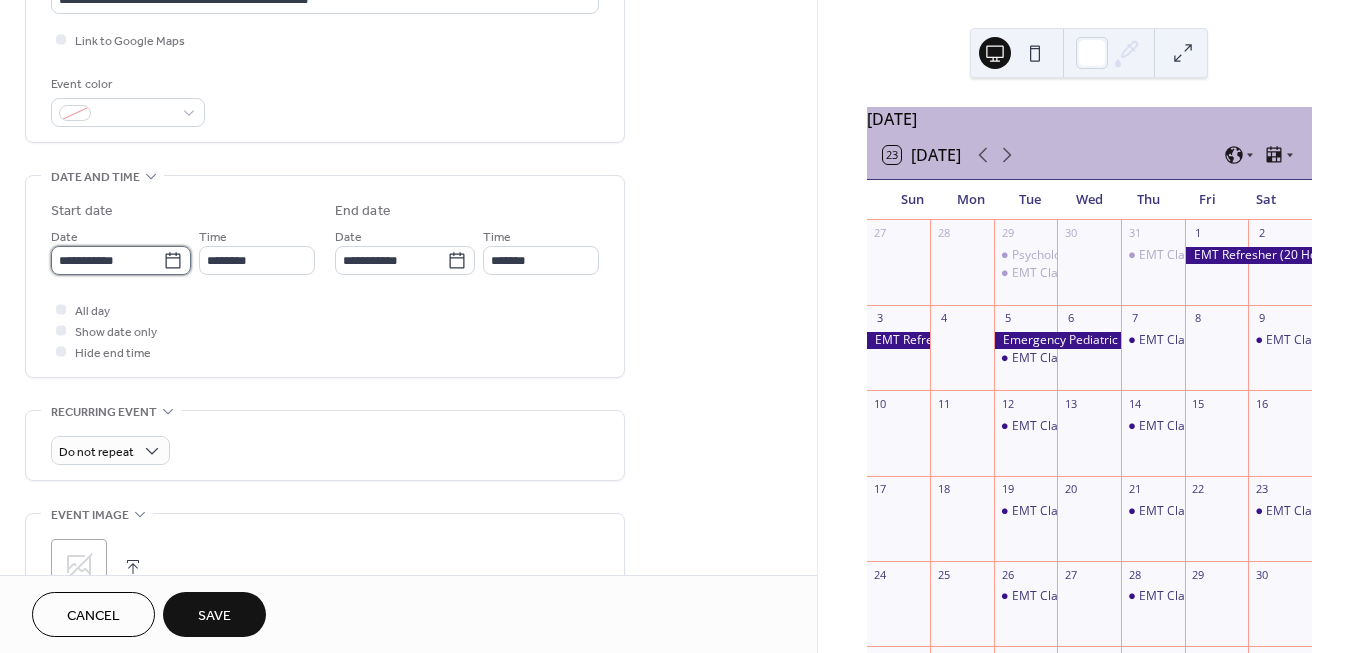 click on "**********" at bounding box center (107, 260) 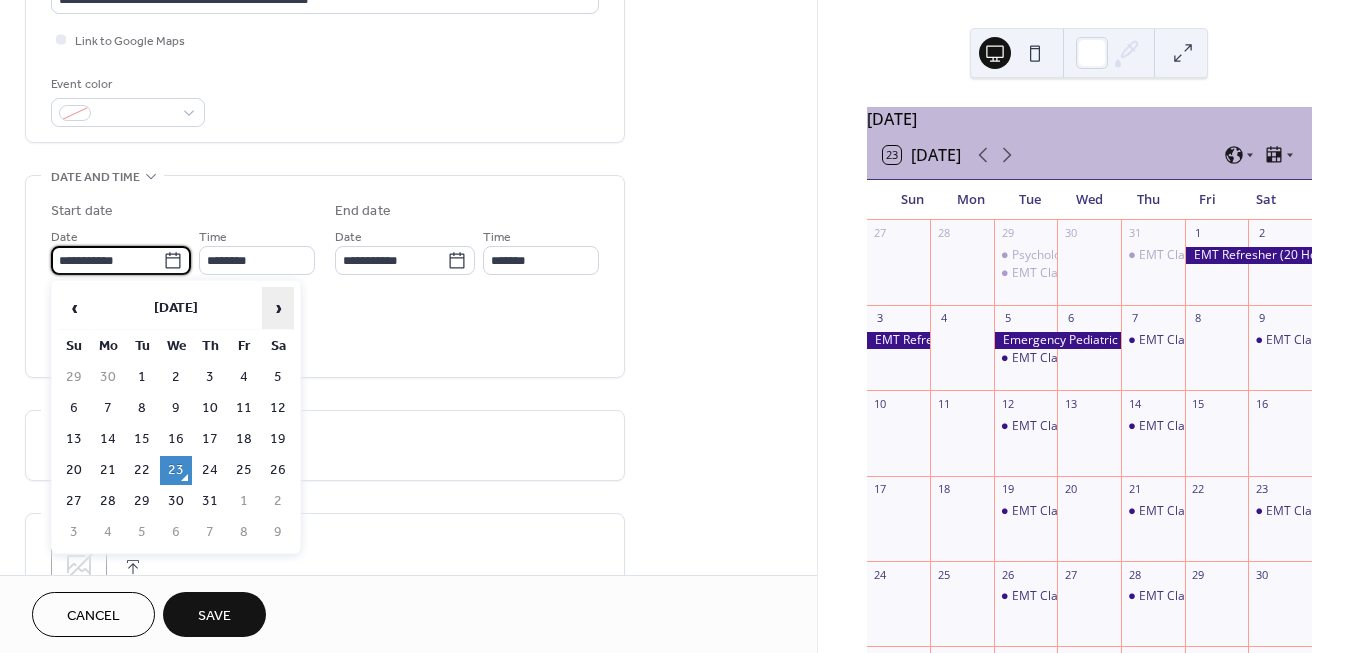 click on "›" at bounding box center (278, 308) 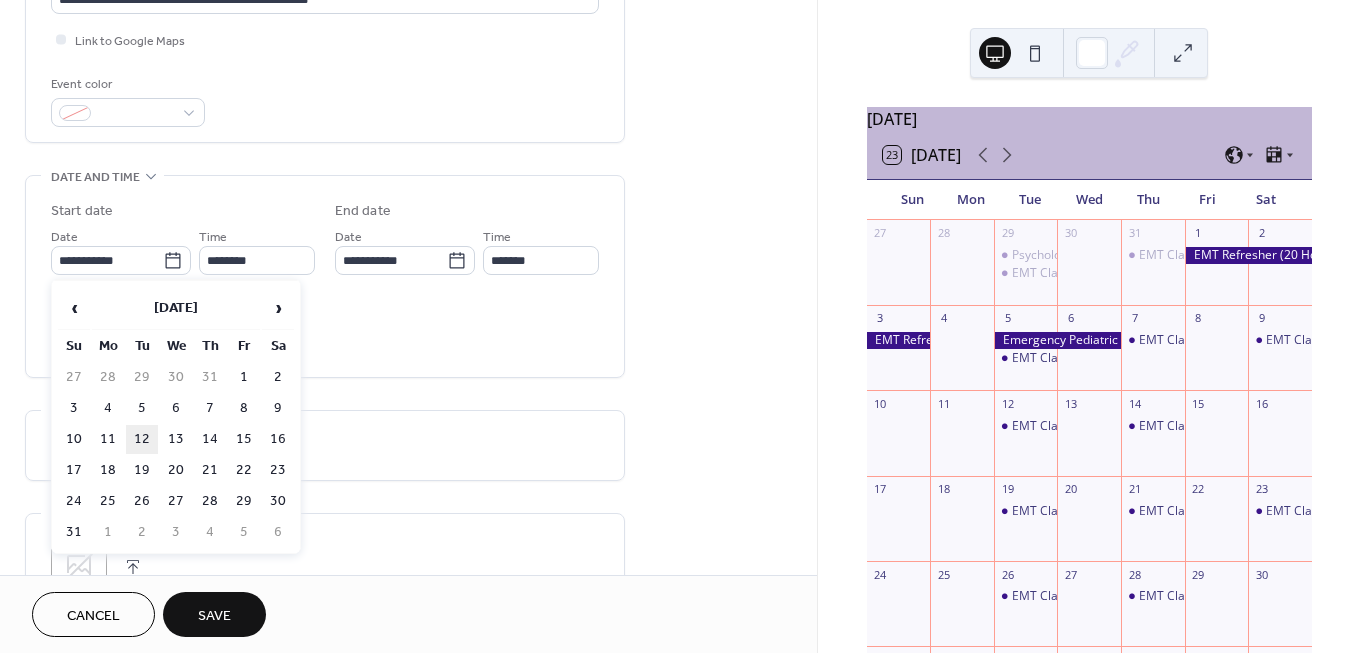 click on "12" at bounding box center (142, 439) 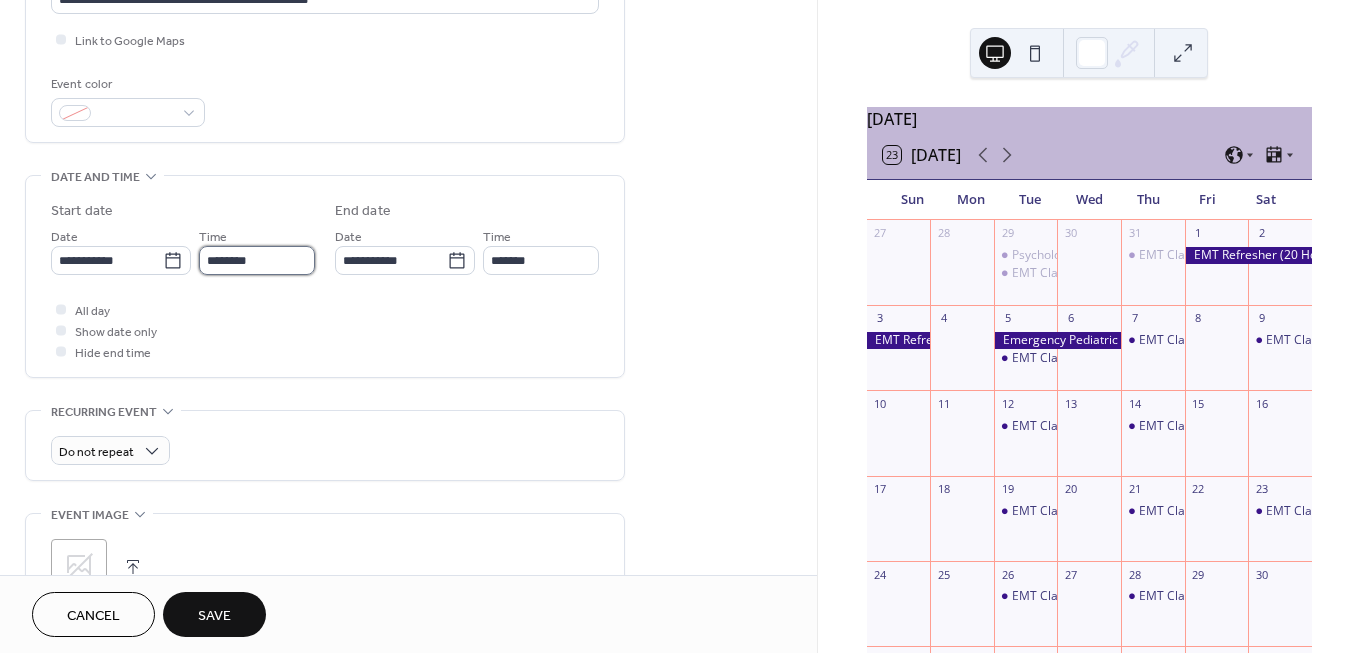 click on "********" at bounding box center (257, 260) 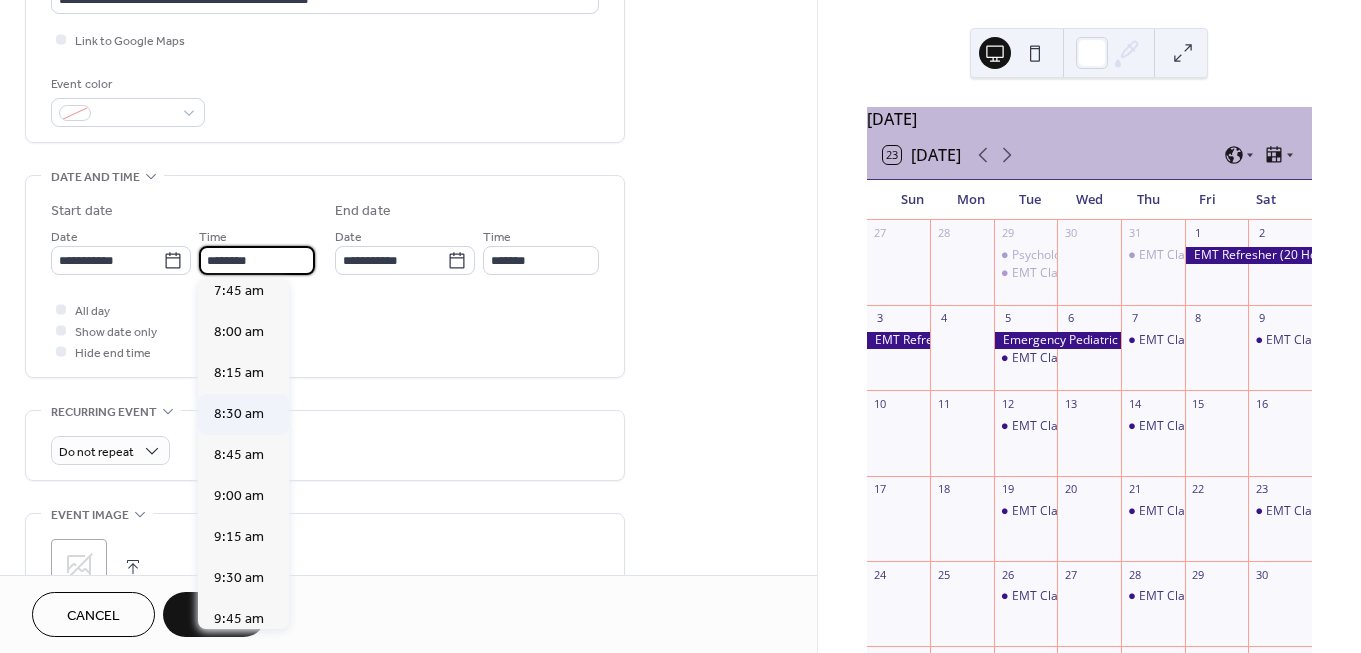 scroll, scrollTop: 1263, scrollLeft: 0, axis: vertical 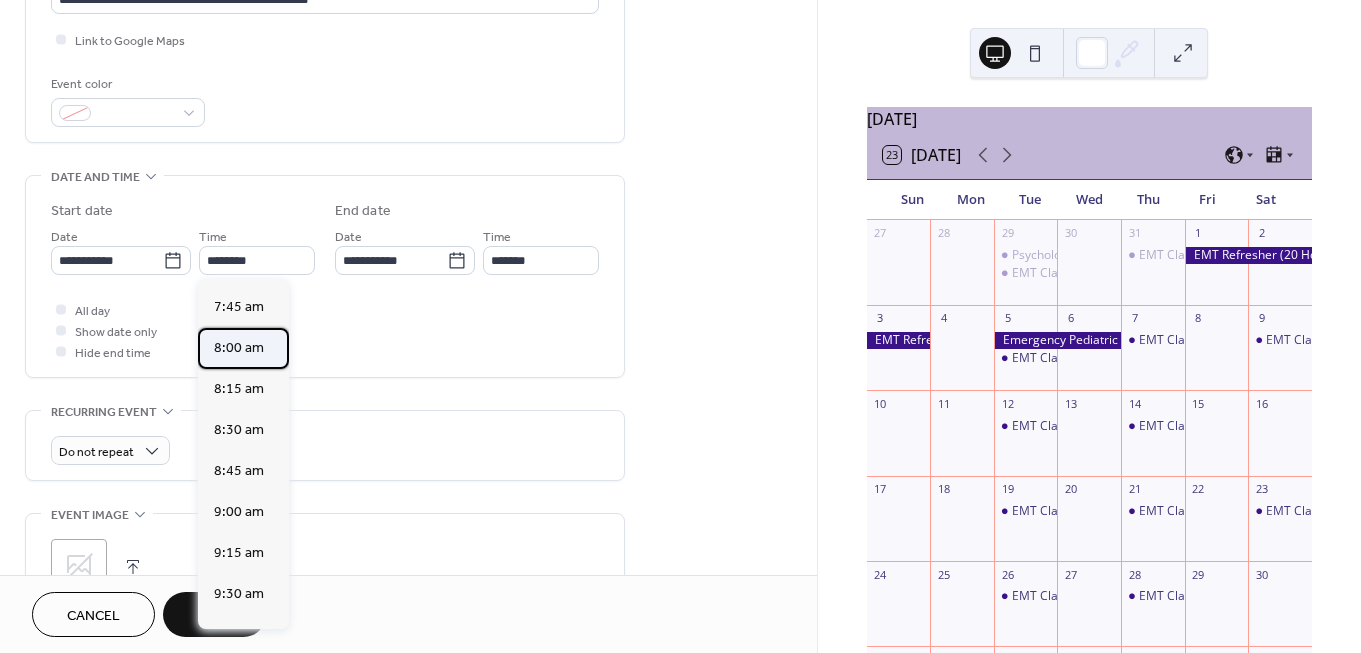 click on "8:00 am" at bounding box center [239, 348] 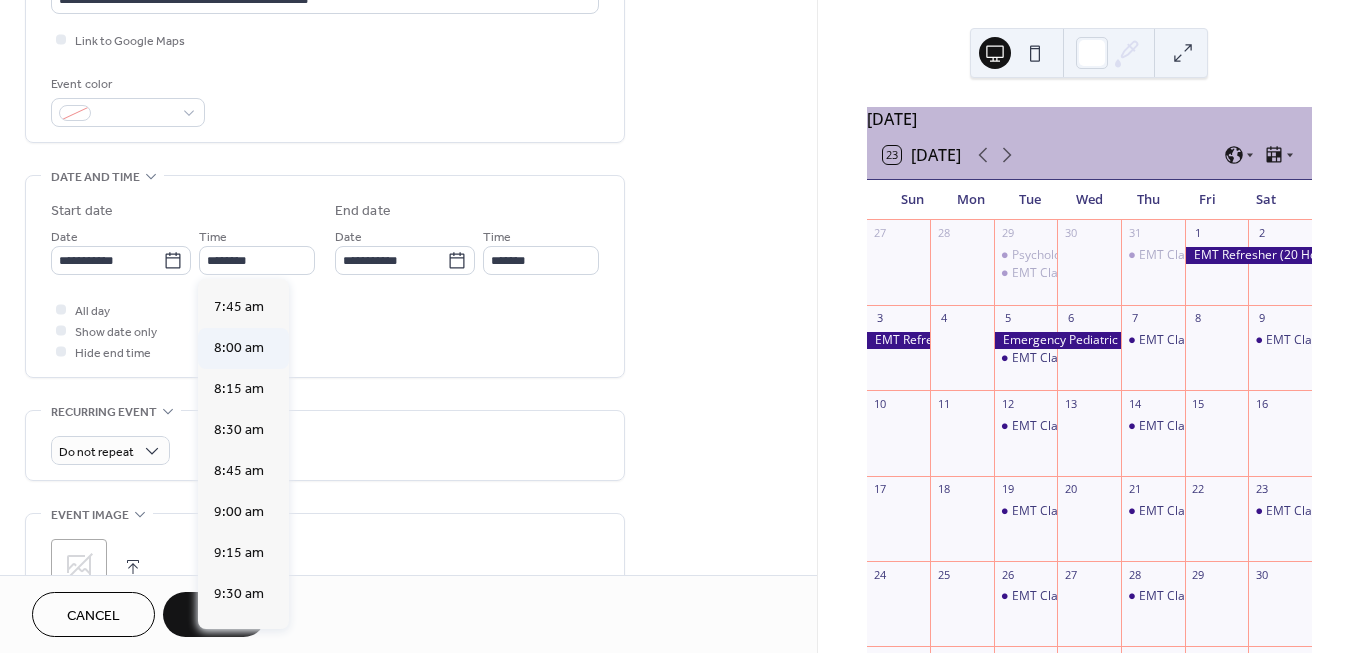 type on "*******" 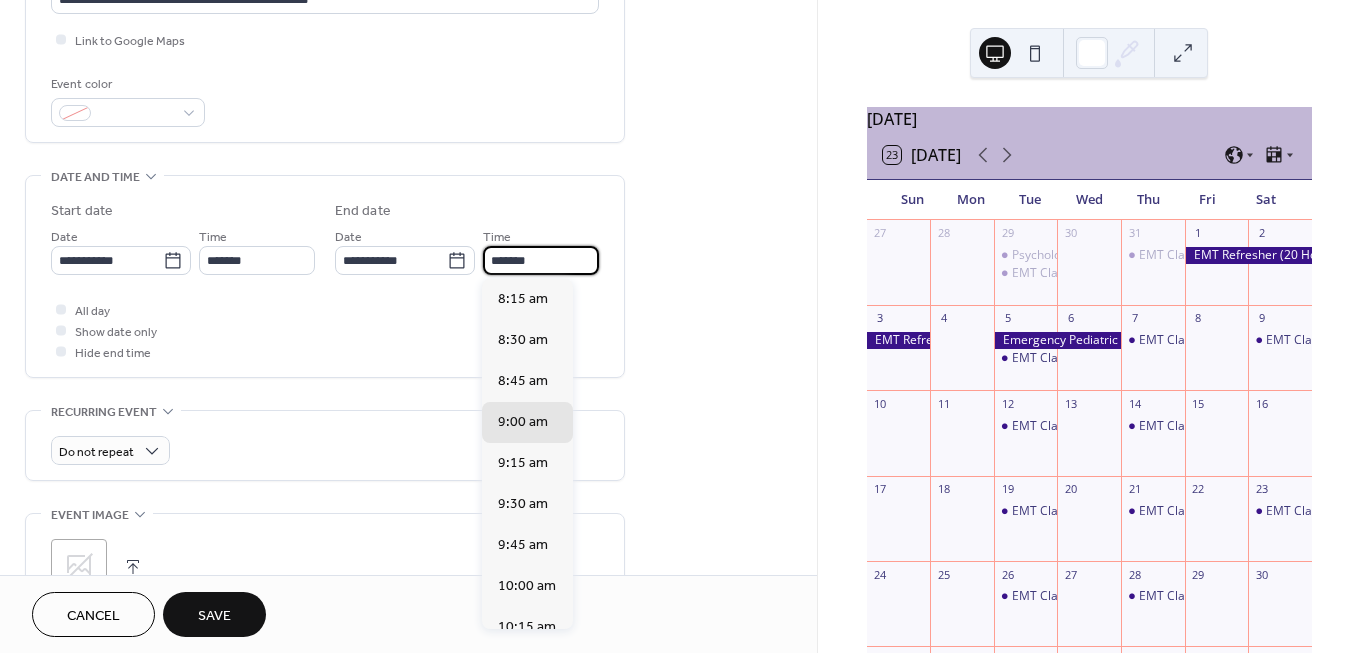 click on "*******" at bounding box center [541, 260] 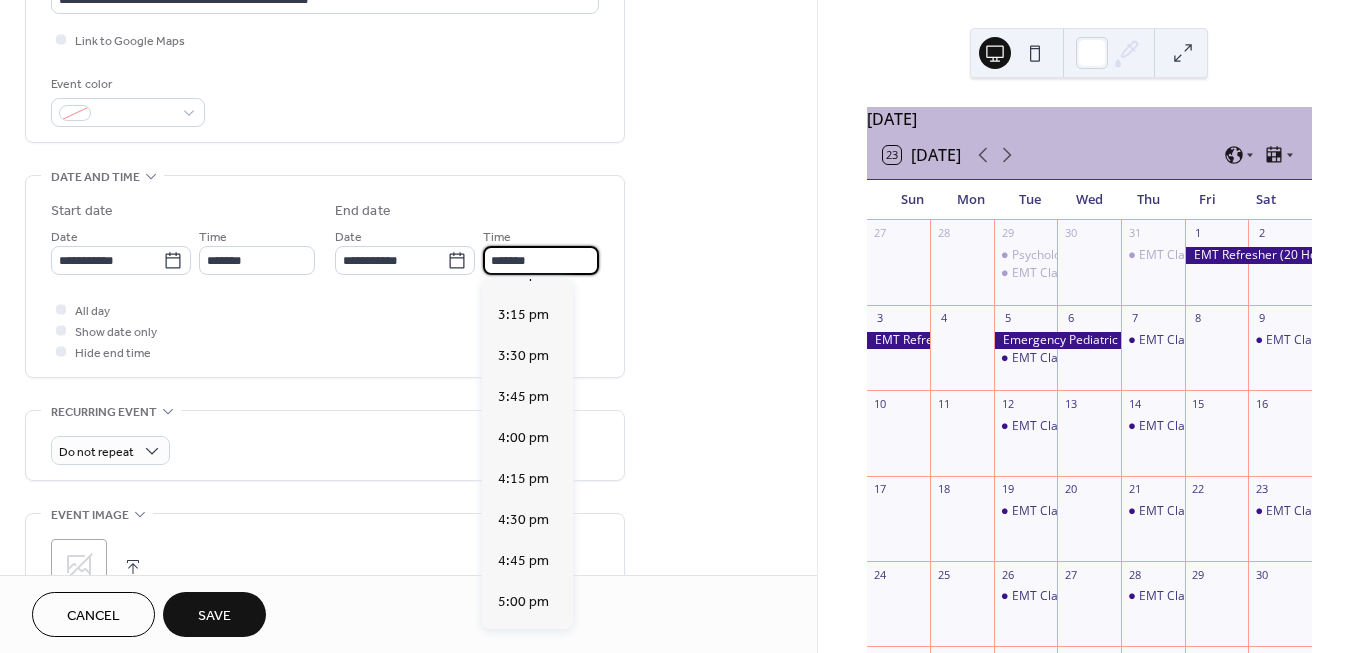 scroll, scrollTop: 1196, scrollLeft: 0, axis: vertical 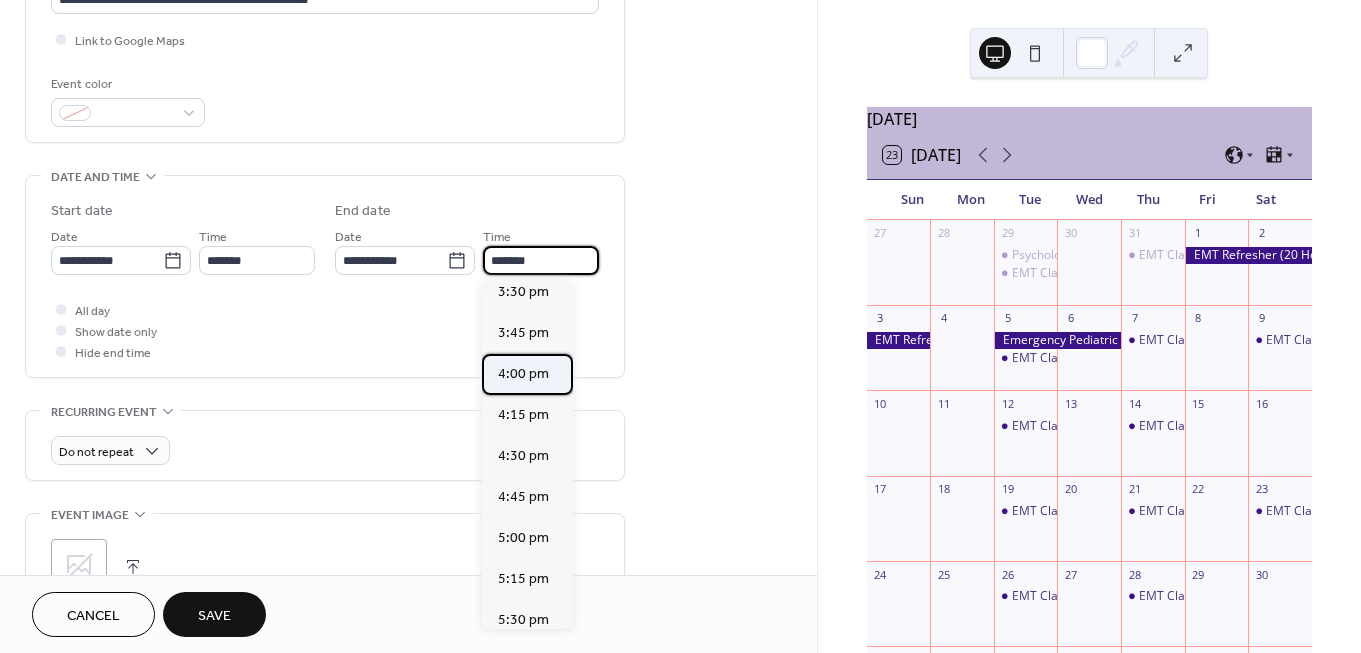 click on "4:00 pm" at bounding box center (523, 374) 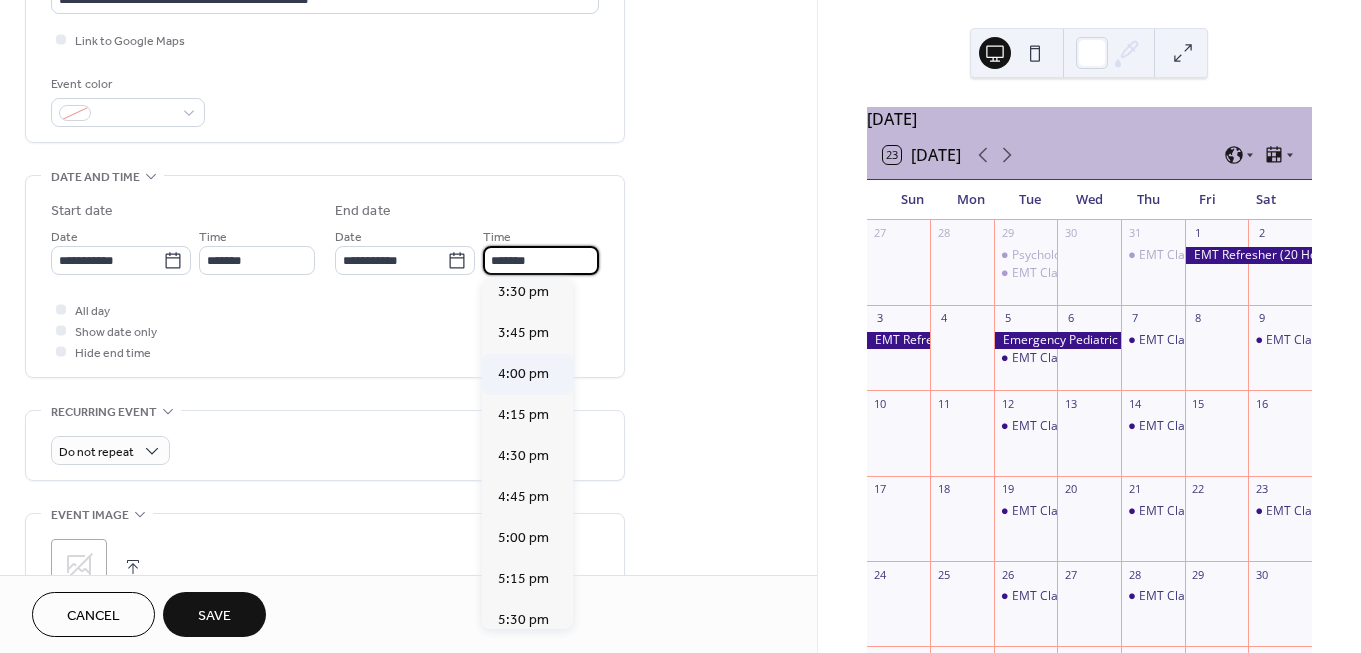 type on "*******" 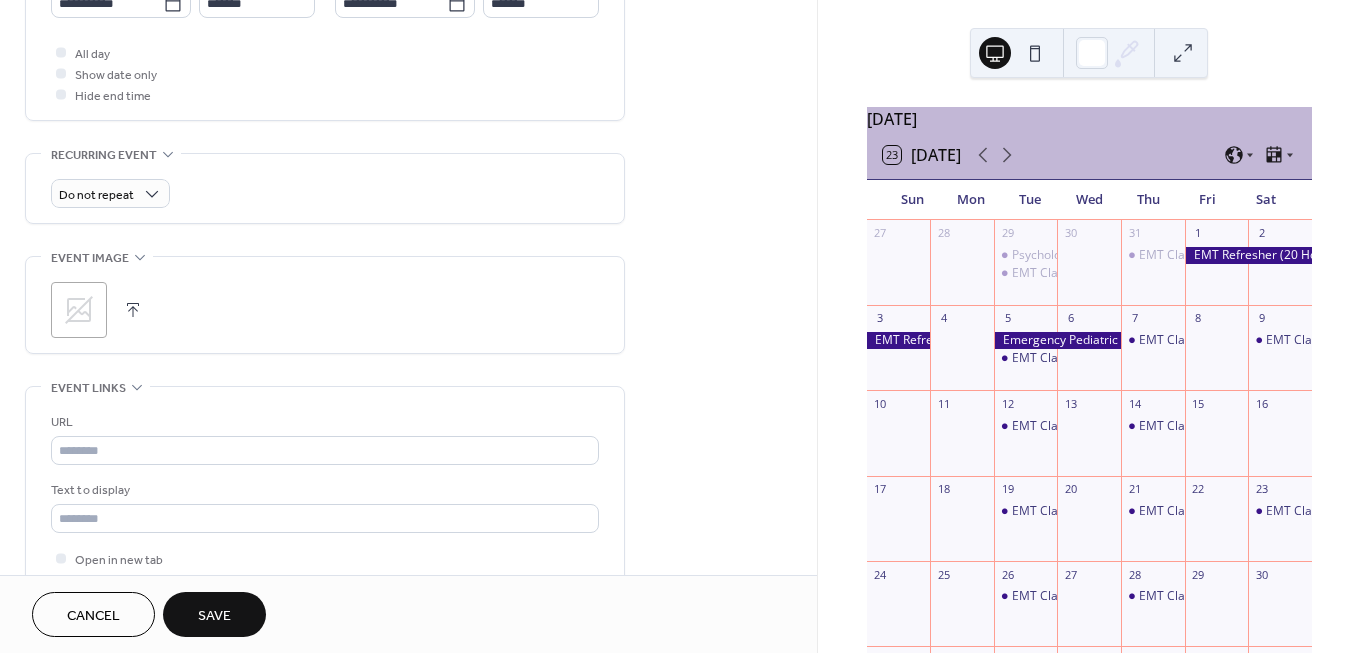 scroll, scrollTop: 772, scrollLeft: 0, axis: vertical 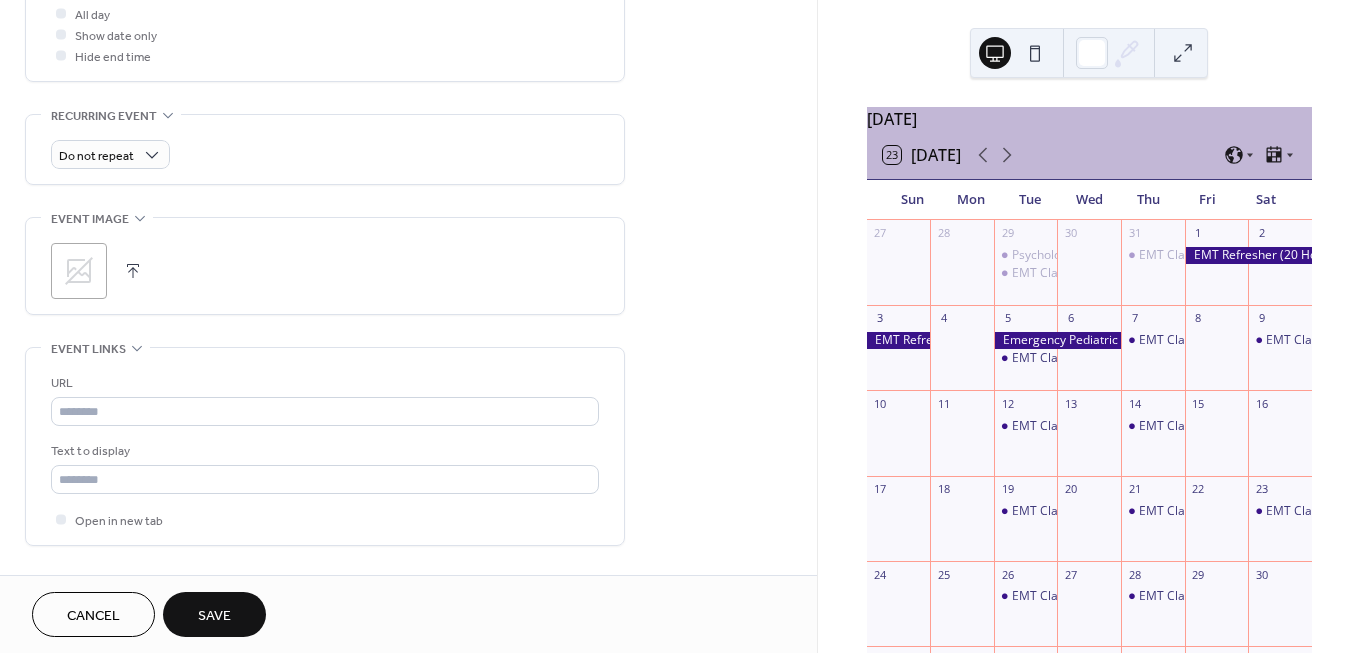 click 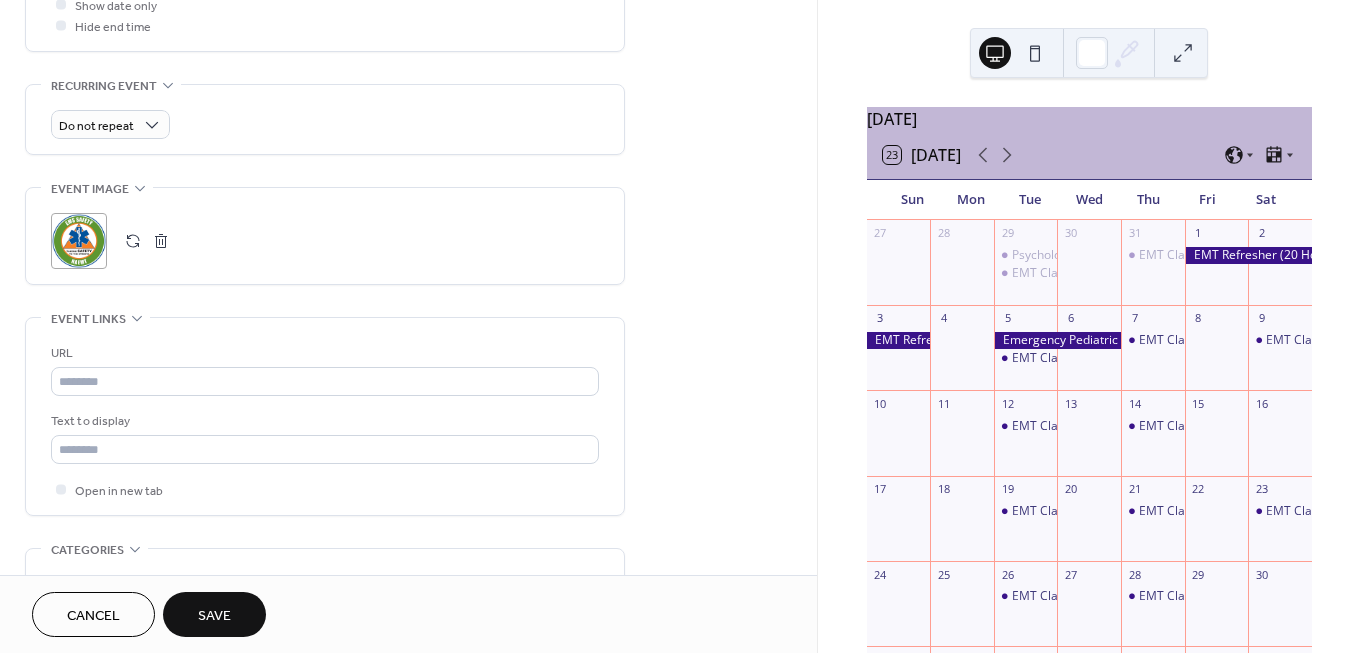 scroll, scrollTop: 784, scrollLeft: 0, axis: vertical 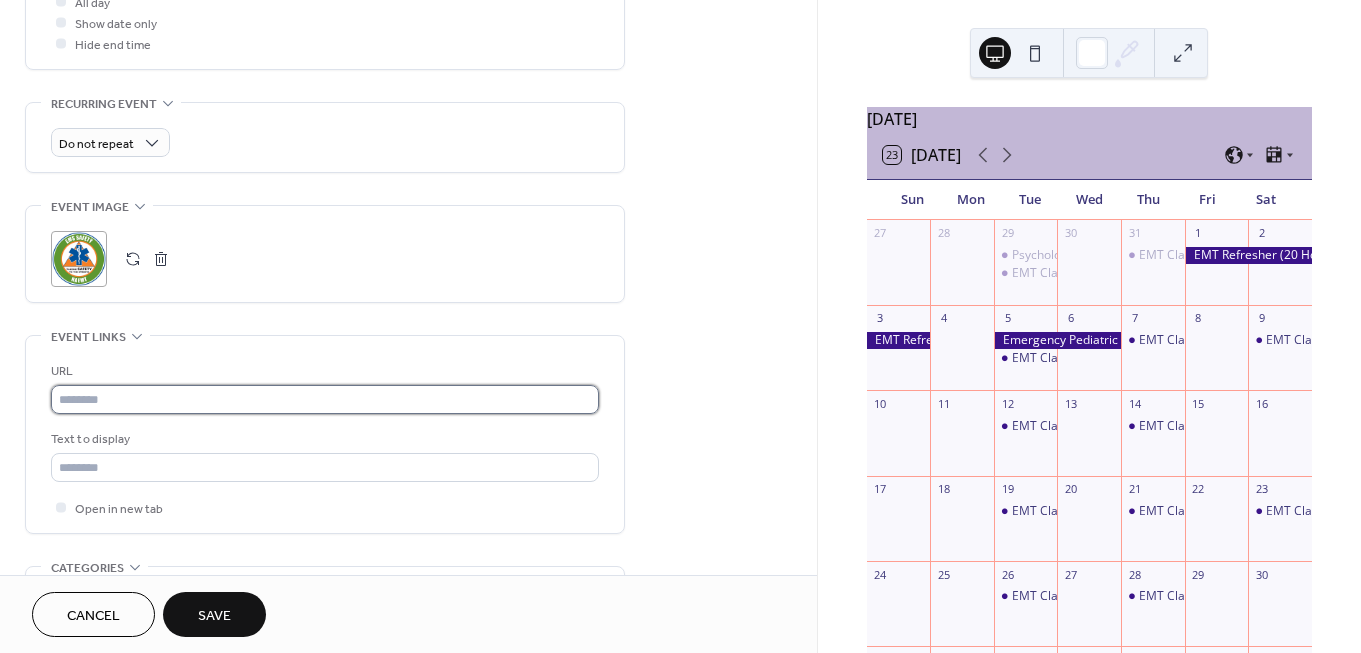 click at bounding box center (325, 399) 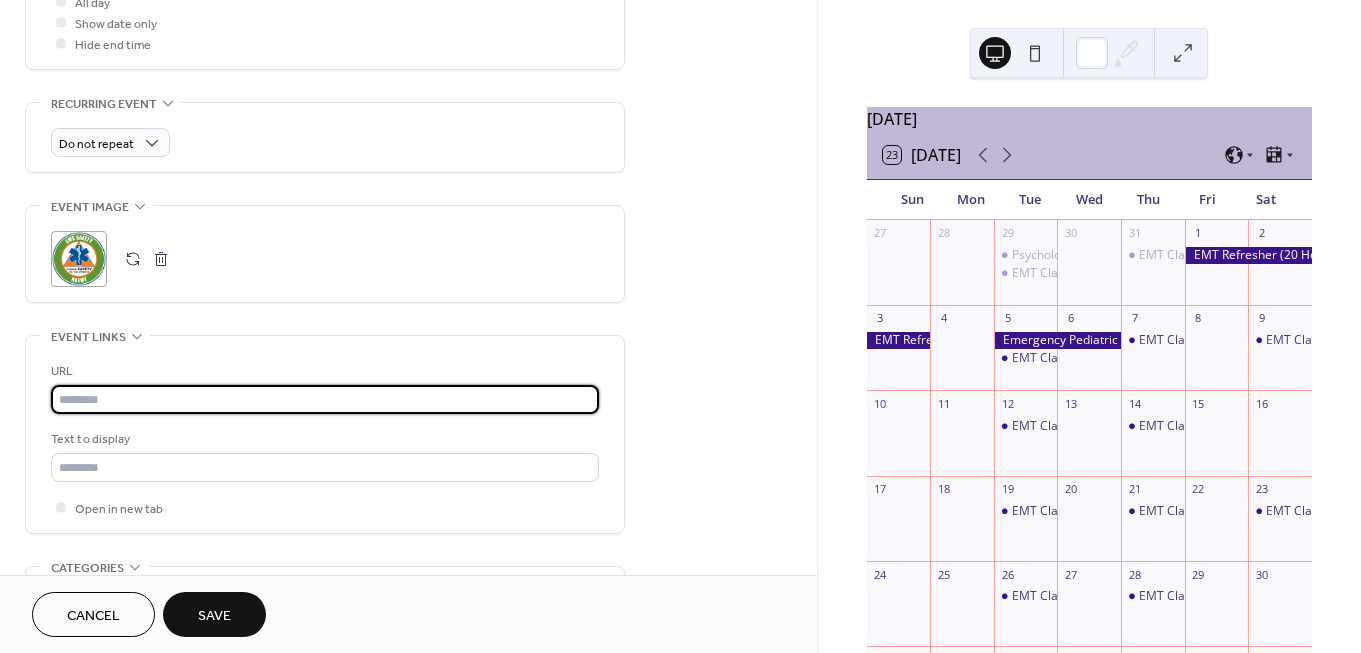 paste on "**********" 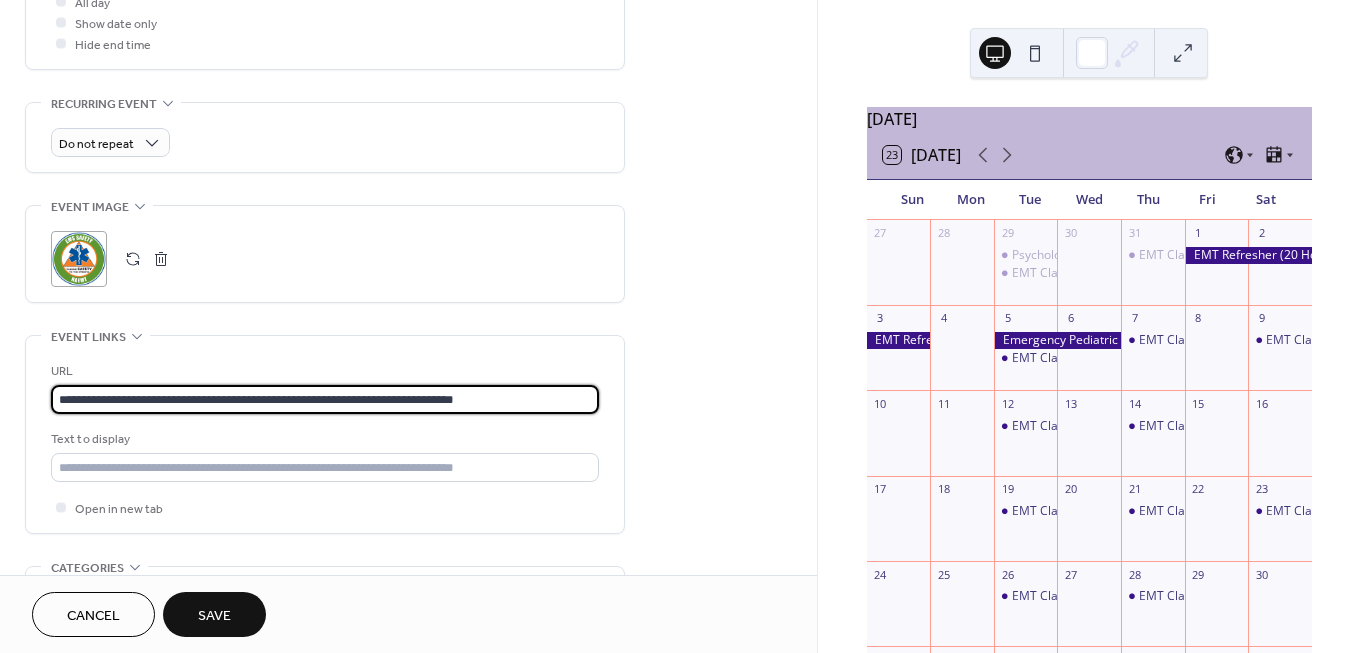 type on "**********" 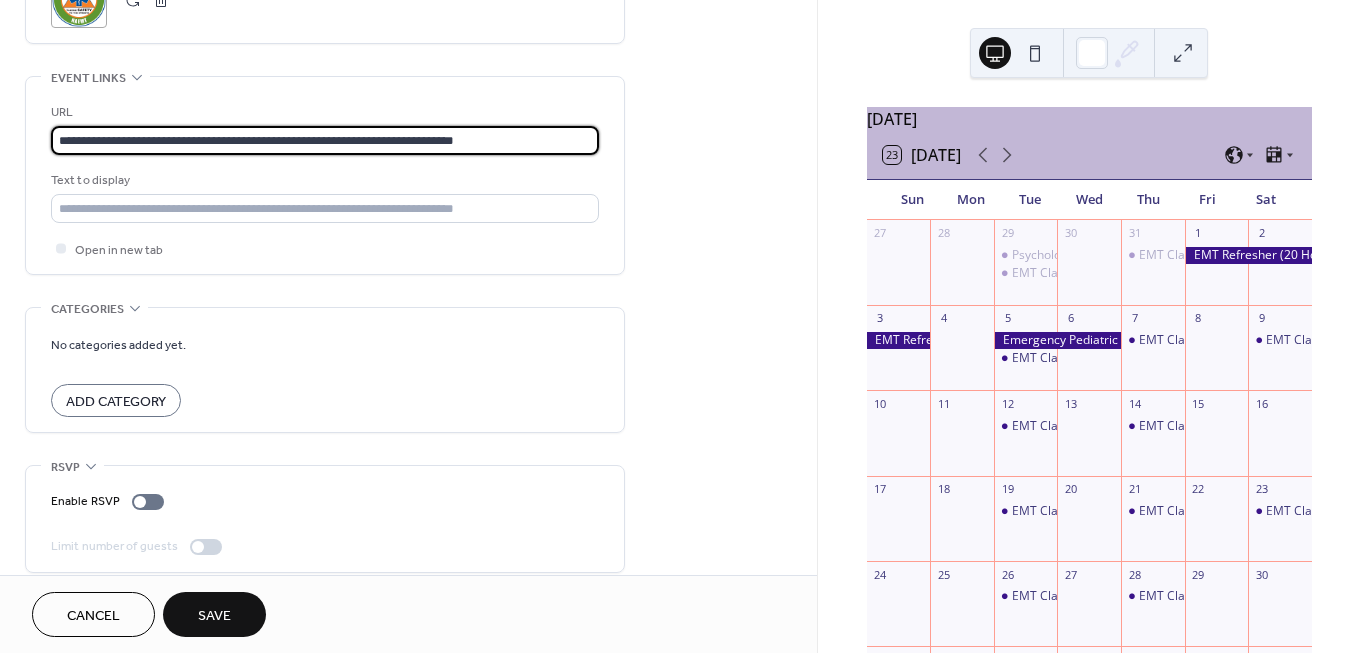 scroll, scrollTop: 1061, scrollLeft: 0, axis: vertical 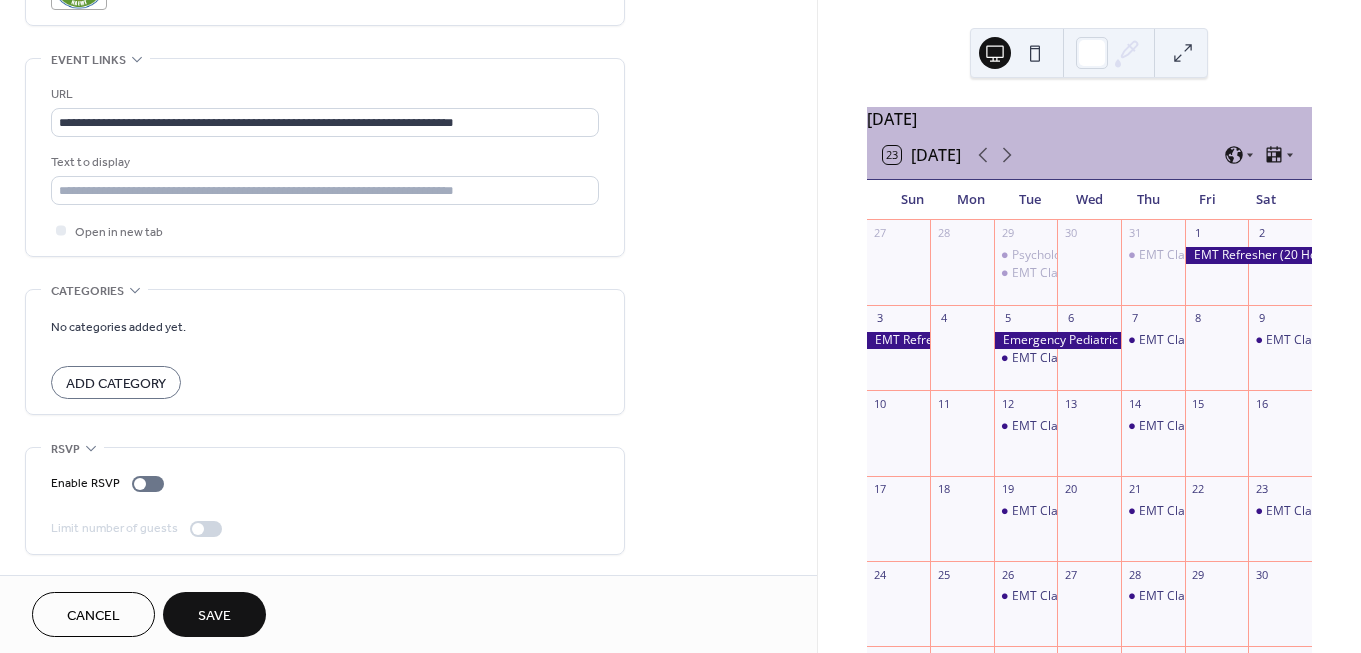 click on "Save" at bounding box center [214, 614] 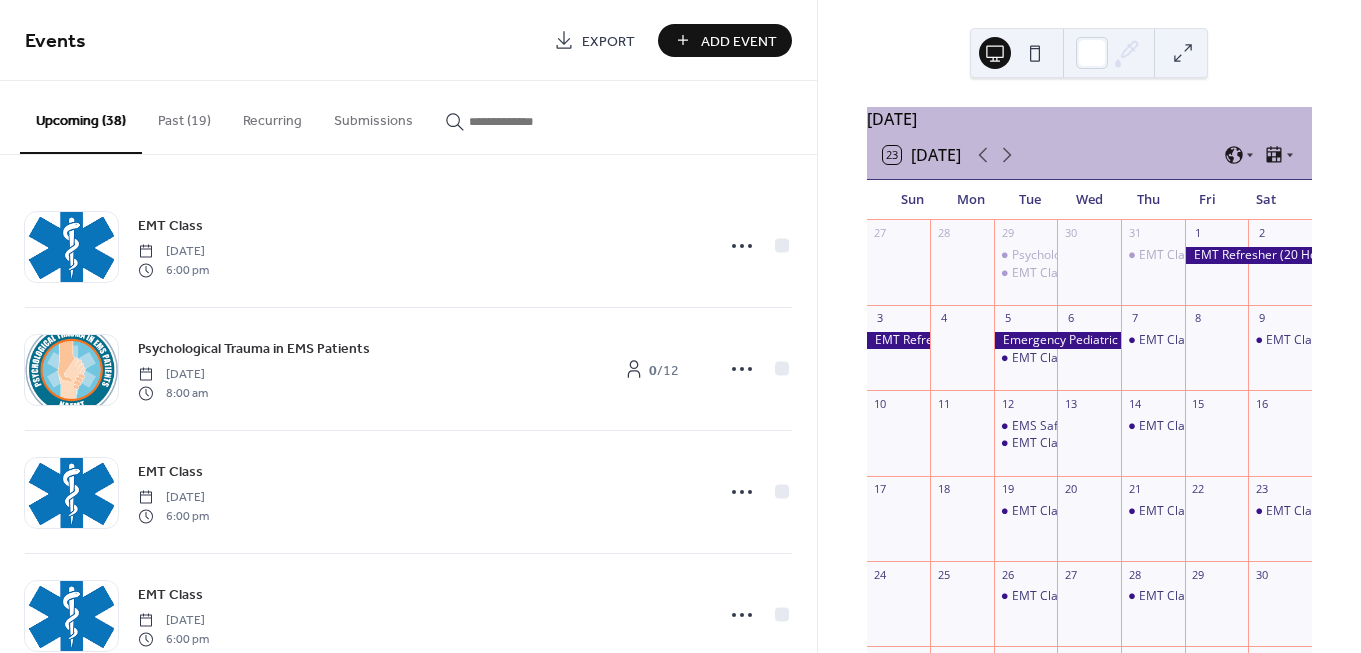 click on "Add Event" at bounding box center [739, 41] 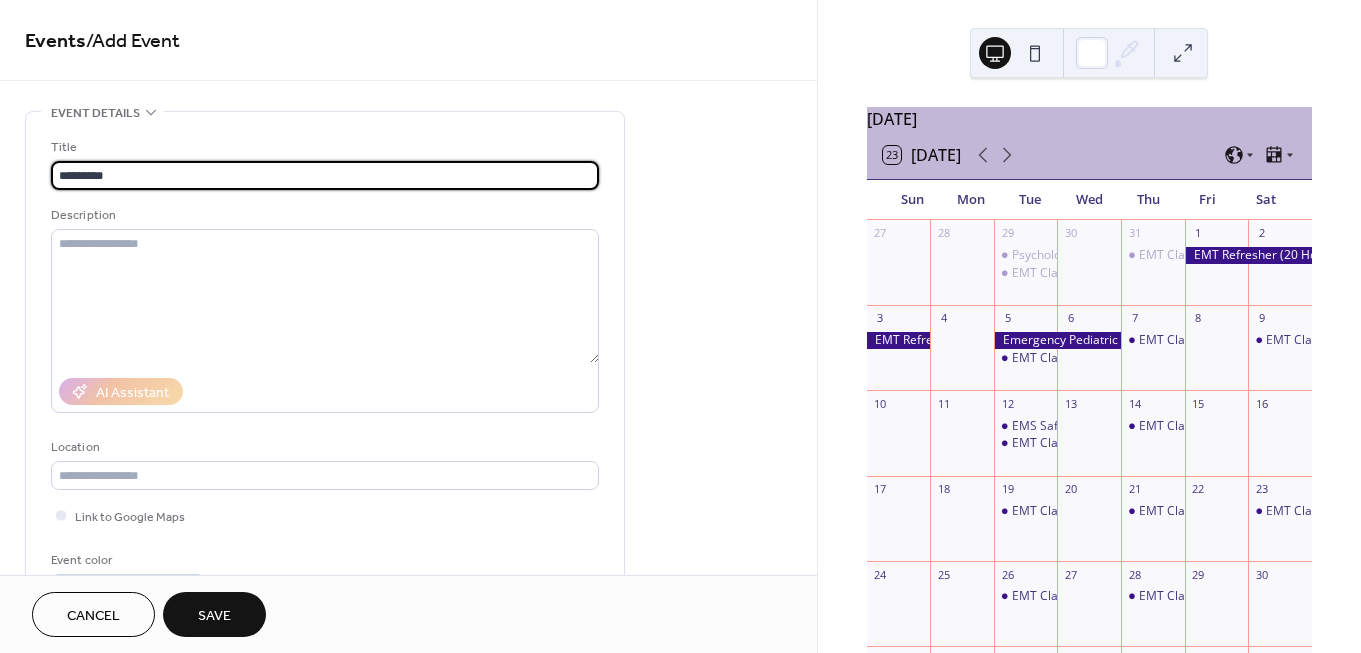 click on "********" at bounding box center [325, 175] 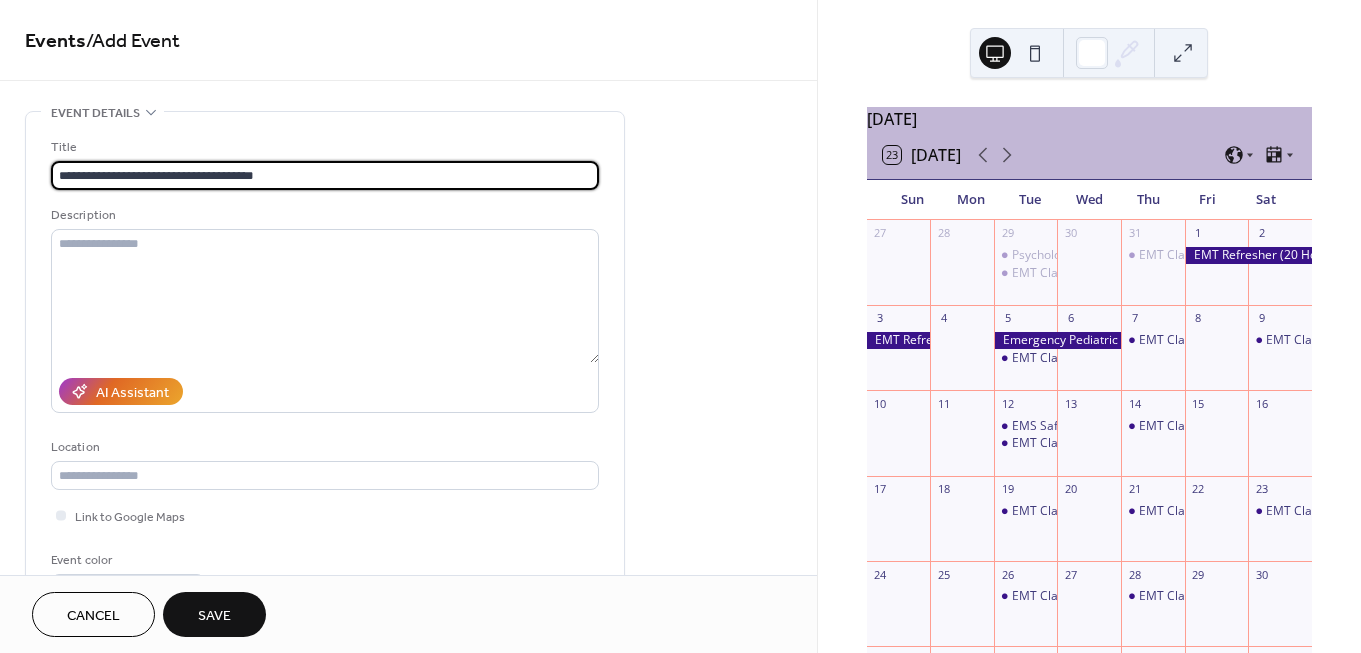 type on "**********" 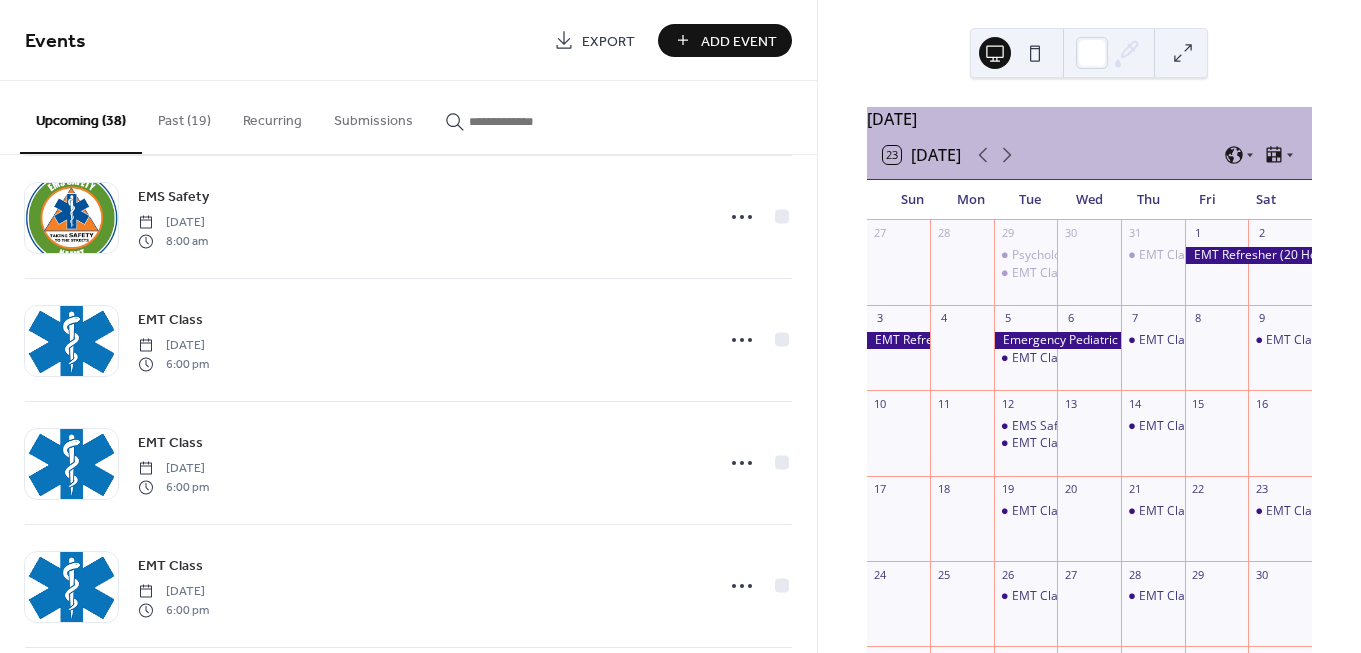scroll, scrollTop: 1124, scrollLeft: 0, axis: vertical 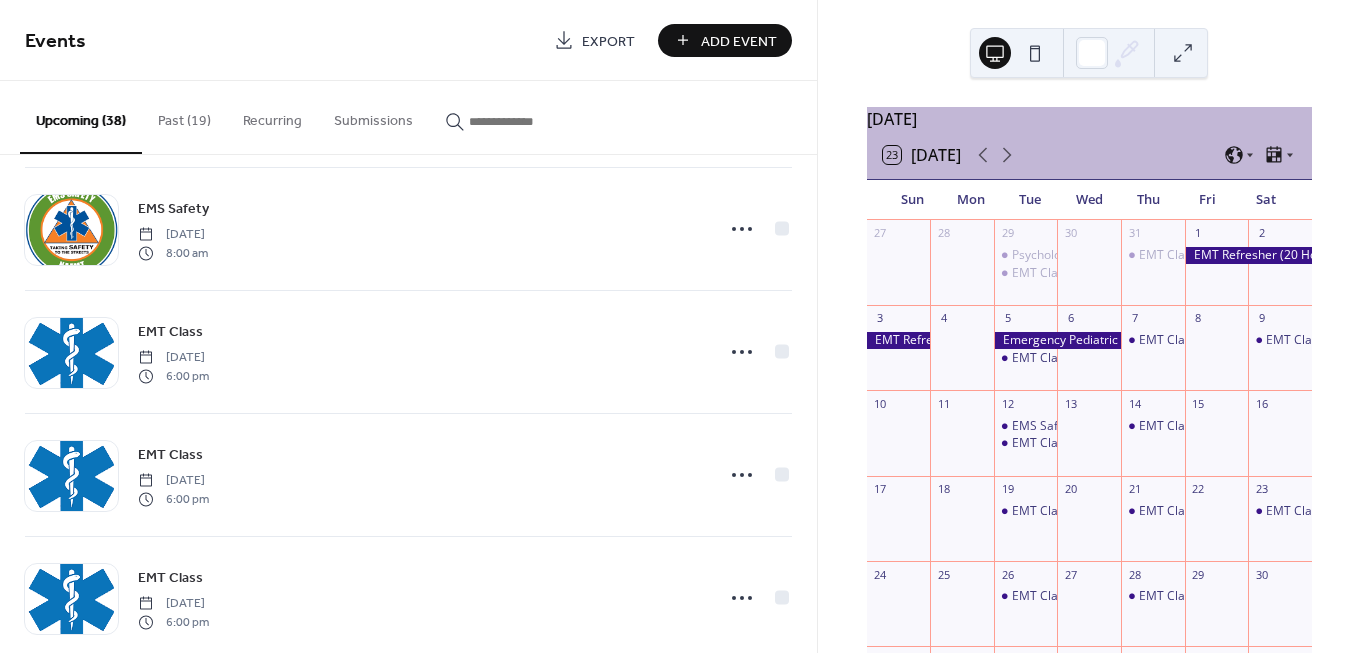 click on "Past (19)" at bounding box center [184, 116] 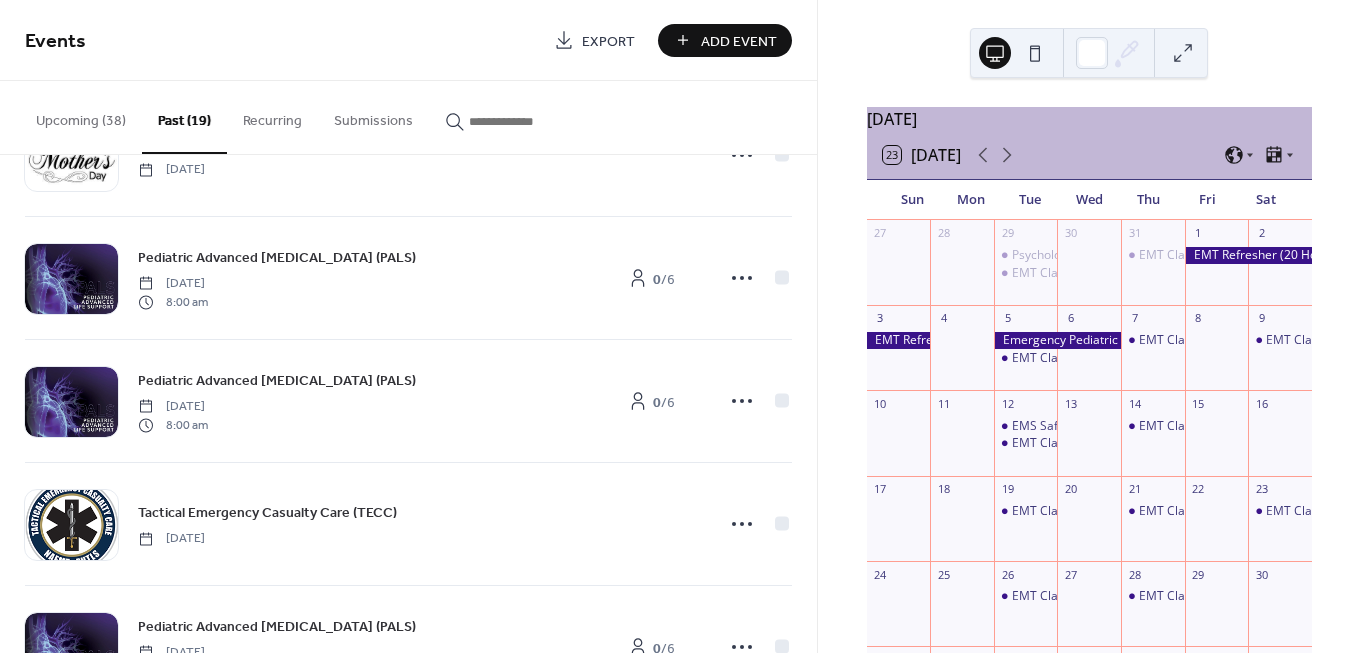 scroll, scrollTop: 1311, scrollLeft: 0, axis: vertical 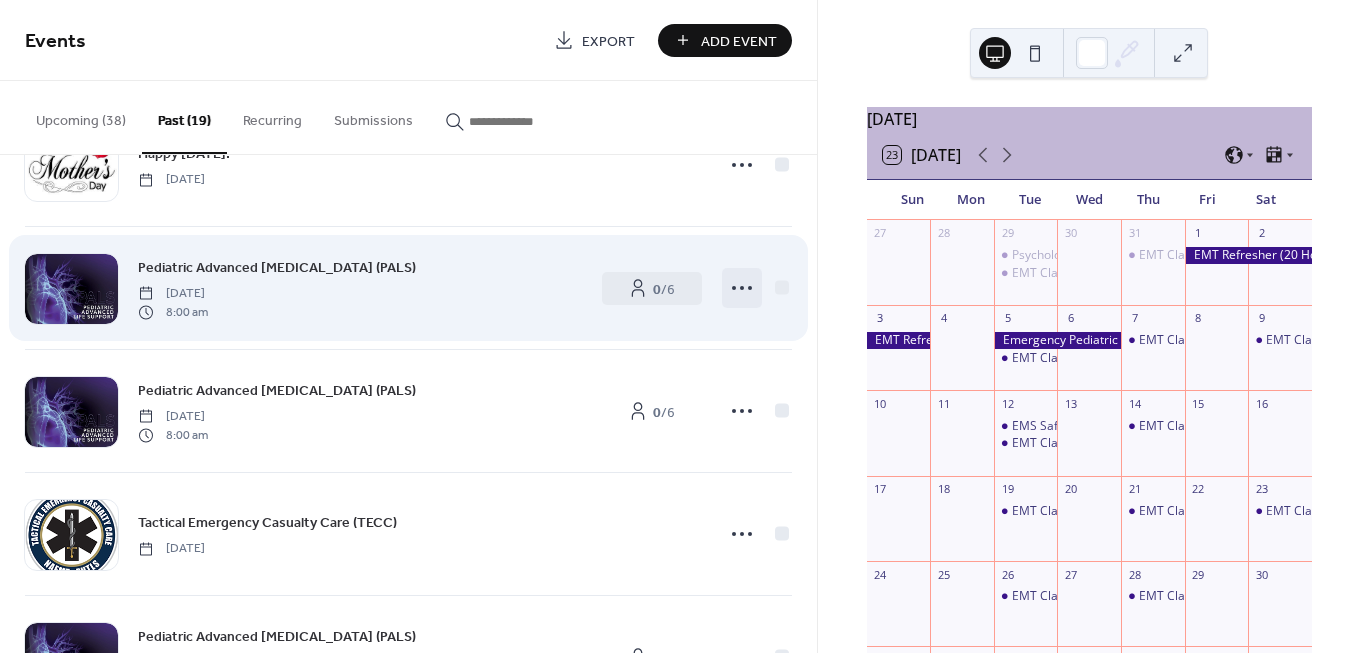 click 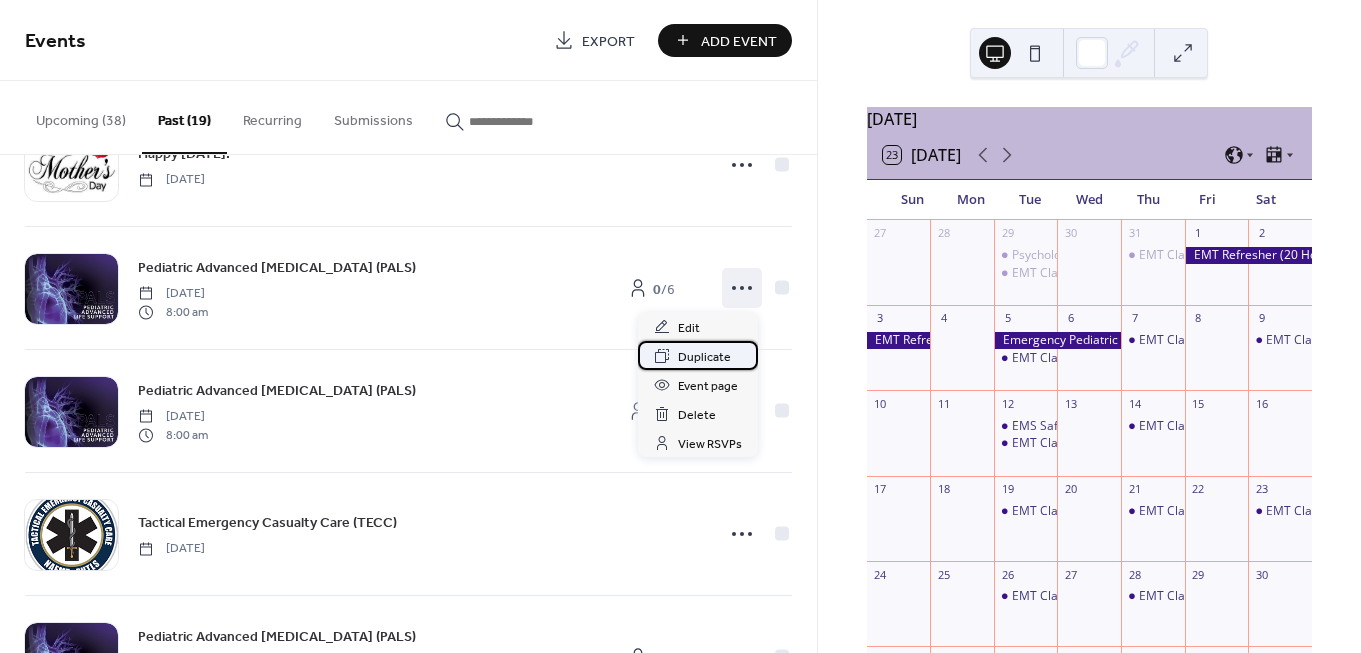 click on "Duplicate" at bounding box center [704, 357] 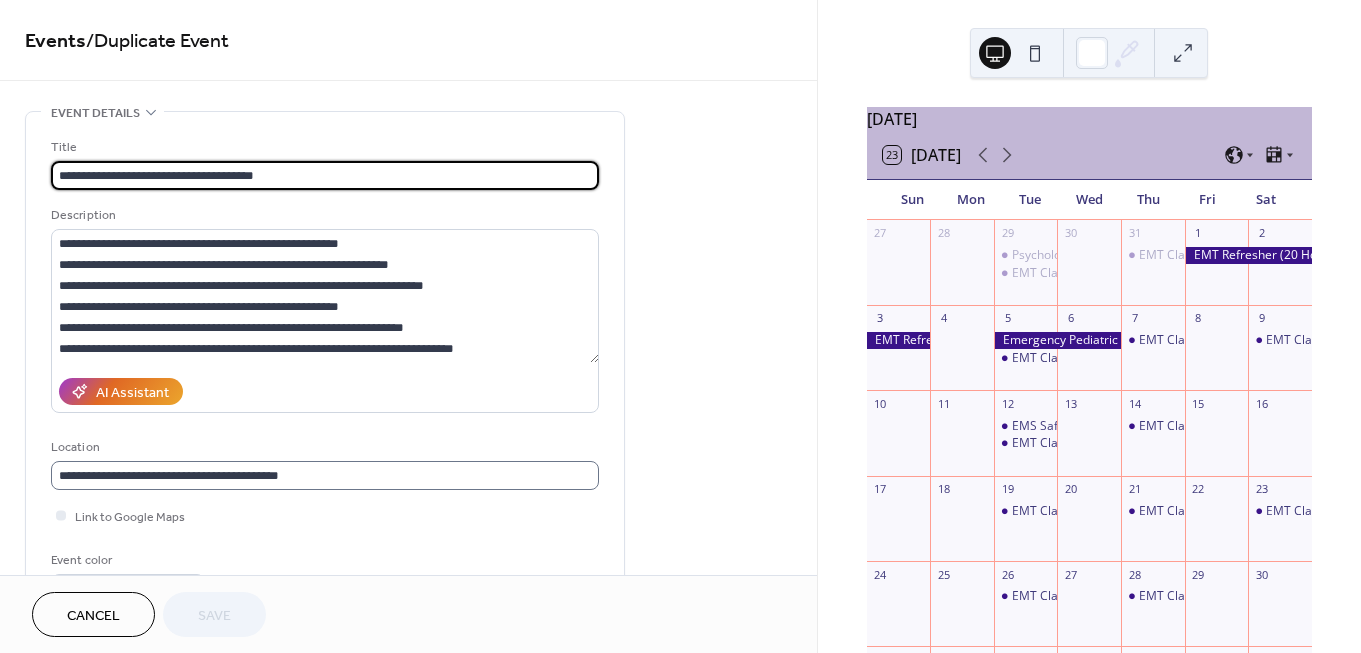 scroll, scrollTop: 337, scrollLeft: 0, axis: vertical 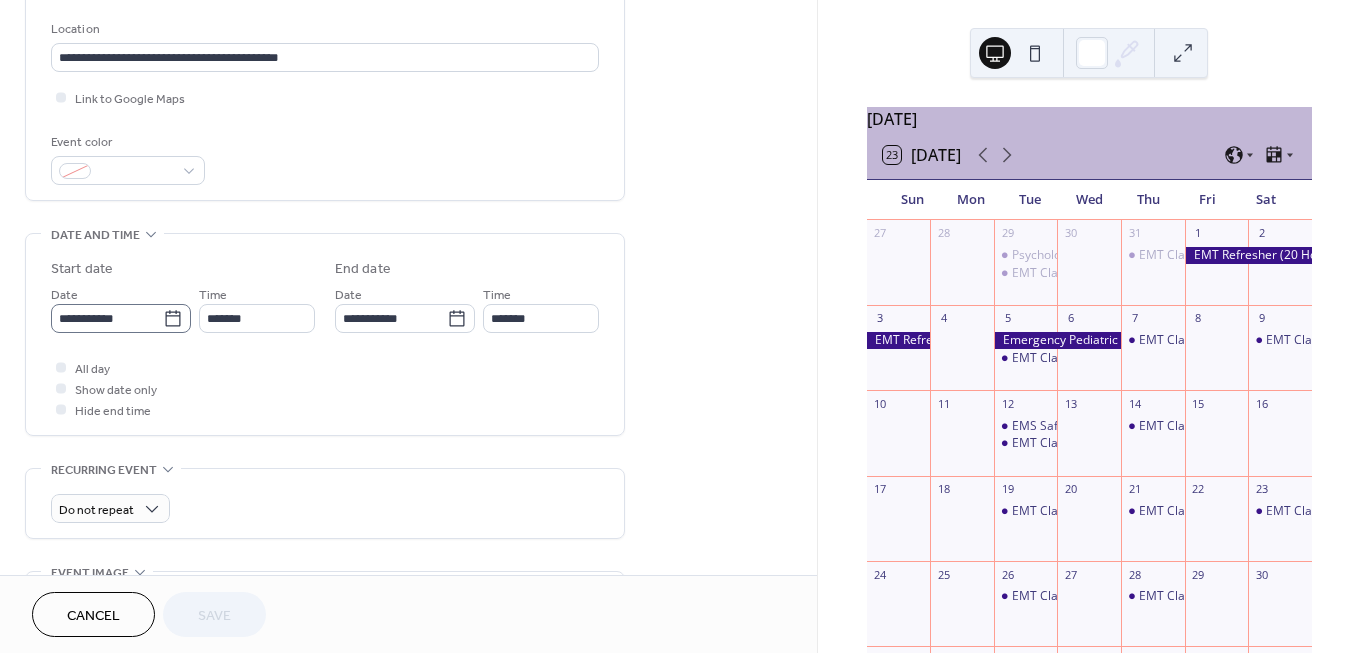click 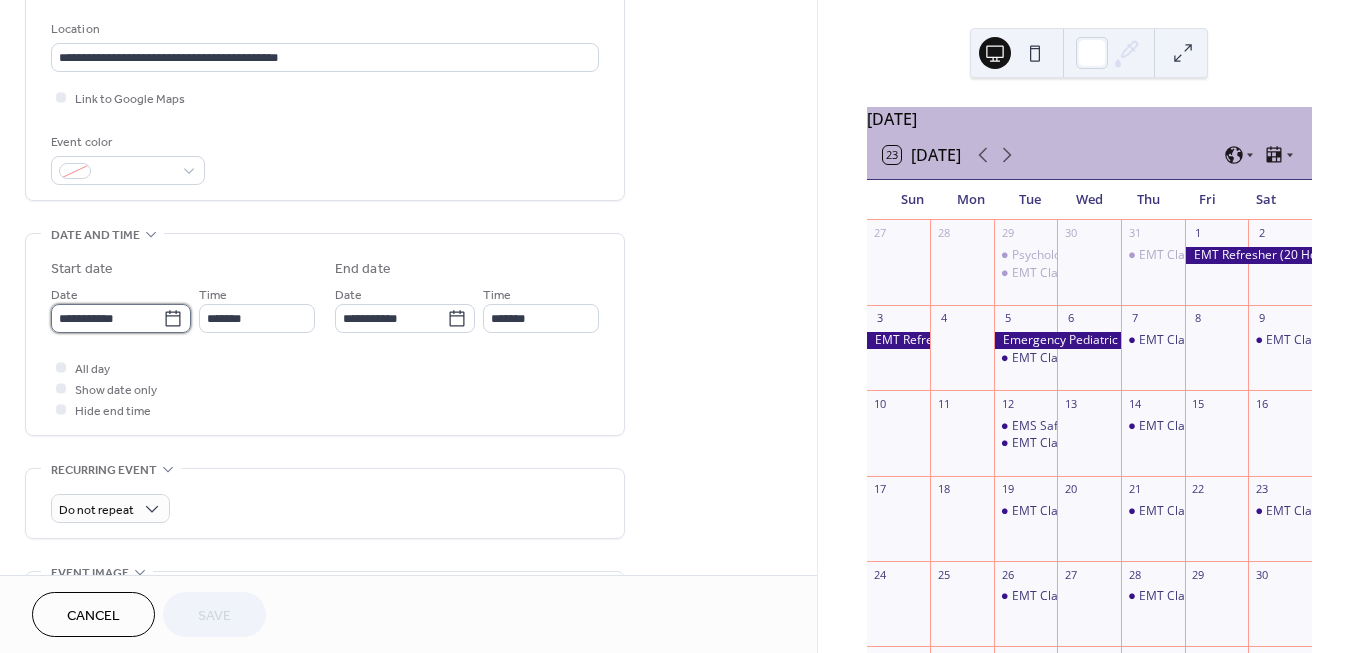 click on "**********" at bounding box center (107, 318) 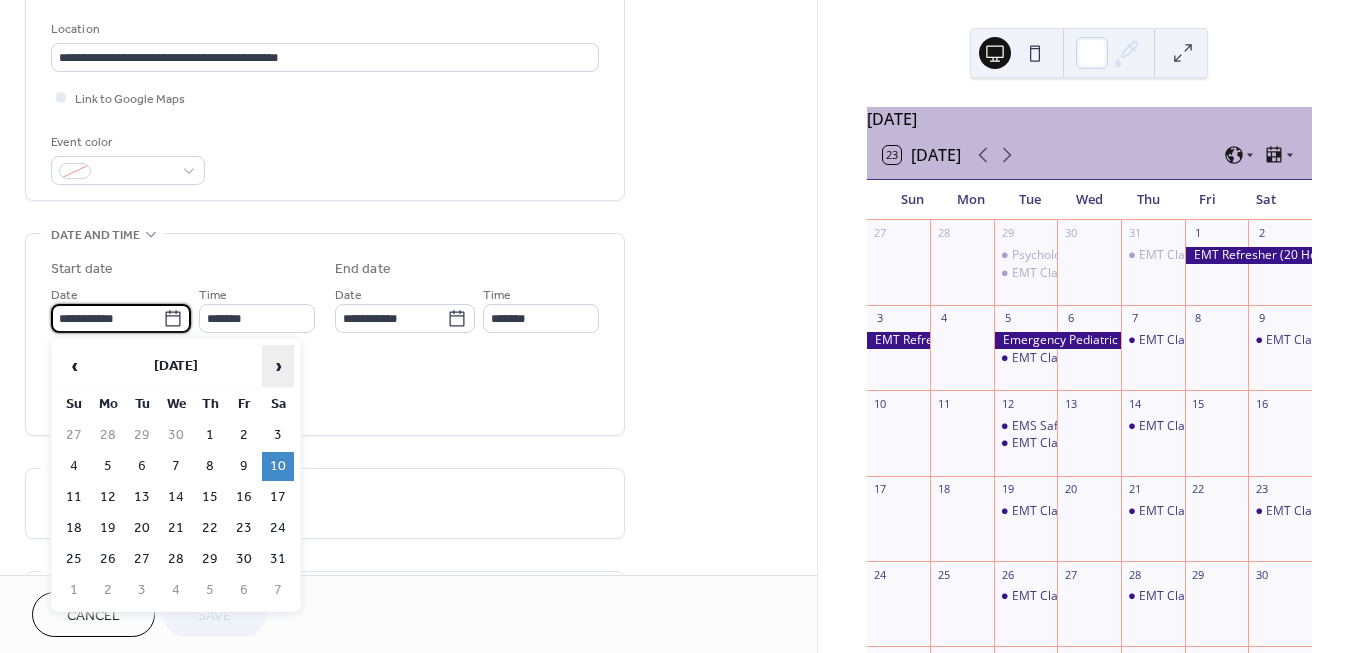 click on "›" at bounding box center [278, 366] 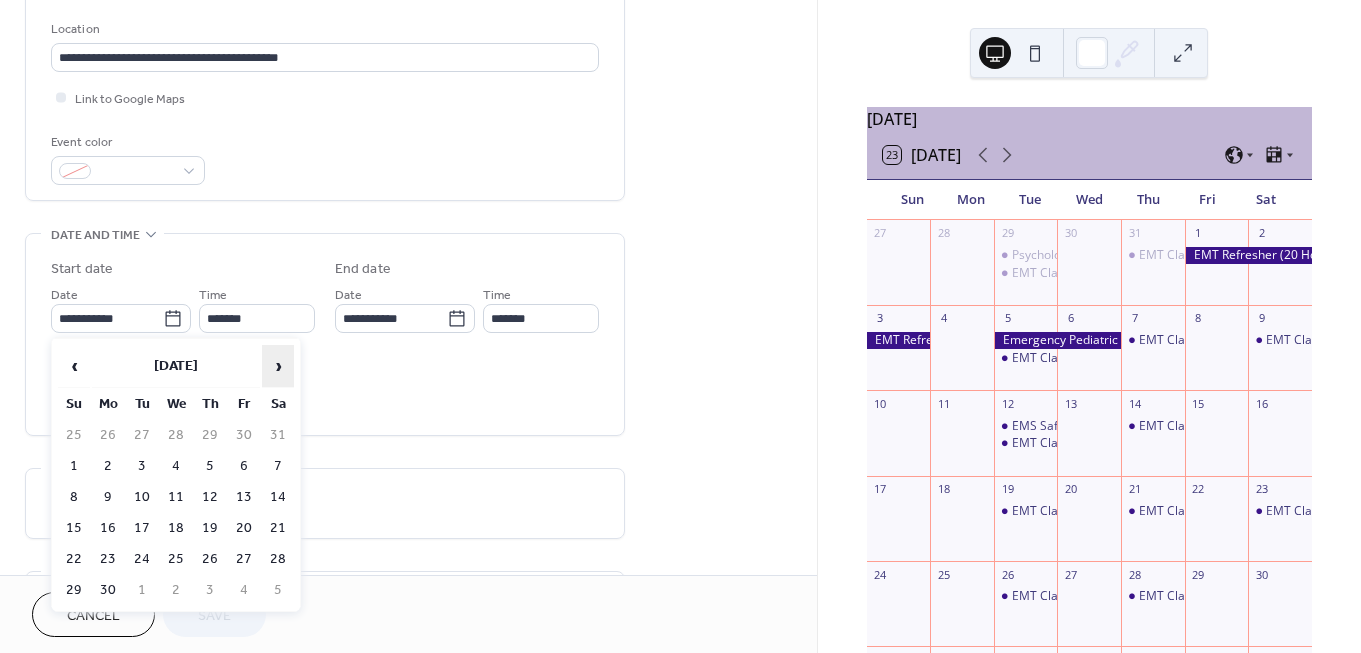 click on "›" at bounding box center (278, 366) 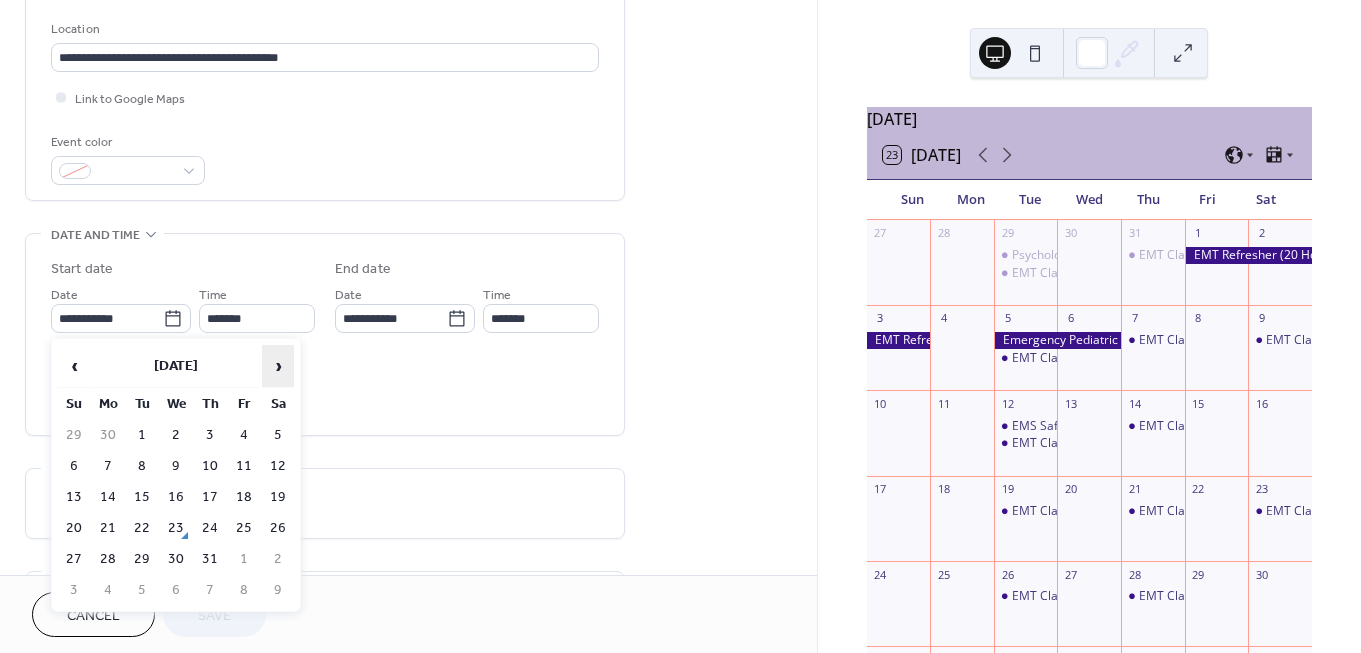 click on "›" at bounding box center (278, 366) 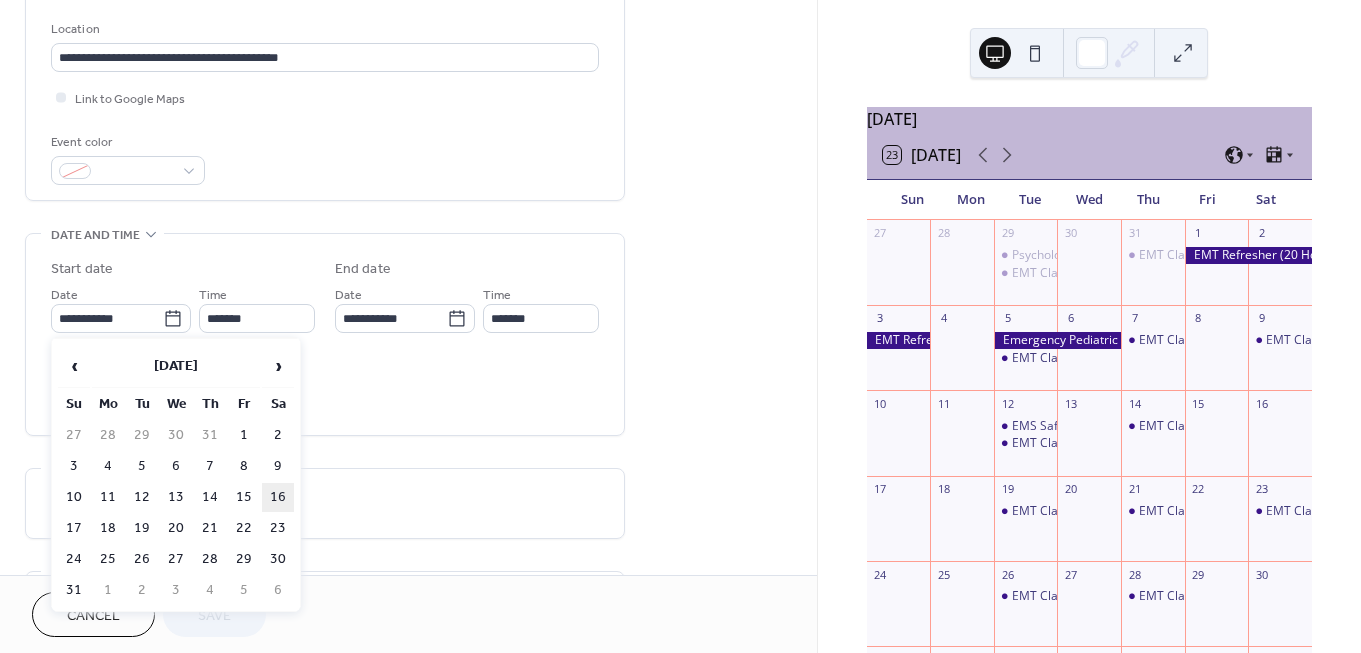 click on "16" at bounding box center (278, 497) 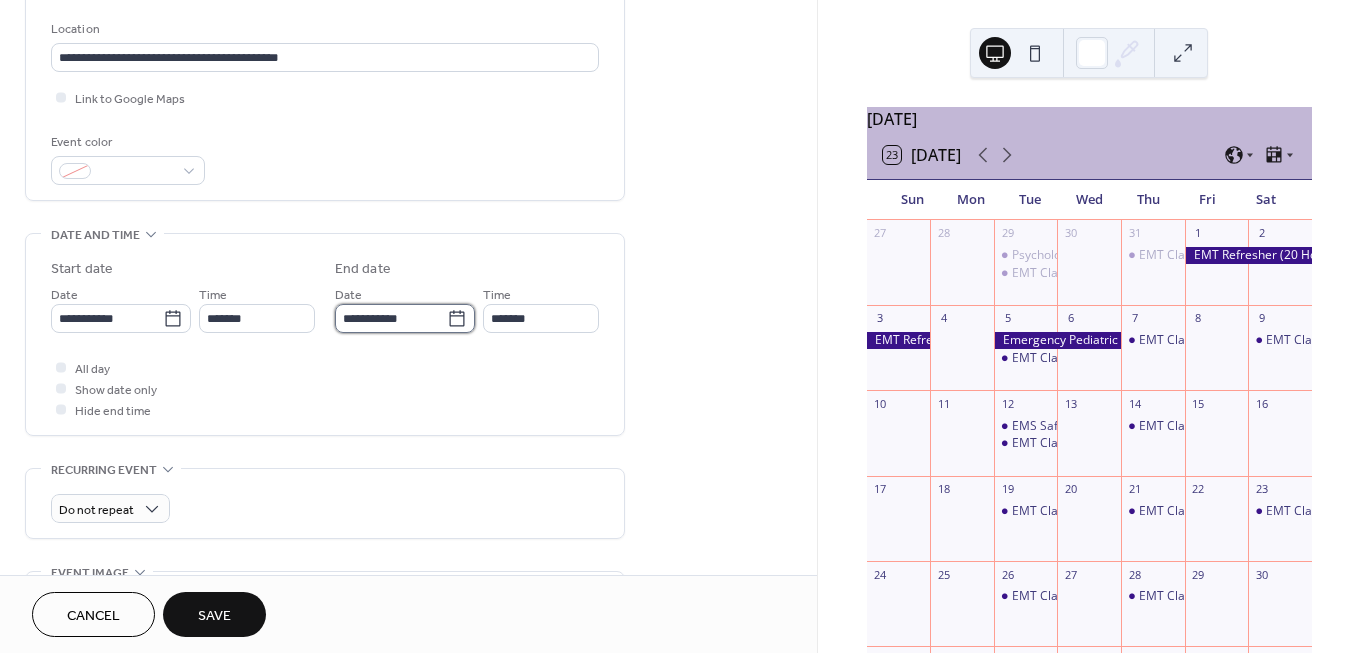 click on "**********" 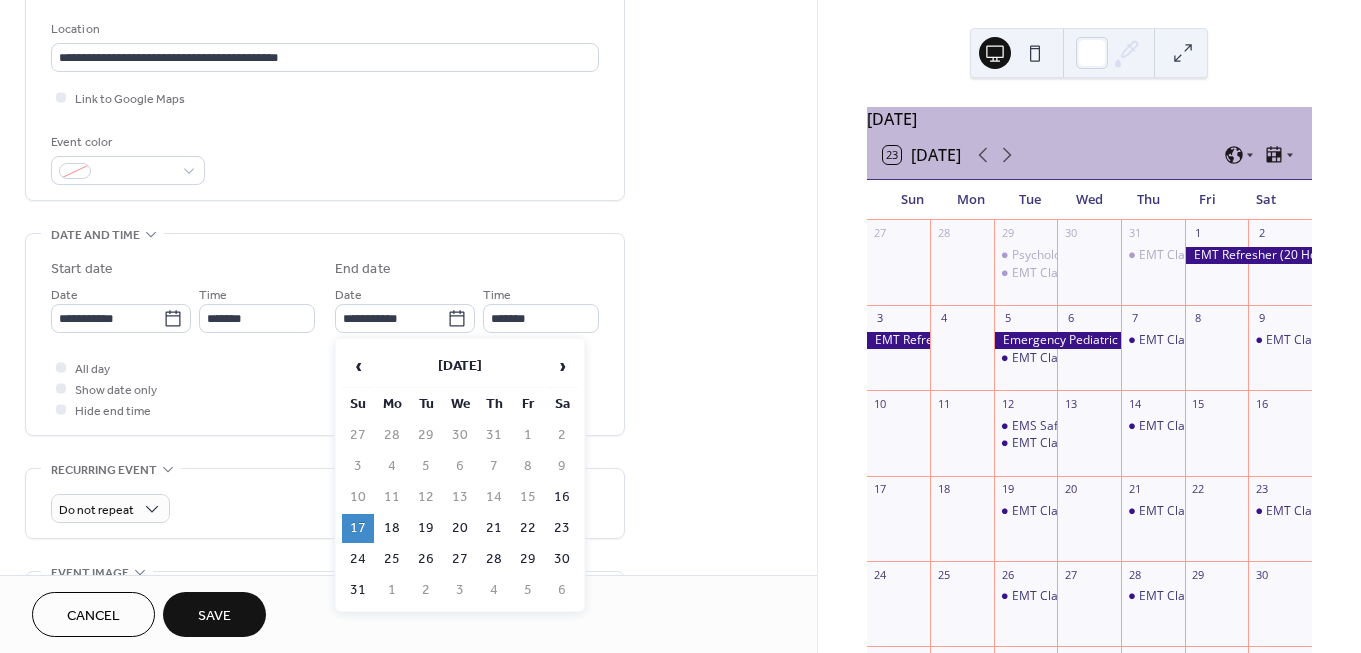 click on "17" at bounding box center [358, 528] 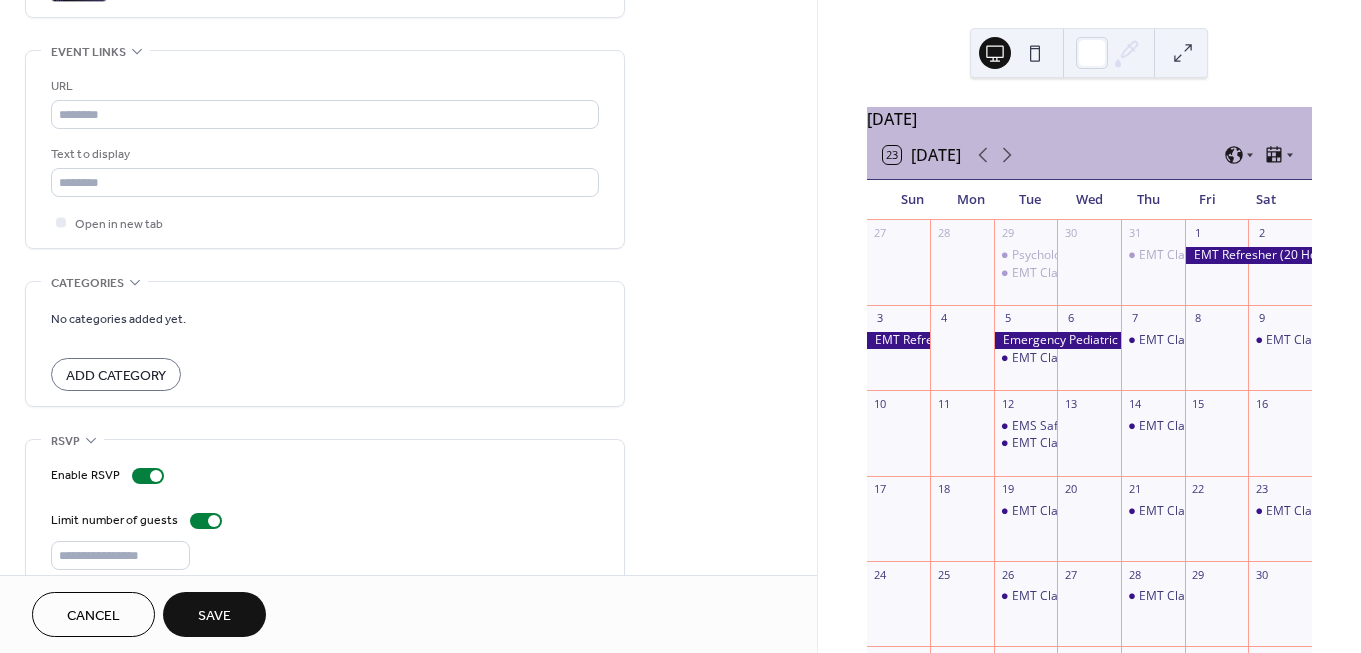 scroll, scrollTop: 1100, scrollLeft: 0, axis: vertical 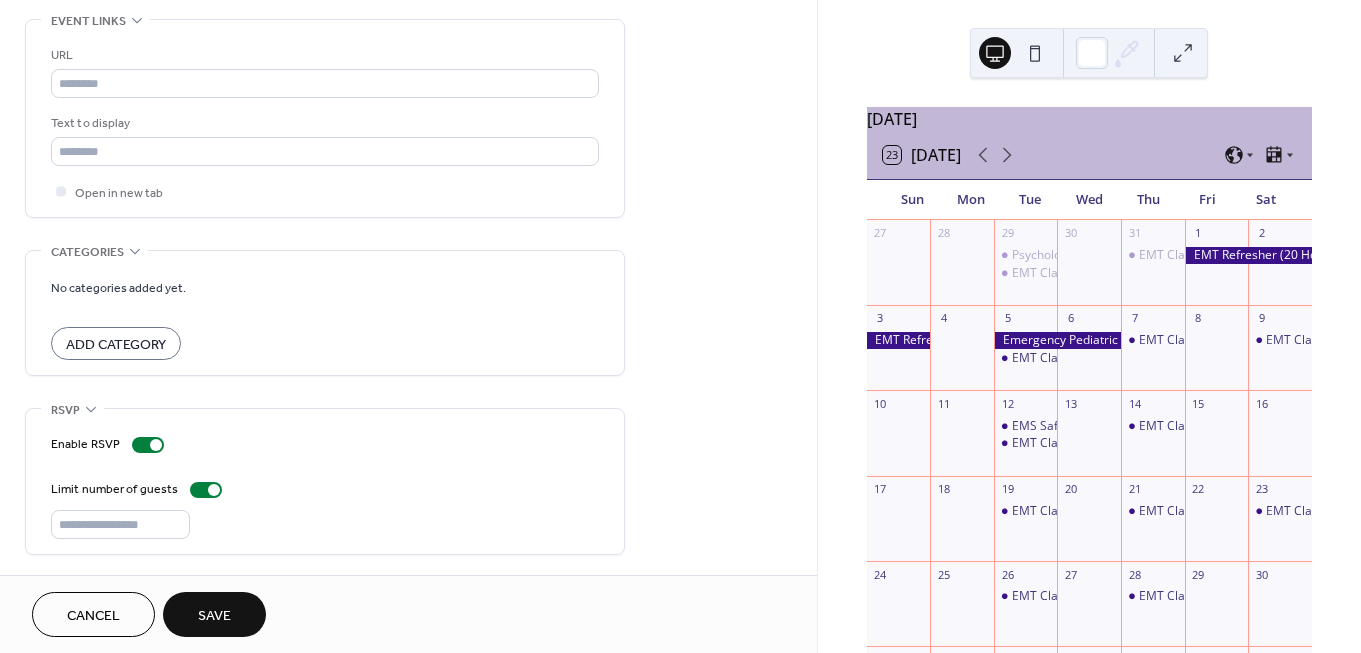 click on "Save" at bounding box center [214, 616] 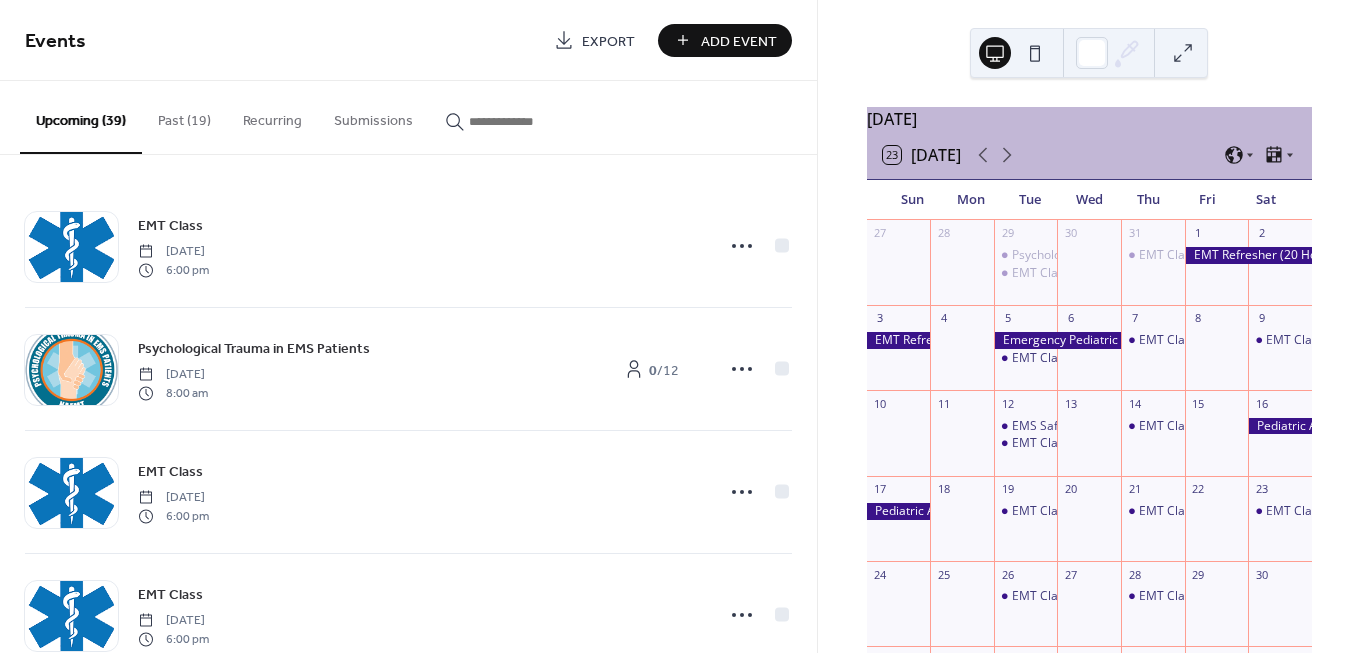 click on "Add Event" at bounding box center (739, 41) 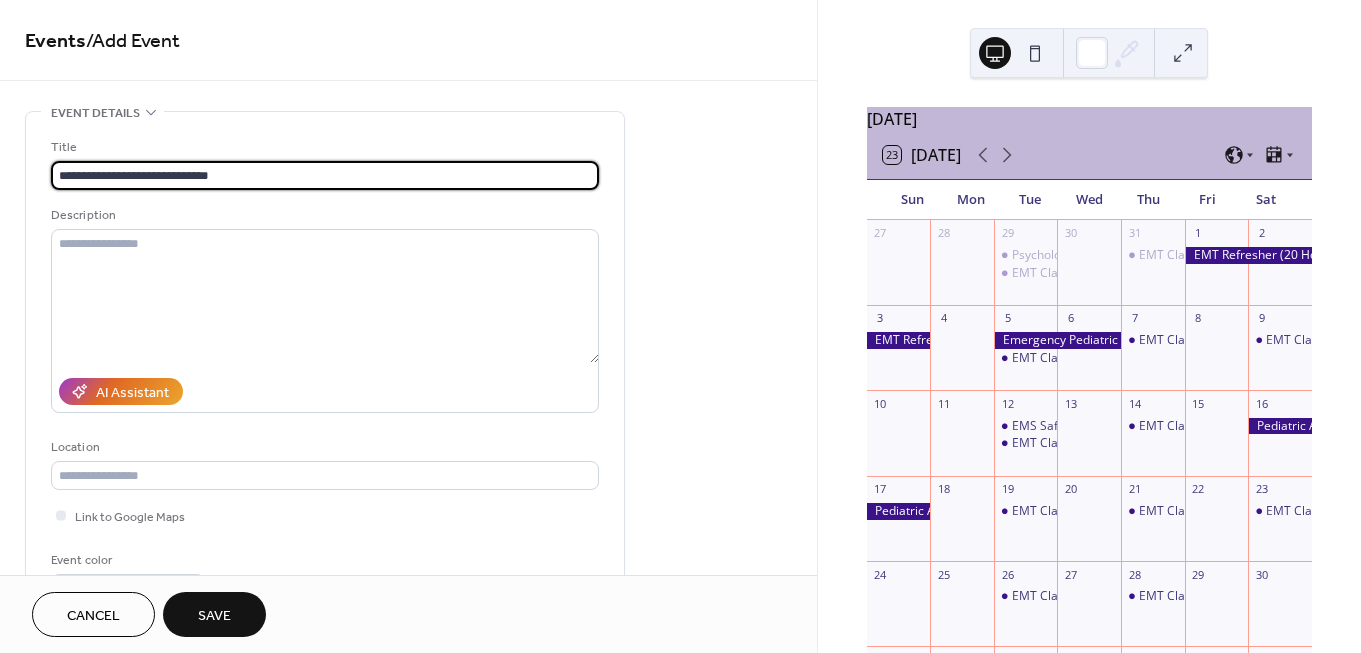 type on "**********" 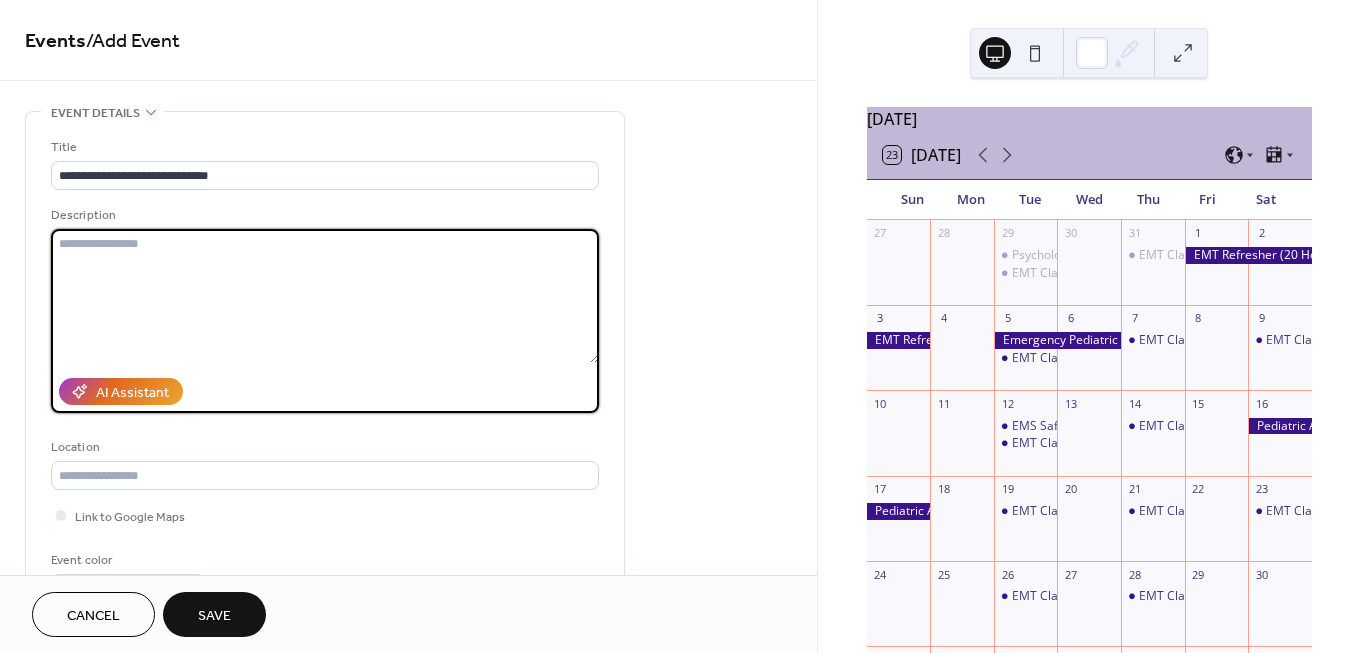 click at bounding box center [325, 296] 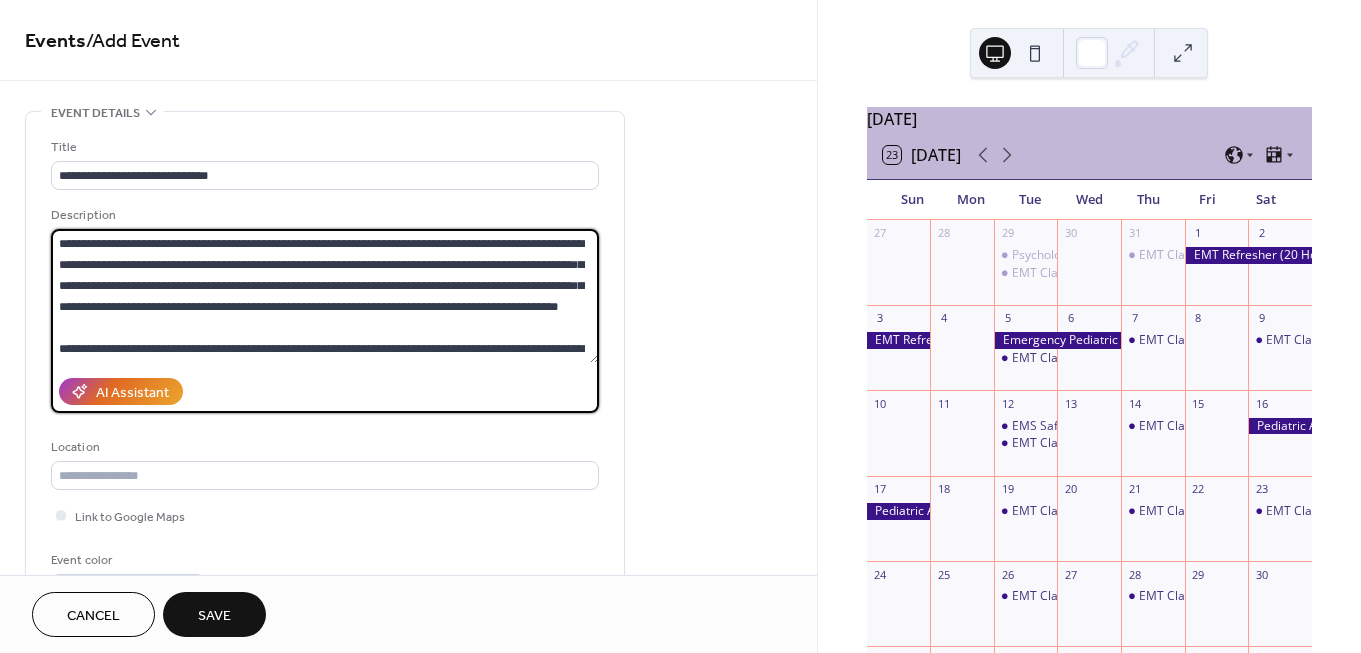 scroll, scrollTop: 375, scrollLeft: 0, axis: vertical 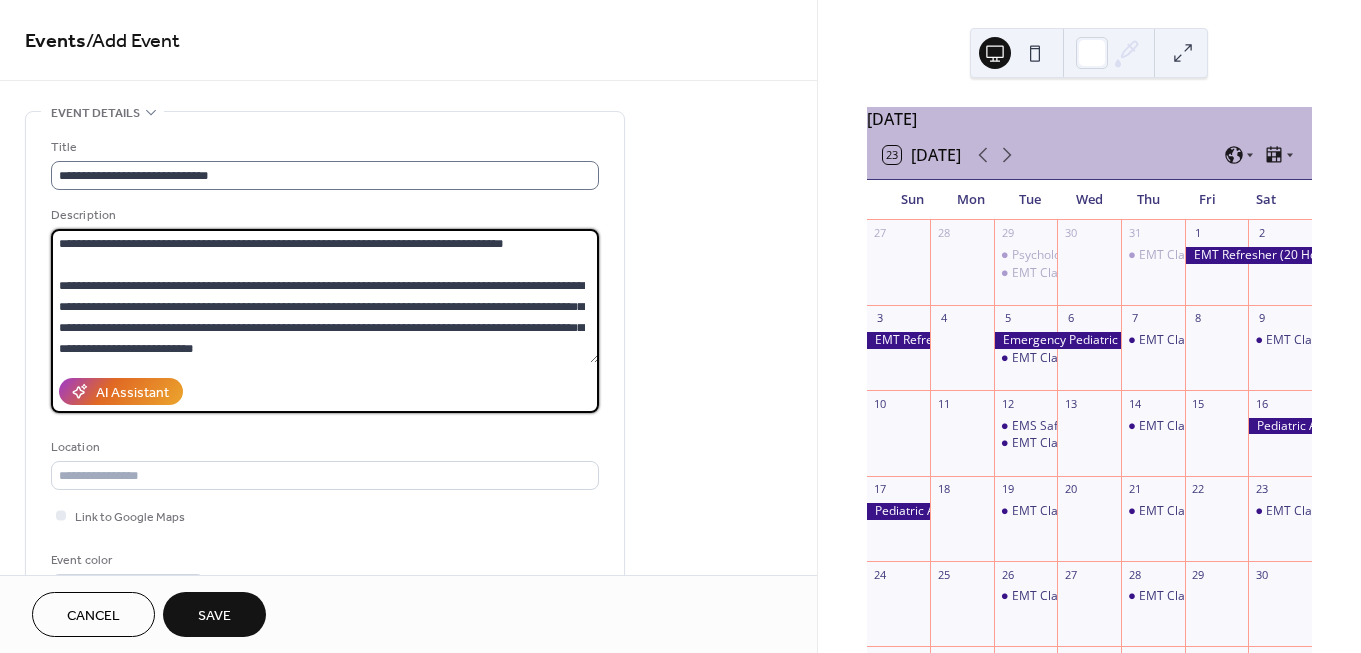 type on "**********" 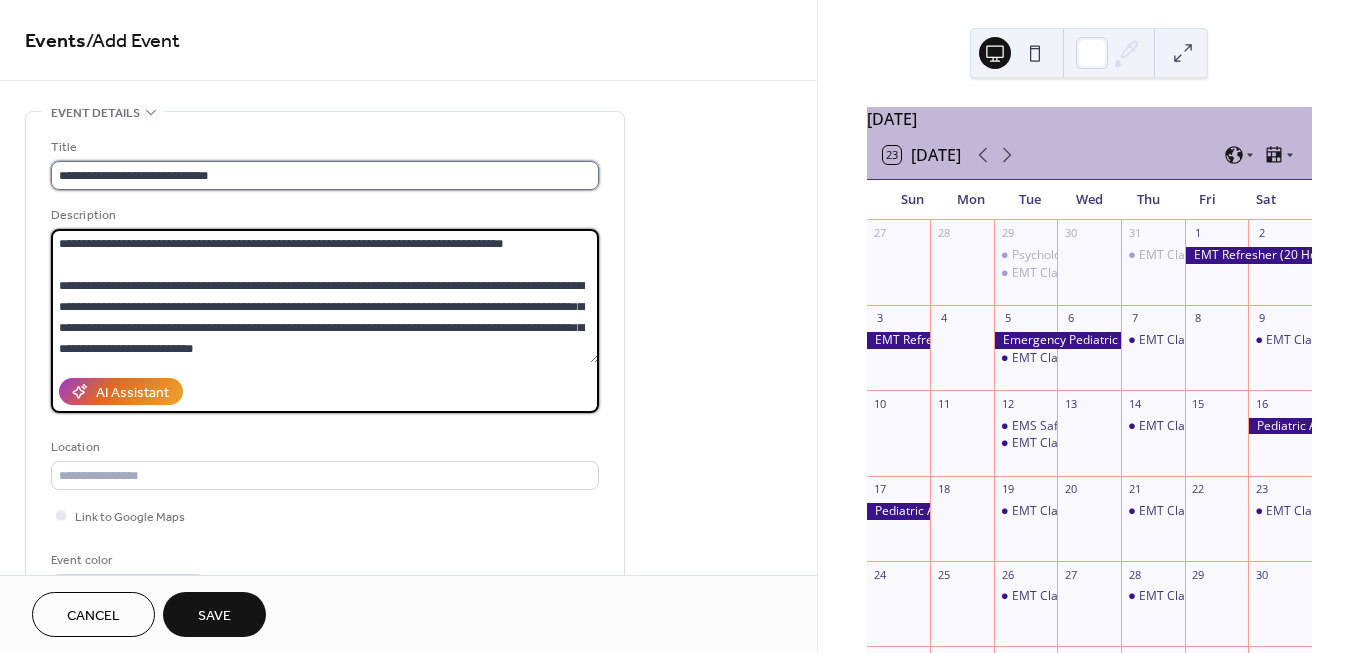 click on "**********" at bounding box center [325, 175] 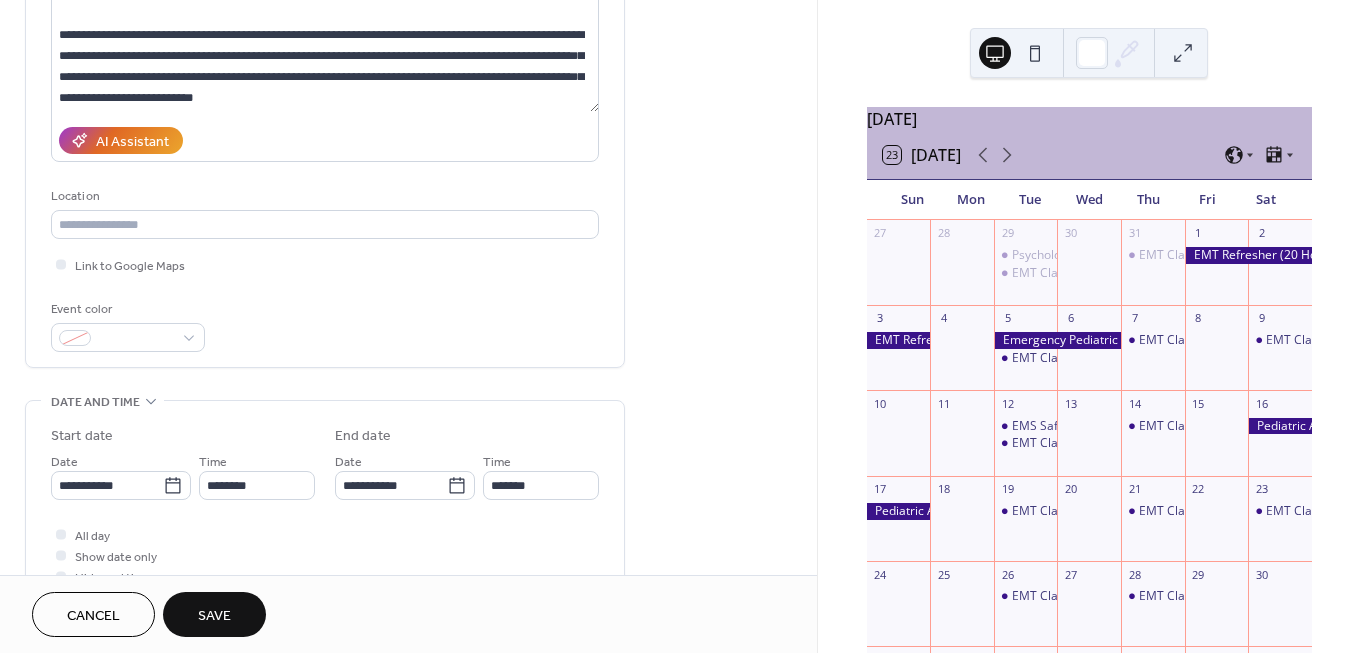 scroll, scrollTop: 260, scrollLeft: 0, axis: vertical 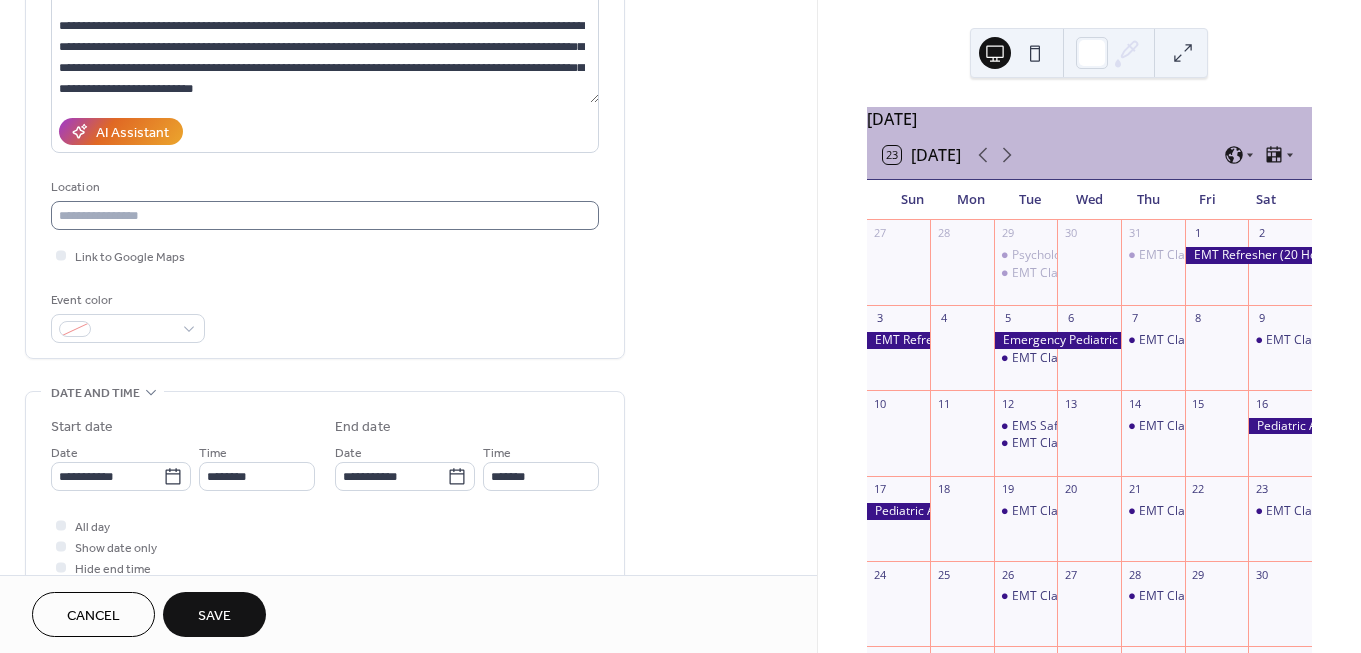 type on "**********" 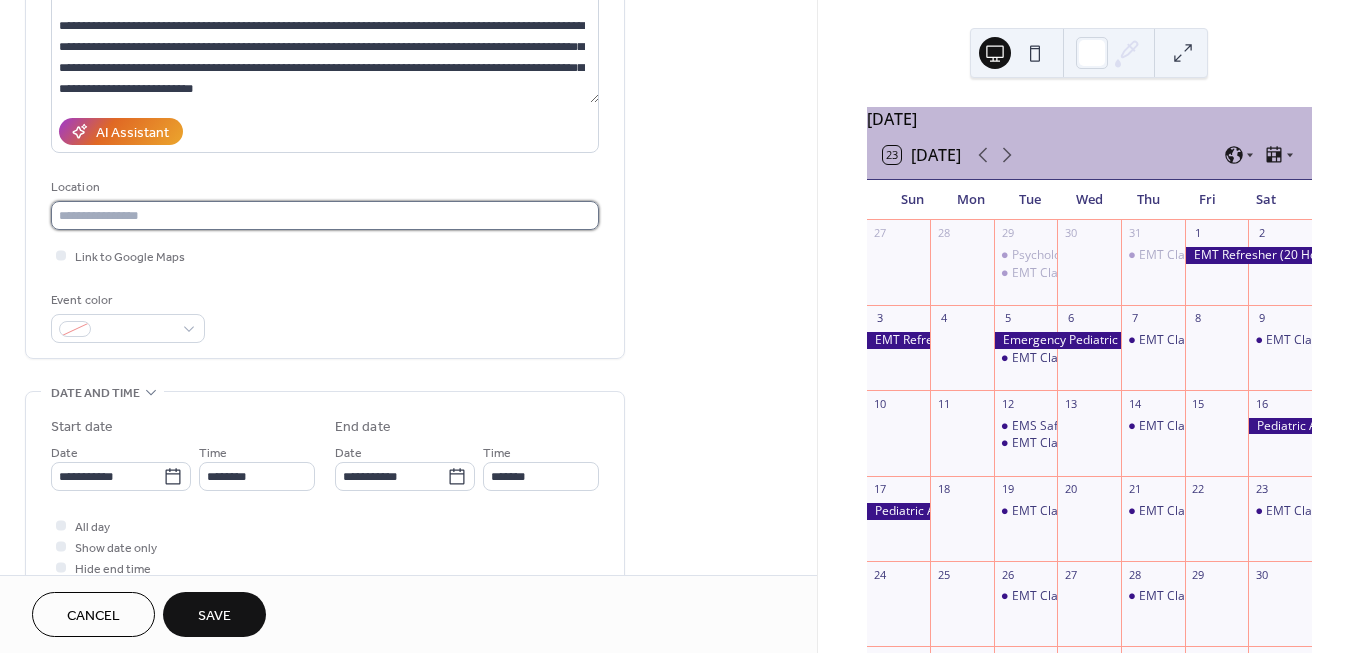 click at bounding box center [325, 215] 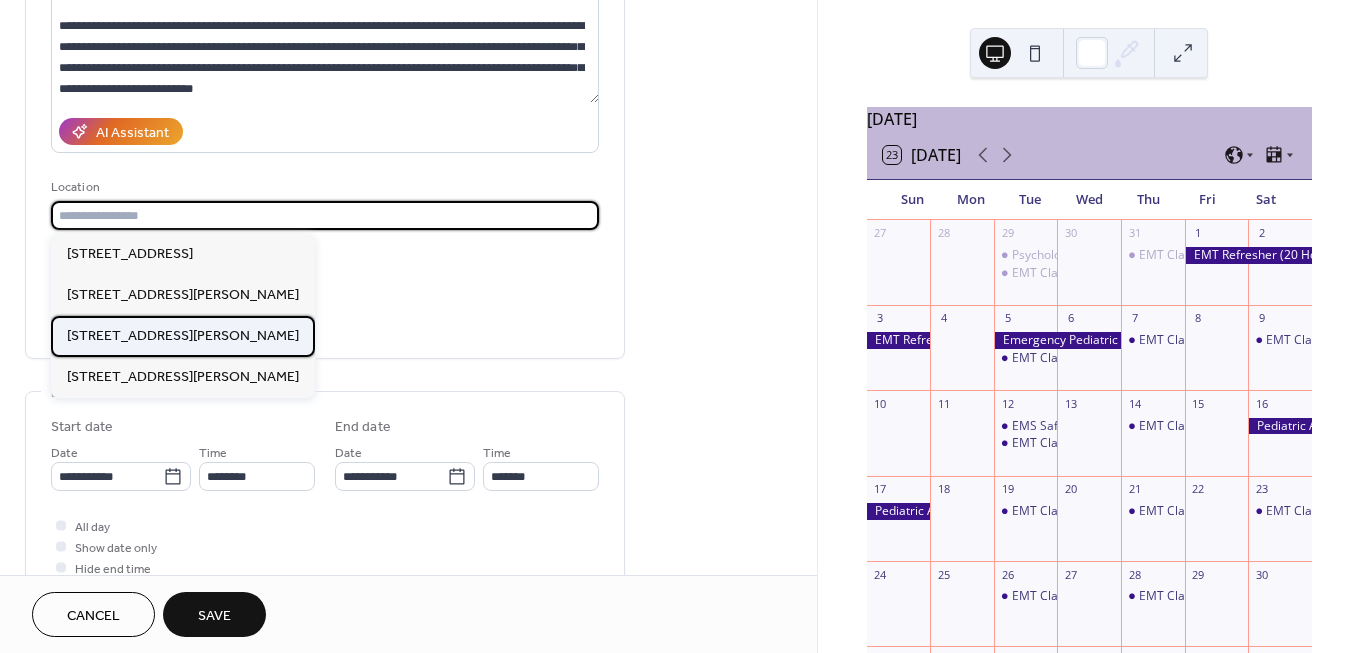 click on "420 Hudgins Rd, Suite 217 Fredericksburg, VA 22408" at bounding box center [183, 336] 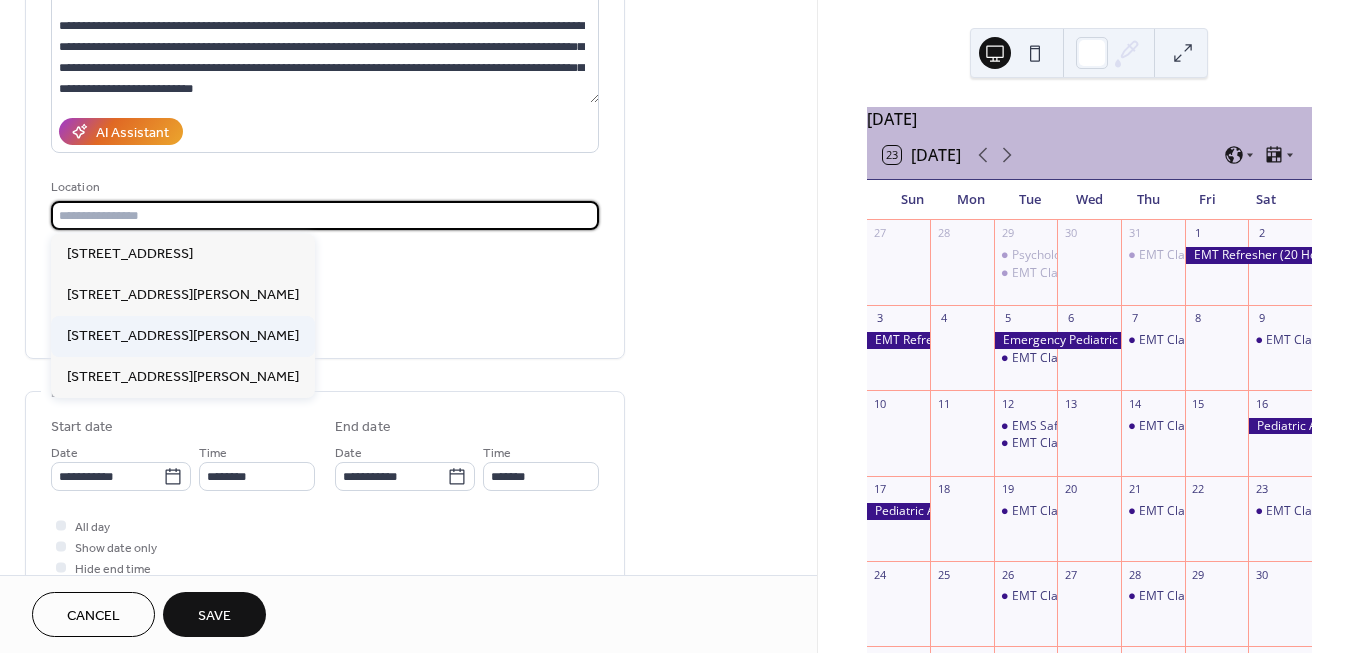 type on "**********" 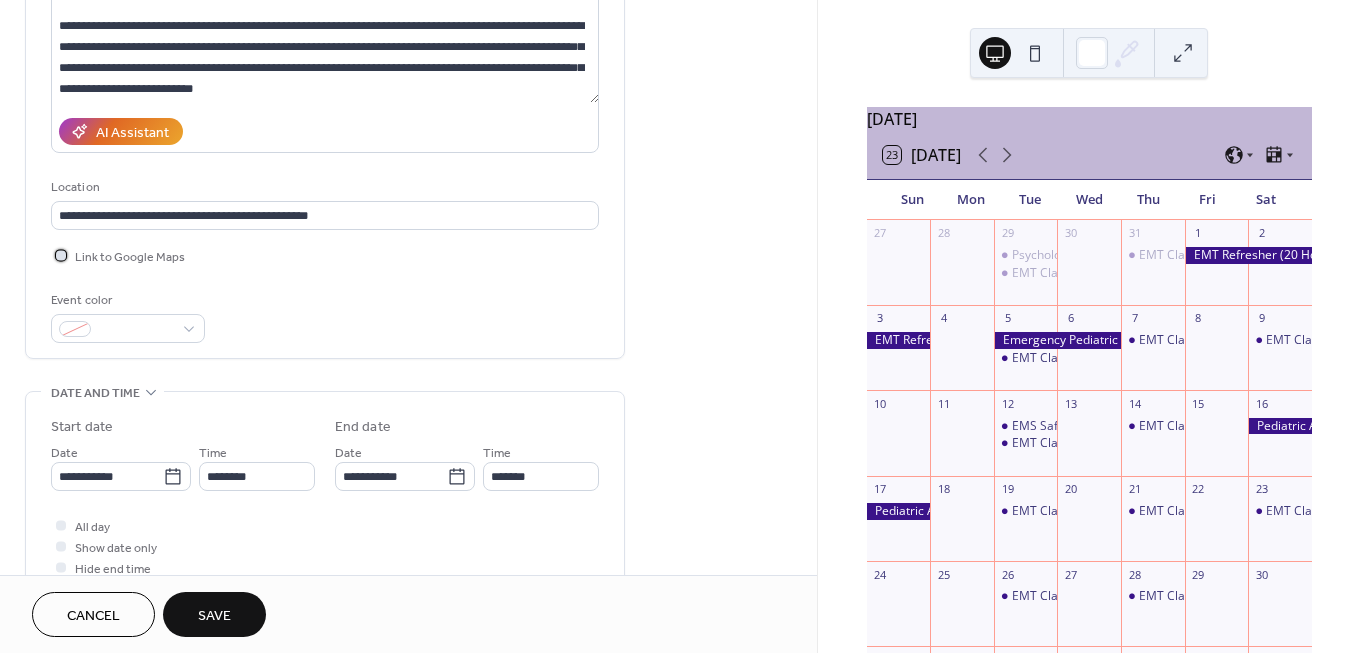 click on "Link to Google Maps" at bounding box center [130, 257] 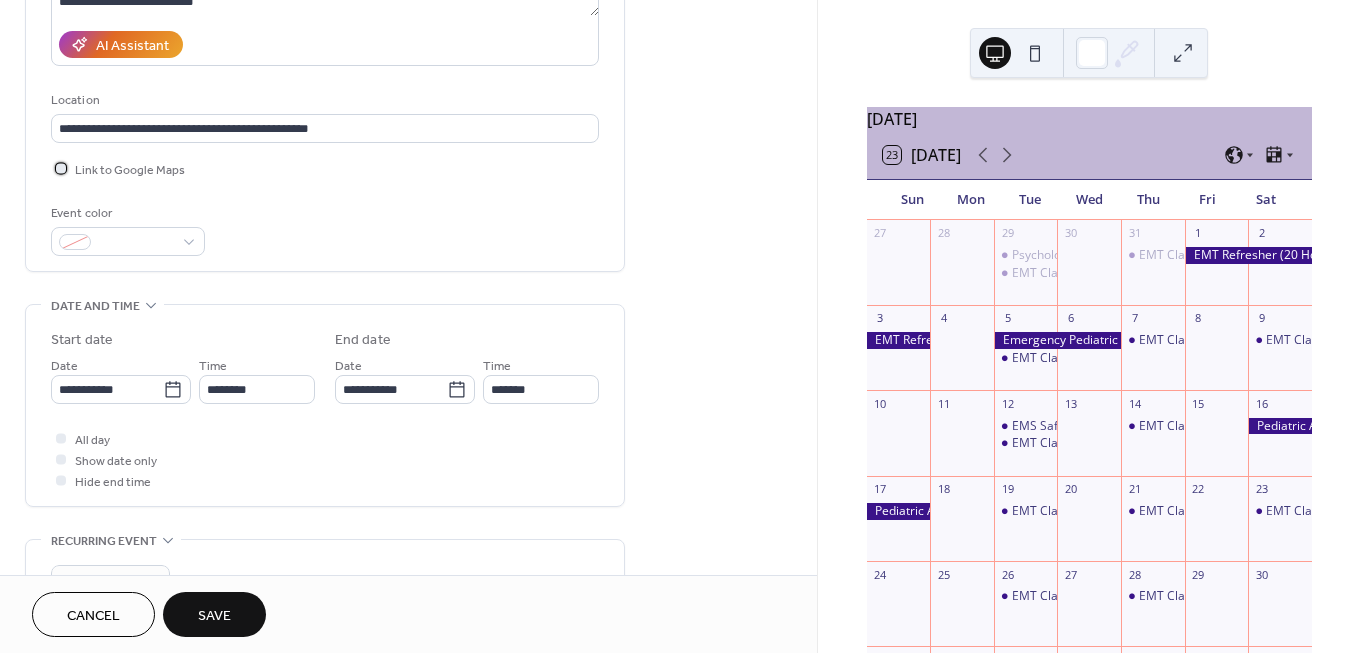 scroll, scrollTop: 346, scrollLeft: 0, axis: vertical 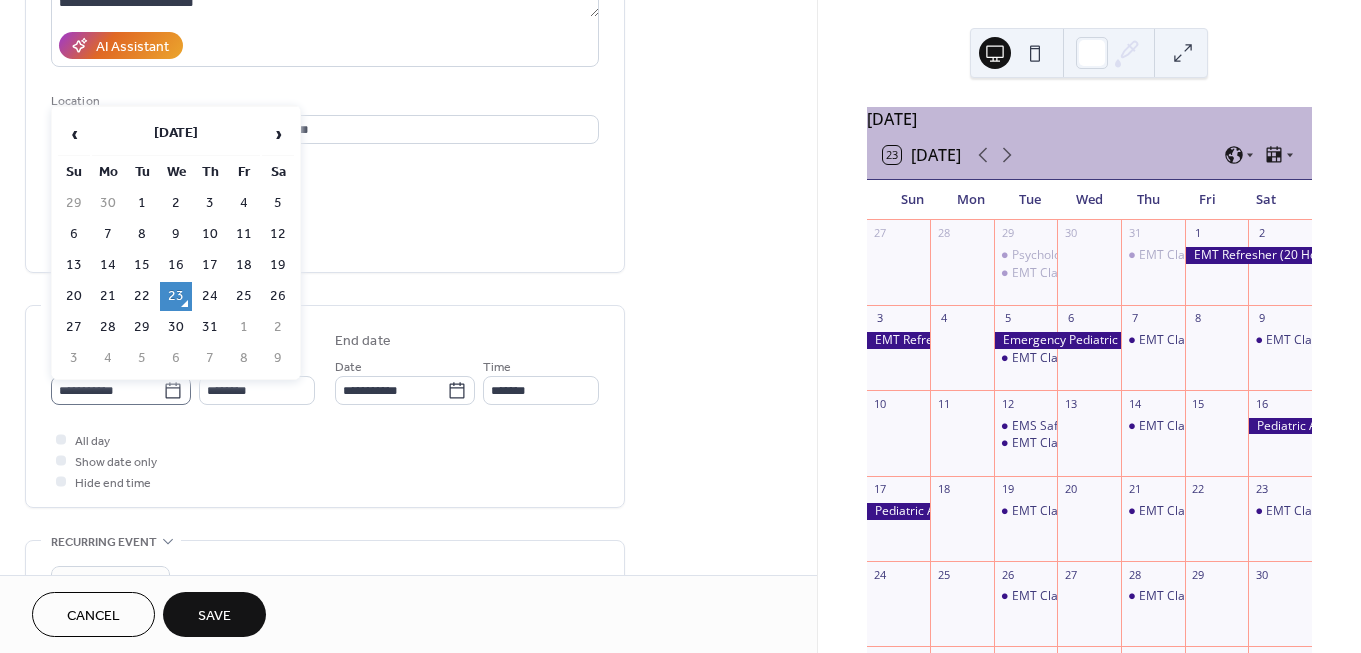 click 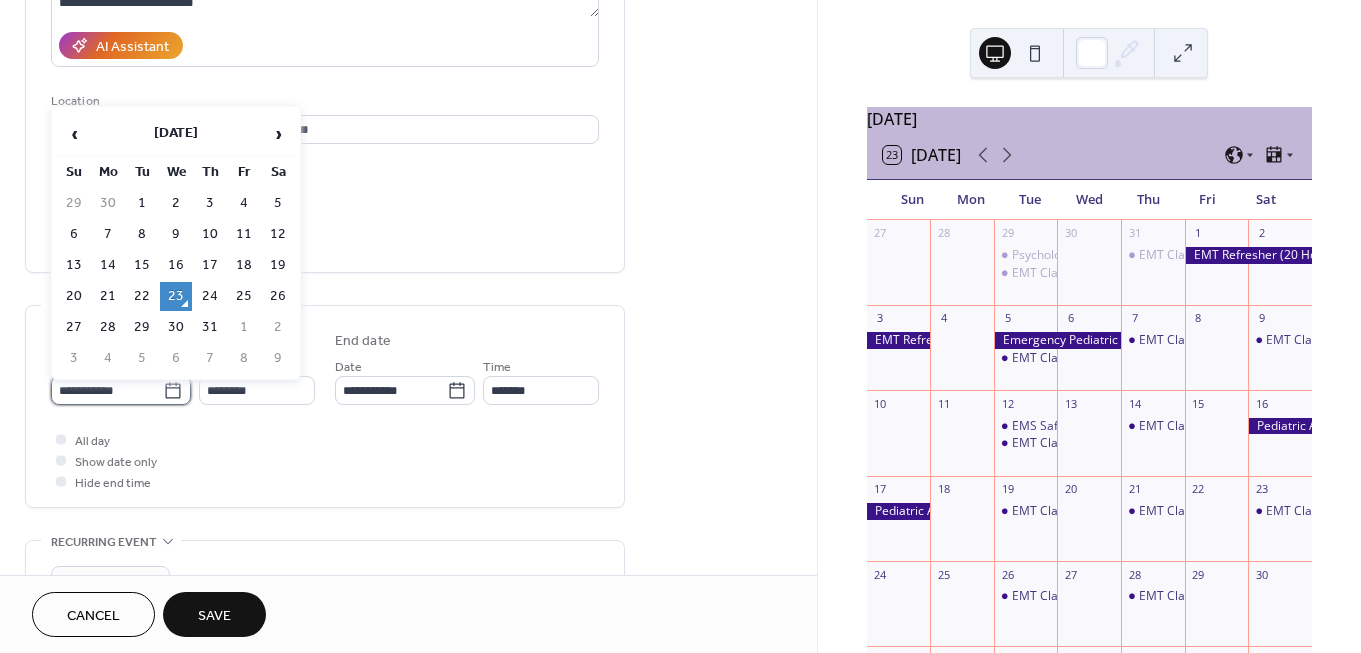 click on "**********" at bounding box center [107, 390] 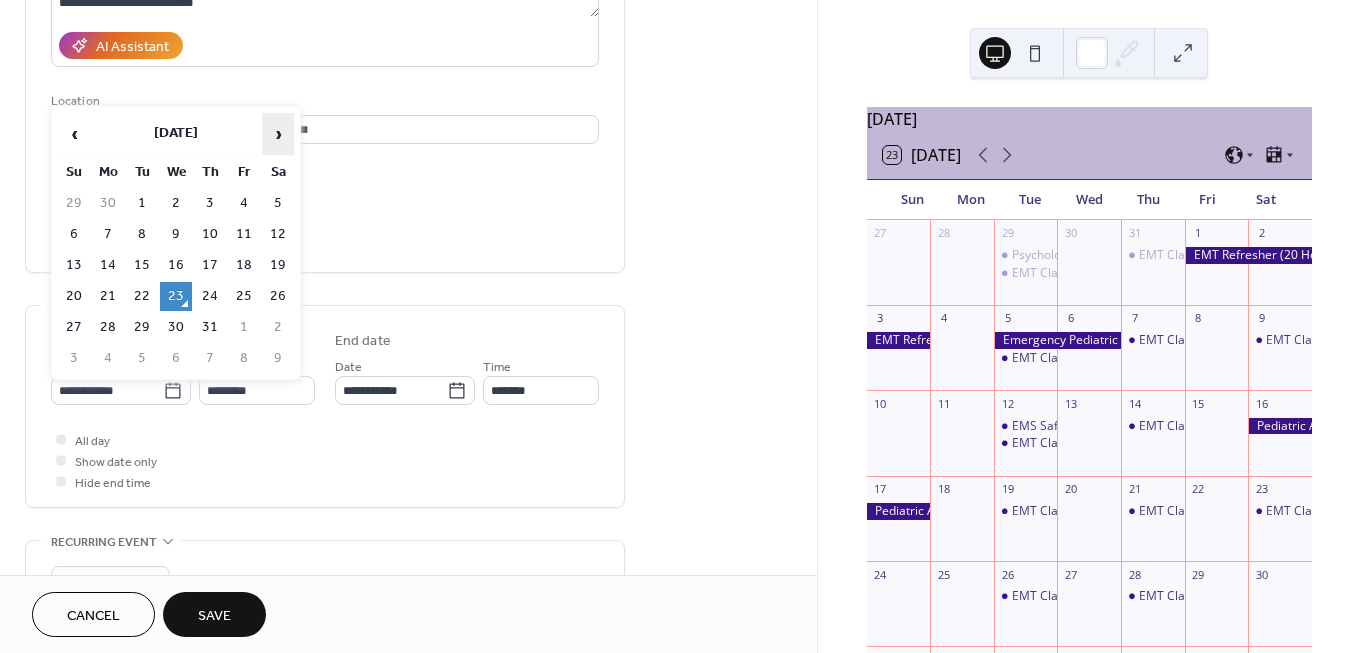 click on "›" at bounding box center [278, 134] 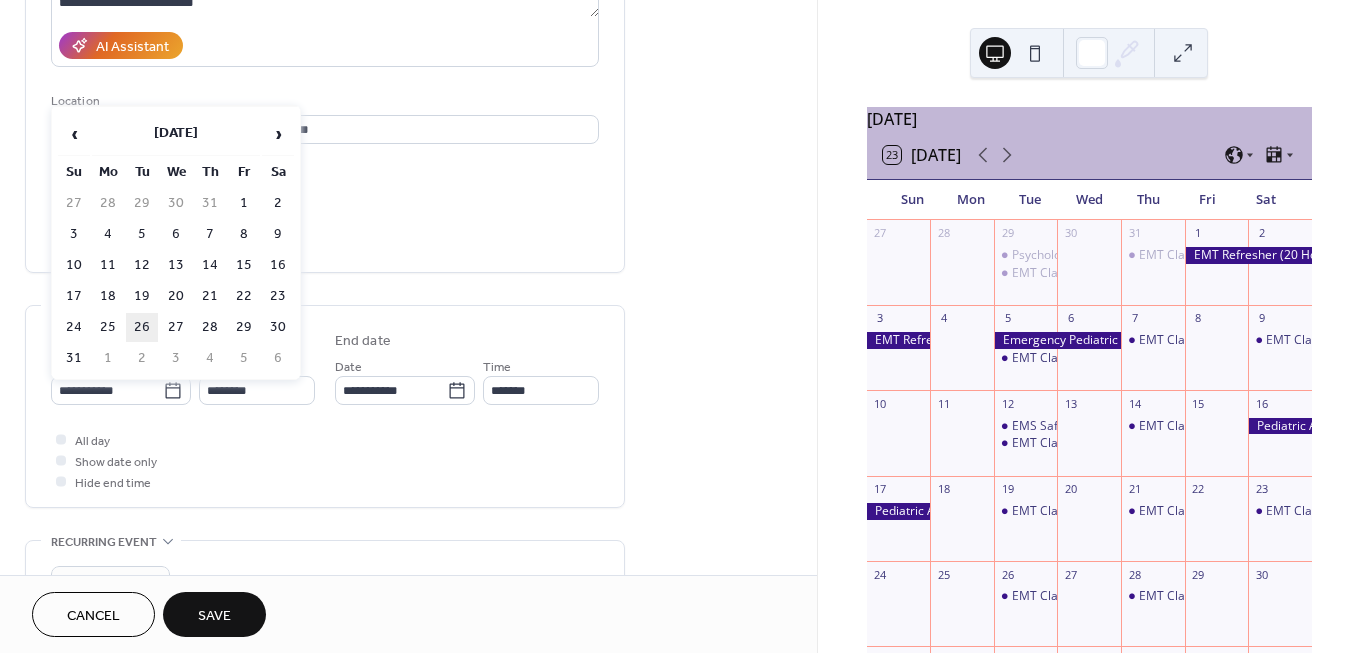 click on "26" at bounding box center (142, 327) 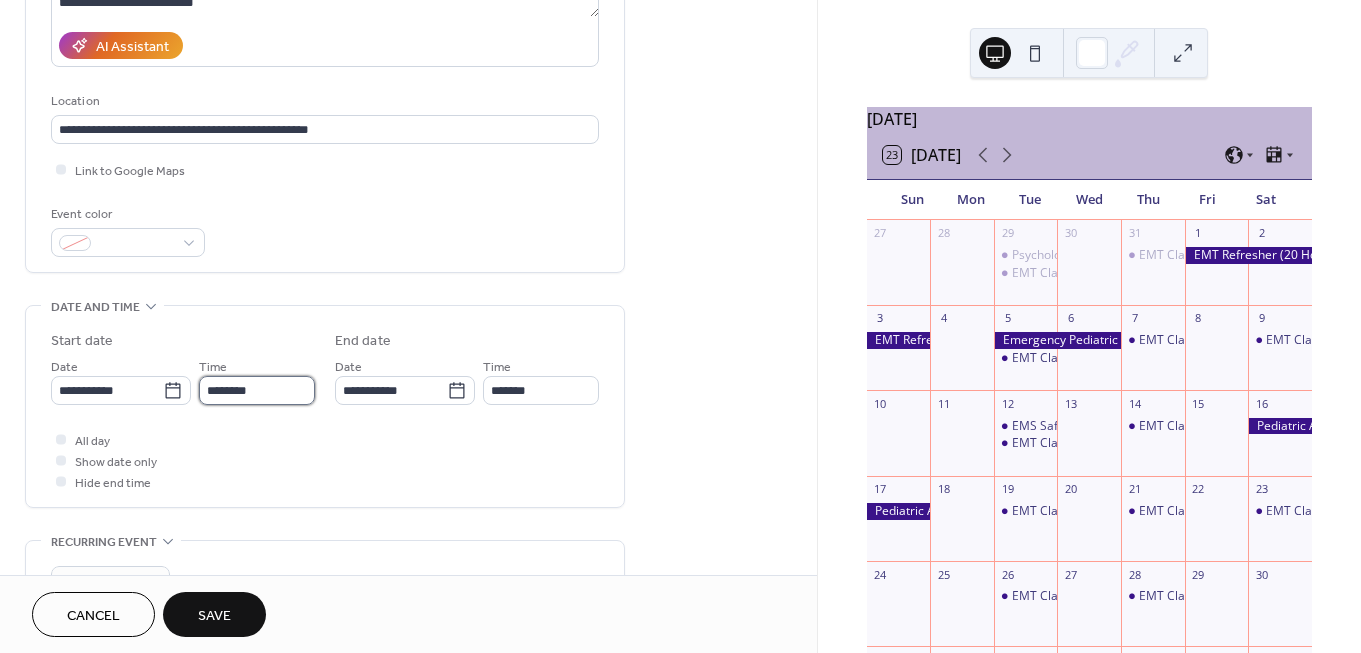 click on "********" at bounding box center [257, 390] 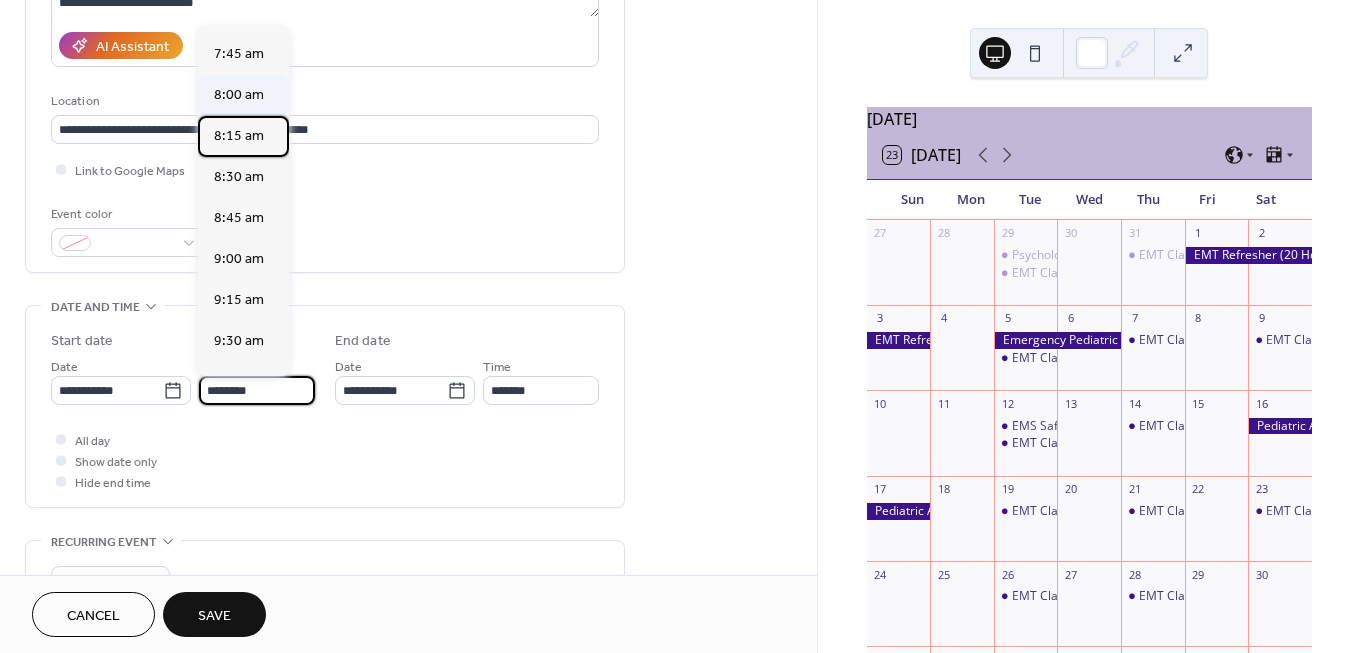 scroll, scrollTop: 1279, scrollLeft: 0, axis: vertical 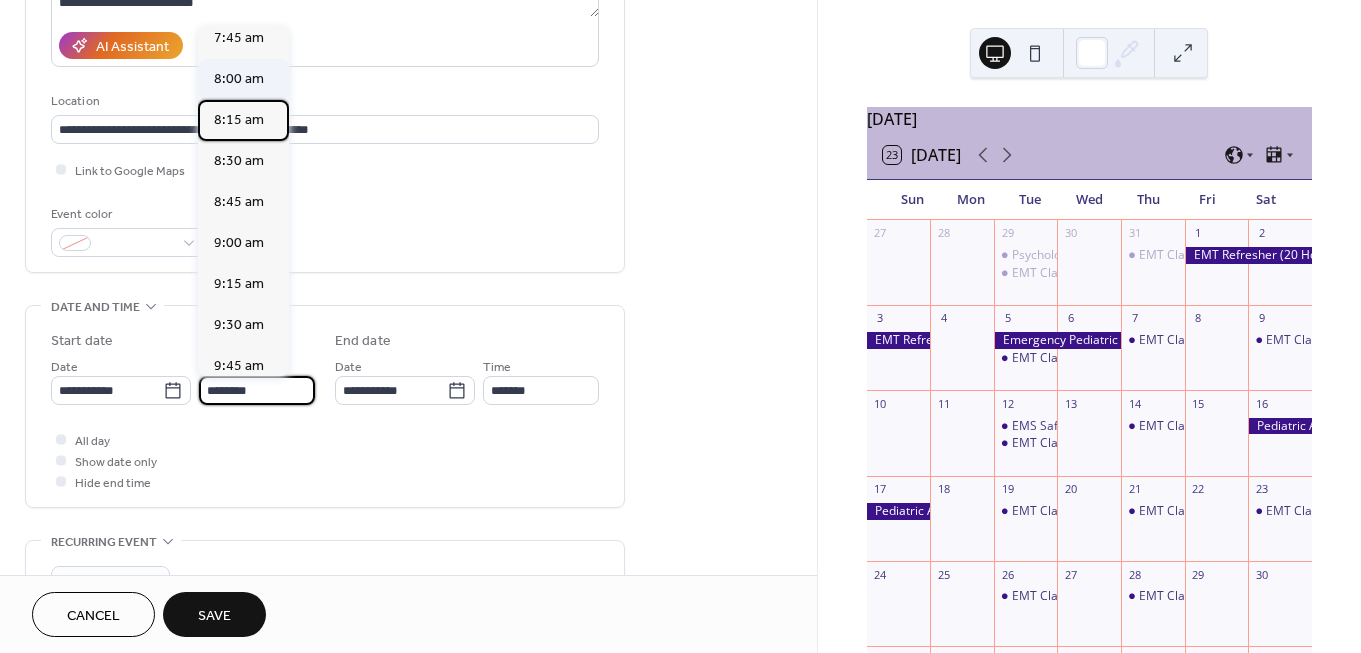 click on "8:15 am" at bounding box center [239, 120] 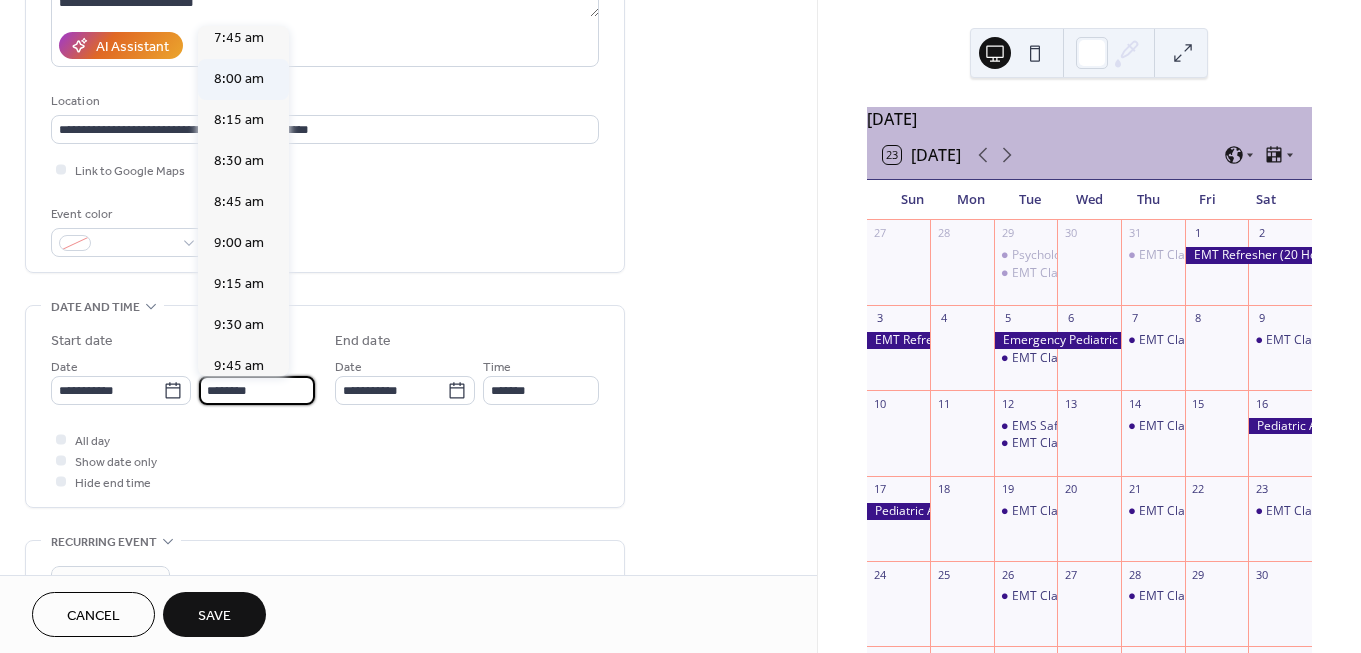 type on "*******" 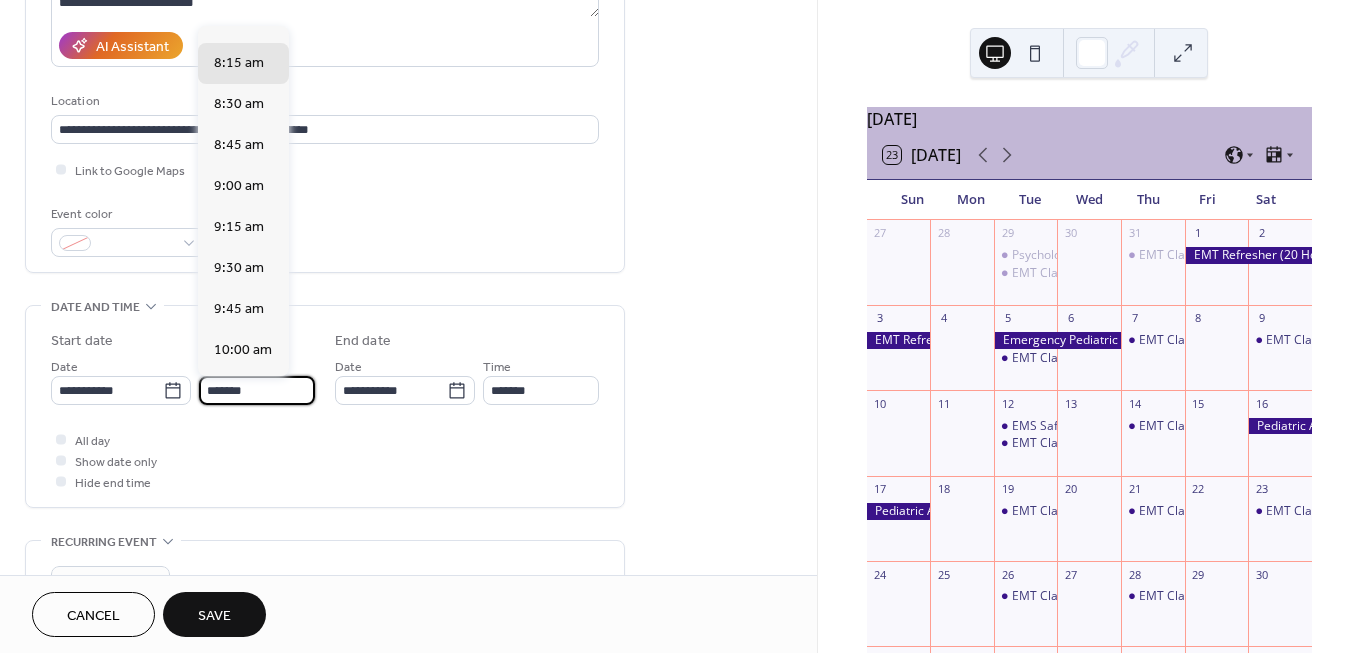 click on "*******" at bounding box center [257, 390] 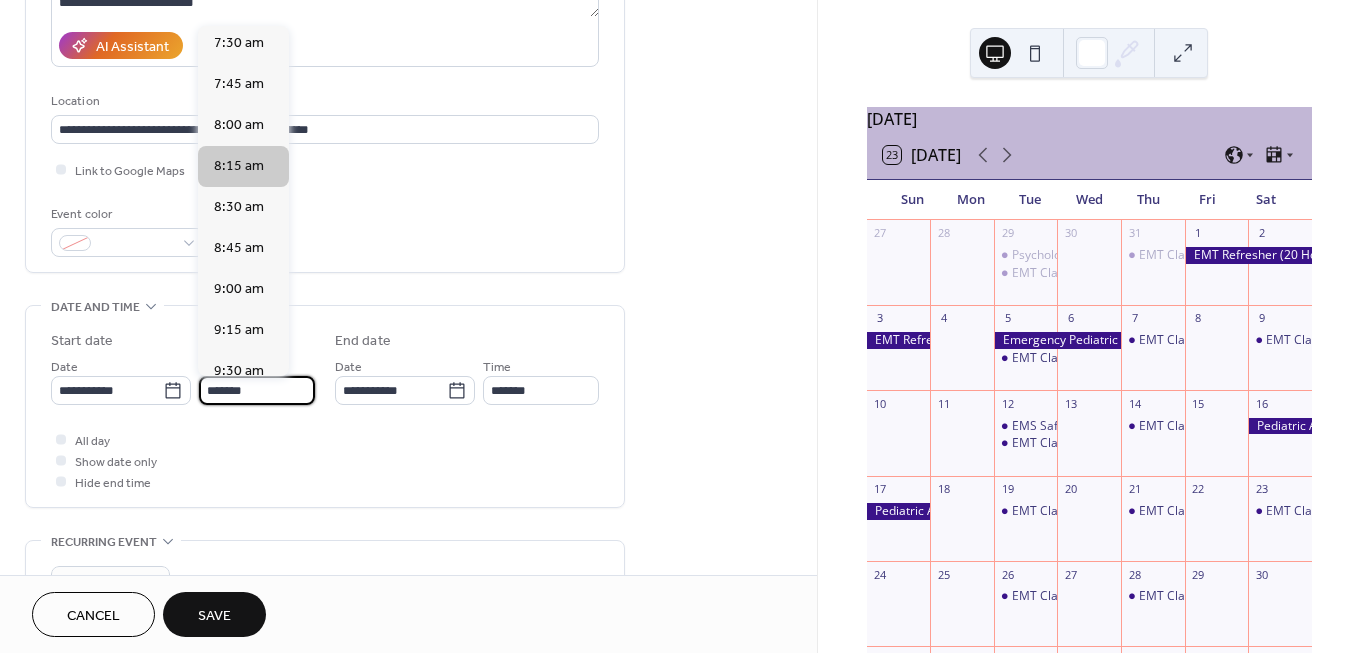 scroll, scrollTop: 1230, scrollLeft: 0, axis: vertical 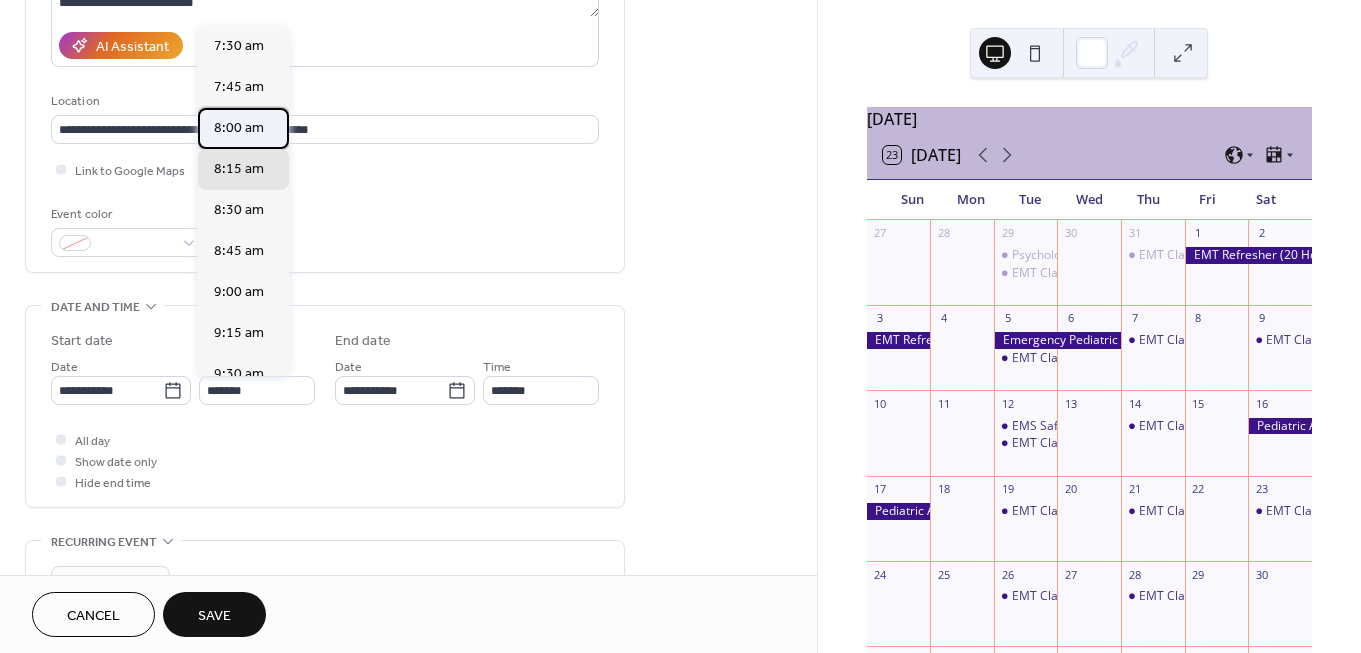 click on "8:00 am" at bounding box center (239, 128) 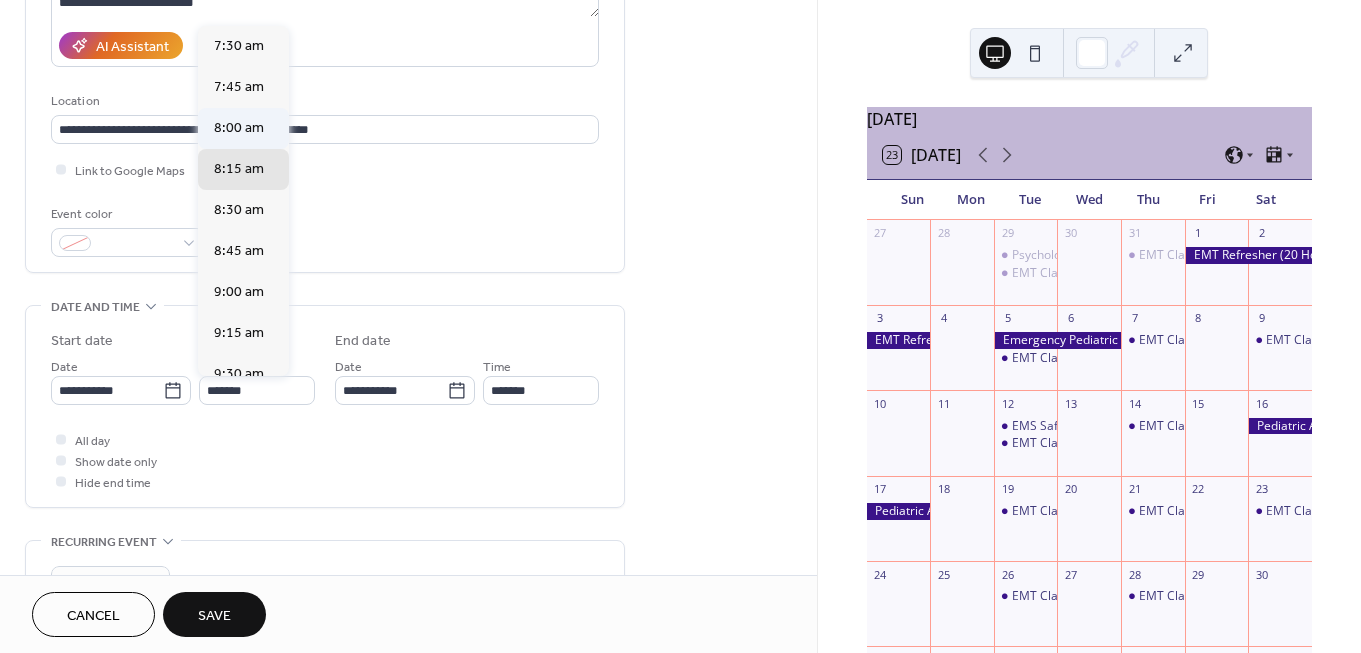 type on "*******" 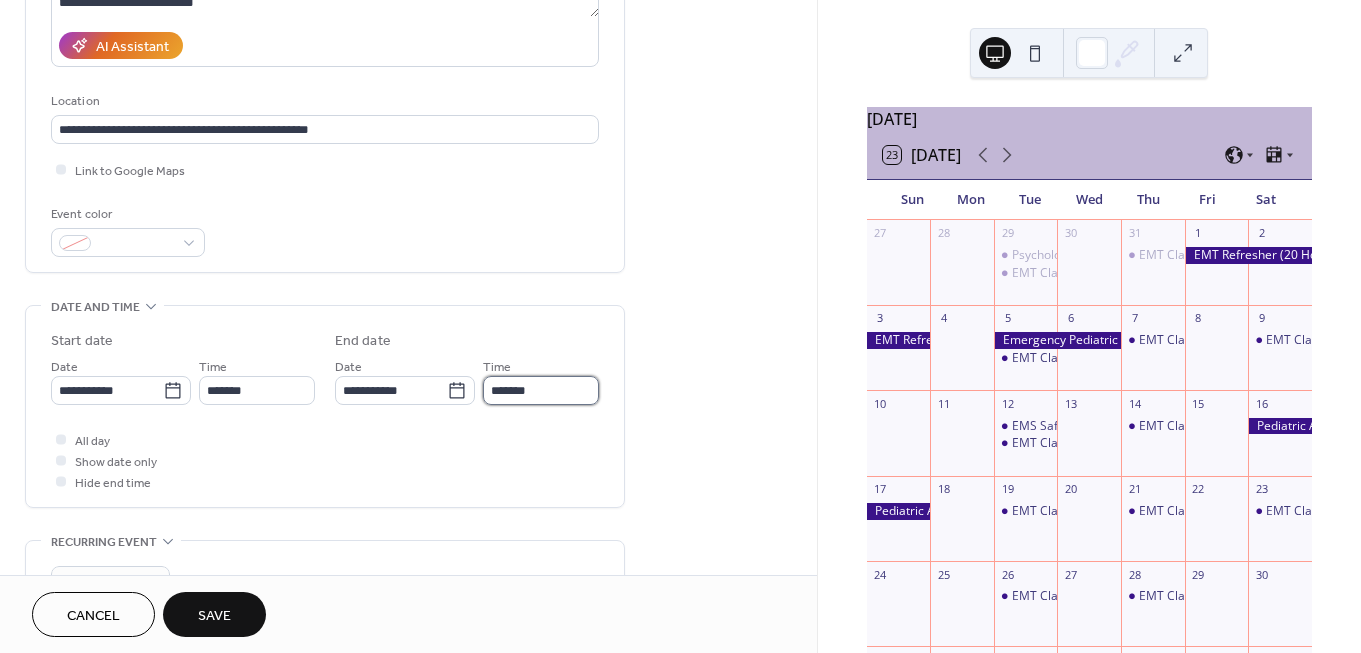 click on "*******" at bounding box center (541, 390) 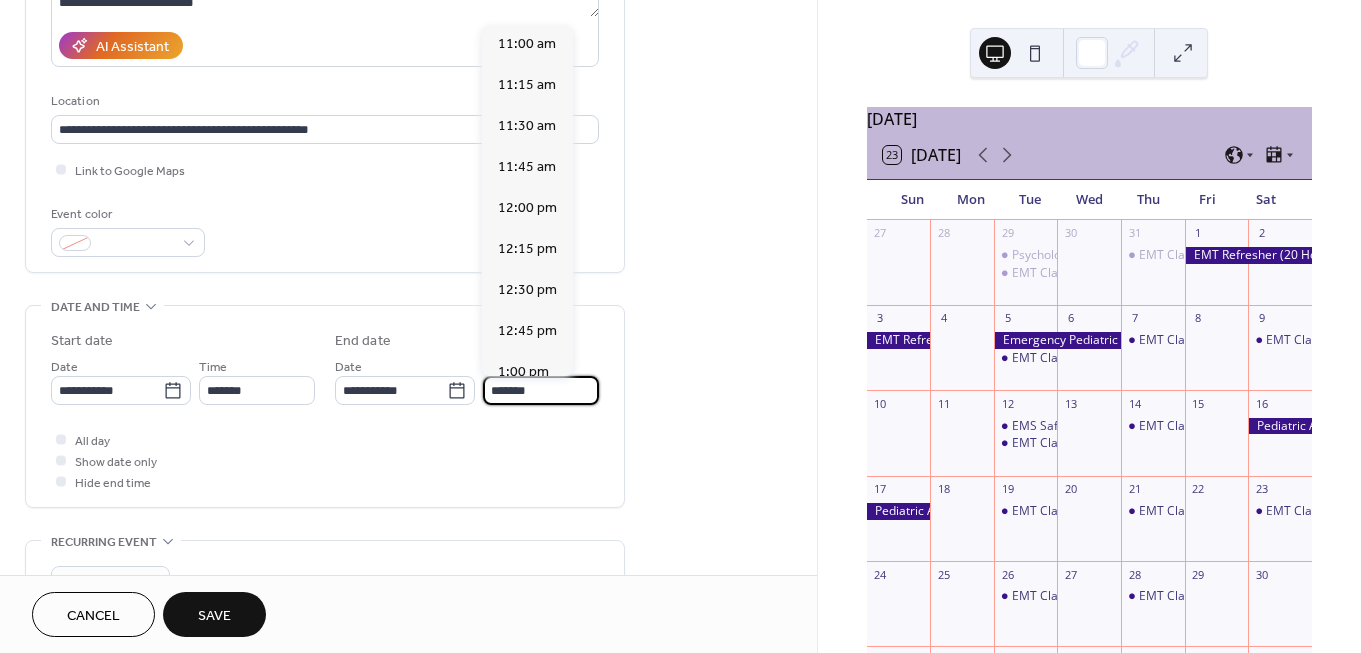 scroll, scrollTop: 473, scrollLeft: 0, axis: vertical 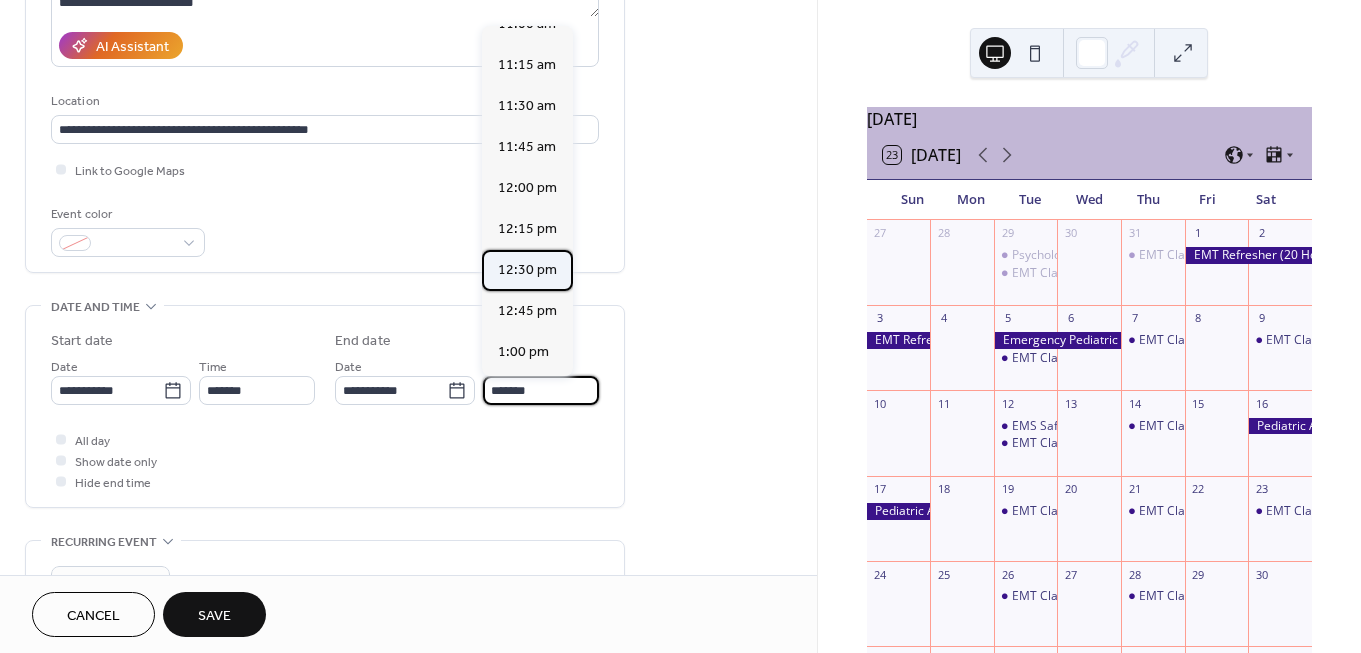 click on "12:30 pm" at bounding box center (527, 270) 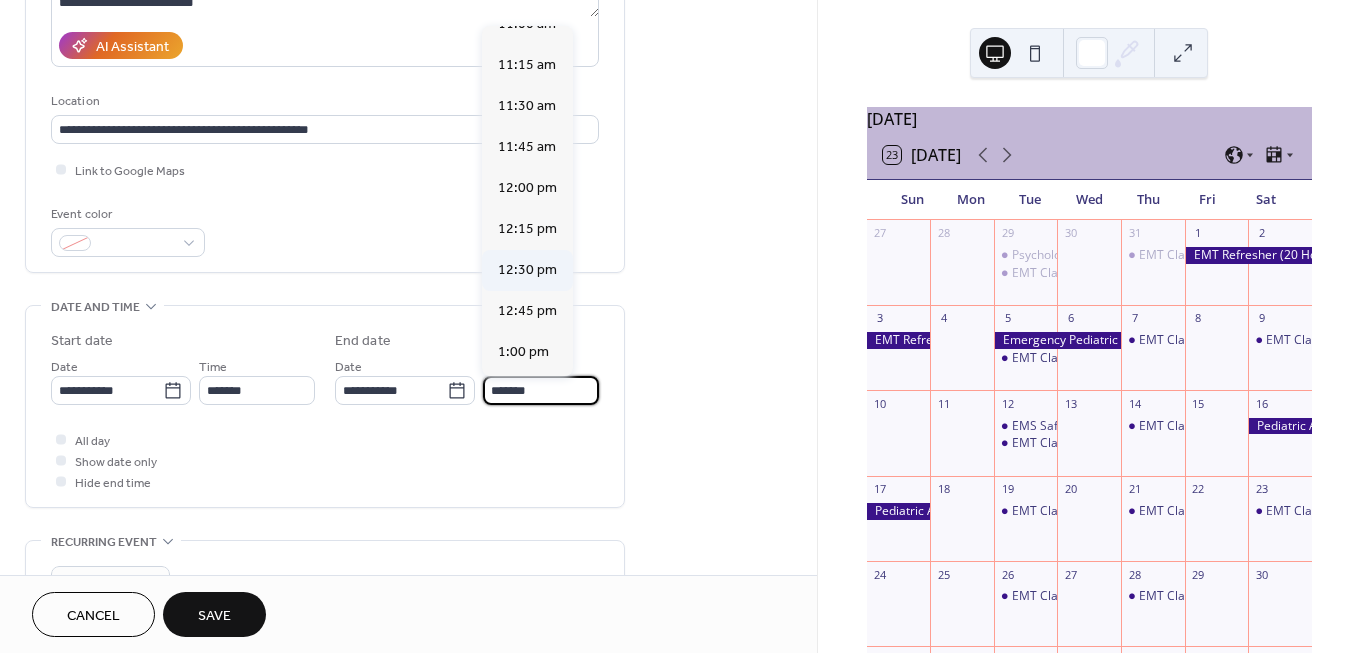 type on "********" 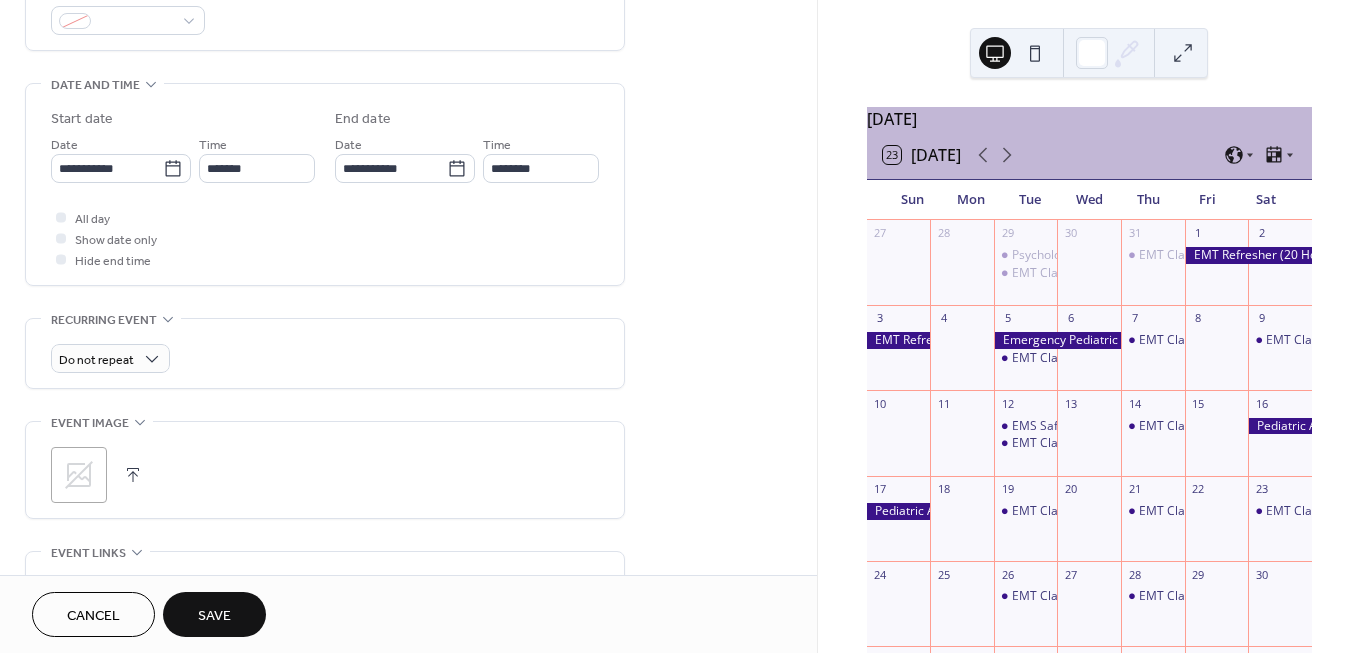 scroll, scrollTop: 572, scrollLeft: 0, axis: vertical 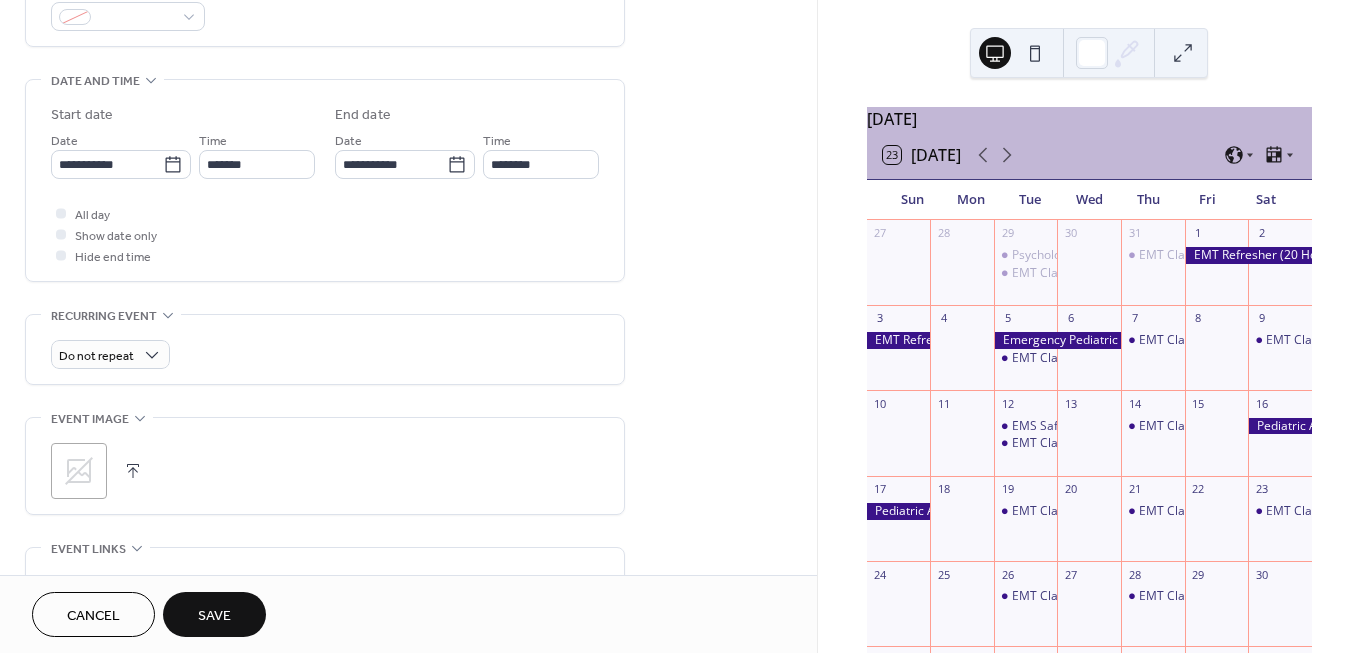 click 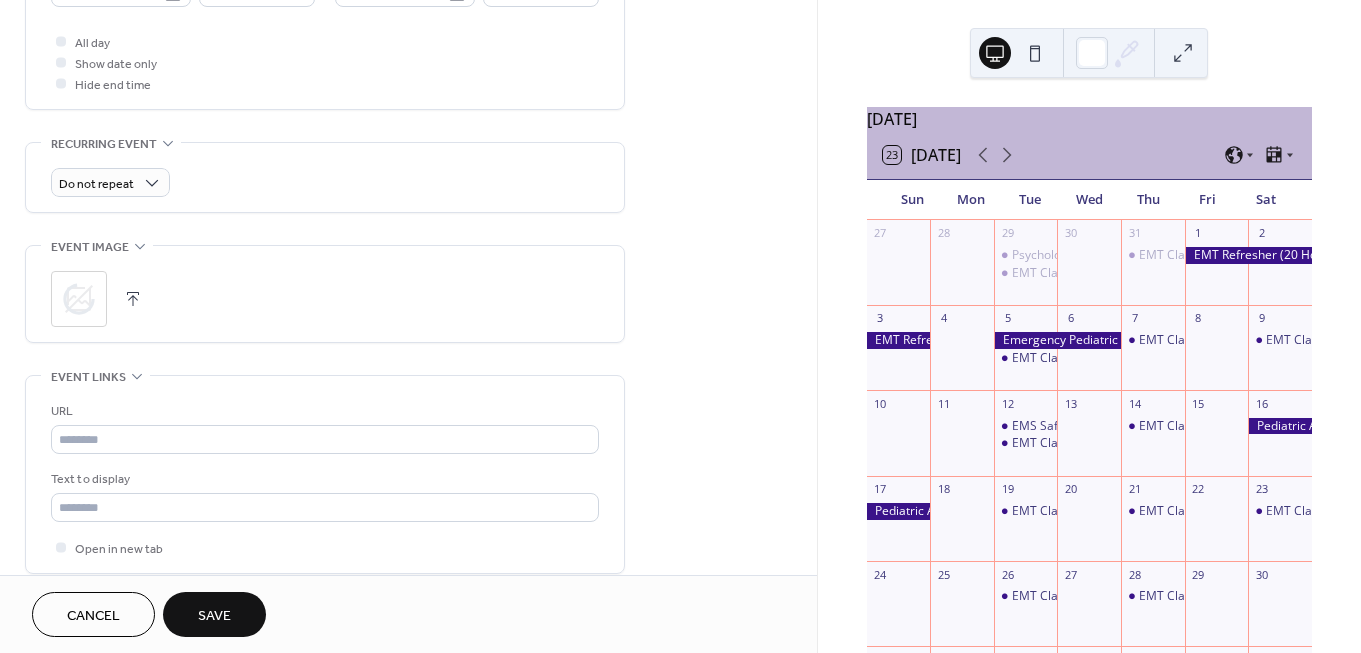 scroll, scrollTop: 746, scrollLeft: 0, axis: vertical 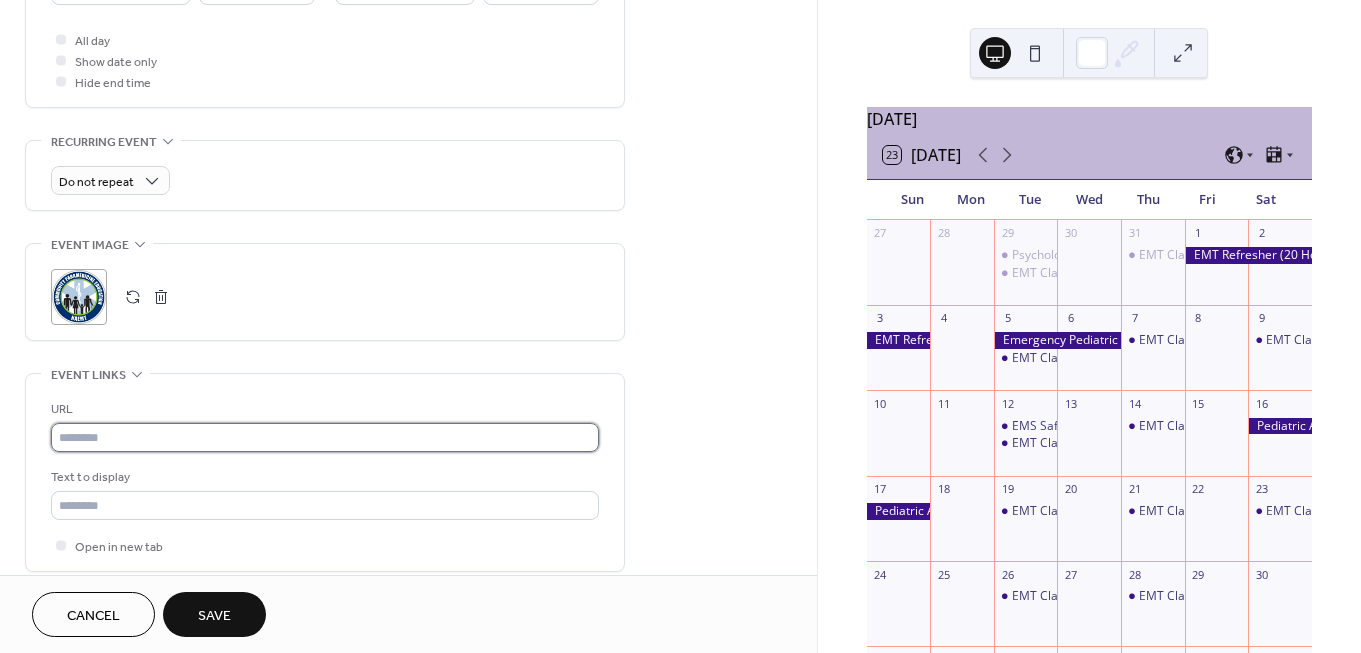 click at bounding box center [325, 437] 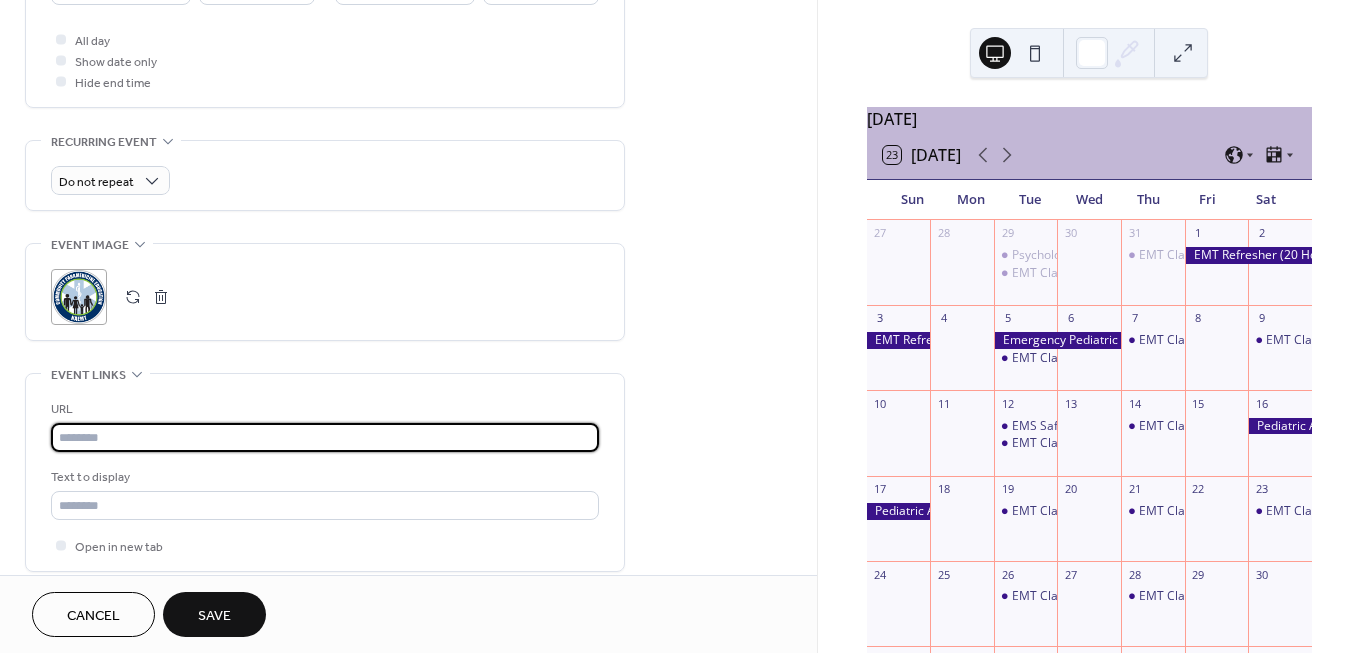 paste on "**********" 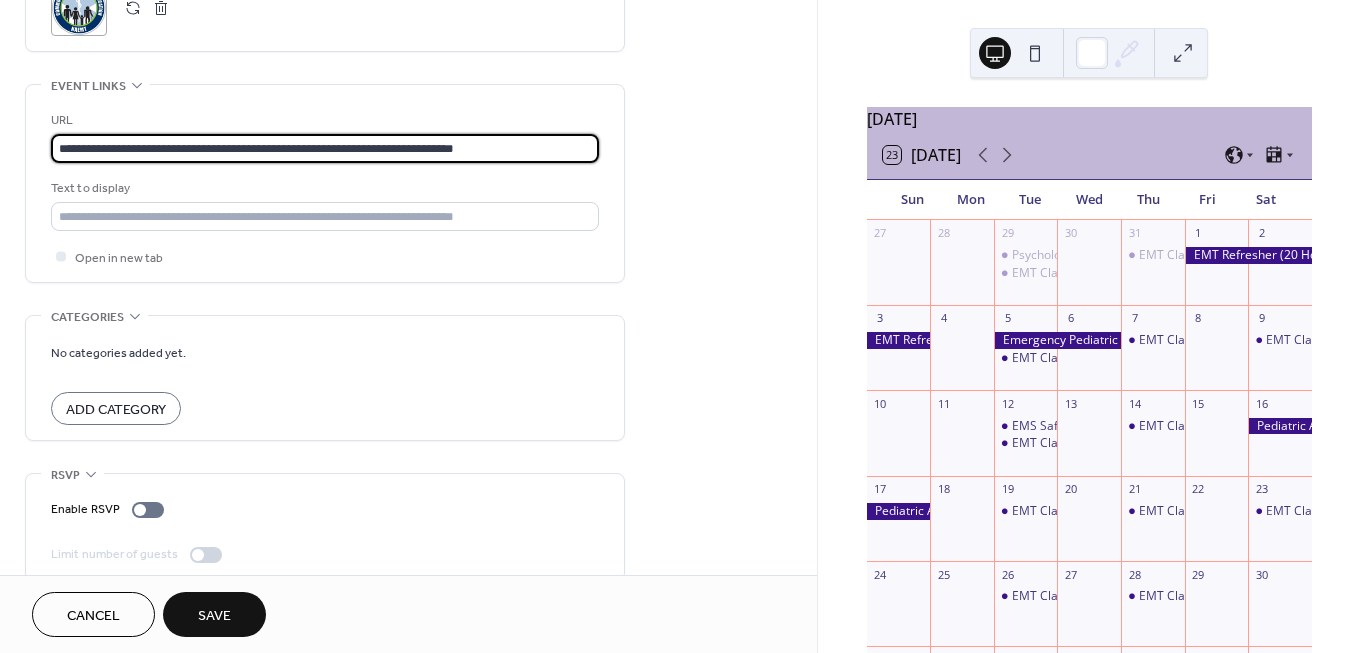 scroll, scrollTop: 1061, scrollLeft: 0, axis: vertical 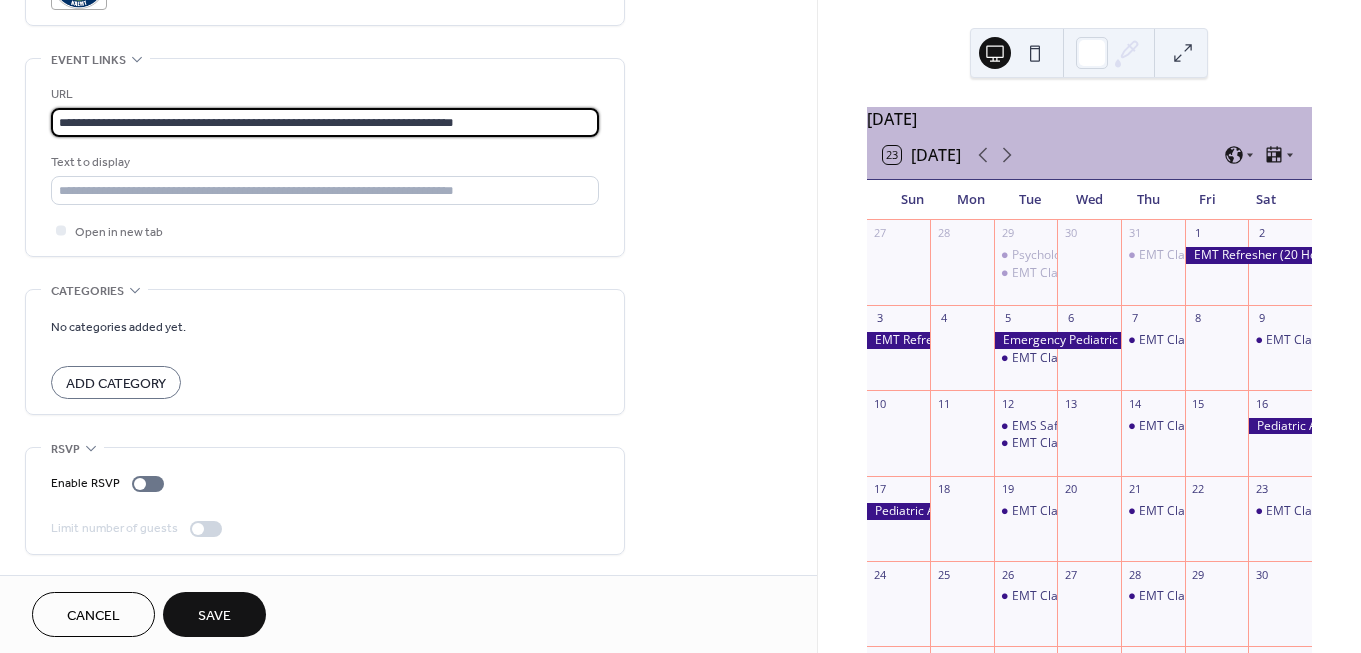type on "**********" 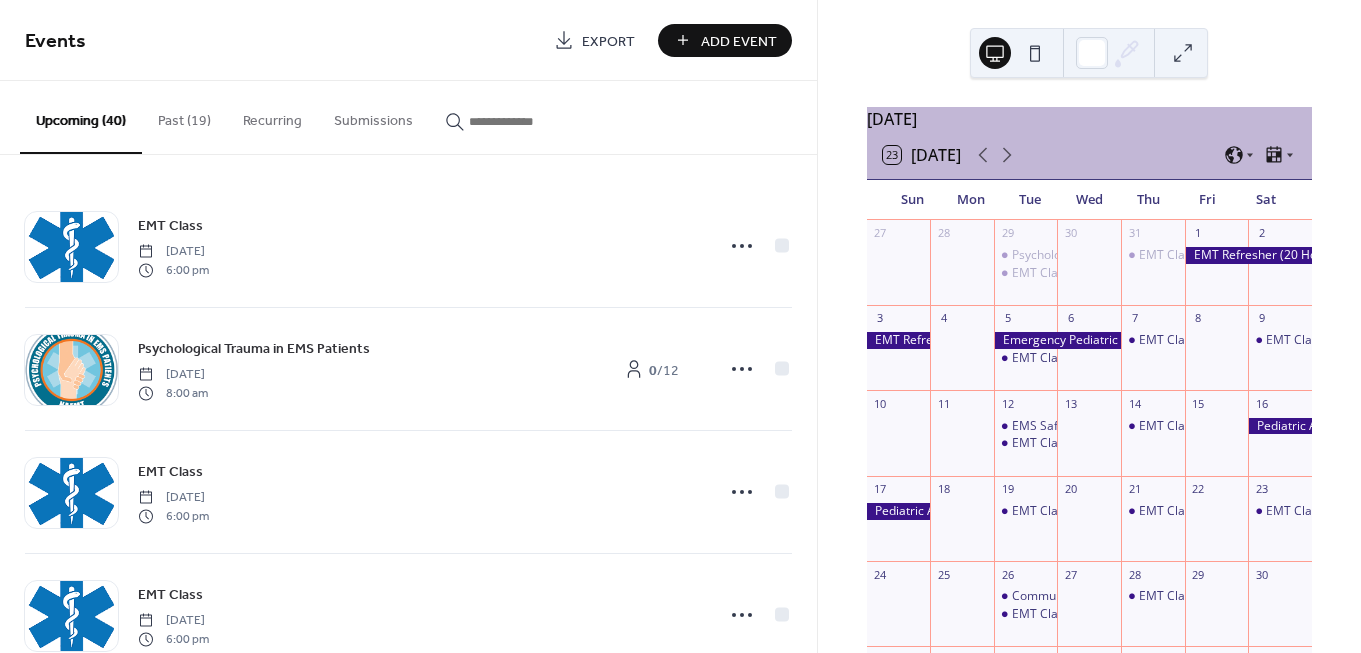 click on "Add Event" at bounding box center (725, 40) 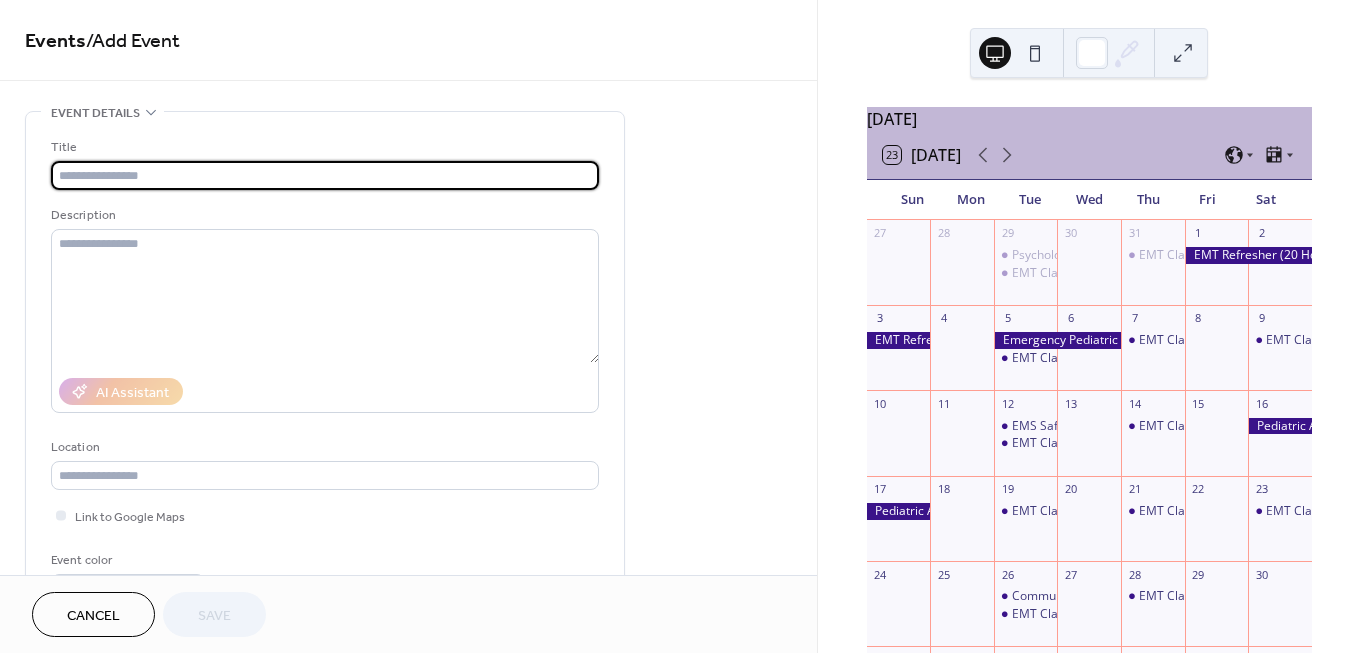 click on "Cancel" at bounding box center (93, 614) 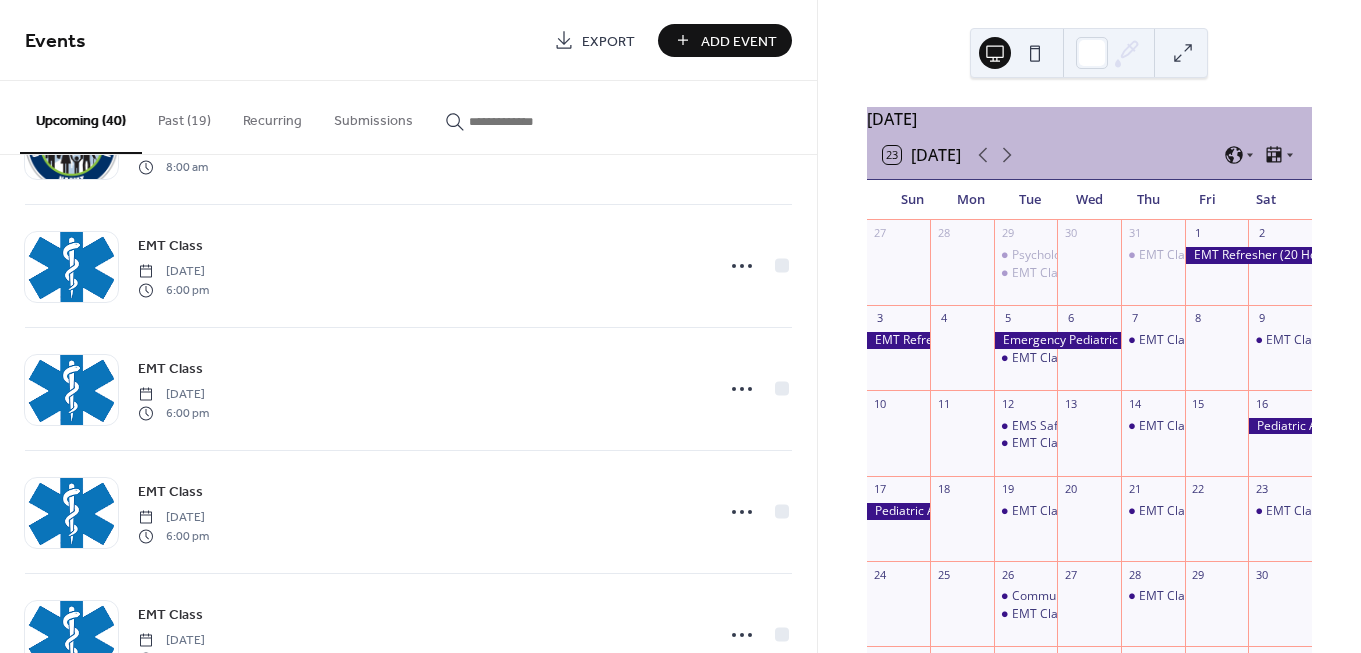 scroll, scrollTop: 1943, scrollLeft: 0, axis: vertical 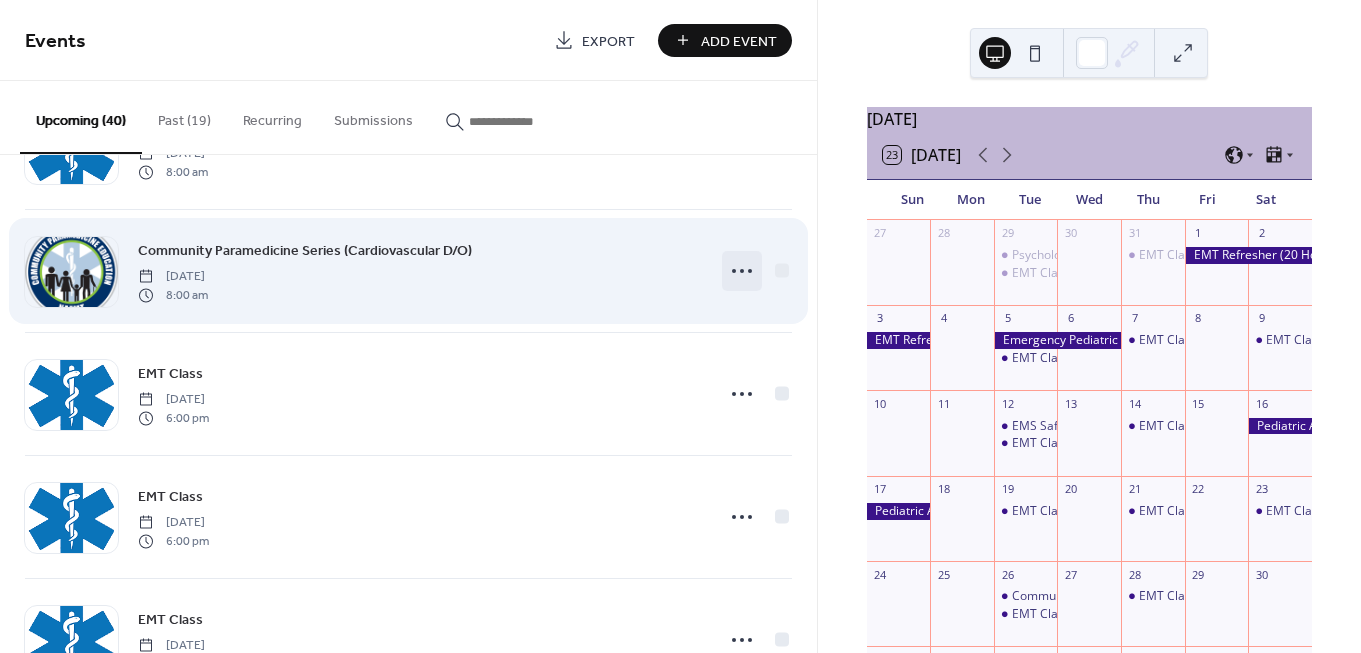 click 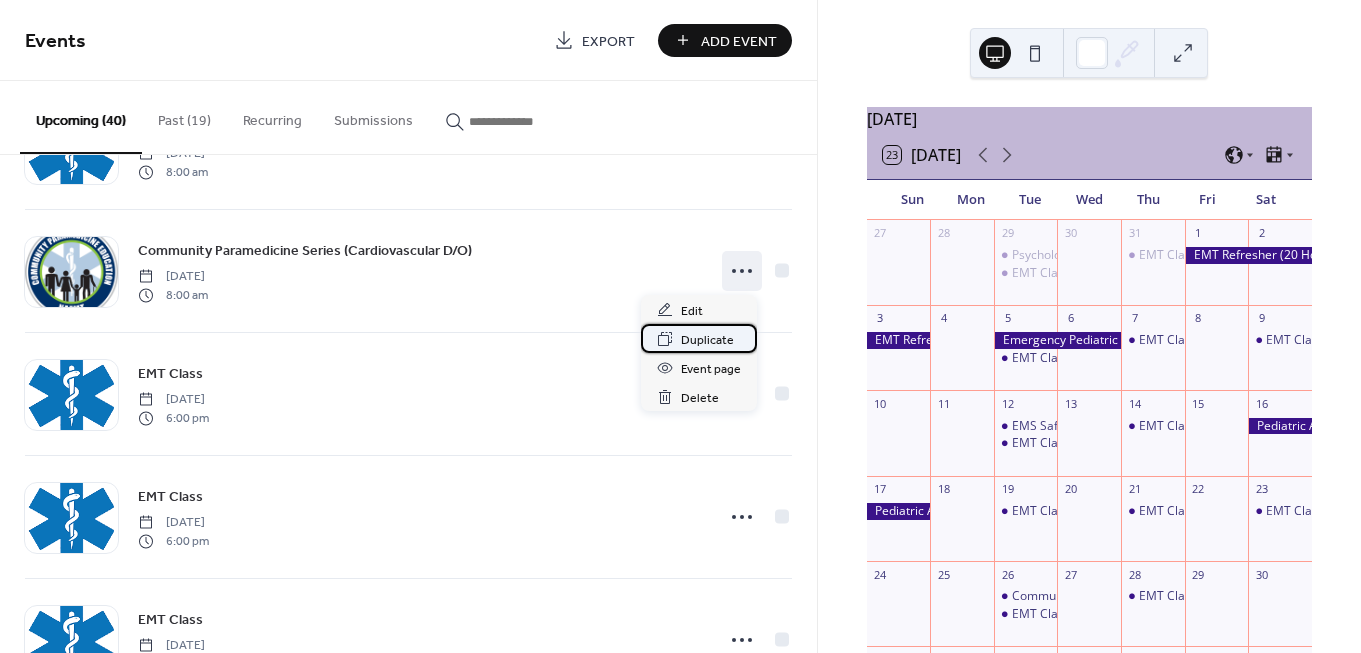 click on "Duplicate" at bounding box center [707, 340] 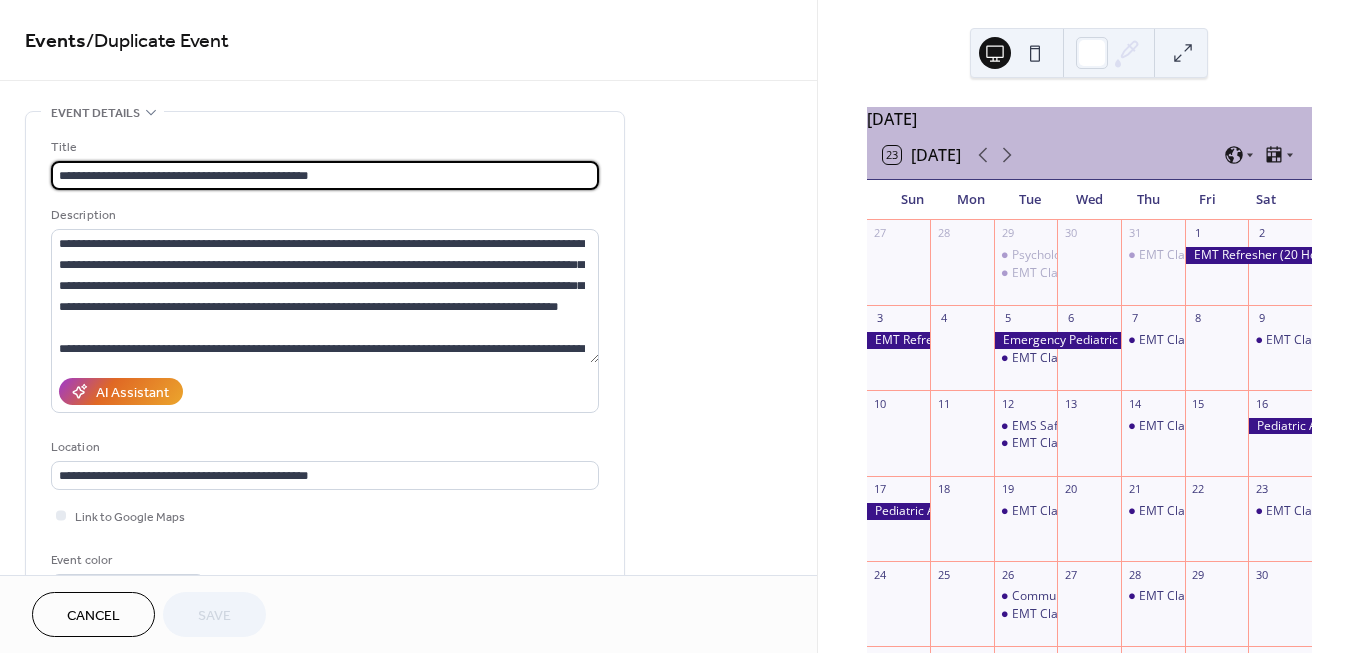 click on "**********" at bounding box center [325, 175] 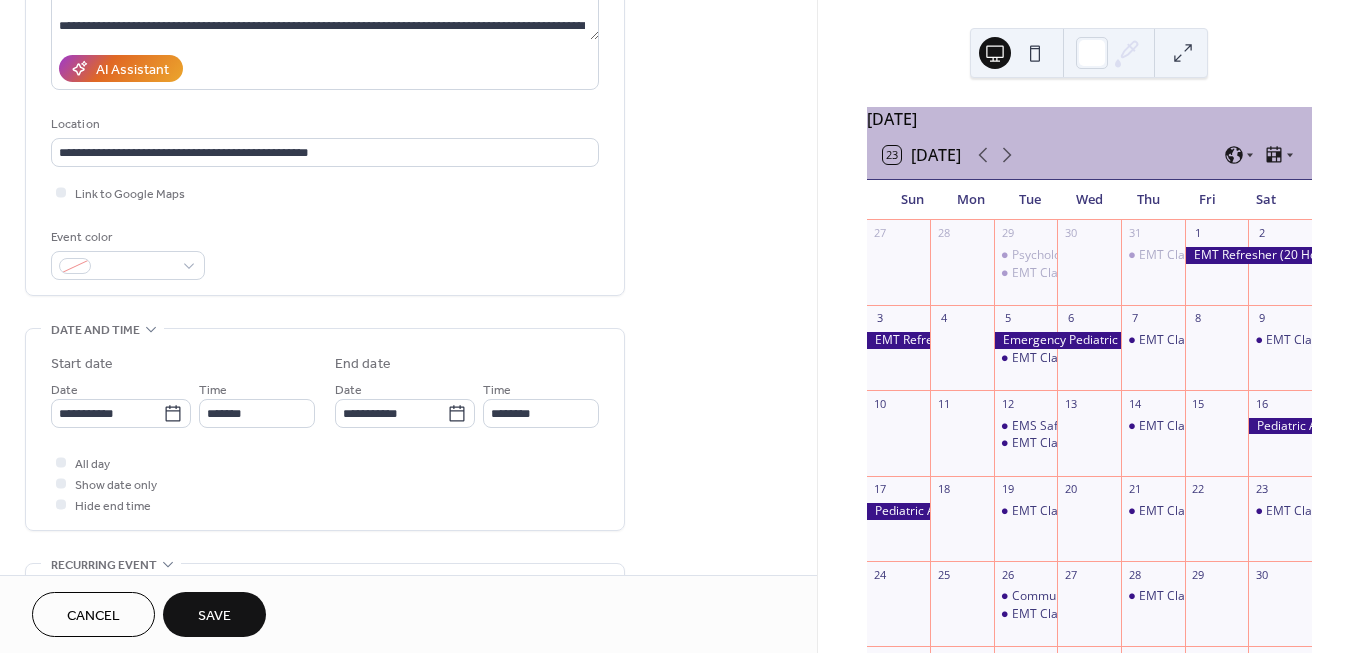 scroll, scrollTop: 431, scrollLeft: 0, axis: vertical 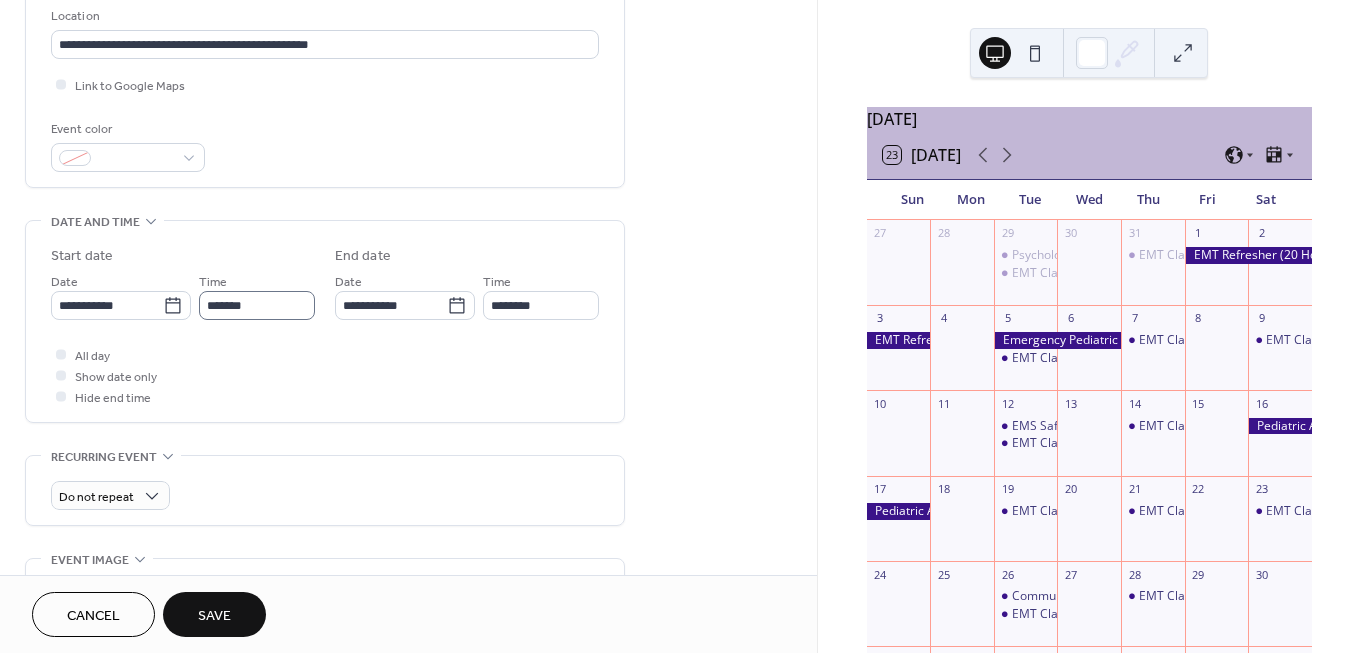 type on "**********" 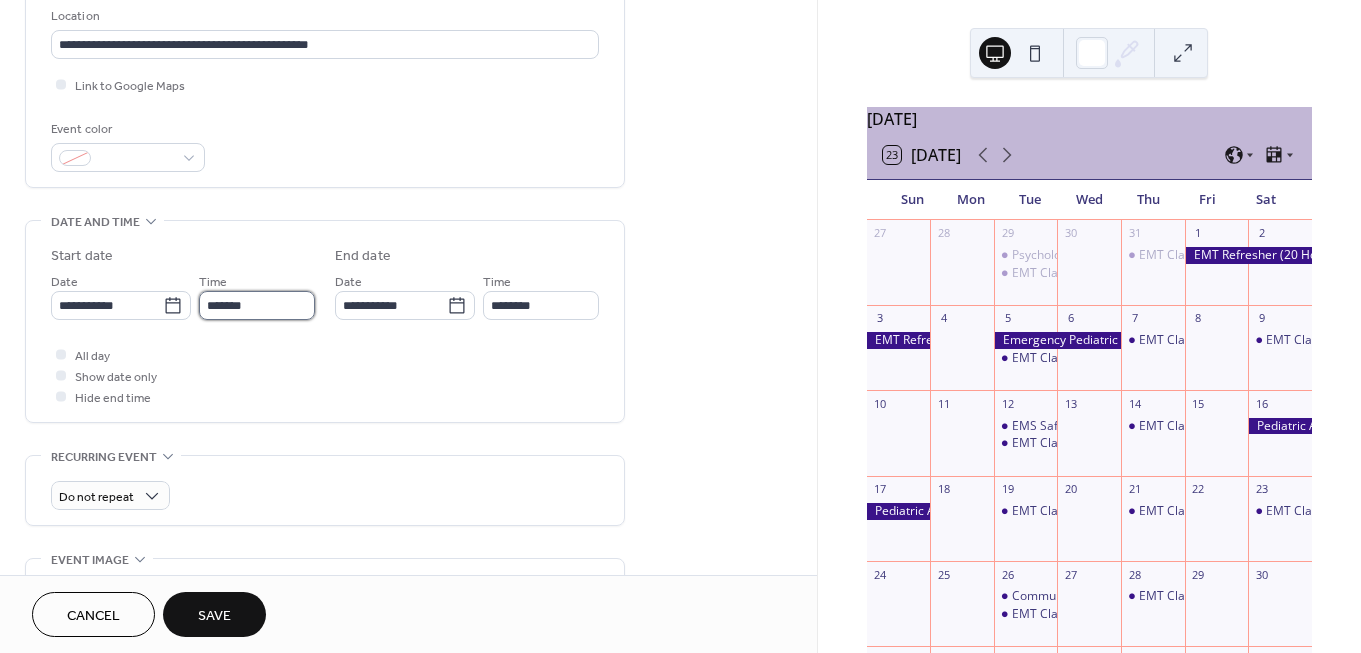 click on "*******" at bounding box center (257, 305) 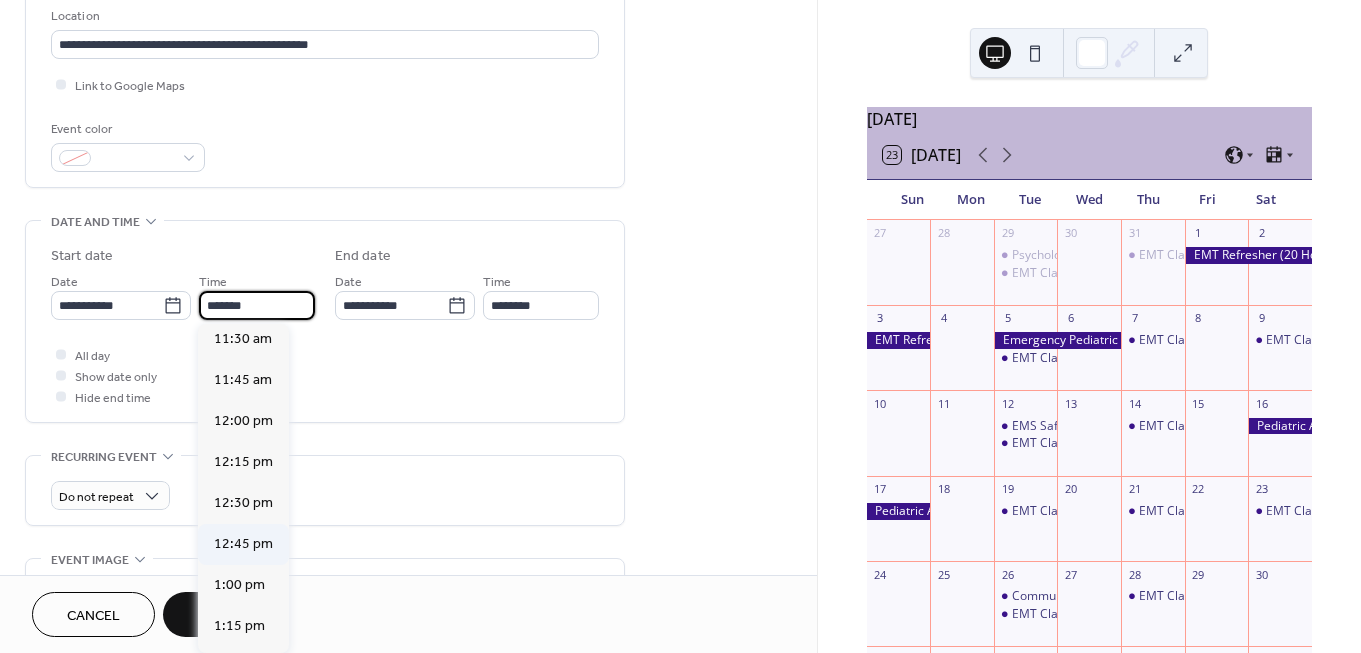 scroll, scrollTop: 1896, scrollLeft: 0, axis: vertical 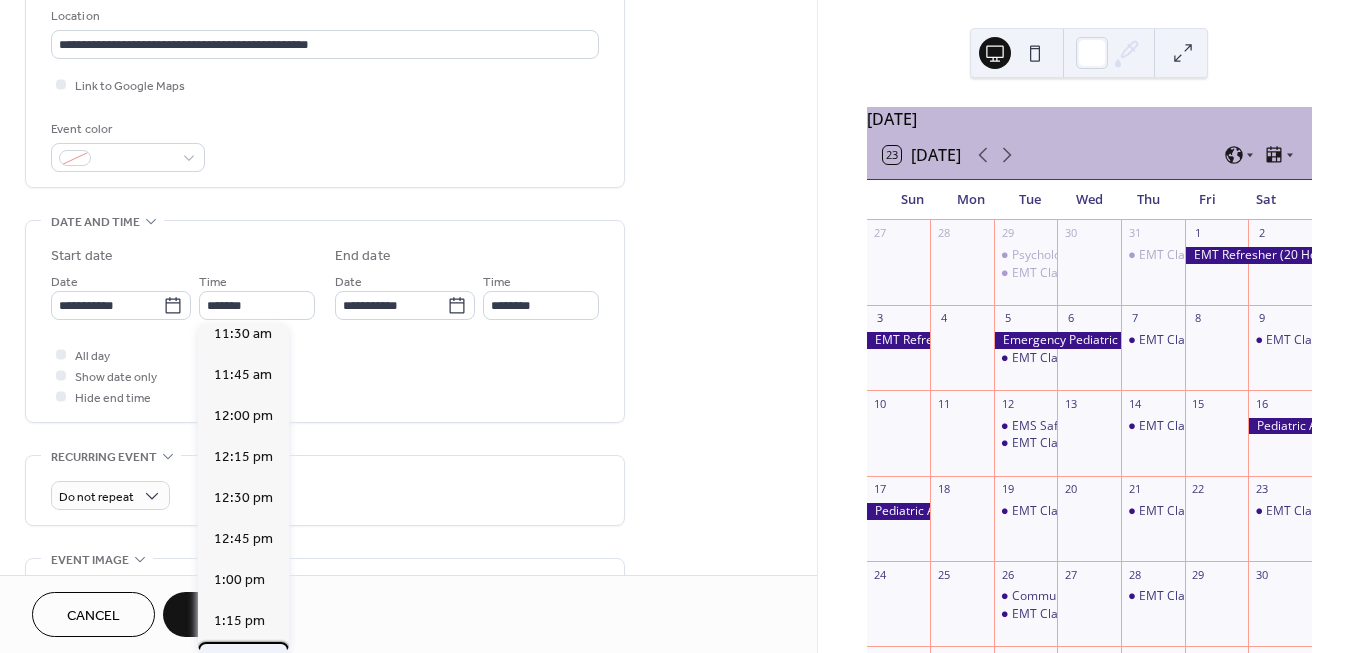 click on "1:30 pm" at bounding box center (239, 662) 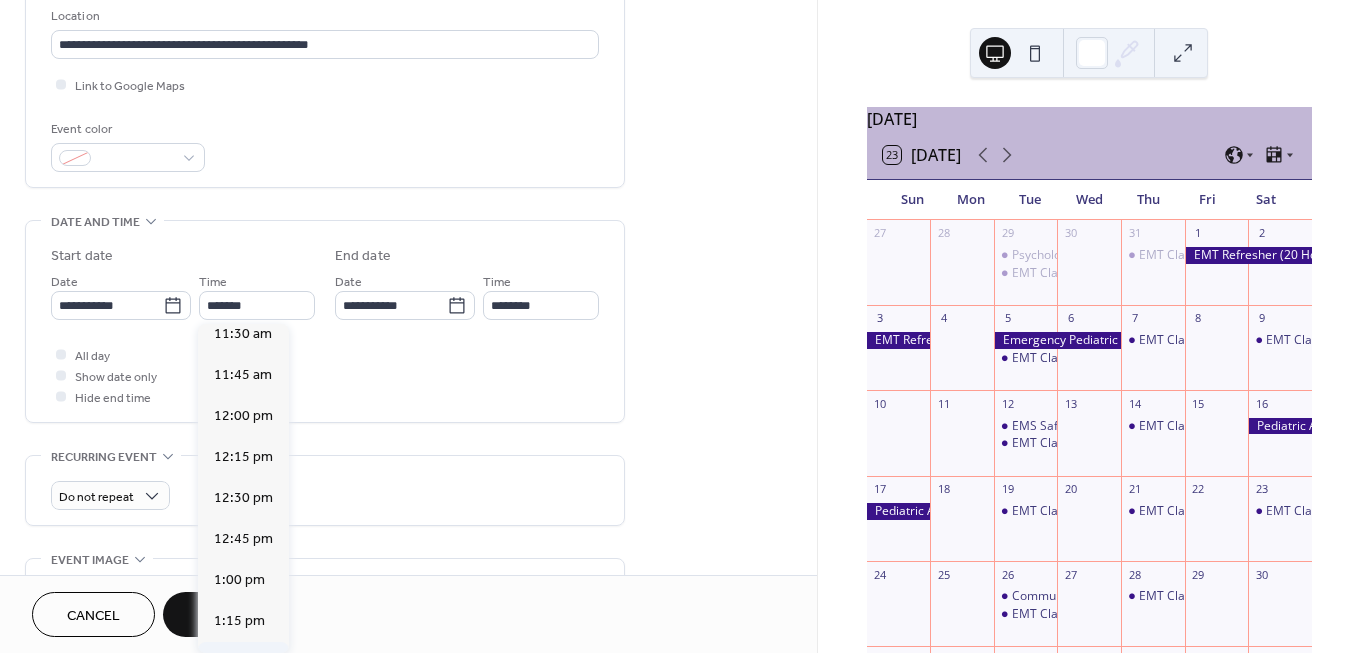 type on "*******" 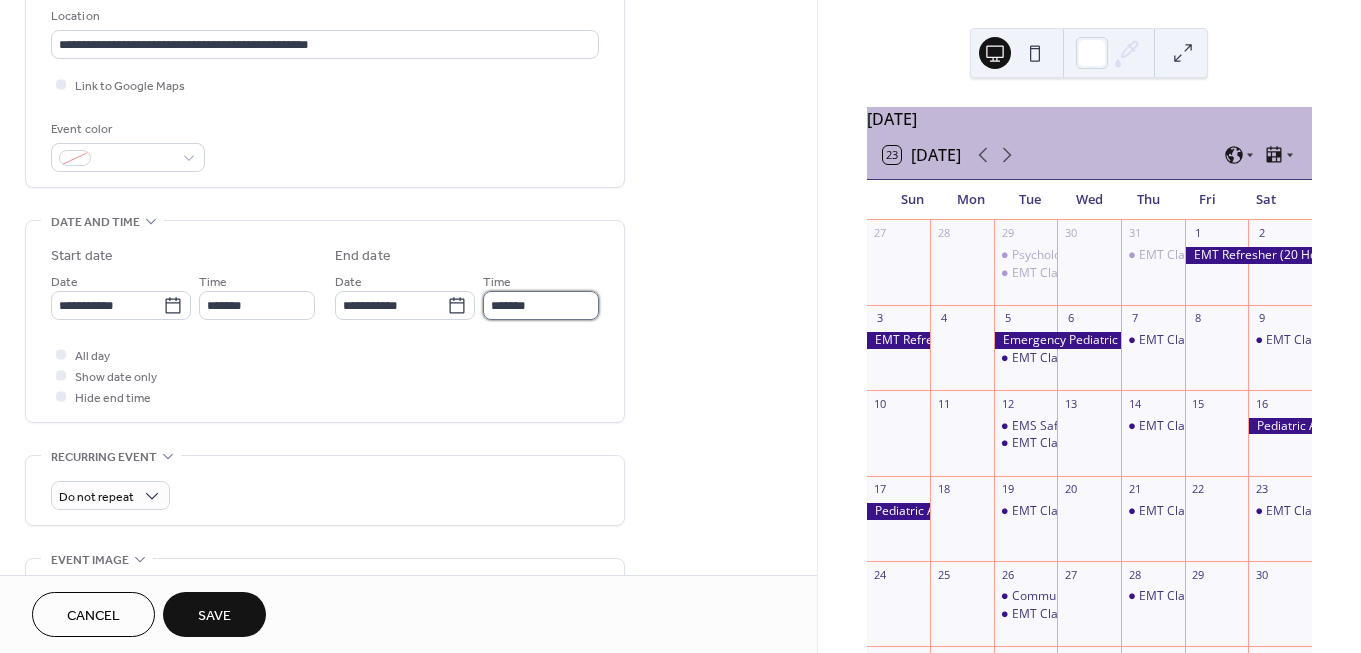 click on "*******" at bounding box center (541, 305) 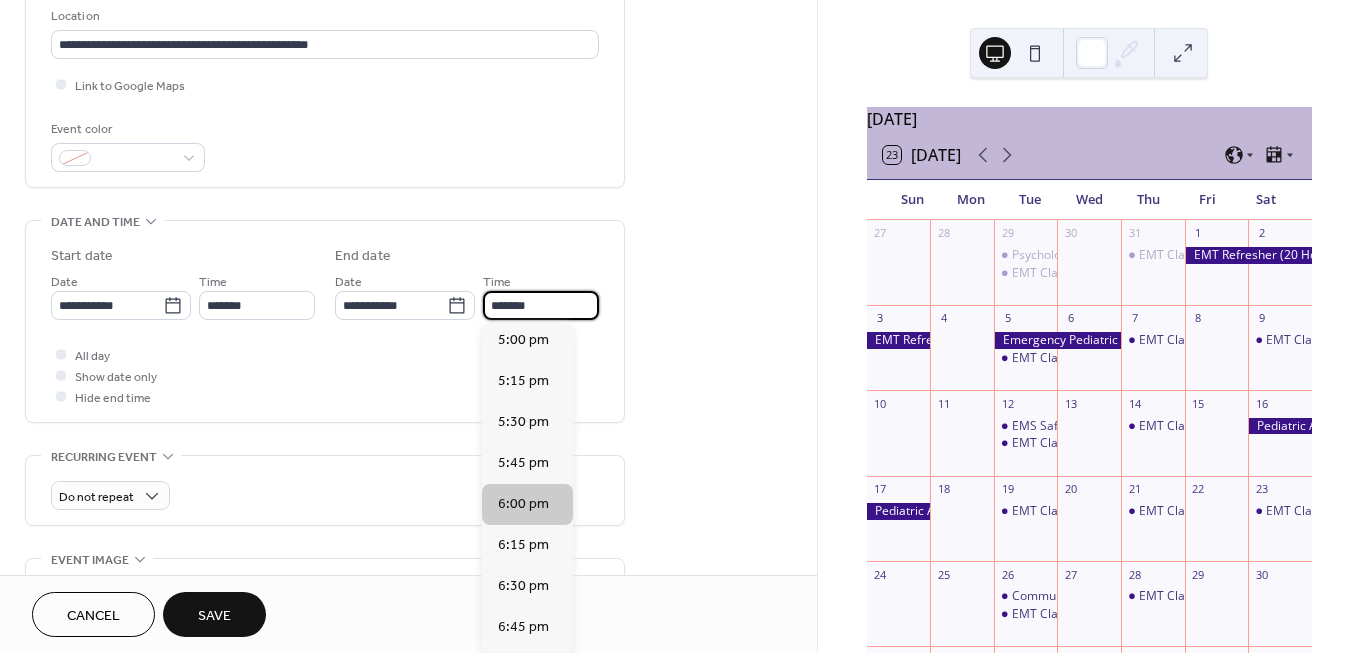 scroll, scrollTop: 530, scrollLeft: 0, axis: vertical 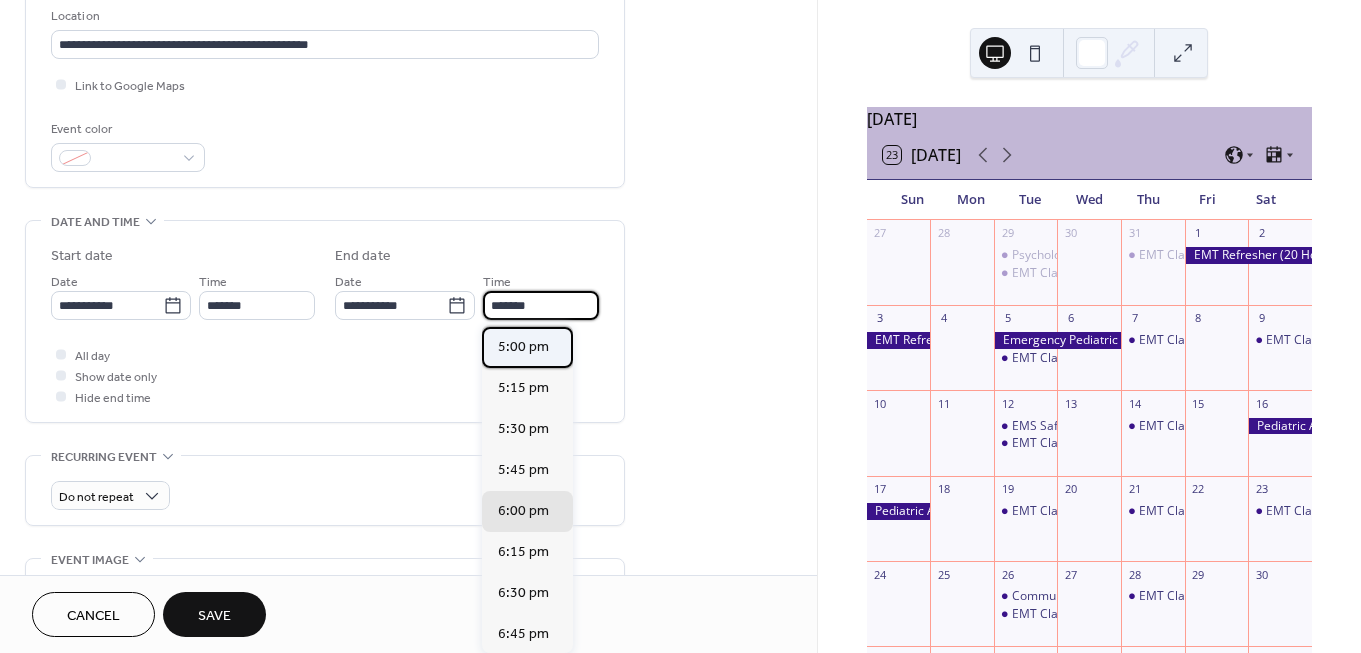 click on "5:00 pm" at bounding box center [523, 347] 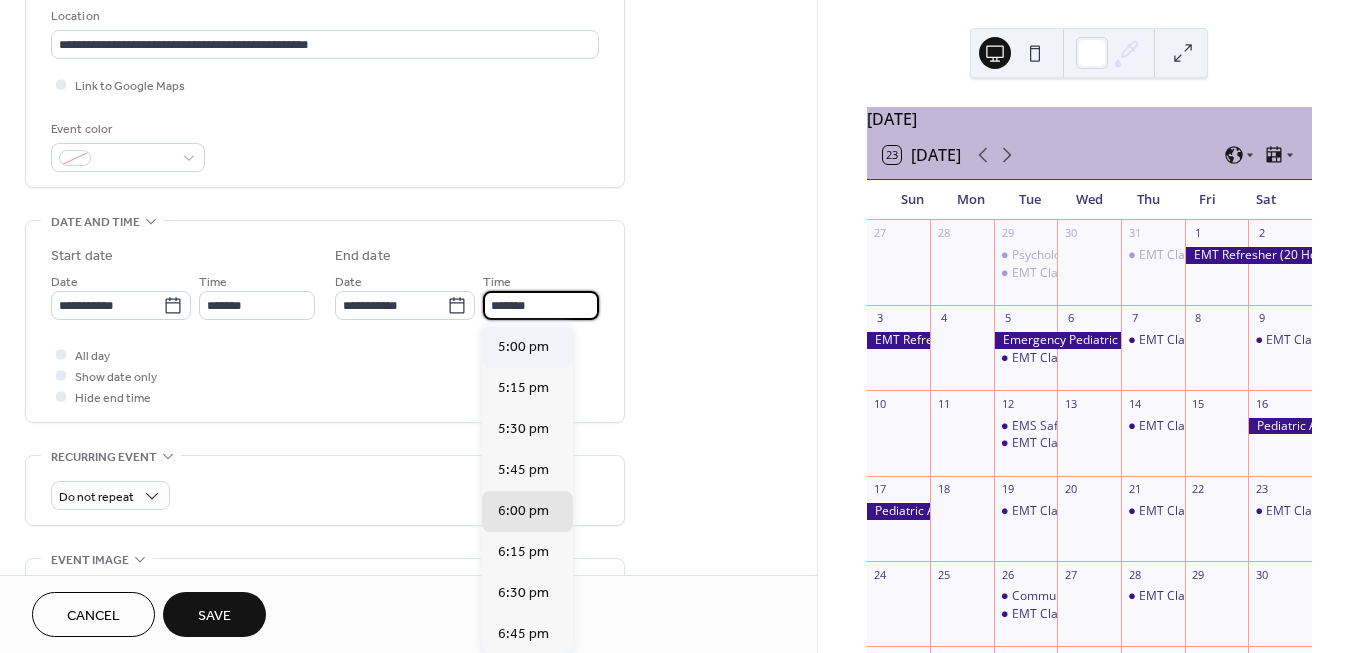 type on "*******" 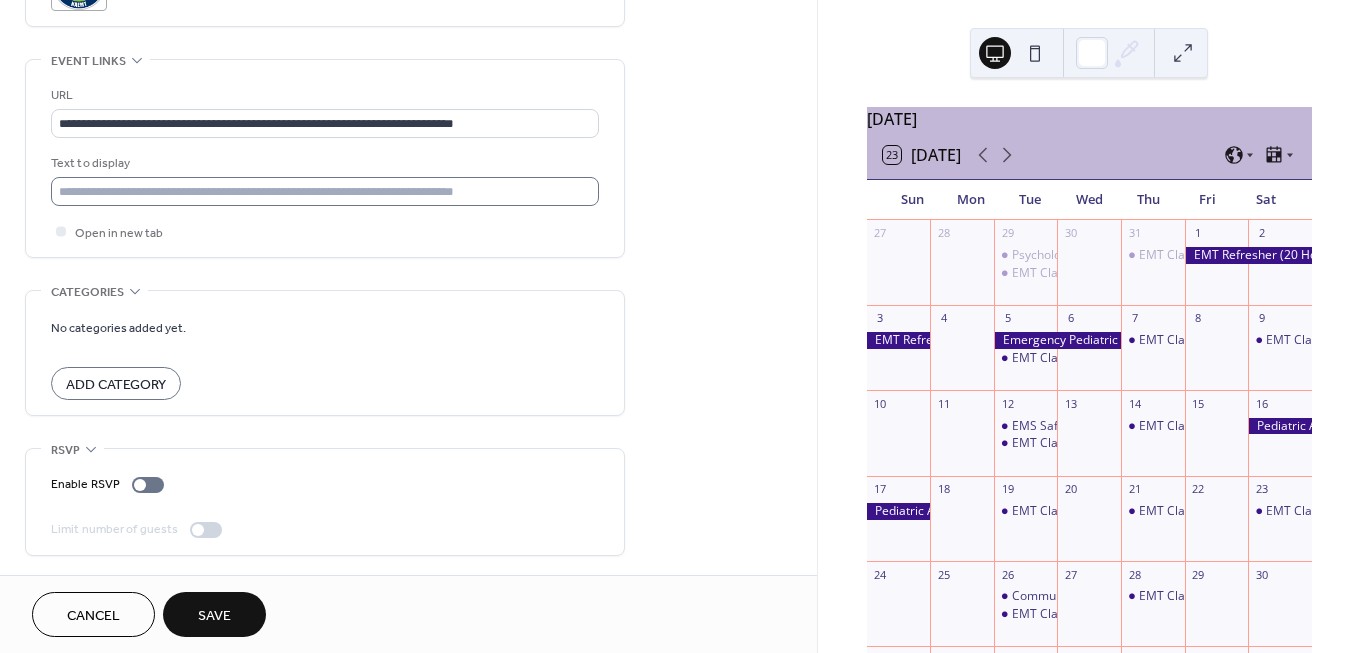 scroll, scrollTop: 1061, scrollLeft: 0, axis: vertical 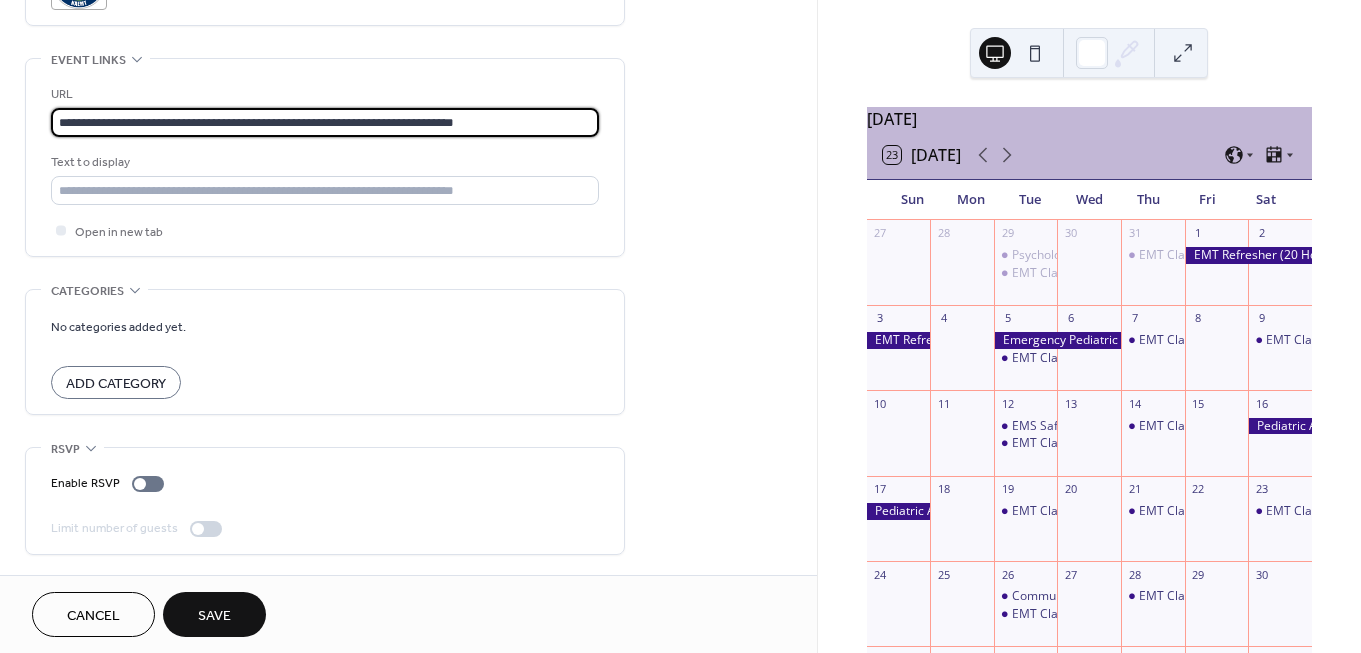 drag, startPoint x: 535, startPoint y: 123, endPoint x: 51, endPoint y: 126, distance: 484.0093 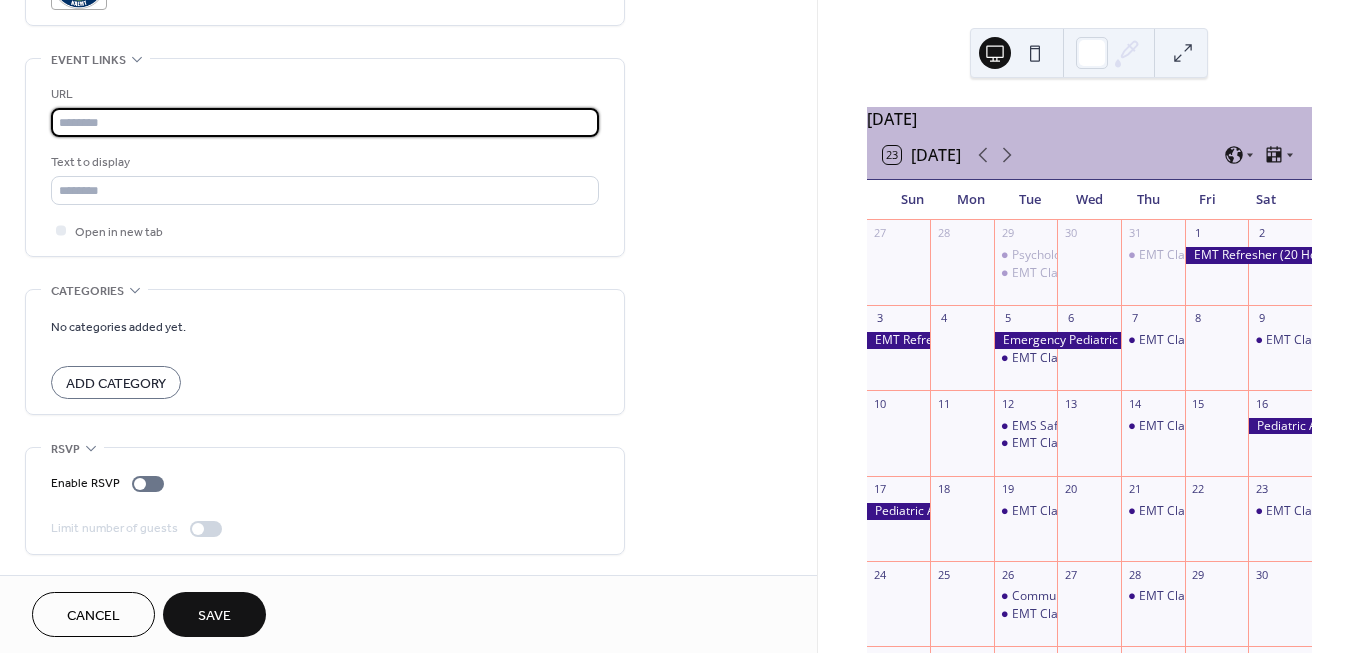 scroll, scrollTop: 0, scrollLeft: 0, axis: both 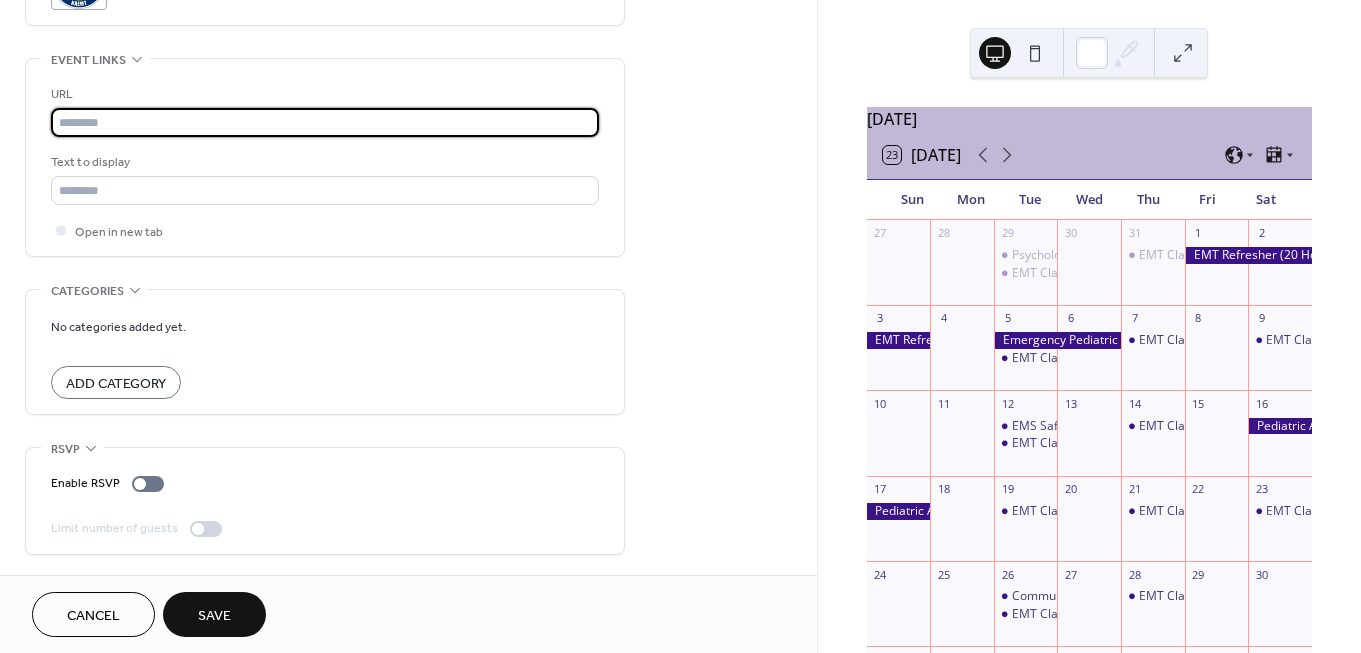 paste on "**********" 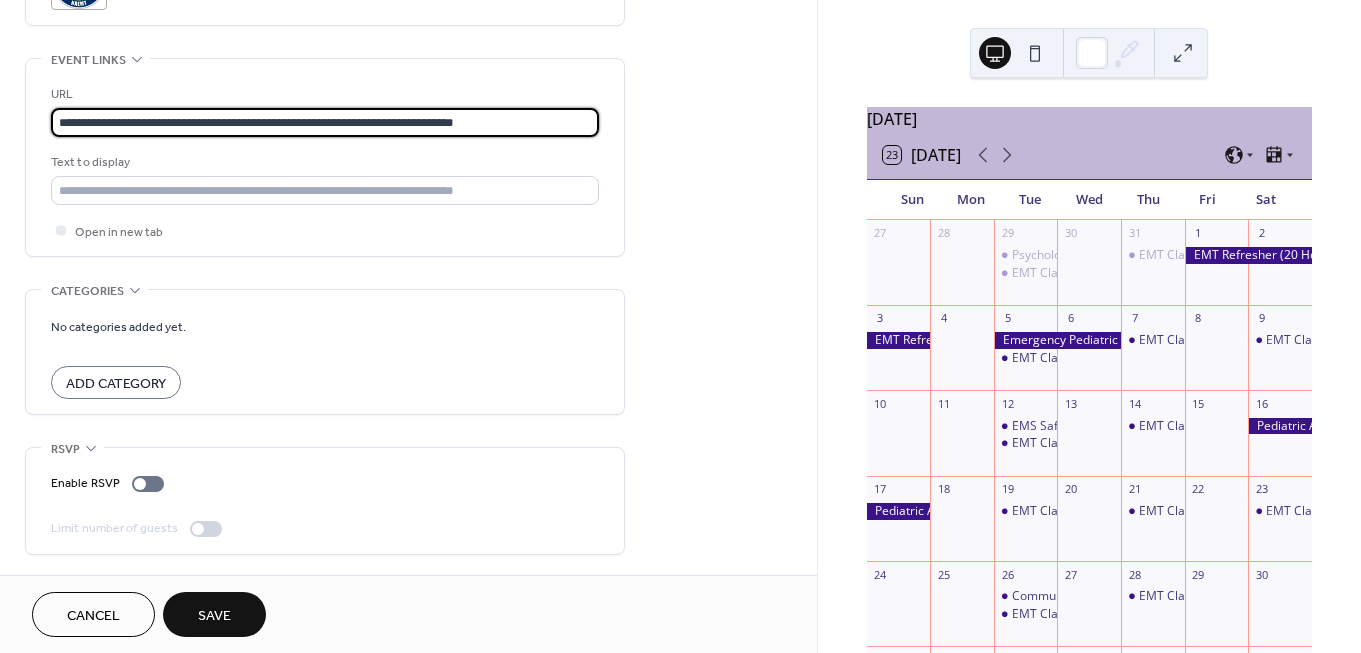 type on "**********" 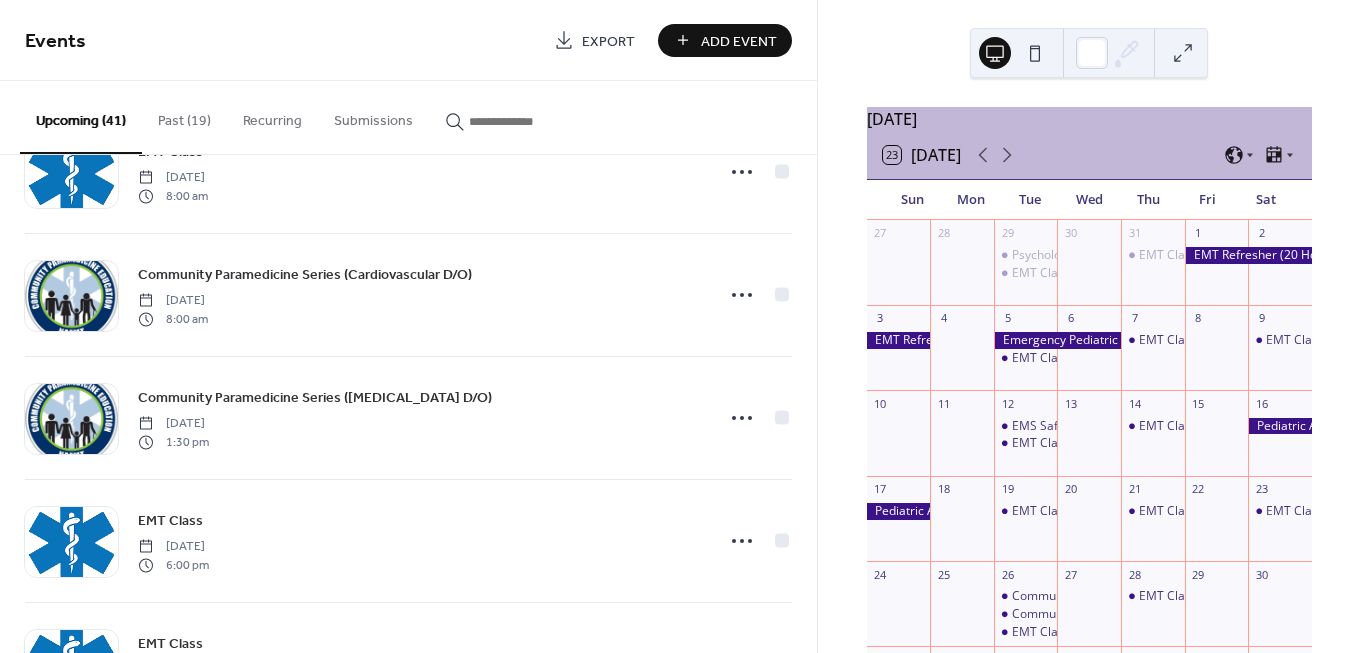 scroll, scrollTop: 1870, scrollLeft: 0, axis: vertical 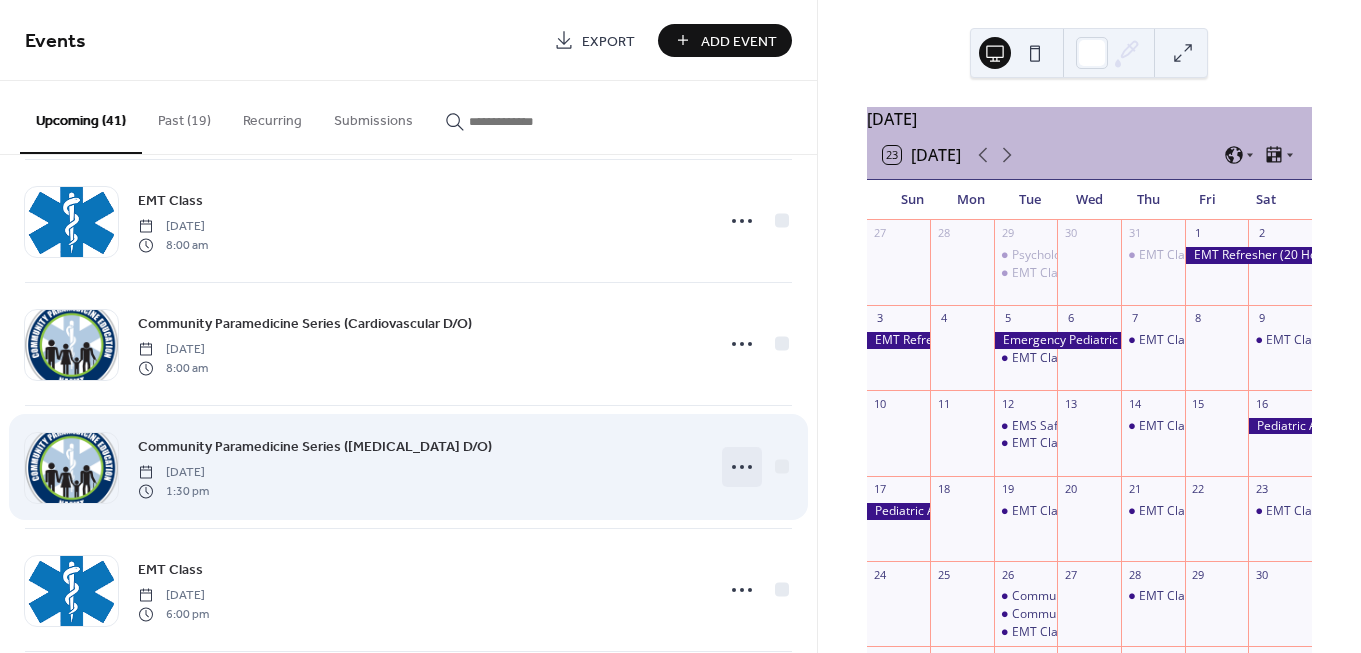 click 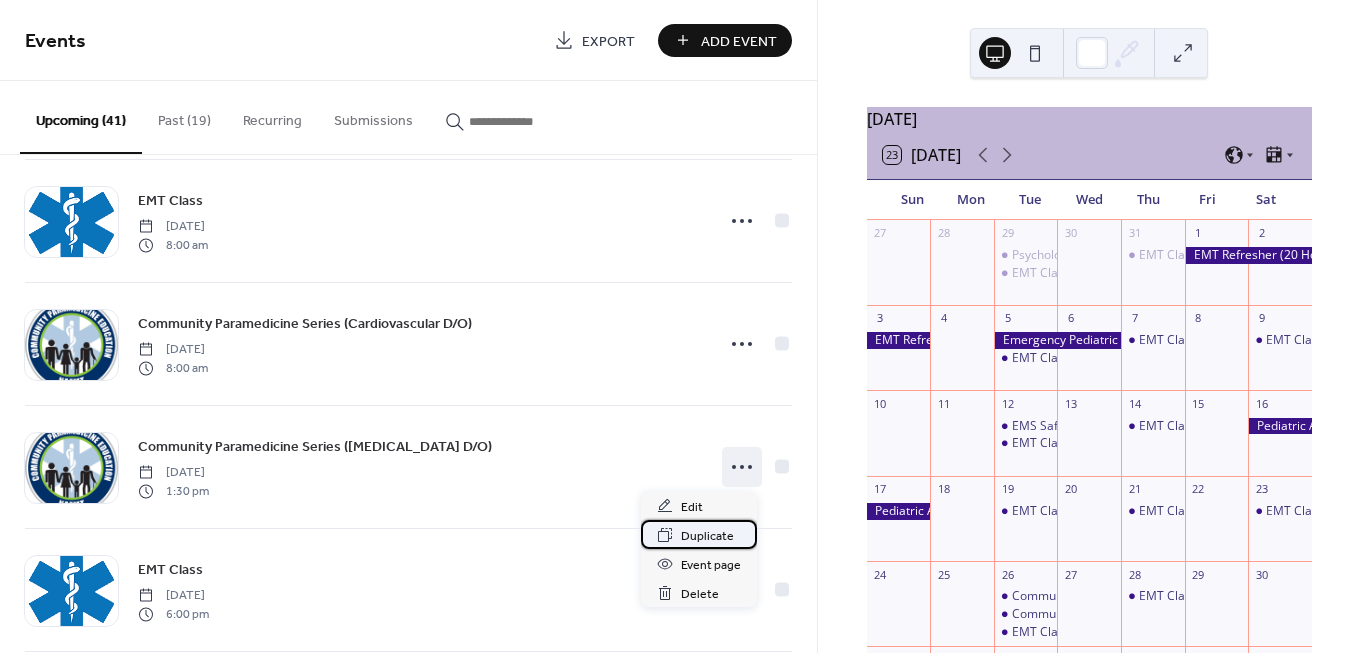 click on "Duplicate" at bounding box center [707, 536] 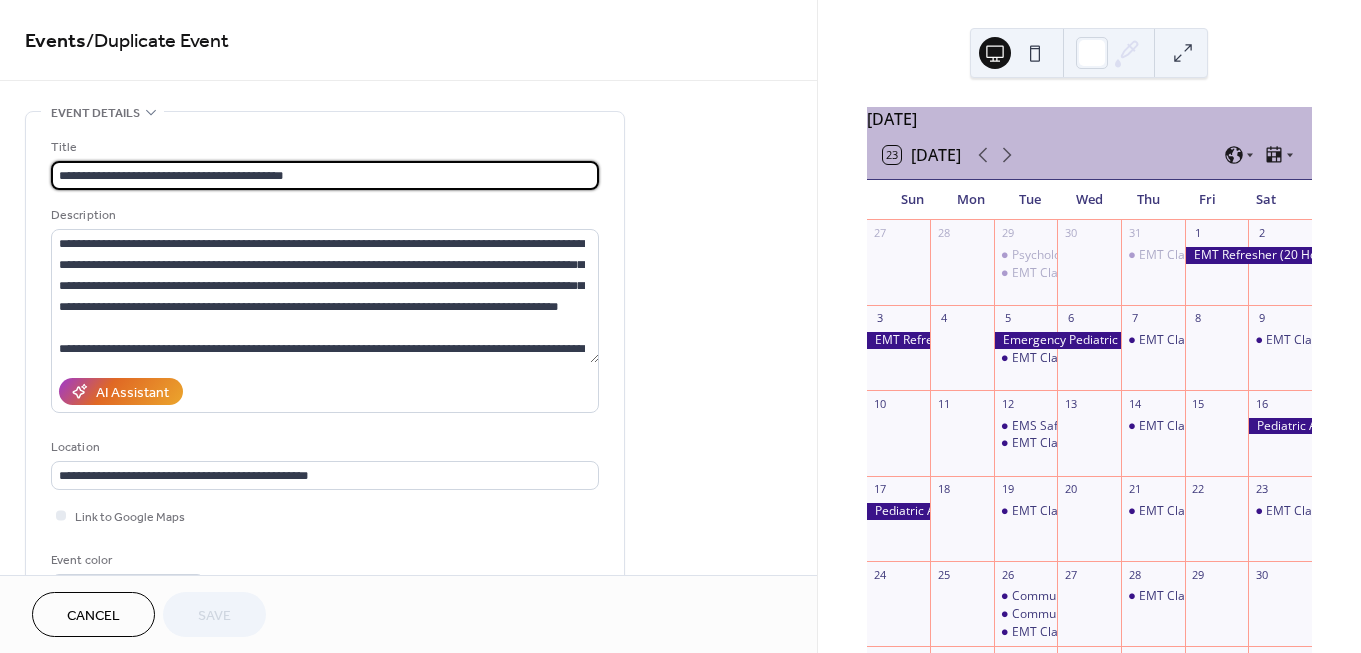 drag, startPoint x: 288, startPoint y: 176, endPoint x: 321, endPoint y: 180, distance: 33.24154 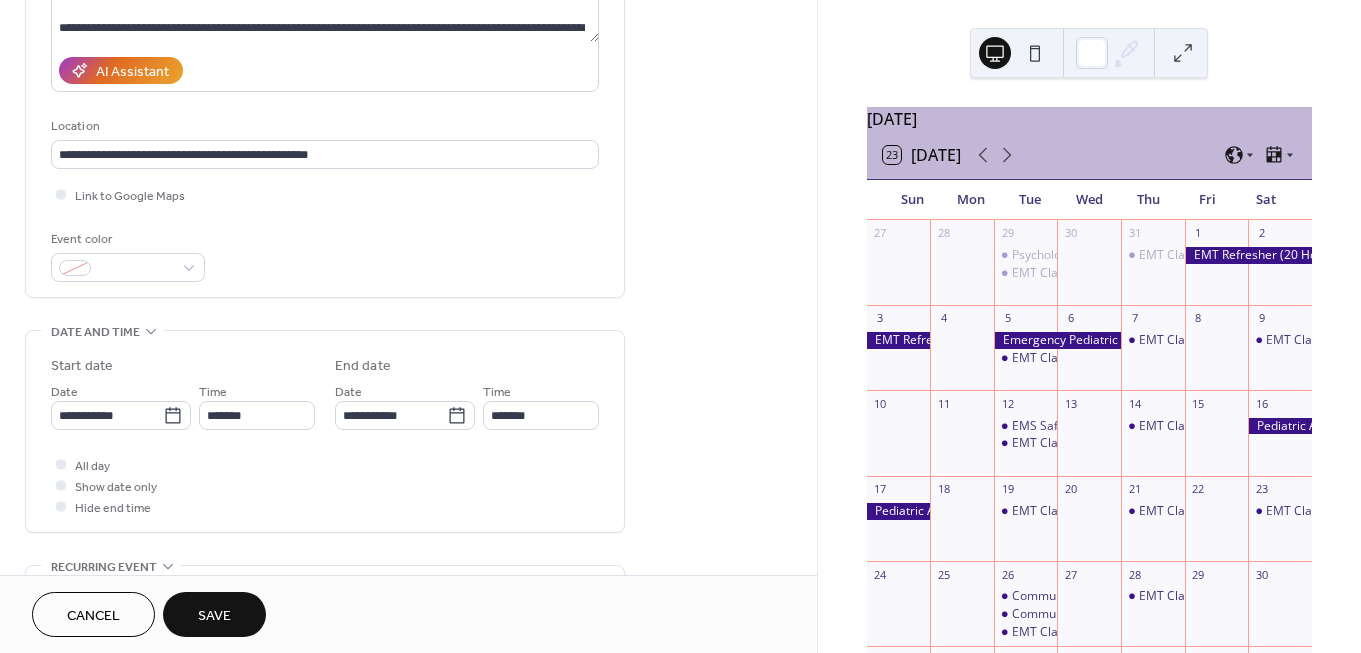 scroll, scrollTop: 325, scrollLeft: 0, axis: vertical 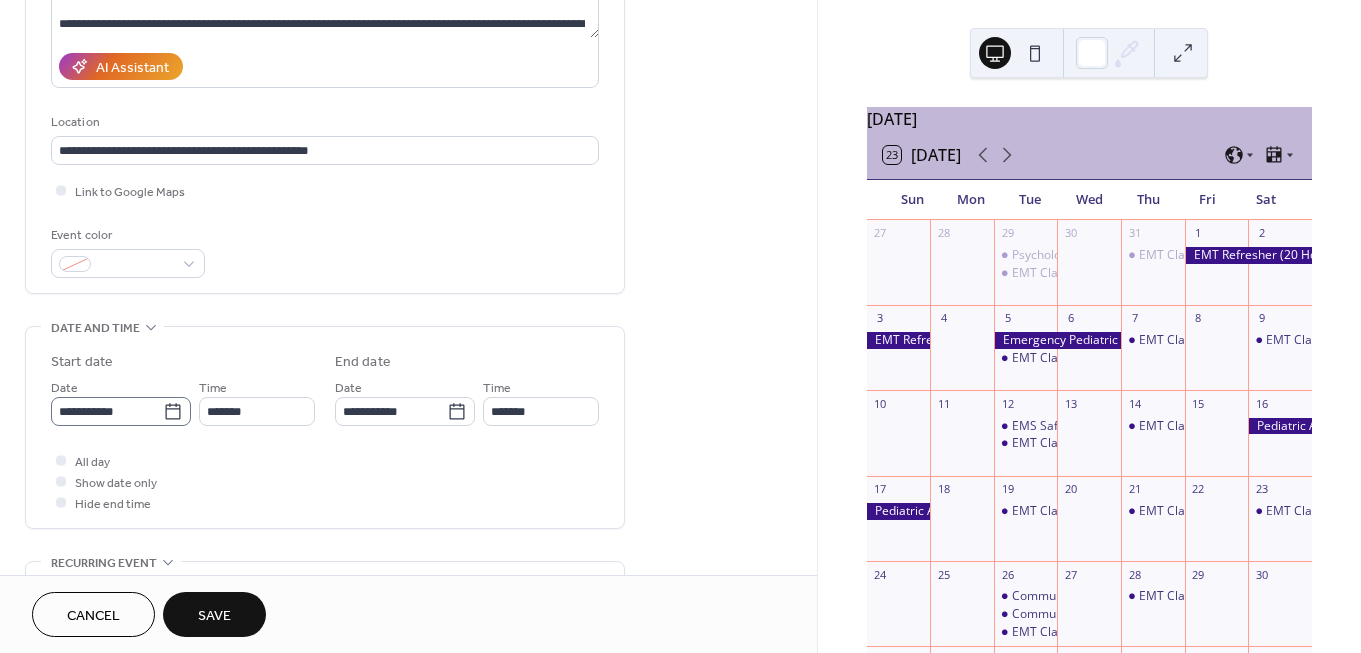 type on "**********" 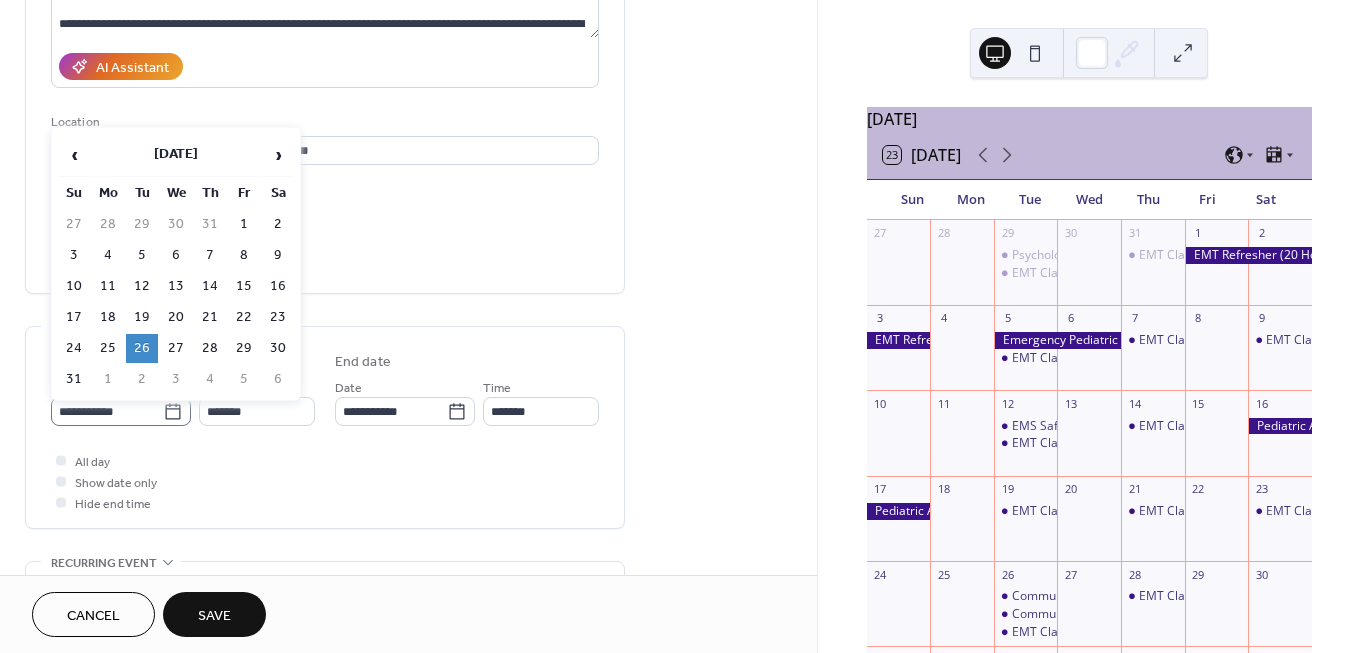 click 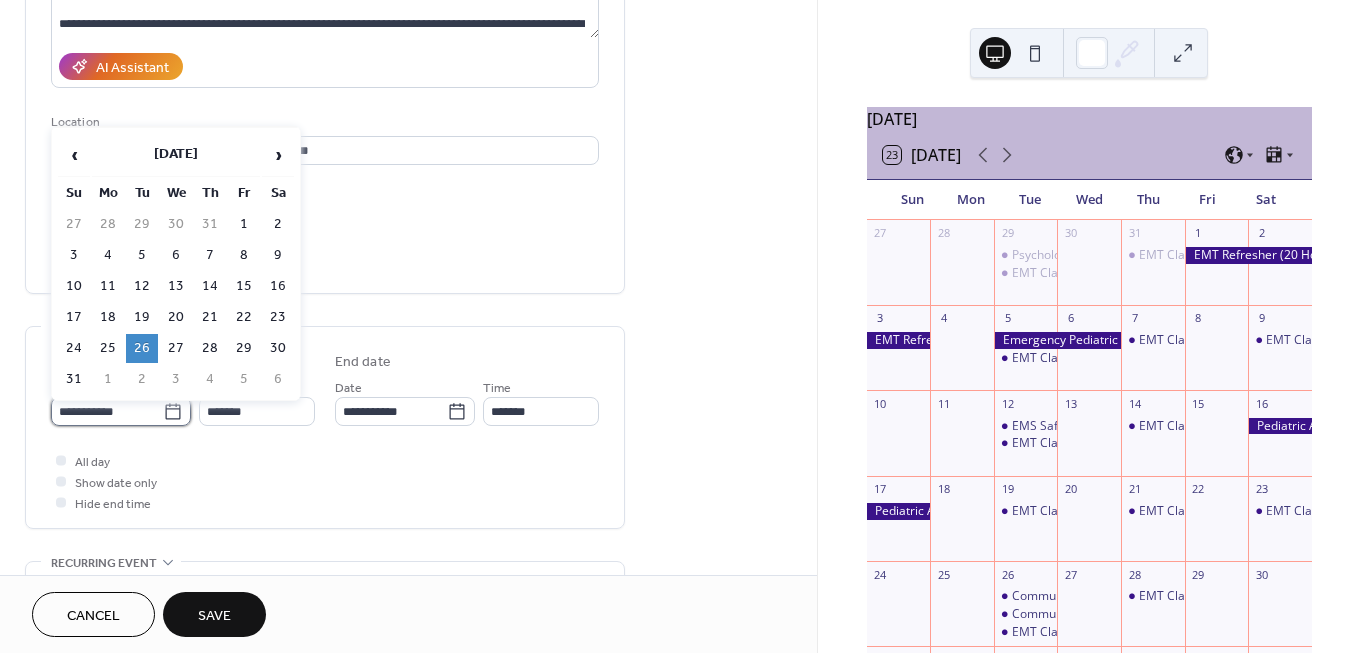 click on "**********" at bounding box center (107, 411) 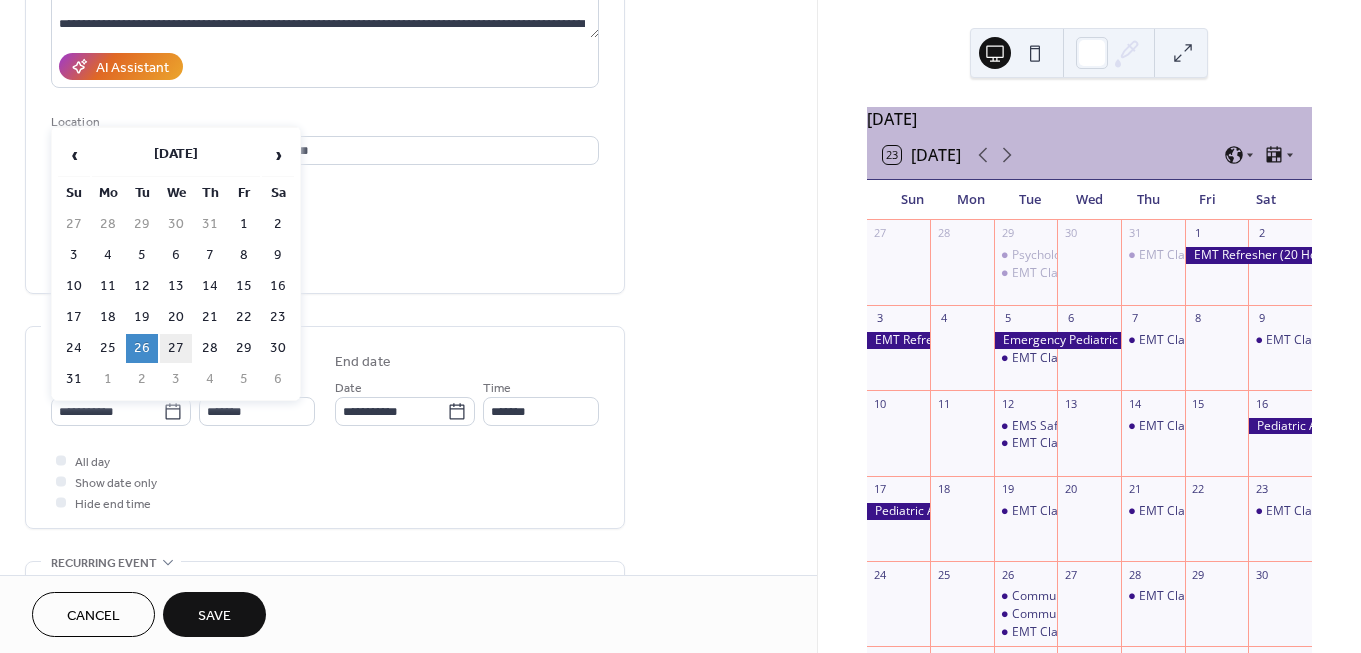 click on "27" at bounding box center [176, 348] 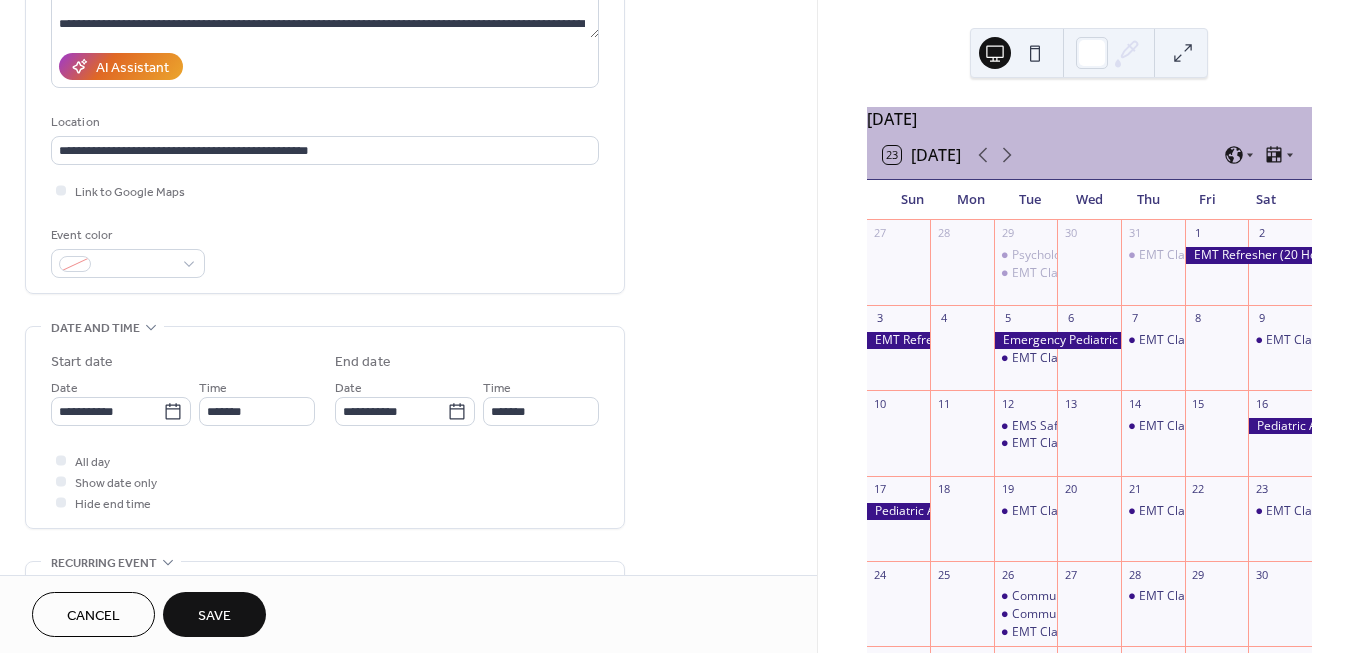 click on "**********" at bounding box center (325, 432) 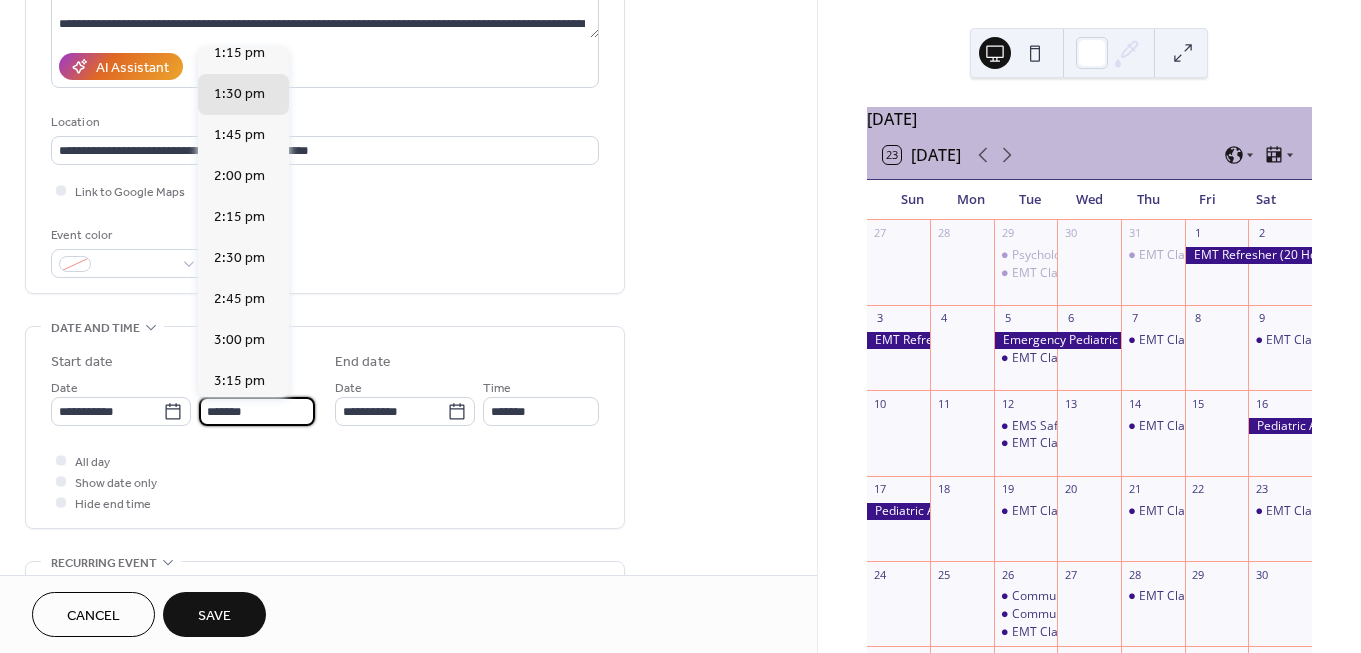 click on "*******" at bounding box center (257, 411) 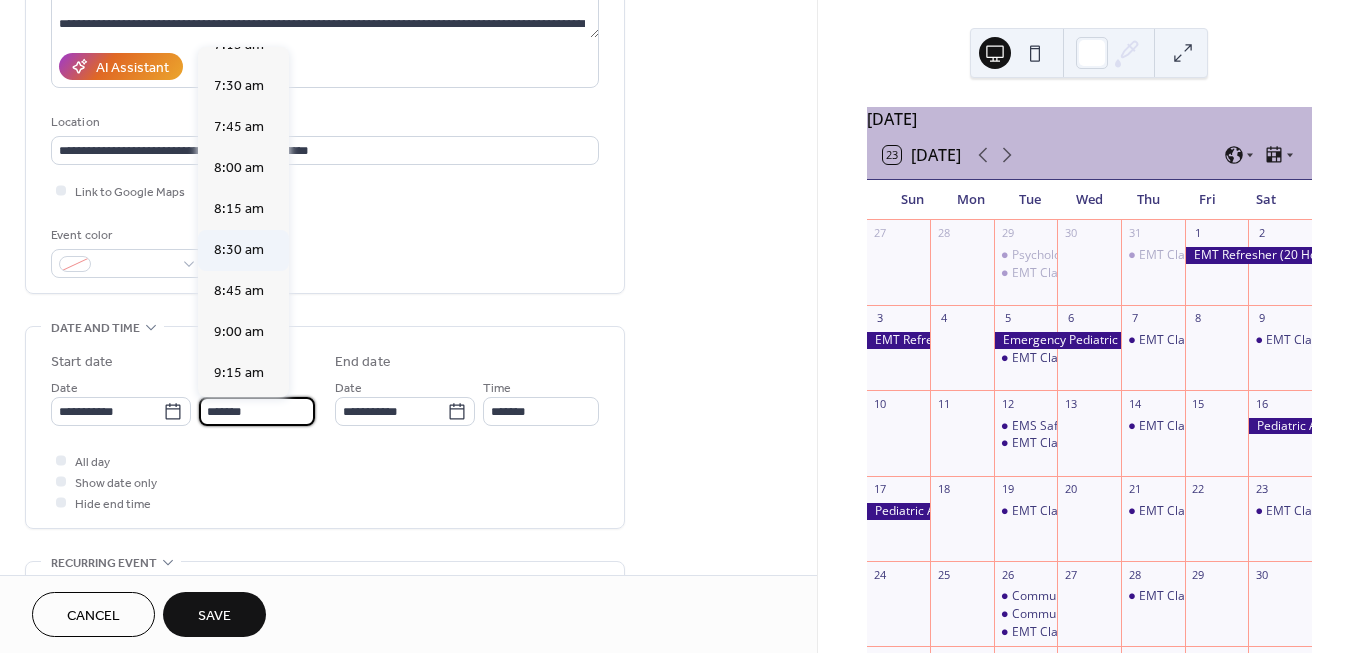 scroll, scrollTop: 1212, scrollLeft: 0, axis: vertical 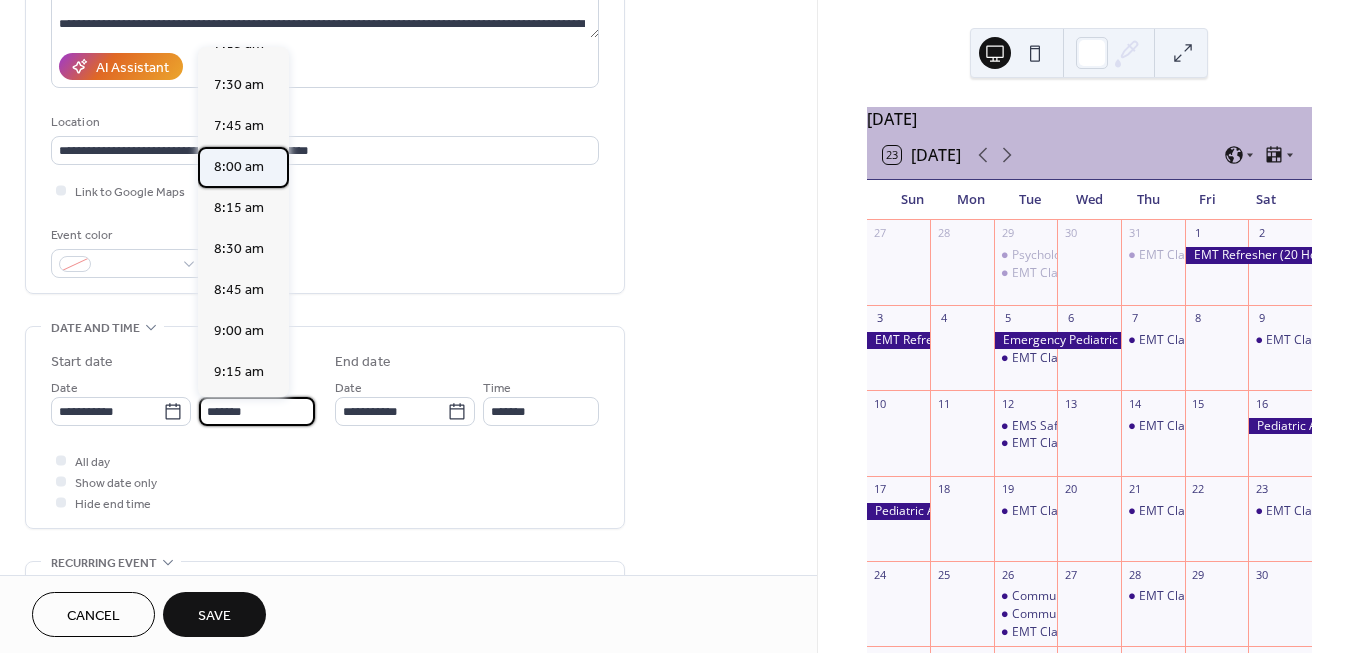 click on "8:00 am" at bounding box center [239, 167] 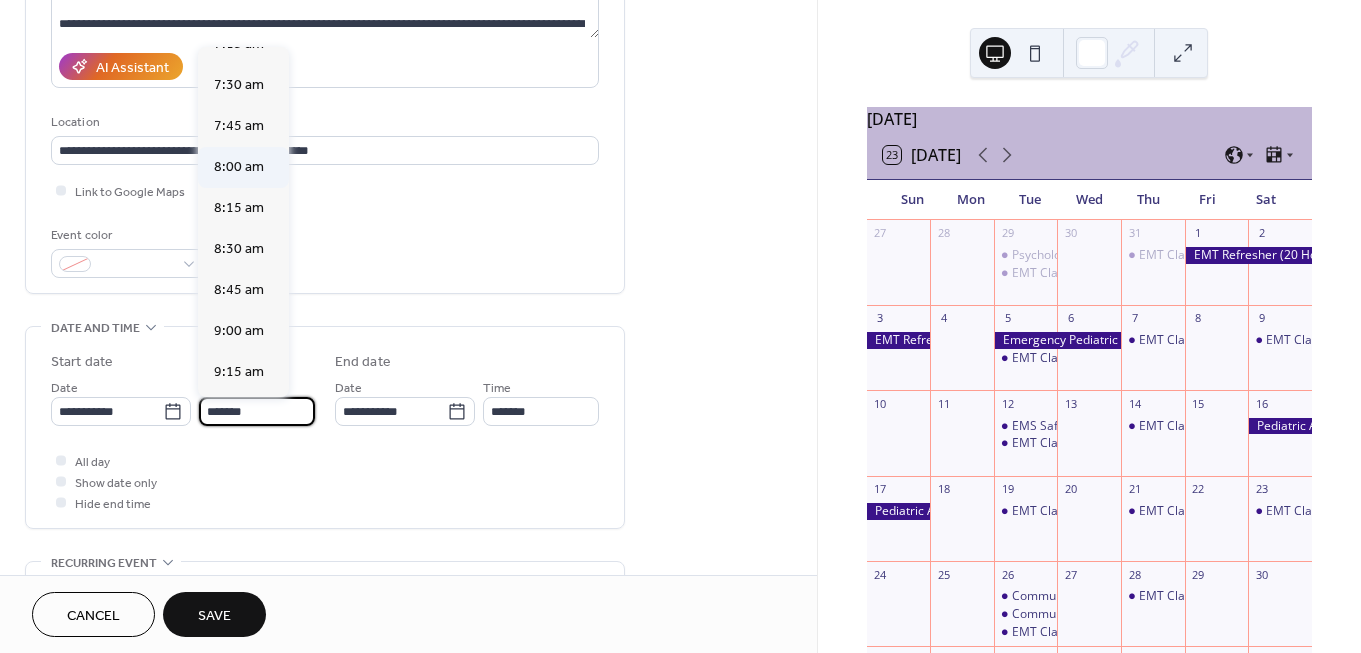 type on "*******" 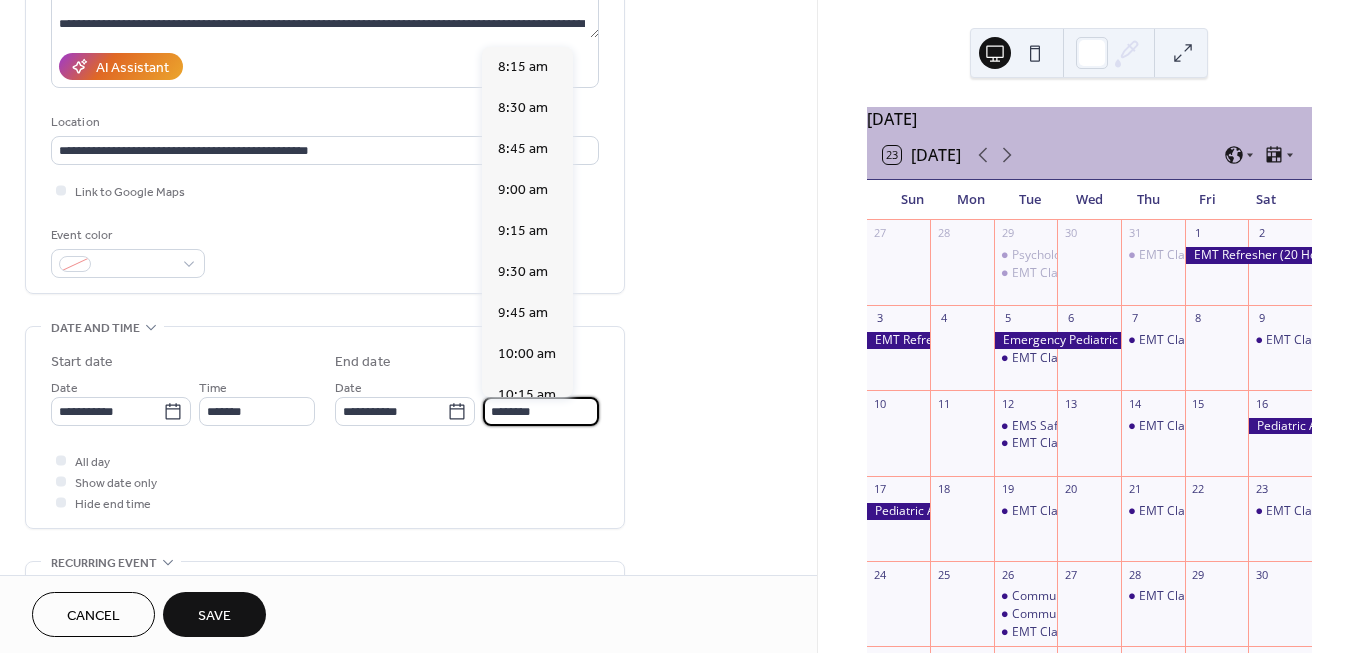 click on "********" at bounding box center (541, 411) 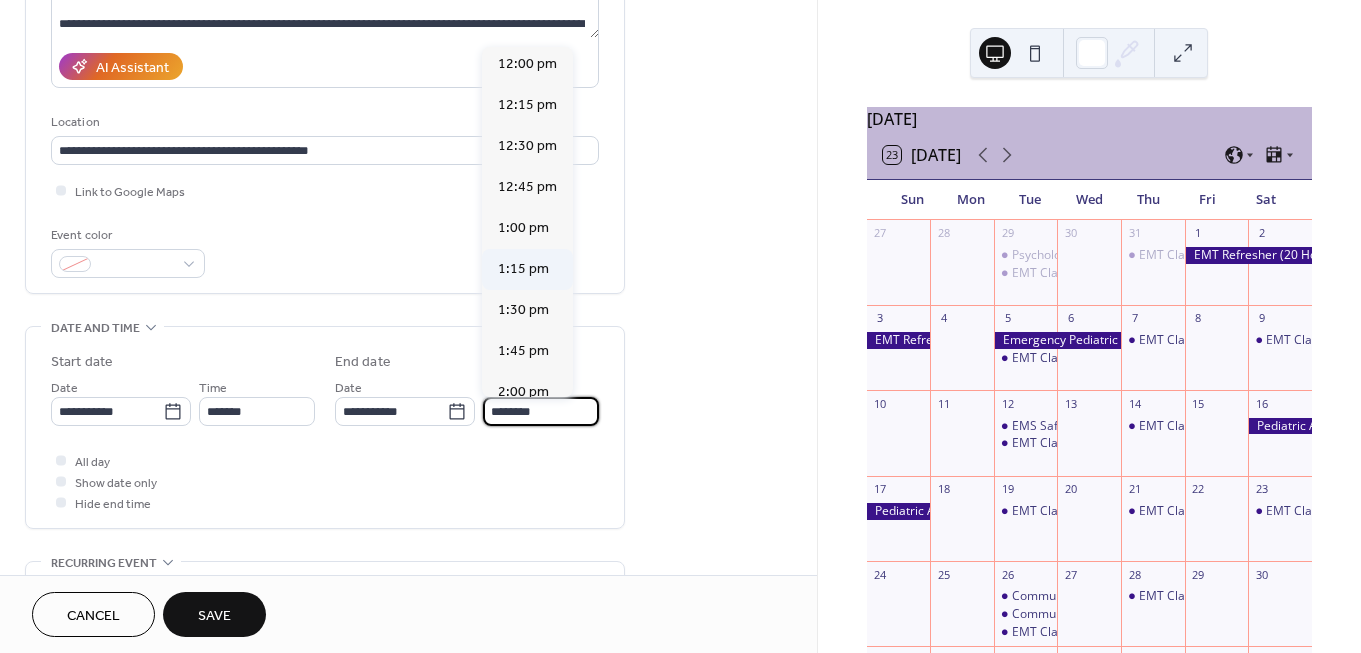 scroll, scrollTop: 617, scrollLeft: 0, axis: vertical 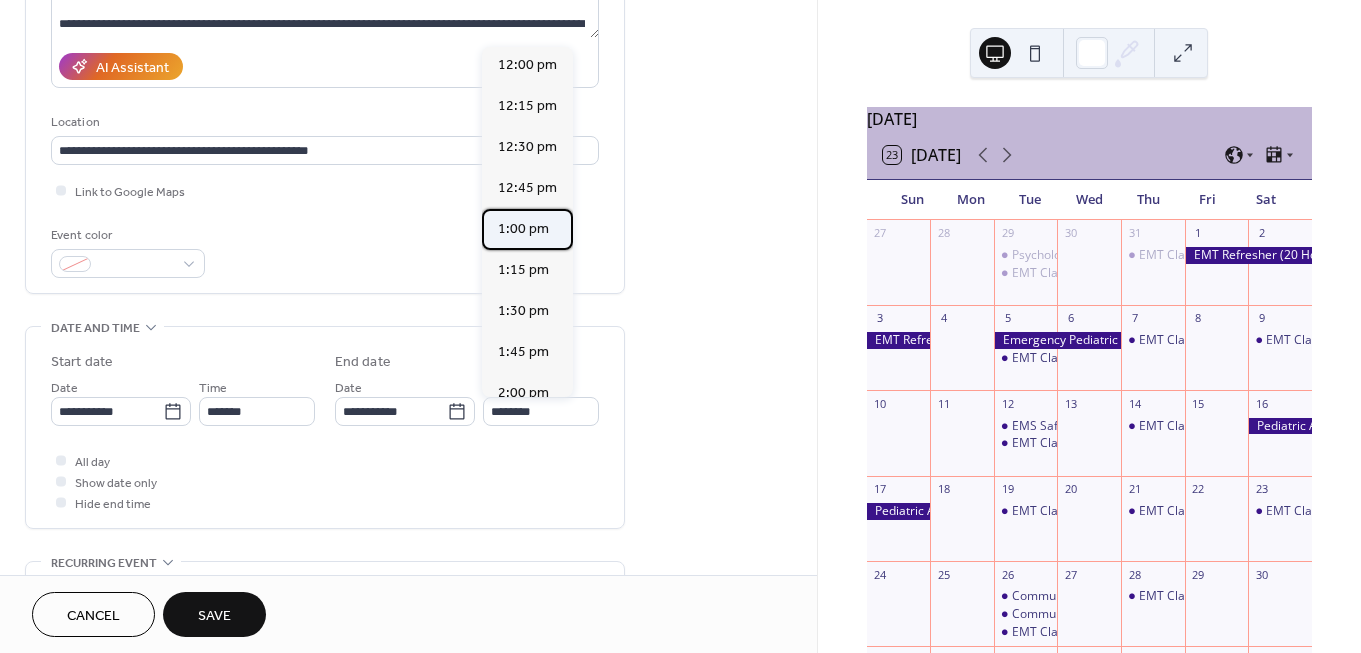 click on "1:00 pm" at bounding box center [523, 229] 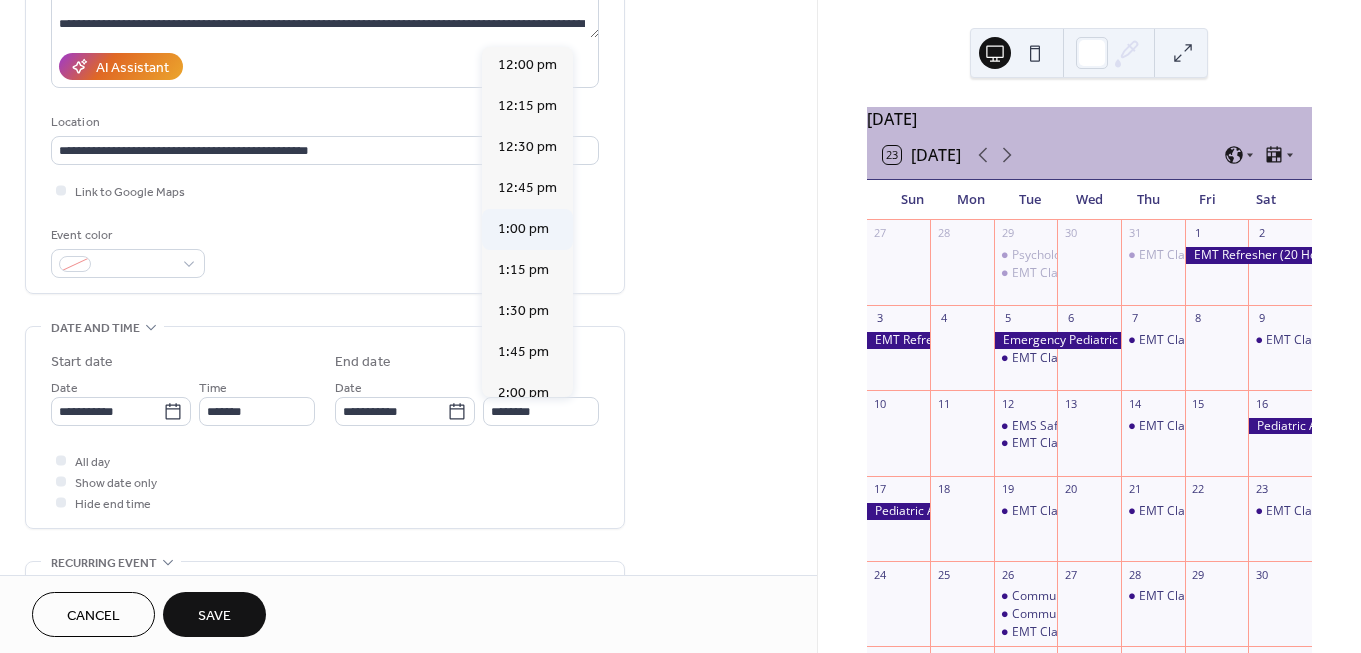 type on "*******" 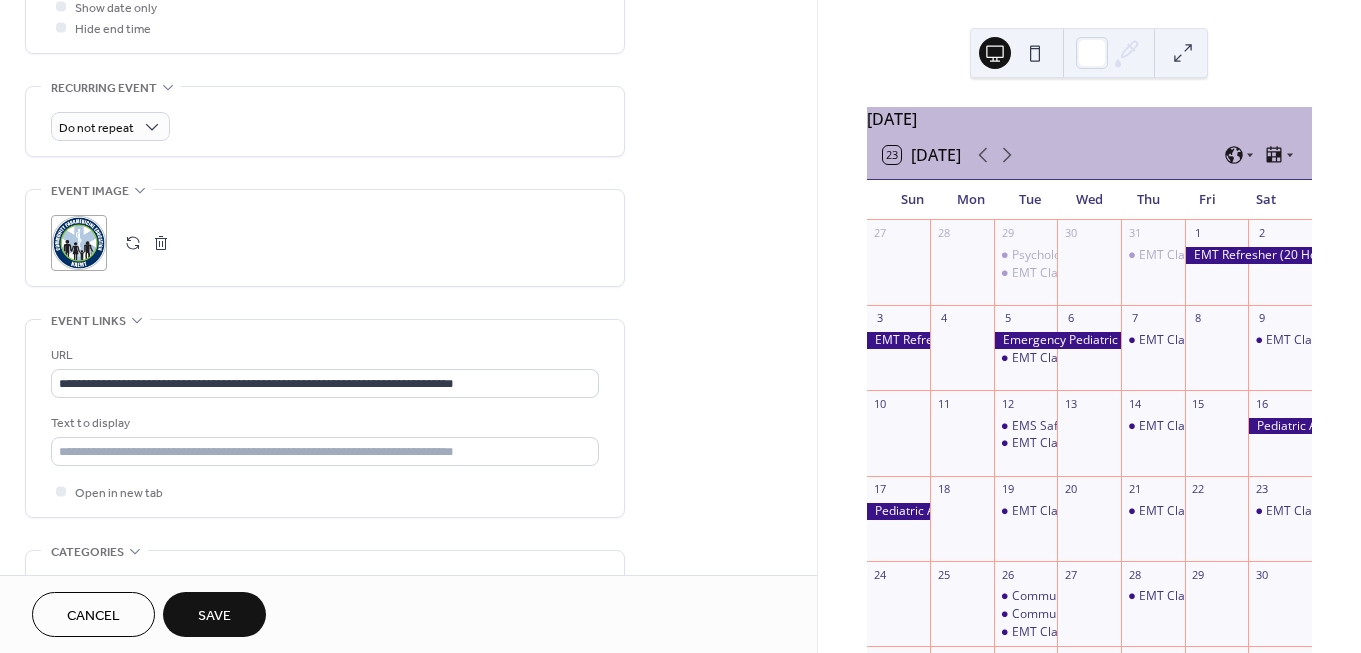 scroll, scrollTop: 833, scrollLeft: 0, axis: vertical 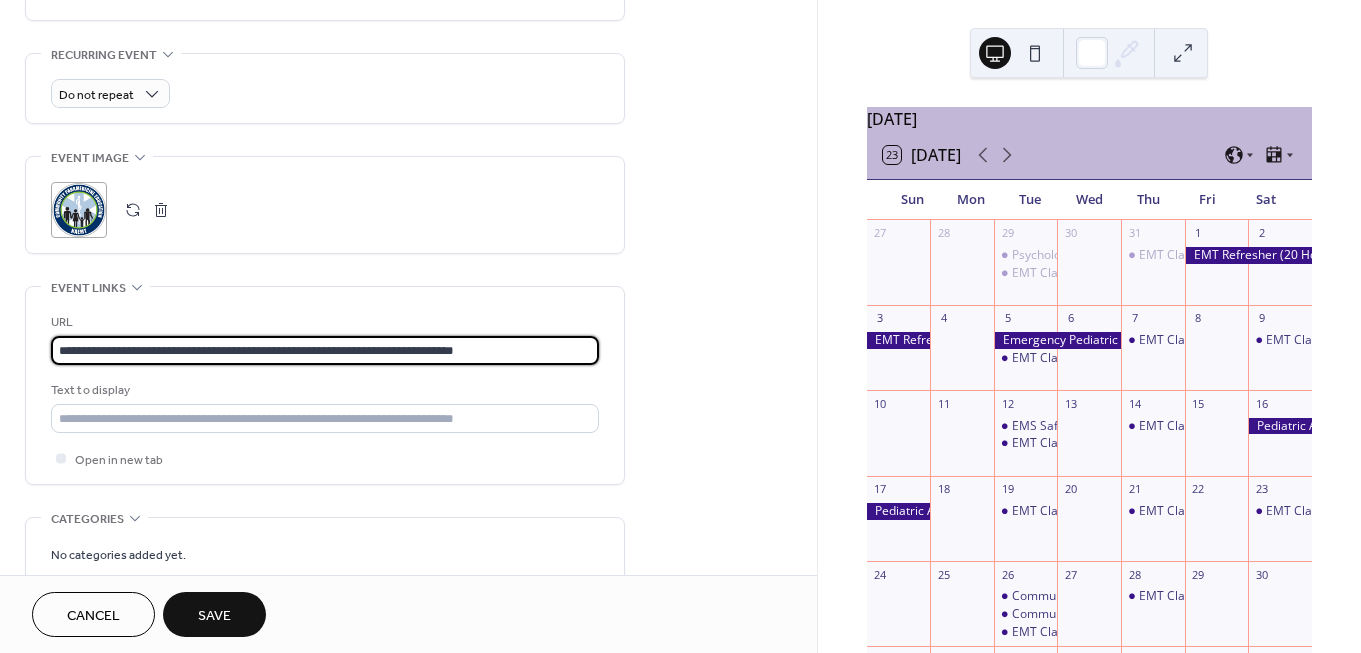 drag, startPoint x: 592, startPoint y: 352, endPoint x: 44, endPoint y: 351, distance: 548.0009 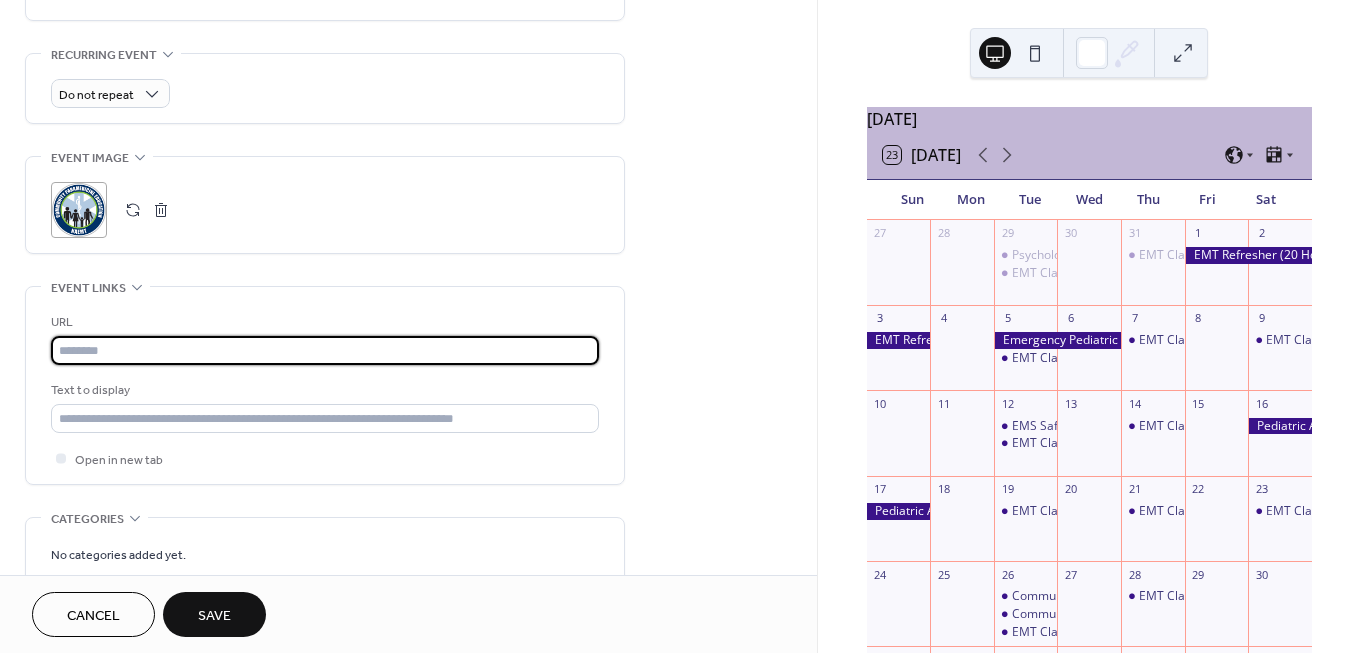 scroll, scrollTop: 0, scrollLeft: 0, axis: both 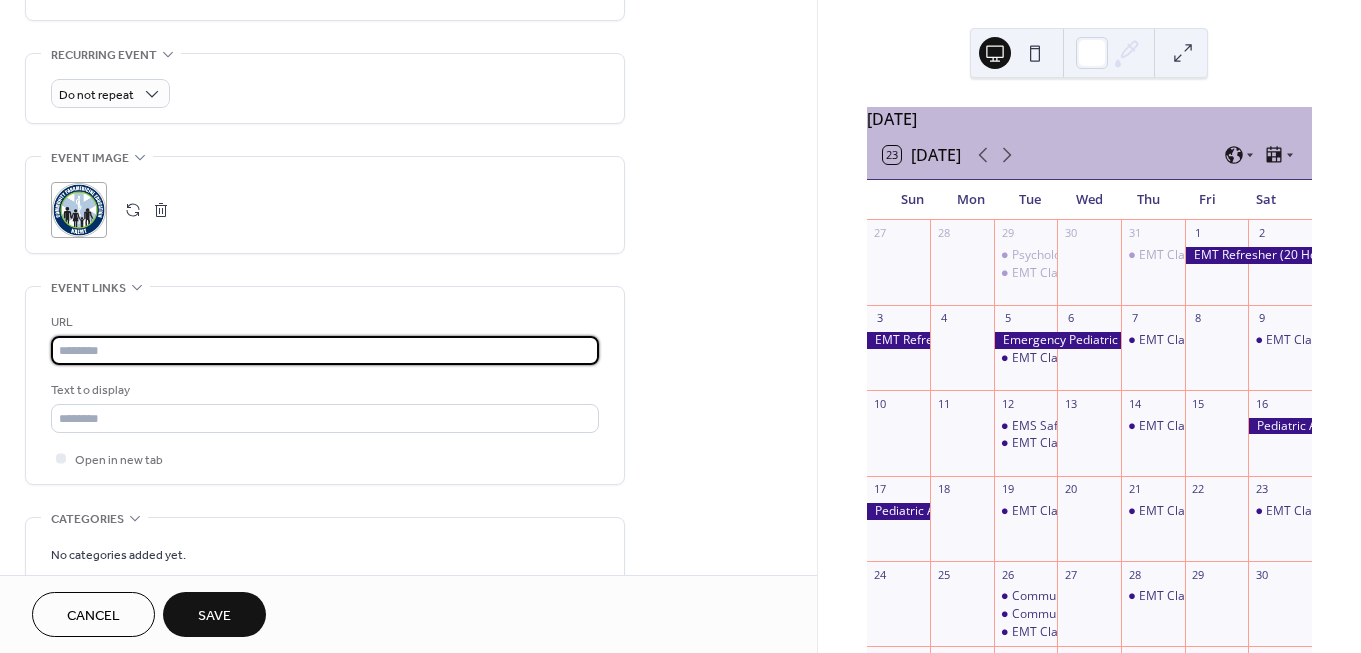 paste on "**********" 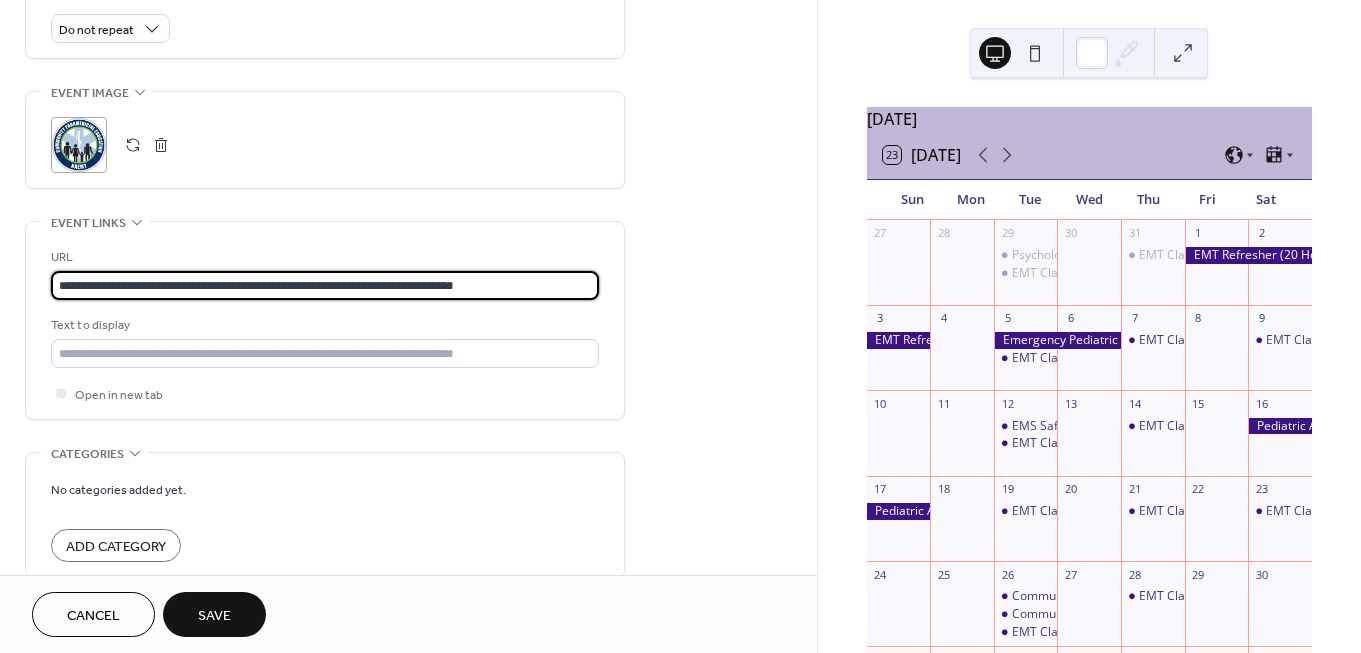 scroll, scrollTop: 1061, scrollLeft: 0, axis: vertical 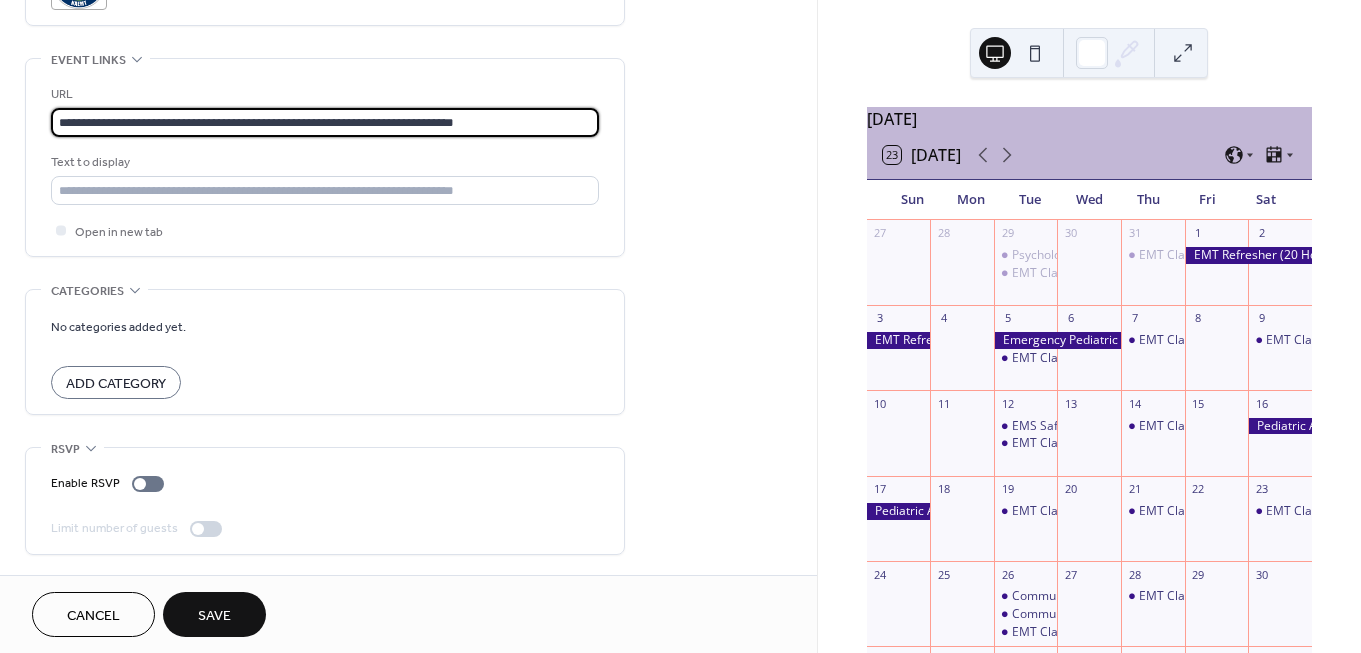 type on "**********" 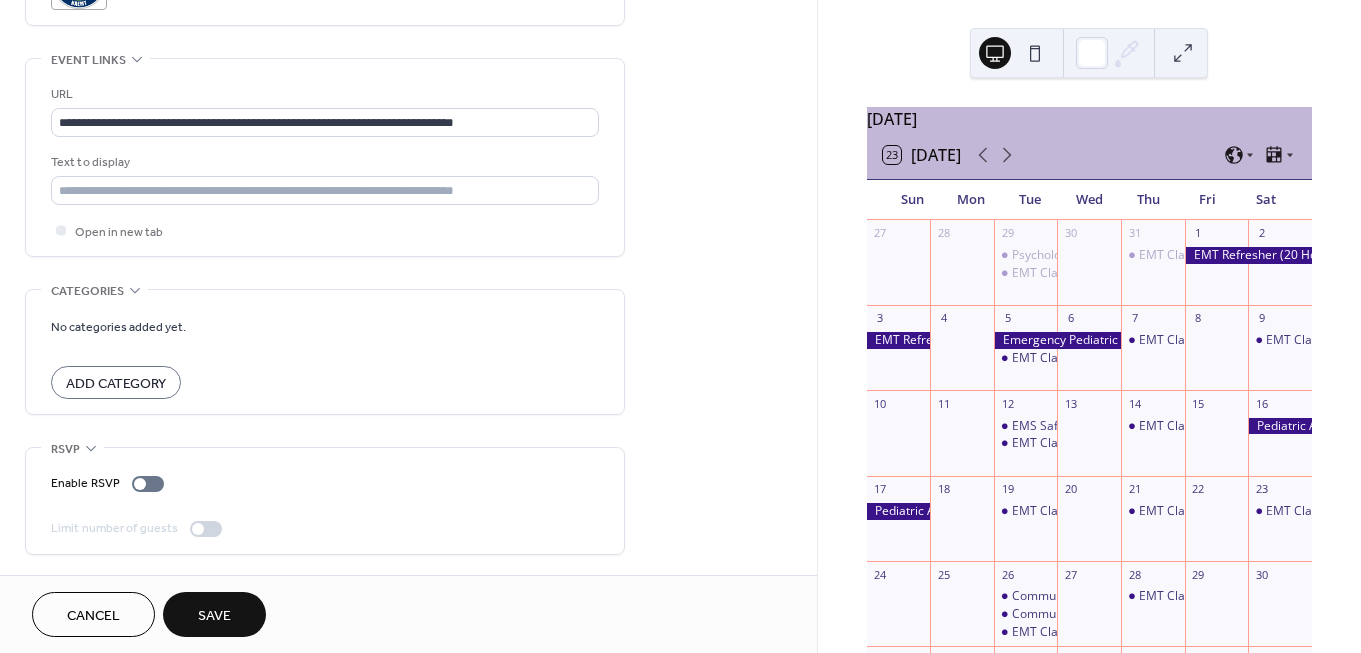 click on "Save" at bounding box center [214, 616] 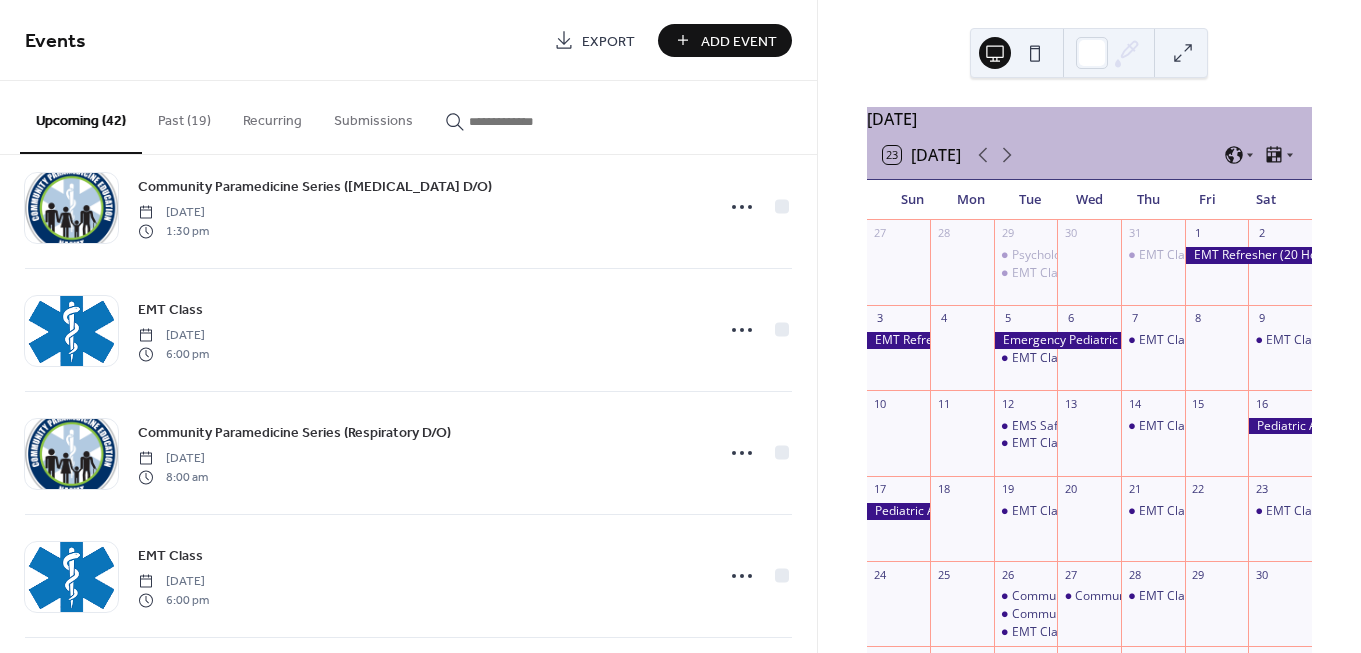 scroll, scrollTop: 2169, scrollLeft: 0, axis: vertical 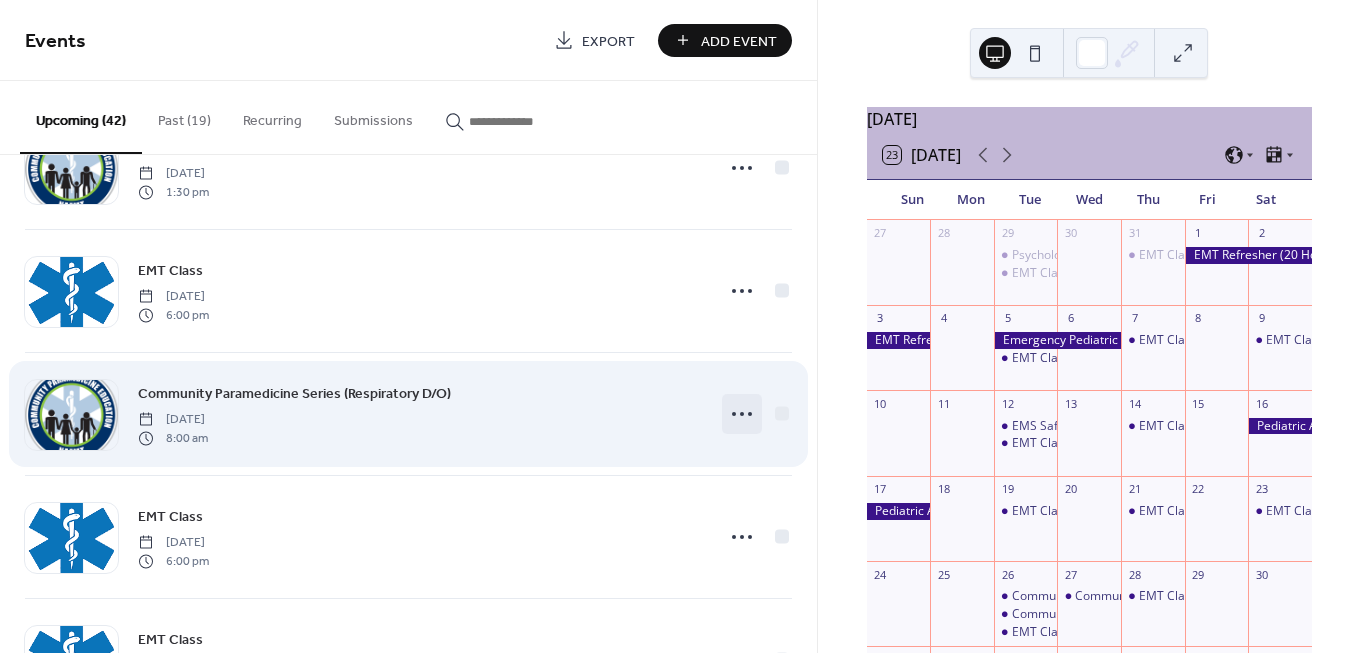 click 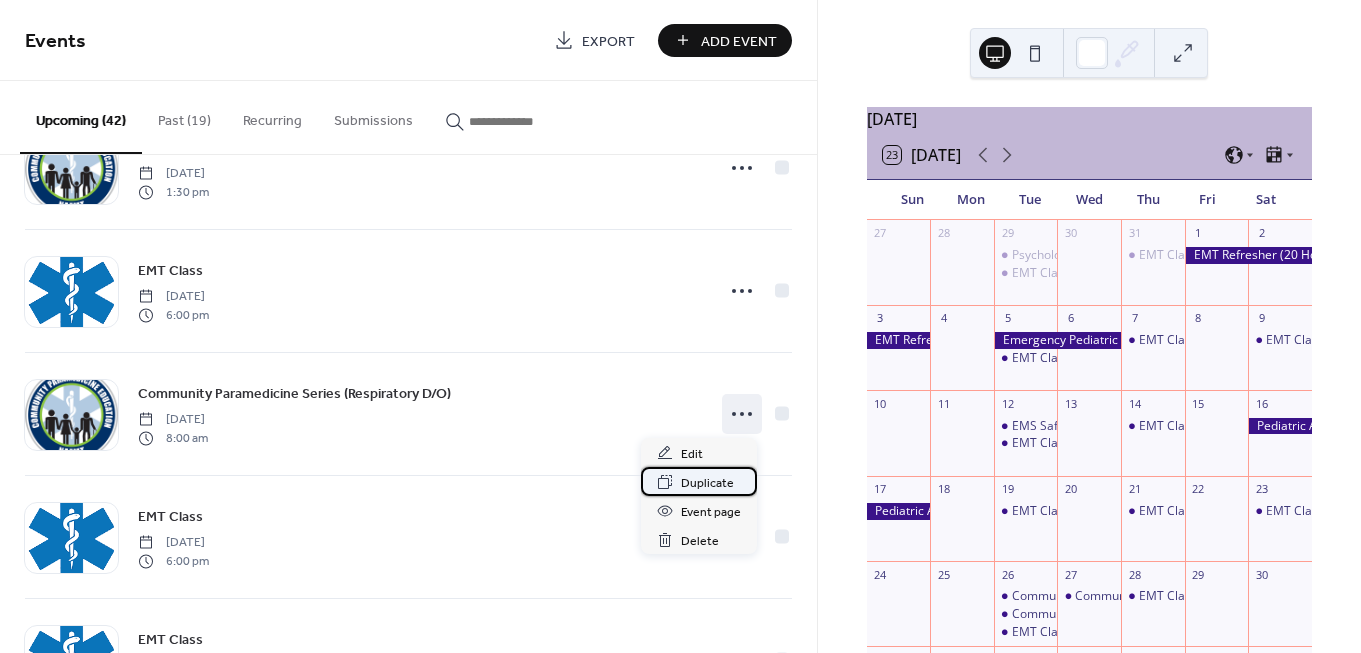 click on "Duplicate" at bounding box center [707, 483] 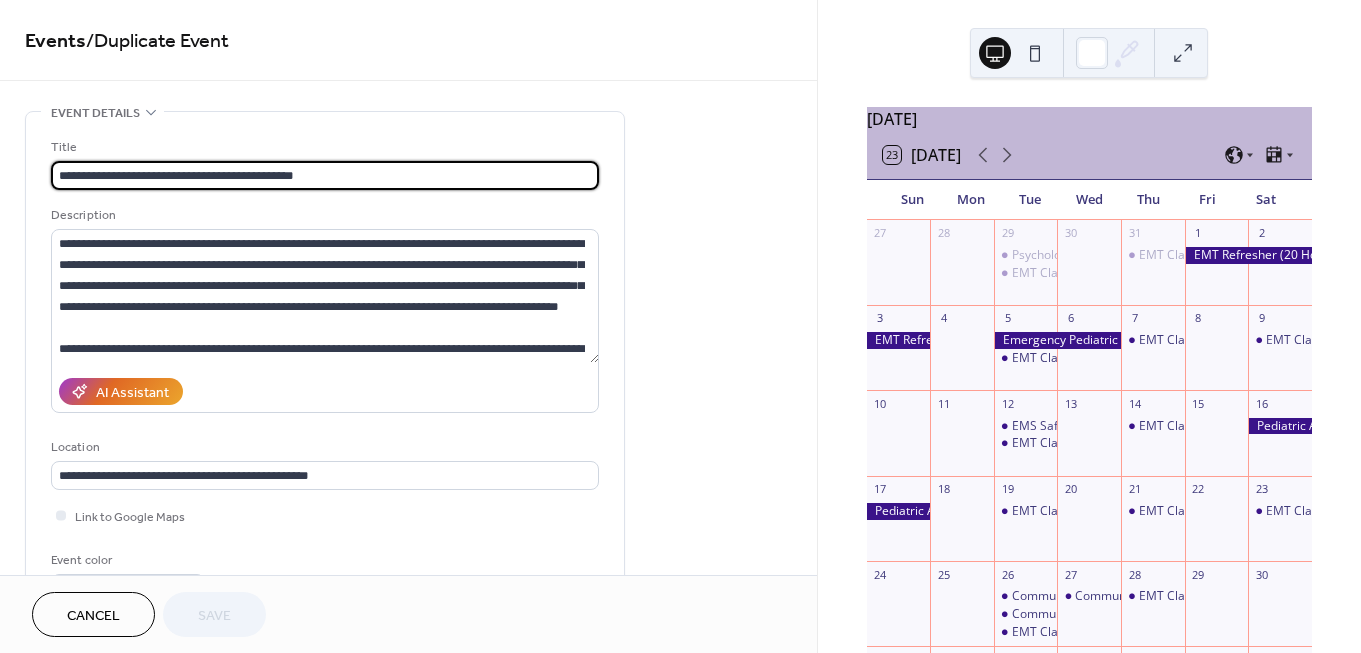 drag, startPoint x: 295, startPoint y: 177, endPoint x: 362, endPoint y: 192, distance: 68.65858 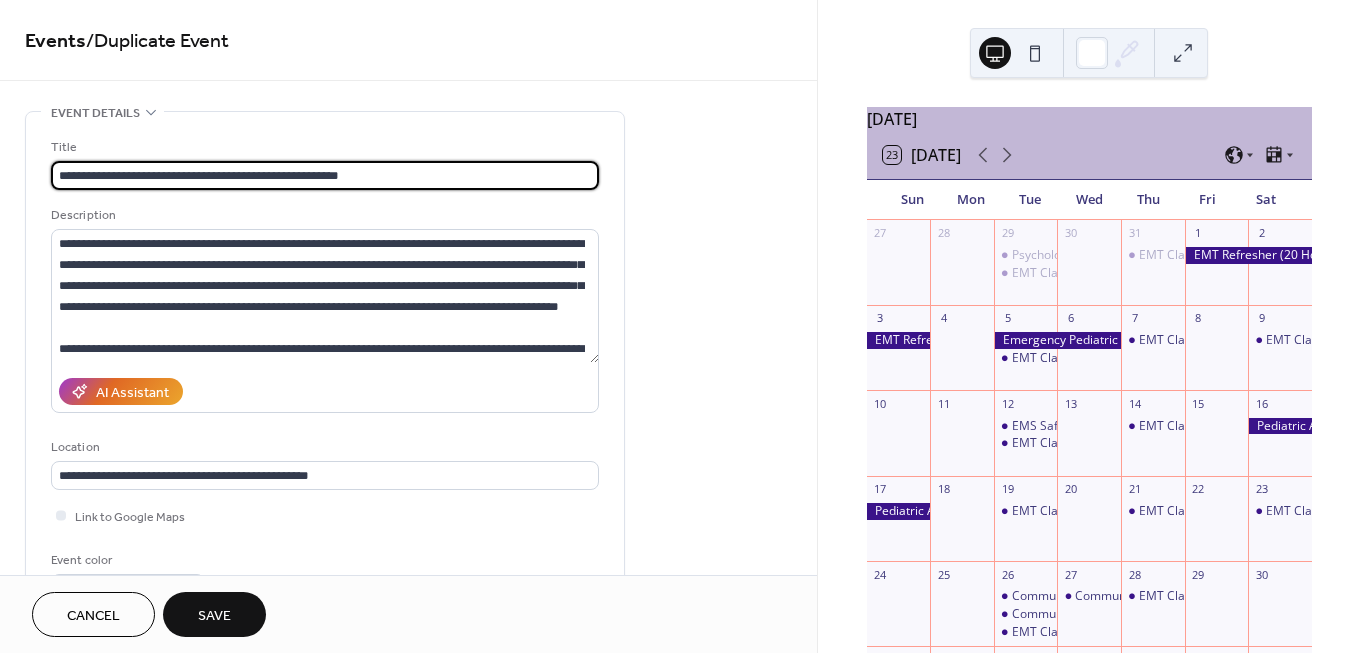type on "**********" 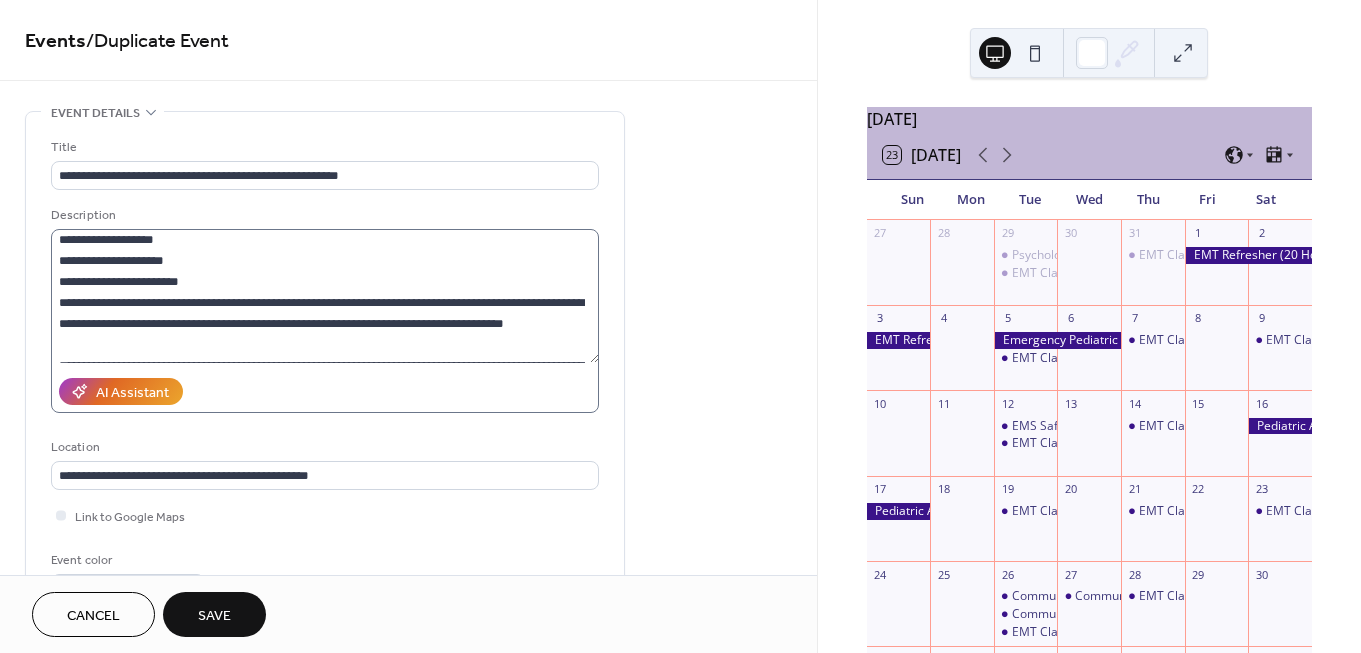 scroll, scrollTop: 290, scrollLeft: 0, axis: vertical 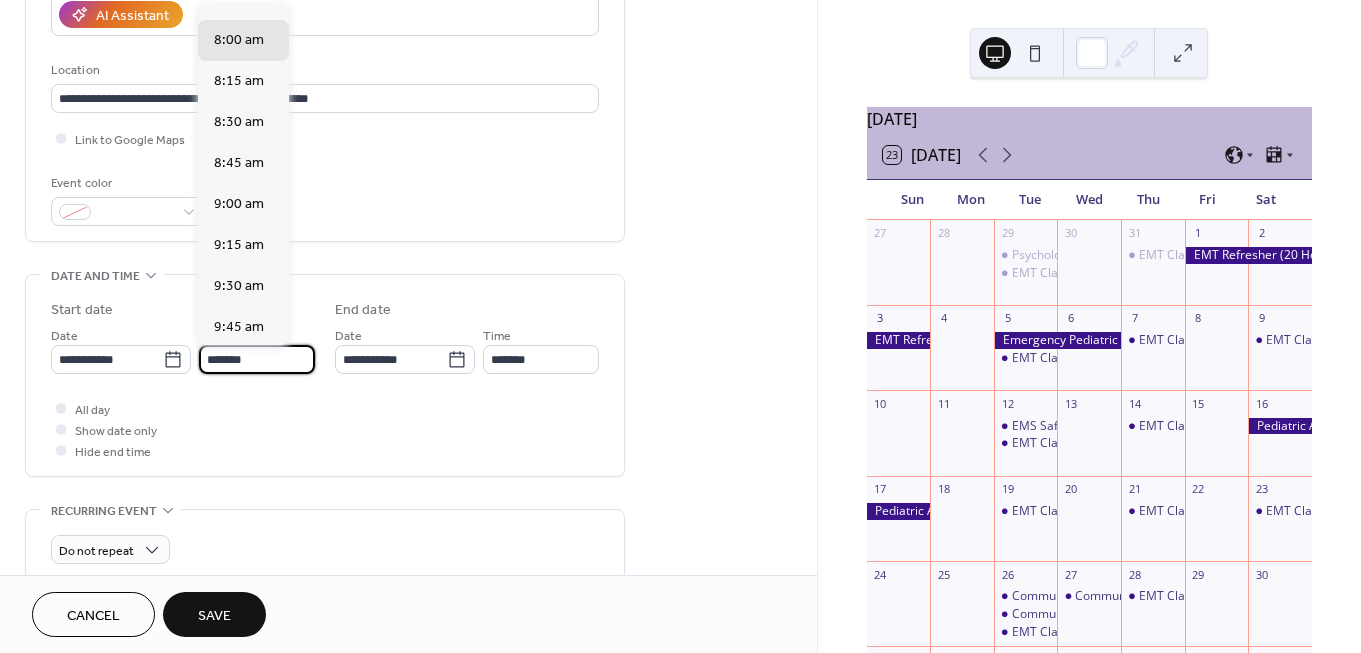 click on "*******" at bounding box center (257, 359) 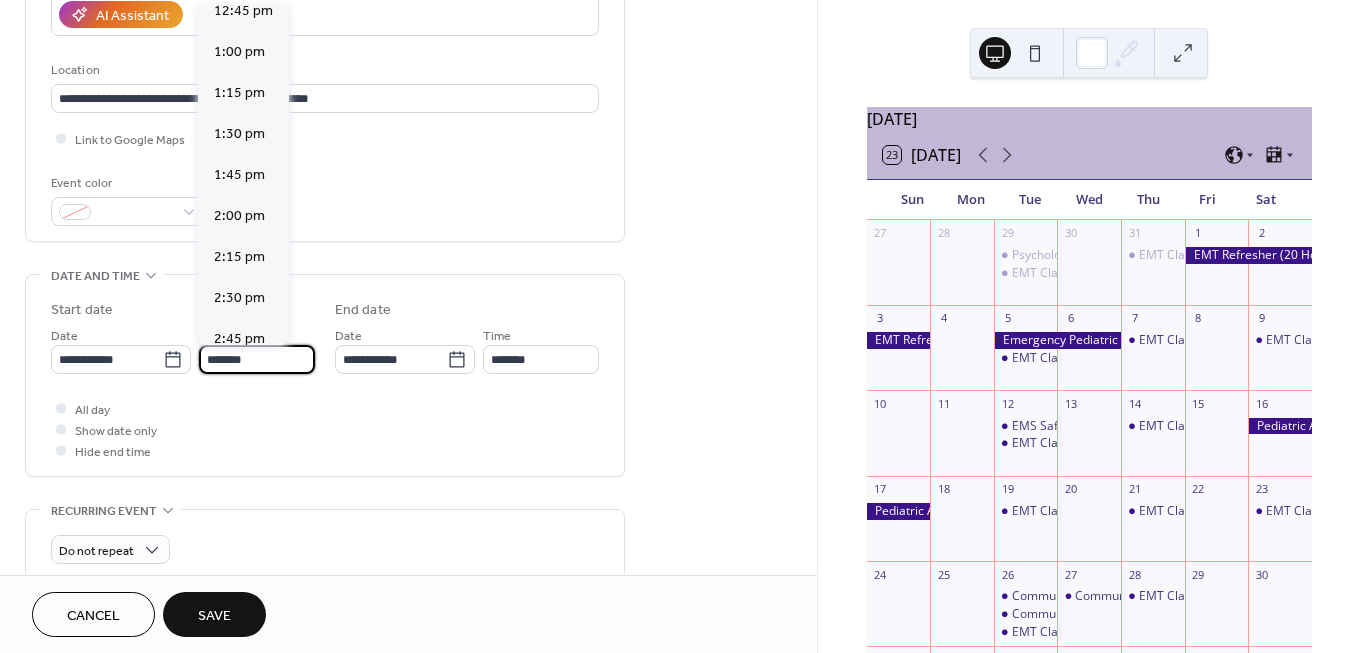 scroll, scrollTop: 2102, scrollLeft: 0, axis: vertical 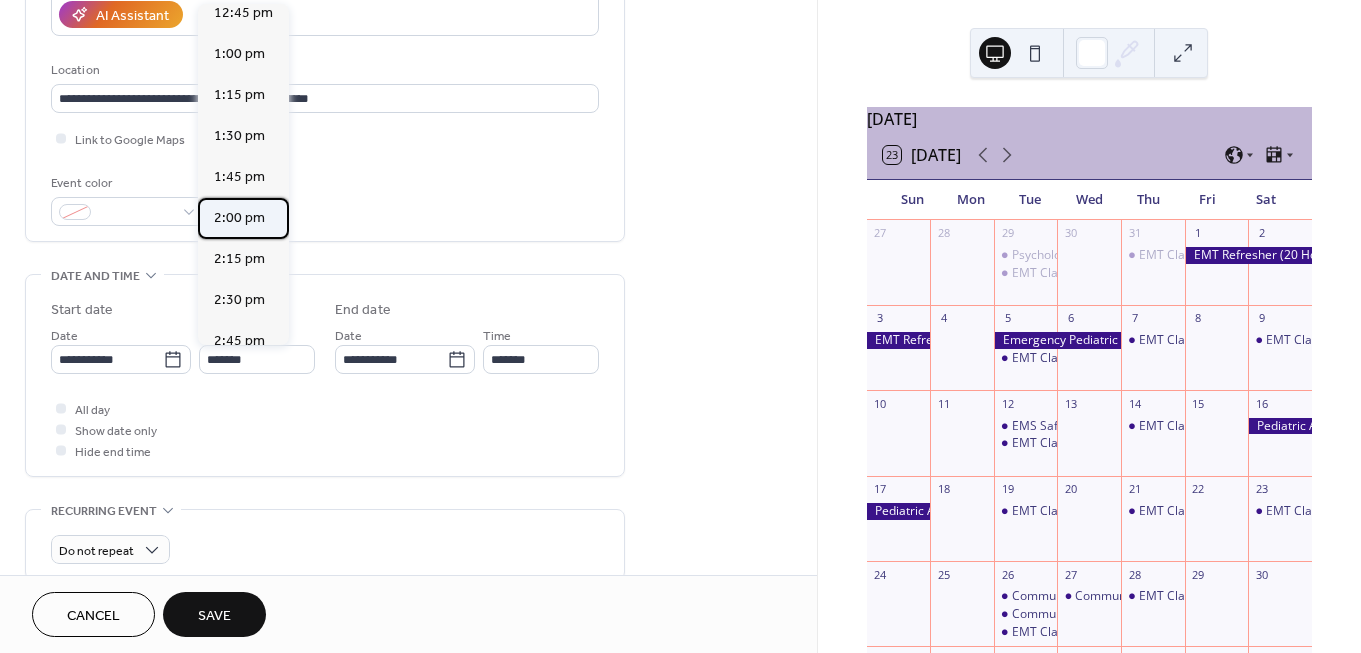 click on "2:00 pm" at bounding box center [243, 218] 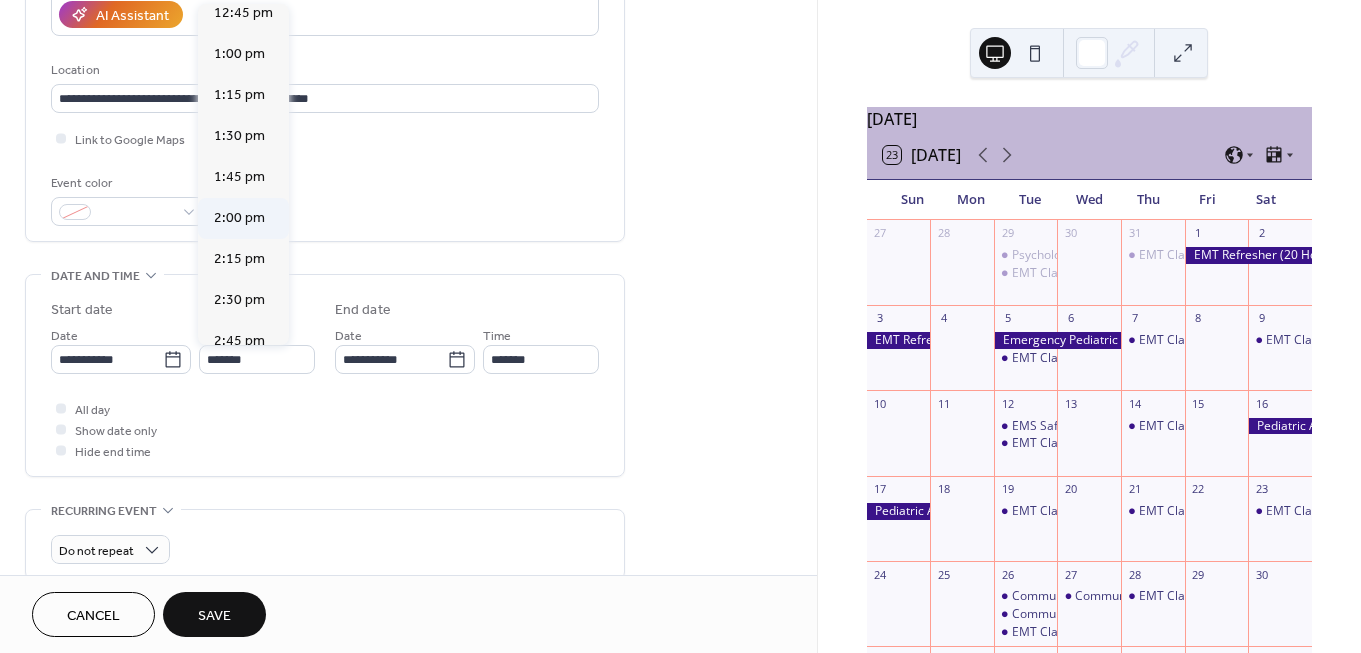 type on "*******" 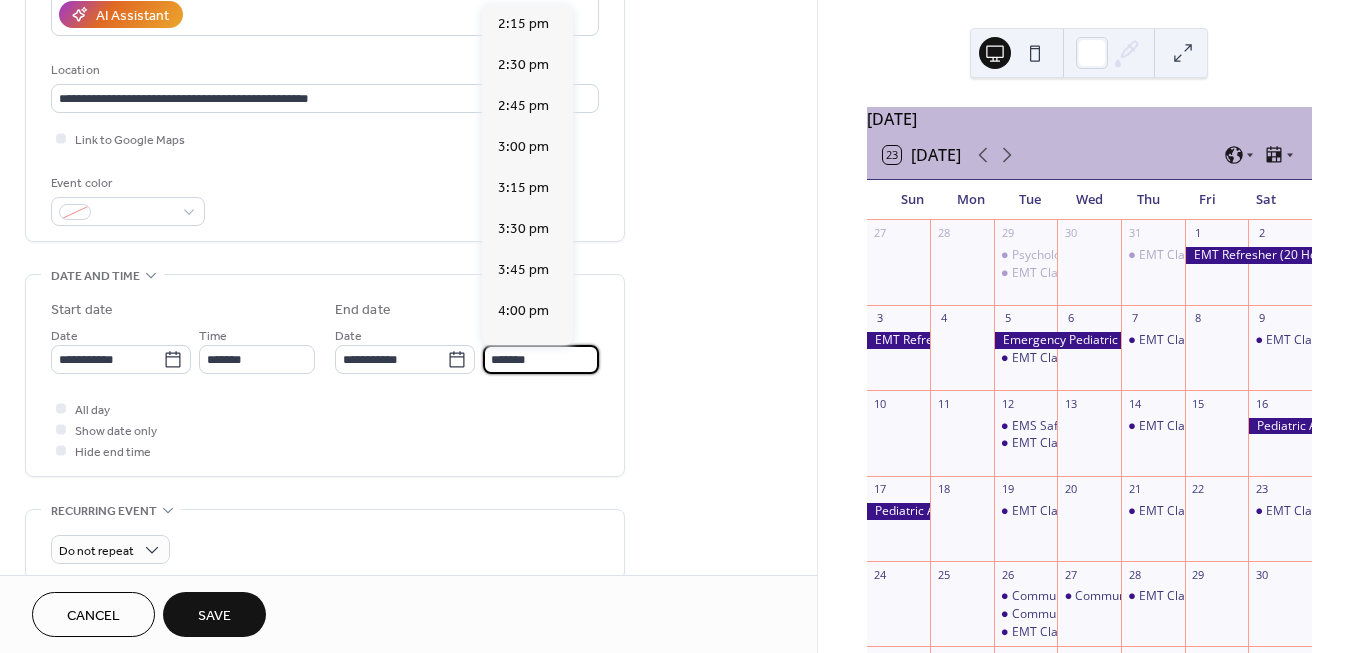 click on "*******" at bounding box center (541, 359) 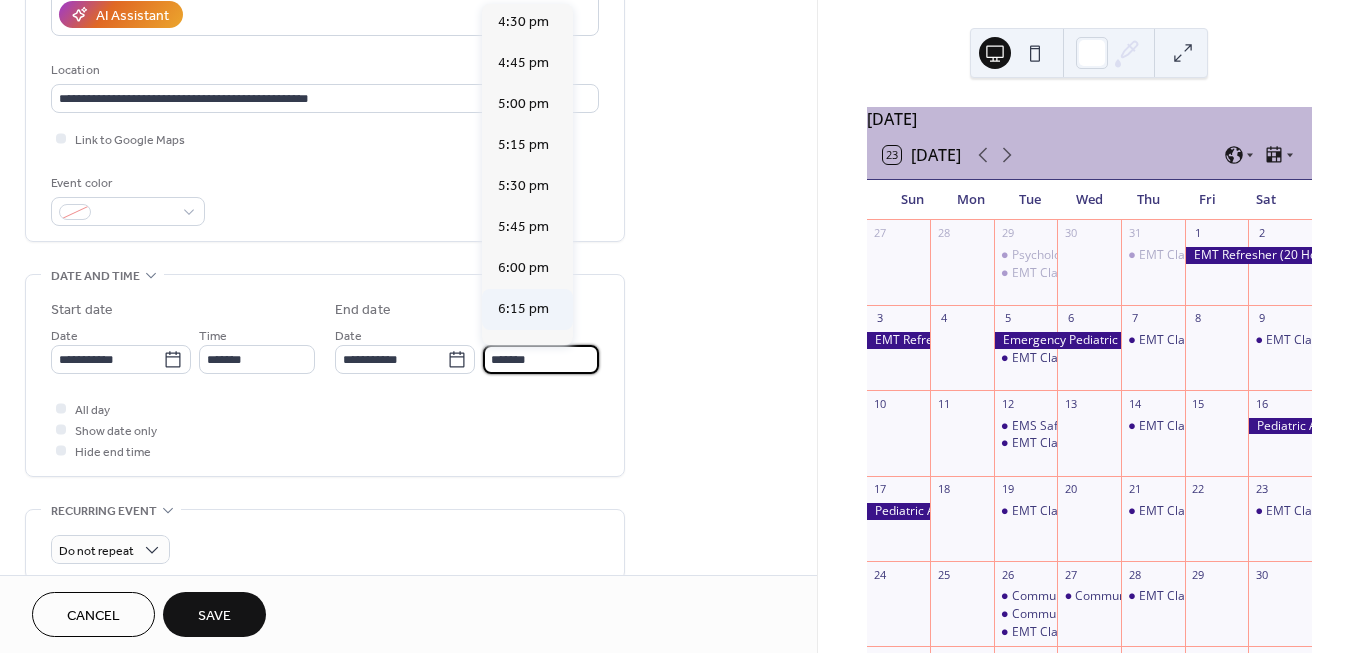 scroll, scrollTop: 335, scrollLeft: 0, axis: vertical 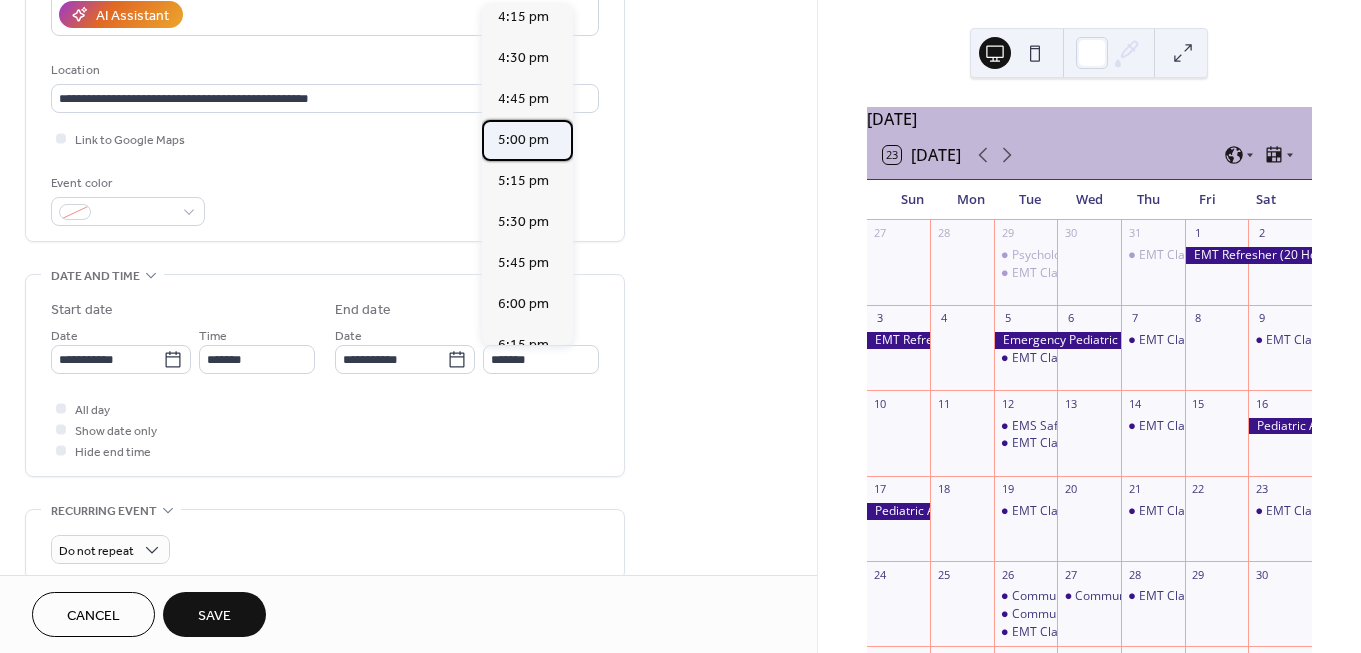 click on "5:00 pm" at bounding box center (523, 140) 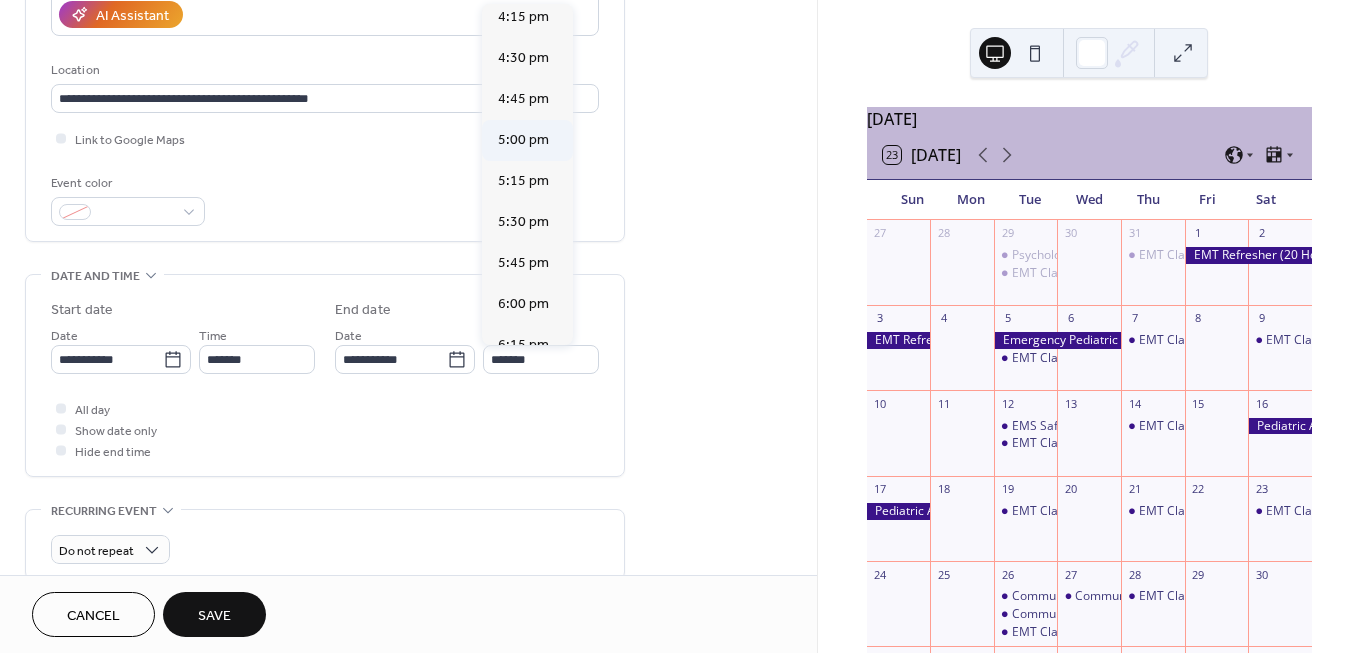 type on "*******" 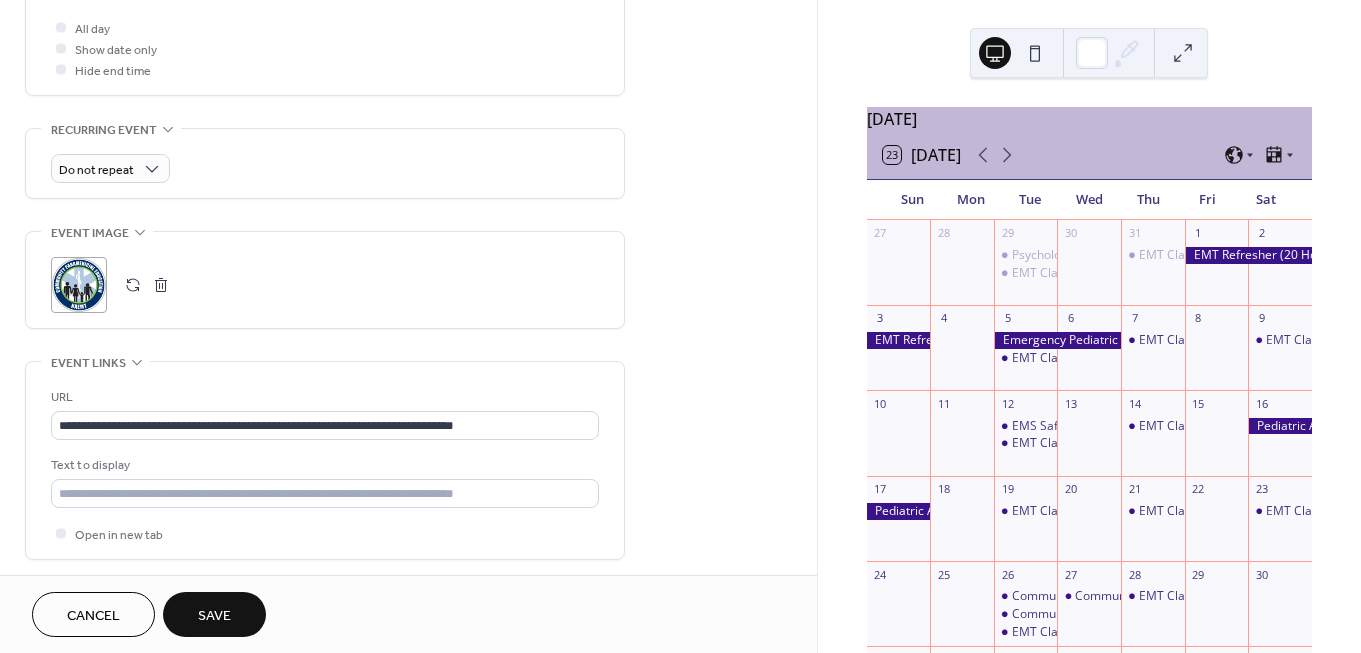 scroll, scrollTop: 770, scrollLeft: 0, axis: vertical 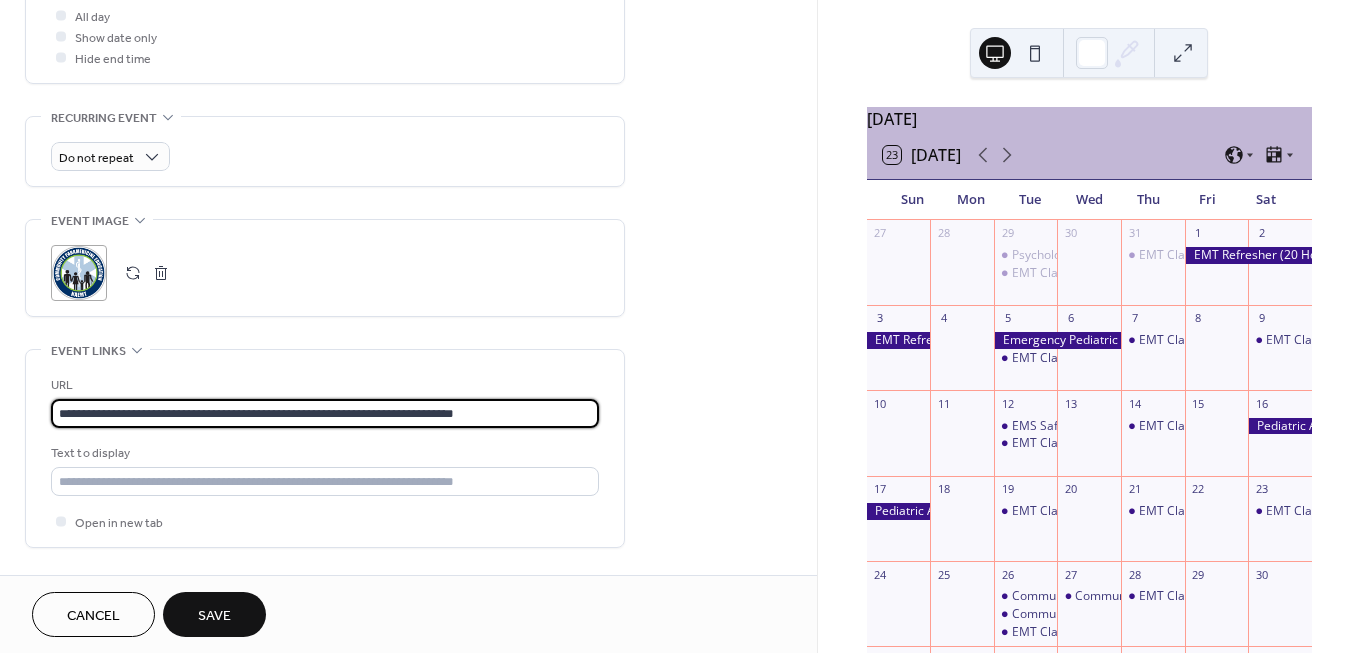 drag, startPoint x: 577, startPoint y: 410, endPoint x: 25, endPoint y: 405, distance: 552.02264 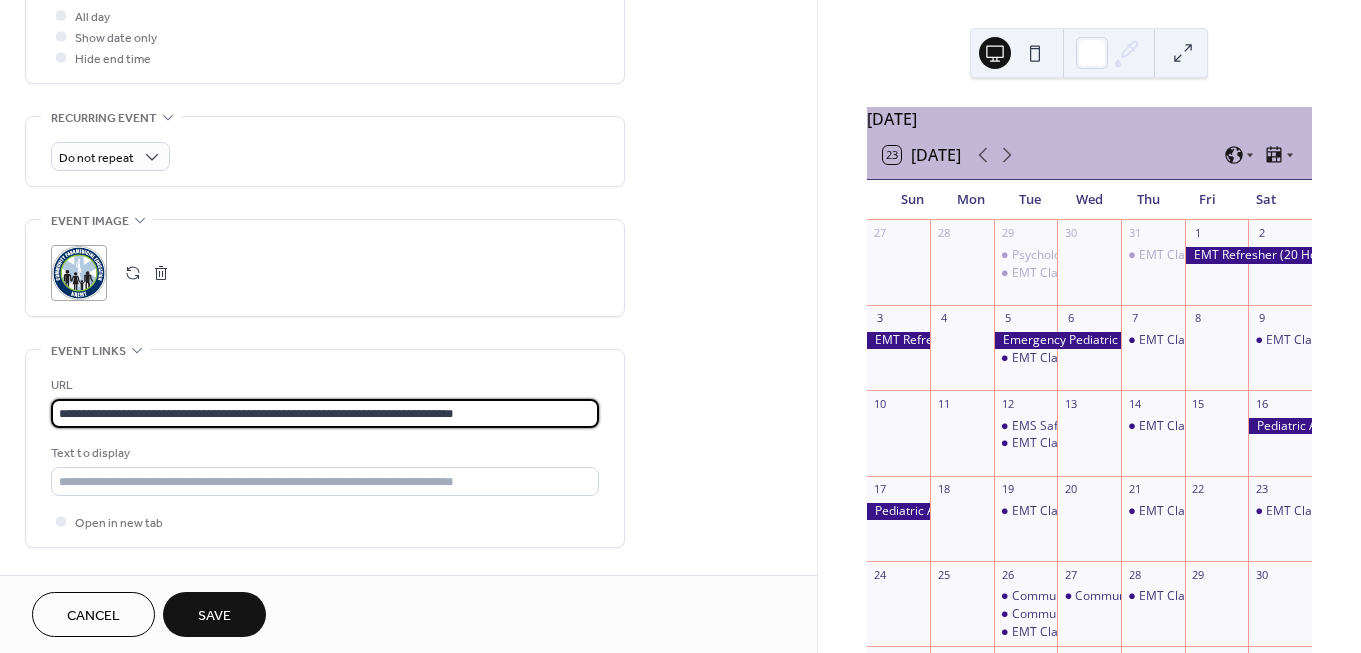 click on "**********" at bounding box center (325, 448) 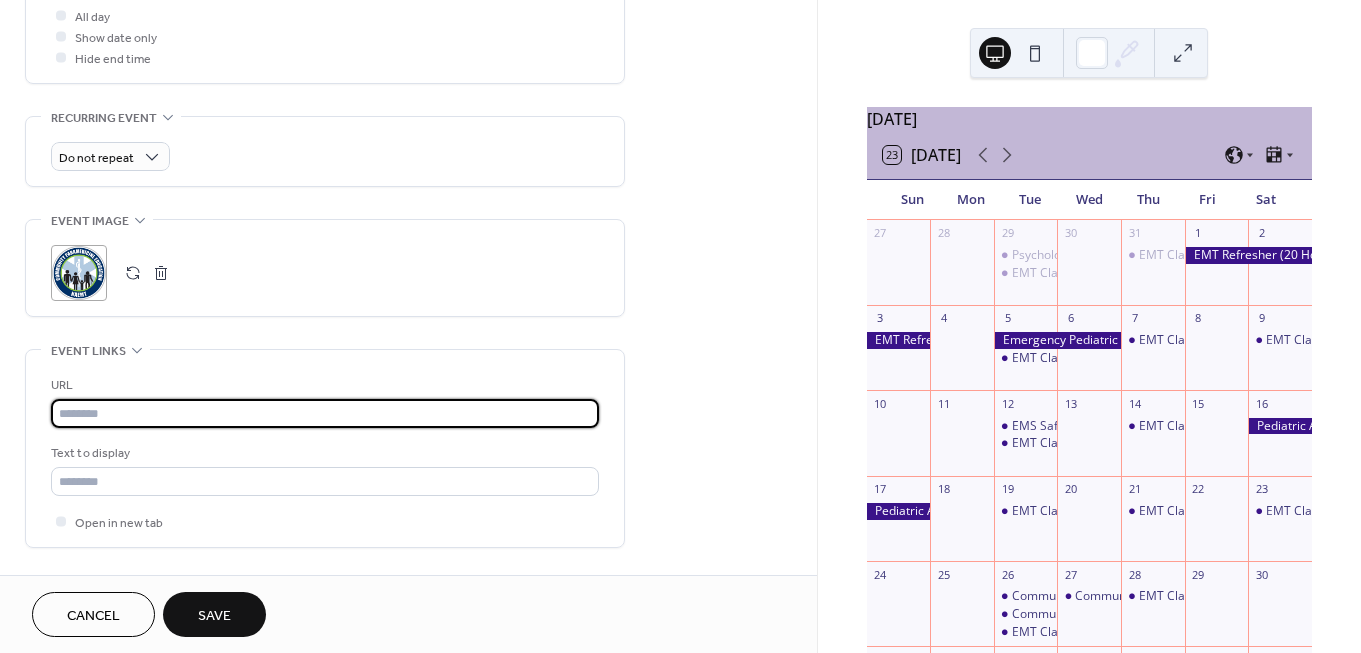 paste on "**********" 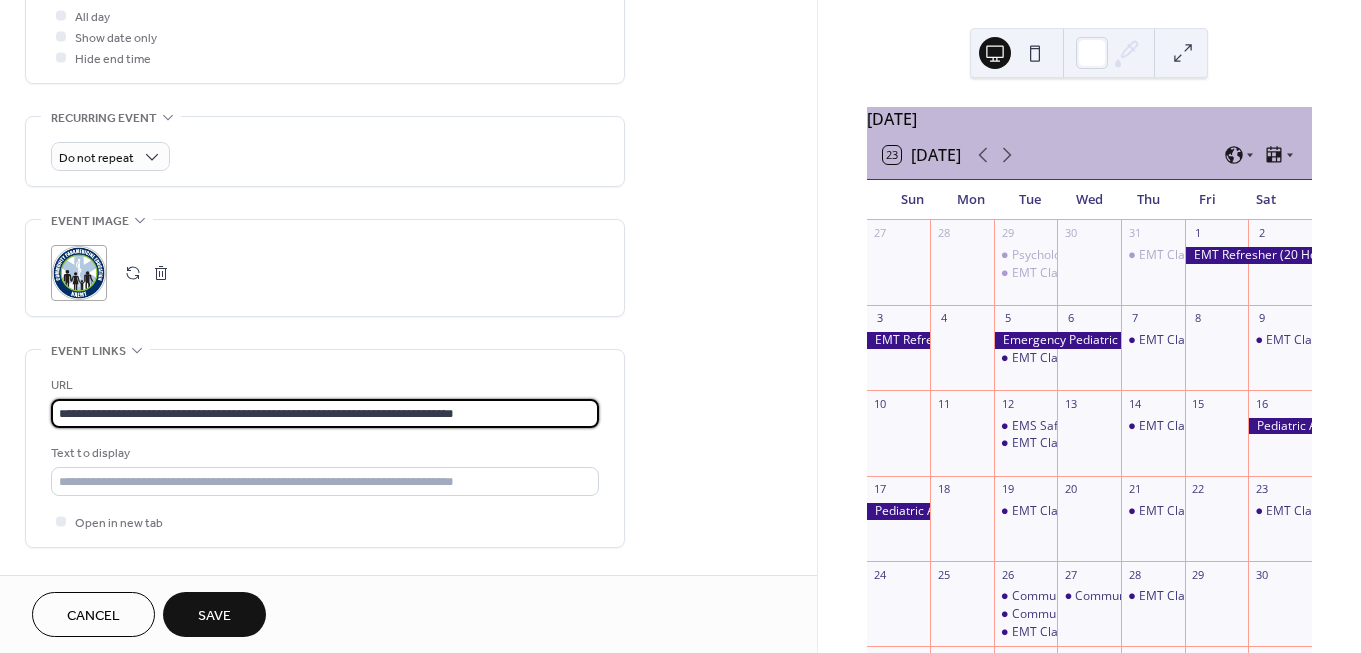 type on "**********" 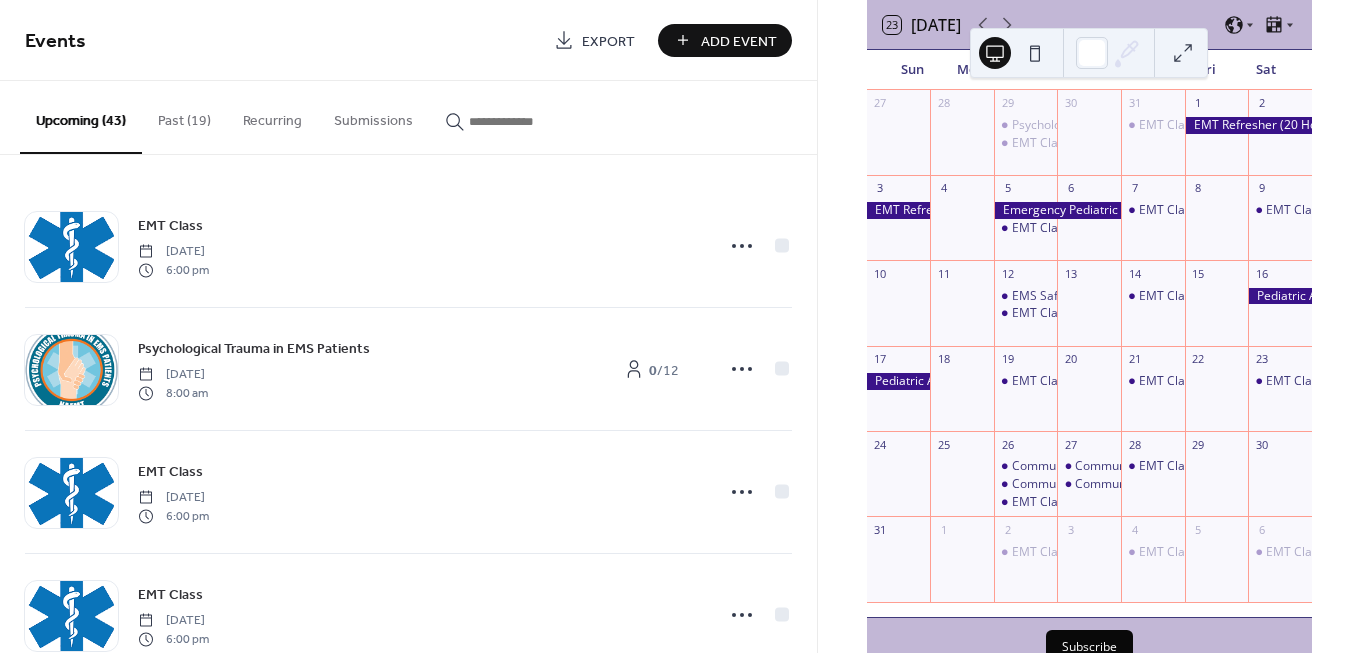 scroll, scrollTop: 93, scrollLeft: 0, axis: vertical 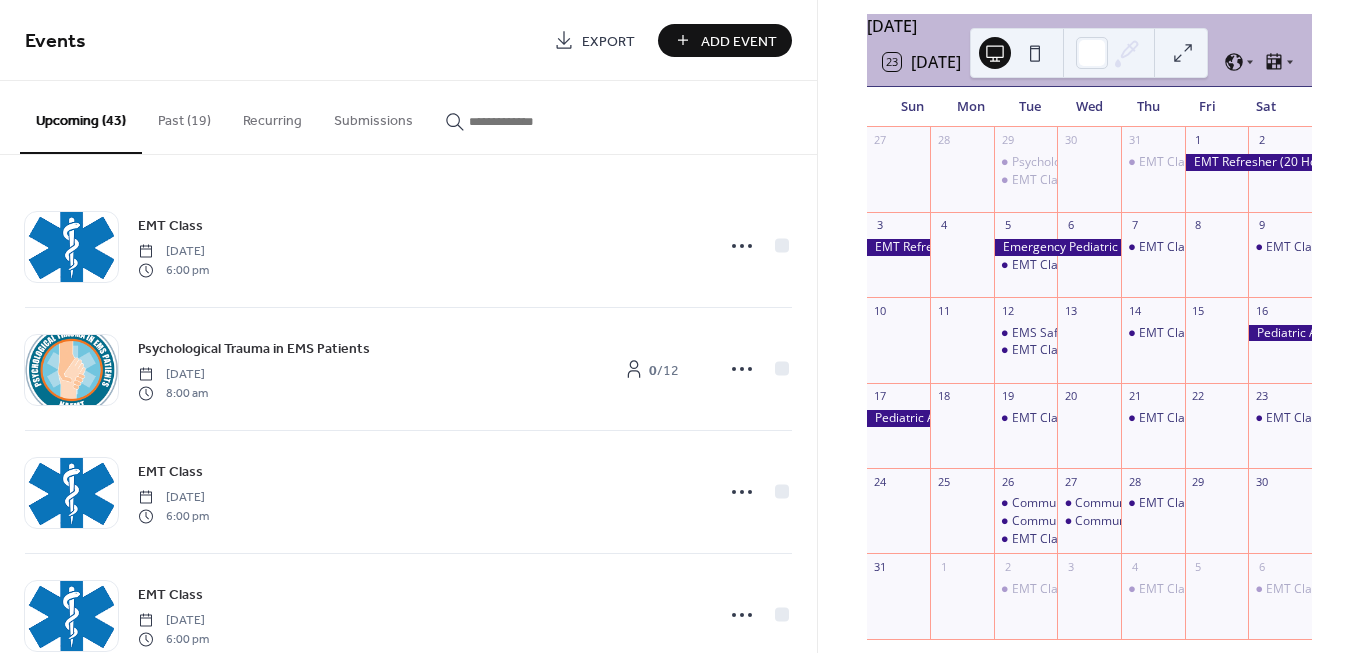 click on "Add Event" at bounding box center (739, 41) 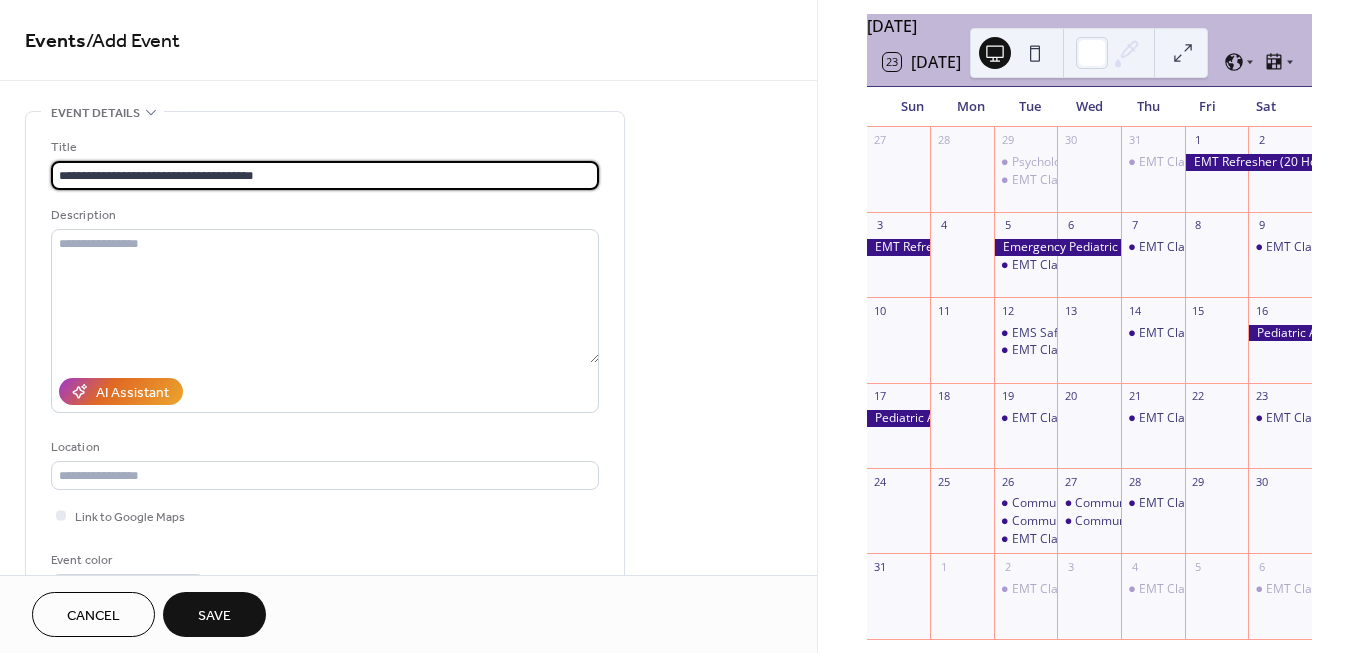 type on "**********" 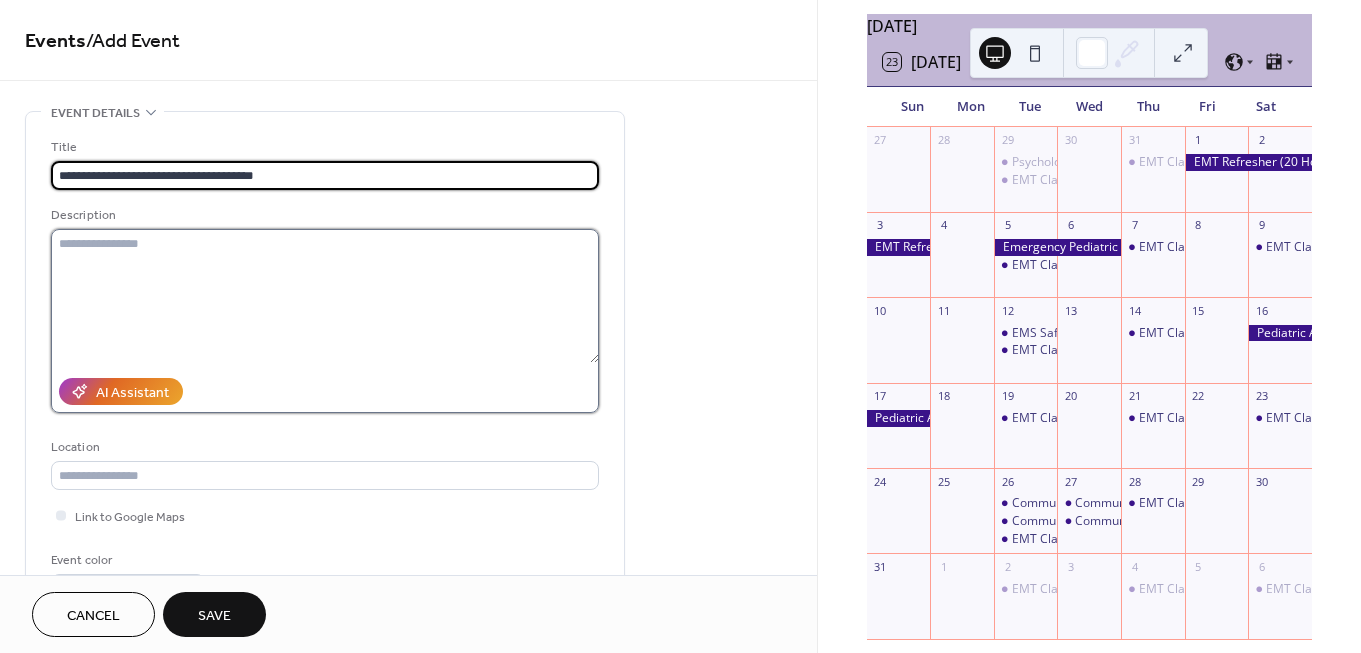 click at bounding box center (325, 296) 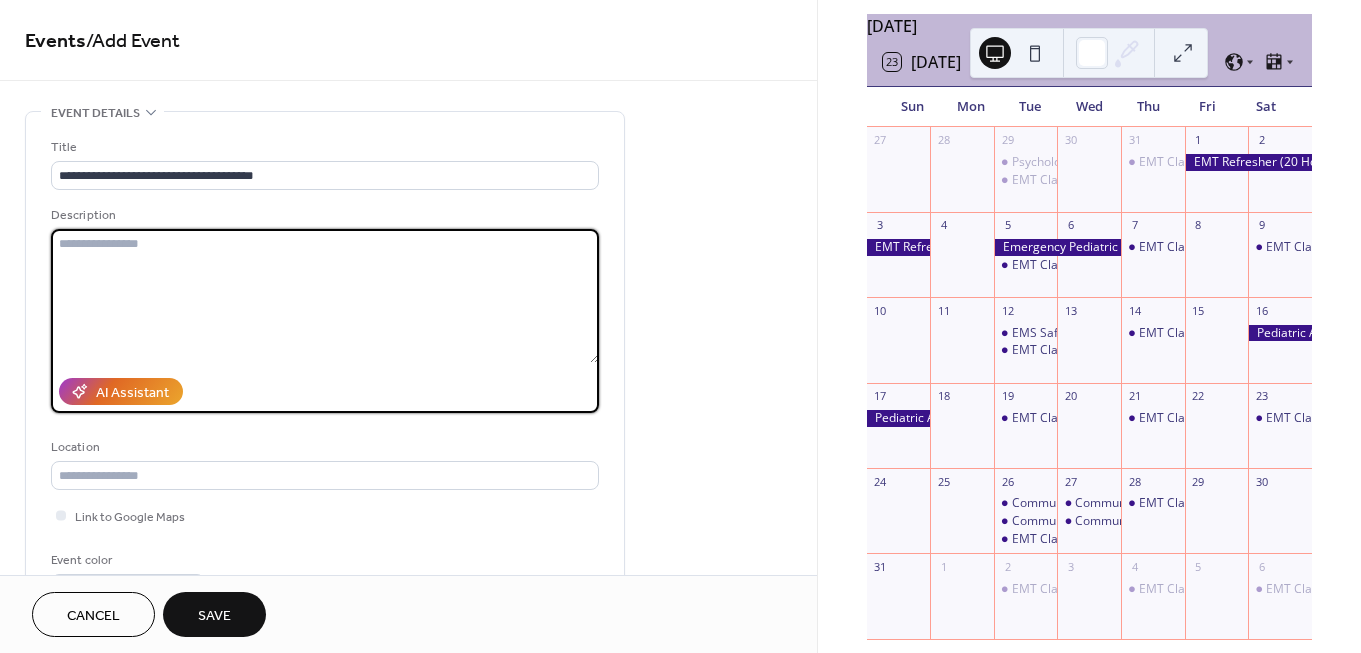paste on "**********" 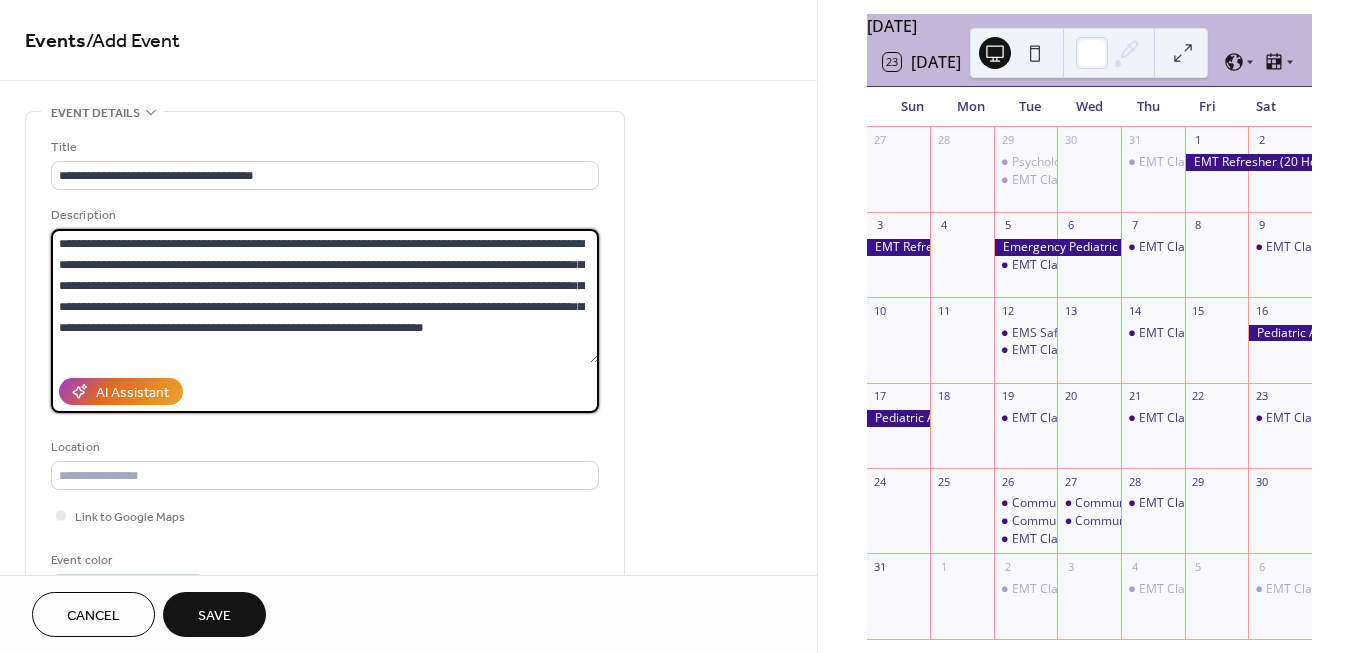 scroll, scrollTop: 354, scrollLeft: 0, axis: vertical 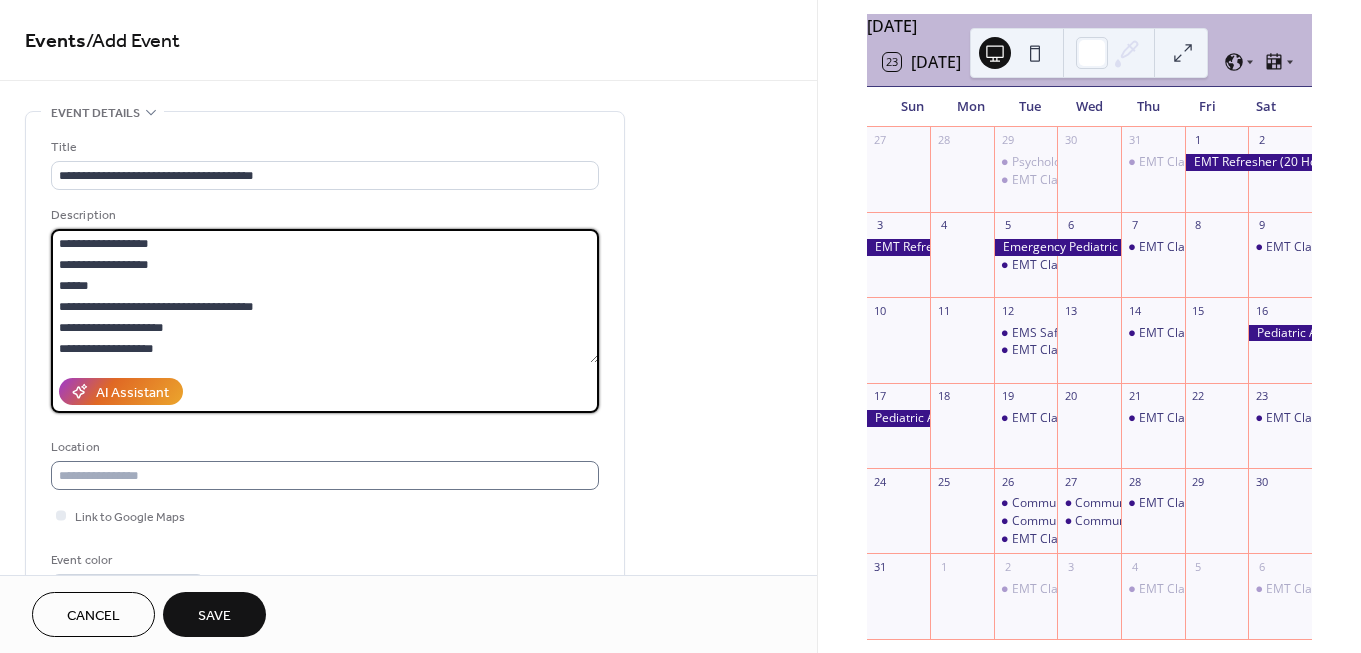 type on "**********" 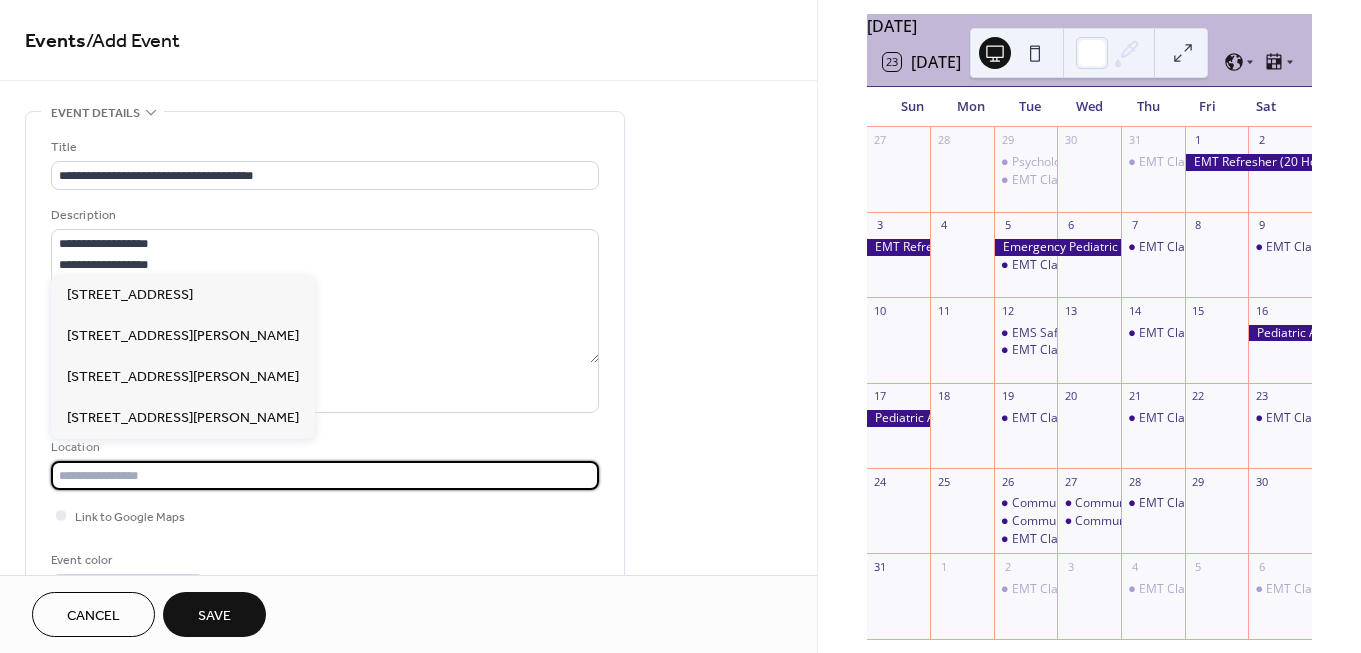 click at bounding box center [325, 475] 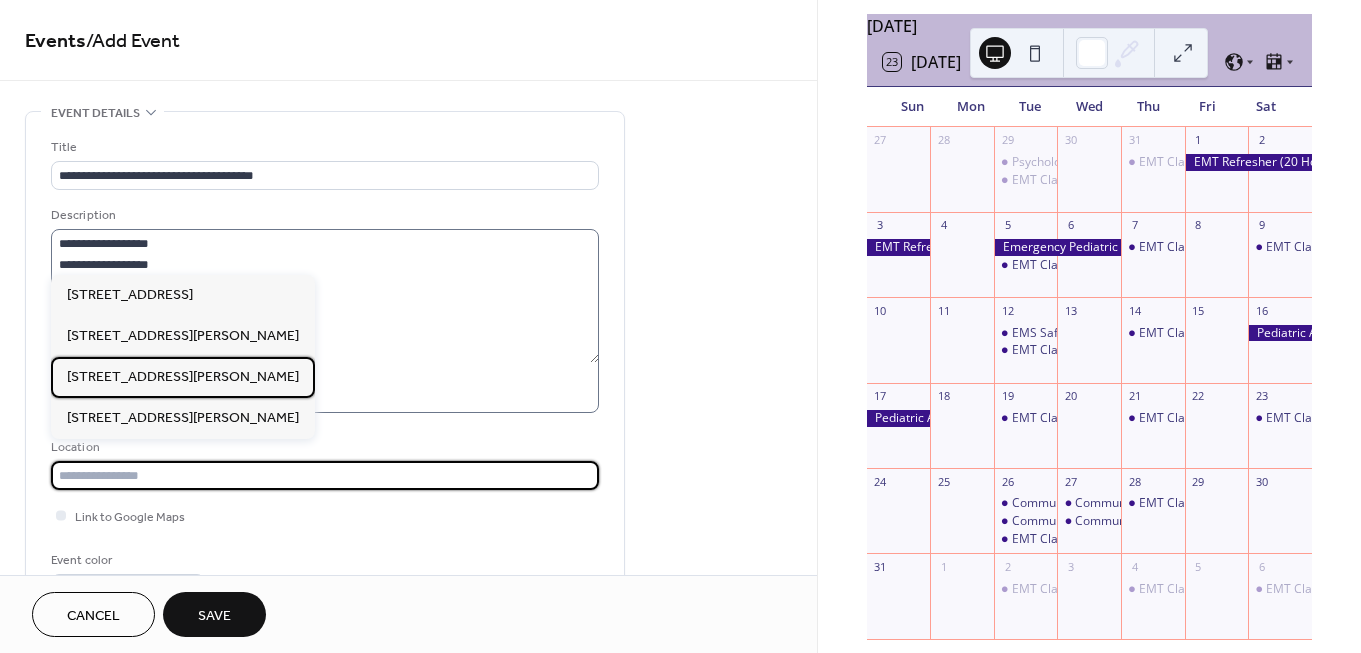 click on "420 Hudgins Rd, Suite 217 Fredericksburg, VA 22408" at bounding box center [183, 377] 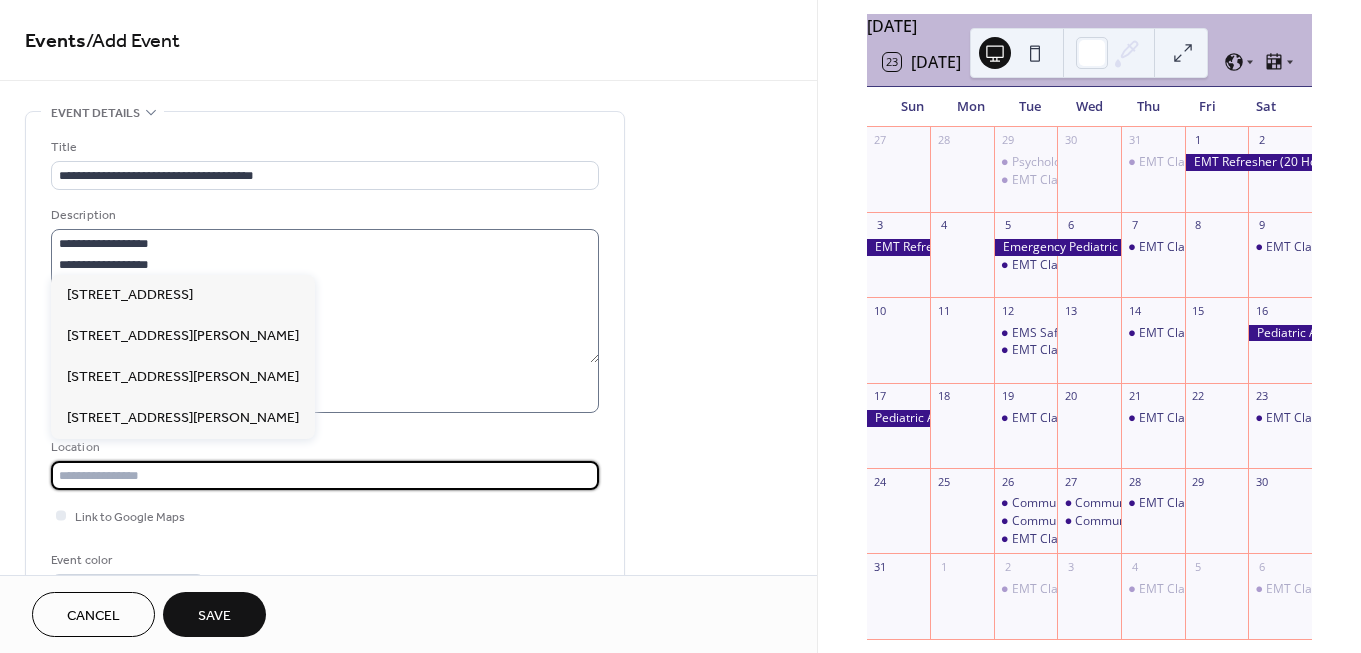 type on "**********" 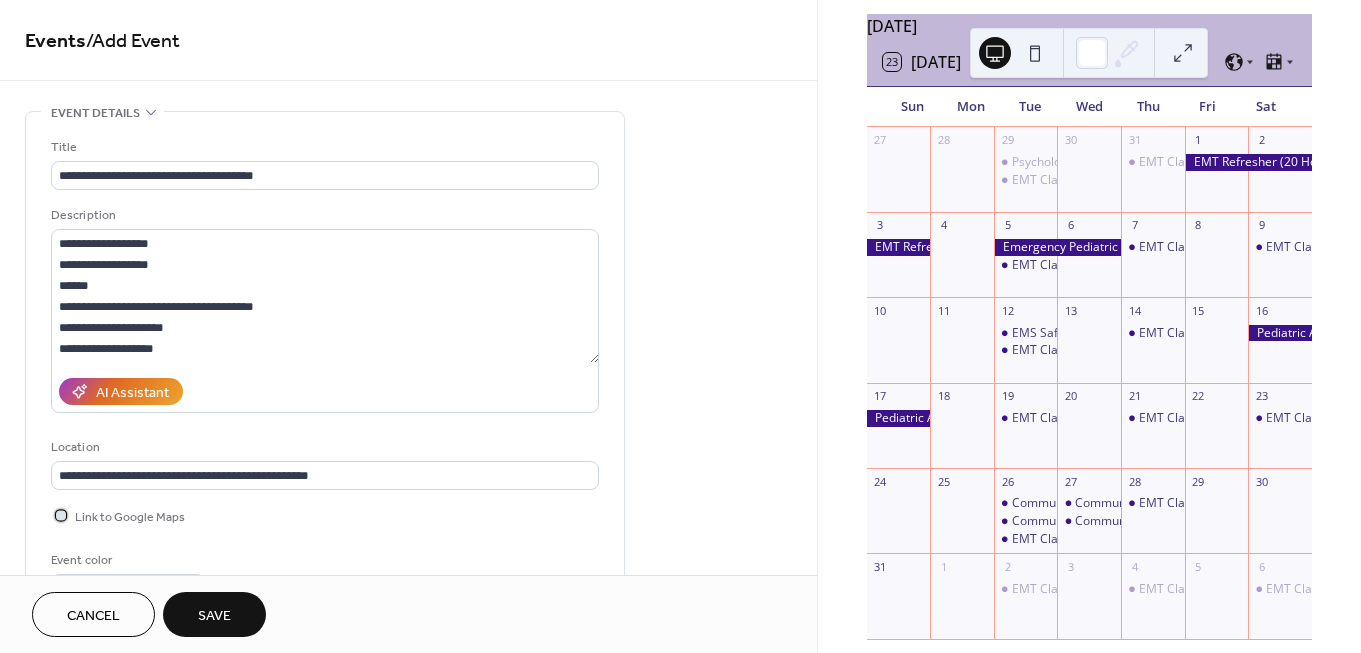 click on "Link to Google Maps" at bounding box center (130, 517) 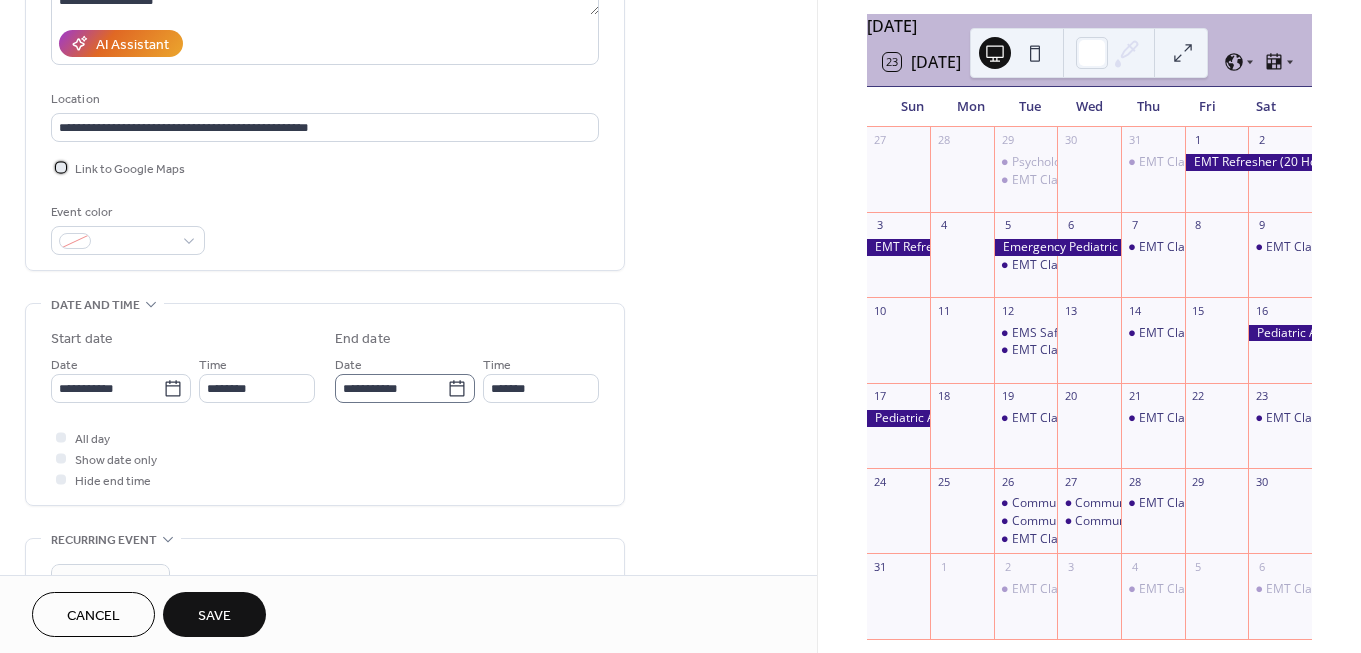 scroll, scrollTop: 351, scrollLeft: 0, axis: vertical 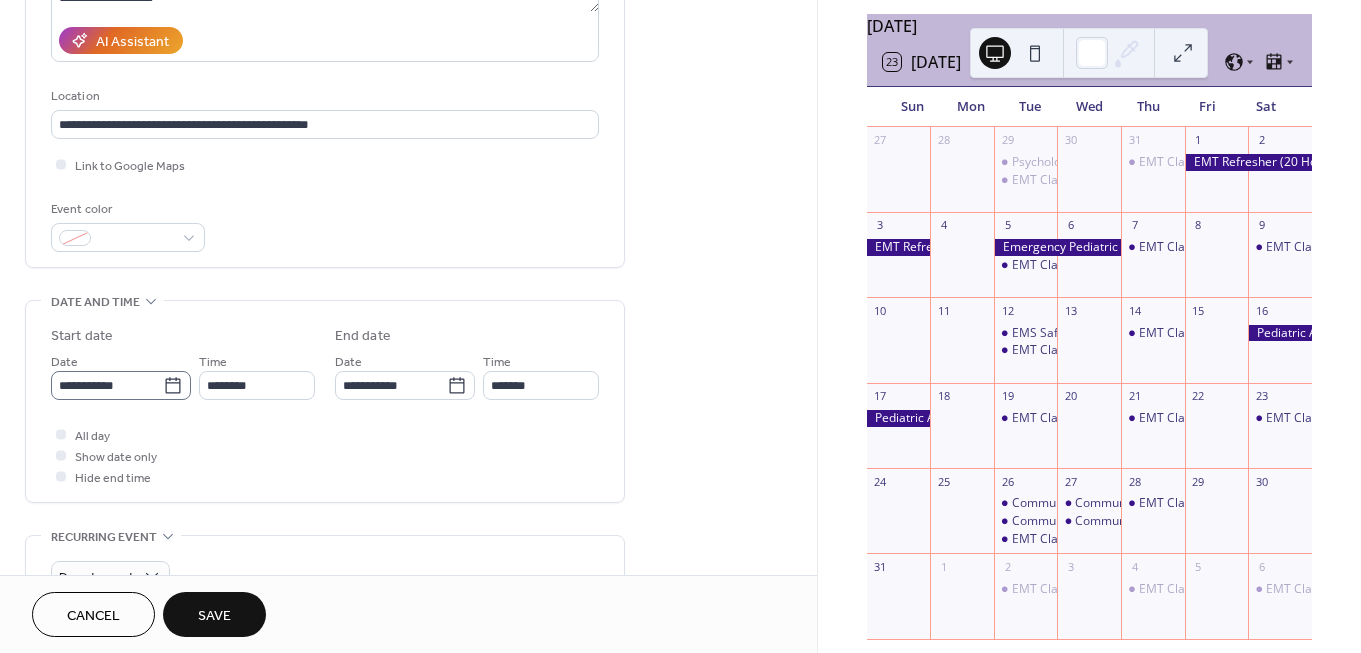 click 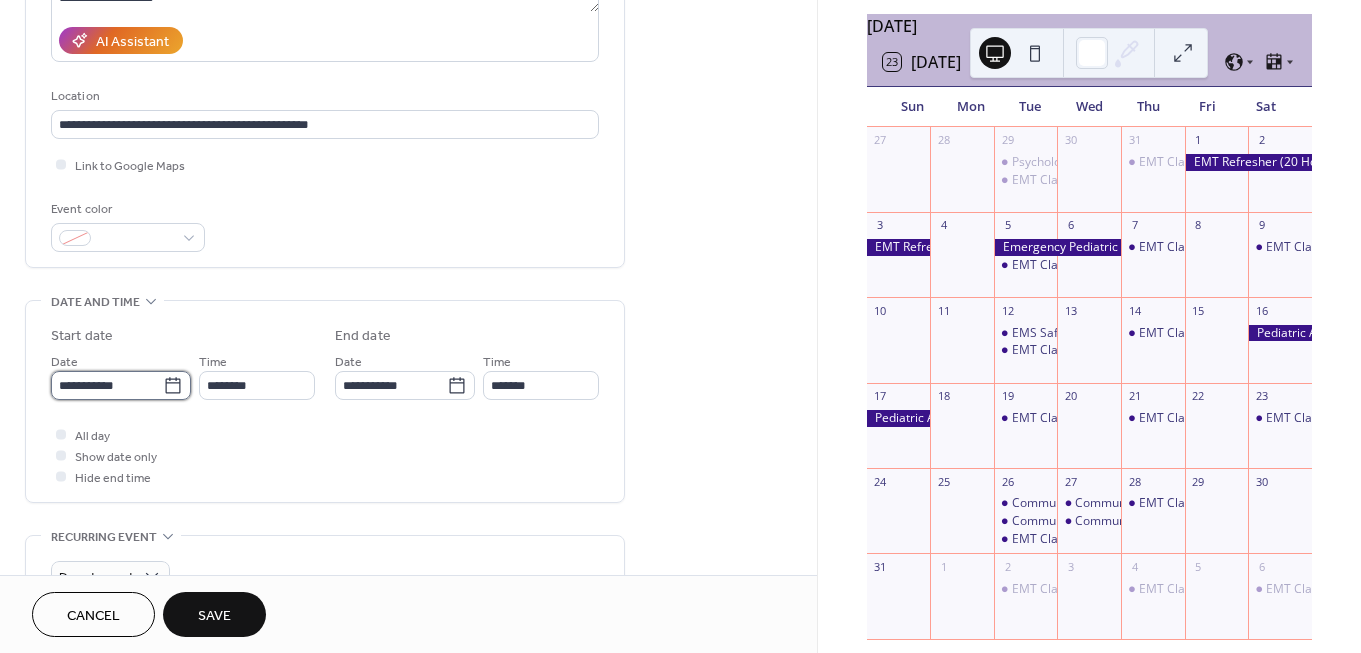 click on "**********" at bounding box center [107, 385] 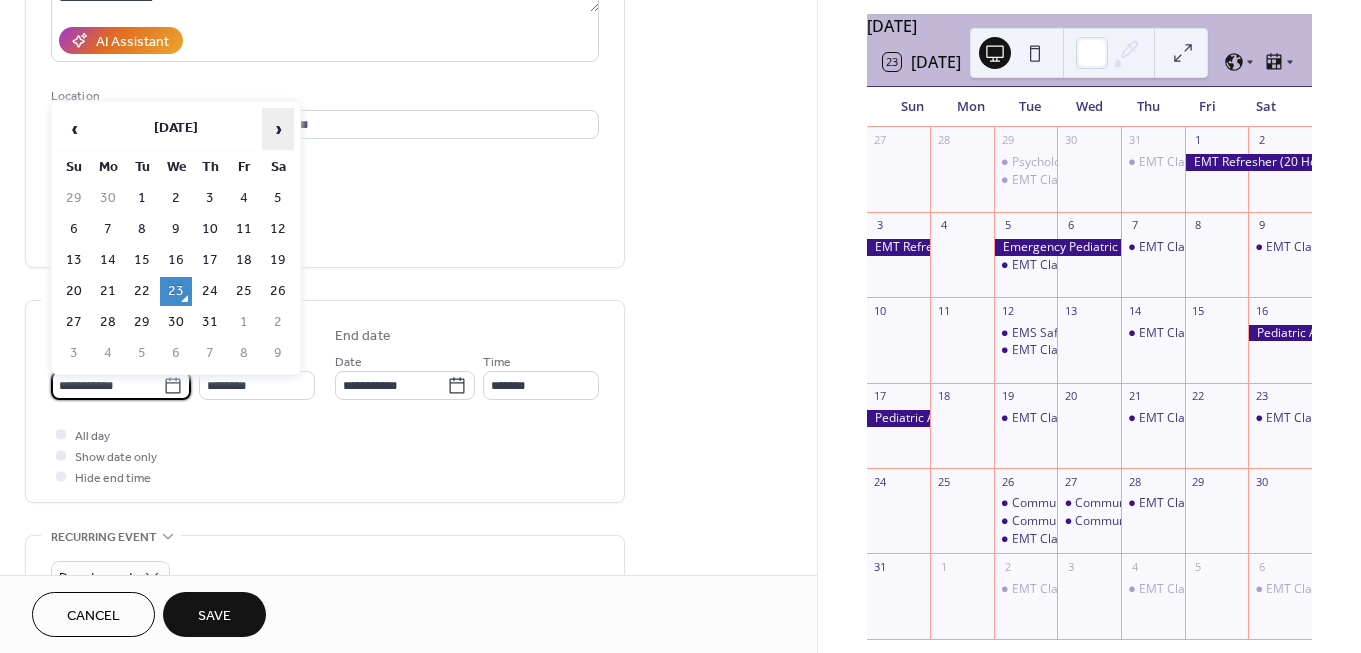 click on "›" at bounding box center [278, 129] 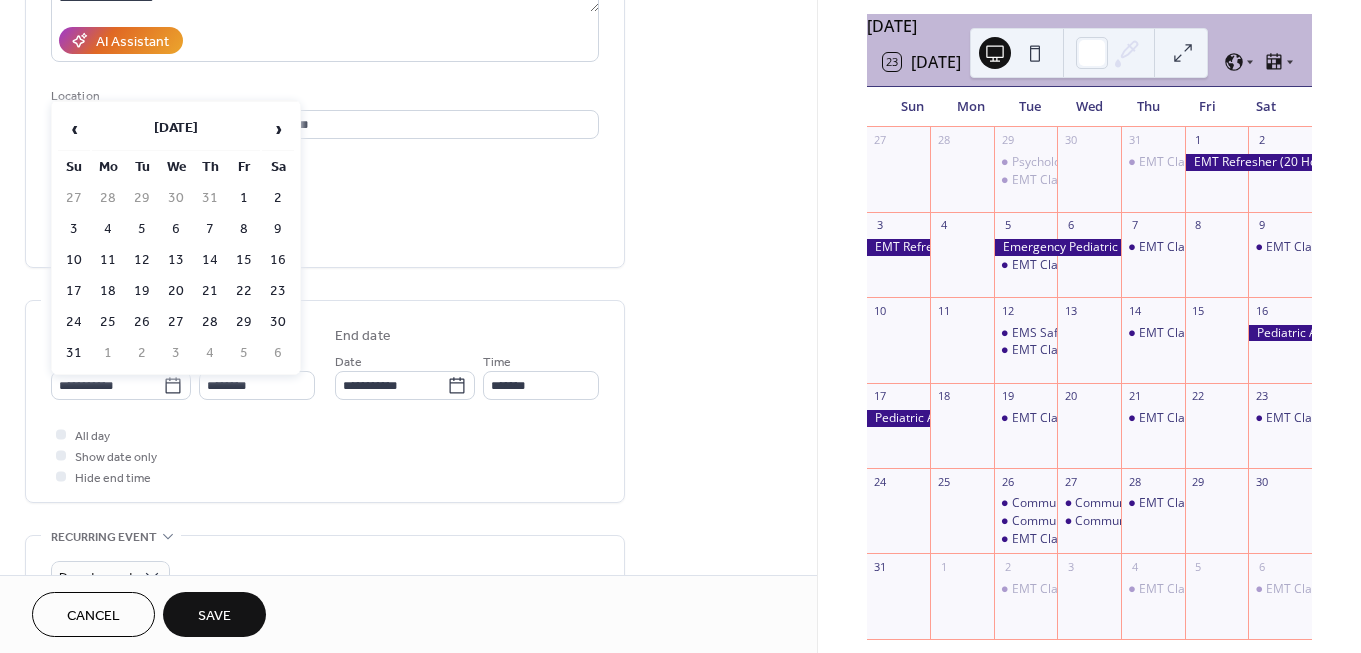 click on "30" at bounding box center [278, 322] 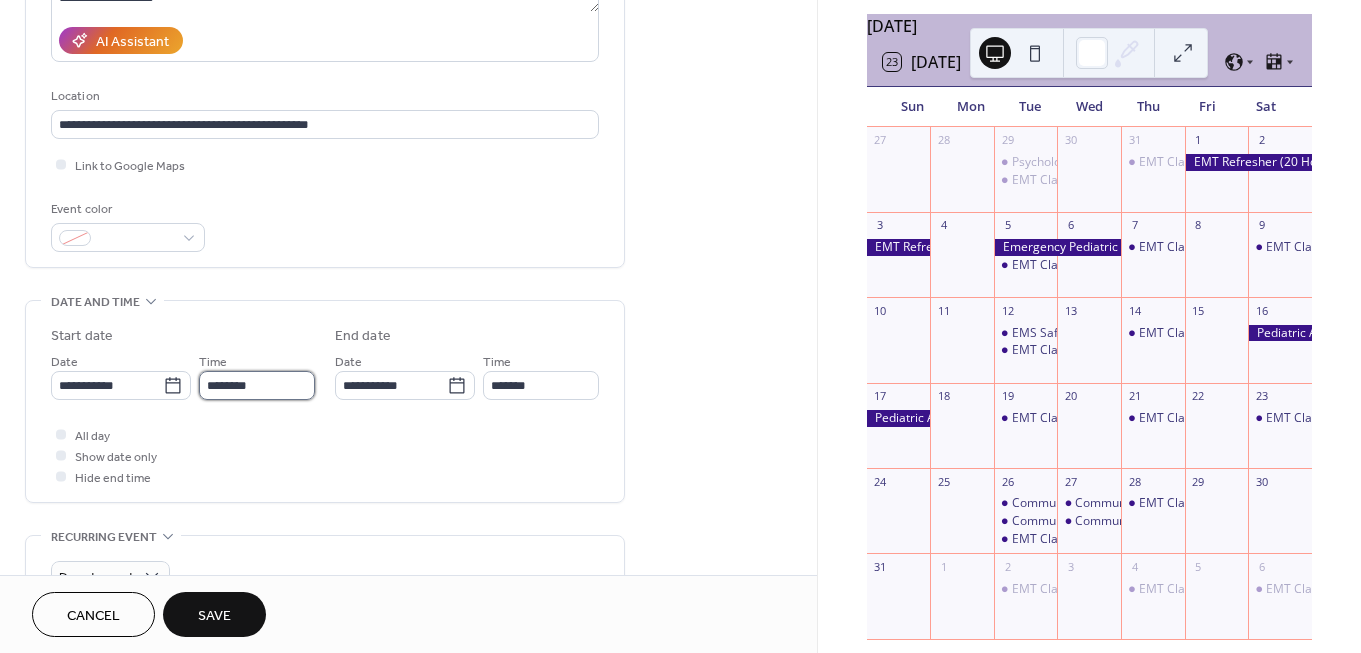 click on "********" at bounding box center (257, 385) 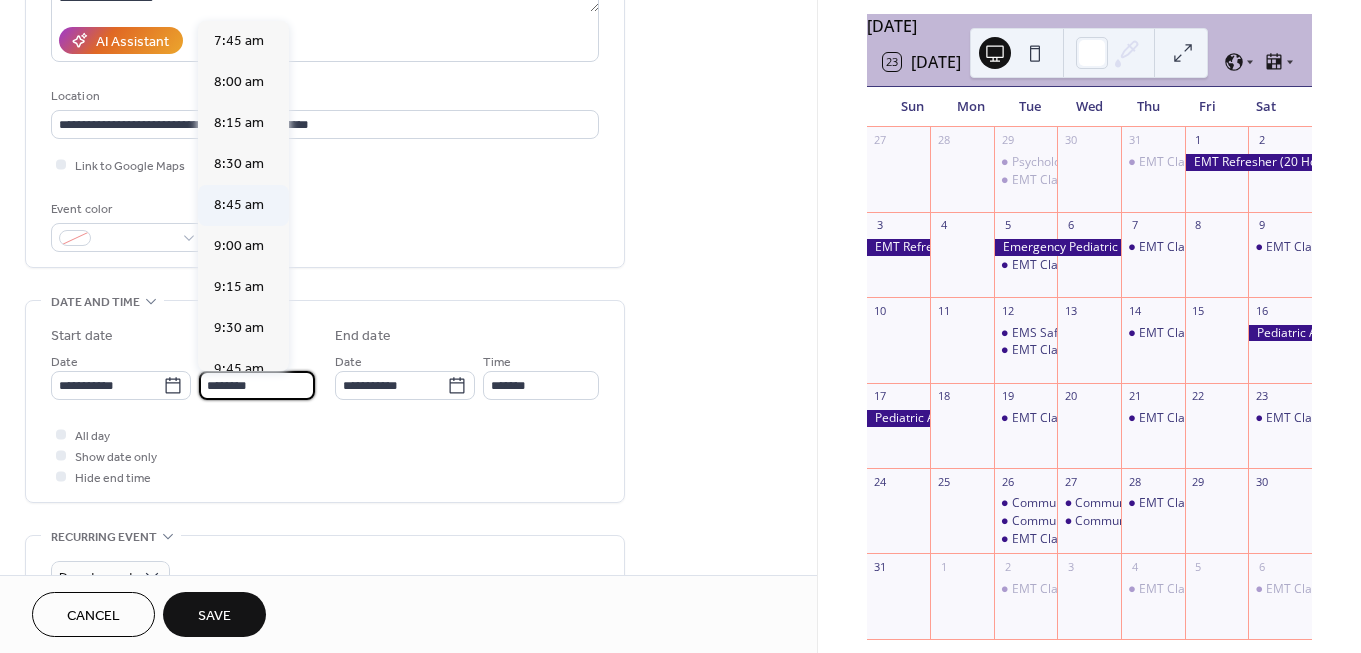 scroll, scrollTop: 1230, scrollLeft: 0, axis: vertical 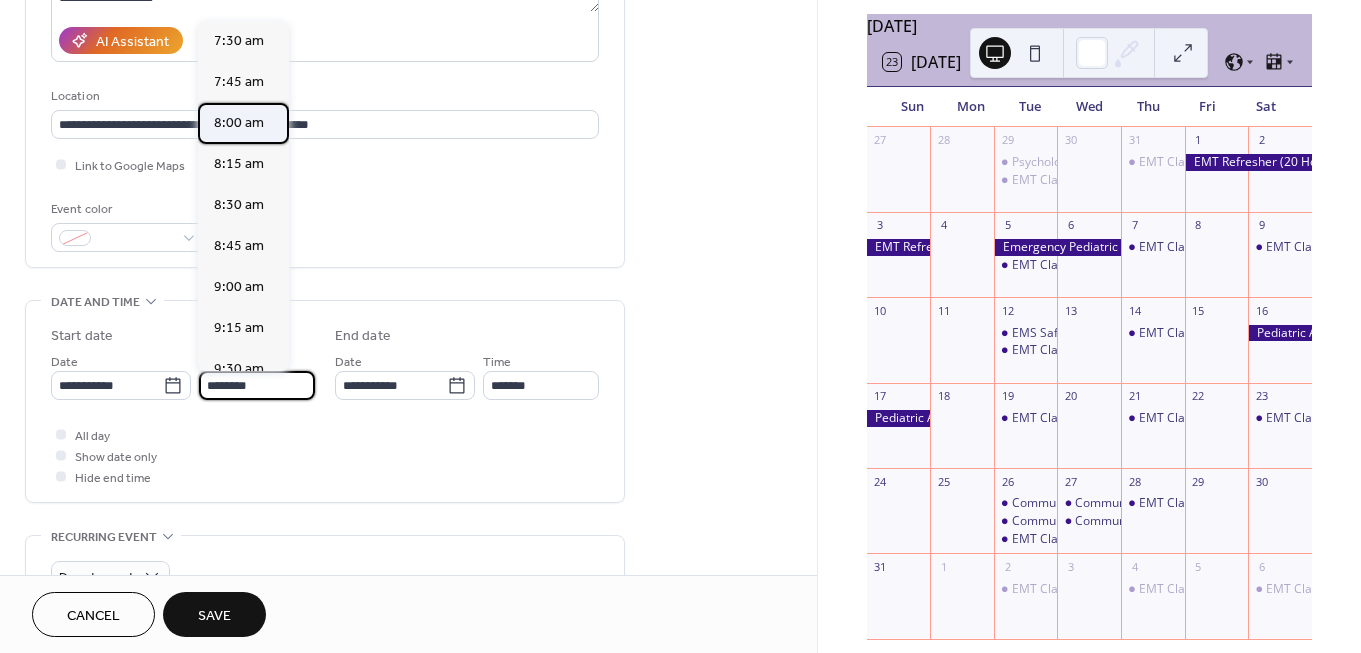 click on "8:00 am" at bounding box center (239, 123) 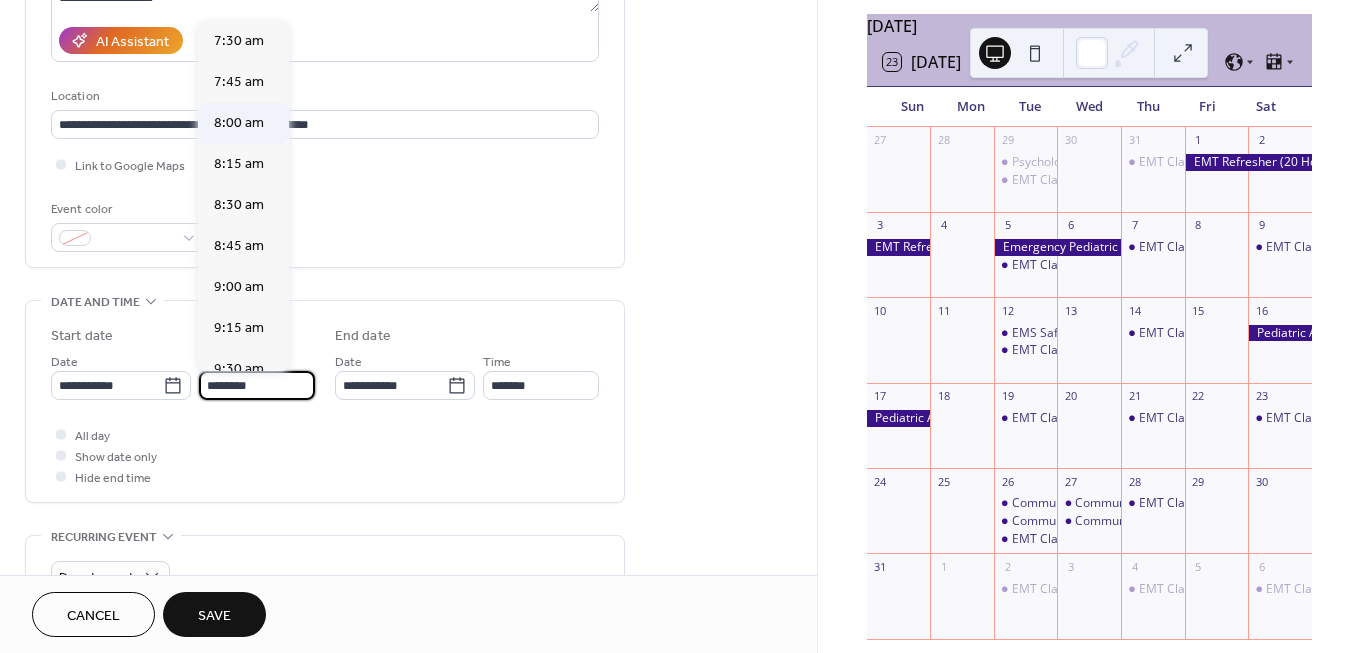 type on "*******" 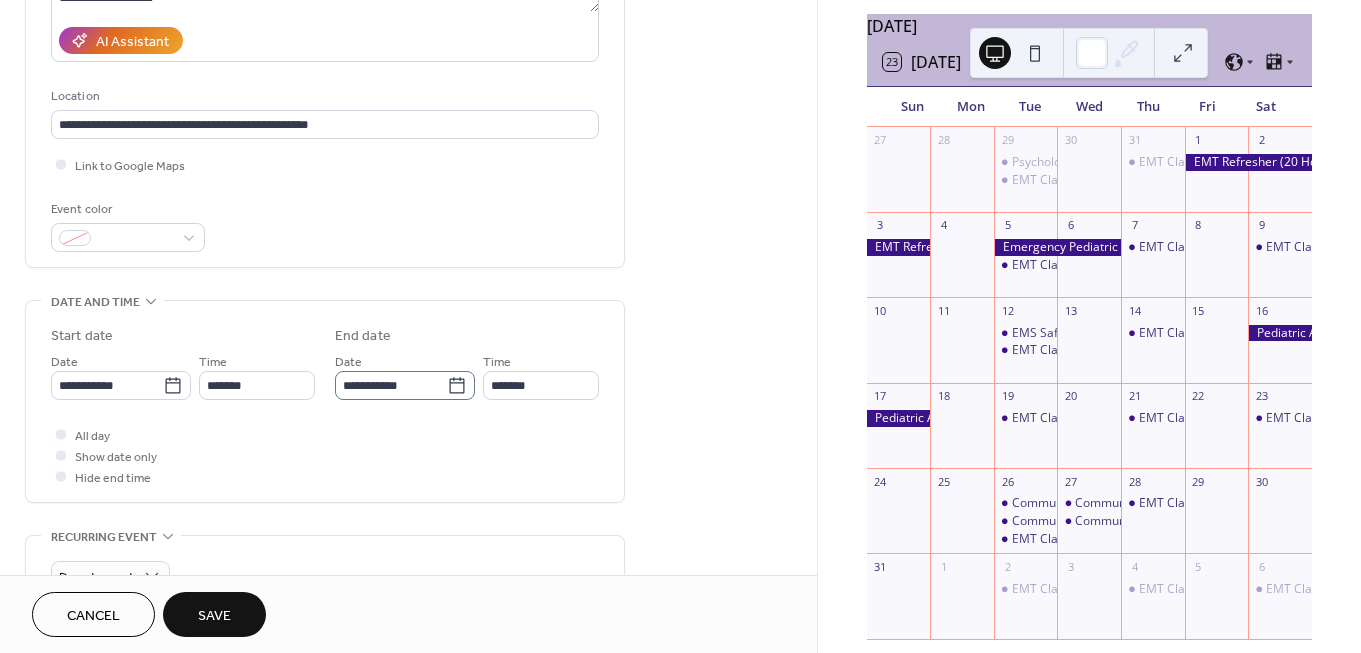 click 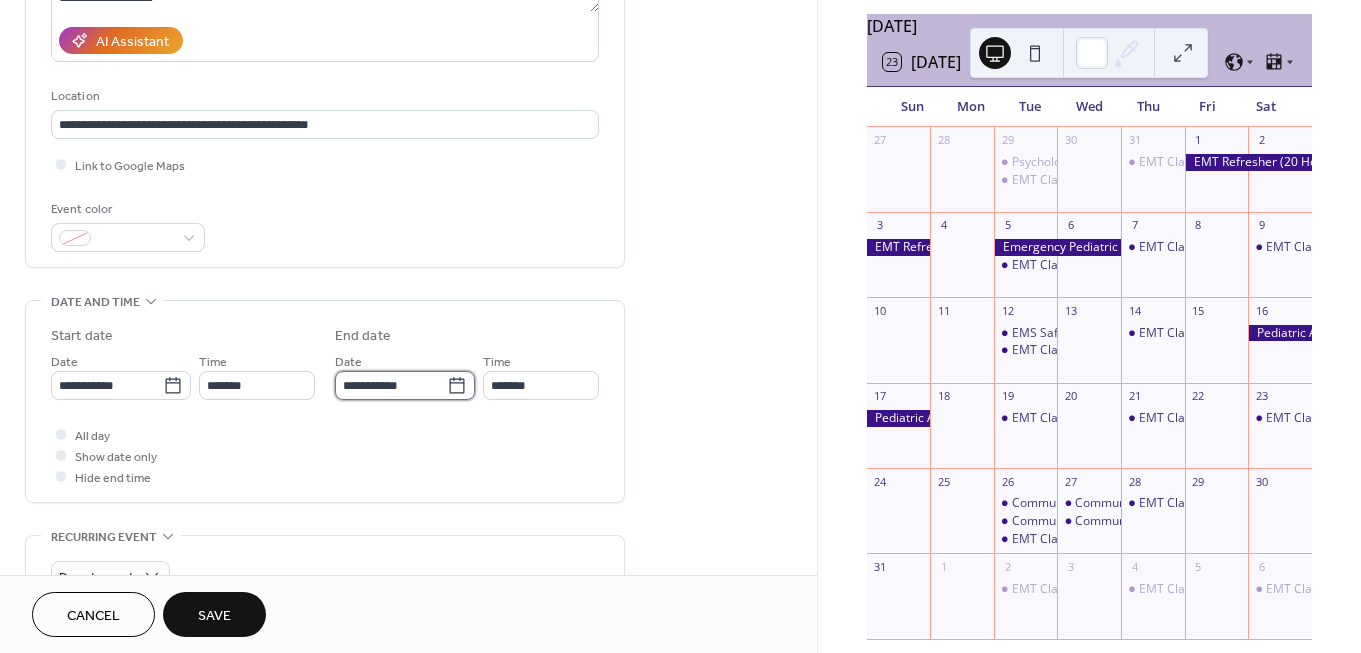 click on "**********" at bounding box center [391, 385] 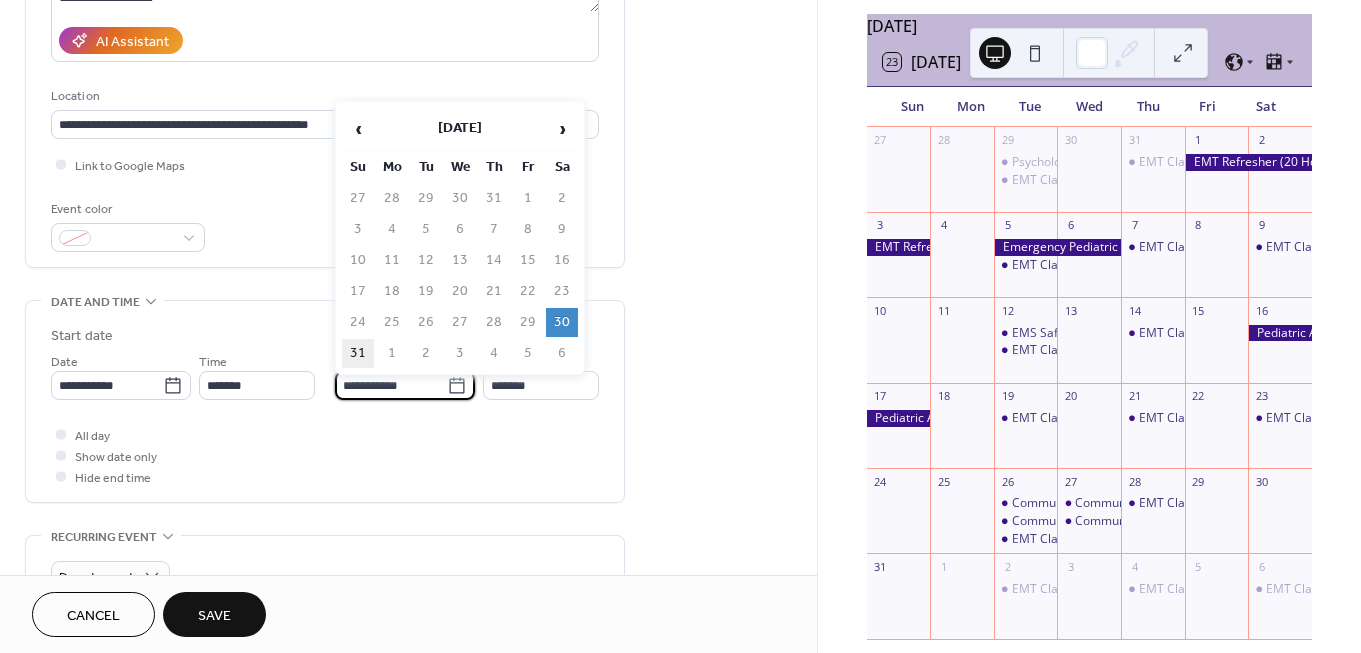 click on "31" at bounding box center (358, 353) 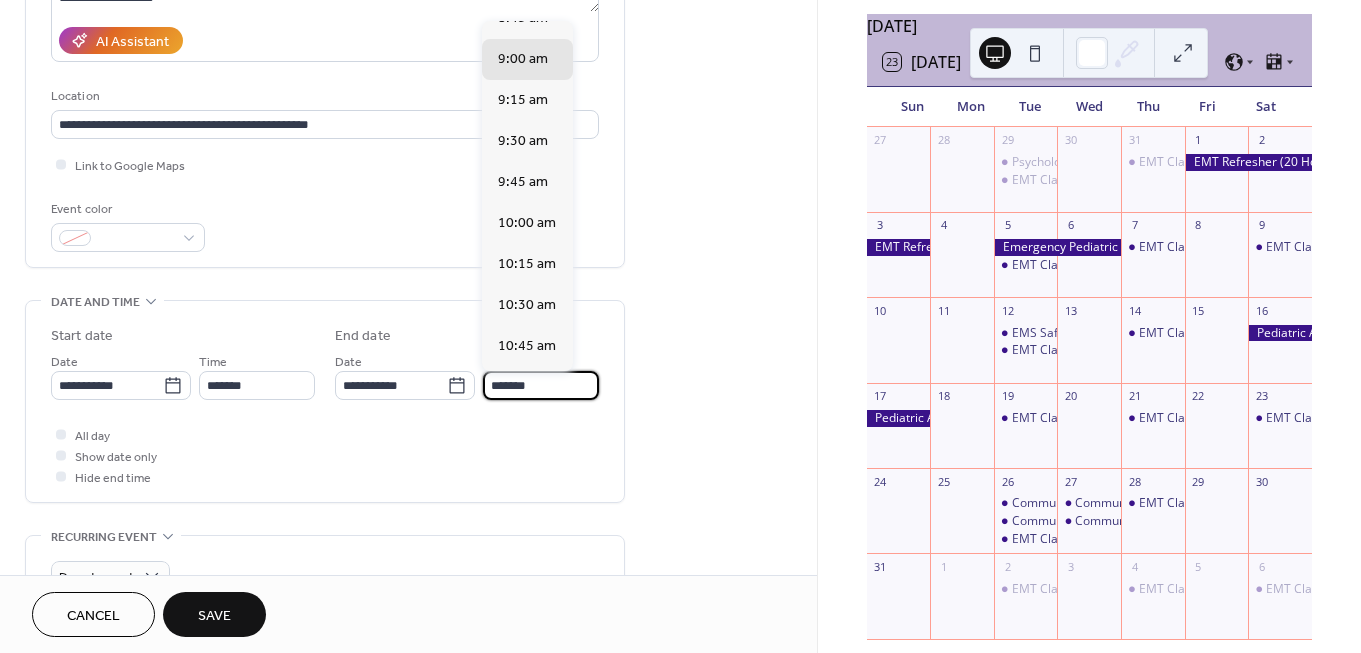 click on "*******" at bounding box center [541, 385] 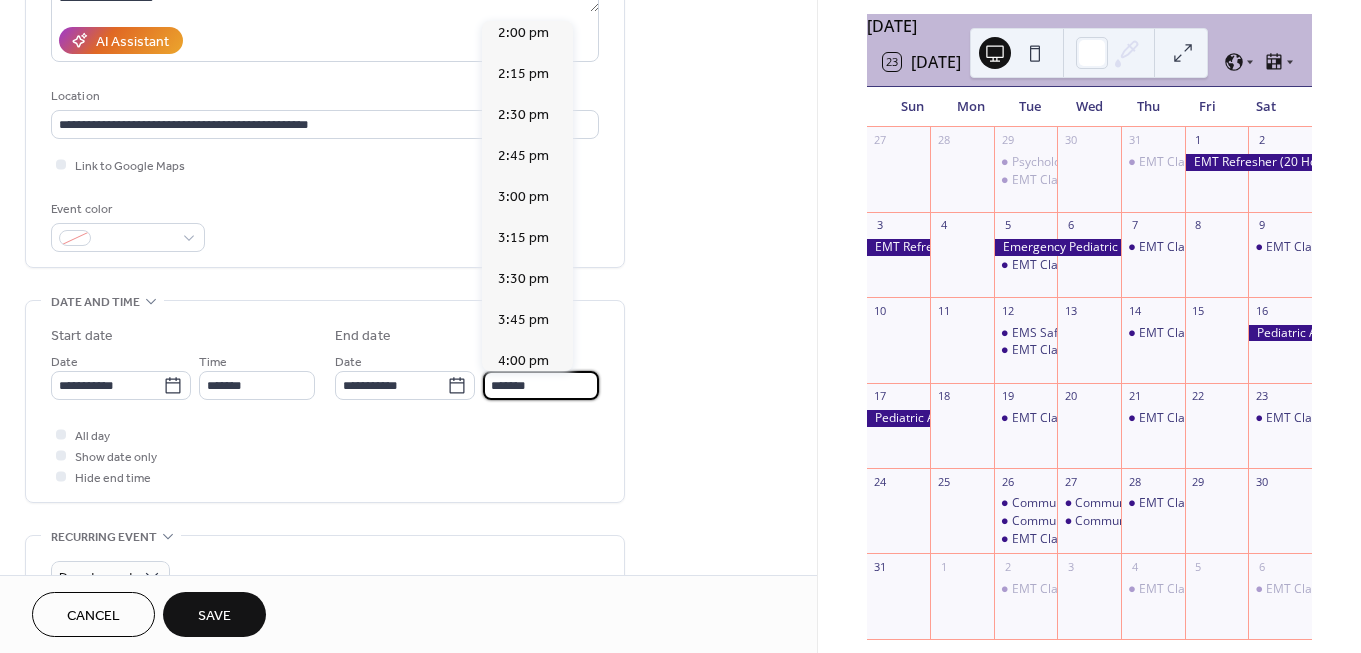 scroll, scrollTop: 2309, scrollLeft: 0, axis: vertical 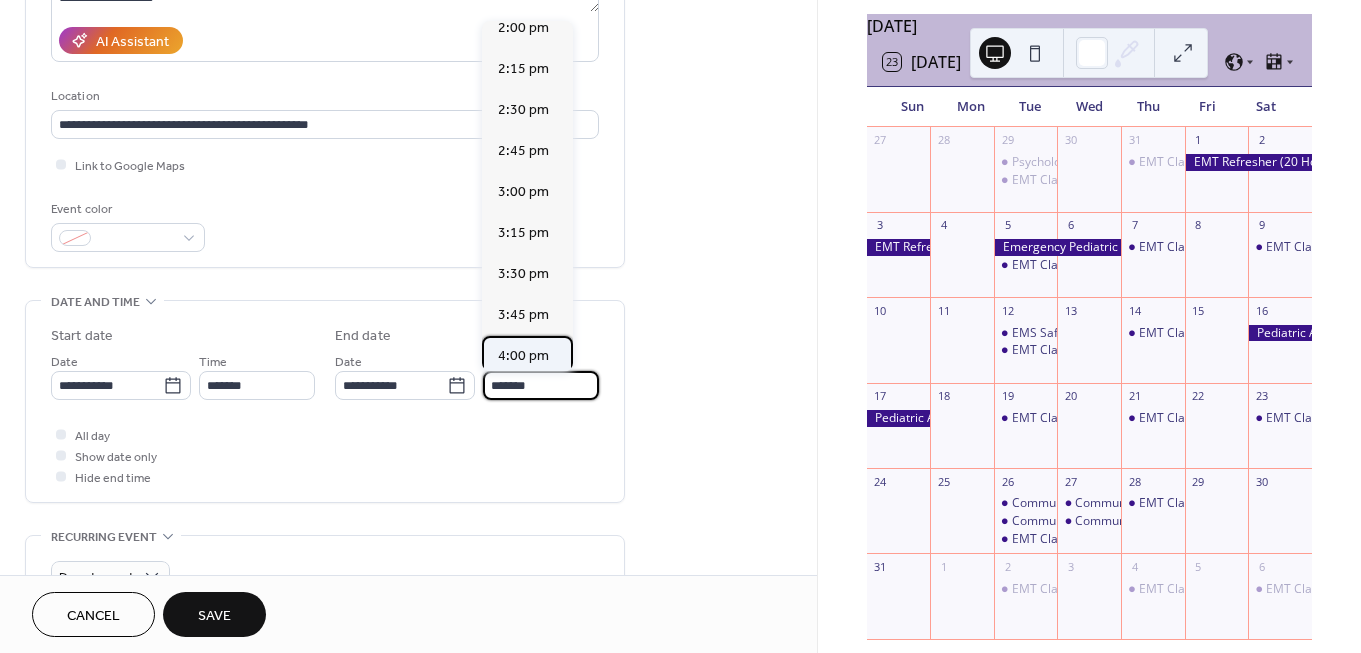 click on "4:00 pm" at bounding box center (523, 356) 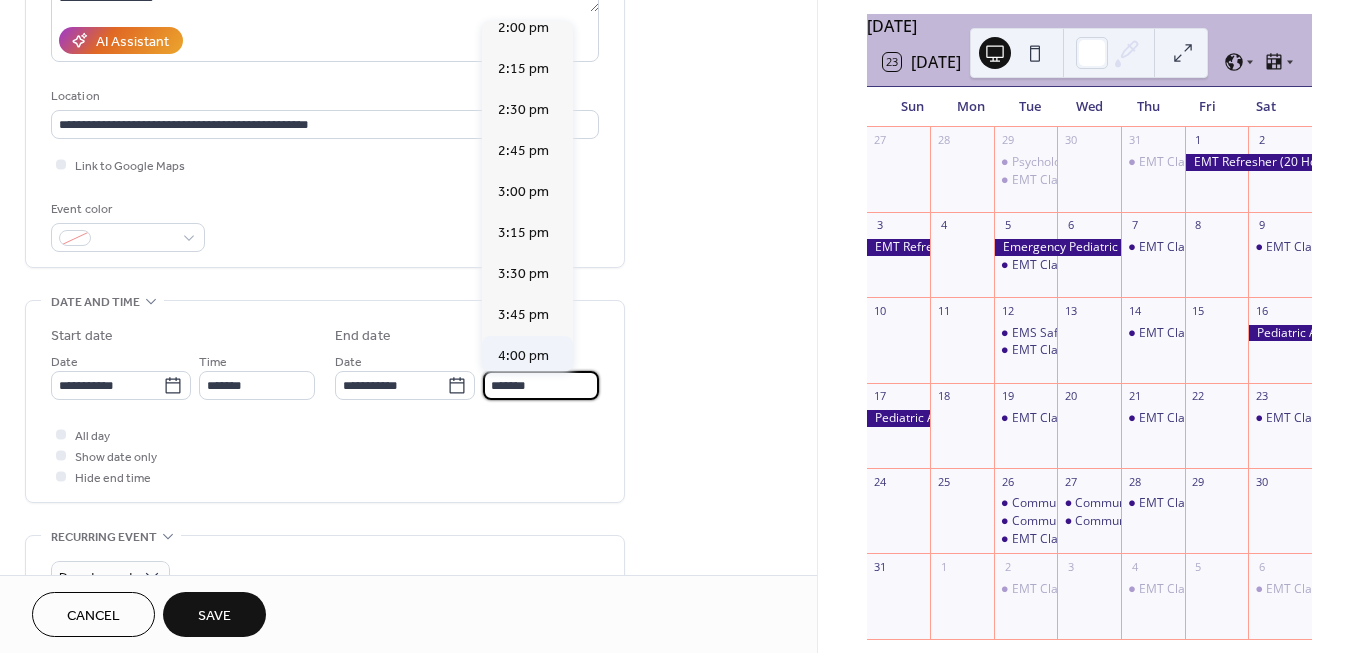 type on "*******" 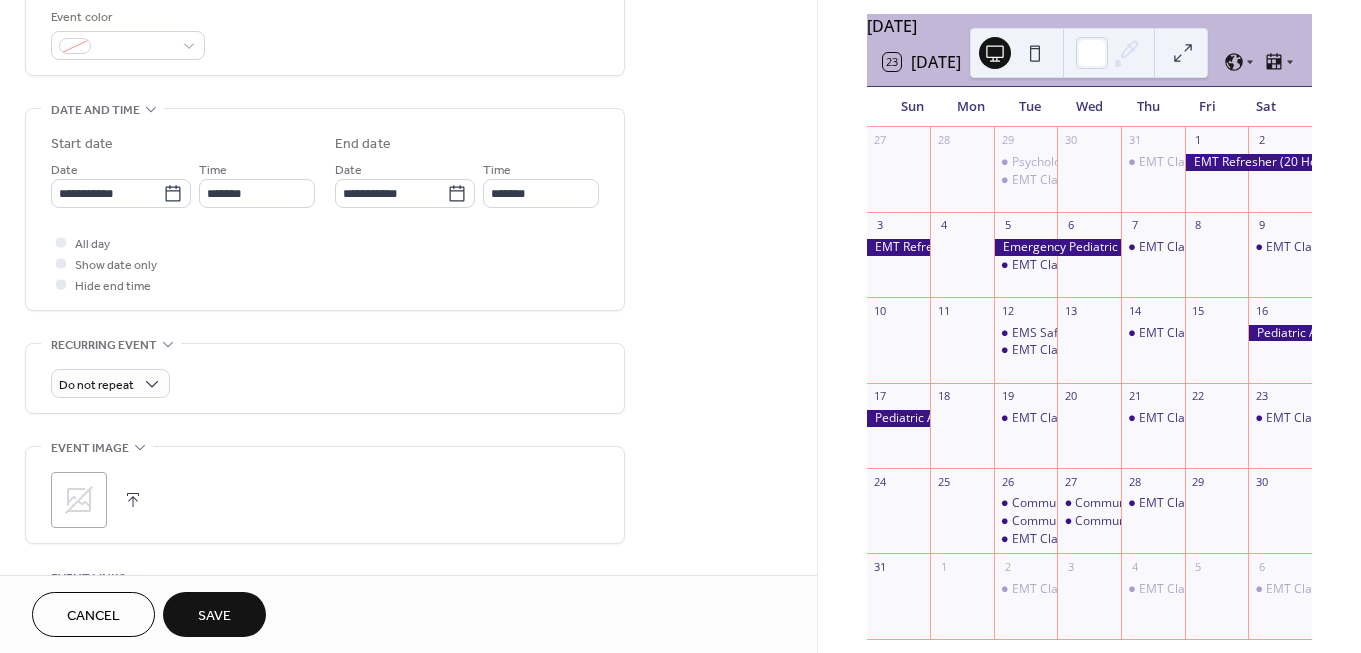 scroll, scrollTop: 544, scrollLeft: 0, axis: vertical 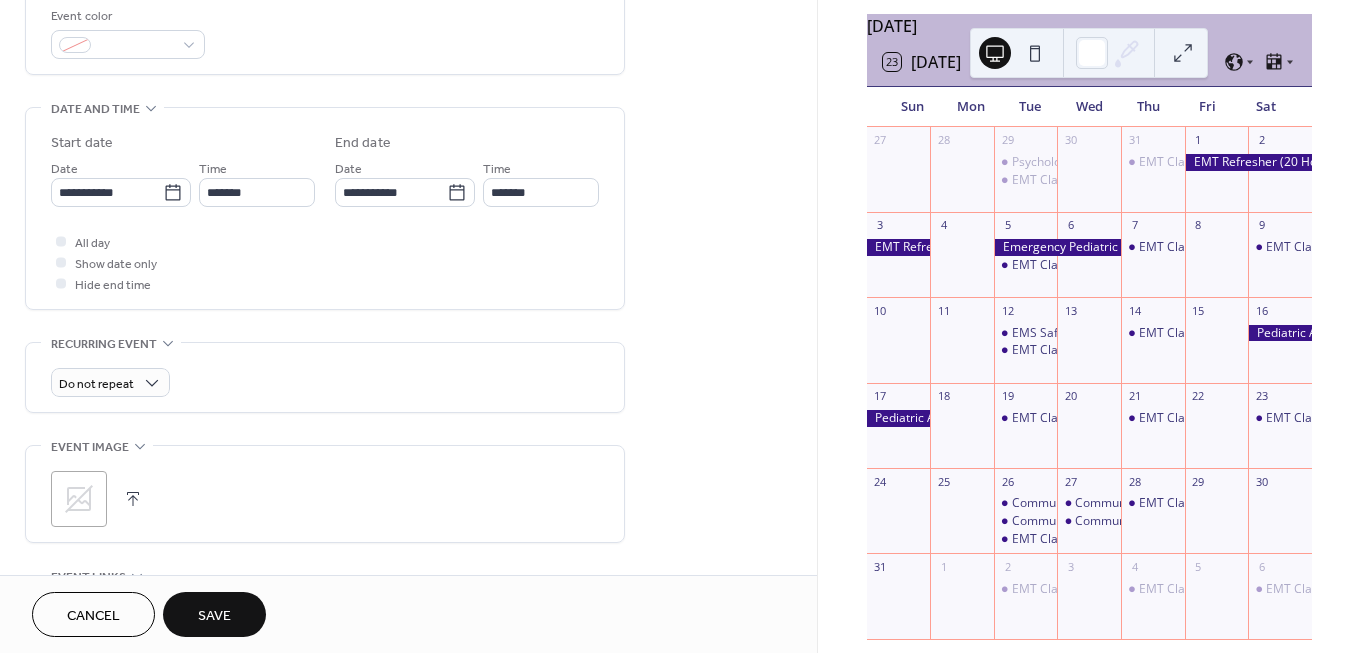 click 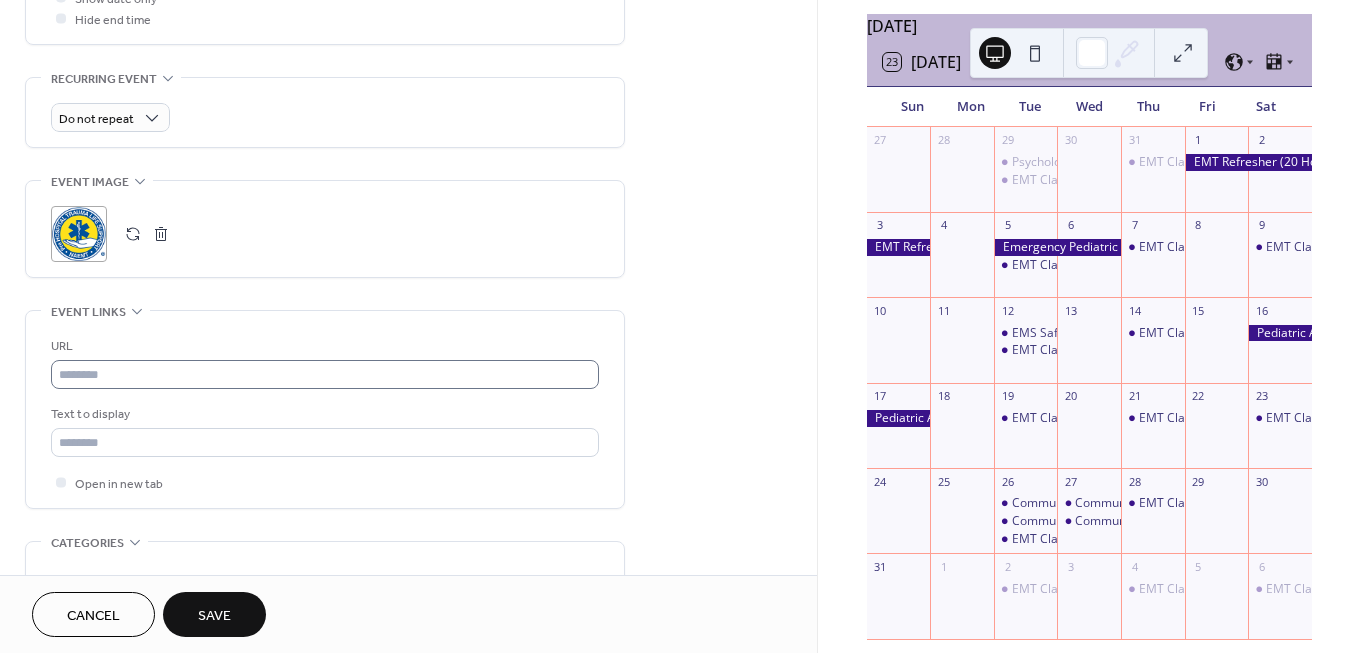 scroll, scrollTop: 810, scrollLeft: 0, axis: vertical 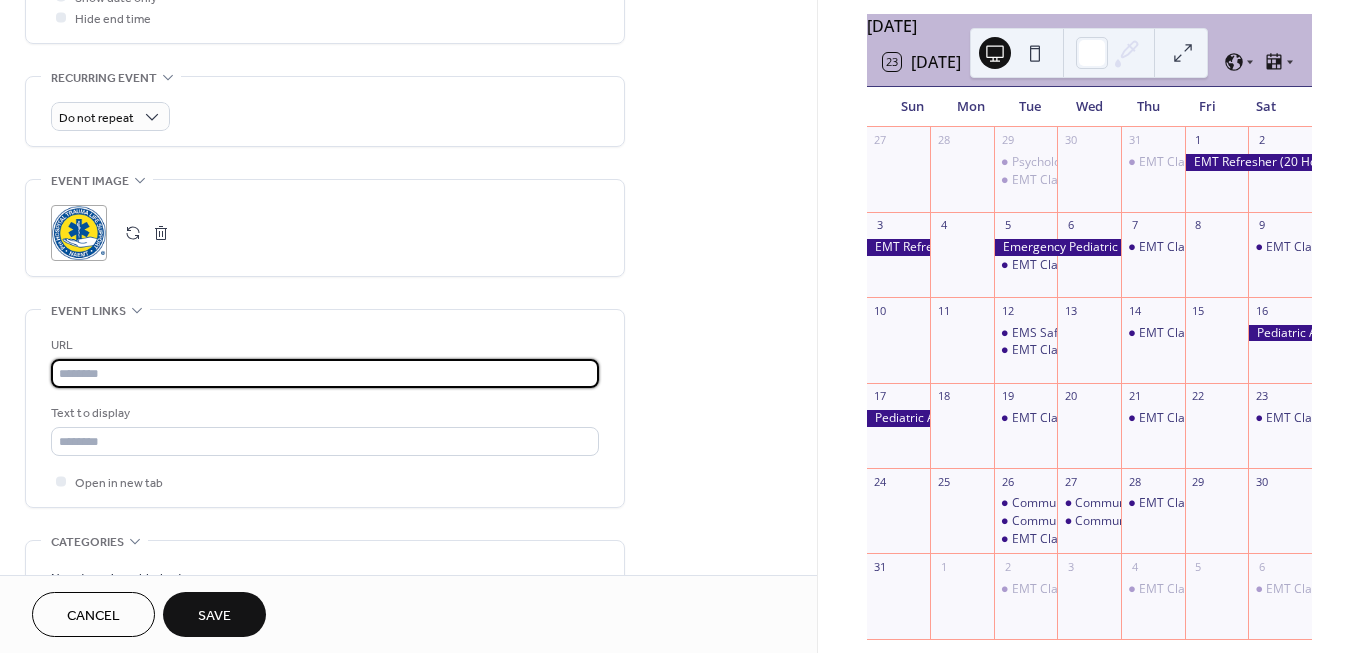 click at bounding box center [325, 373] 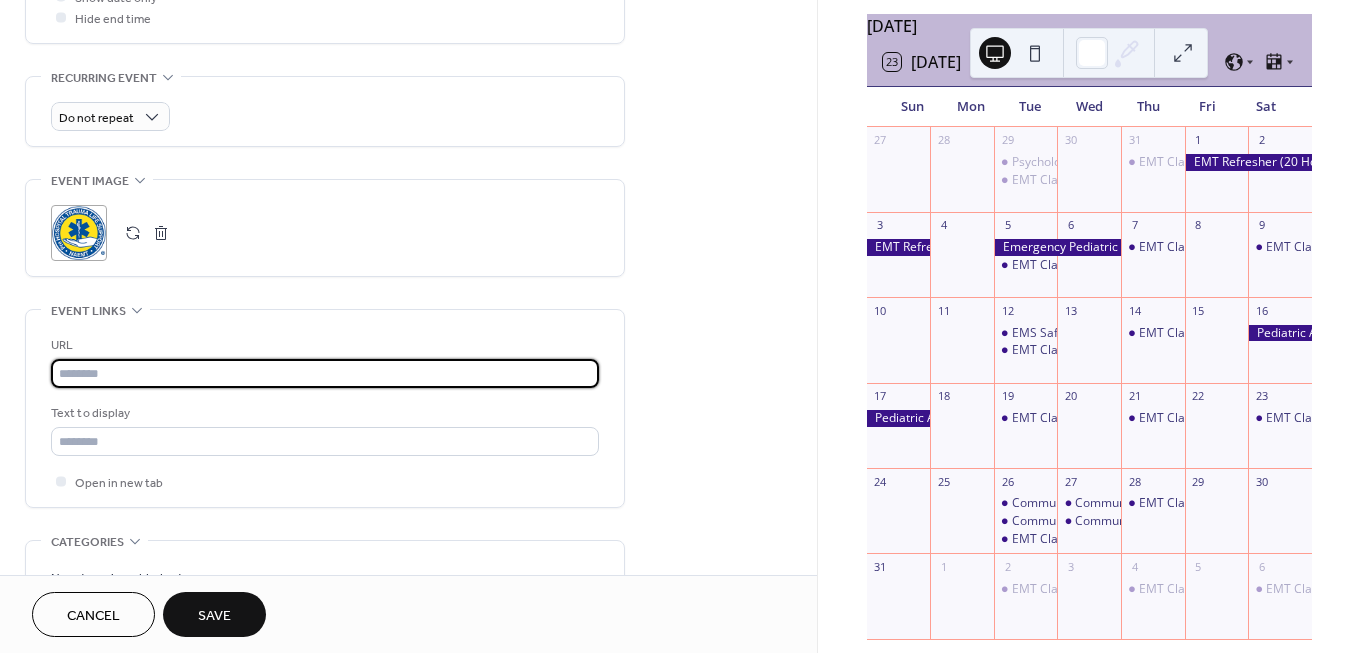 paste on "**********" 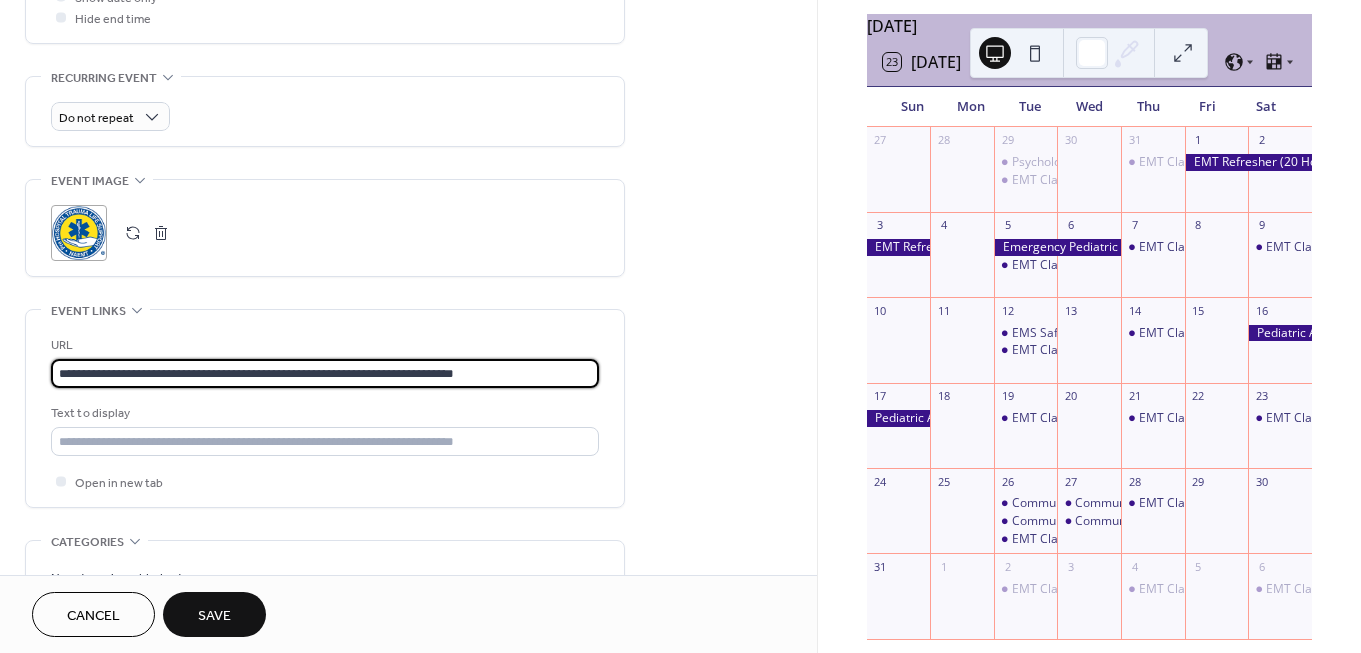 type on "**********" 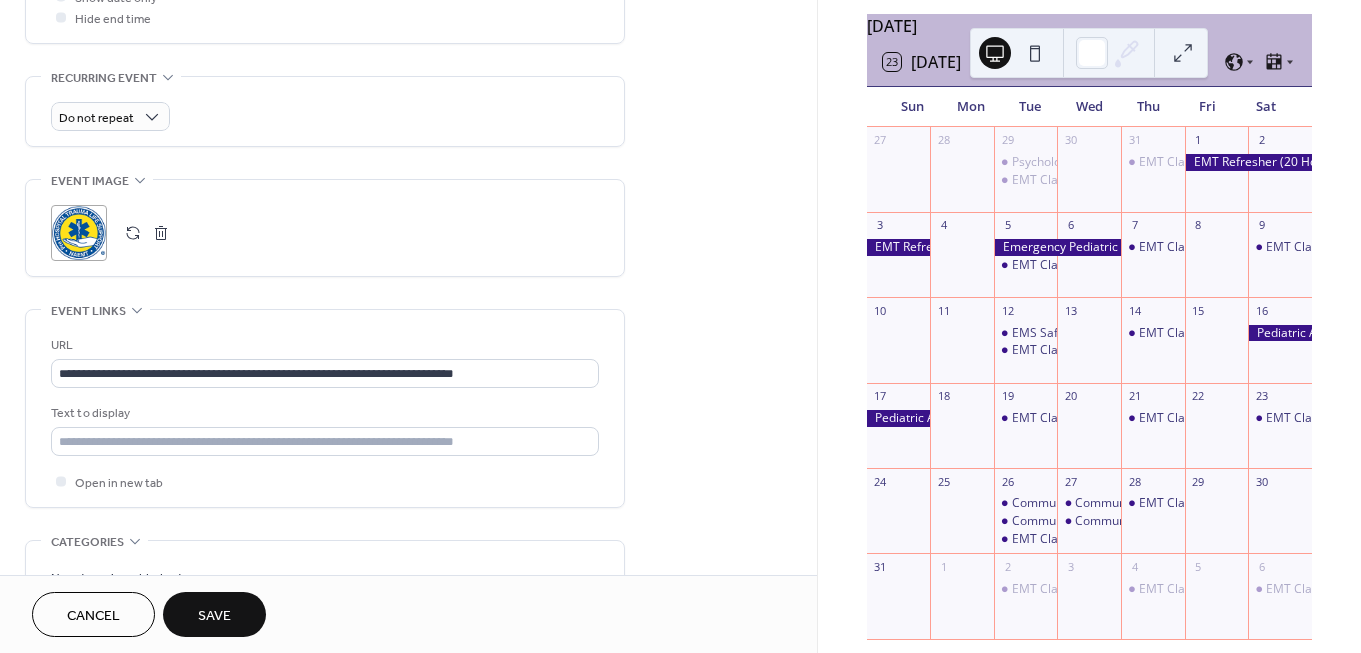 click on "**********" at bounding box center (408, 63) 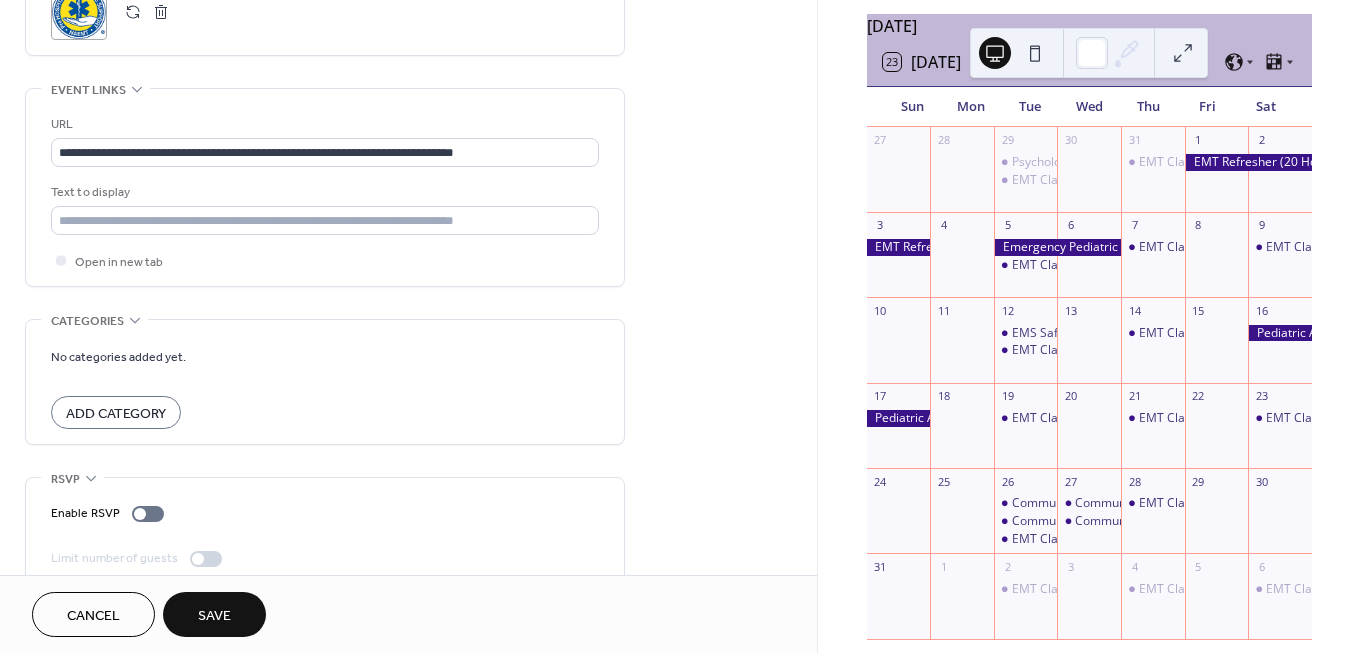 scroll, scrollTop: 1061, scrollLeft: 0, axis: vertical 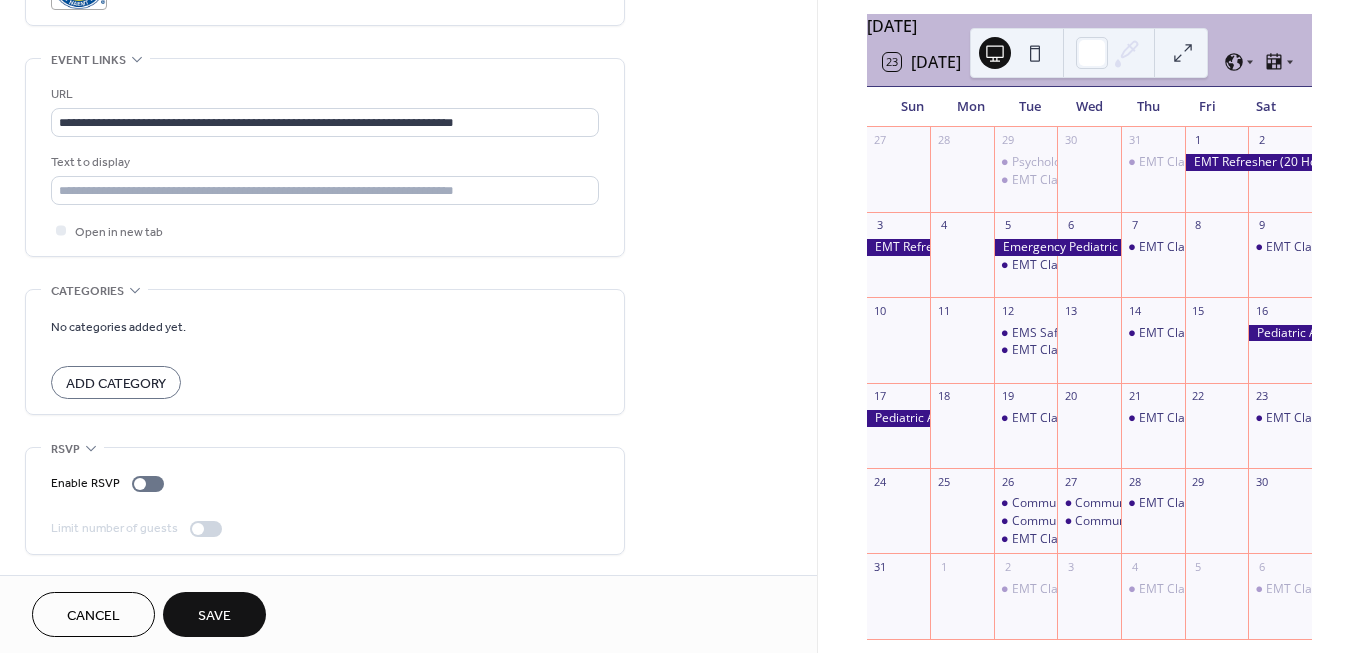 click on "Save" at bounding box center (214, 614) 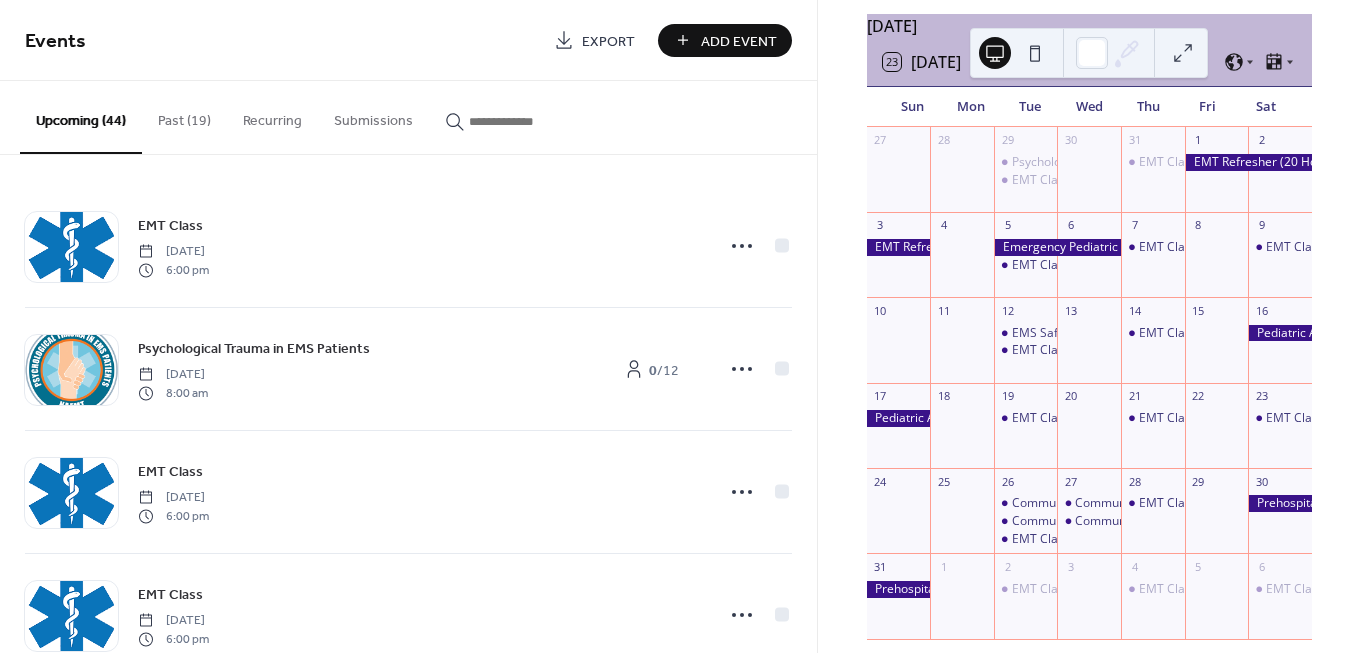 click on "Add Event" at bounding box center [739, 41] 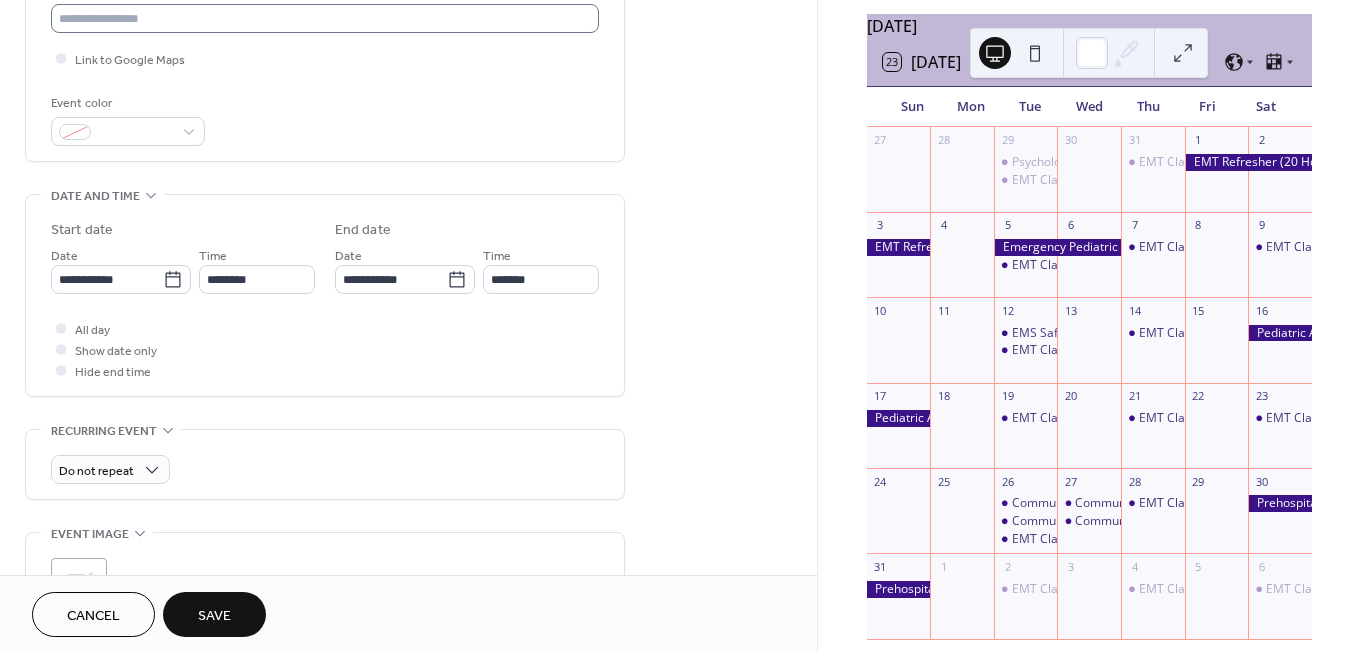 scroll, scrollTop: 453, scrollLeft: 0, axis: vertical 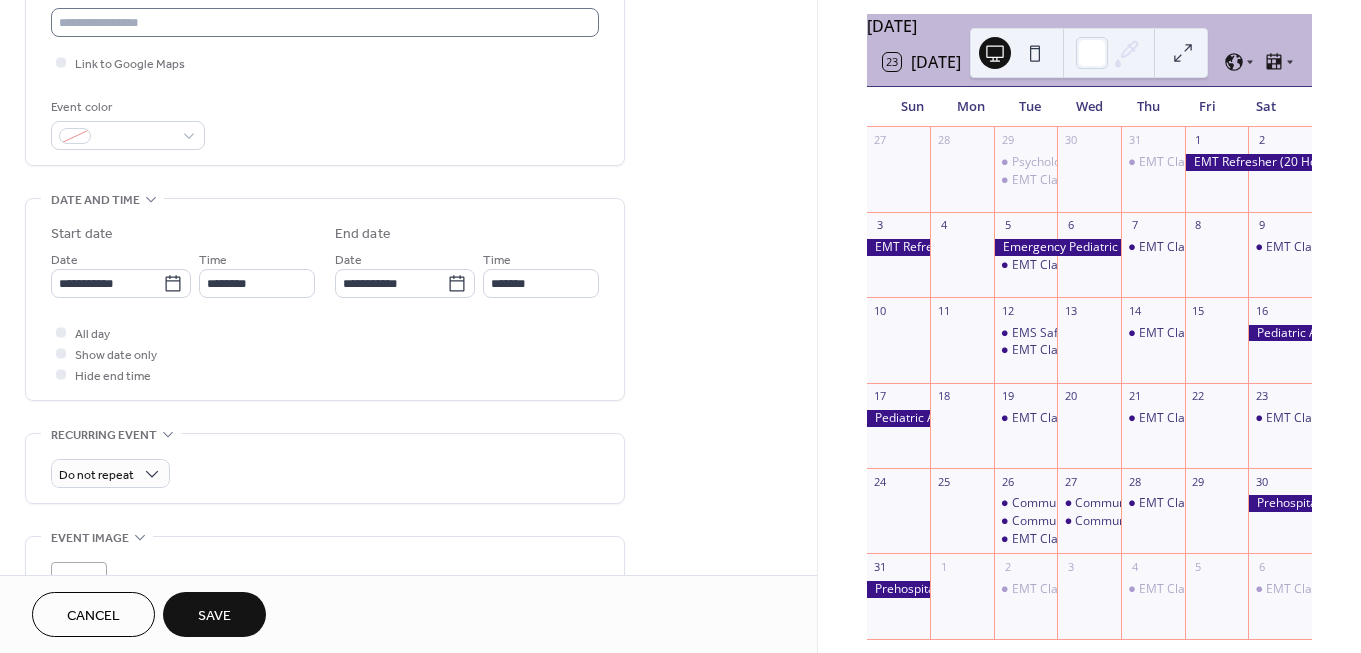 type on "**********" 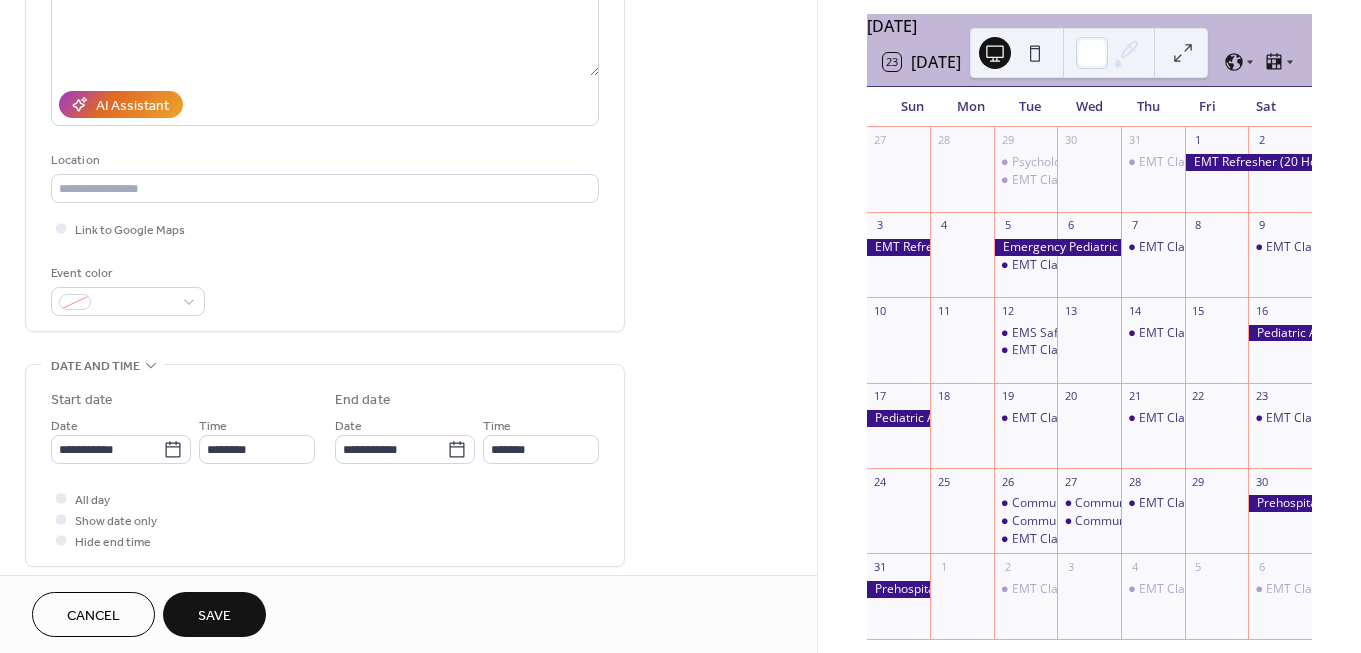 scroll, scrollTop: 0, scrollLeft: 0, axis: both 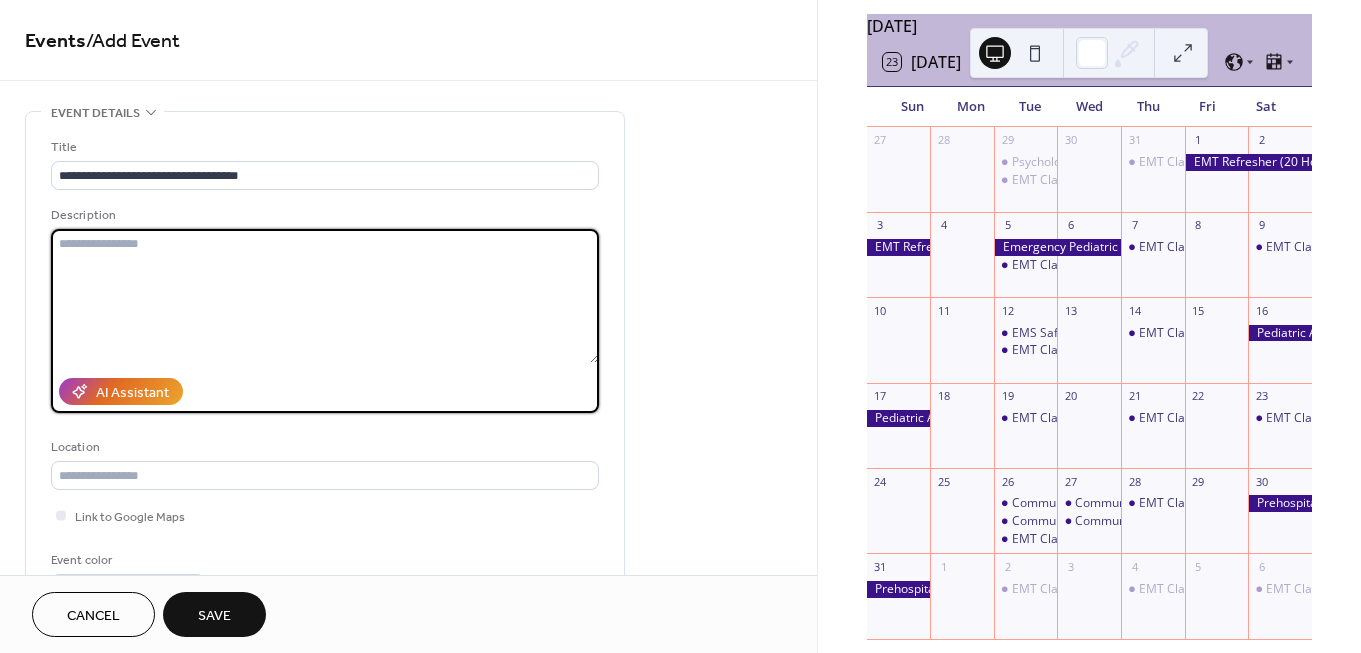 click at bounding box center [325, 296] 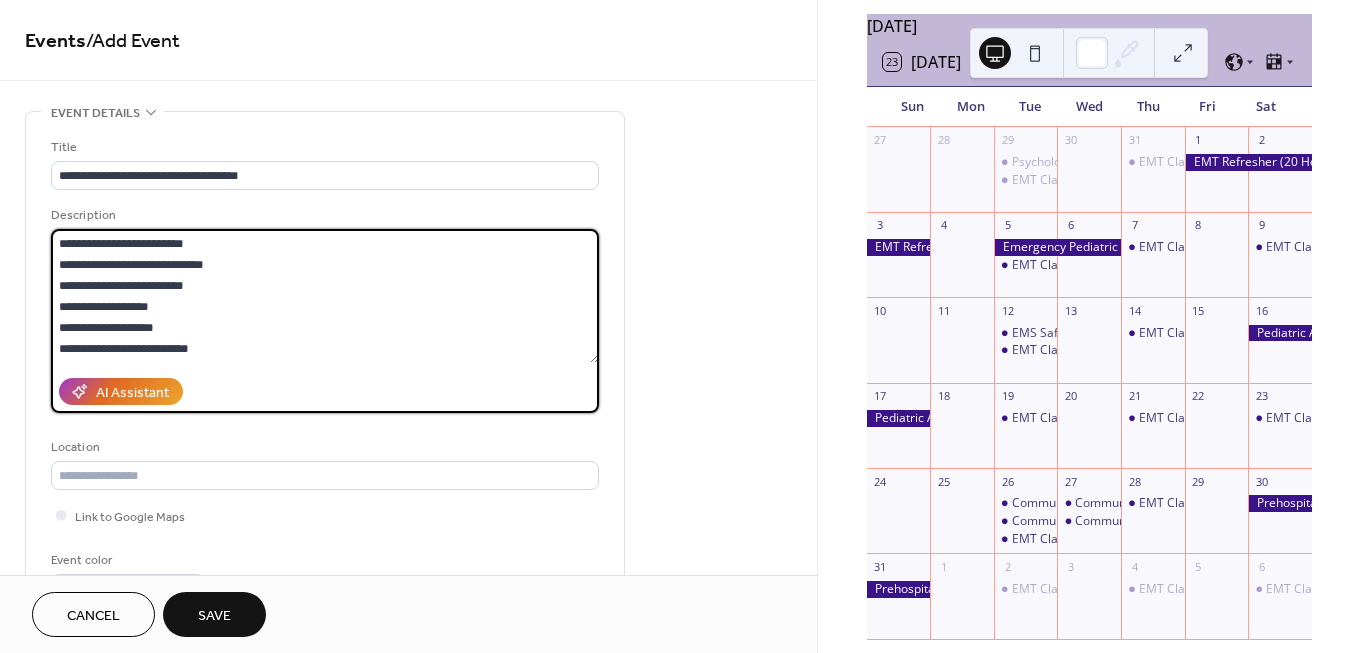 scroll, scrollTop: 504, scrollLeft: 0, axis: vertical 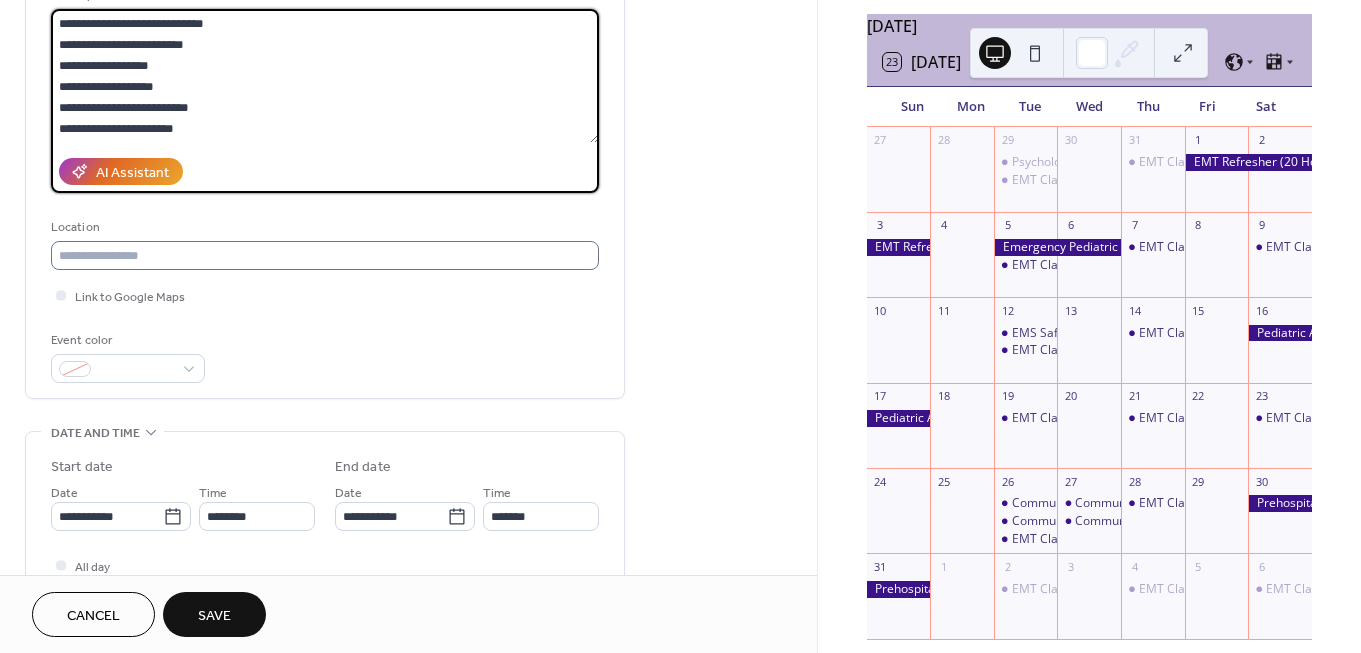 type on "**********" 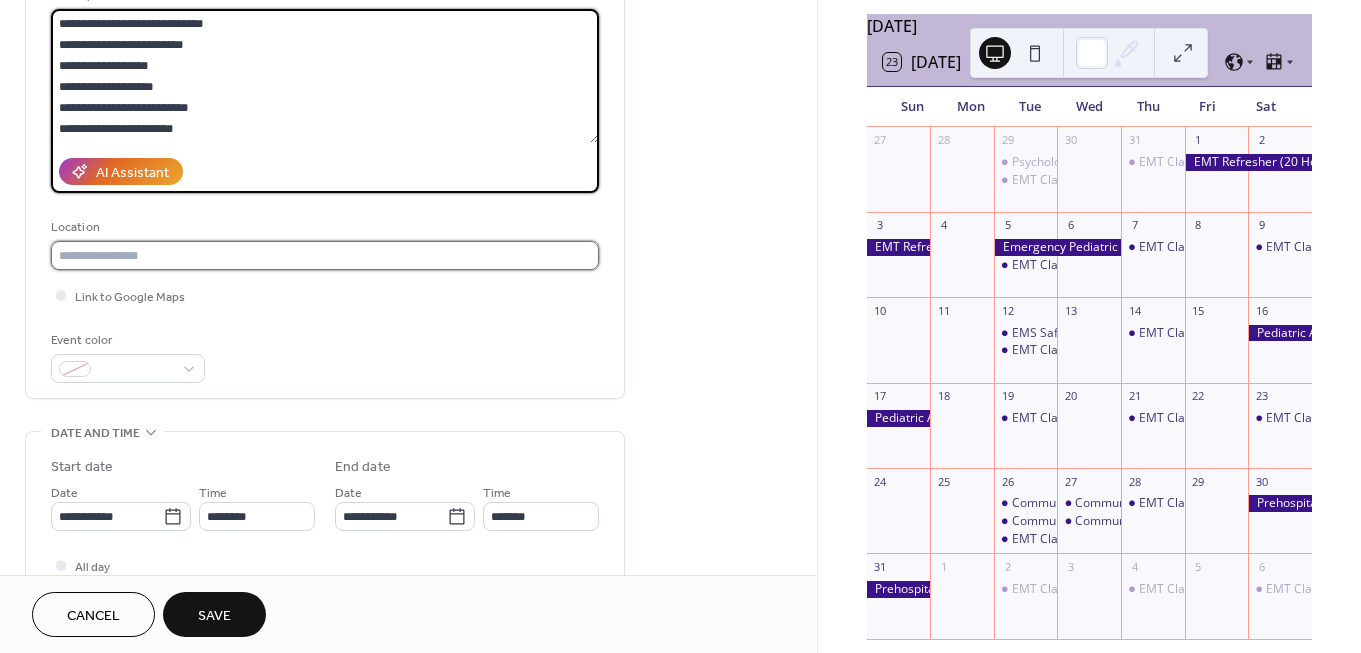 click at bounding box center [325, 255] 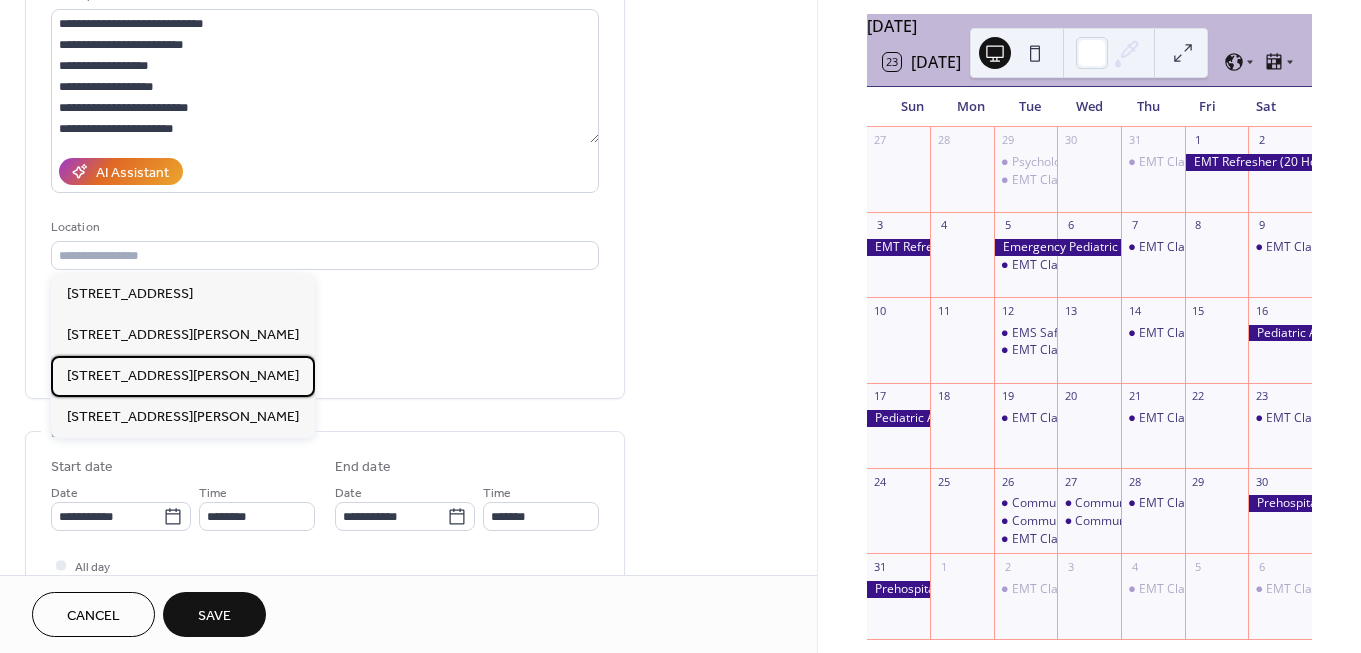 click on "420 Hudgins Rd, Suite 217 Fredericksburg, VA 22408" at bounding box center [183, 376] 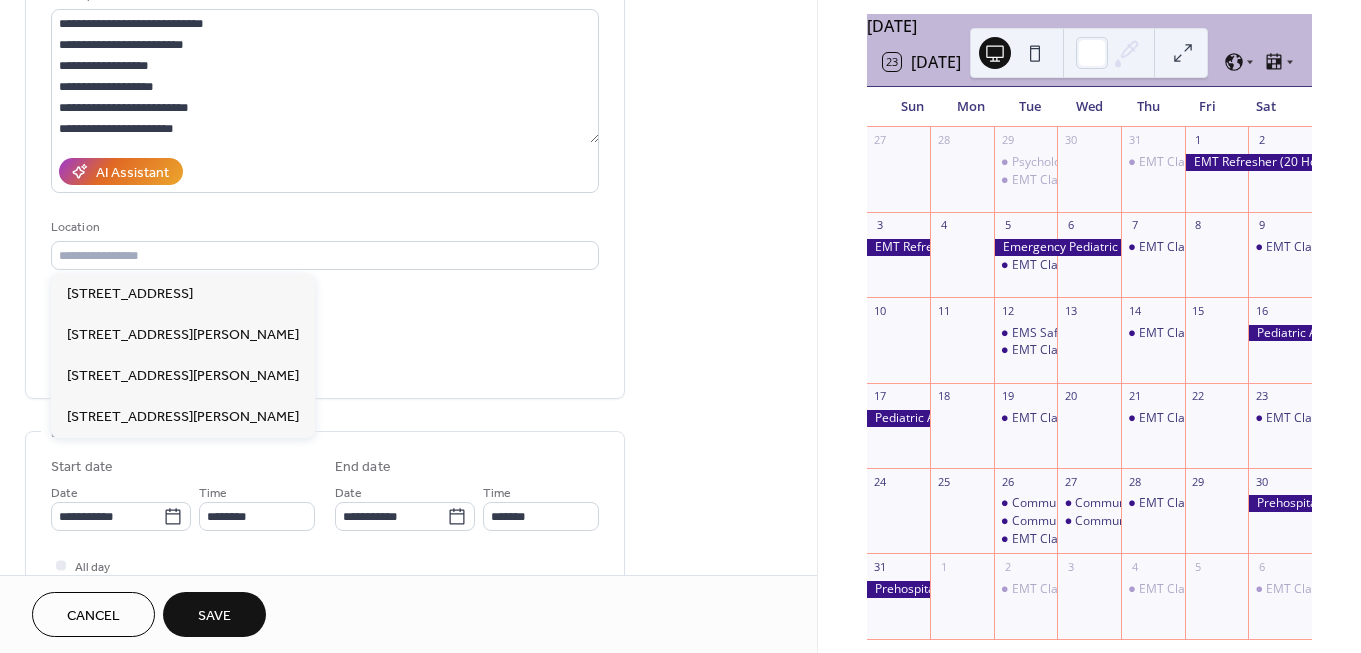 type on "**********" 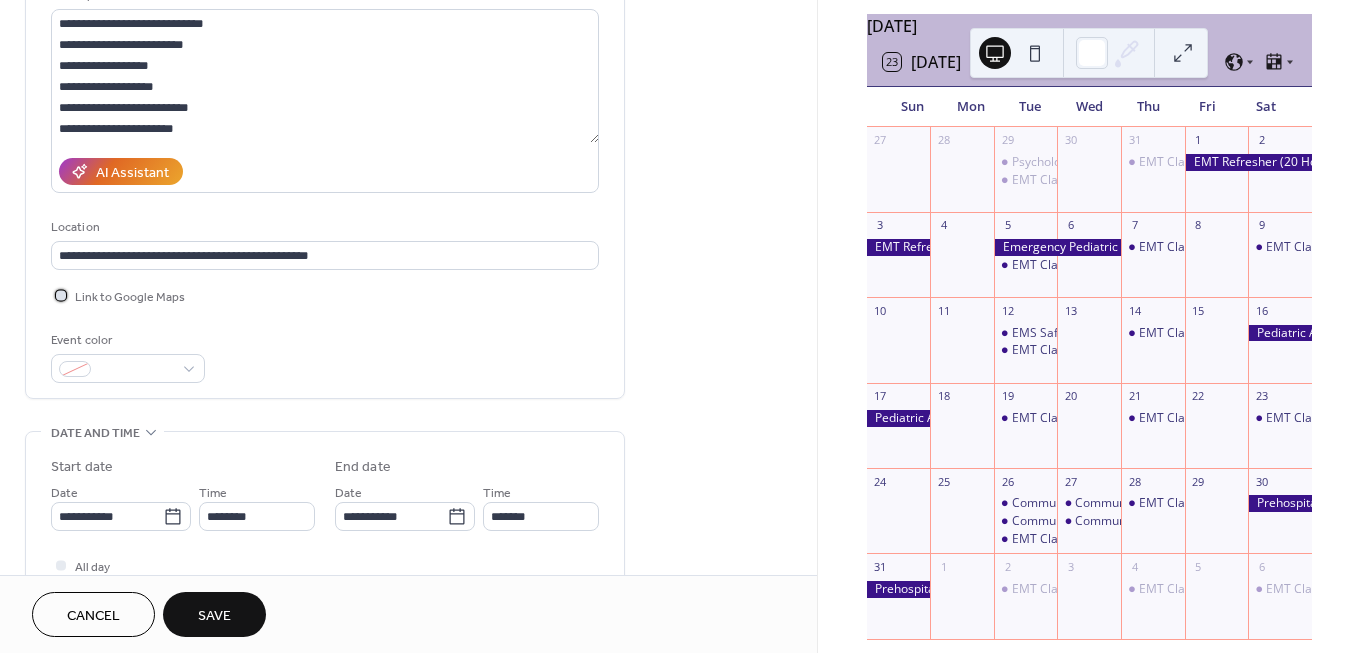 click at bounding box center [61, 295] 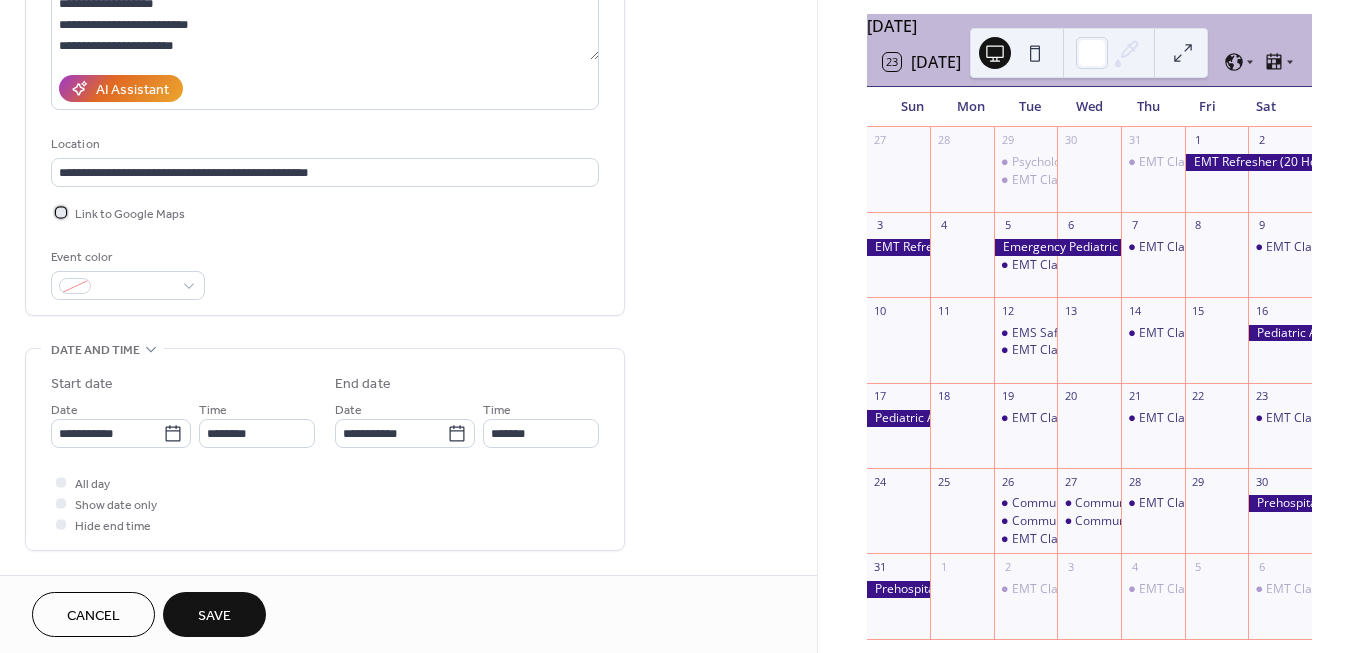 scroll, scrollTop: 322, scrollLeft: 0, axis: vertical 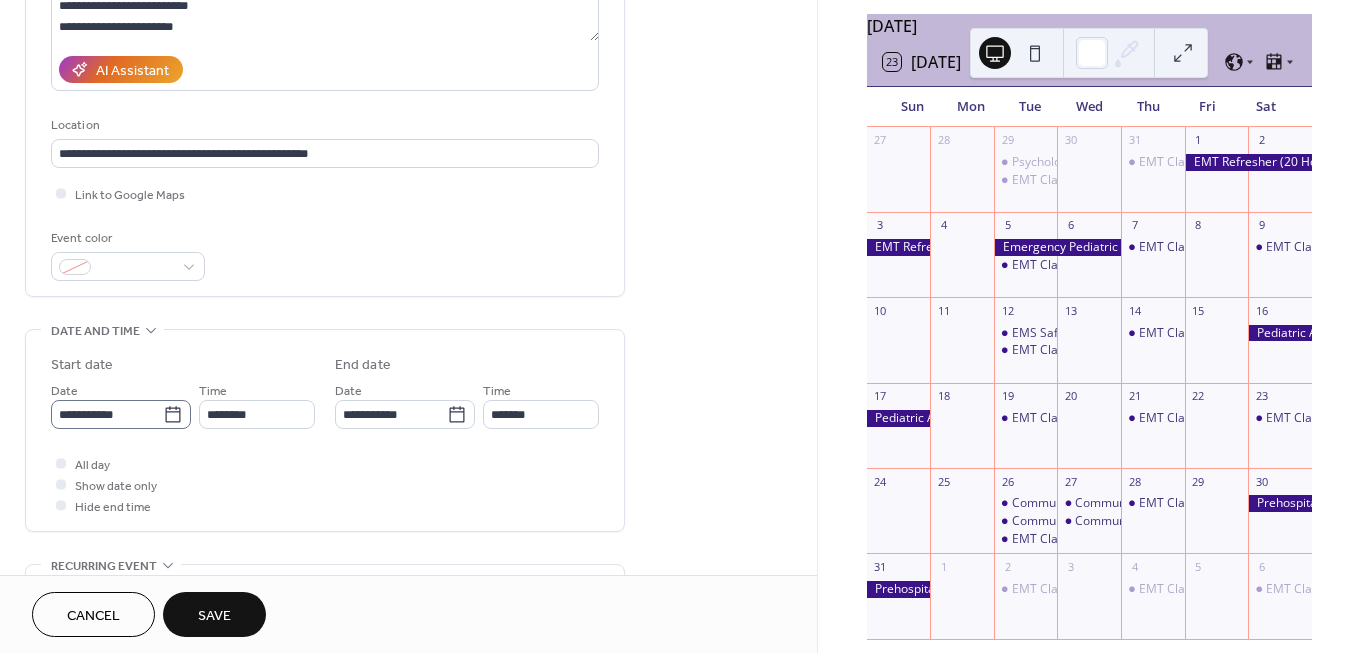 click 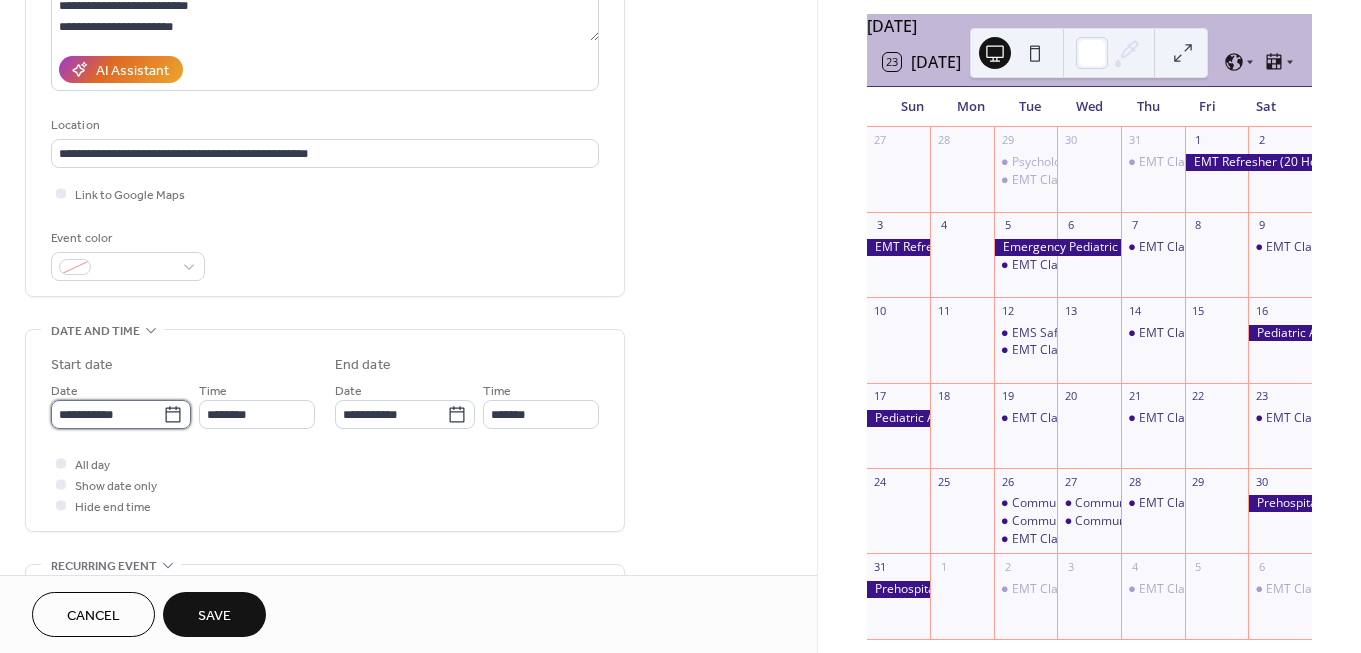 click on "**********" at bounding box center [107, 414] 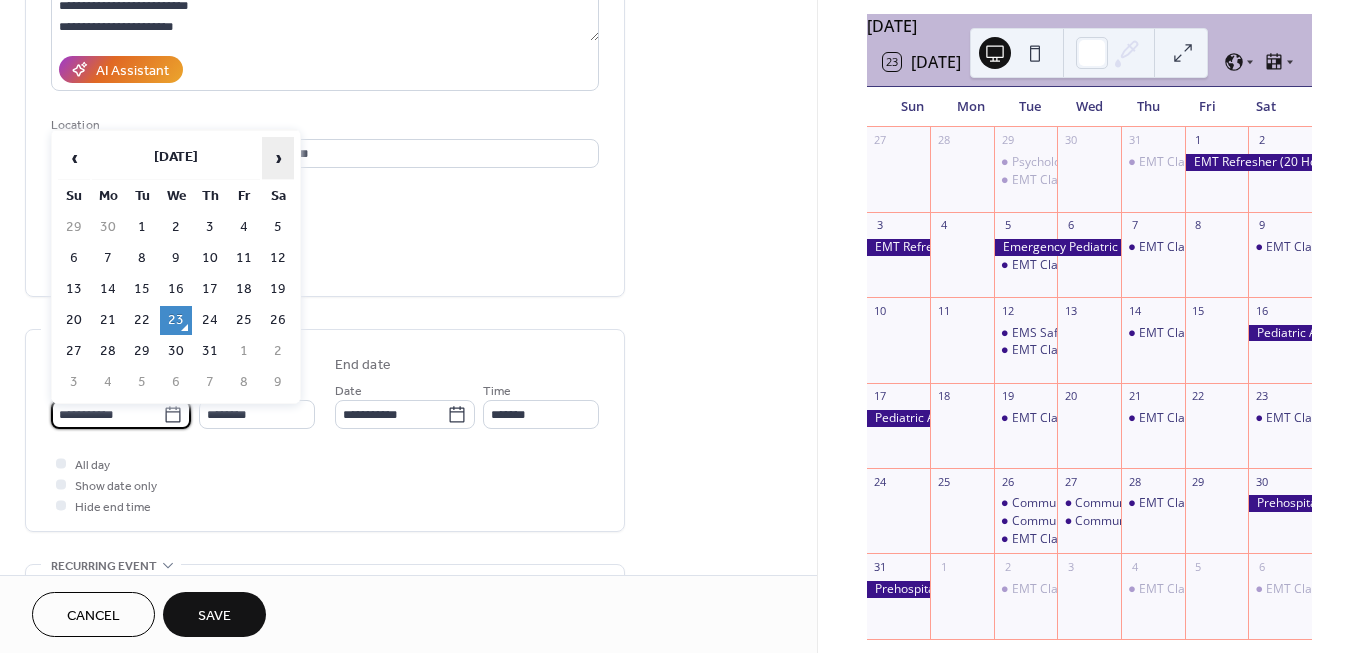 click on "›" at bounding box center [278, 158] 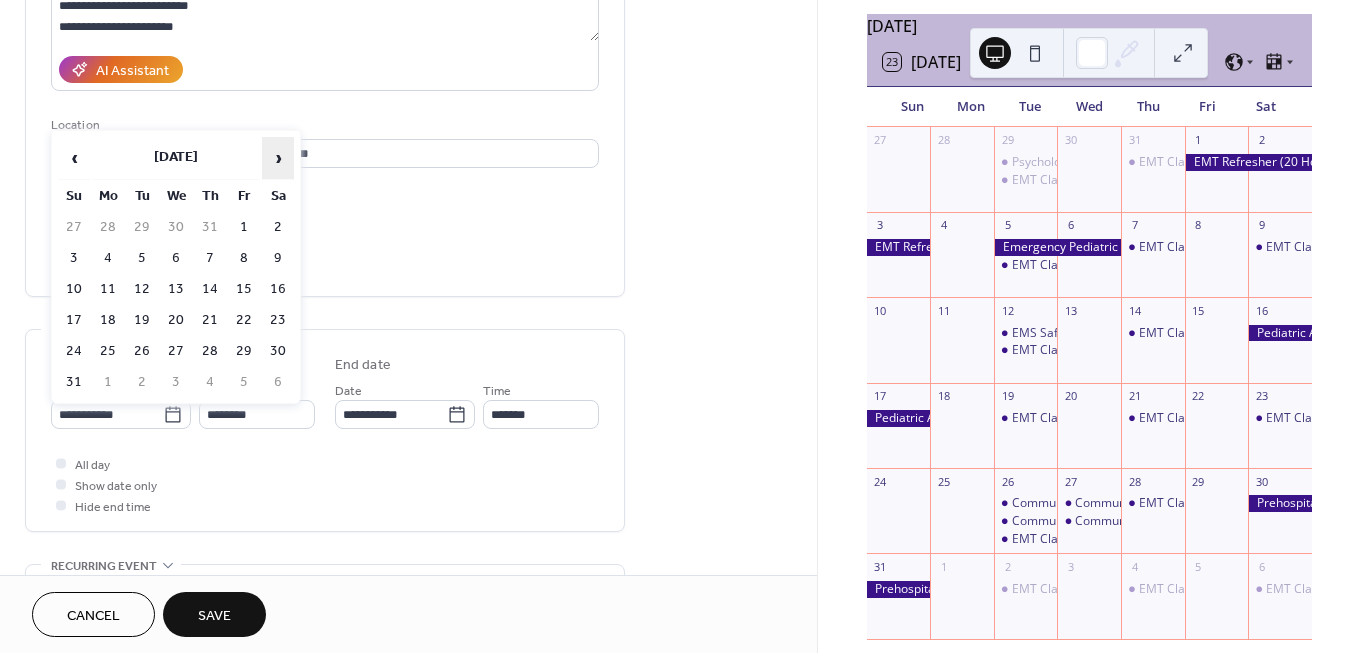 click on "›" at bounding box center (278, 158) 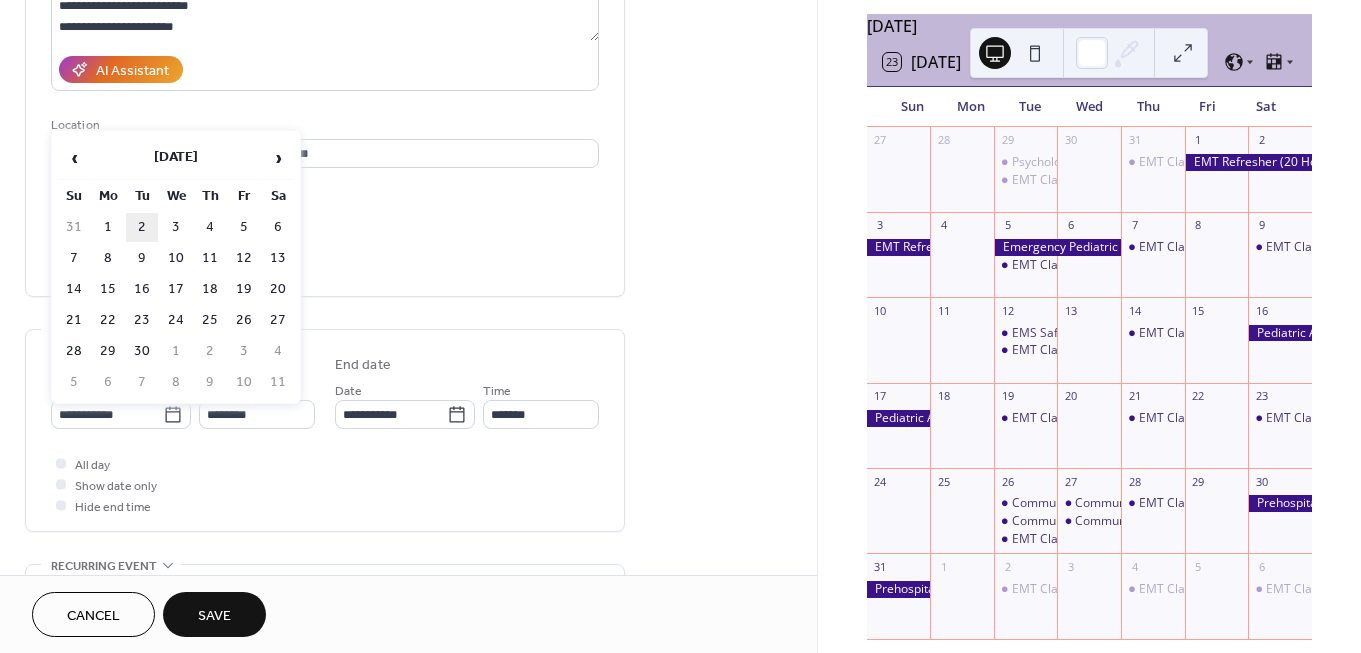 click on "2" at bounding box center [142, 227] 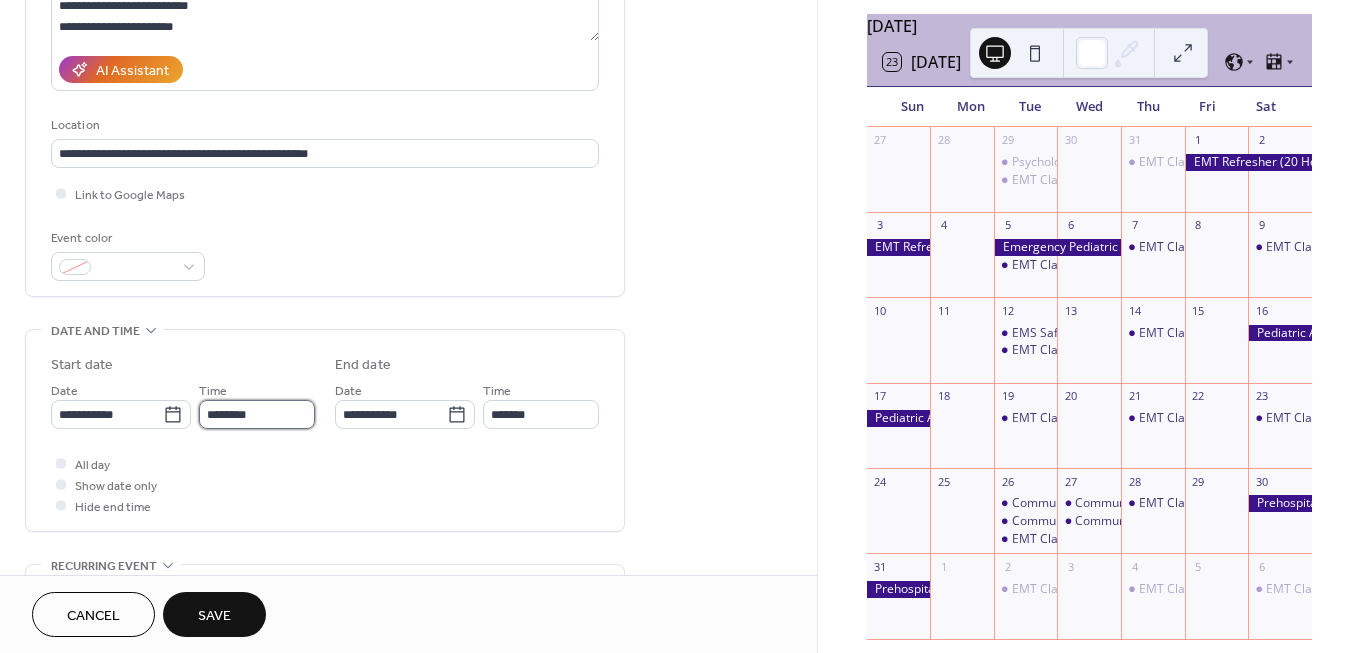 click on "********" at bounding box center (257, 414) 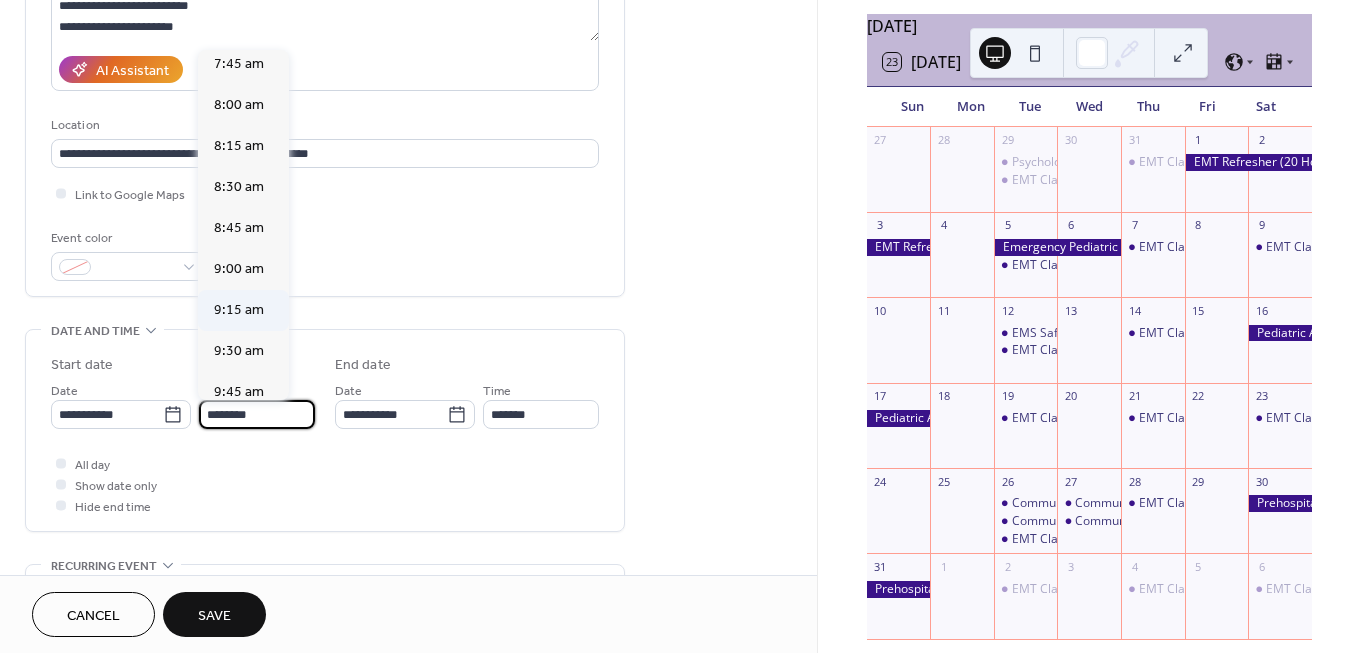 scroll, scrollTop: 1245, scrollLeft: 0, axis: vertical 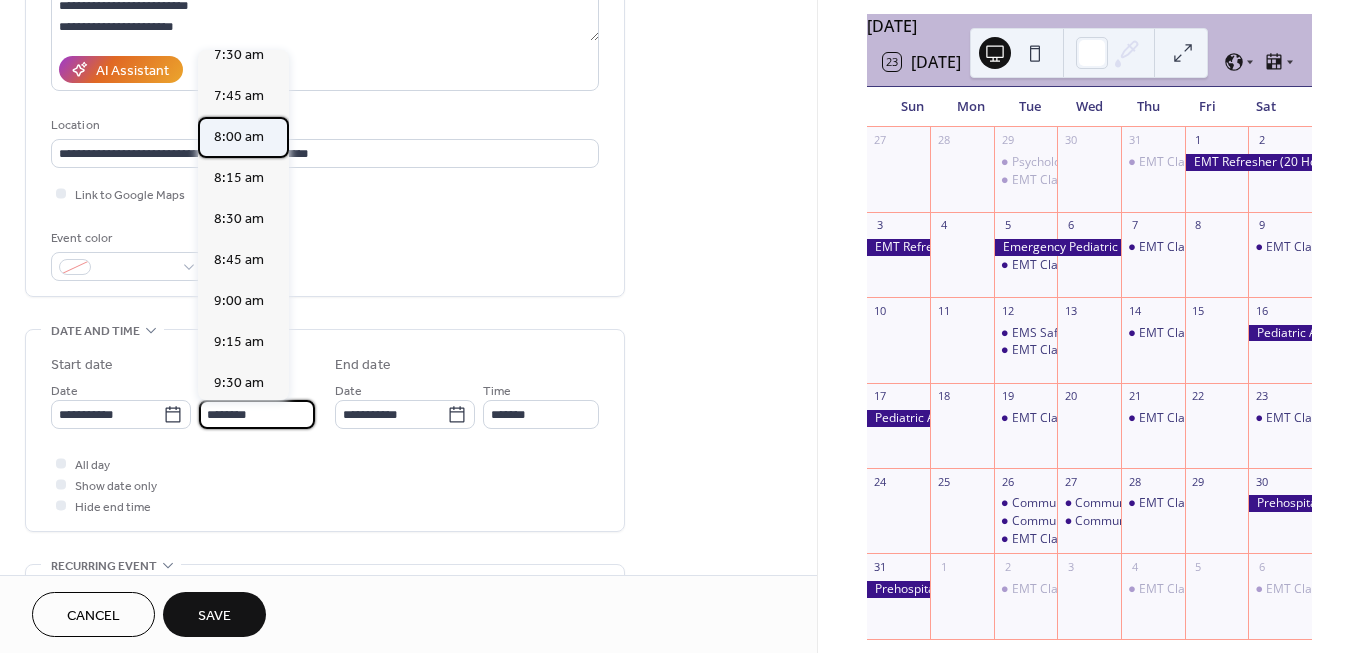 click on "8:00 am" at bounding box center [239, 137] 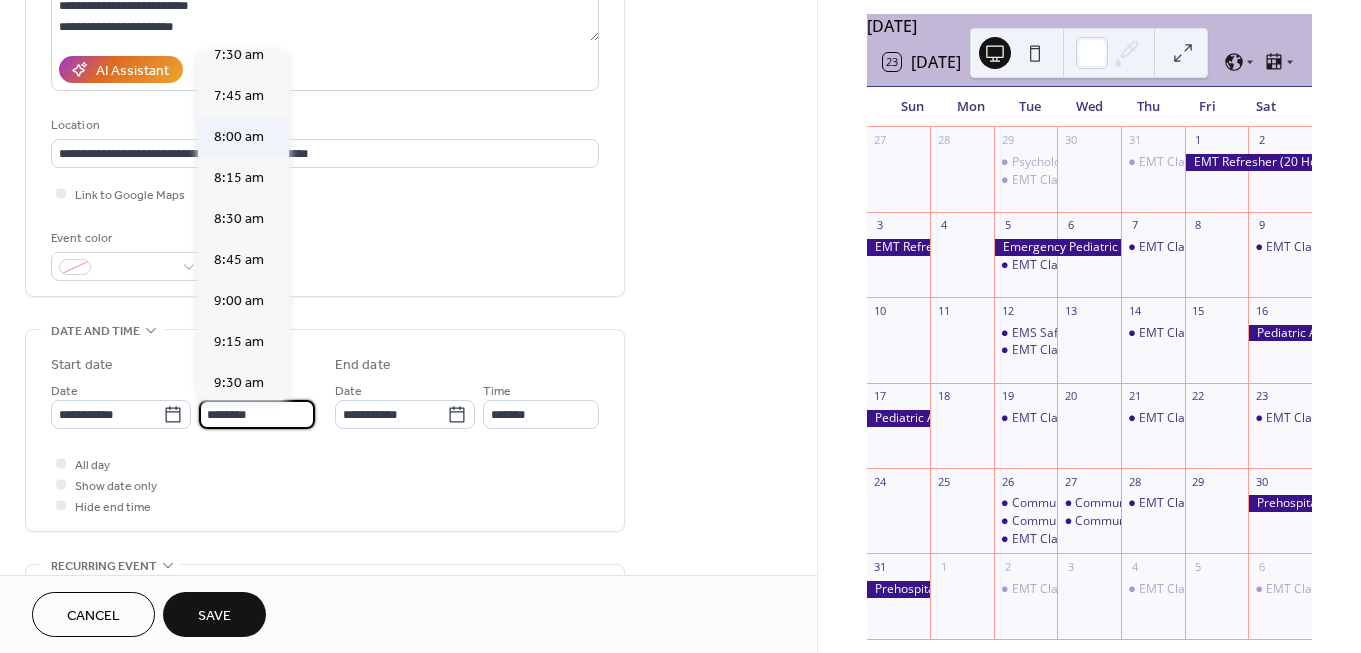 type on "*******" 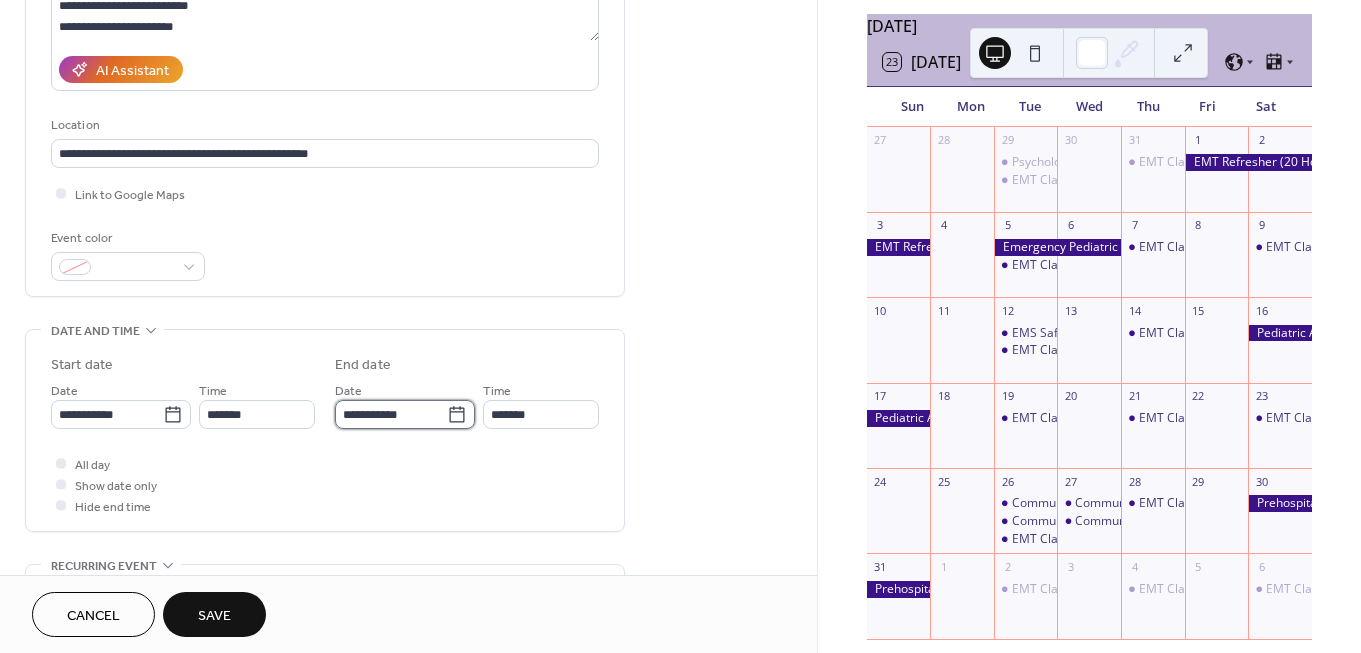click on "**********" at bounding box center (391, 414) 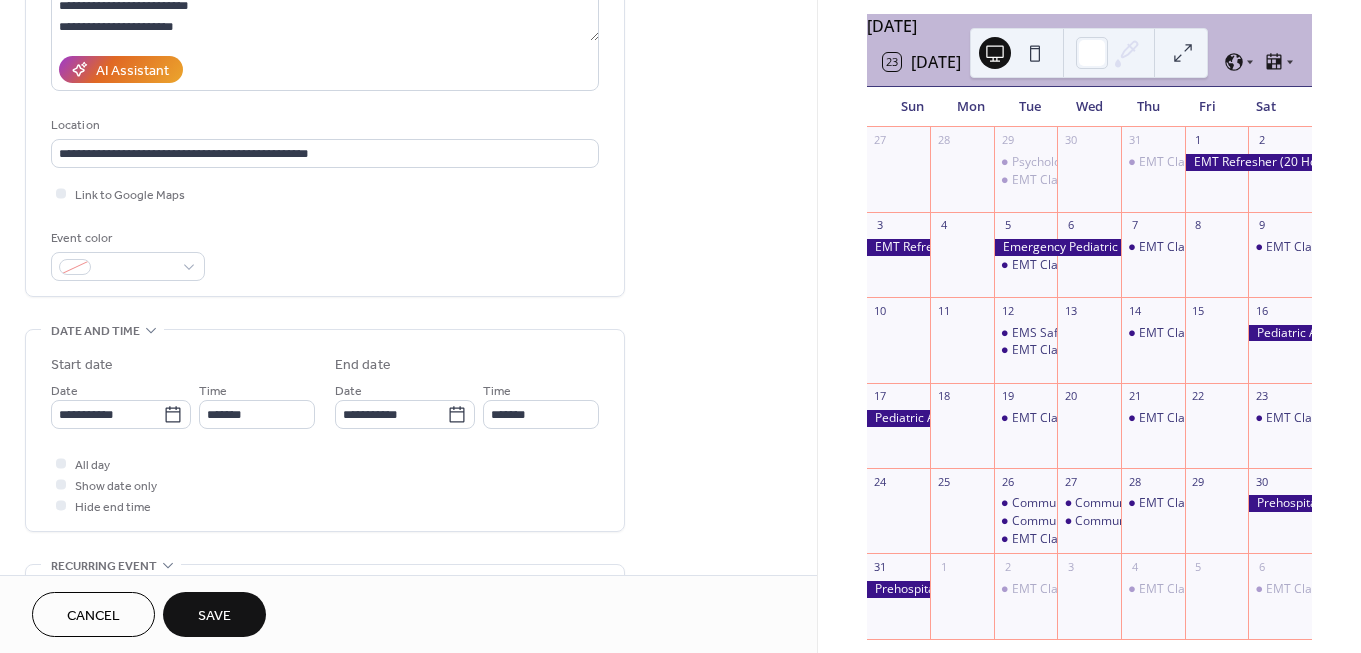 click on "**********" at bounding box center [408, 551] 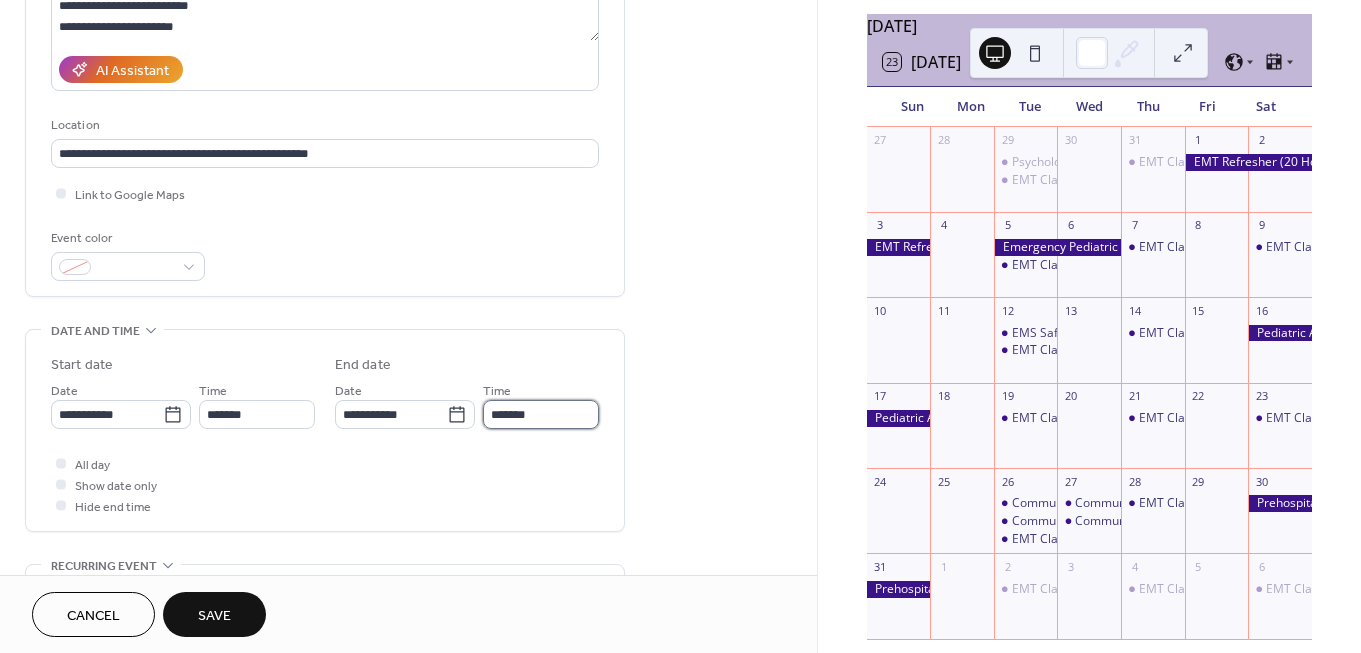 click on "*******" at bounding box center [541, 414] 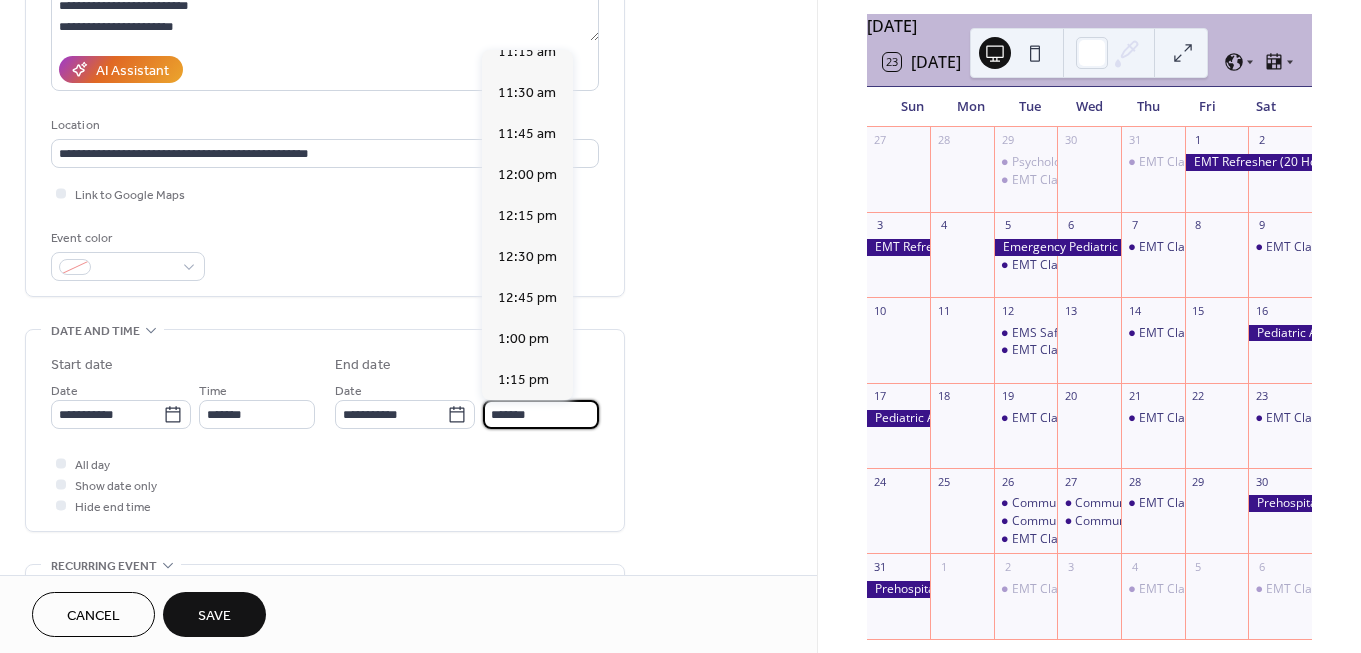 scroll, scrollTop: 520, scrollLeft: 0, axis: vertical 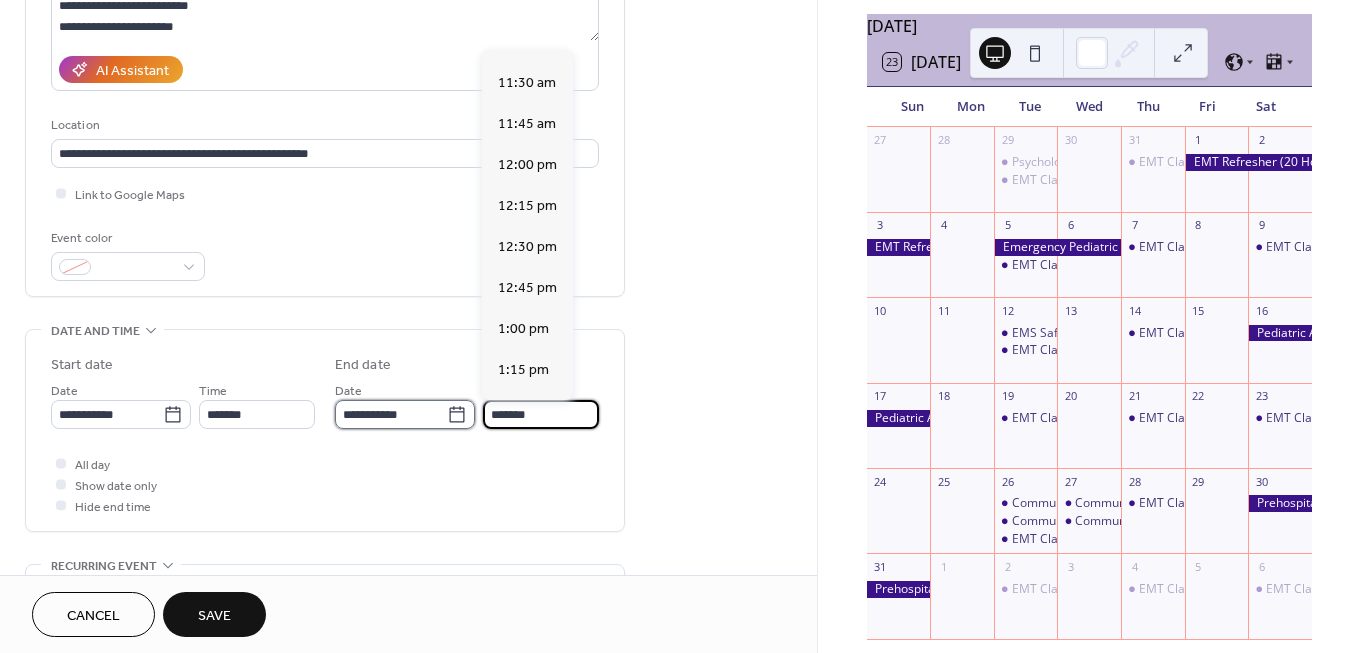 click on "**********" at bounding box center (391, 414) 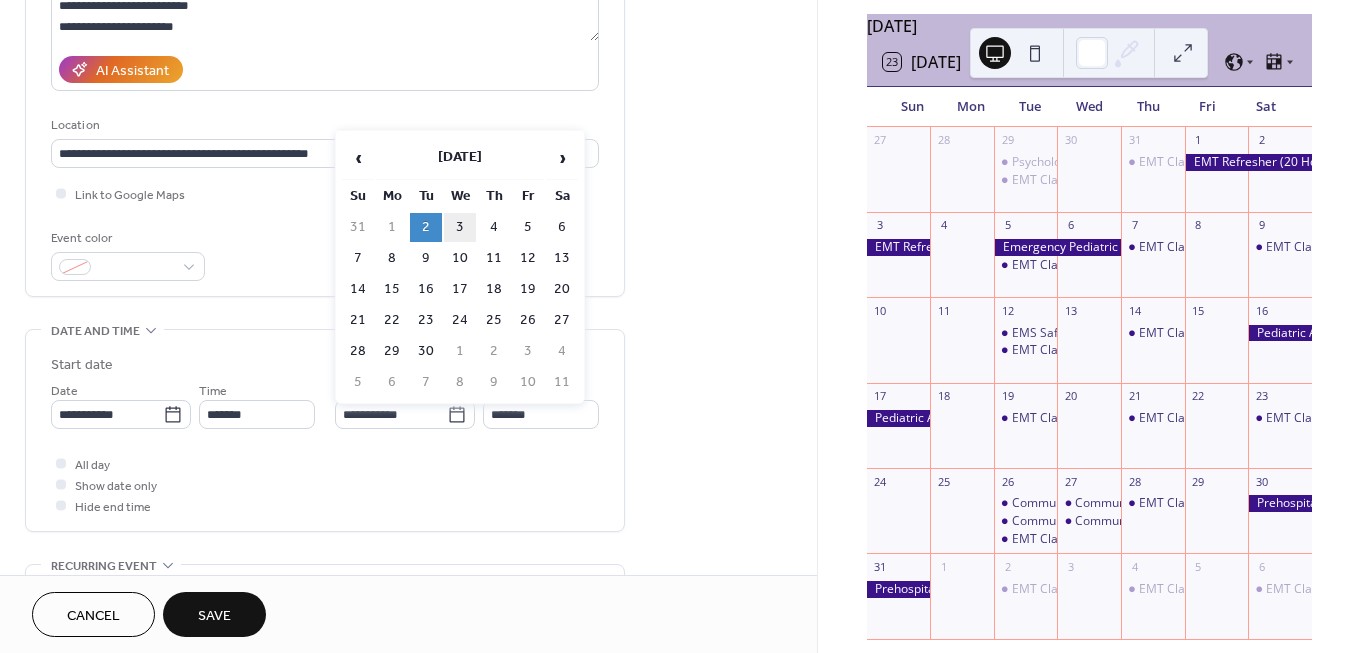click on "3" at bounding box center [460, 227] 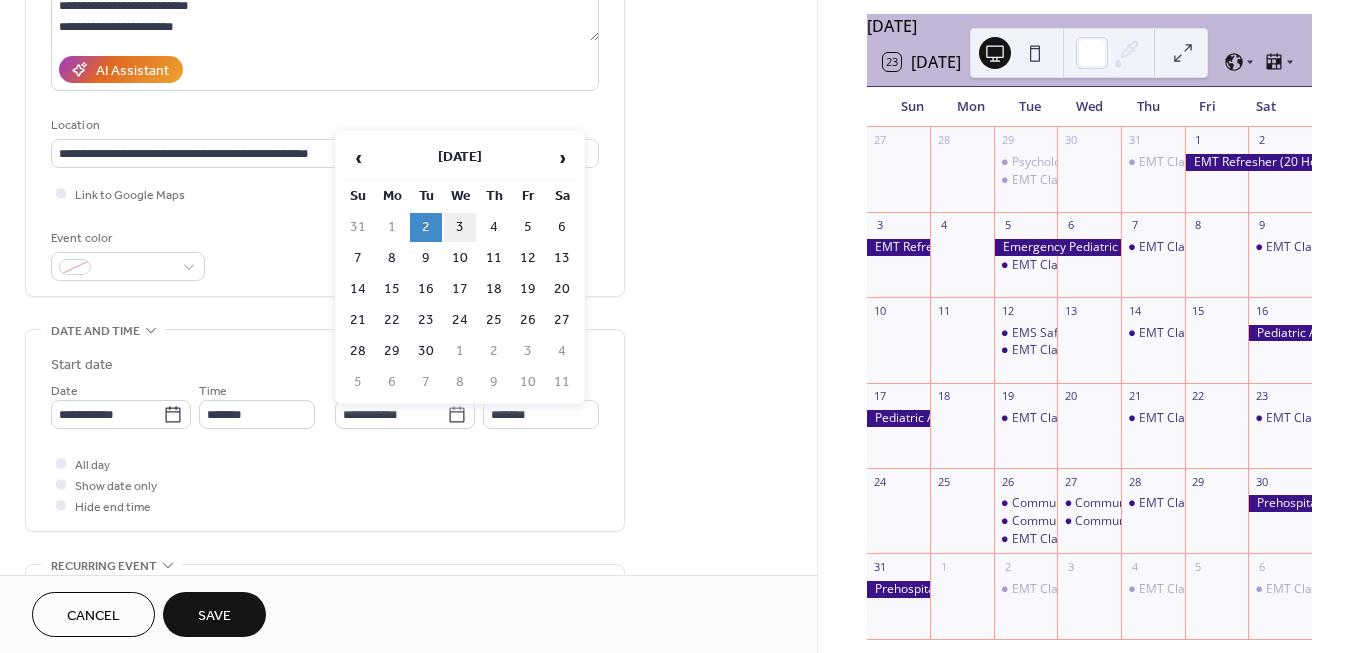 type on "**********" 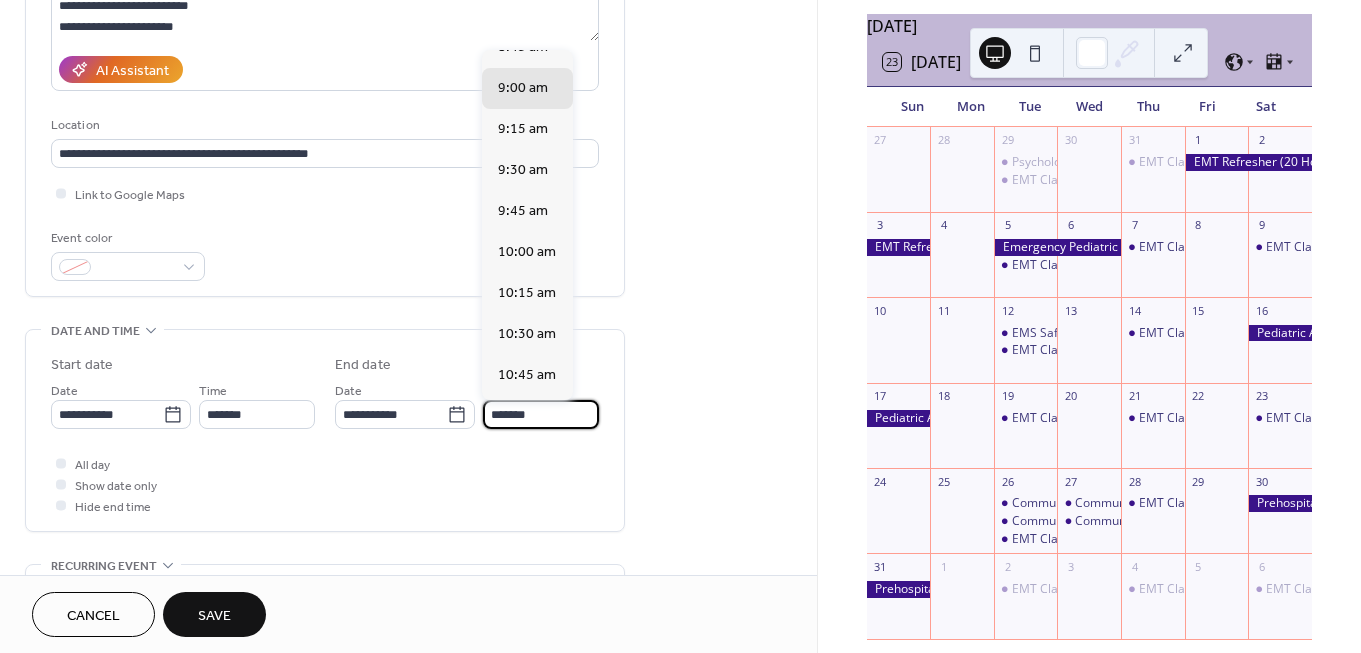 click on "*******" at bounding box center (541, 414) 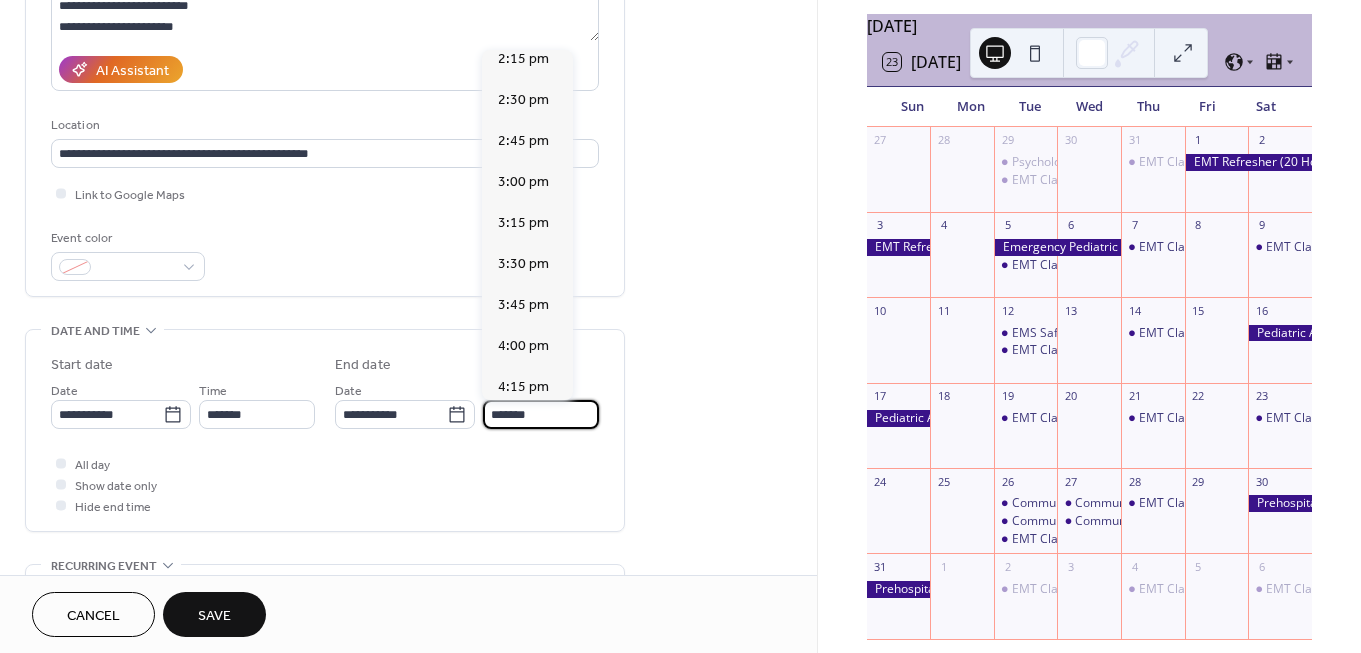 scroll, scrollTop: 2350, scrollLeft: 0, axis: vertical 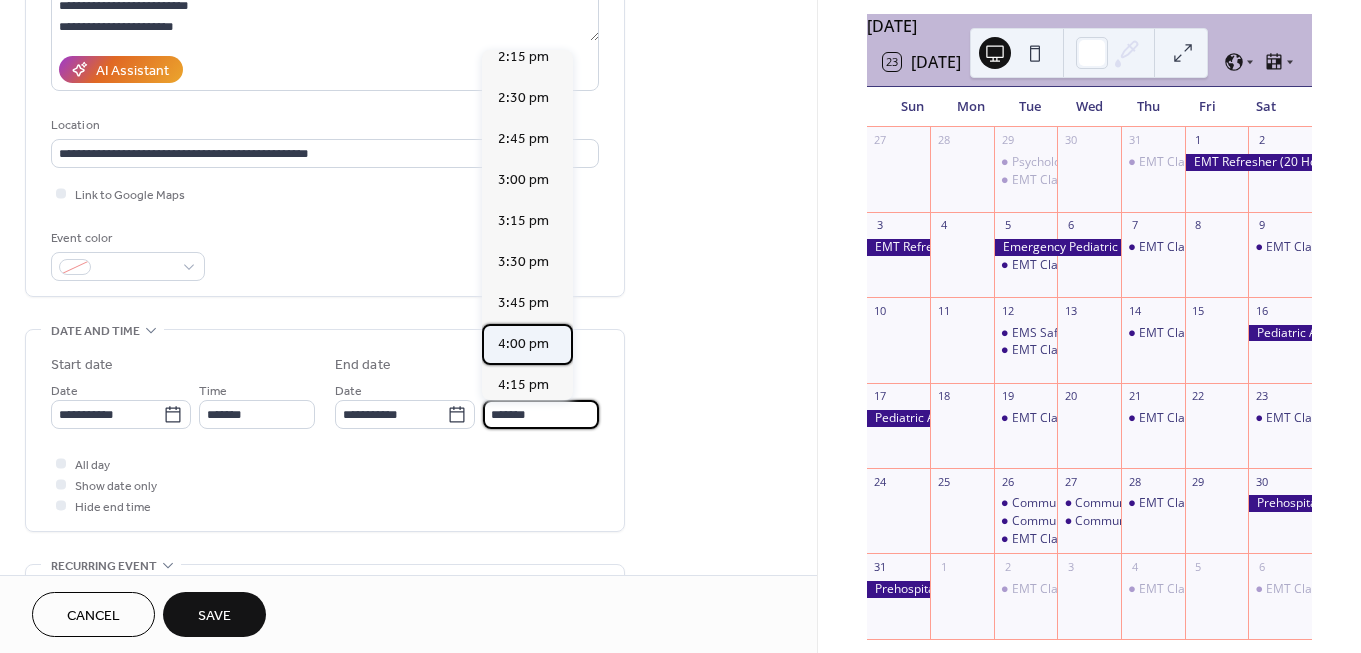 click on "4:00 pm" at bounding box center (523, 344) 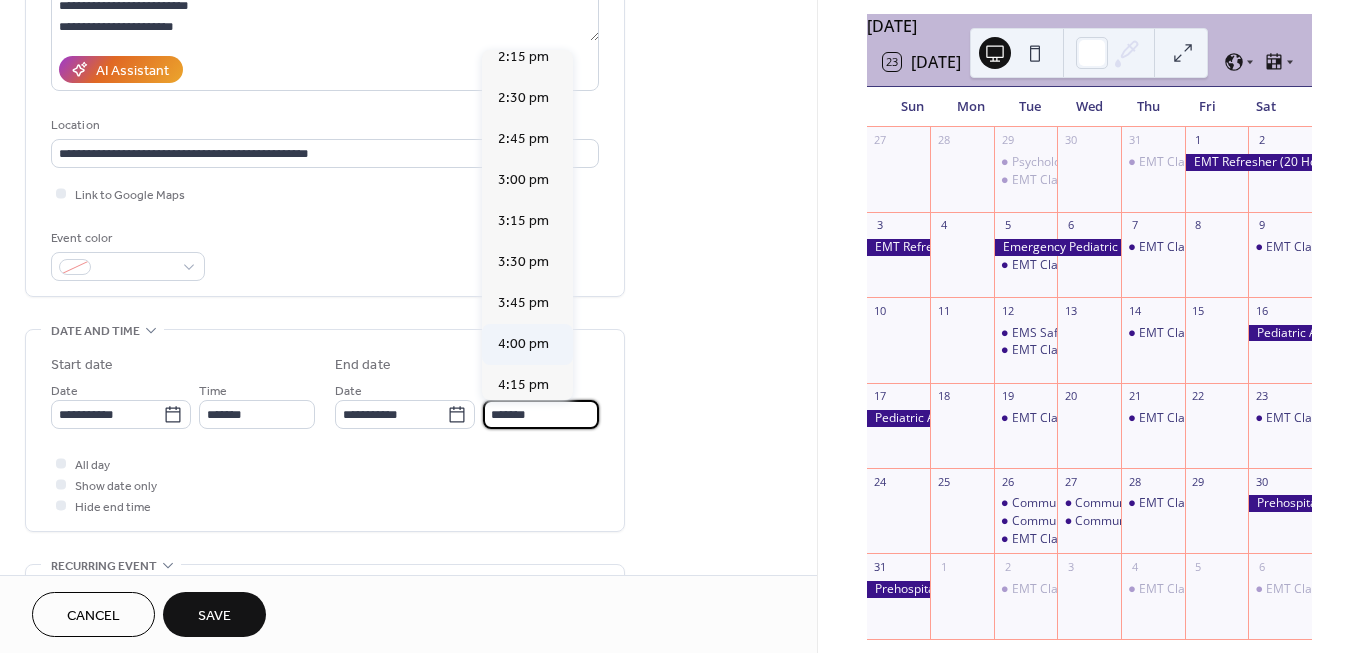 type on "*******" 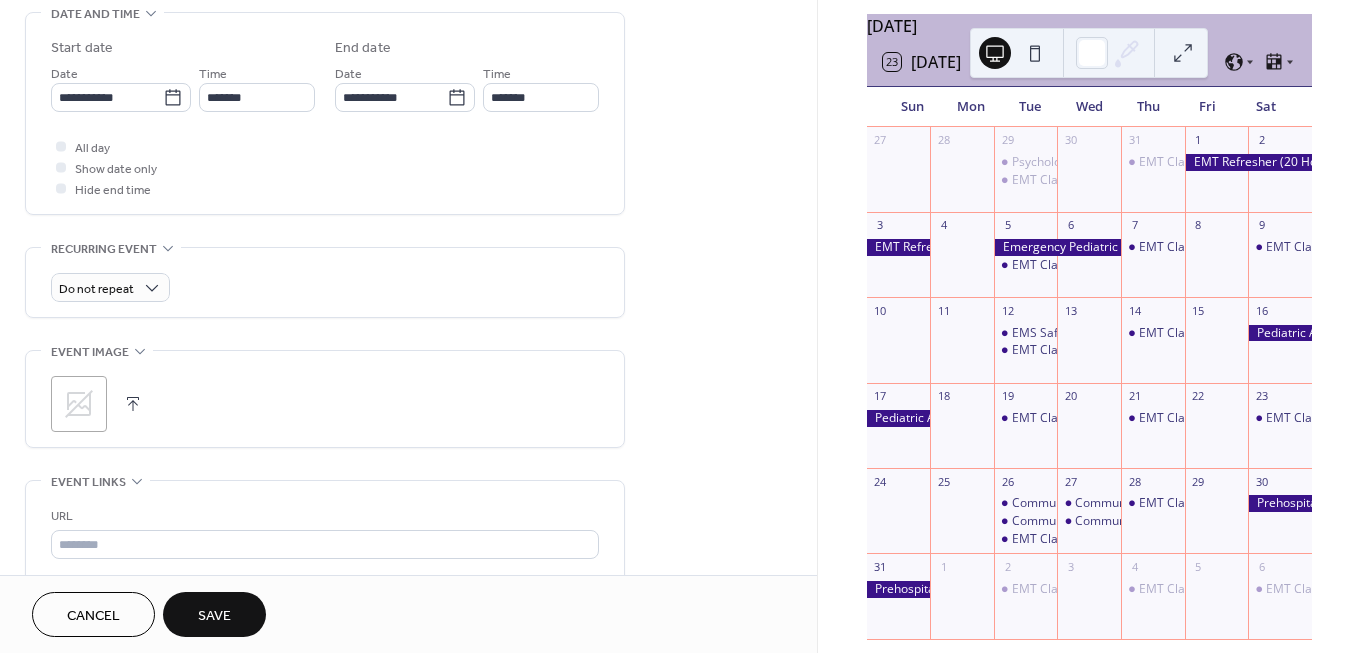 scroll, scrollTop: 643, scrollLeft: 0, axis: vertical 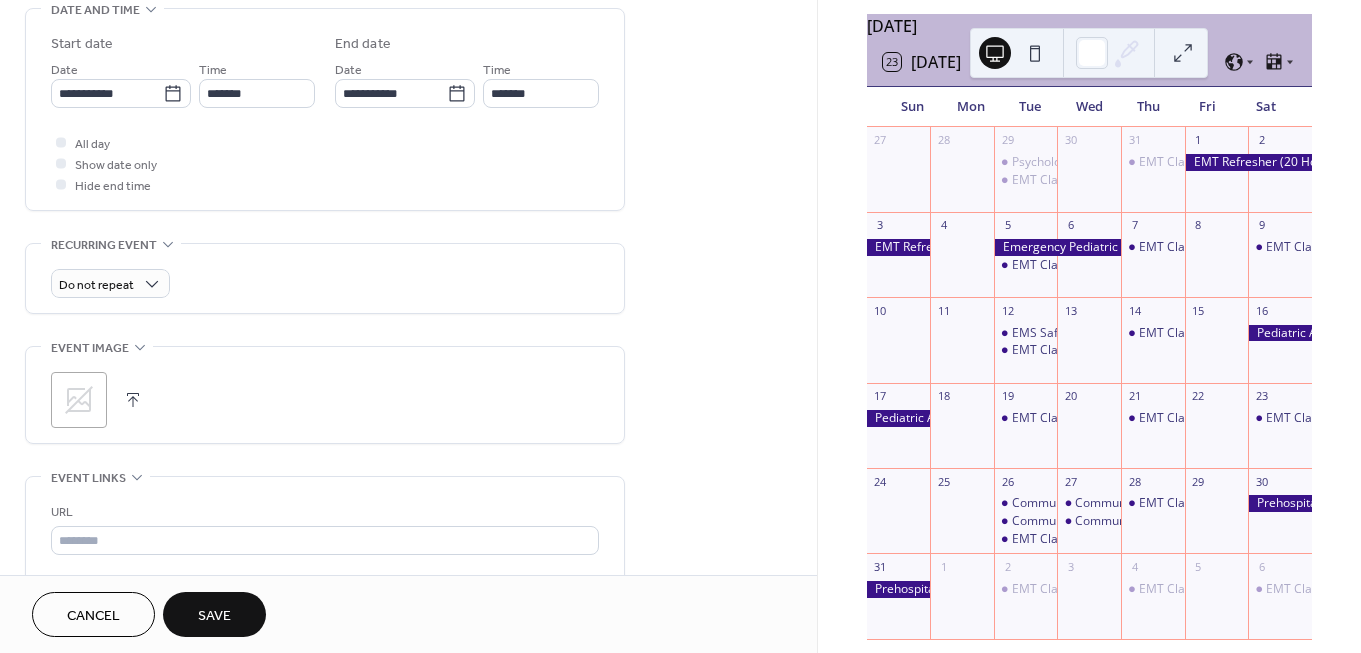 click 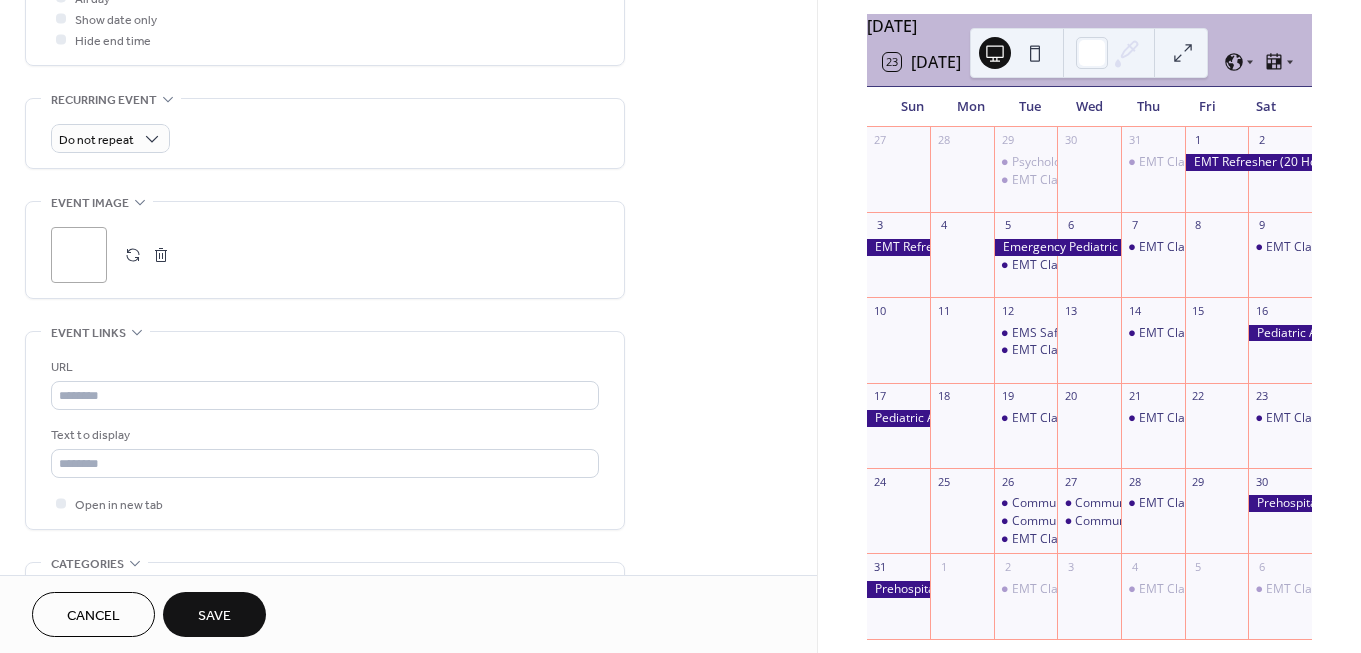 scroll, scrollTop: 789, scrollLeft: 0, axis: vertical 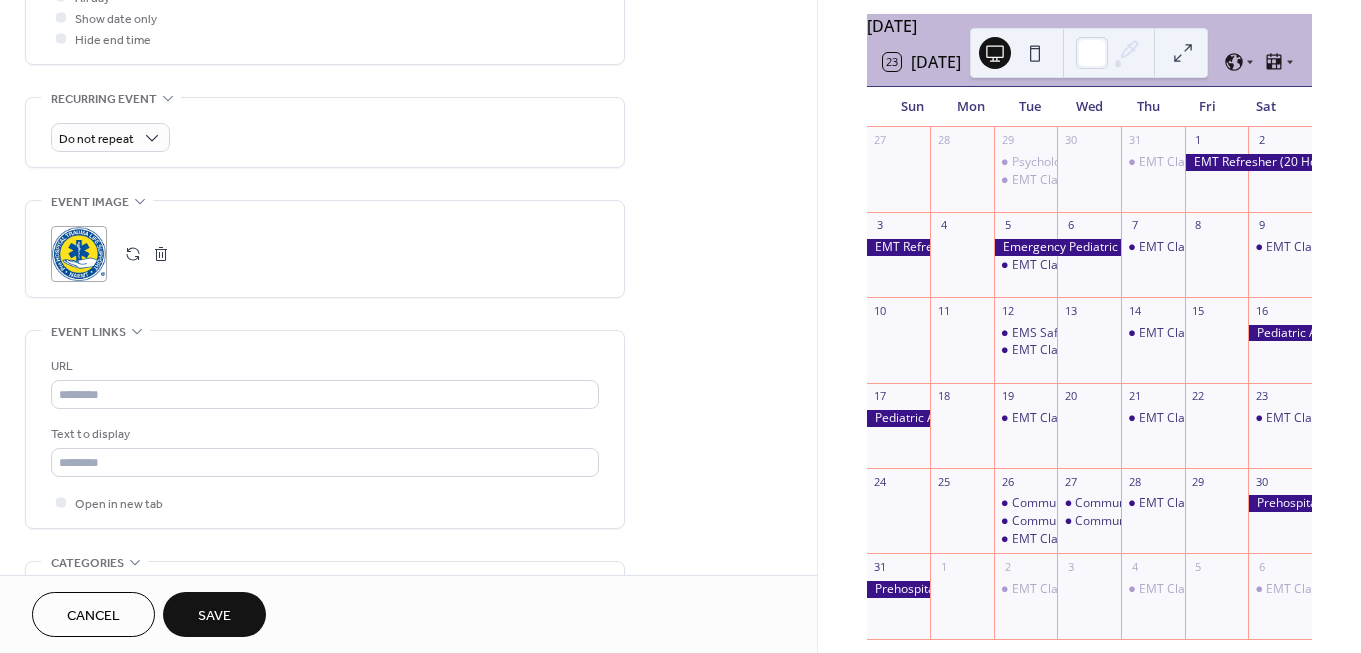 click on ";" at bounding box center (79, 254) 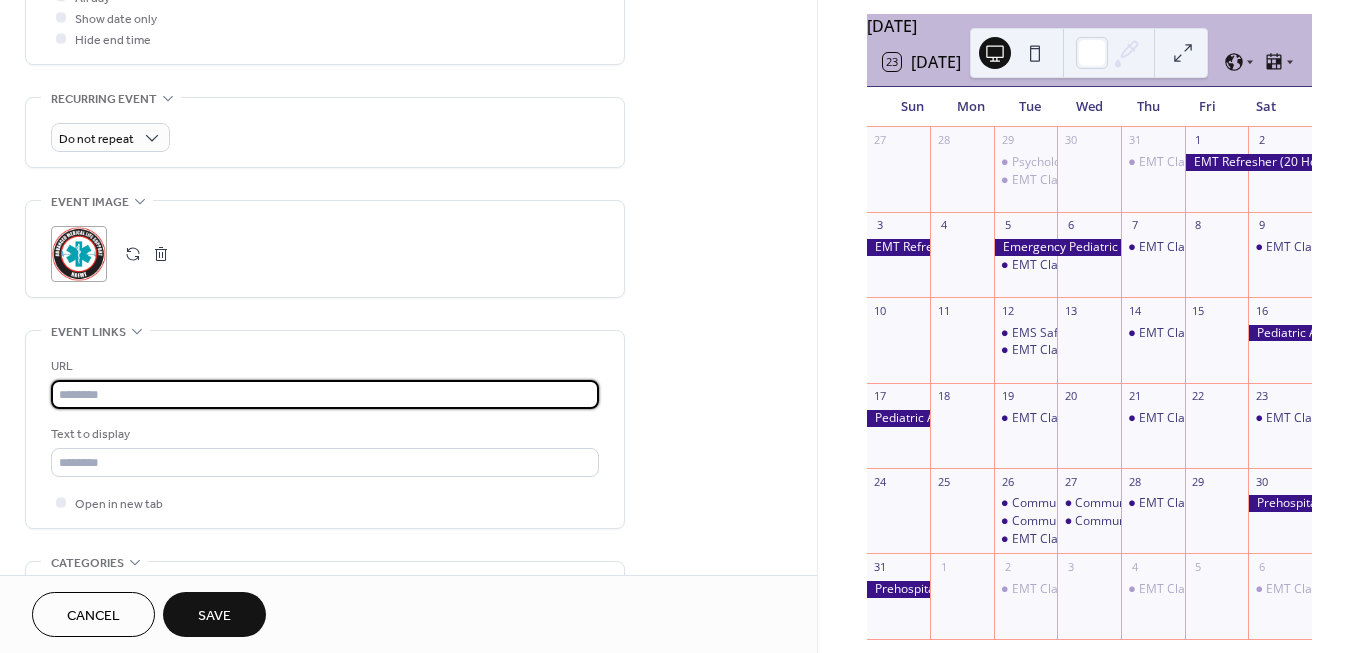 click at bounding box center (325, 394) 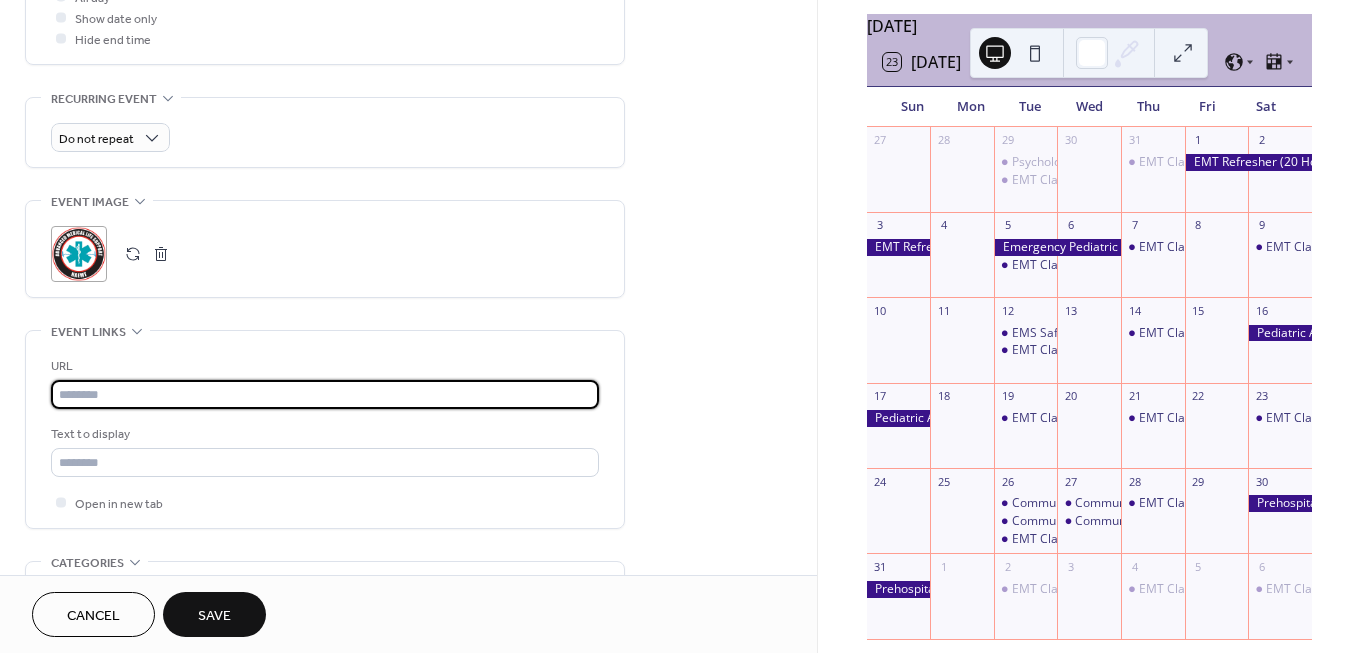 paste on "**********" 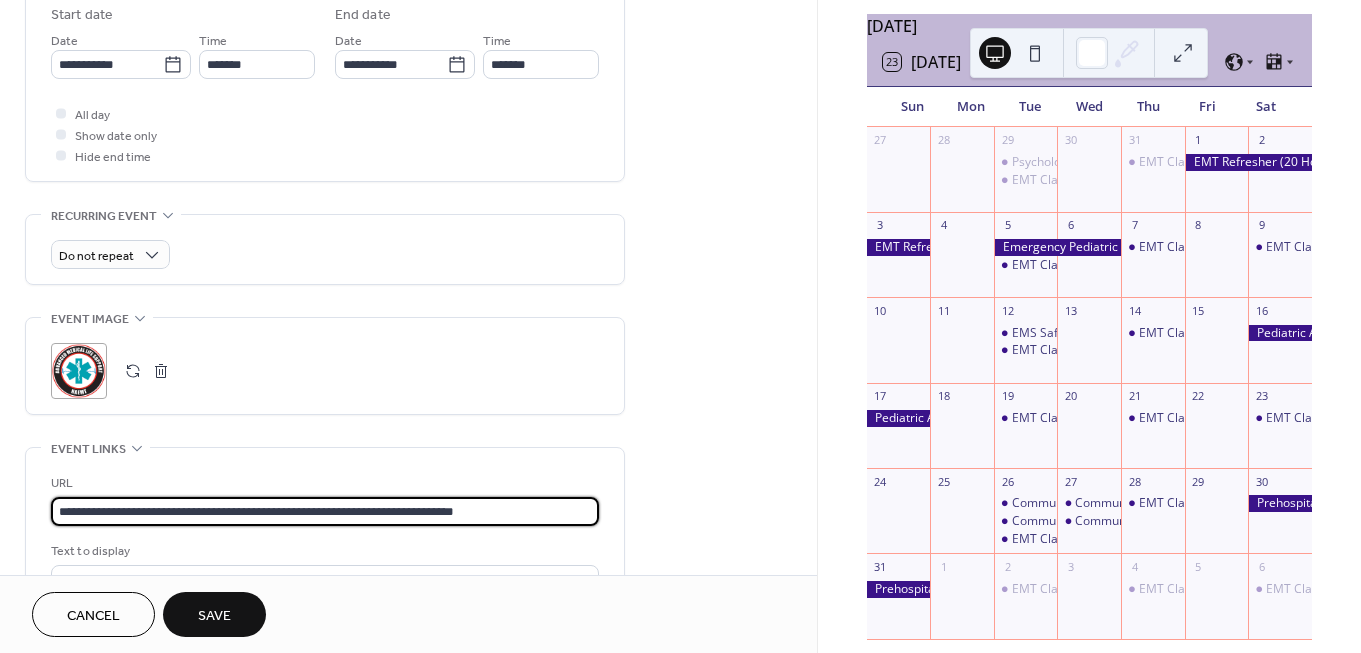 scroll, scrollTop: 1061, scrollLeft: 0, axis: vertical 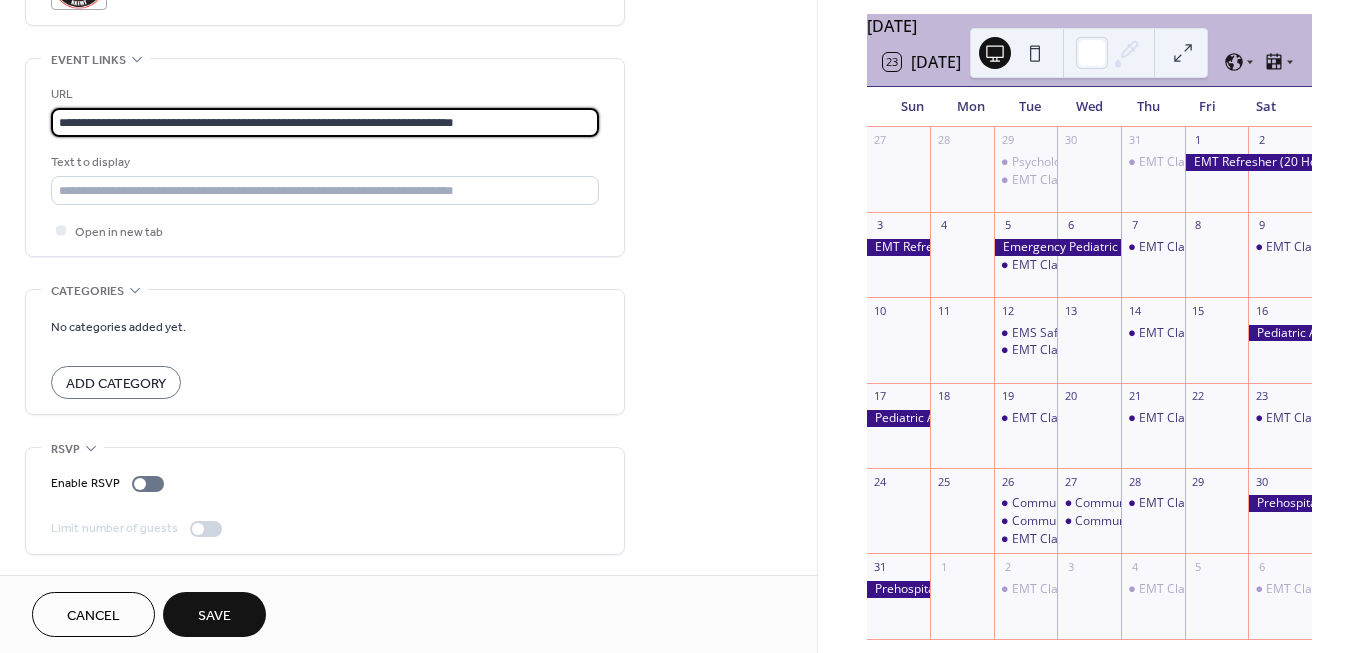 type on "**********" 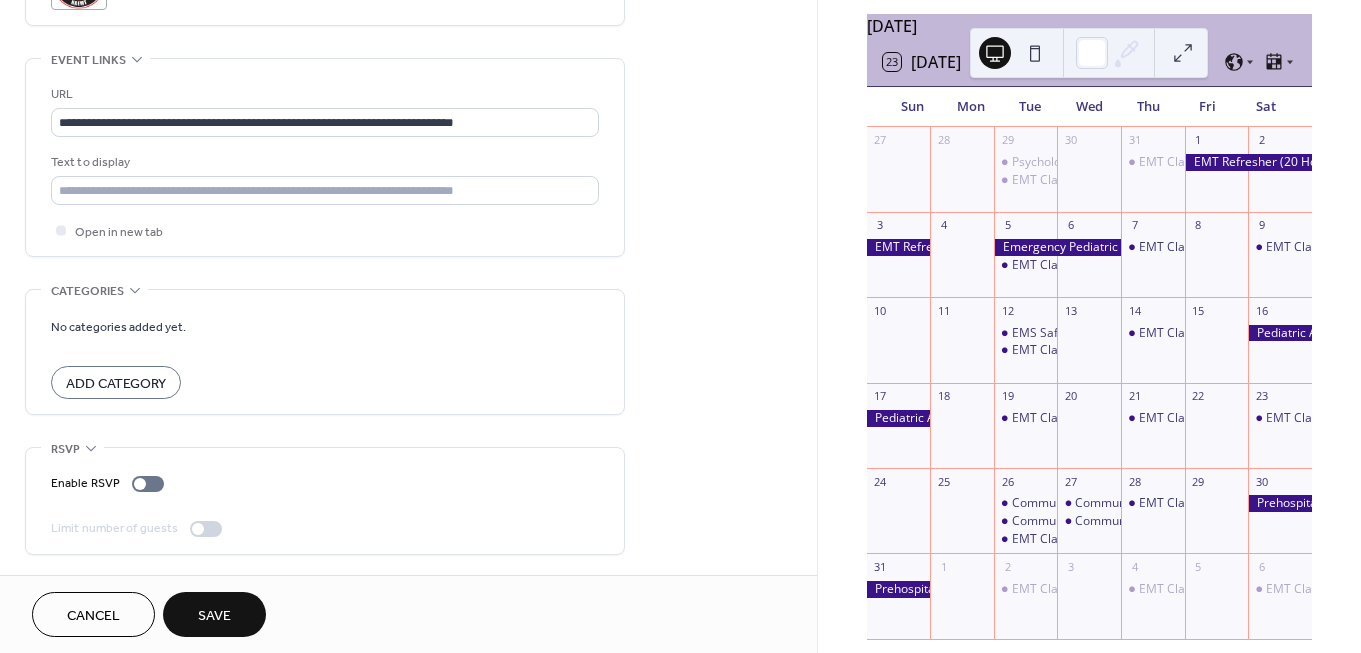 click on "Save" at bounding box center [214, 616] 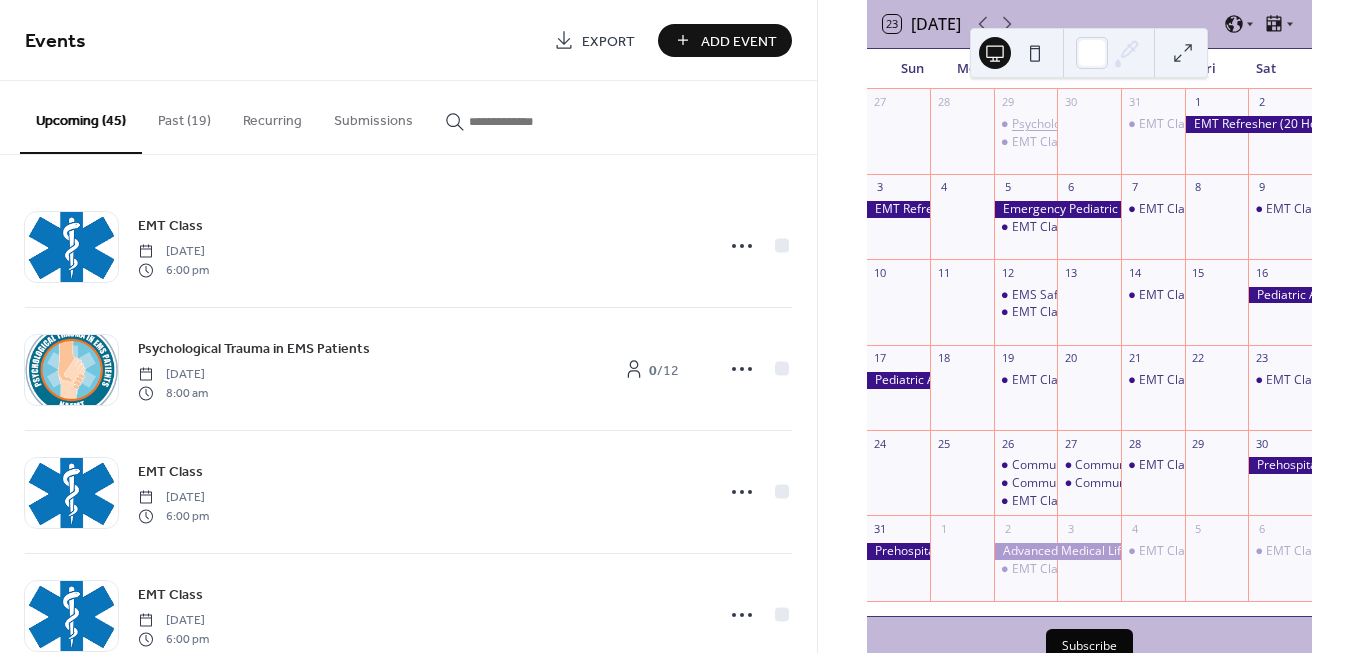 scroll, scrollTop: 0, scrollLeft: 0, axis: both 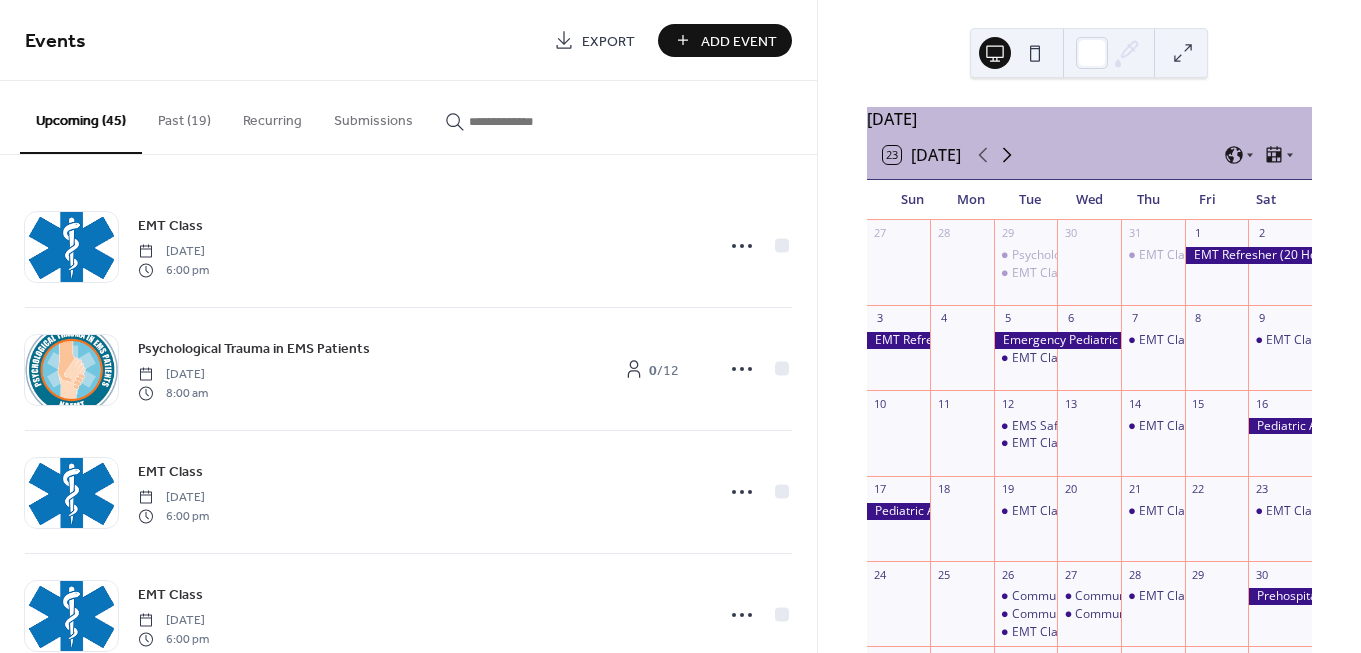 click 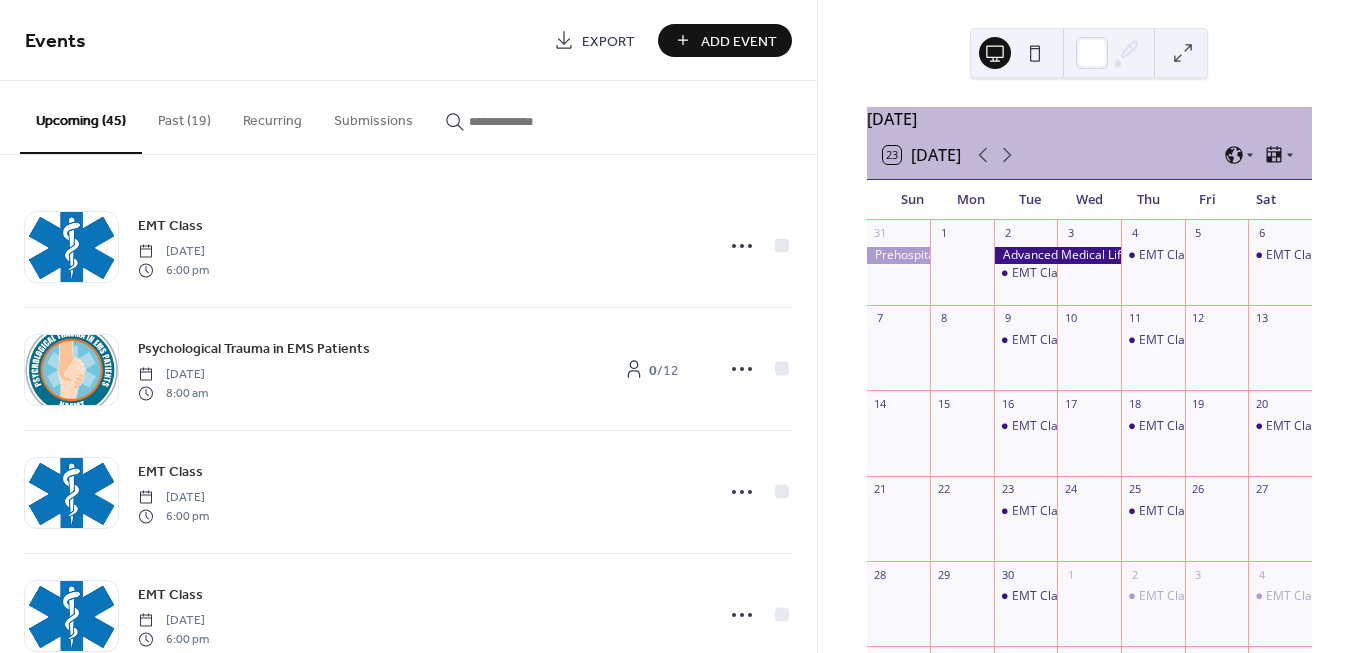 click on "Add Event" at bounding box center [725, 40] 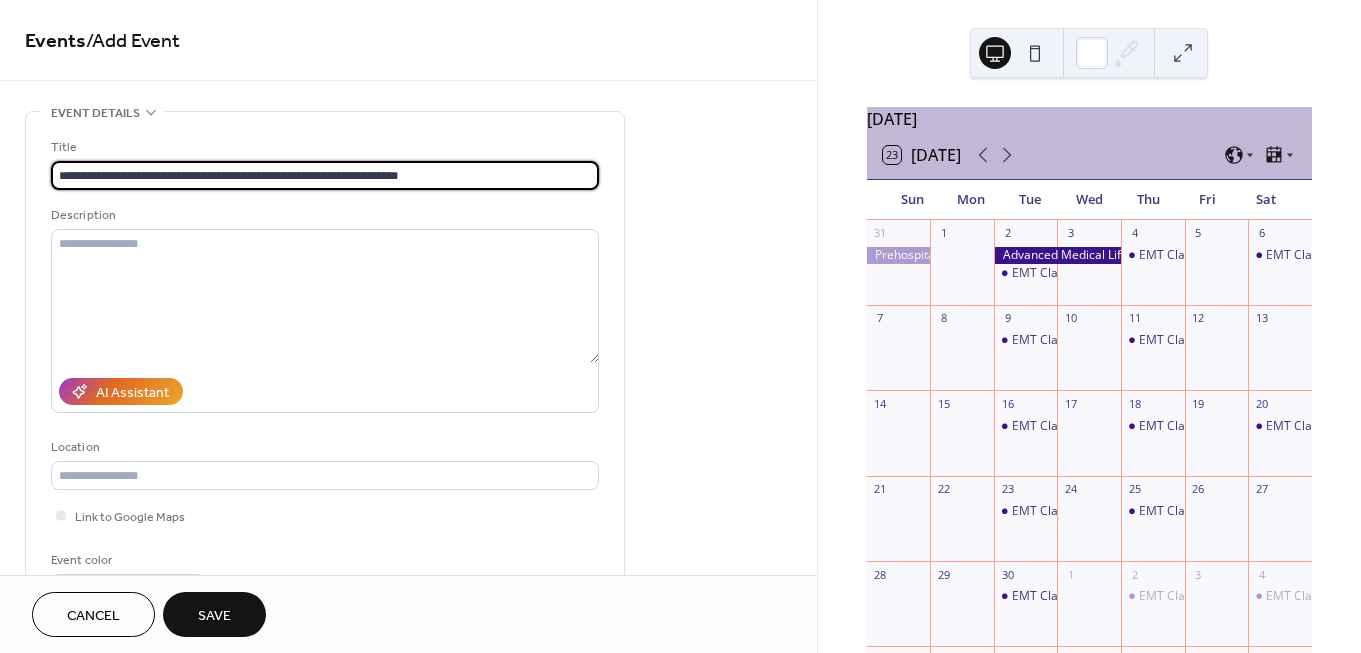 type on "**********" 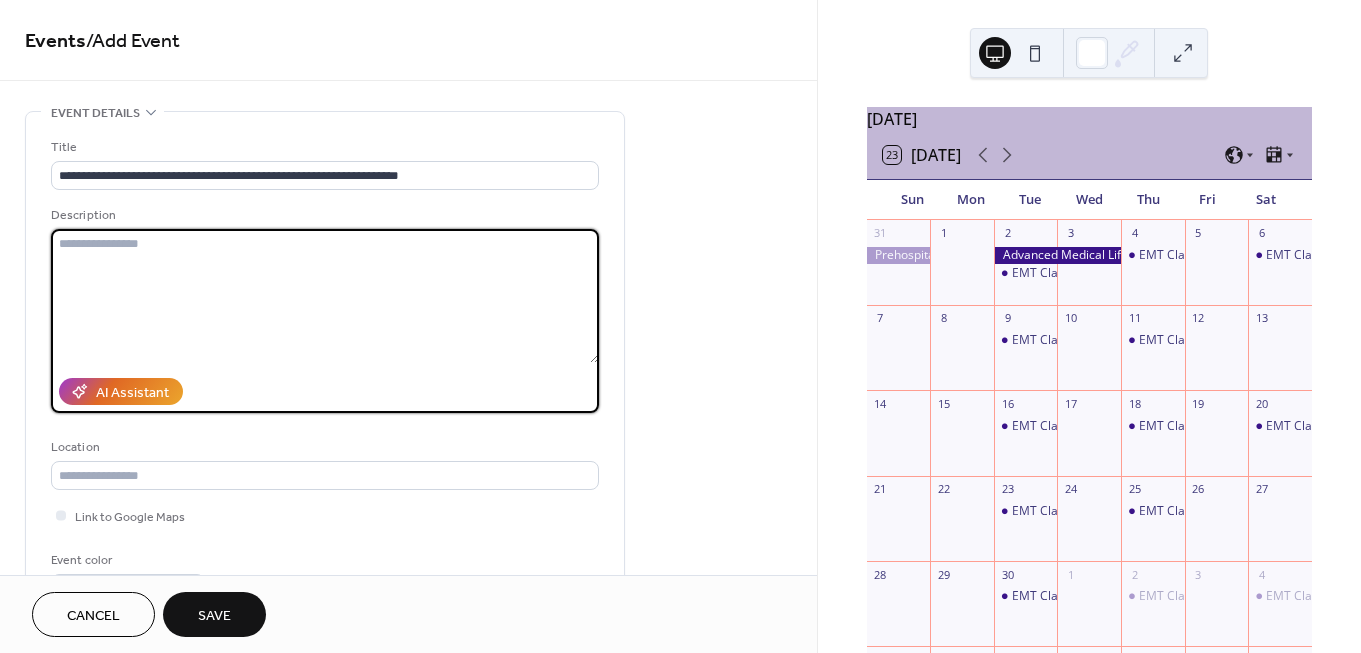 drag, startPoint x: 105, startPoint y: 285, endPoint x: 108, endPoint y: 296, distance: 11.401754 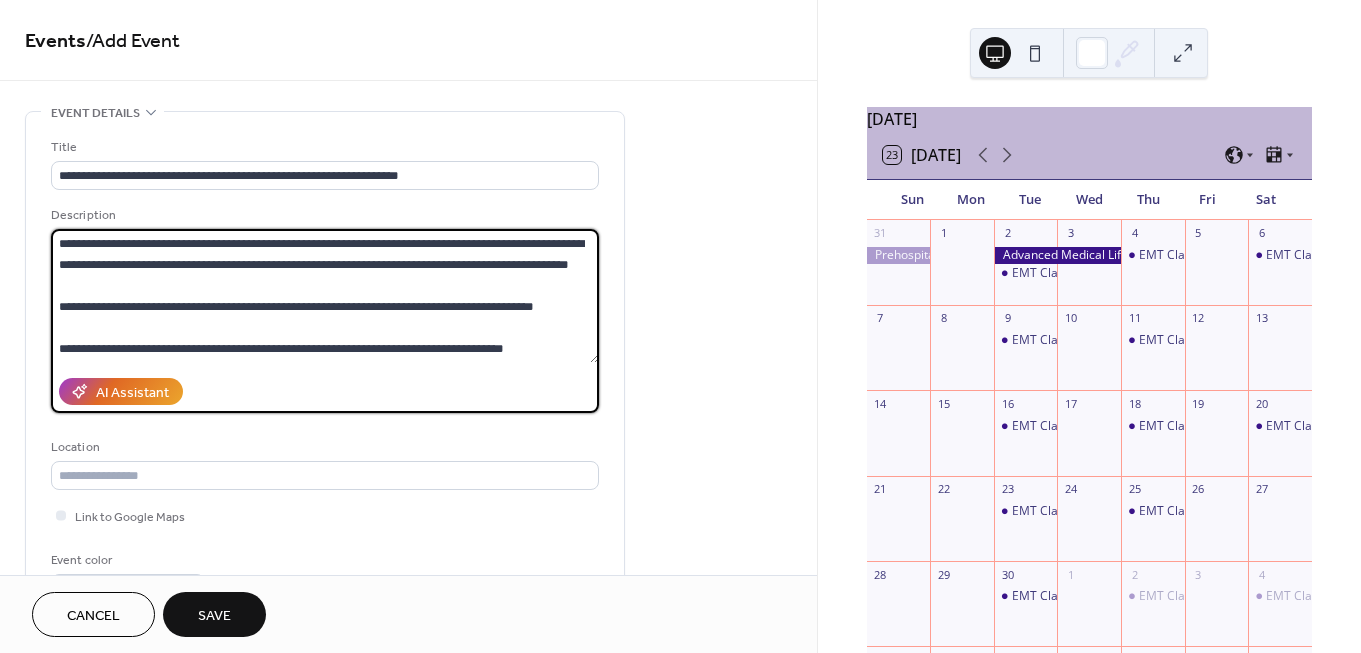 scroll, scrollTop: 417, scrollLeft: 0, axis: vertical 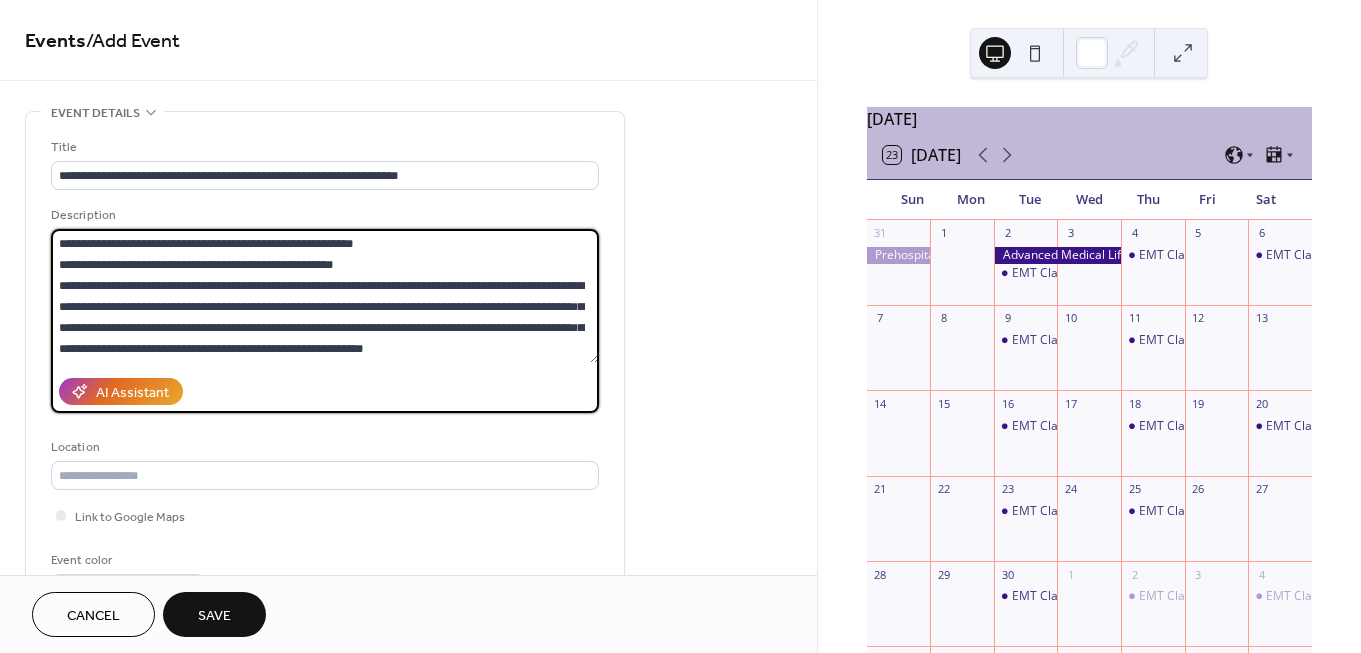 drag, startPoint x: 59, startPoint y: 311, endPoint x: 523, endPoint y: 426, distance: 478.0387 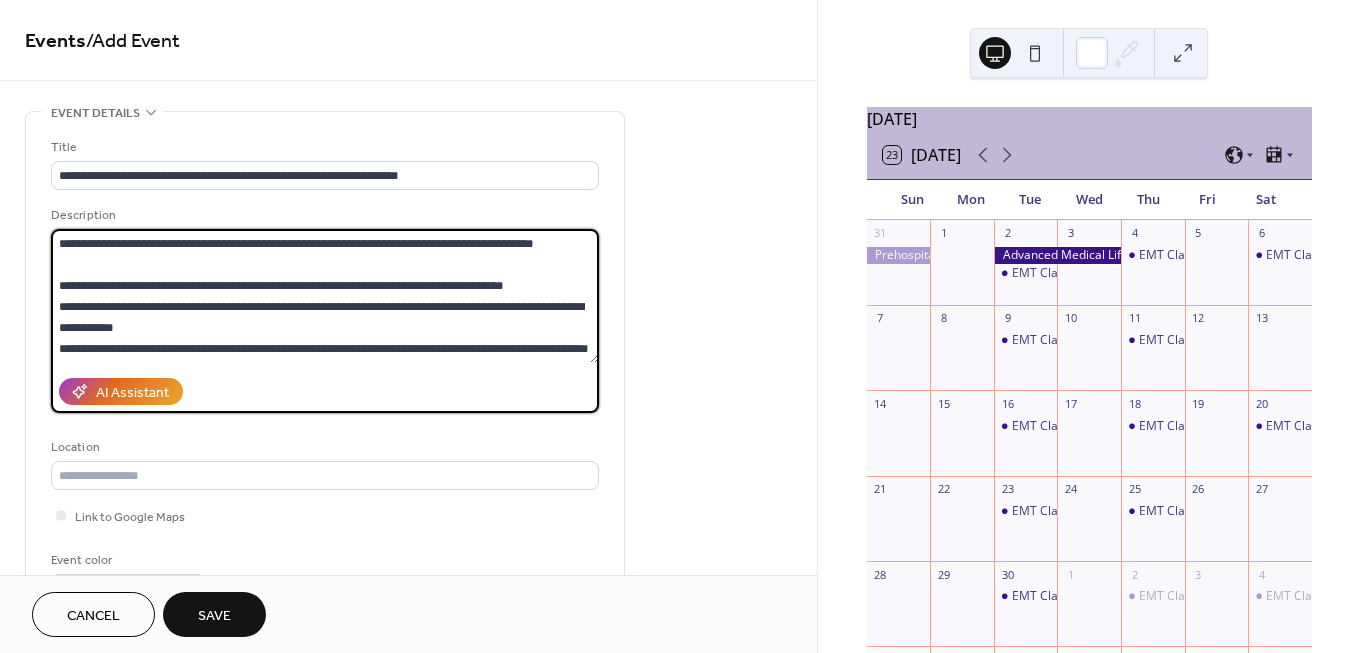 scroll, scrollTop: 126, scrollLeft: 0, axis: vertical 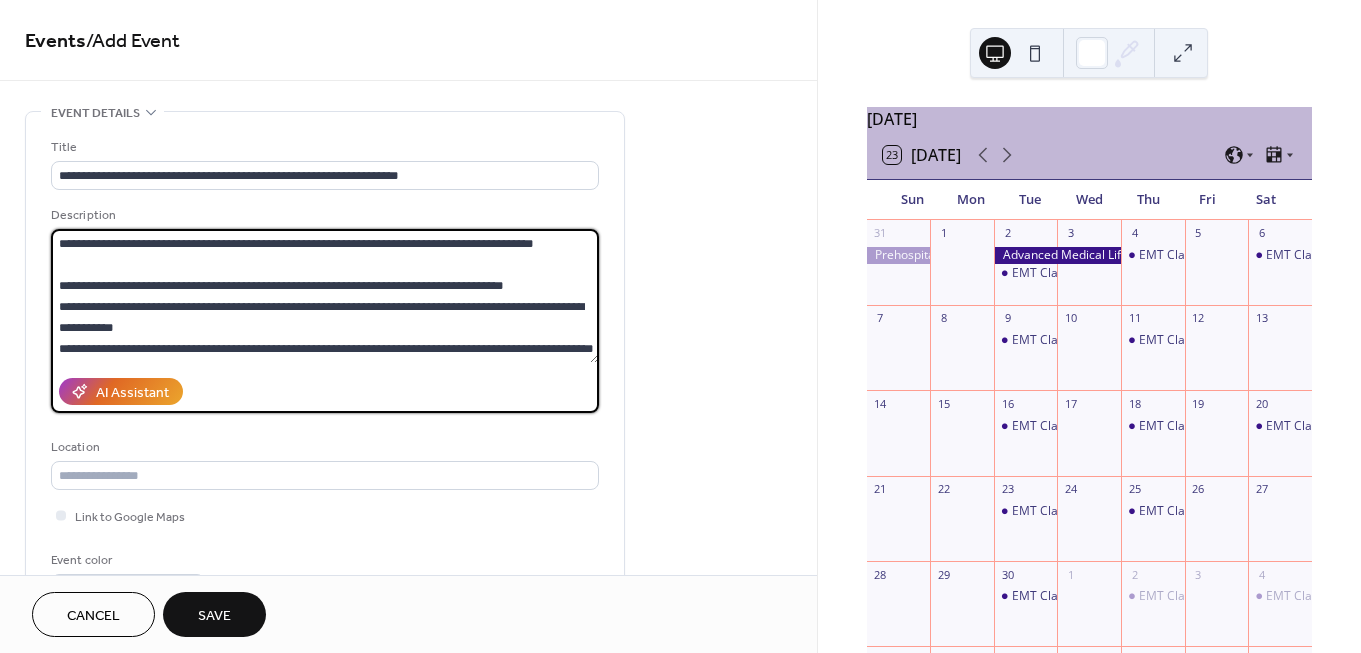 paste on "**********" 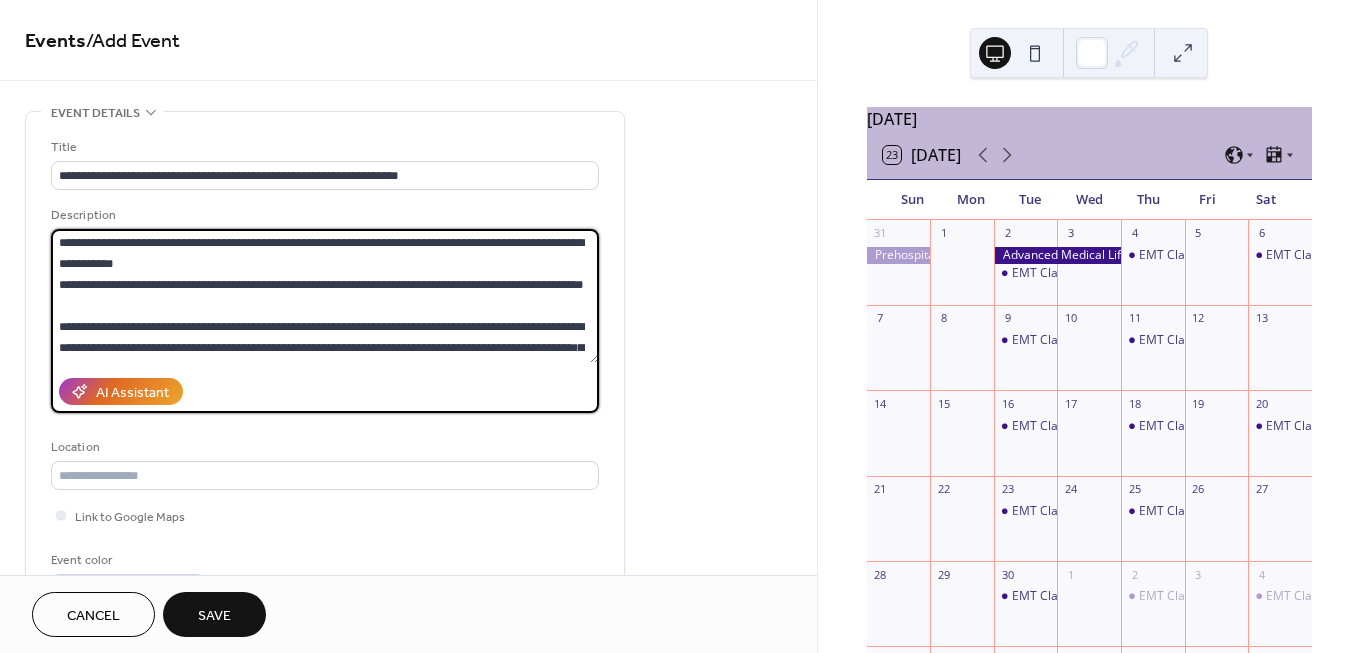 scroll, scrollTop: 130, scrollLeft: 0, axis: vertical 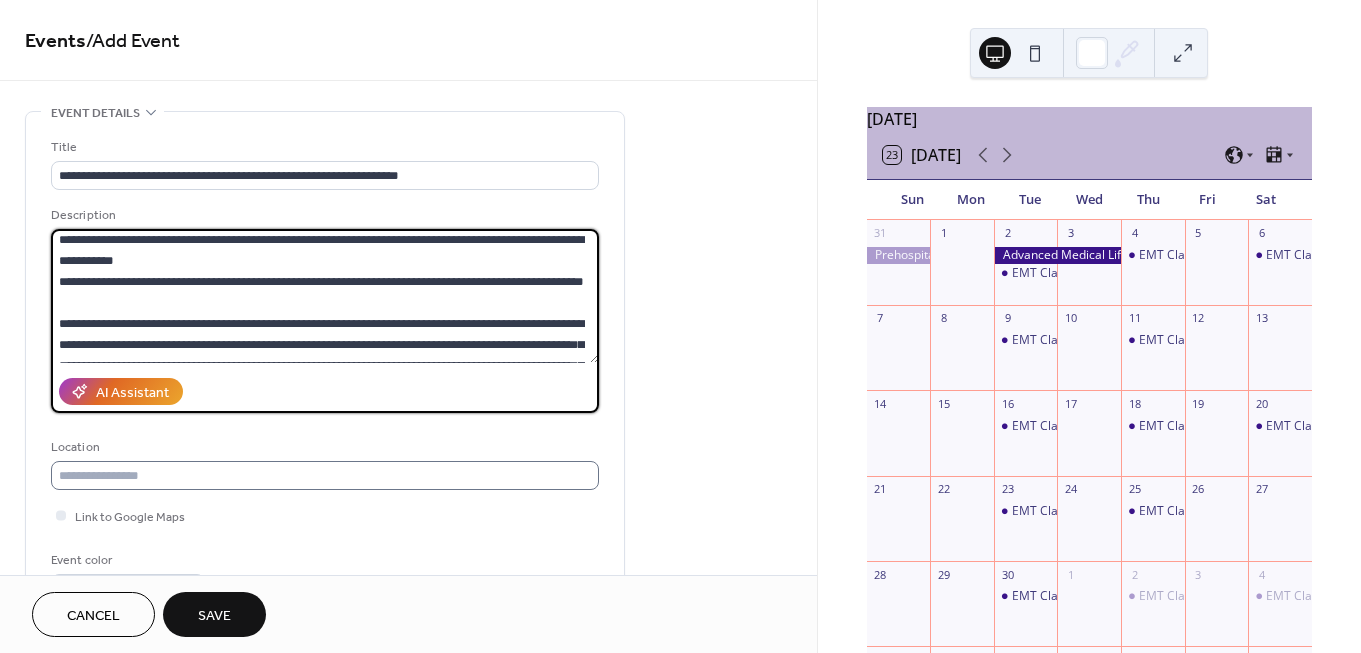 type on "**********" 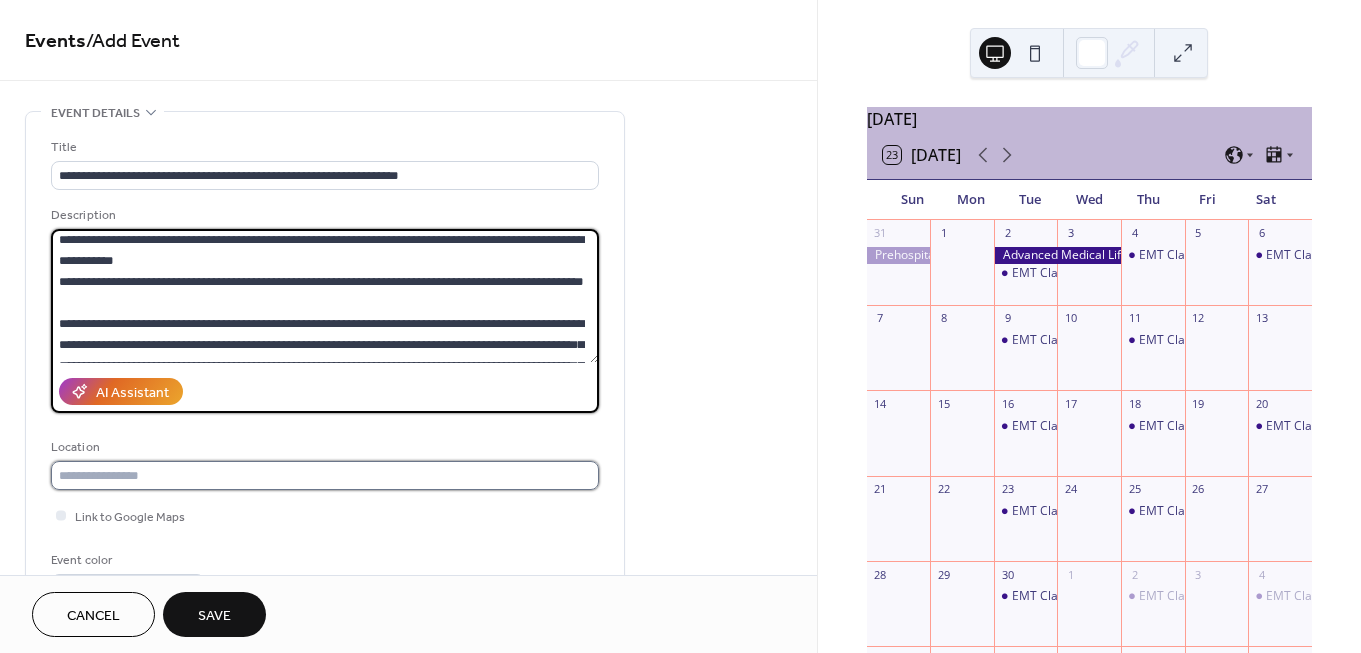 click at bounding box center [325, 475] 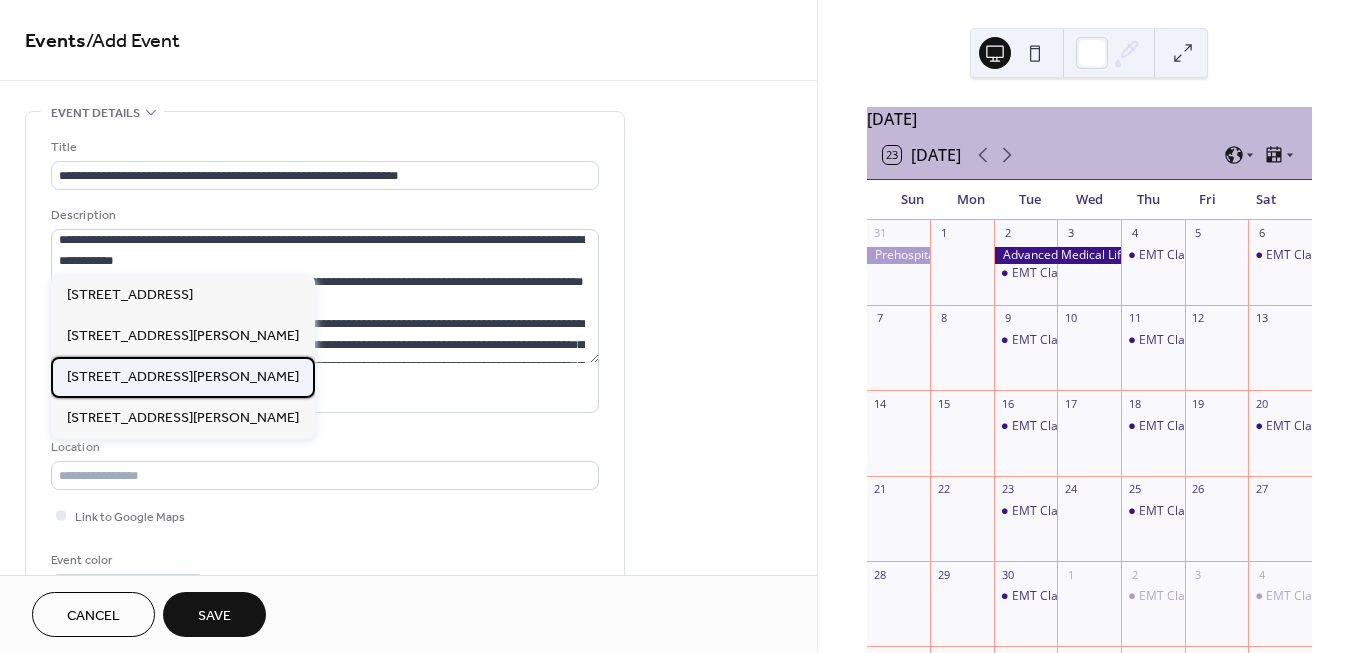 click on "420 Hudgins Rd, Suite 217 Fredericksburg, VA 22408" at bounding box center [183, 377] 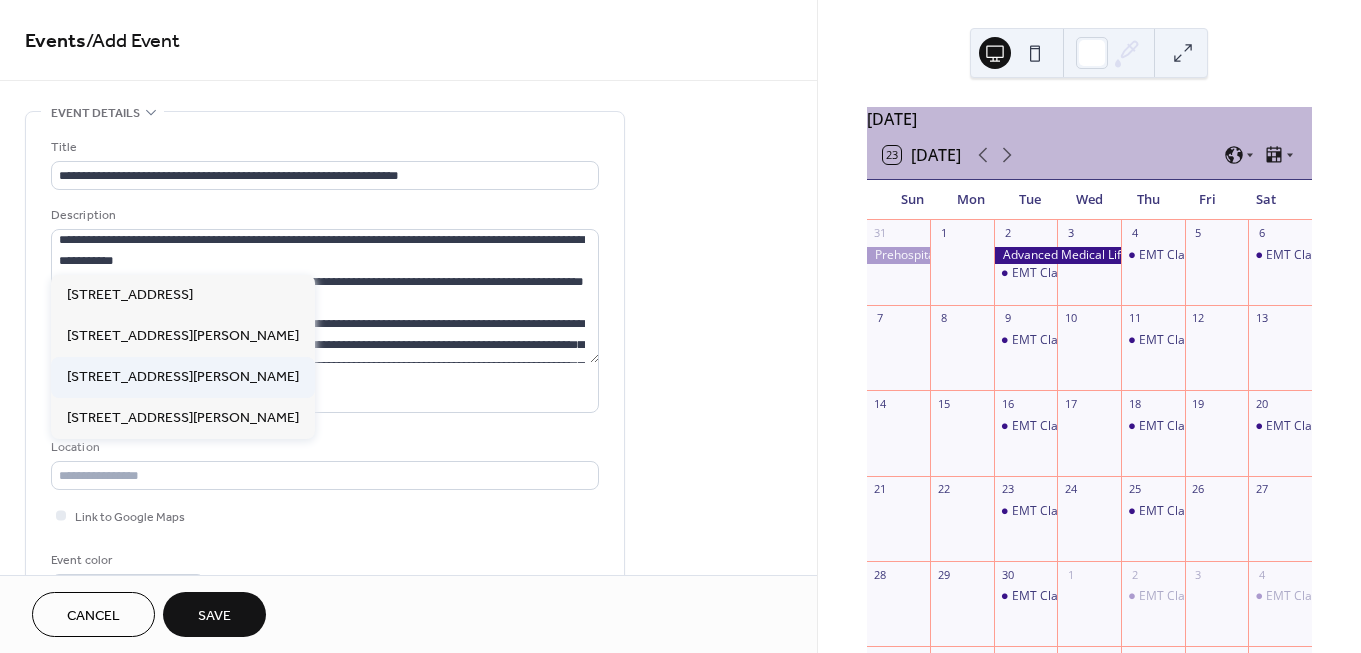 type on "**********" 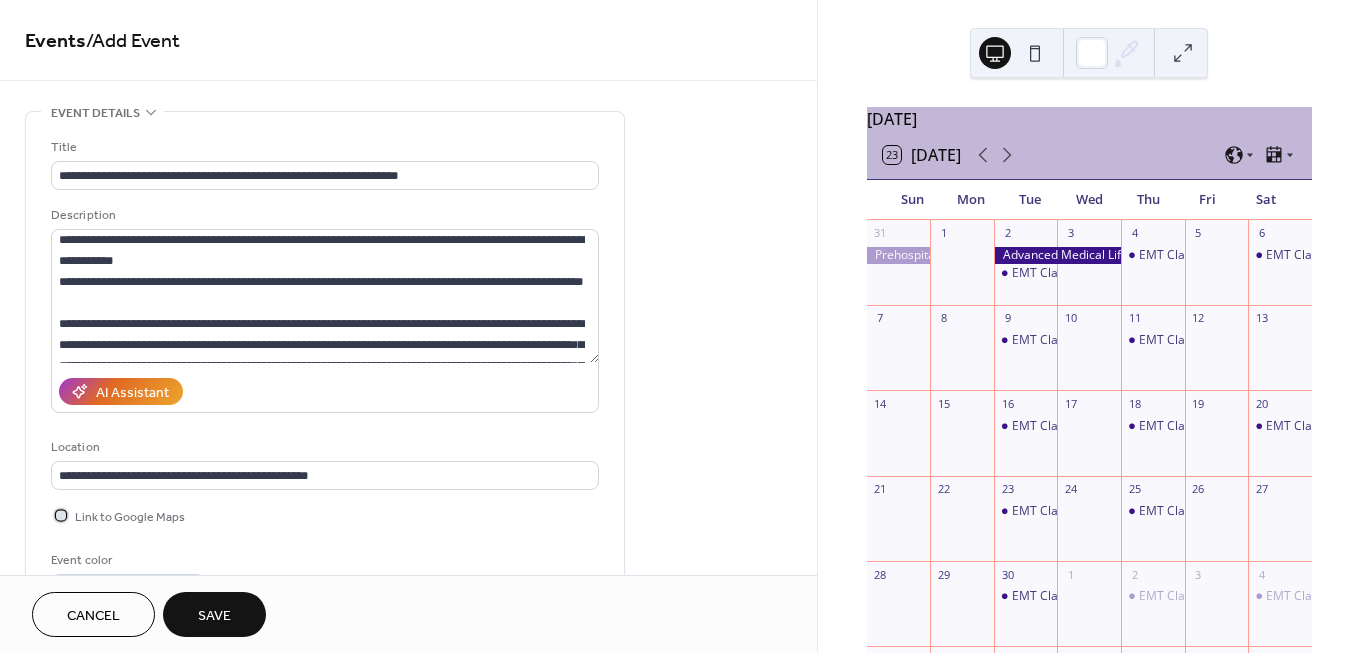 click on "Link to Google Maps" at bounding box center [118, 515] 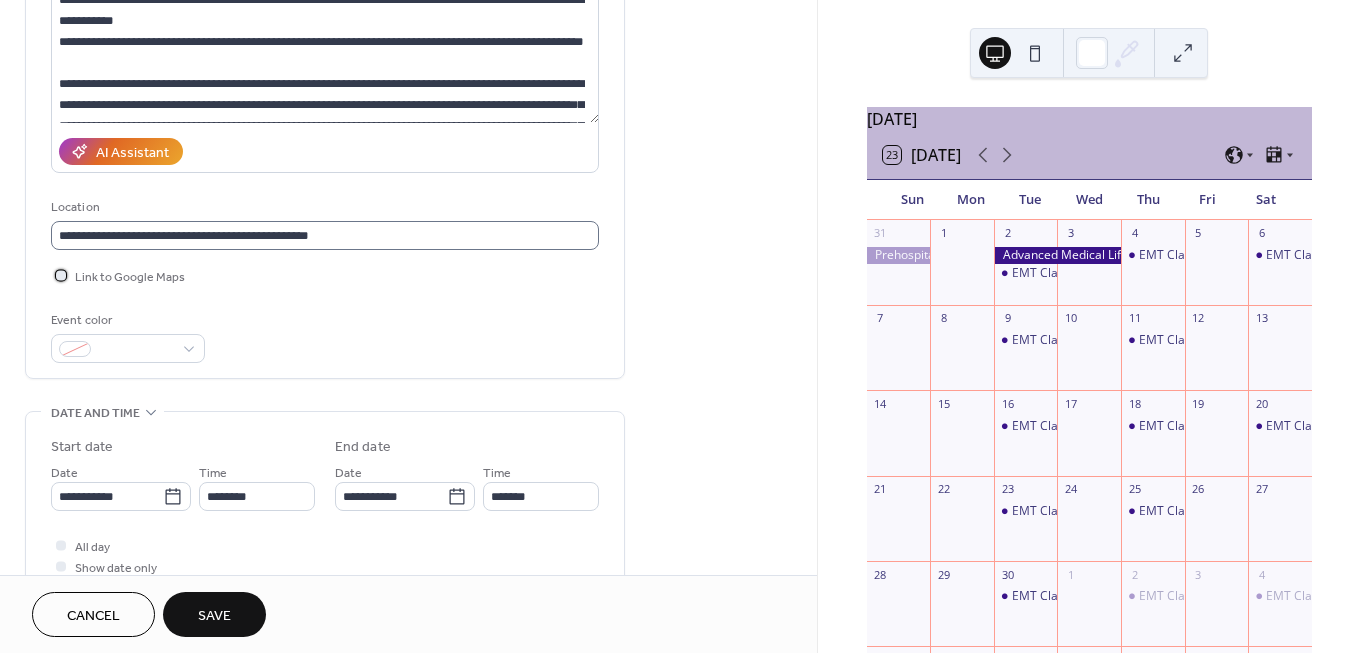 scroll, scrollTop: 293, scrollLeft: 0, axis: vertical 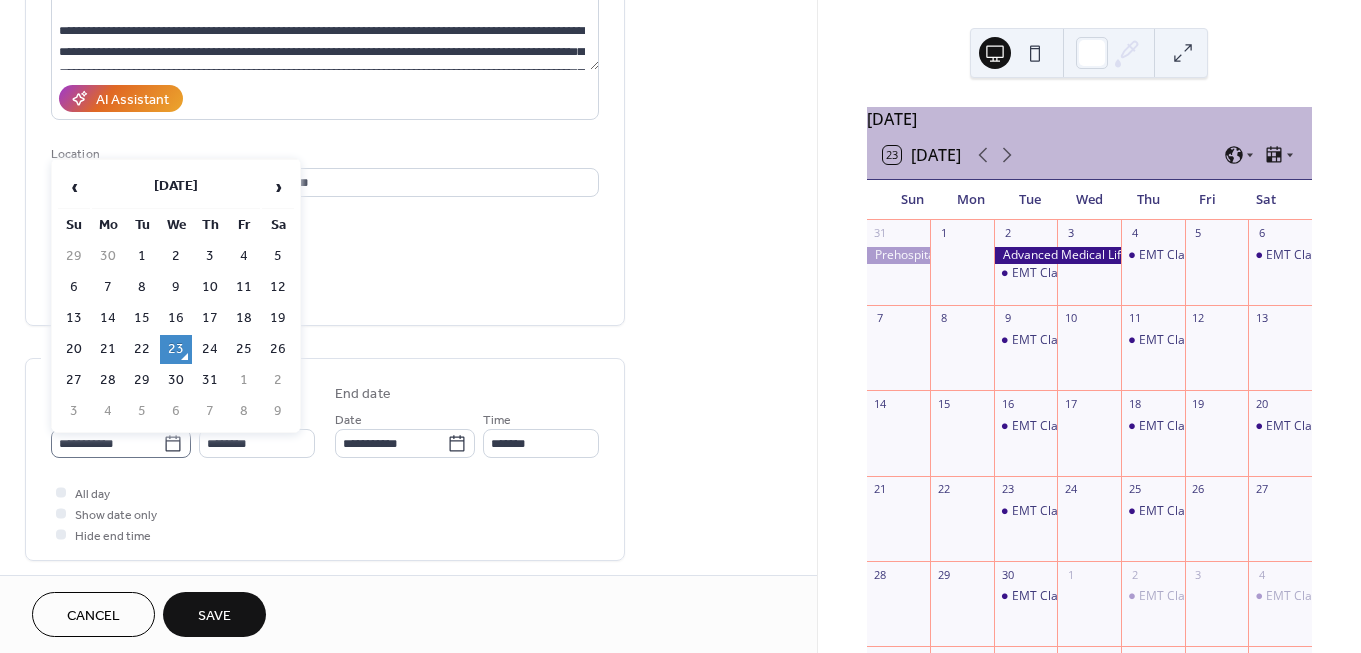 click 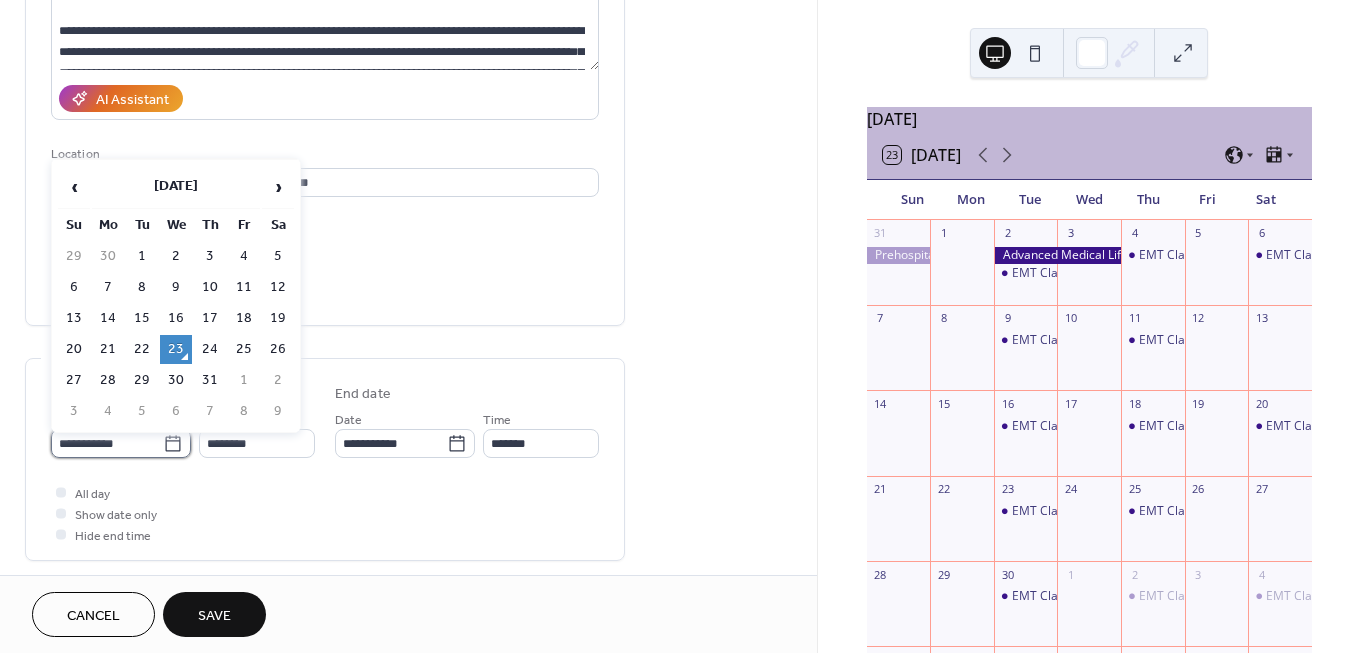 click on "**********" at bounding box center (107, 443) 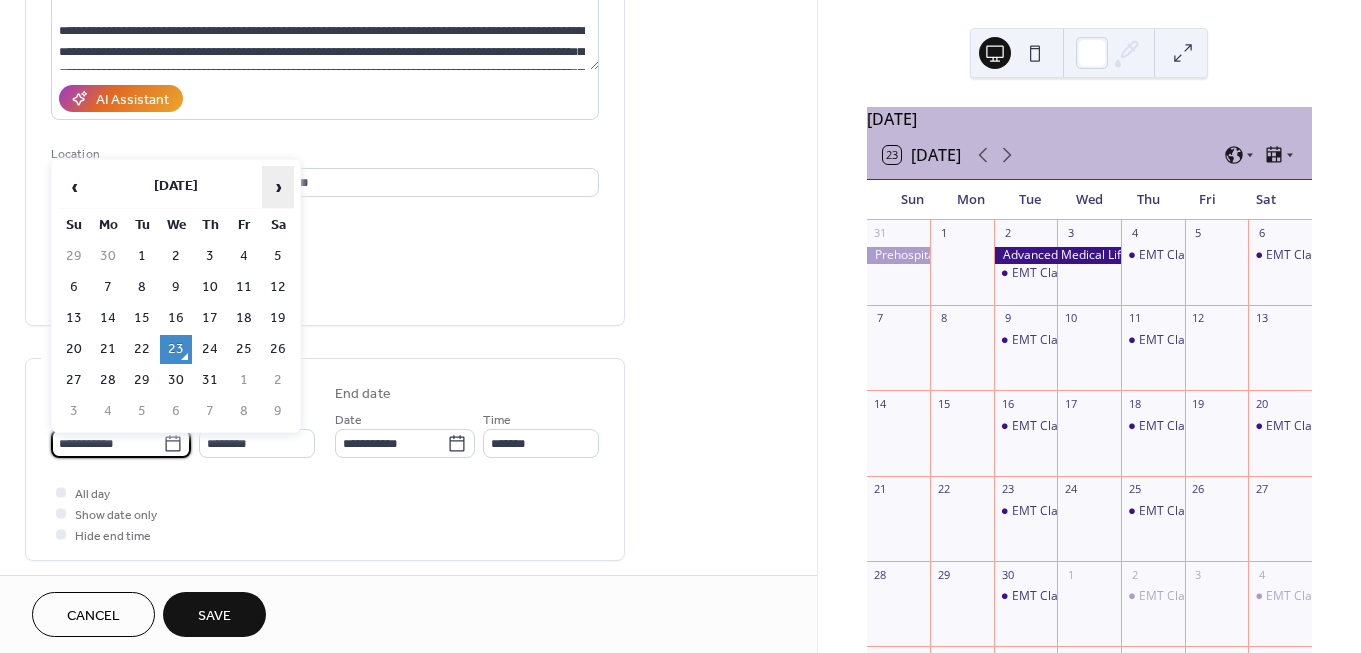 click on "›" at bounding box center (278, 187) 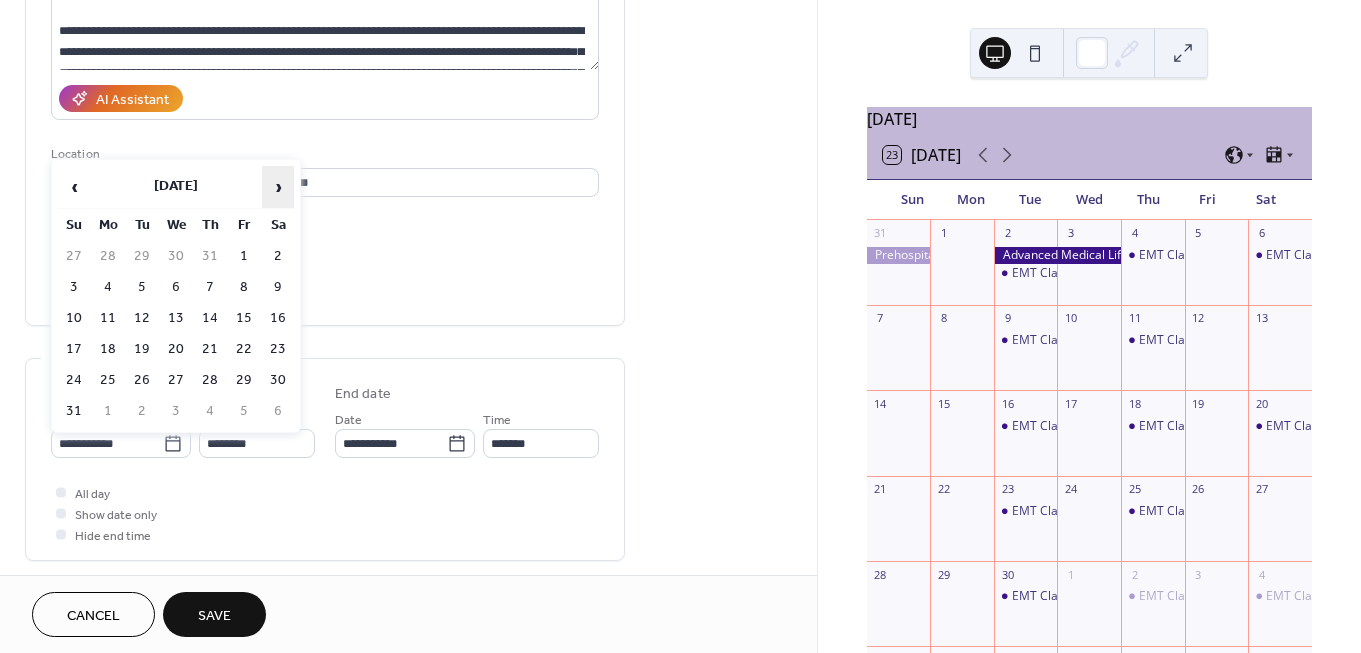 click on "›" at bounding box center (278, 187) 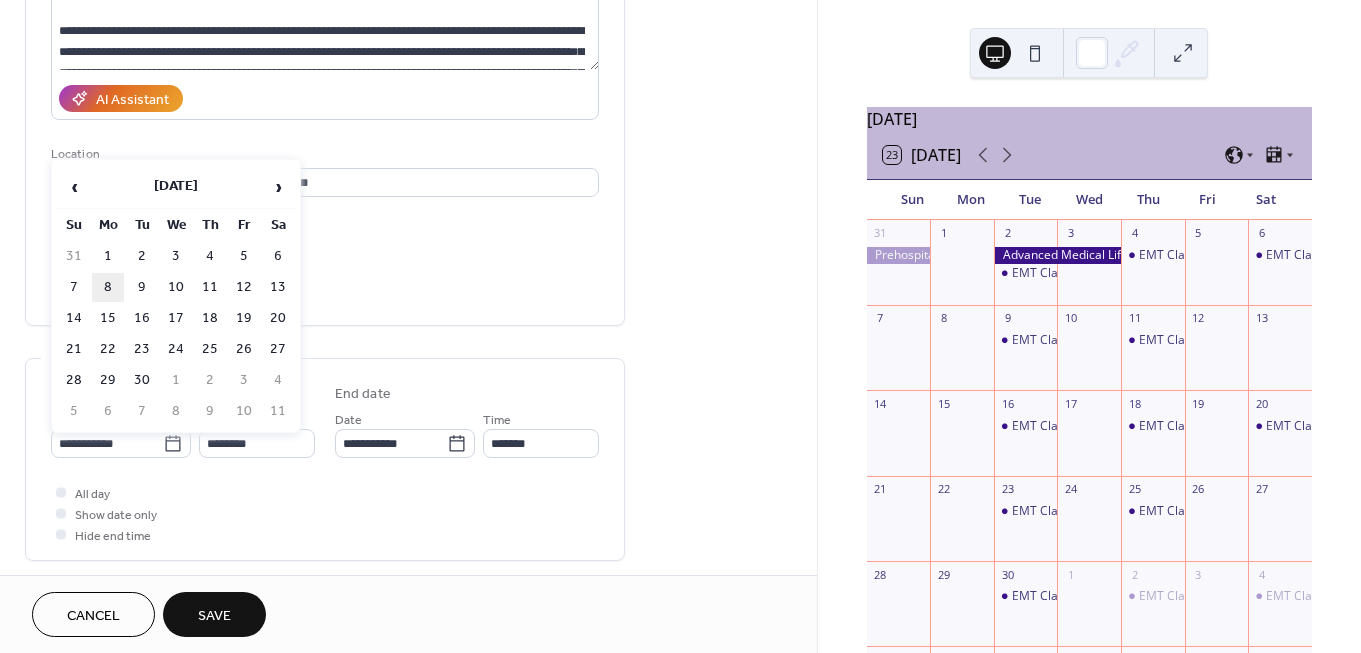 click on "8" at bounding box center (108, 287) 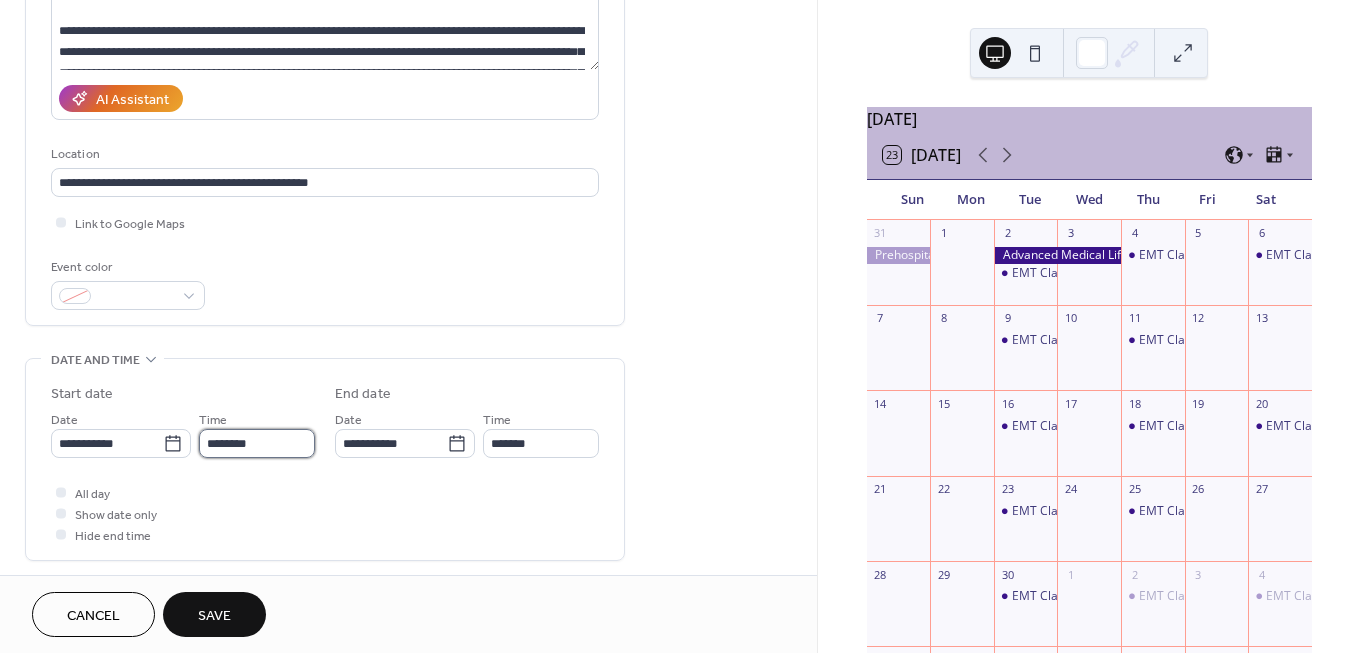 click on "********" at bounding box center [257, 443] 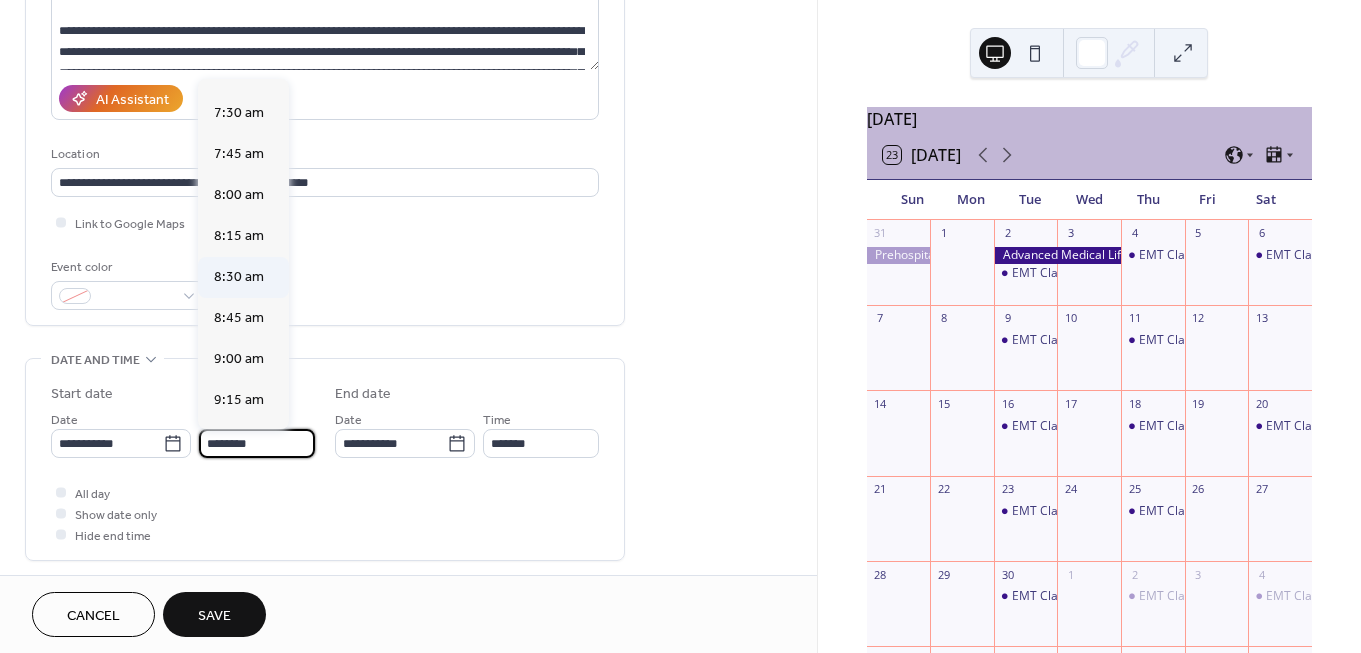scroll, scrollTop: 1214, scrollLeft: 0, axis: vertical 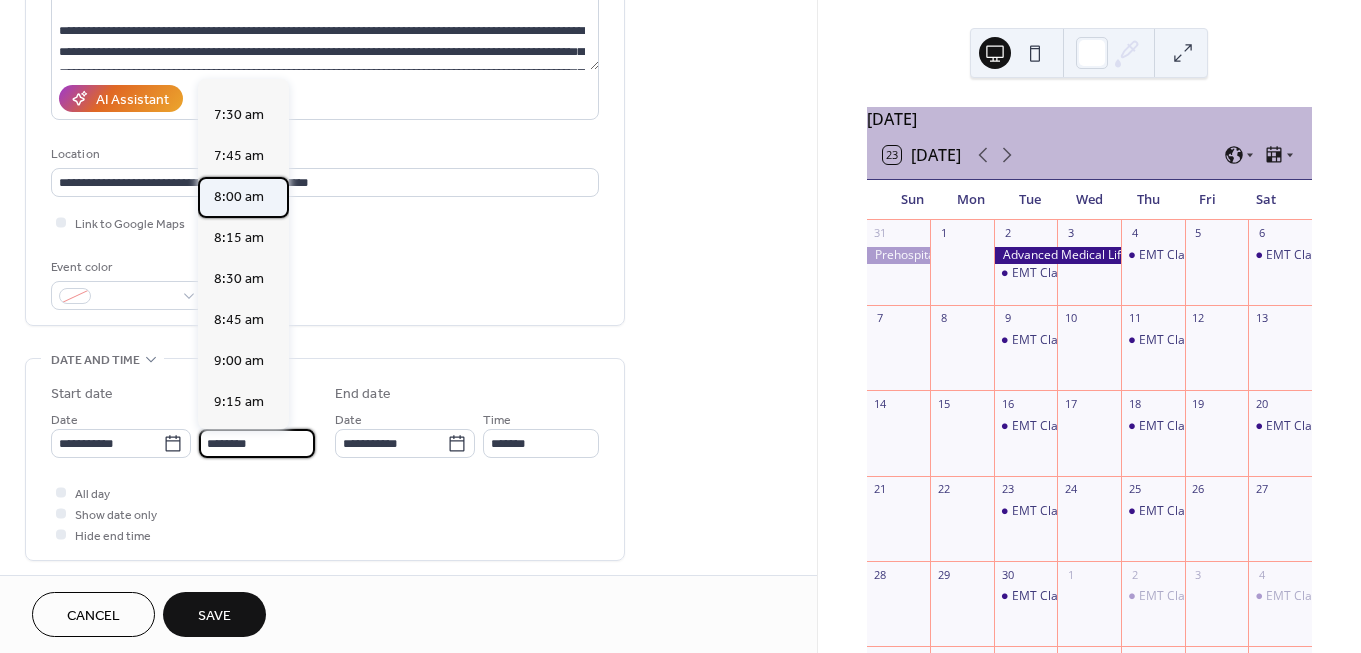 click on "8:00 am" at bounding box center (239, 197) 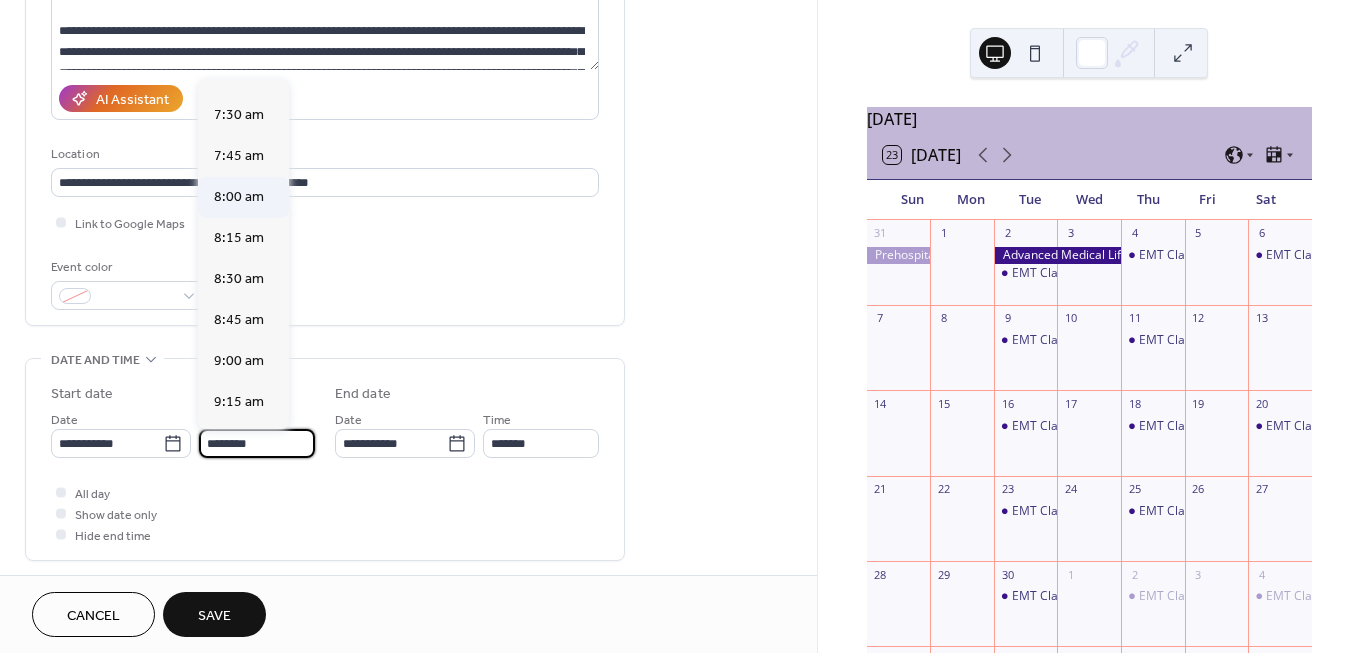 type on "*******" 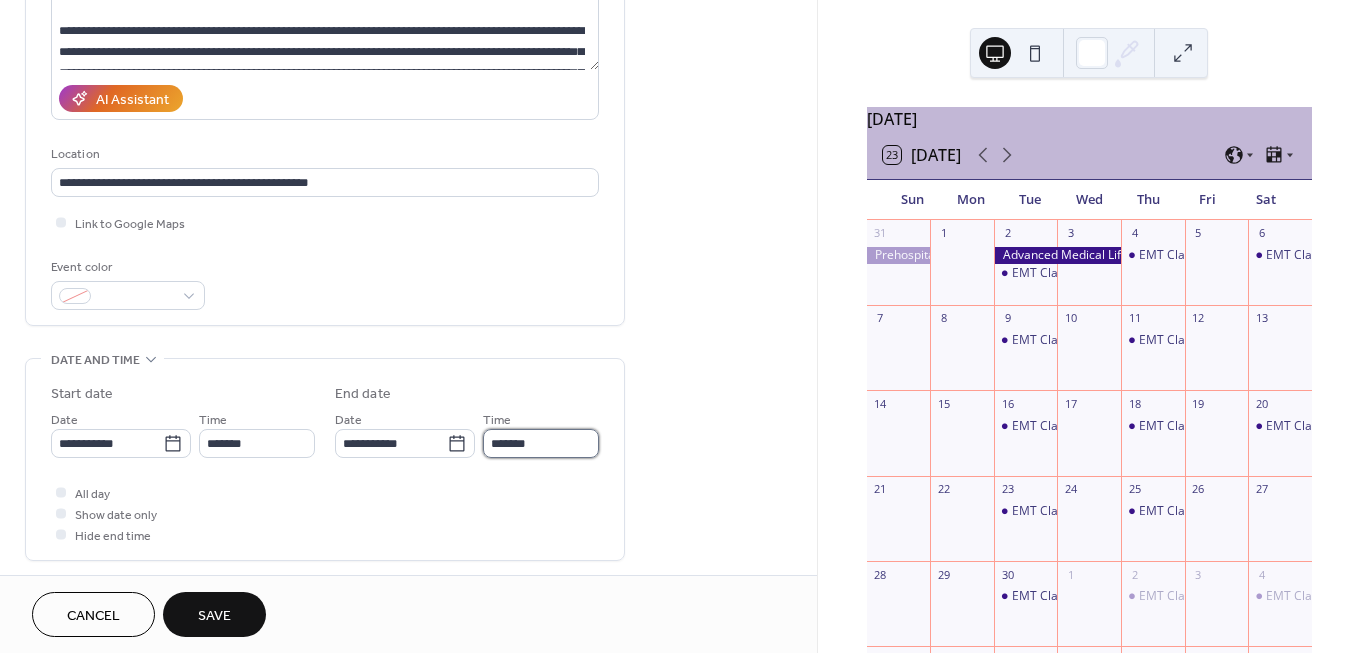 click on "*******" at bounding box center (541, 443) 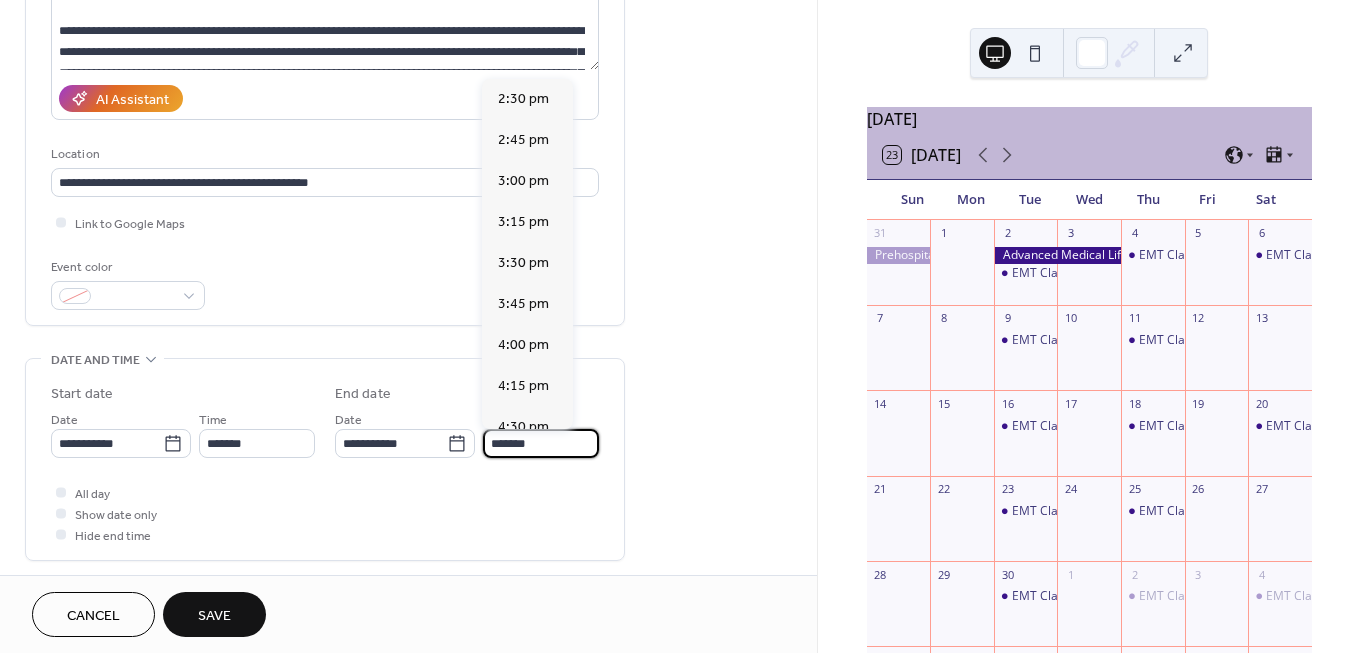 scroll, scrollTop: 1036, scrollLeft: 0, axis: vertical 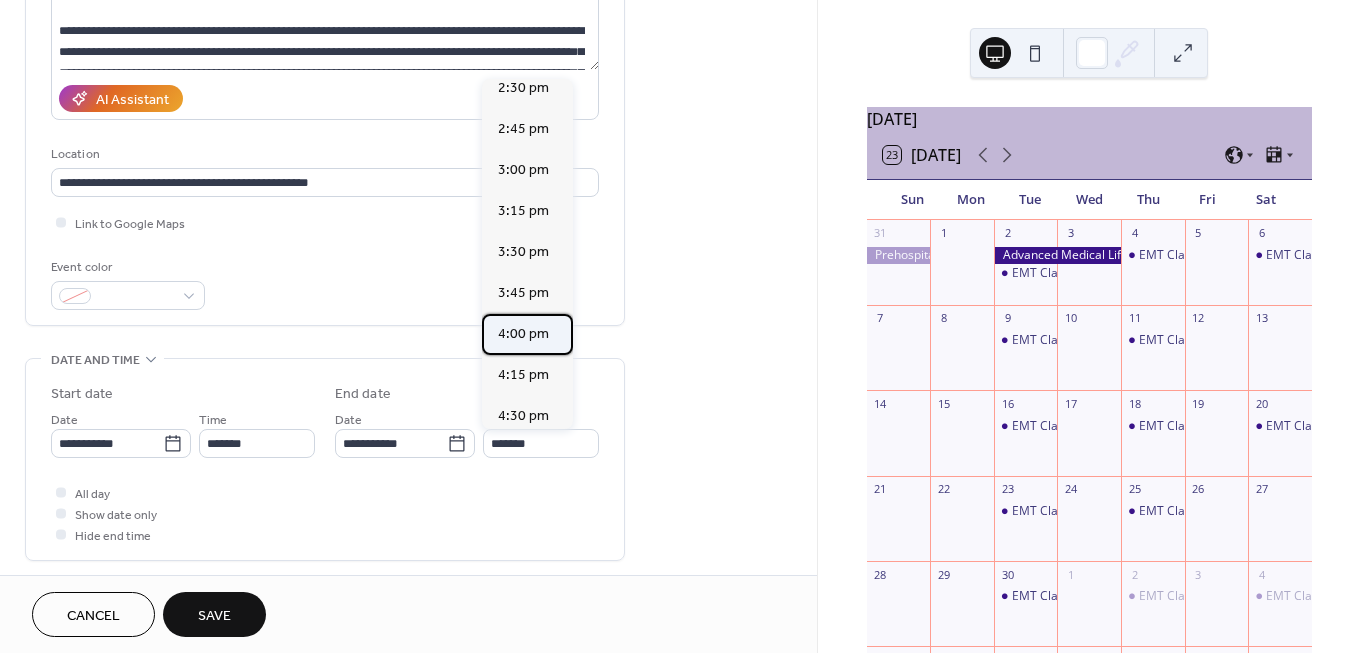 click on "4:00 pm" at bounding box center (523, 334) 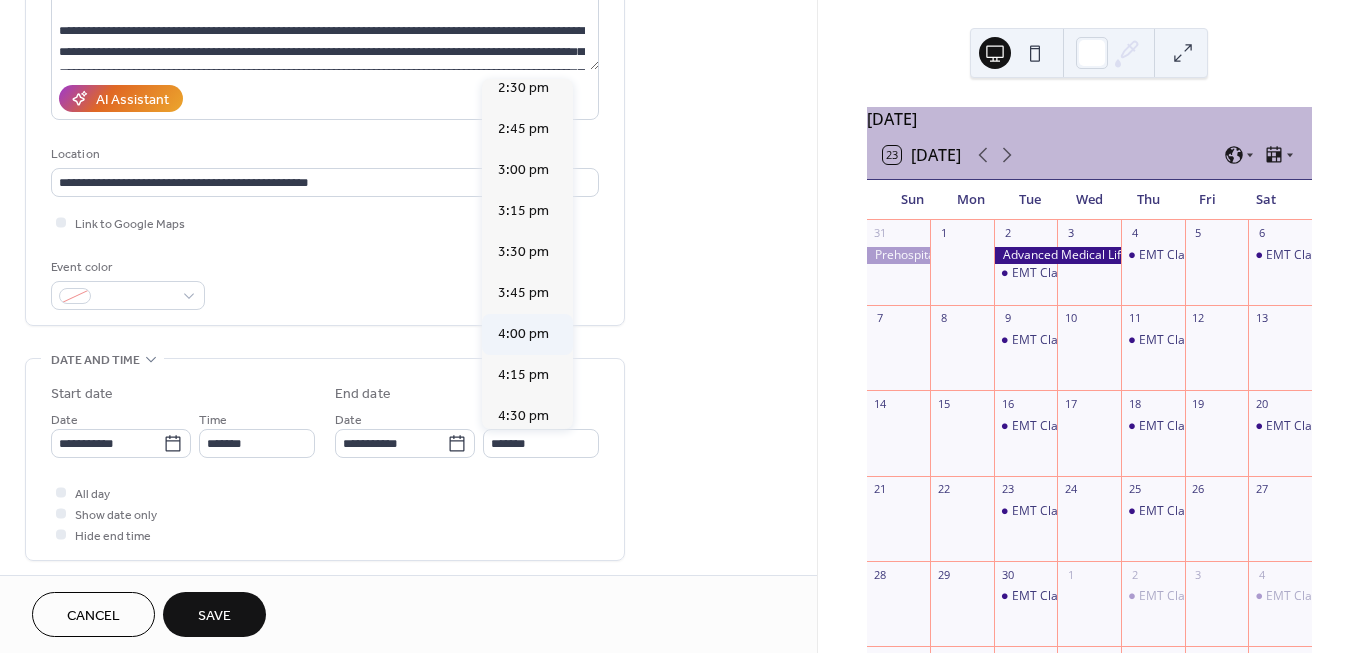 type on "*******" 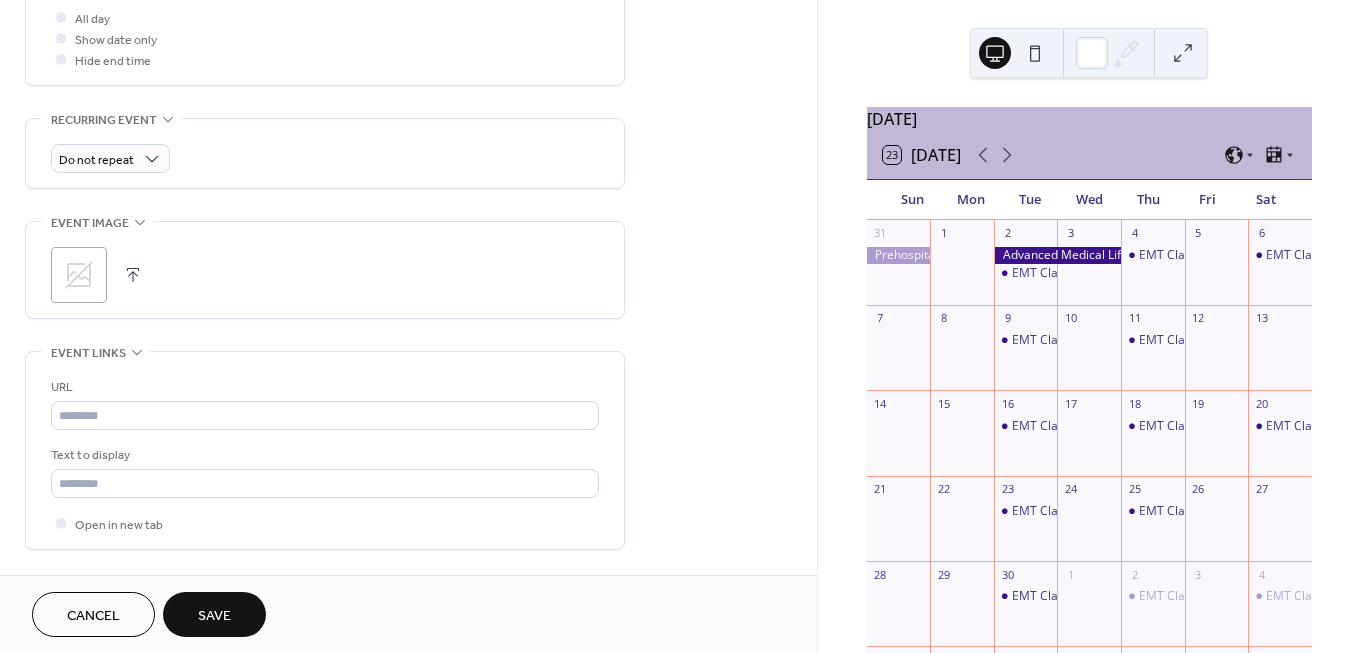 scroll, scrollTop: 788, scrollLeft: 0, axis: vertical 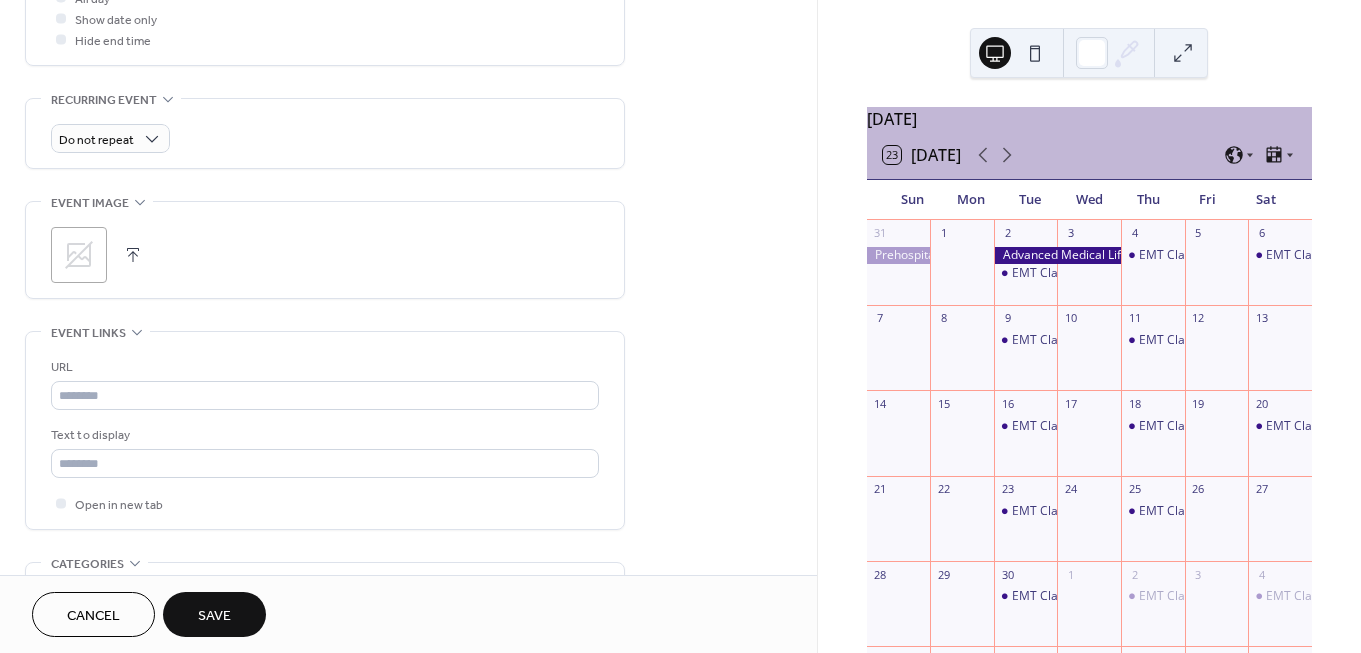 click 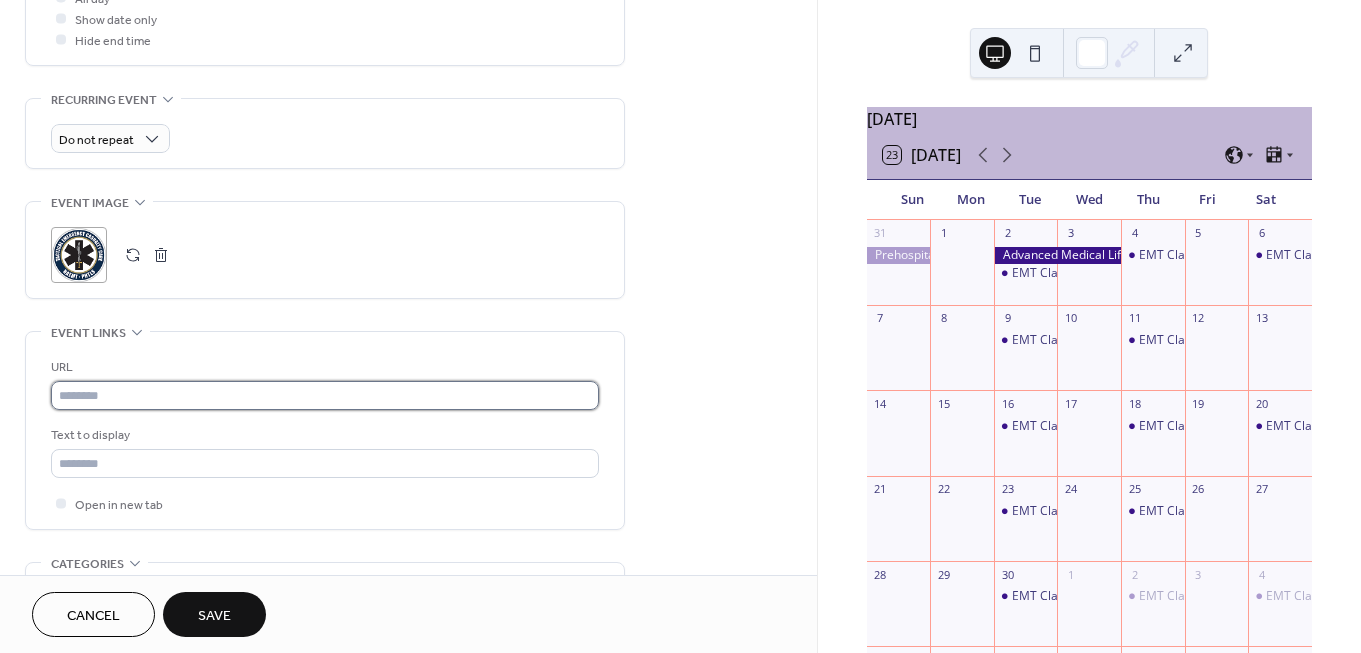 click at bounding box center (325, 395) 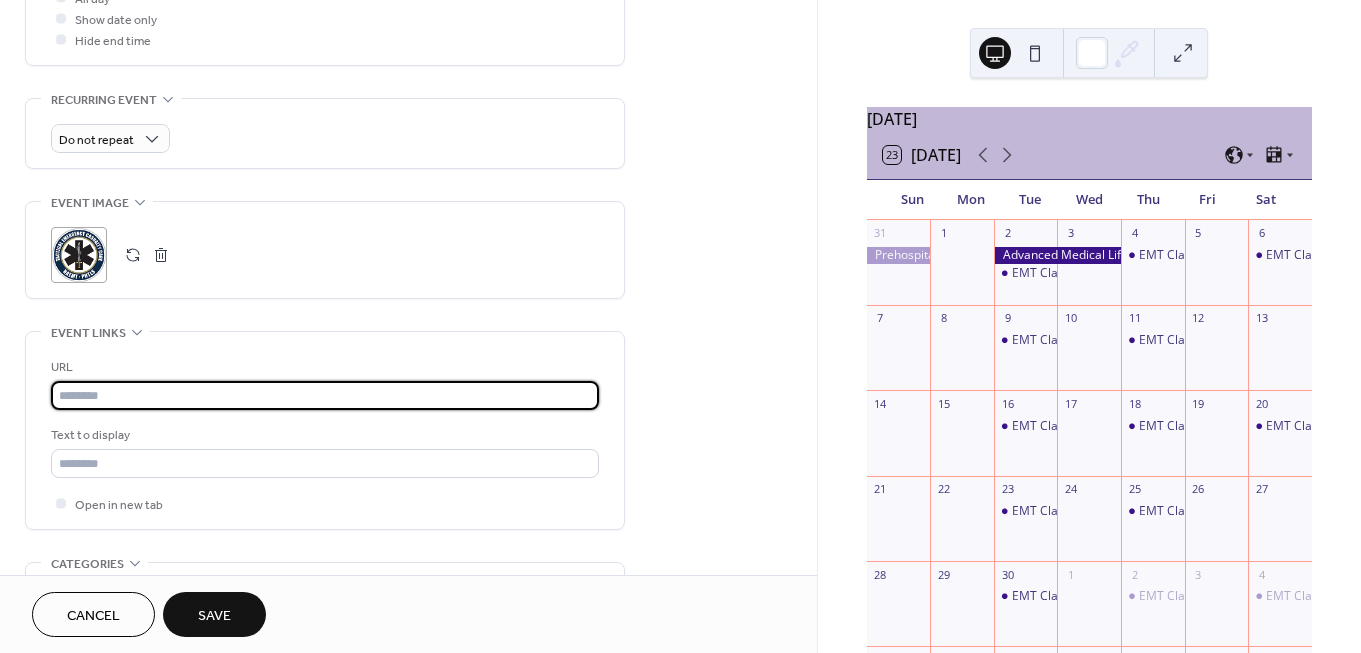 paste on "**********" 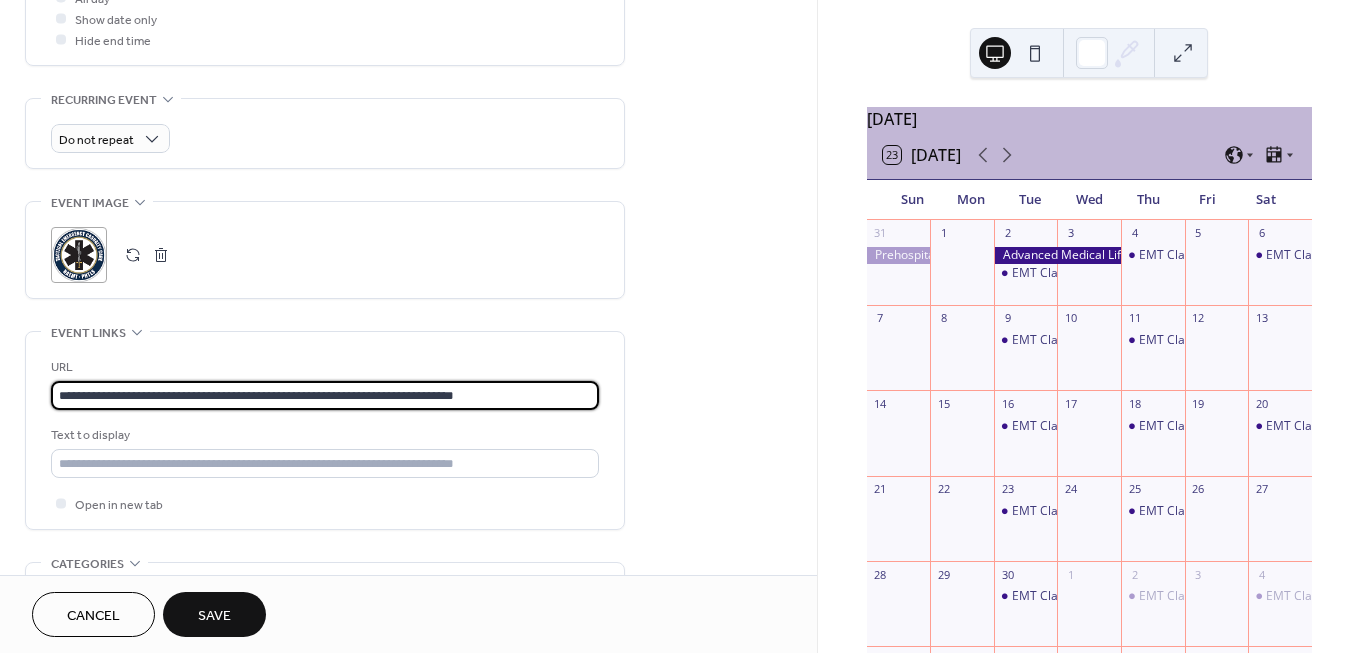 type on "**********" 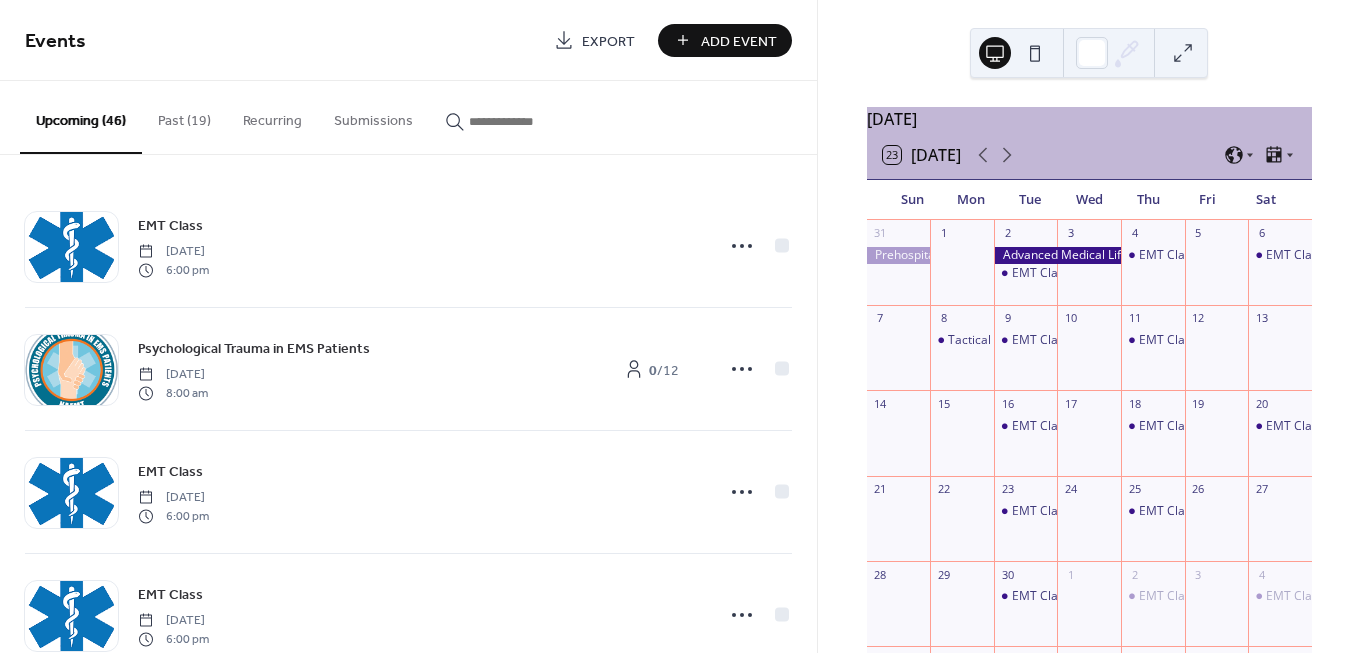 click on "Add Event" at bounding box center [725, 40] 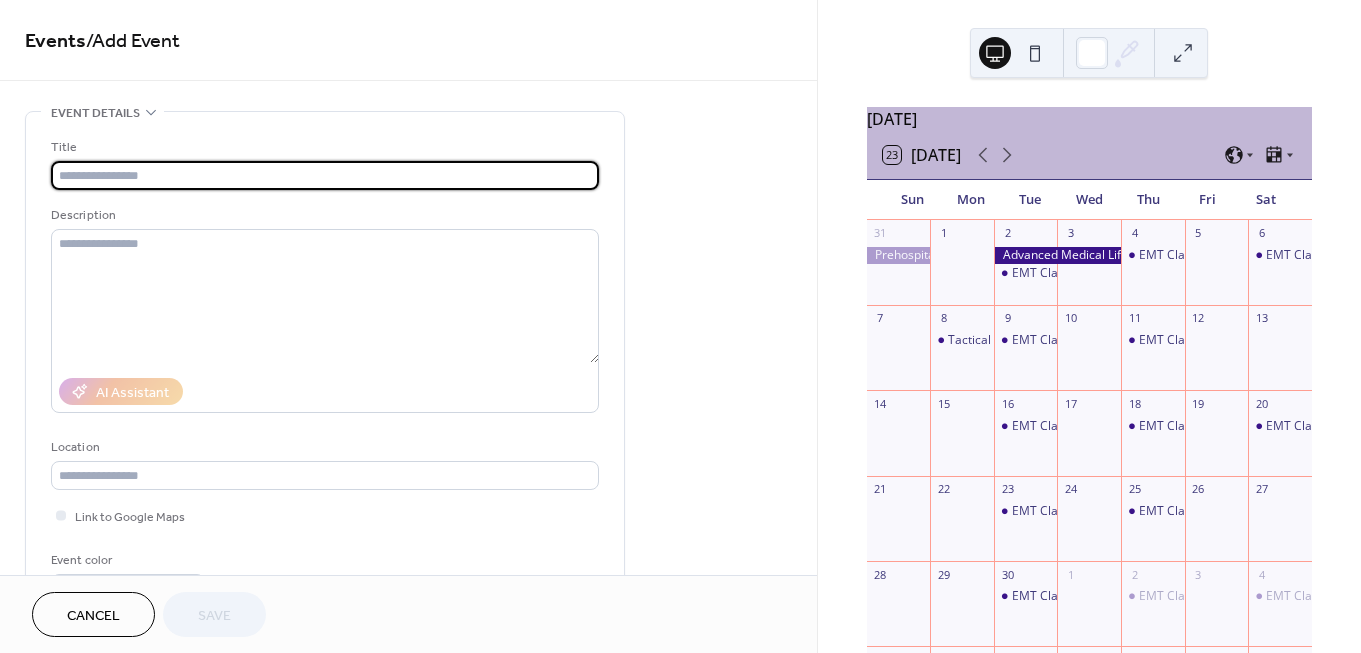 click at bounding box center [325, 175] 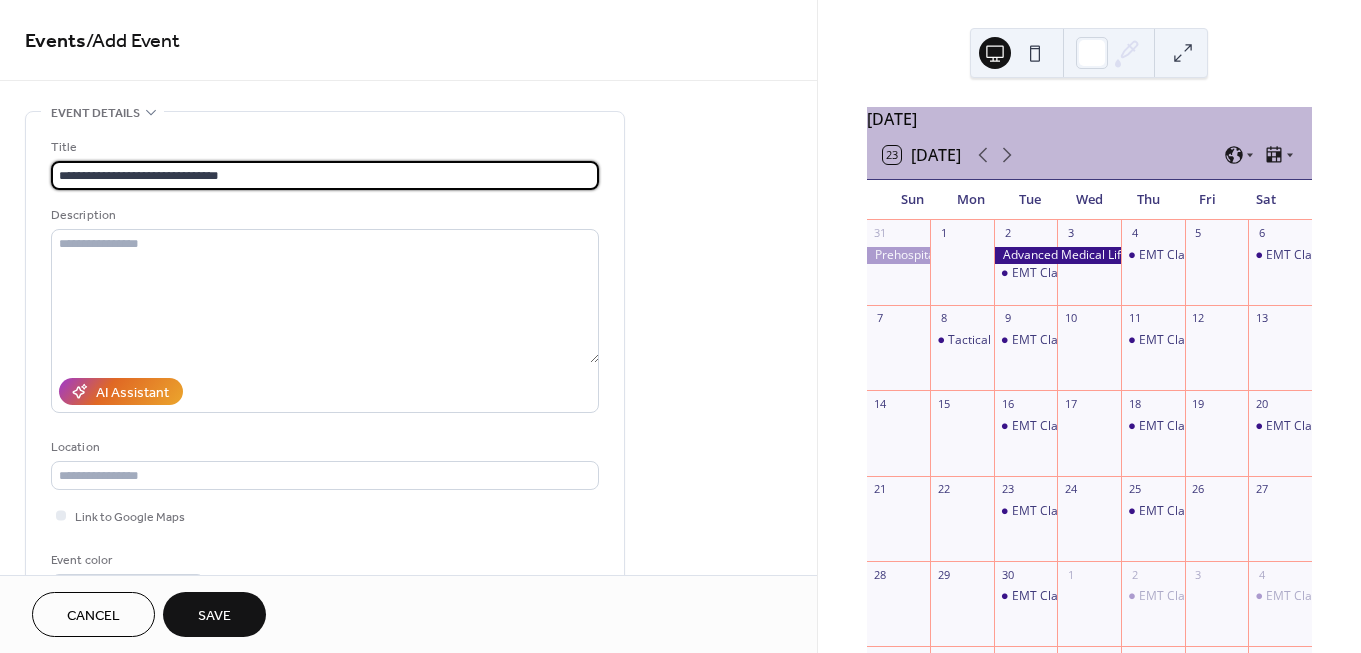 click on "**********" at bounding box center [325, 175] 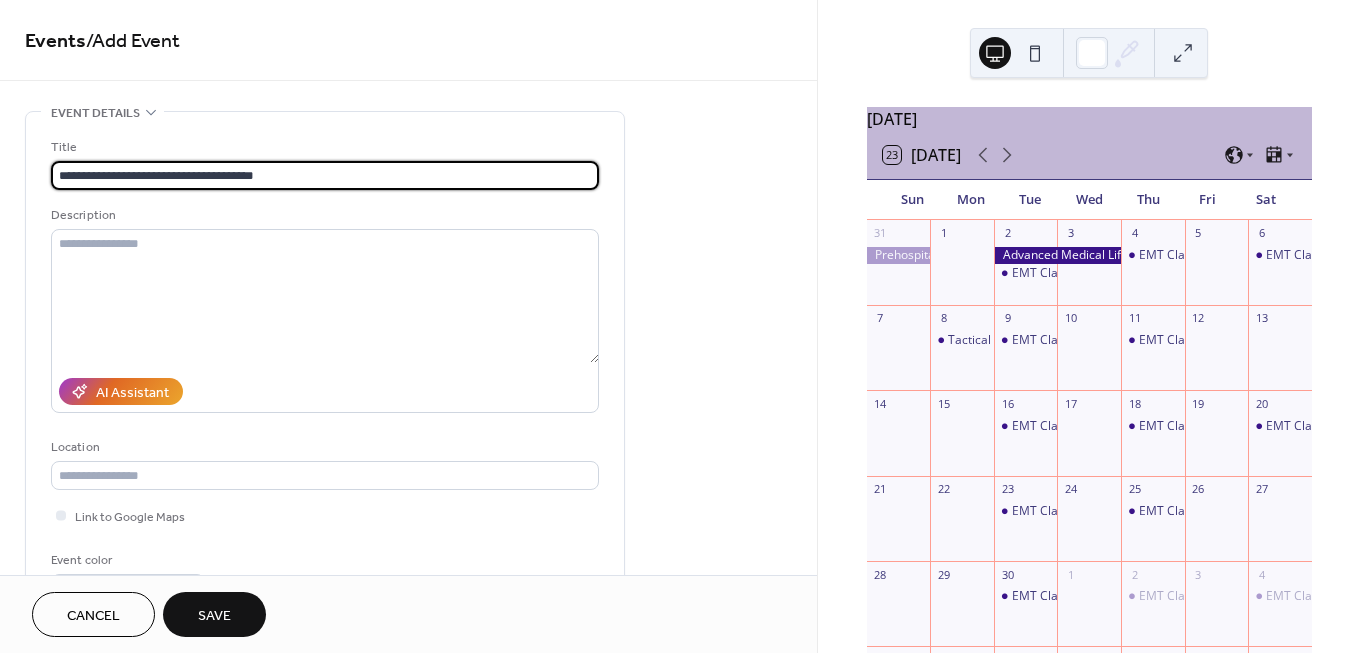 type on "**********" 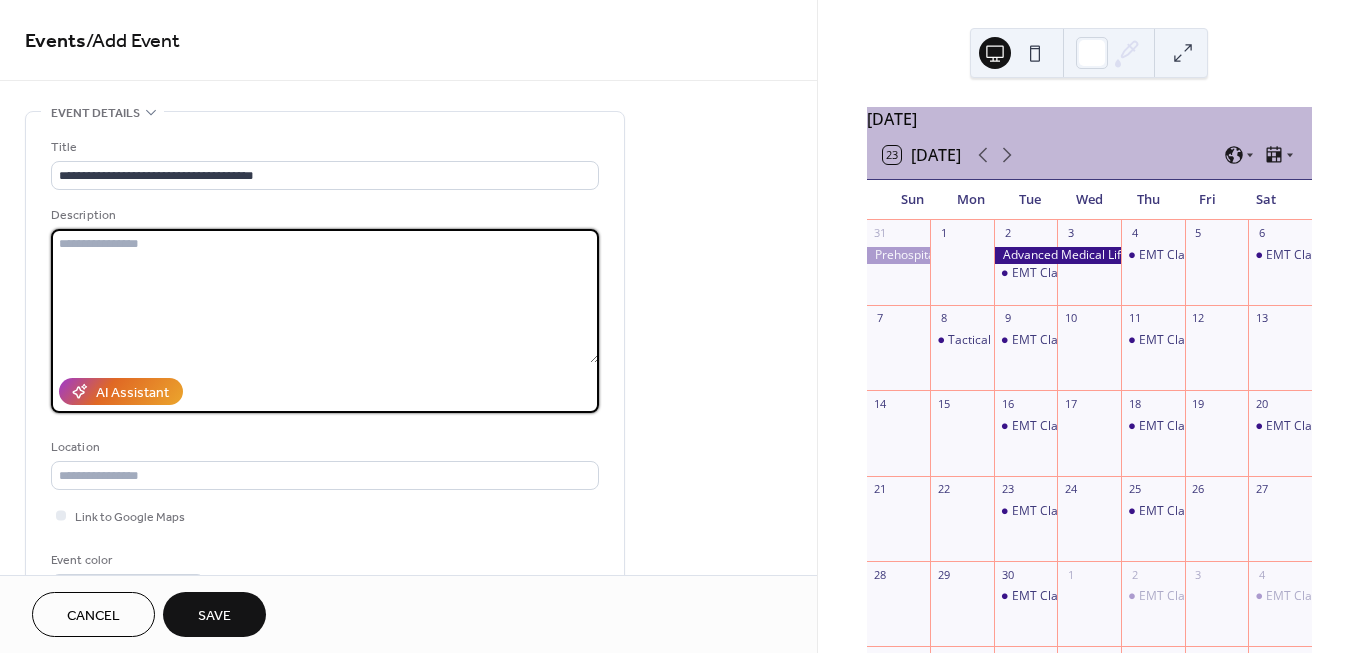 click at bounding box center [325, 296] 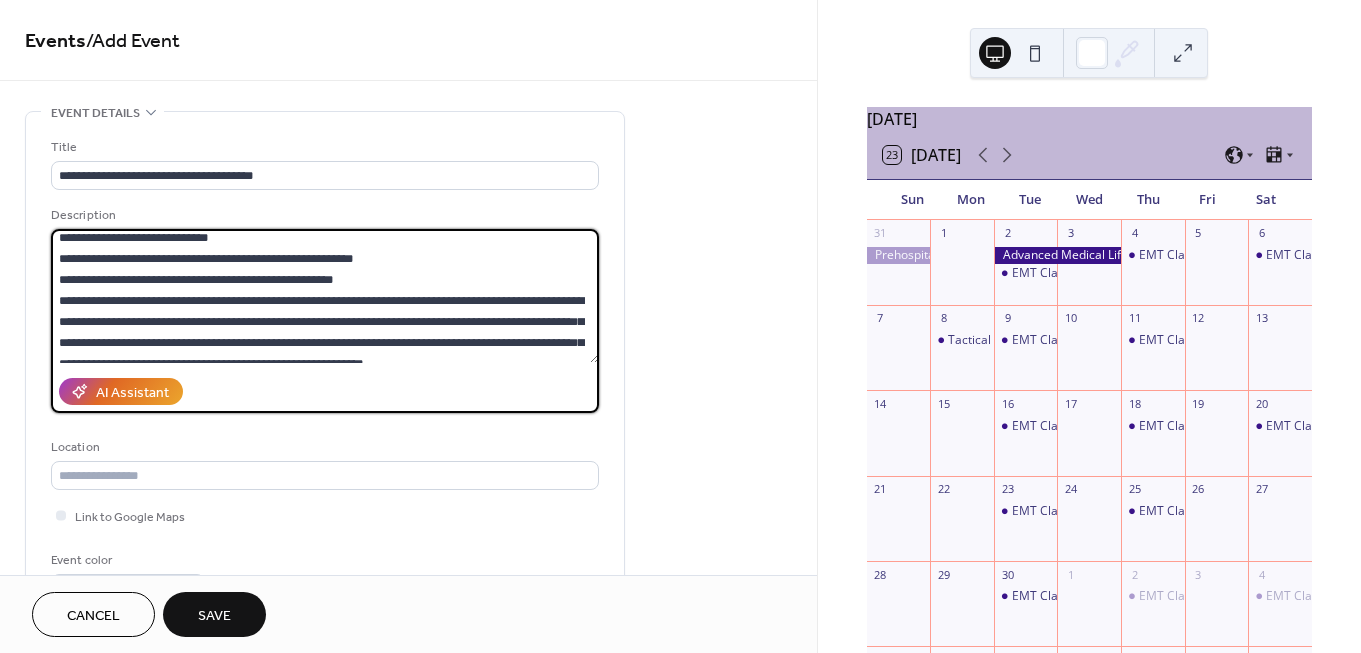 scroll, scrollTop: 361, scrollLeft: 0, axis: vertical 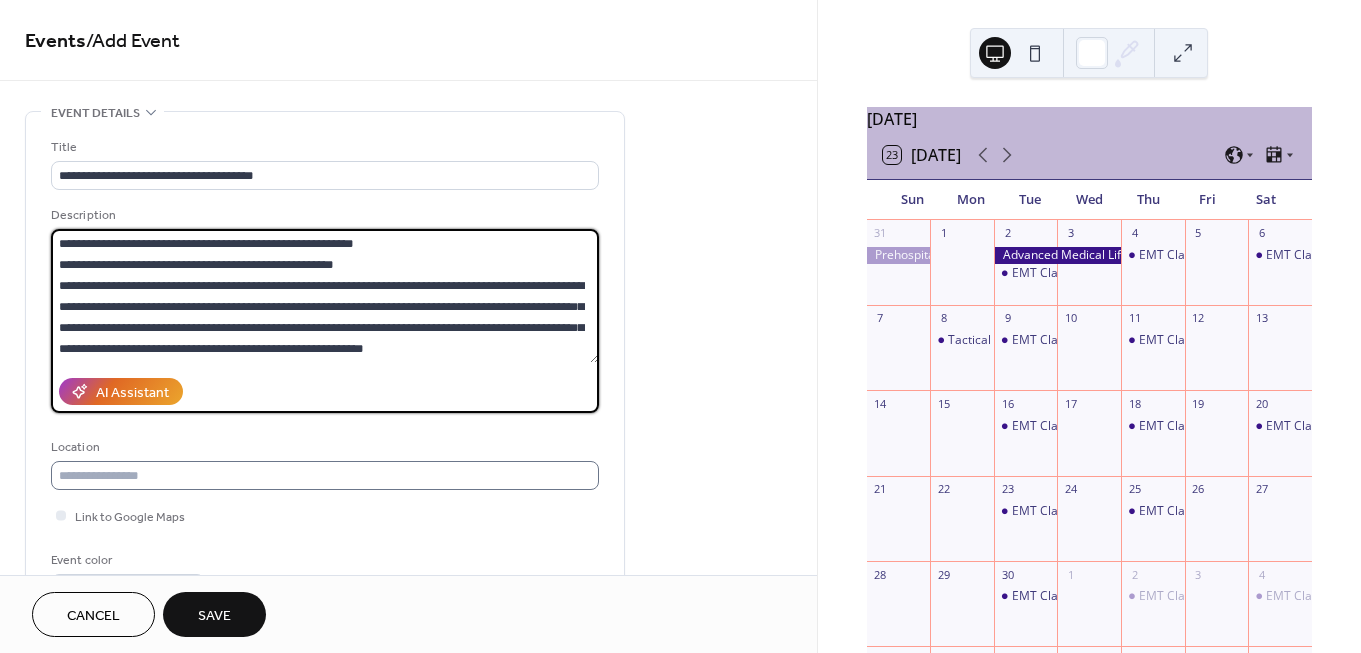 type on "**********" 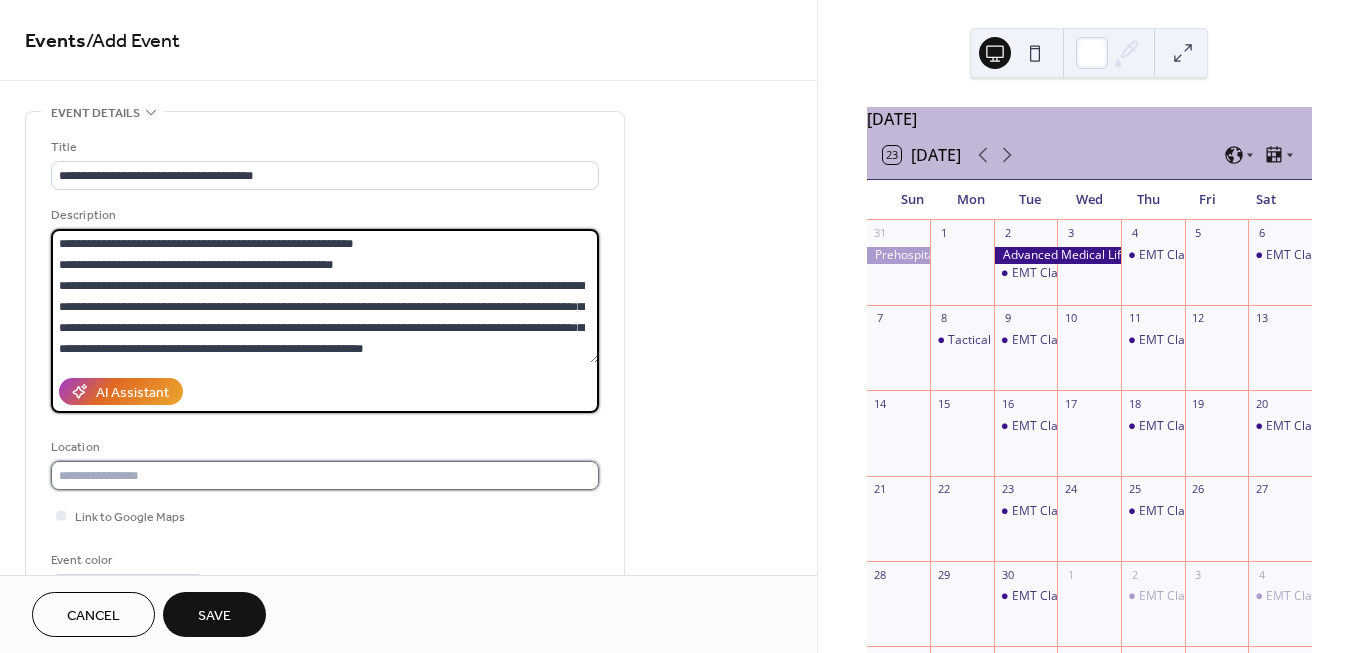 click at bounding box center [325, 475] 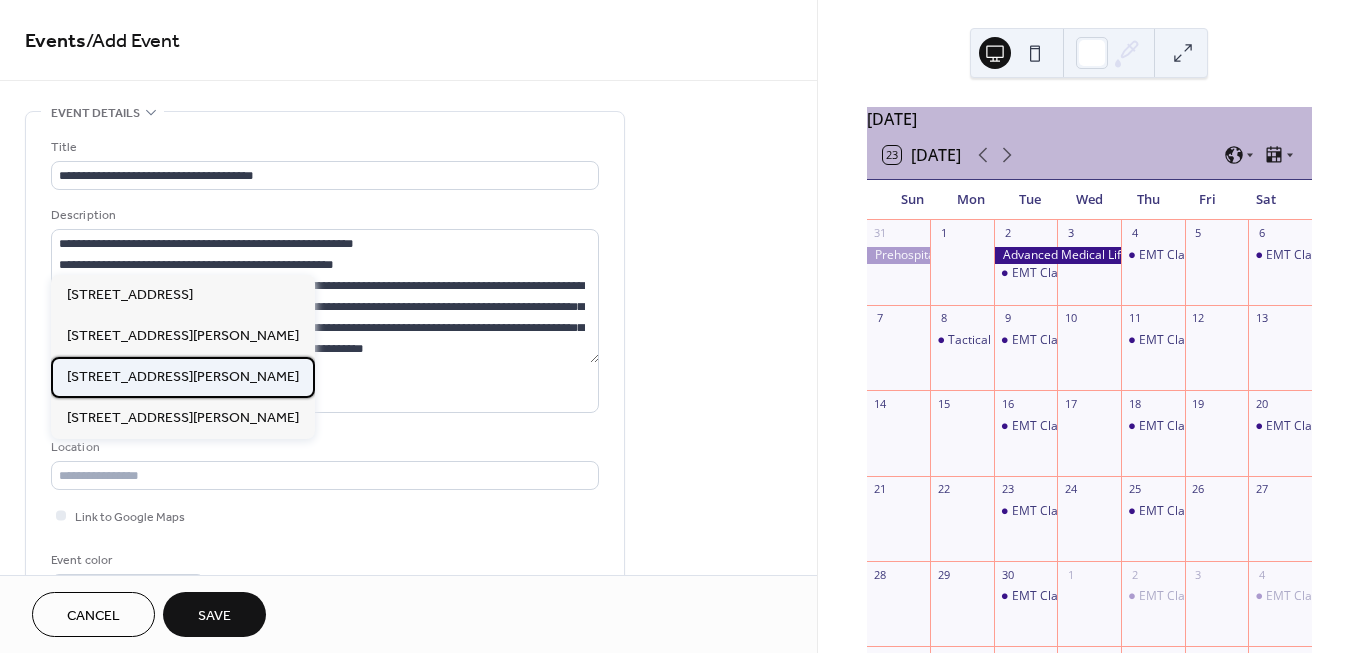 click on "420 Hudgins Rd, Suite 217 Fredericksburg, VA 22408" at bounding box center (183, 377) 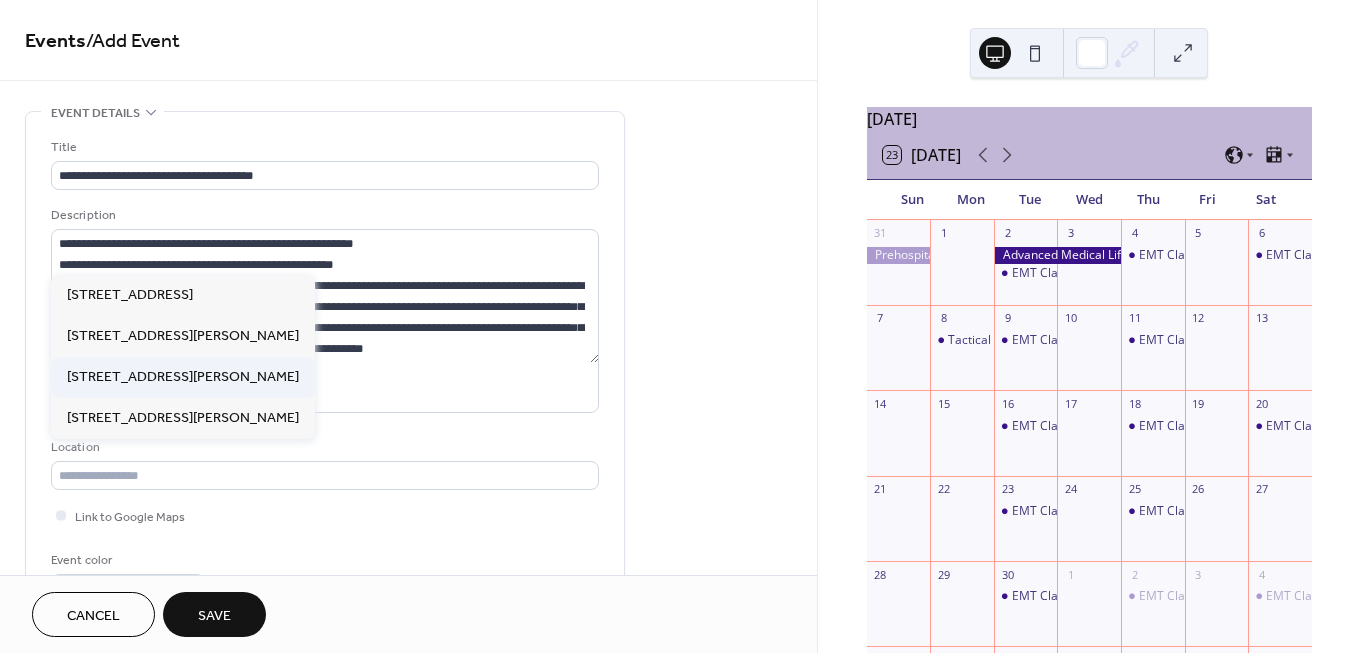 type on "**********" 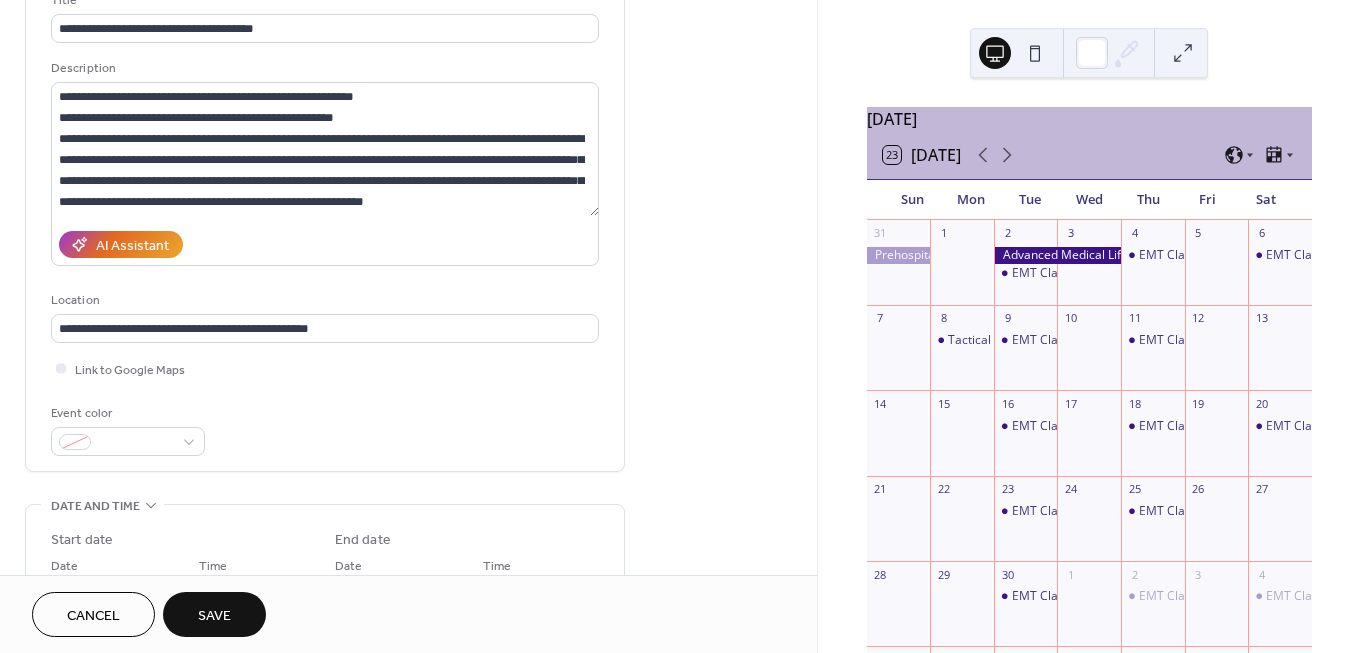 scroll, scrollTop: 148, scrollLeft: 0, axis: vertical 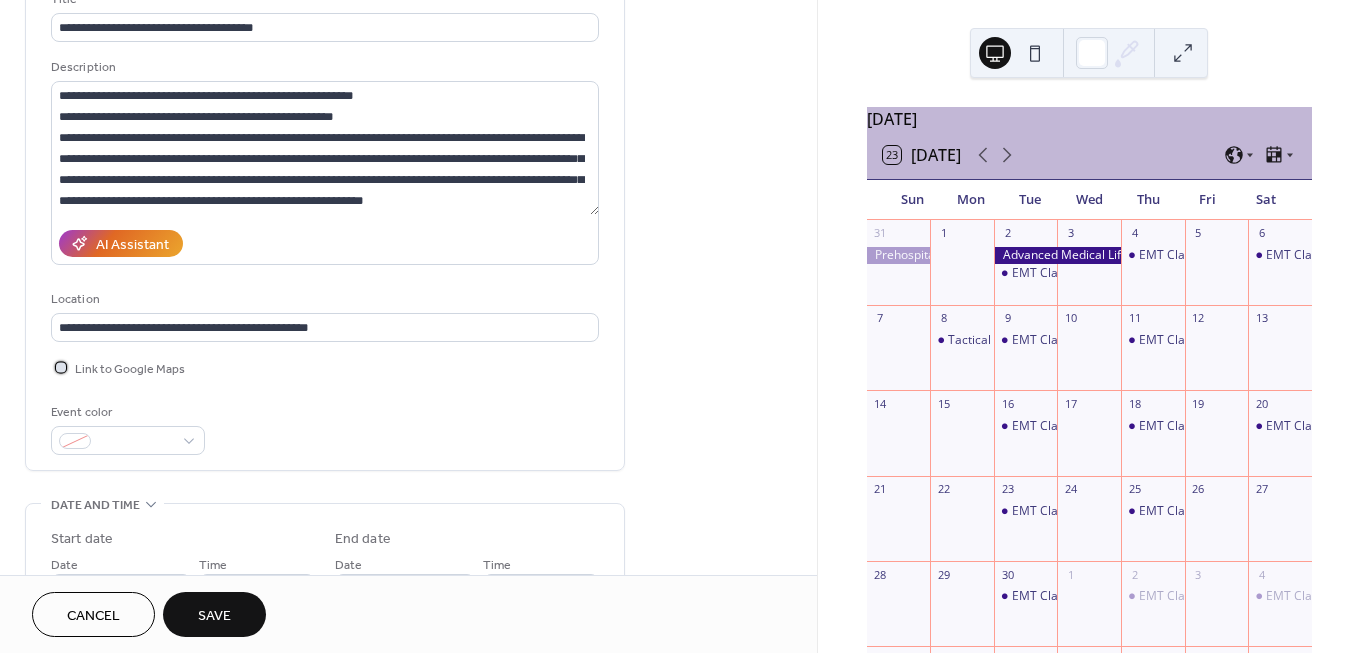 click at bounding box center [61, 367] 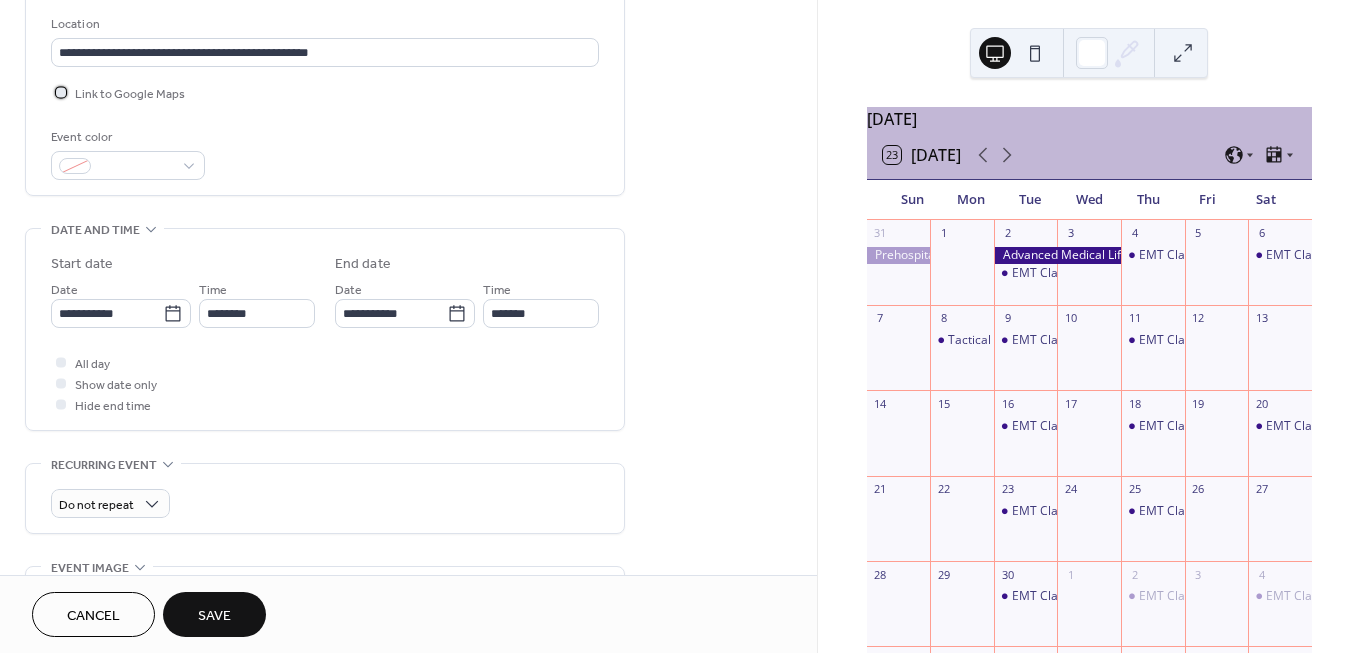 scroll, scrollTop: 436, scrollLeft: 0, axis: vertical 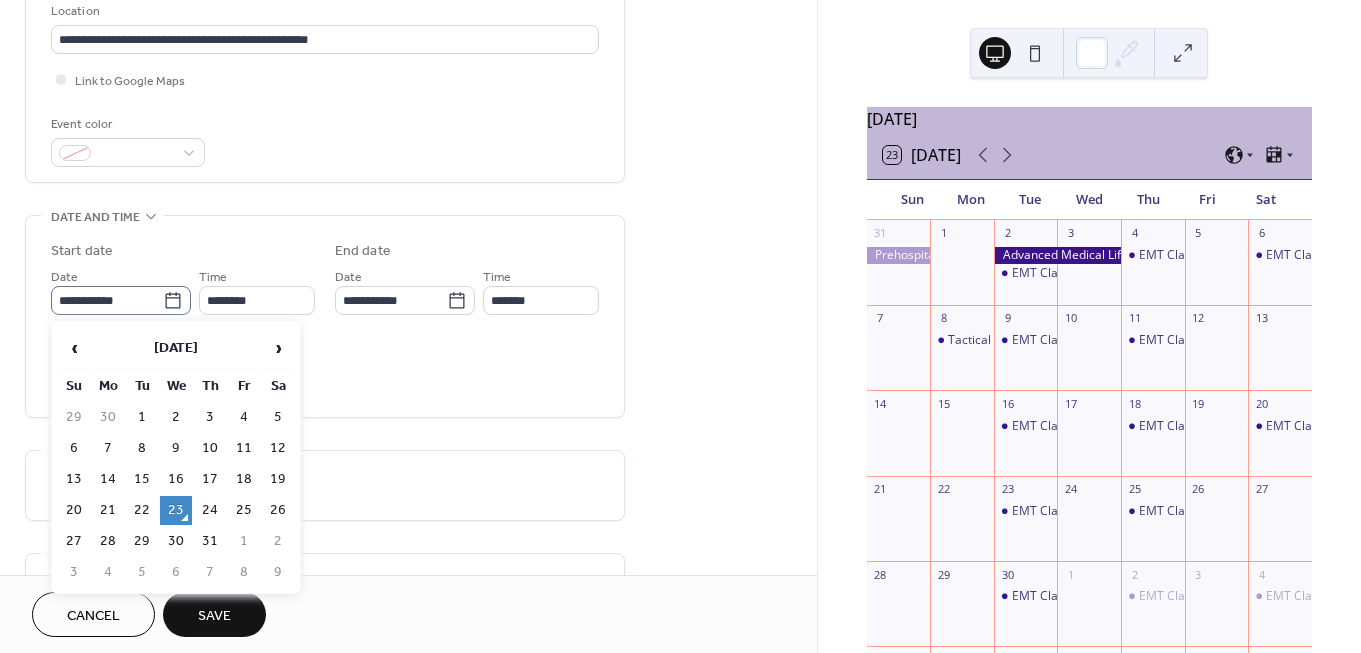 click 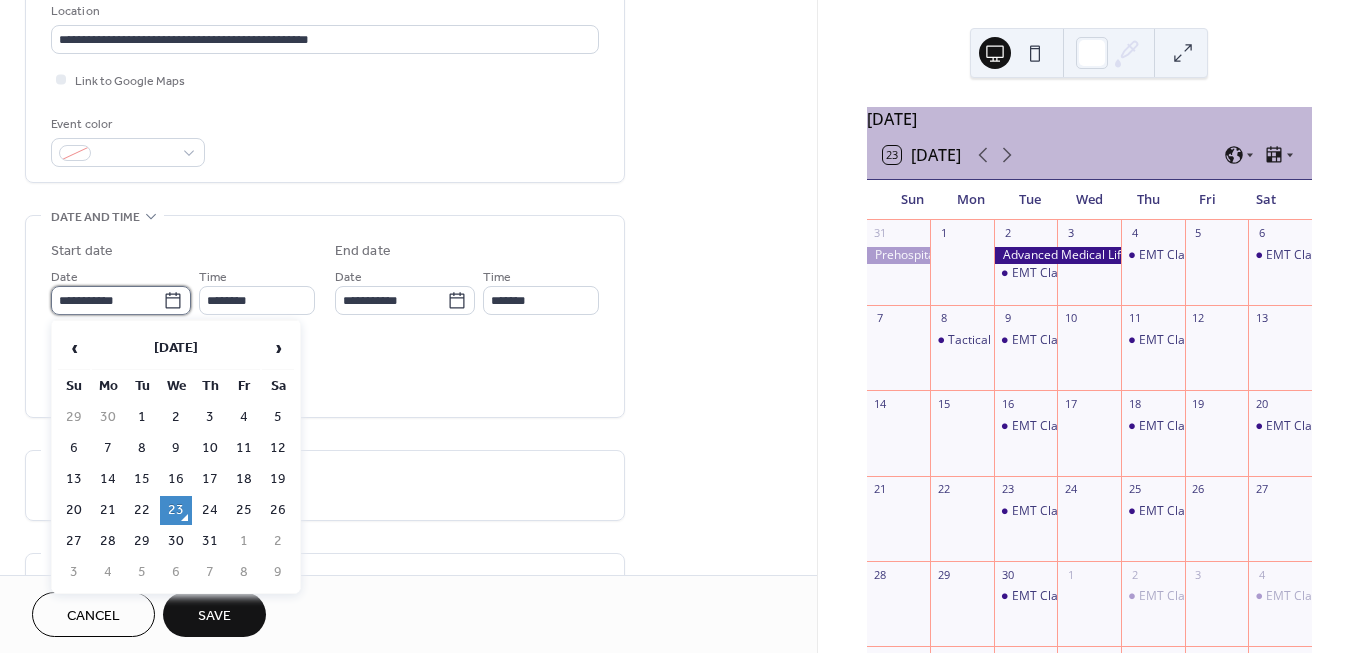 click on "**********" at bounding box center (107, 300) 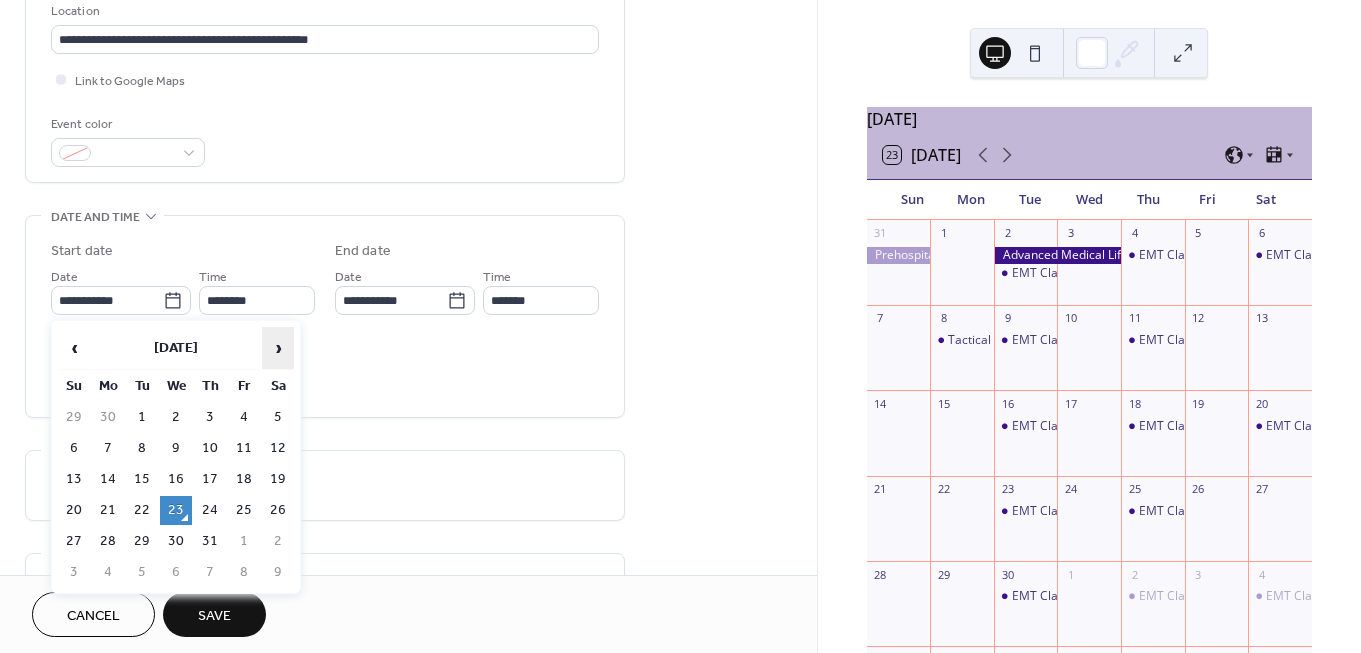 click on "›" at bounding box center (278, 348) 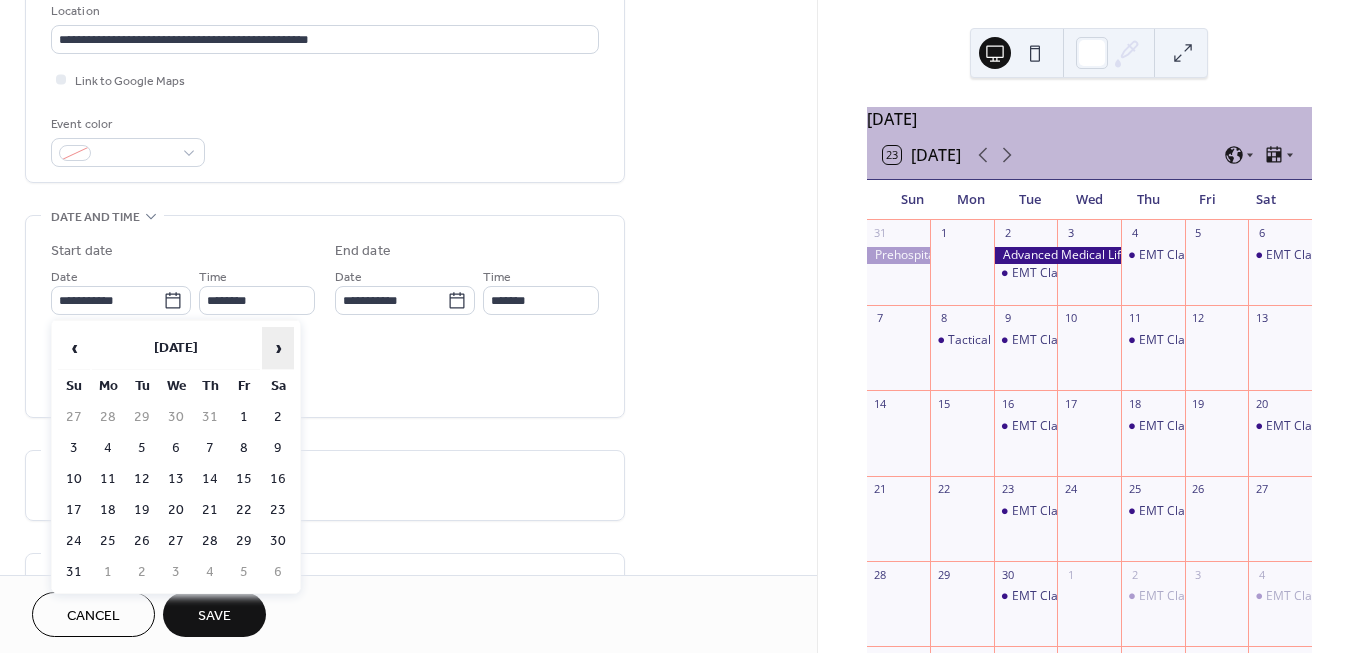 click on "›" at bounding box center [278, 348] 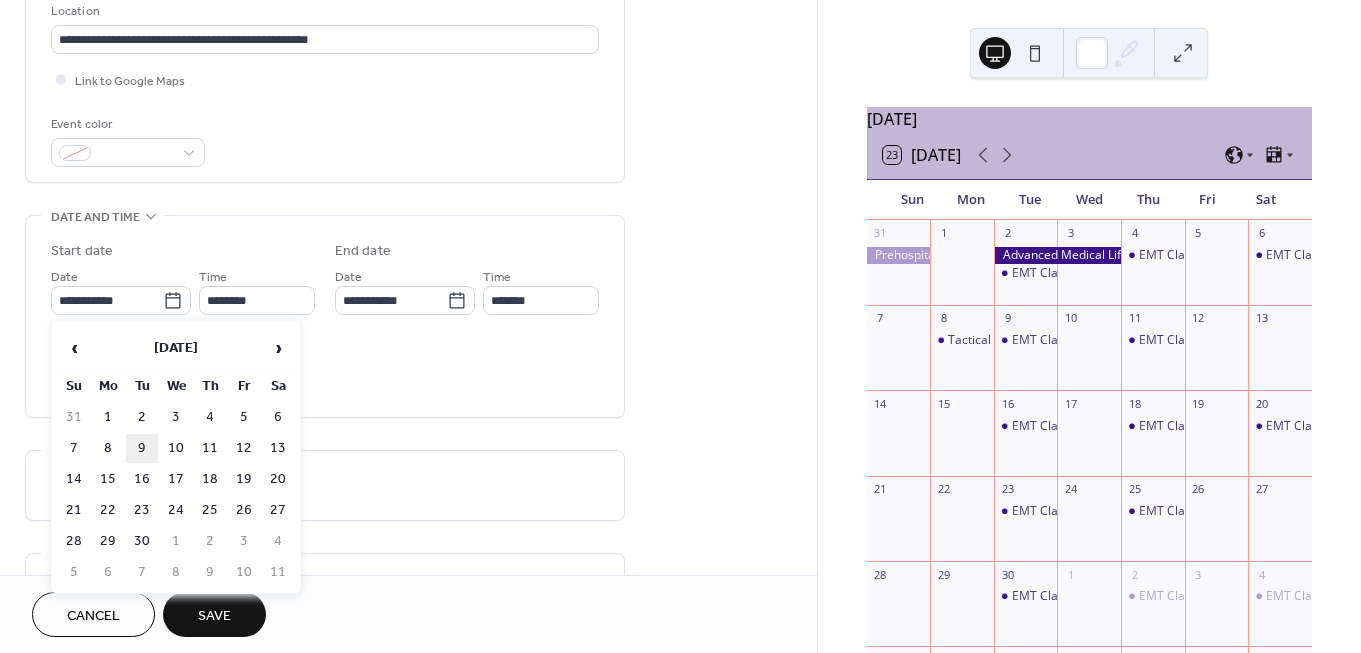 click on "9" at bounding box center [142, 448] 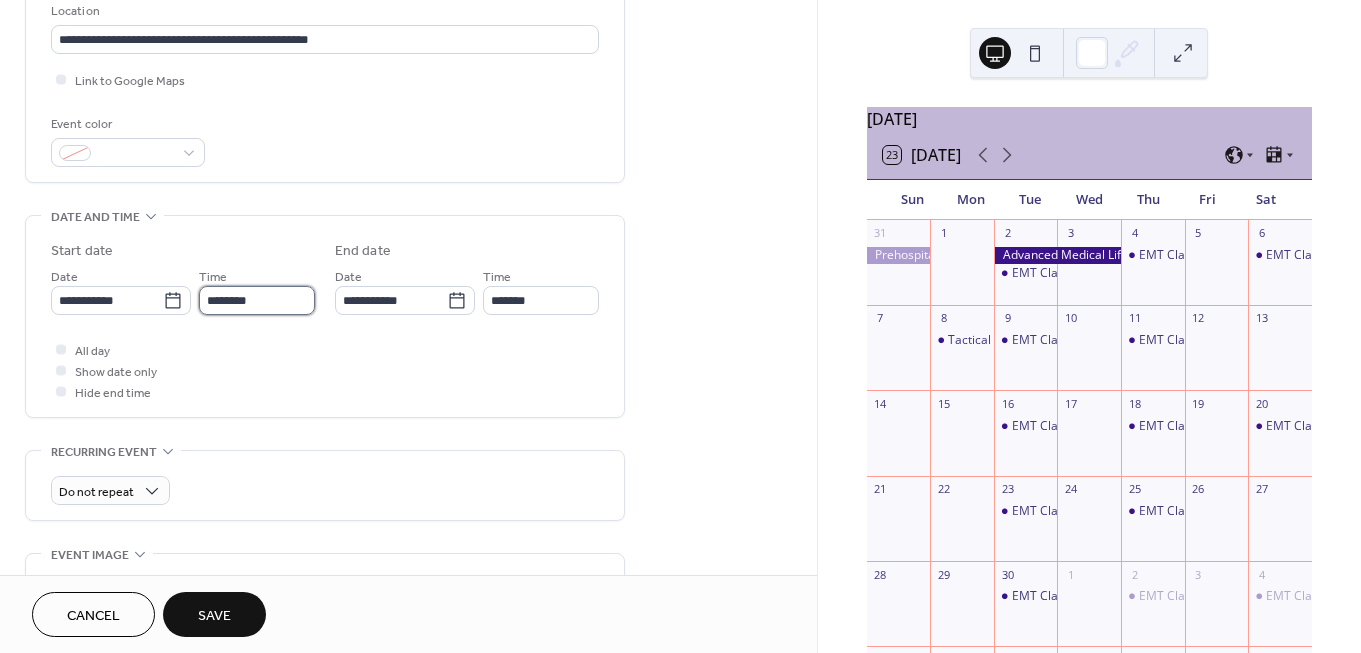 click on "********" at bounding box center (257, 300) 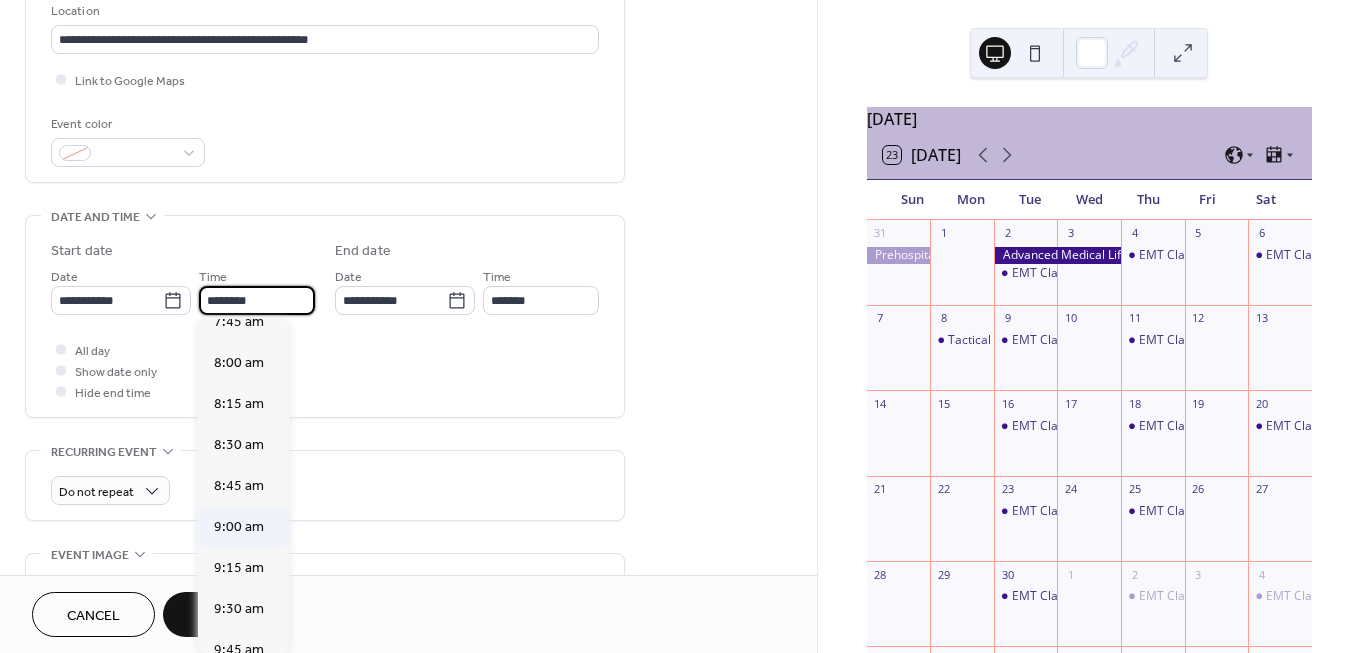 scroll, scrollTop: 1286, scrollLeft: 0, axis: vertical 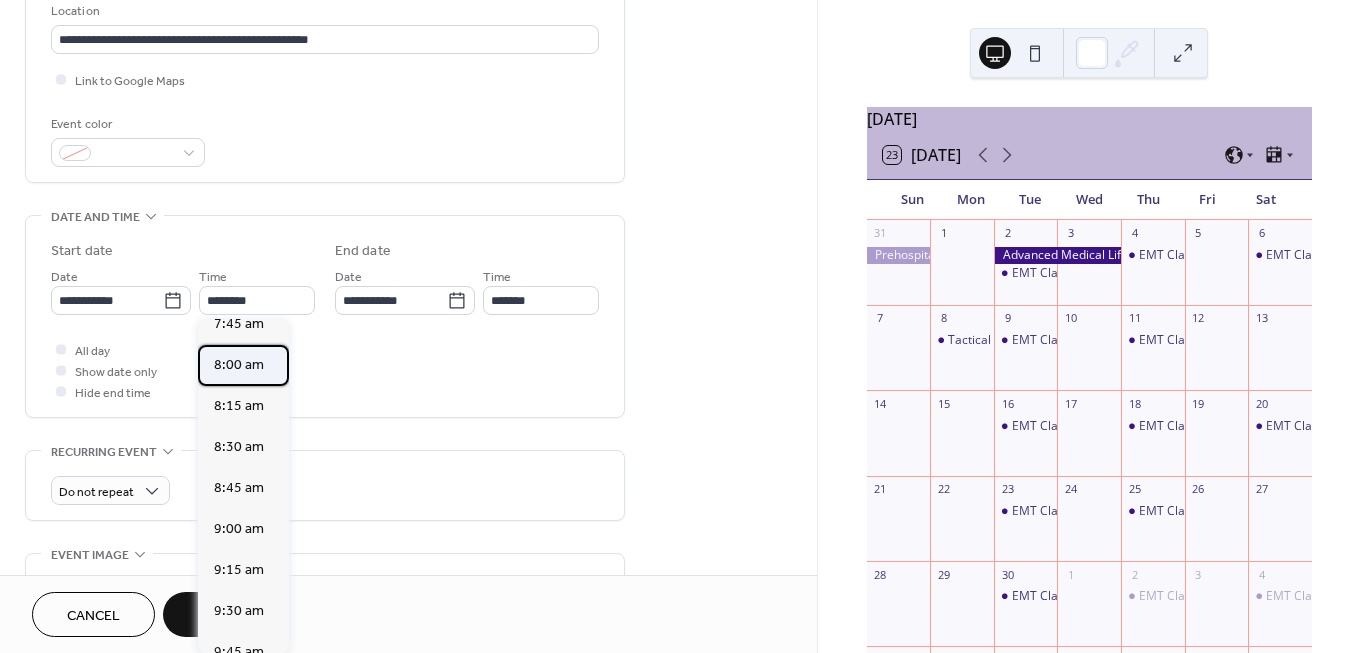 click on "8:00 am" at bounding box center (243, 365) 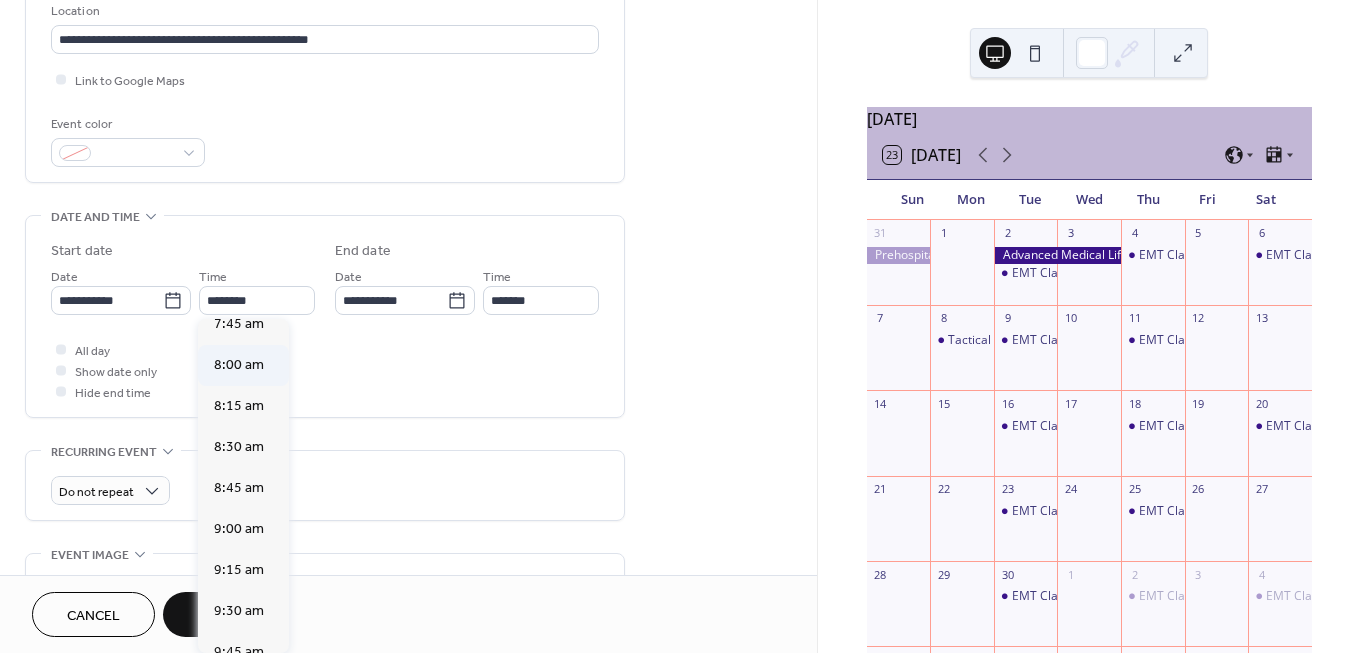 type on "*******" 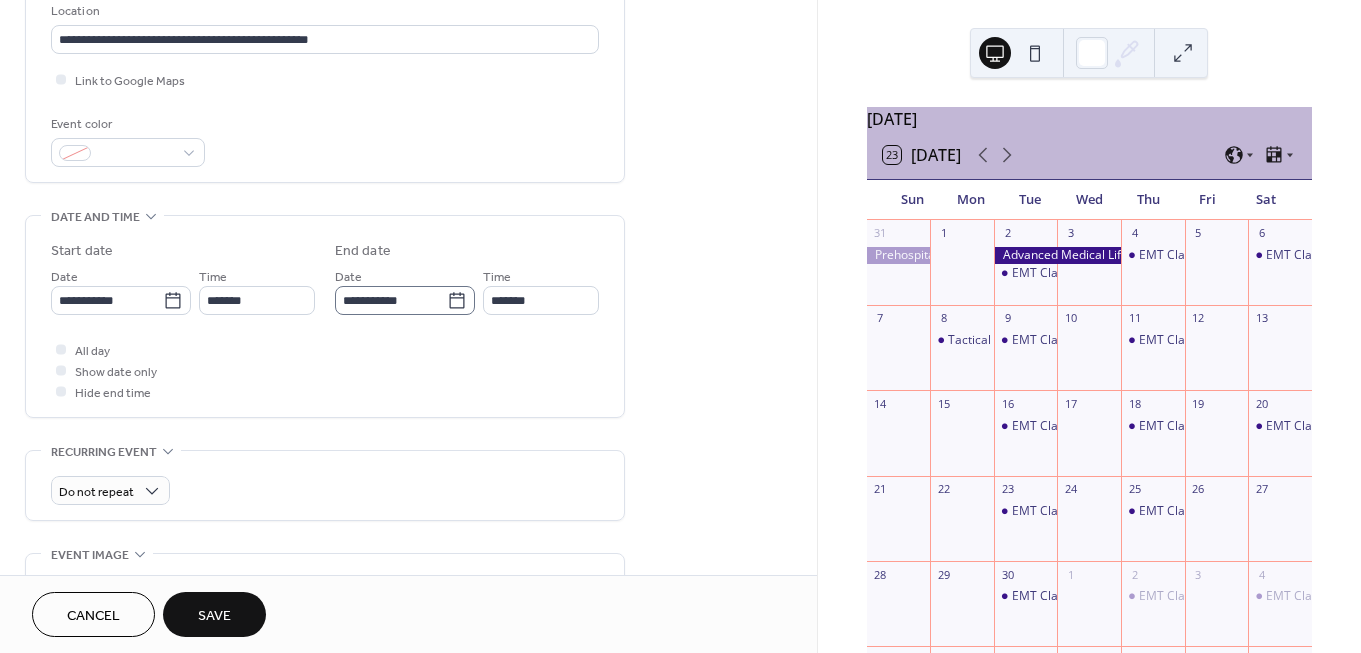 click 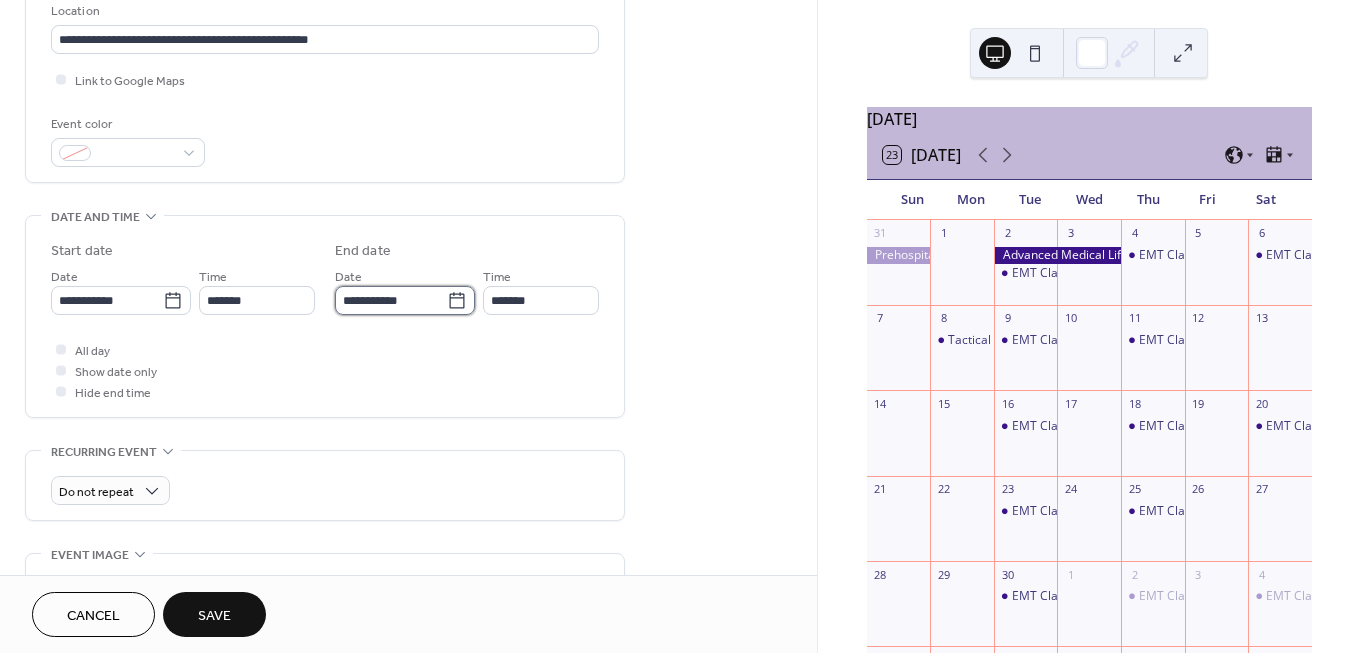 click on "**********" at bounding box center (391, 300) 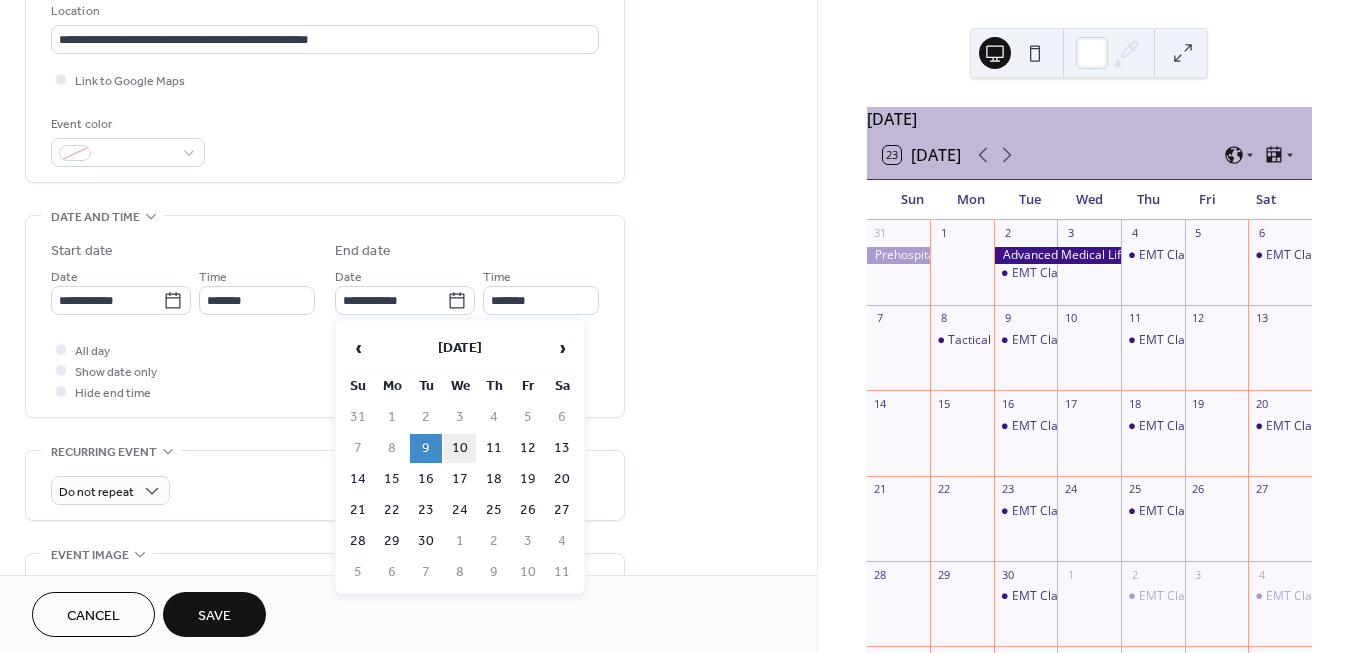 click on "10" at bounding box center [460, 448] 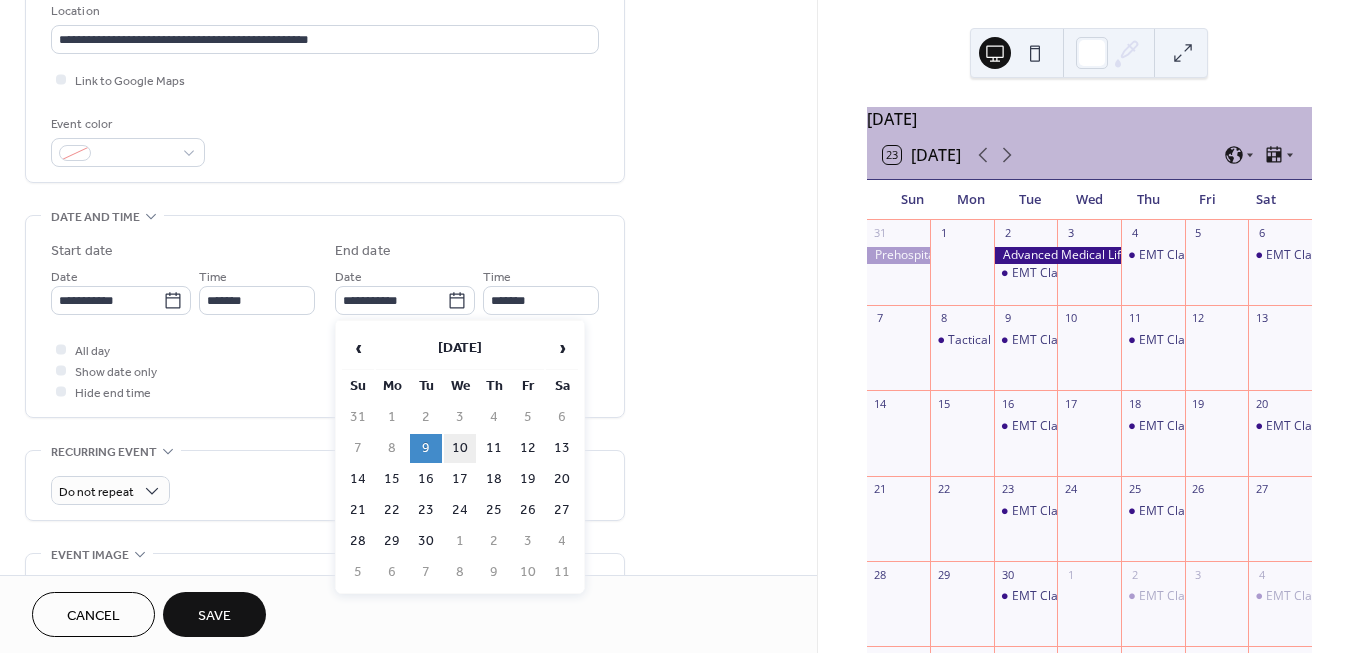 type on "**********" 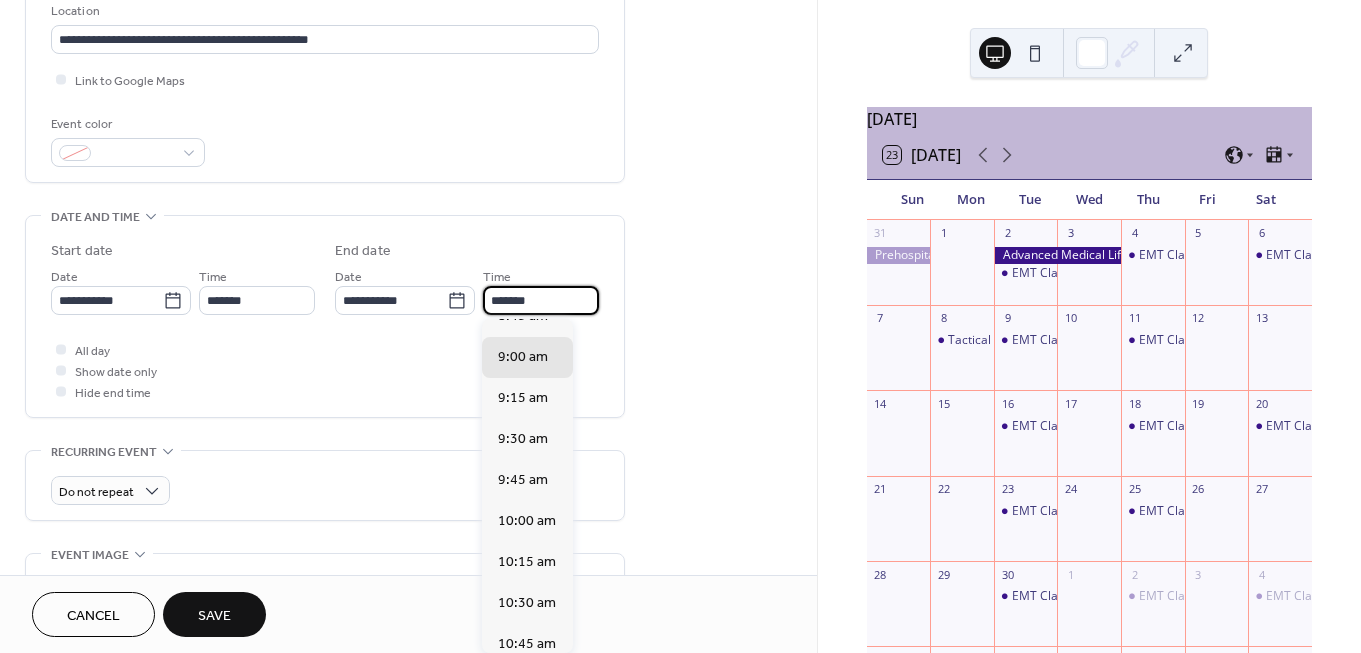 click on "*******" at bounding box center (541, 300) 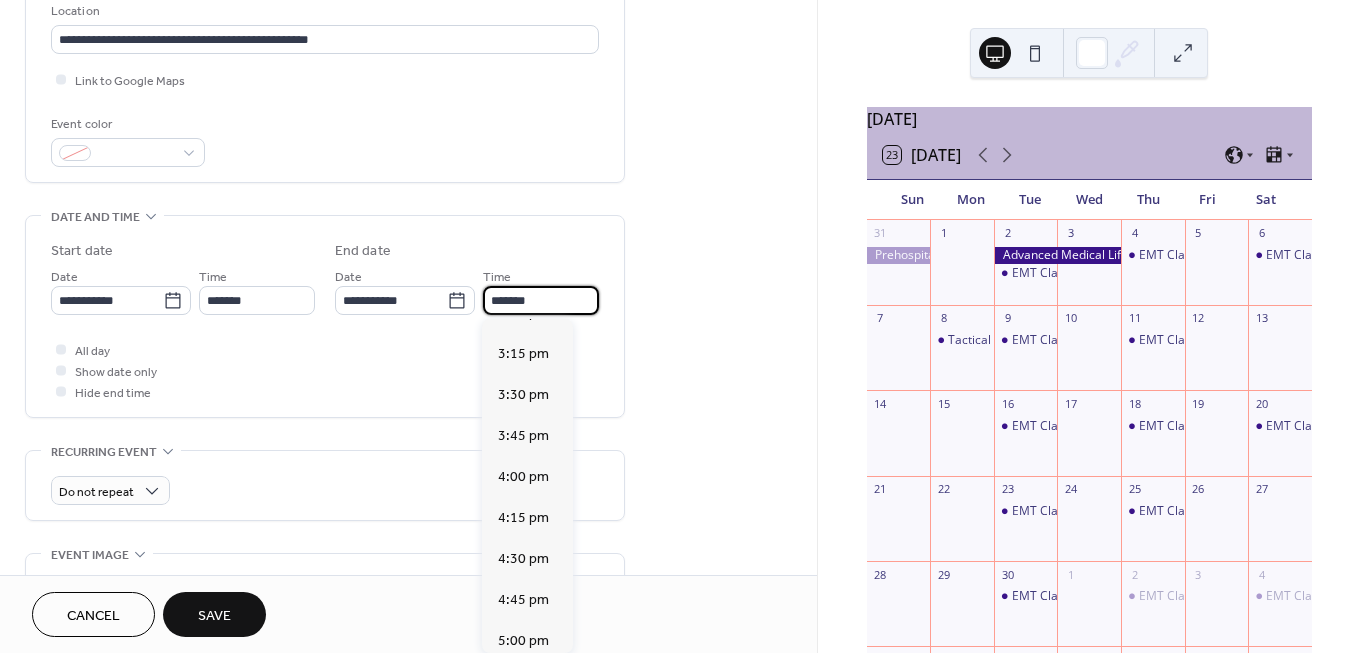 scroll, scrollTop: 2493, scrollLeft: 0, axis: vertical 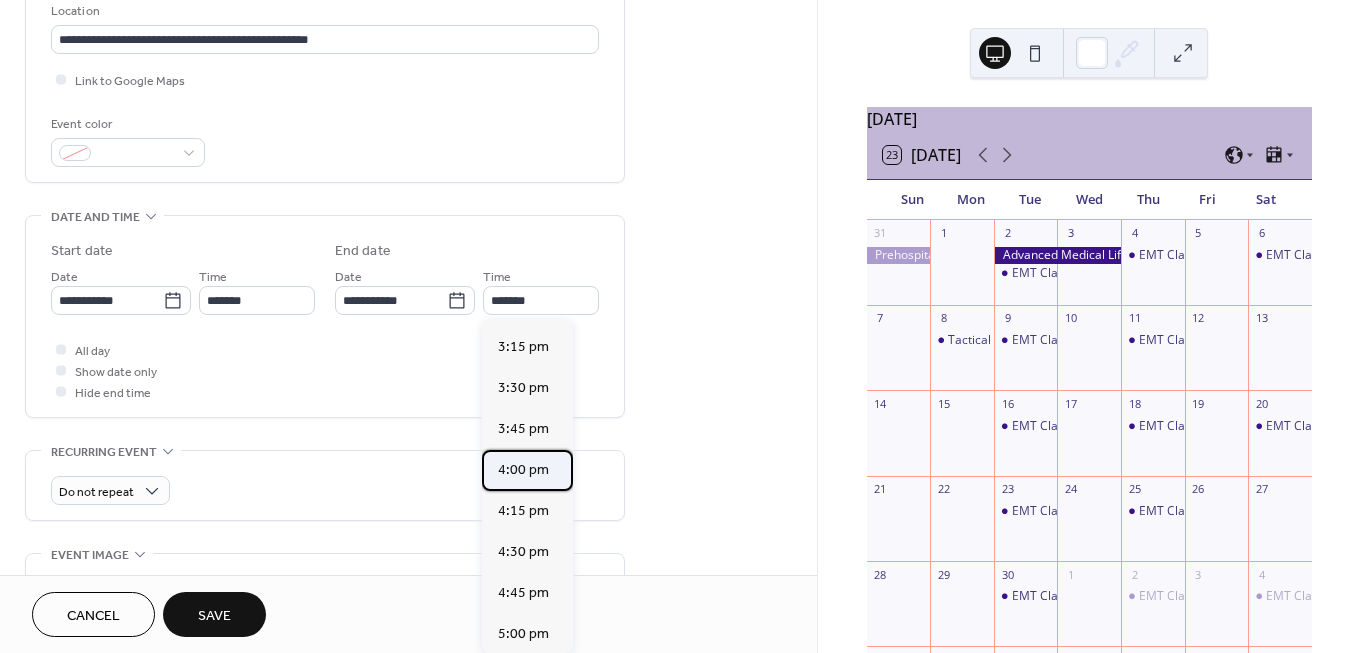 click on "4:00 pm" at bounding box center [523, 470] 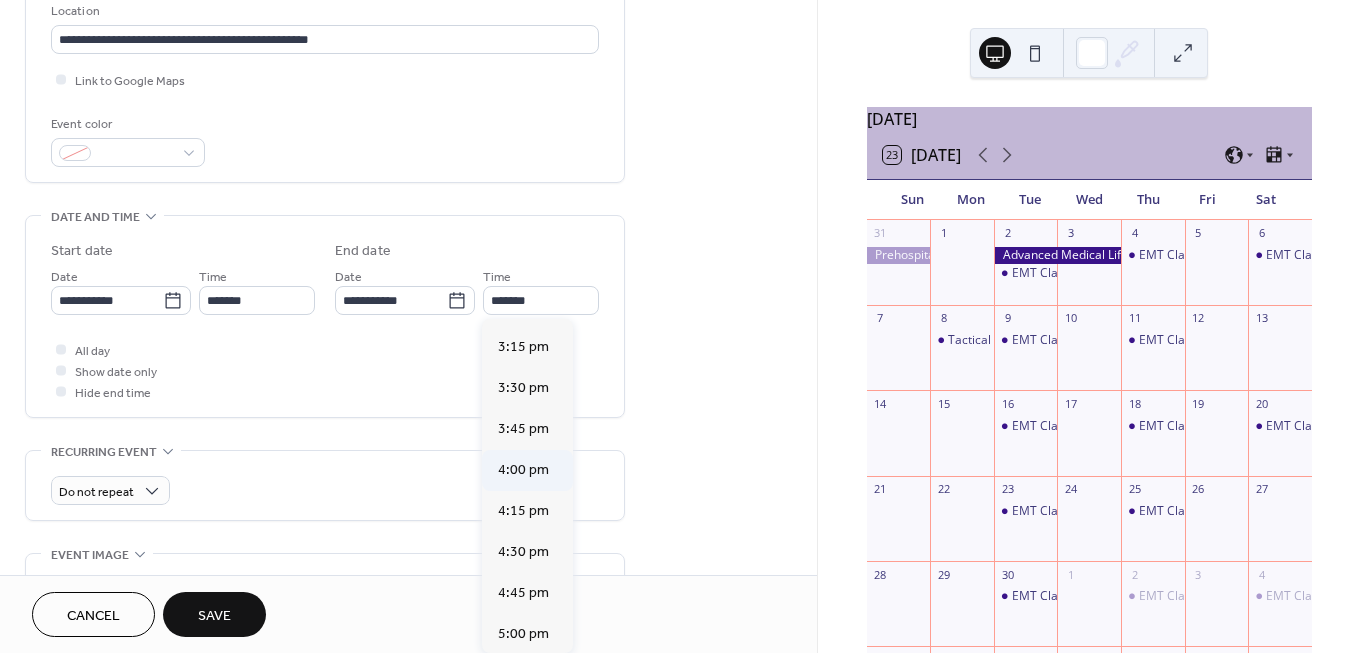 type on "*******" 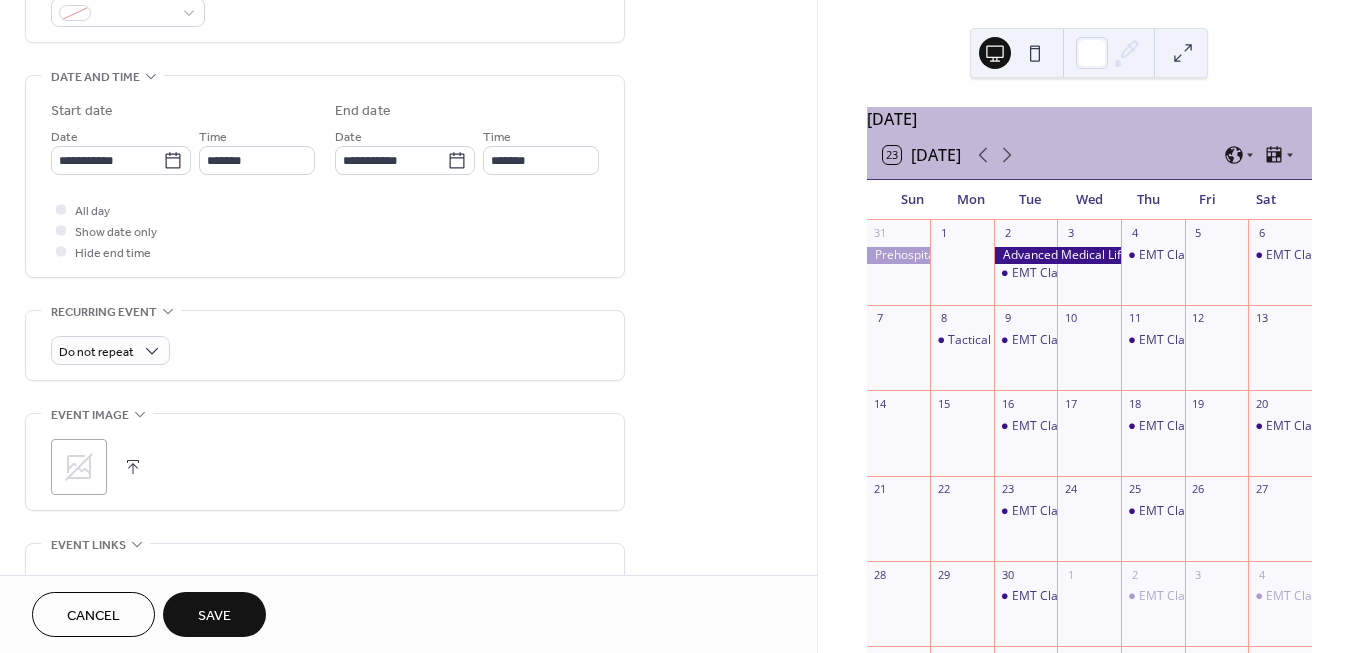 scroll, scrollTop: 579, scrollLeft: 0, axis: vertical 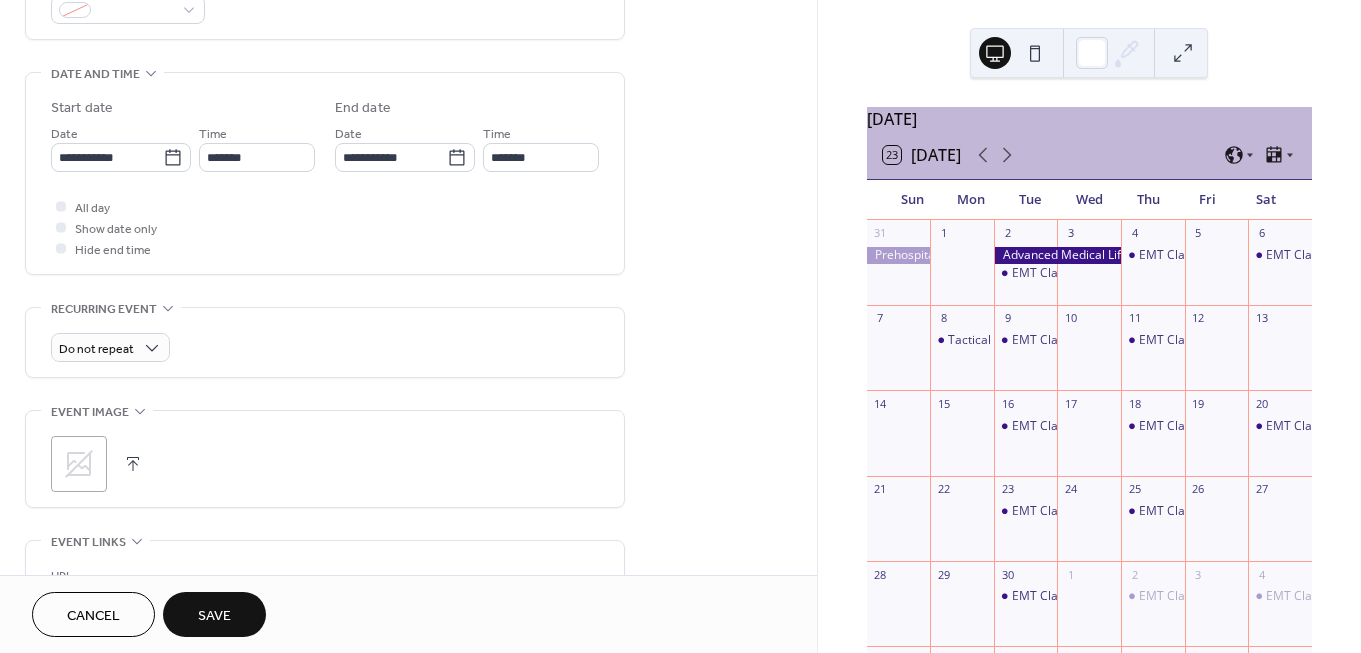 click 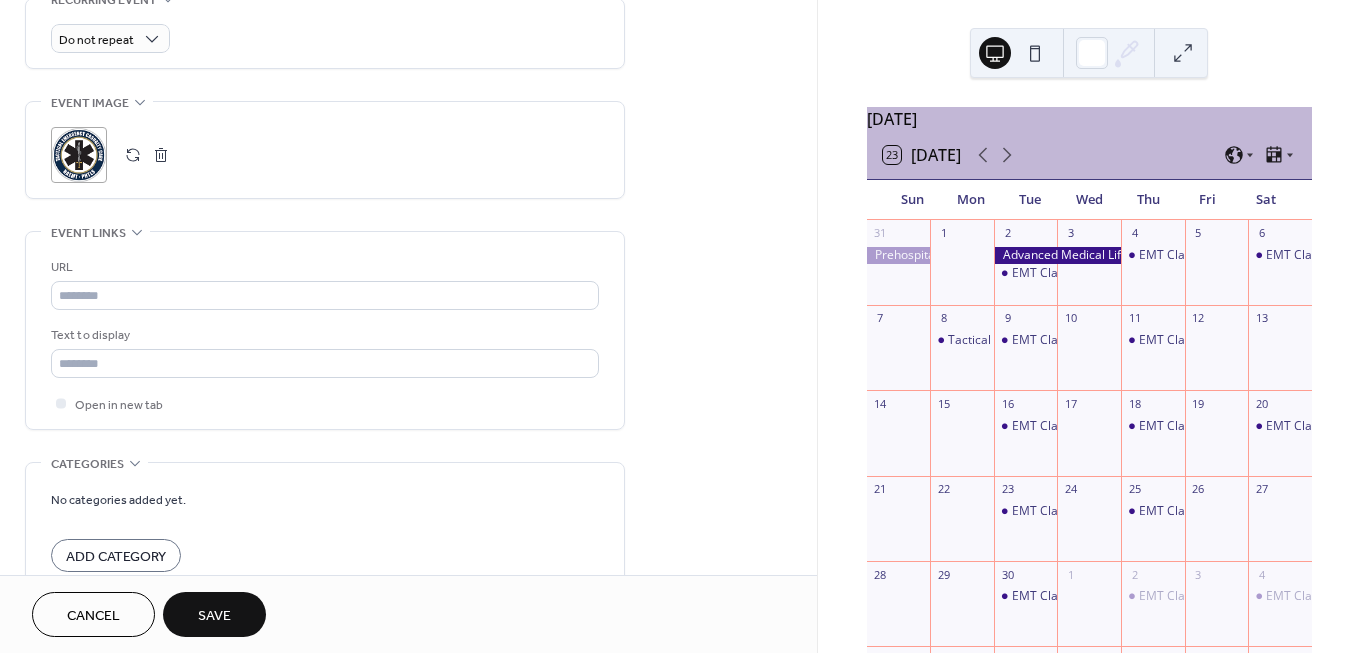 scroll, scrollTop: 931, scrollLeft: 0, axis: vertical 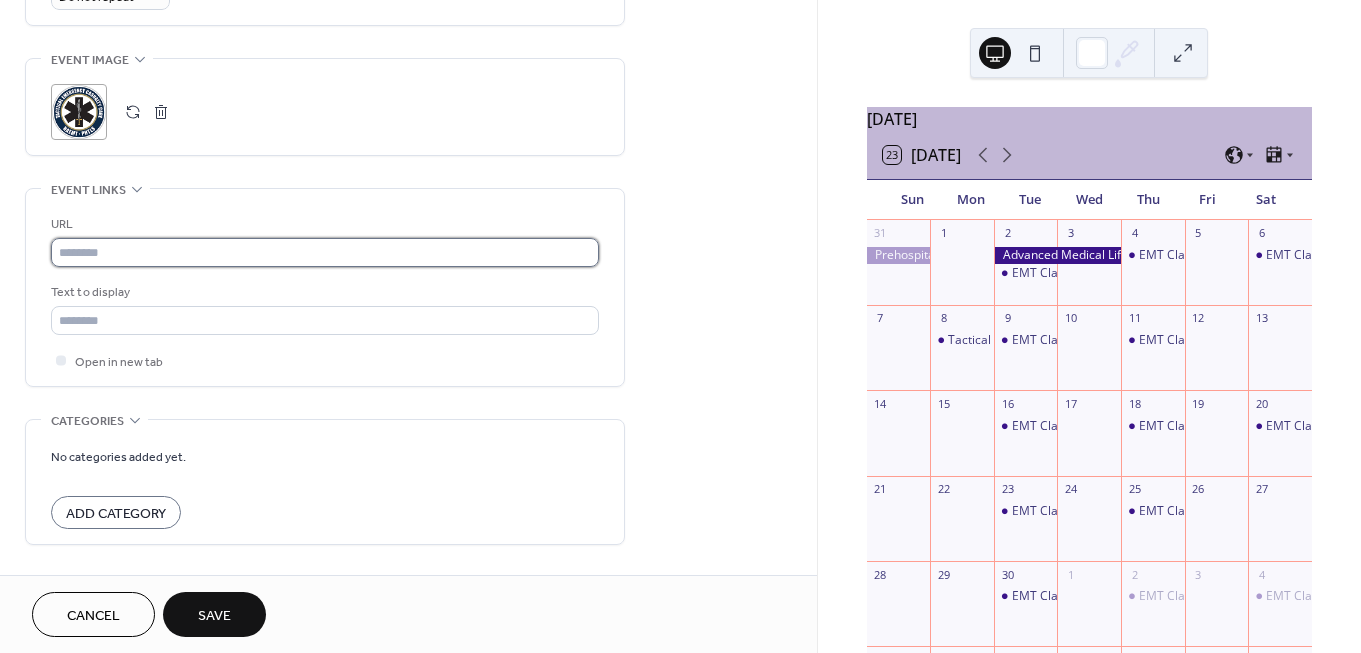 click at bounding box center (325, 252) 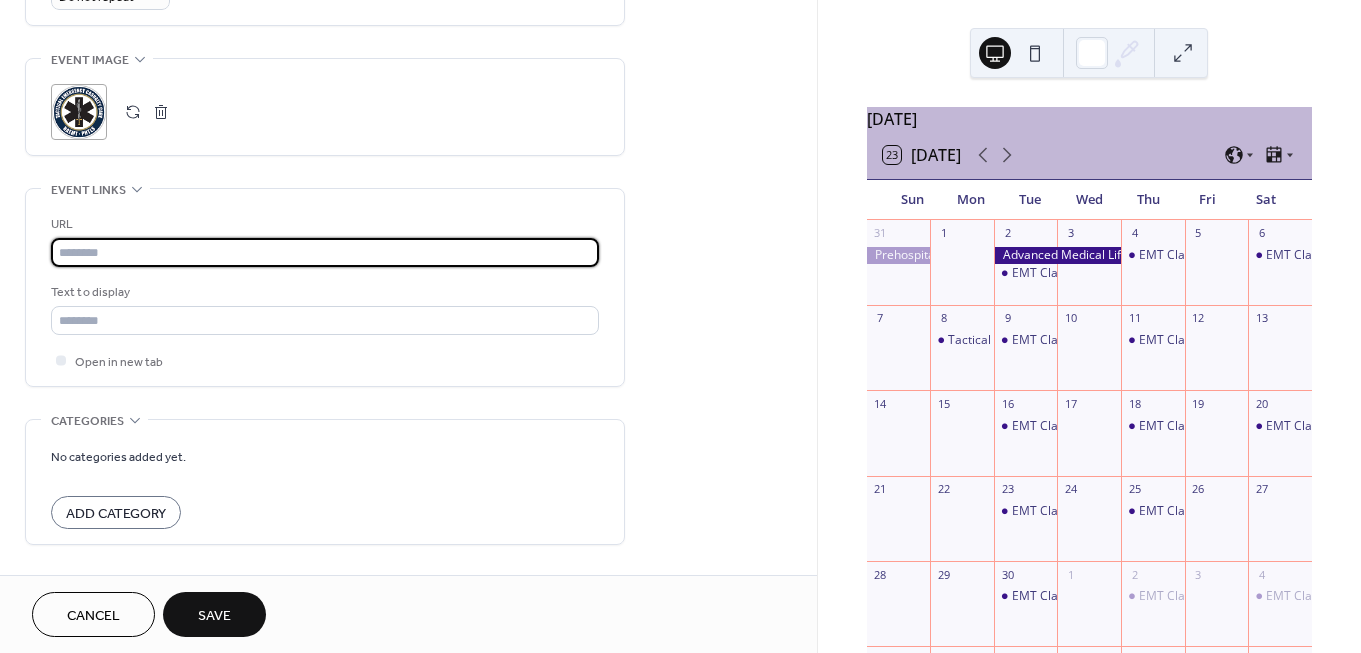 paste on "**********" 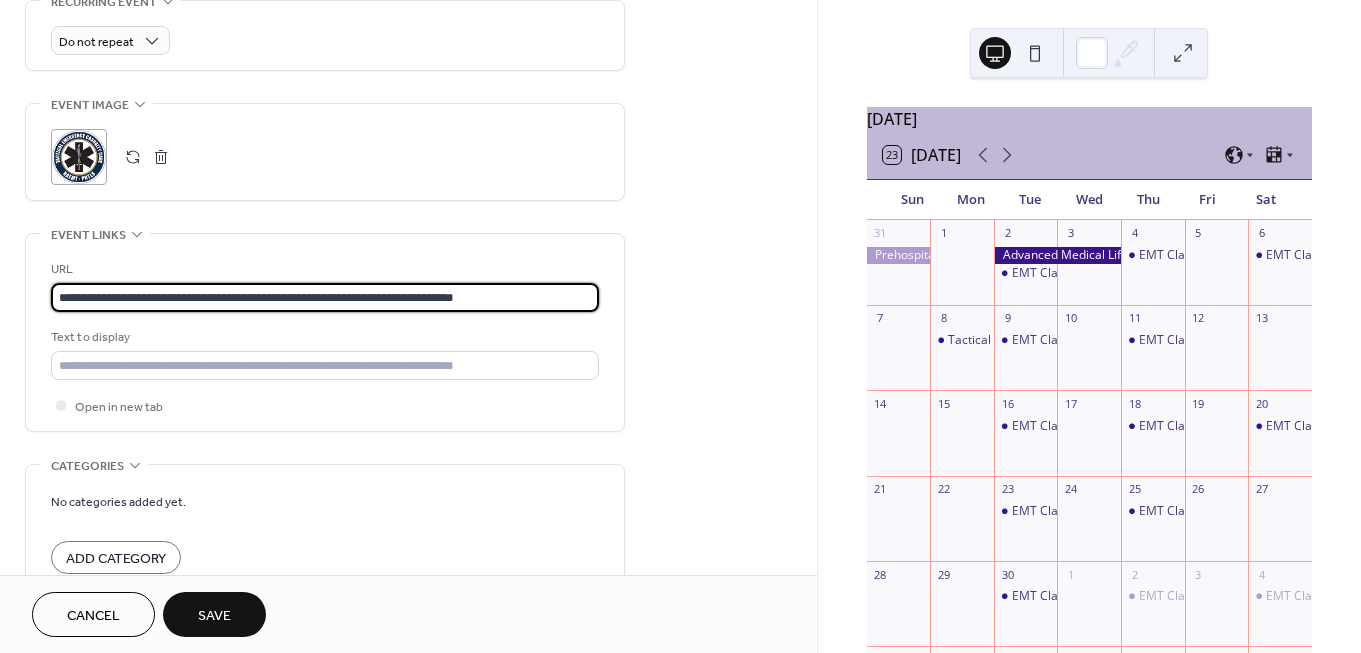 scroll, scrollTop: 938, scrollLeft: 0, axis: vertical 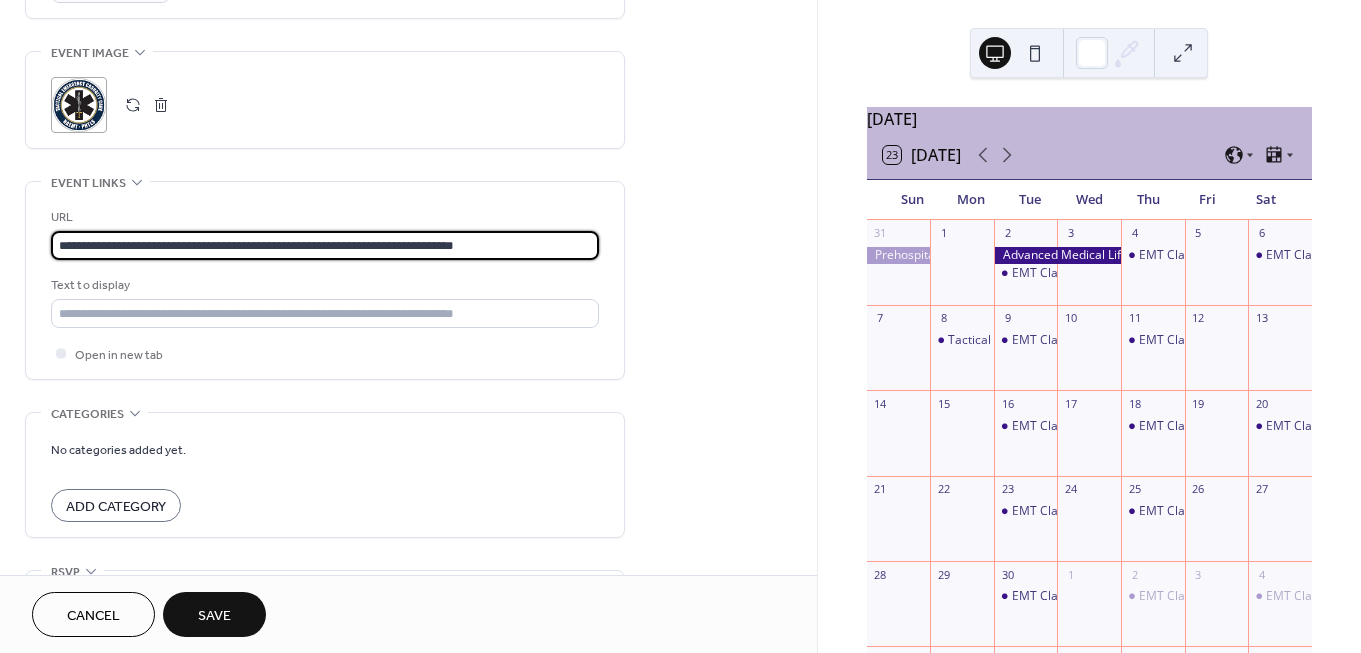 type on "**********" 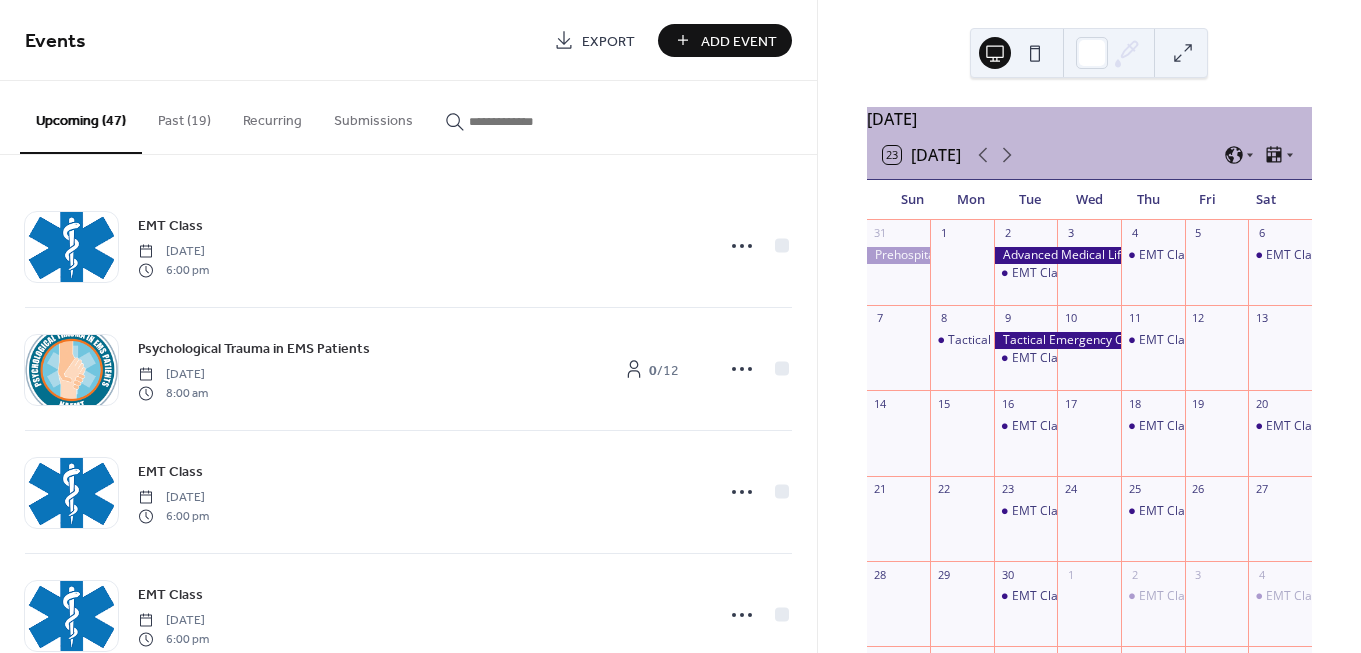 click on "Past (19)" at bounding box center (184, 116) 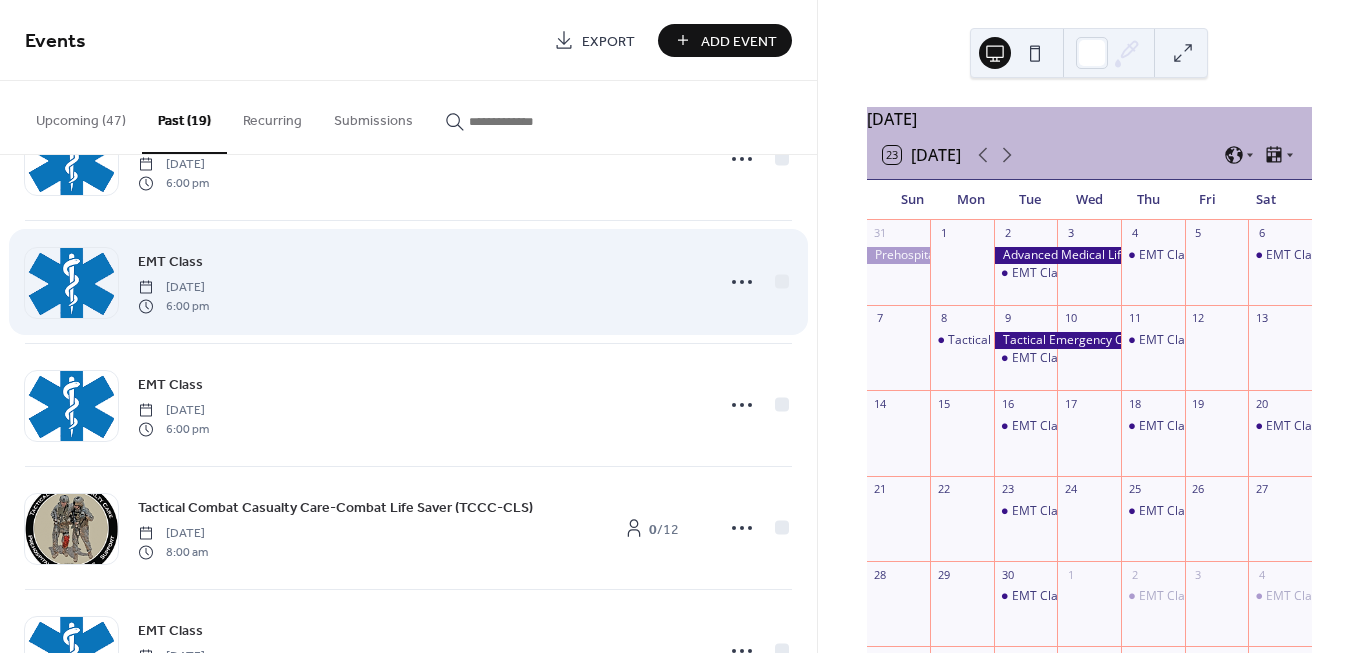scroll, scrollTop: 0, scrollLeft: 0, axis: both 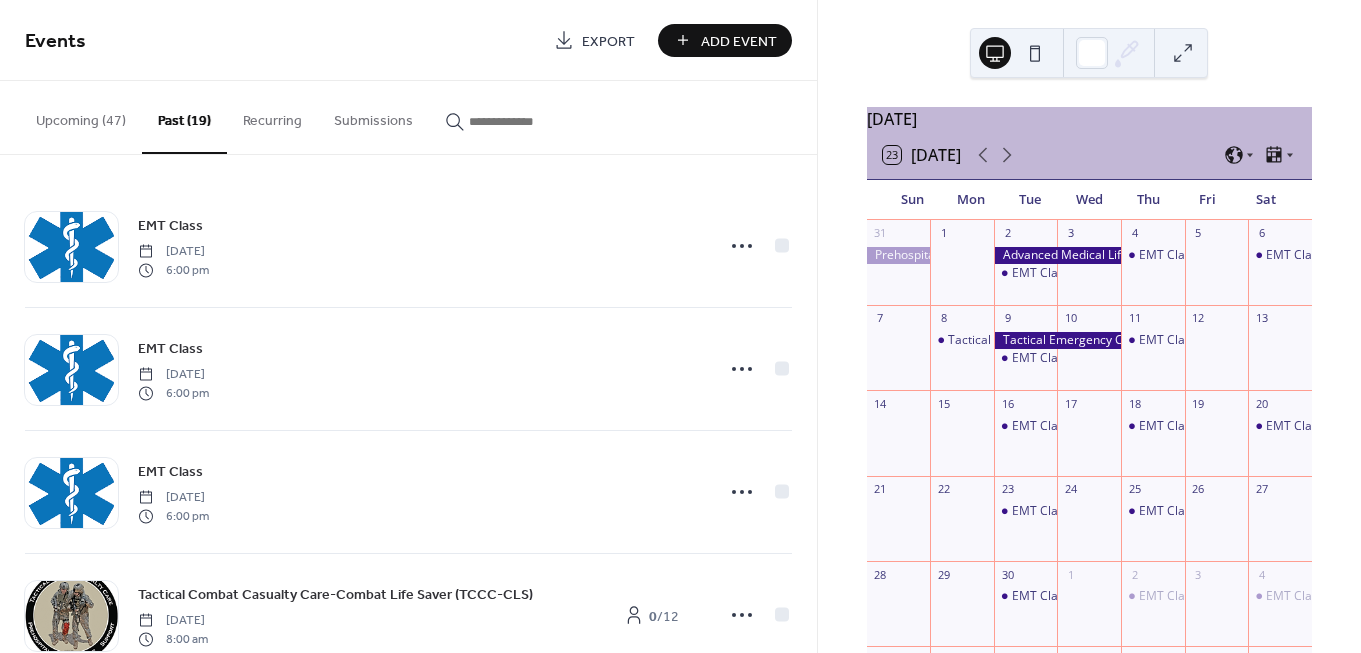 click on "Upcoming (47)" at bounding box center (81, 116) 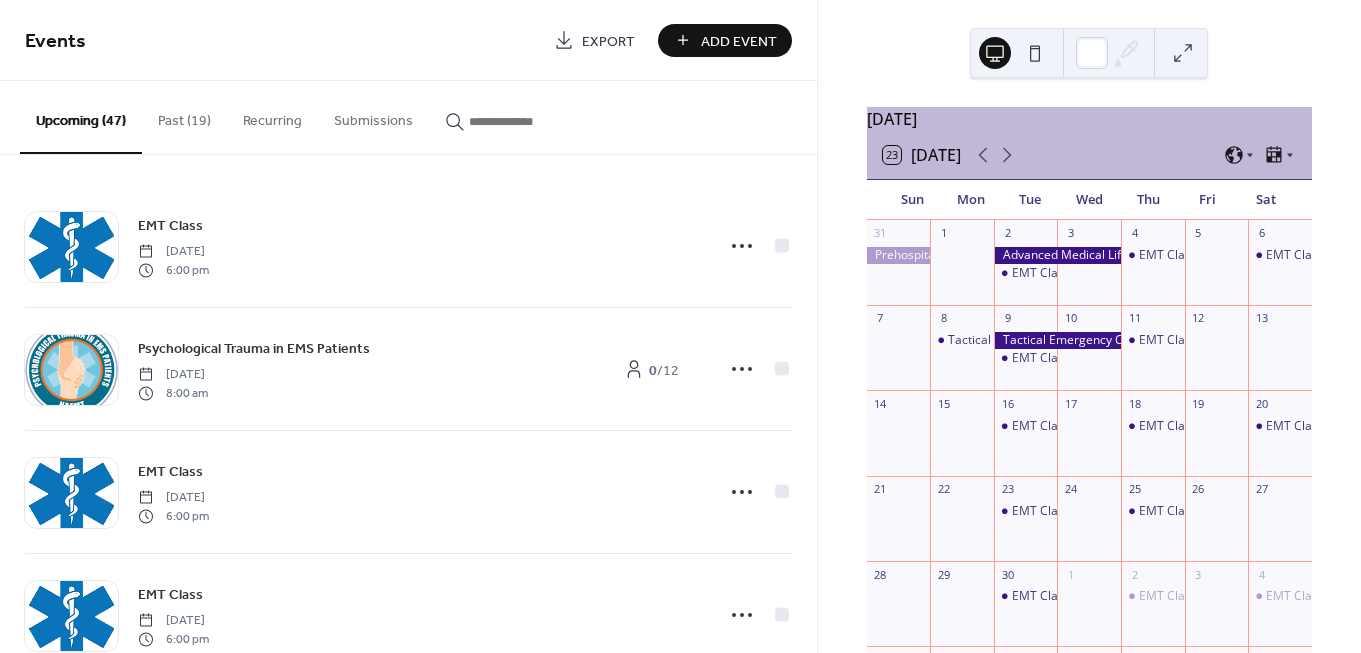 click on "Add Event" at bounding box center [739, 41] 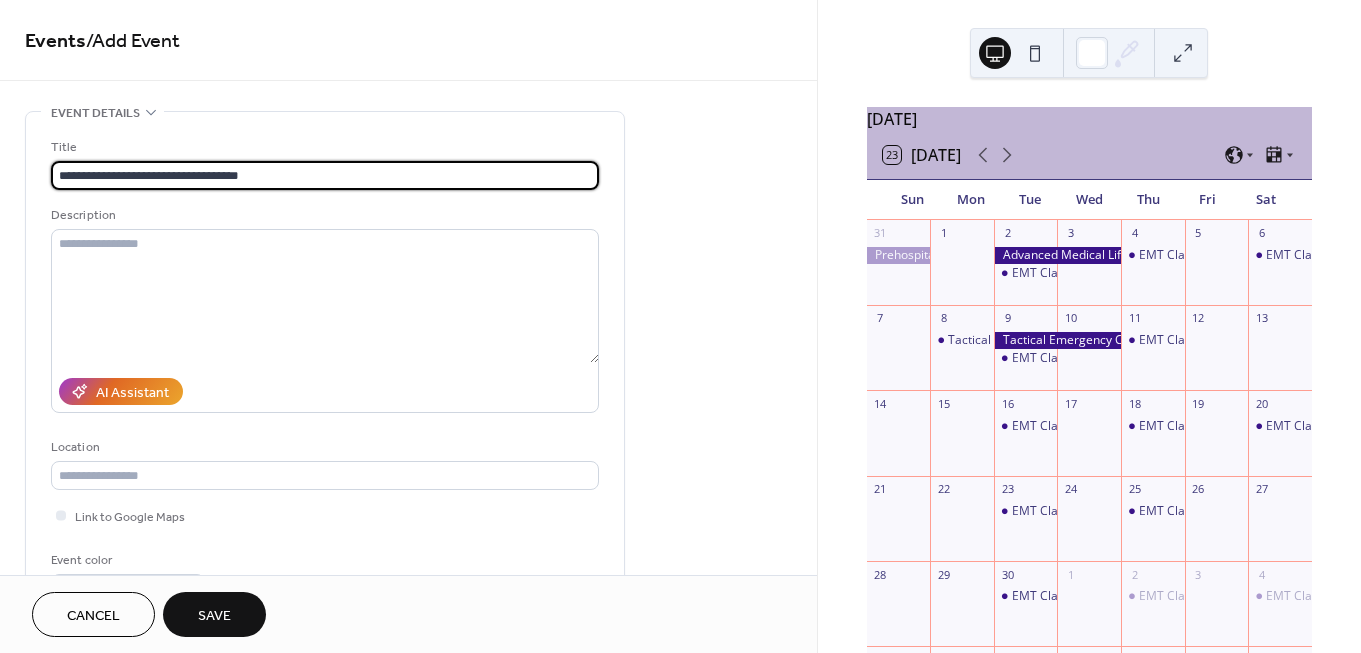 type on "**********" 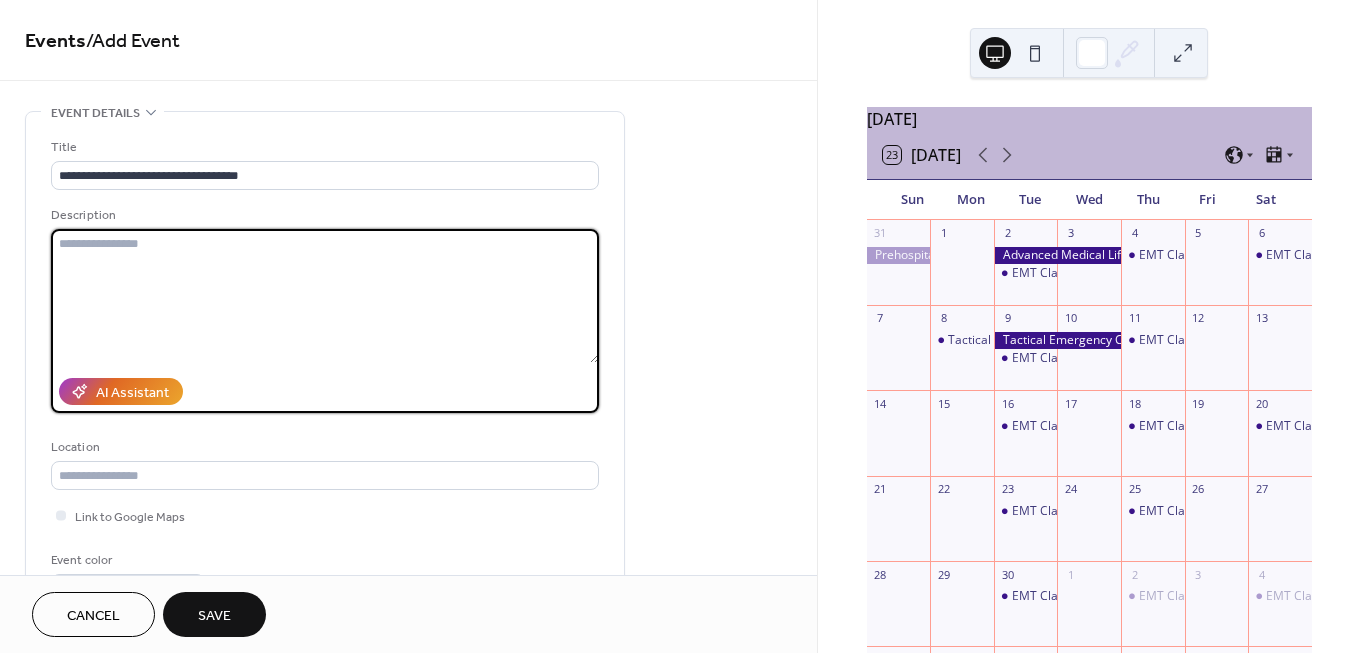click at bounding box center [325, 296] 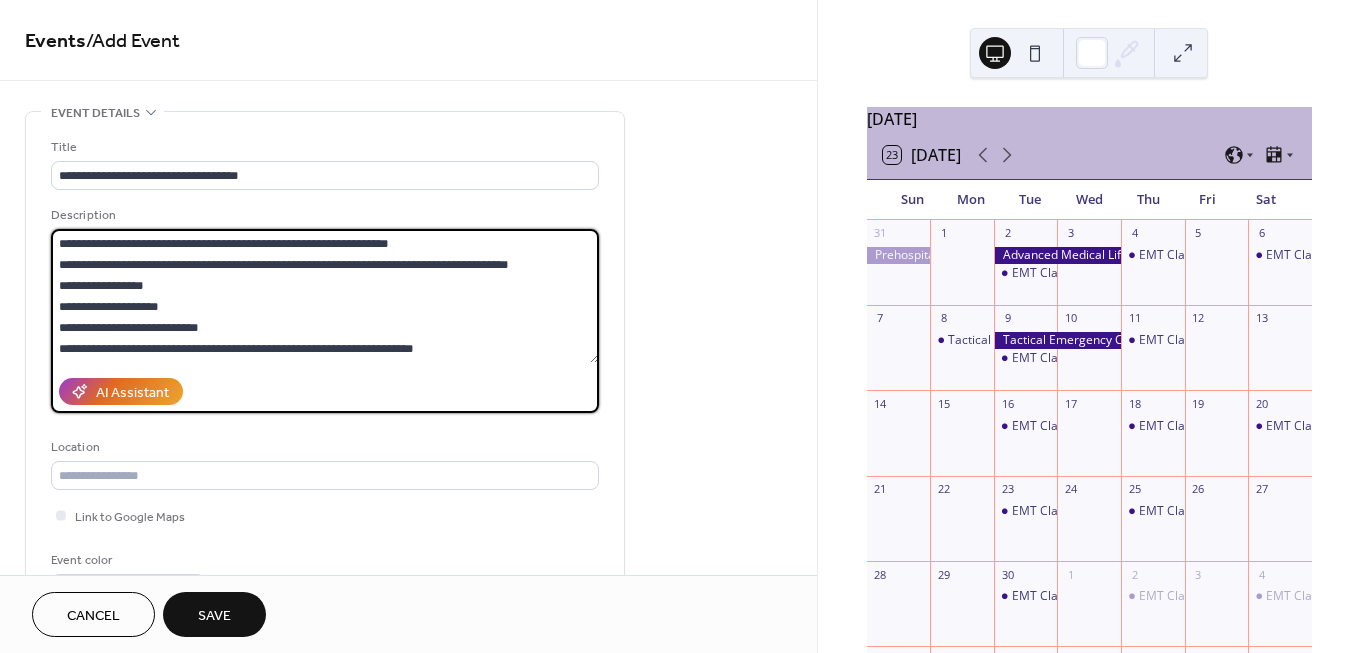 scroll, scrollTop: 271, scrollLeft: 0, axis: vertical 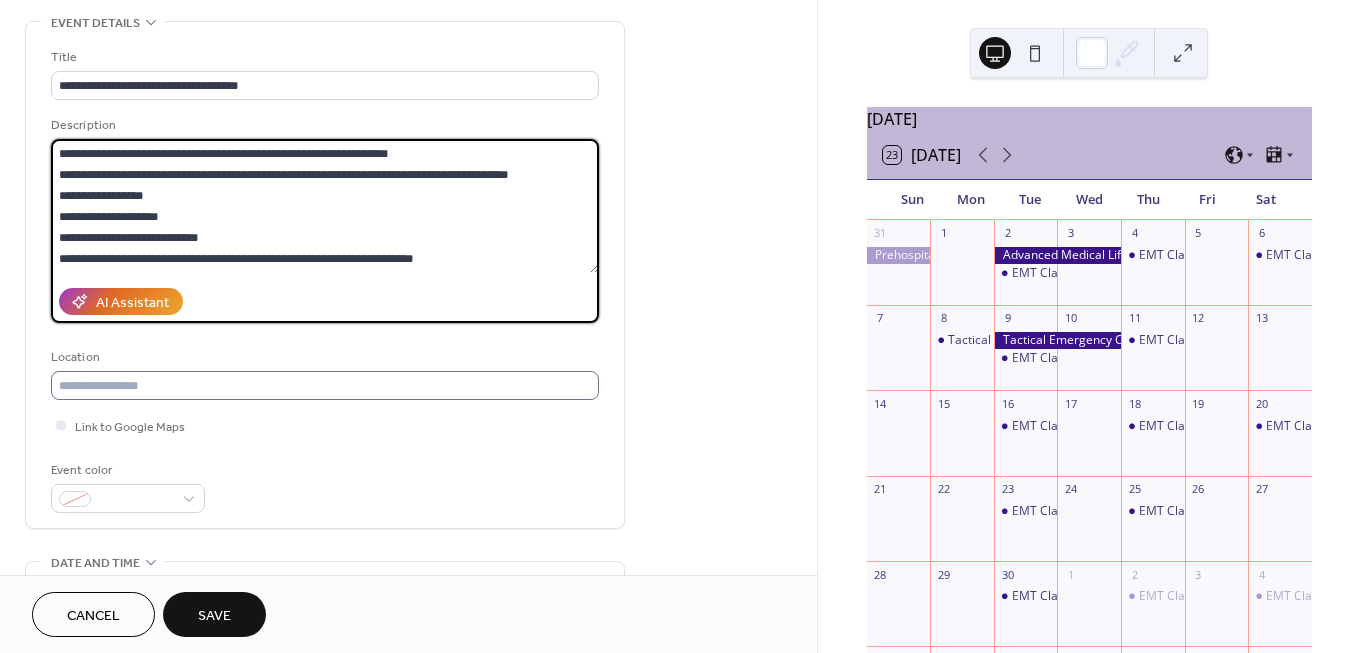 type on "**********" 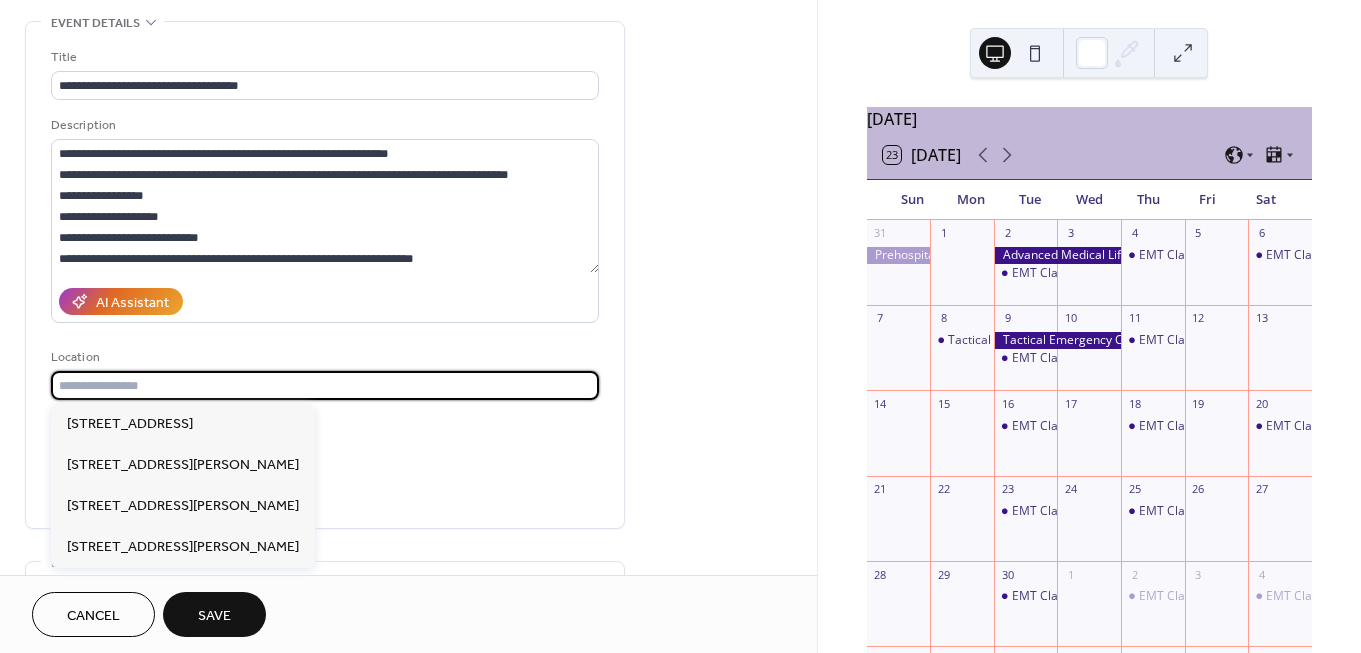 drag, startPoint x: 137, startPoint y: 377, endPoint x: 159, endPoint y: 396, distance: 29.068884 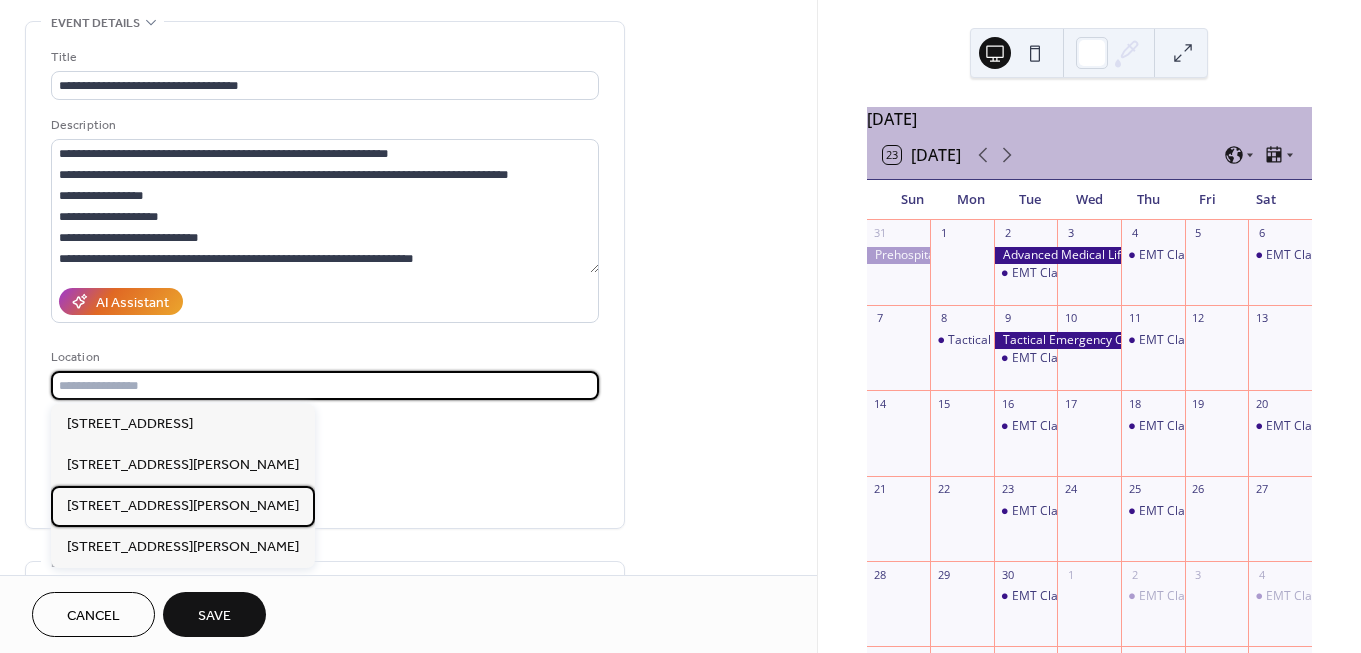 click on "420 Hudgins Rd, Suite 217 Fredericksburg, VA 22408" at bounding box center (183, 506) 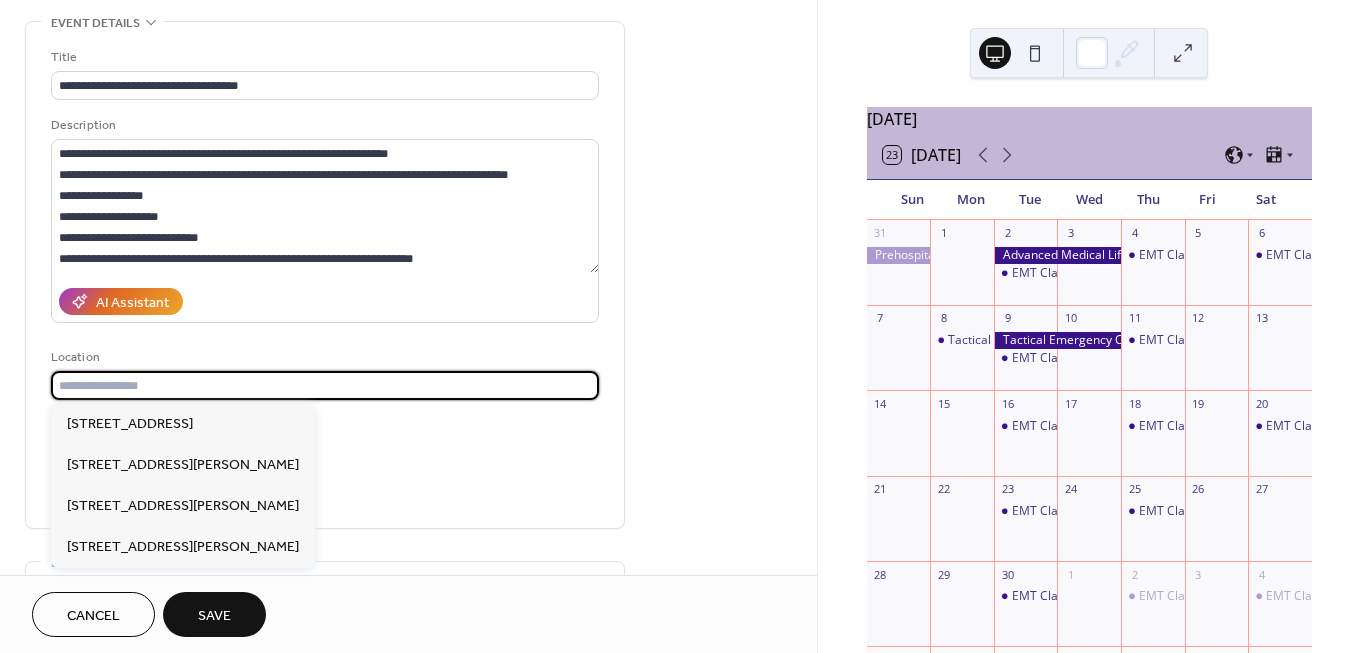 type on "**********" 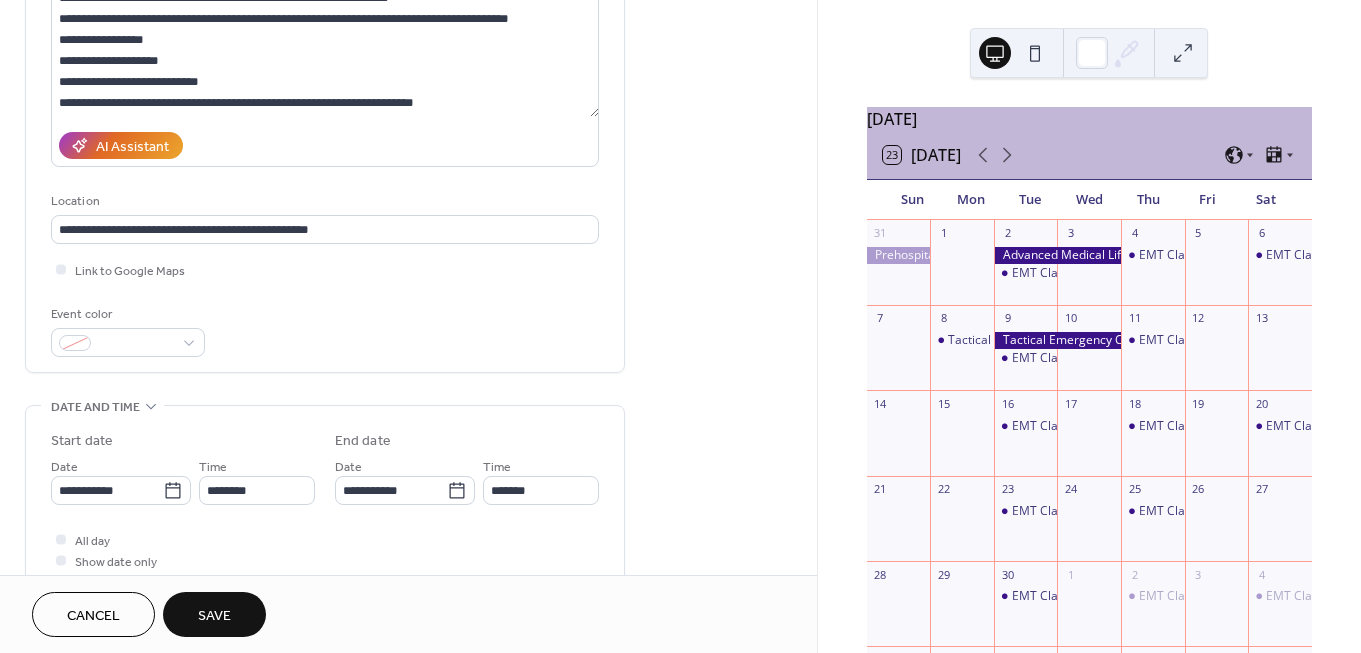 scroll, scrollTop: 247, scrollLeft: 0, axis: vertical 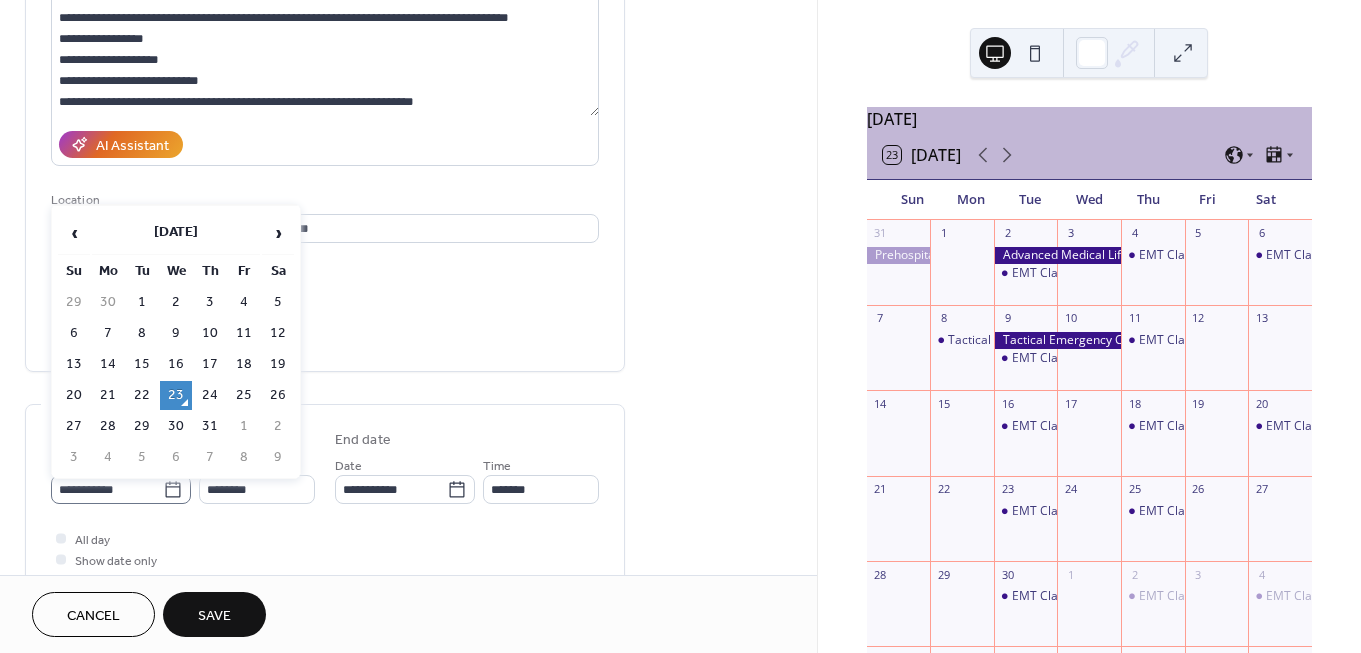 click 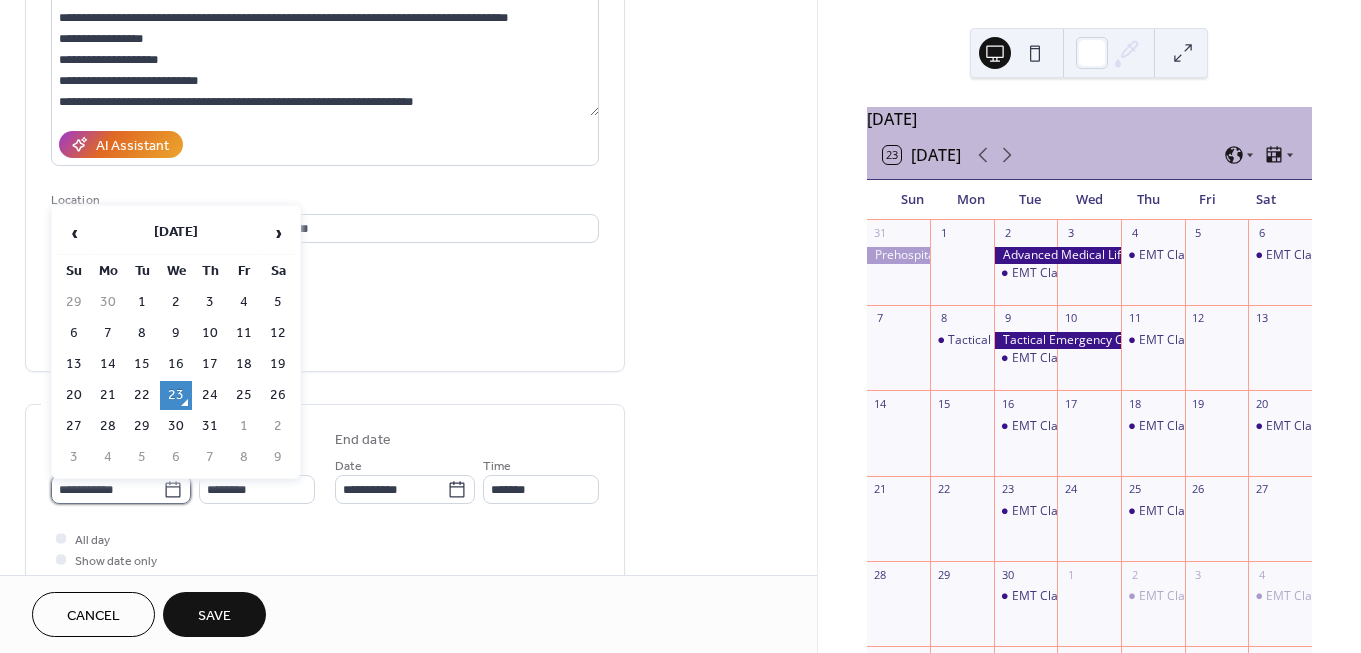 click on "**********" at bounding box center (107, 489) 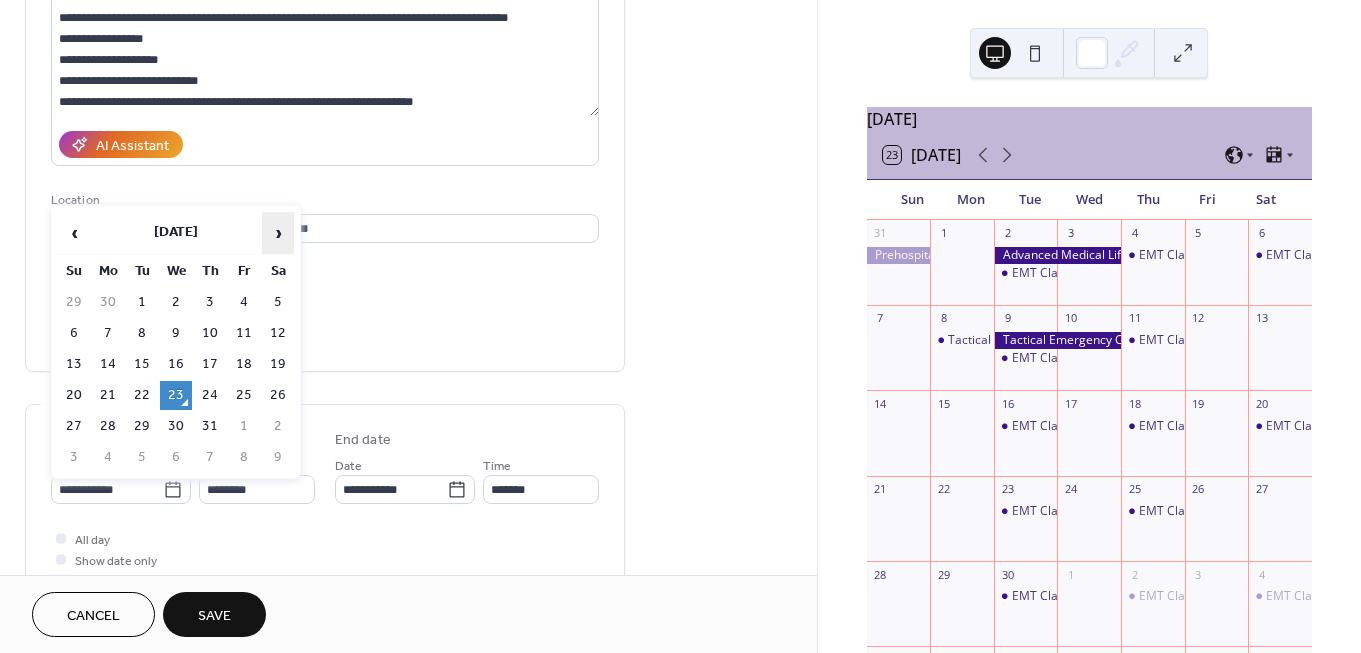 click on "›" at bounding box center [278, 233] 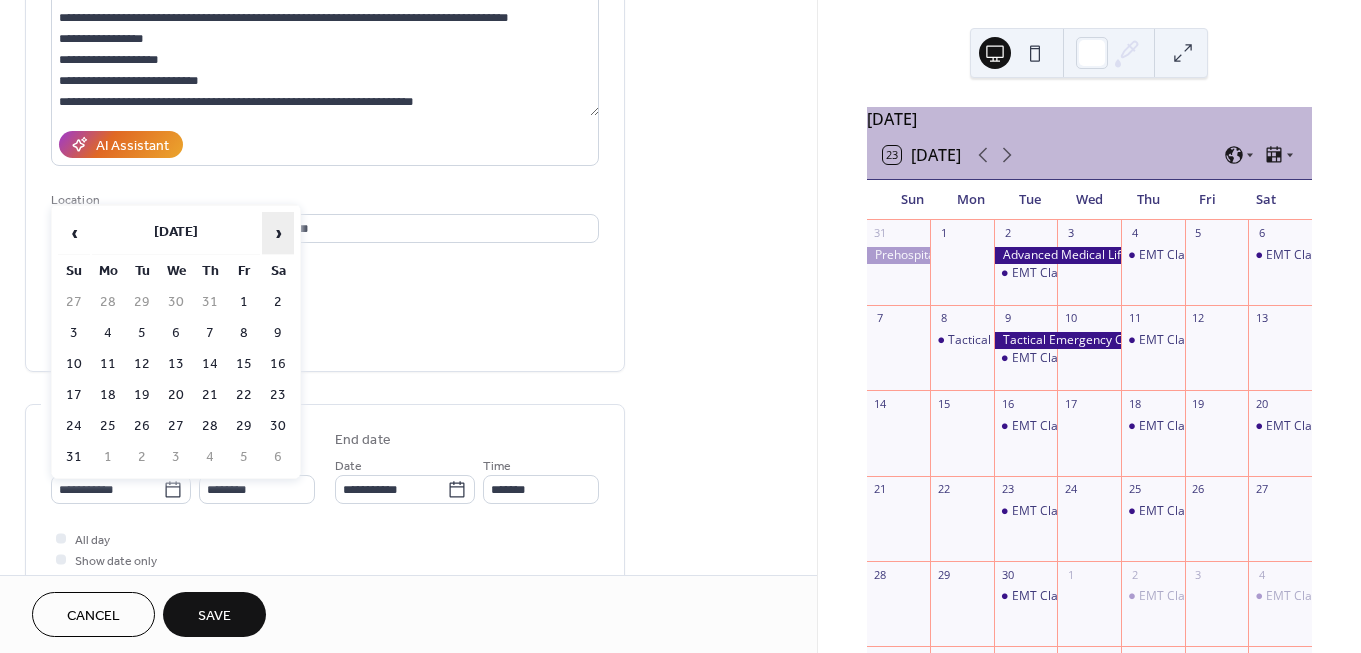 click on "›" at bounding box center [278, 233] 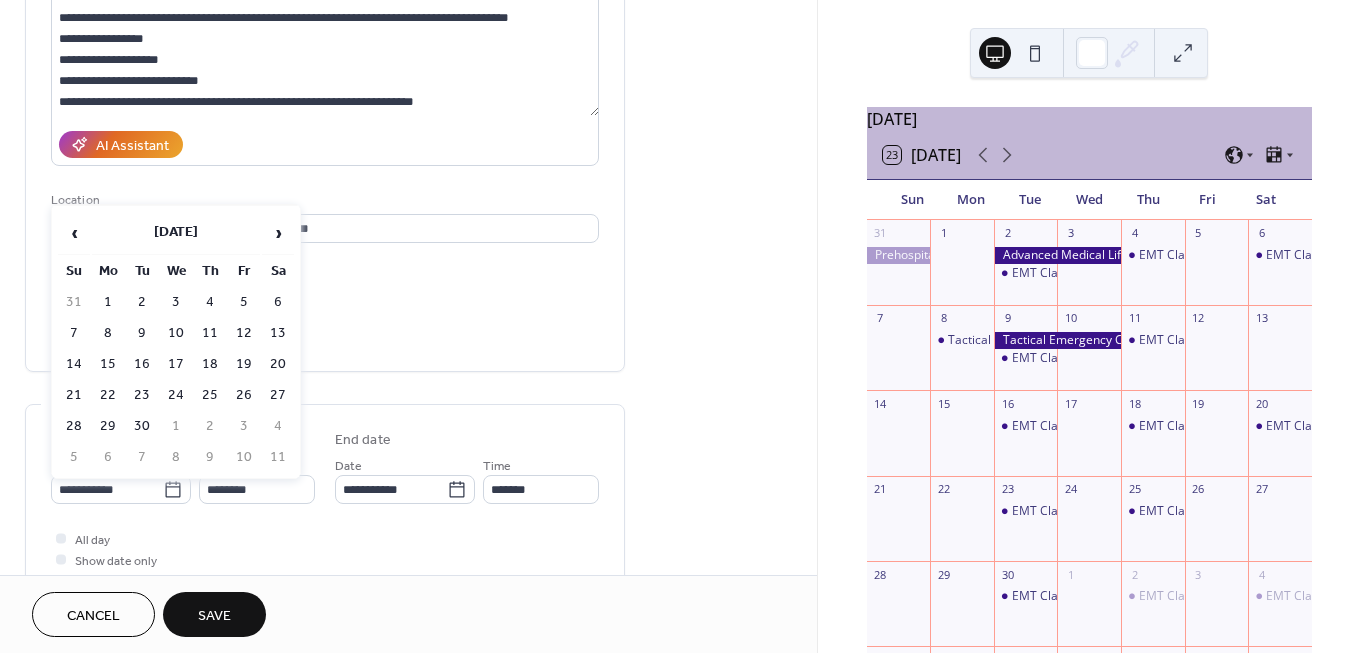 drag, startPoint x: 205, startPoint y: 327, endPoint x: 203, endPoint y: 337, distance: 10.198039 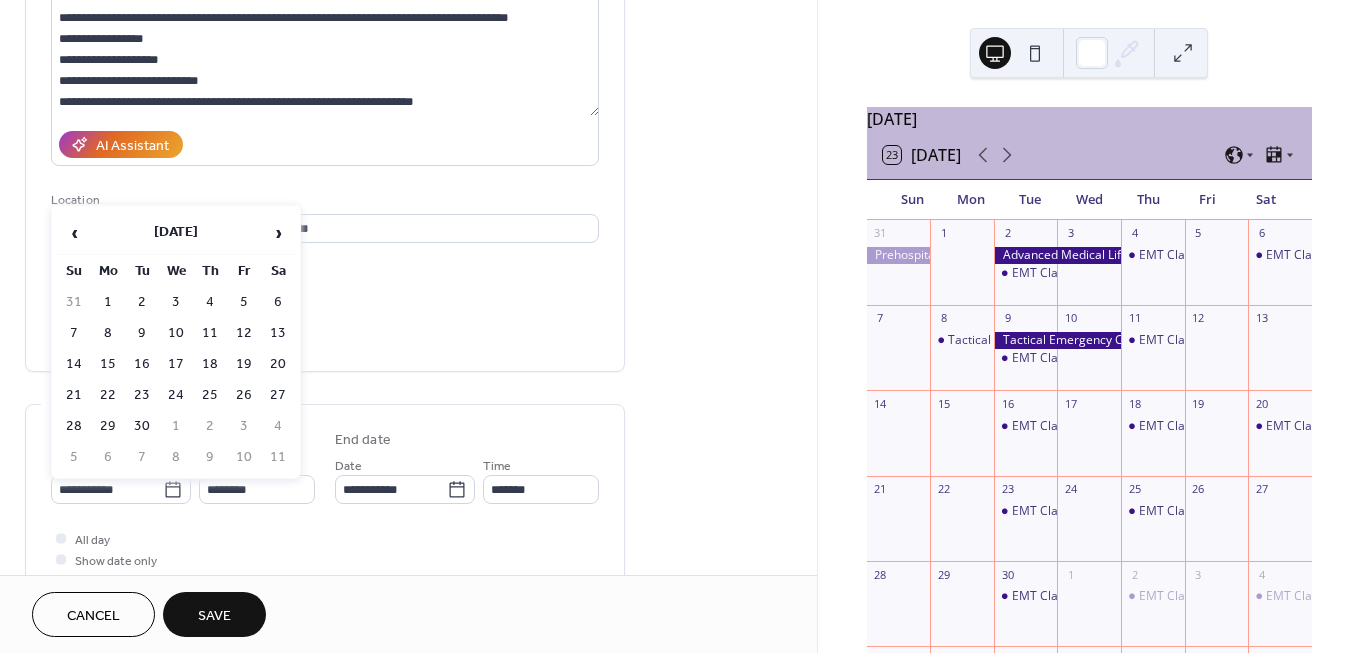 click on "11" at bounding box center (210, 333) 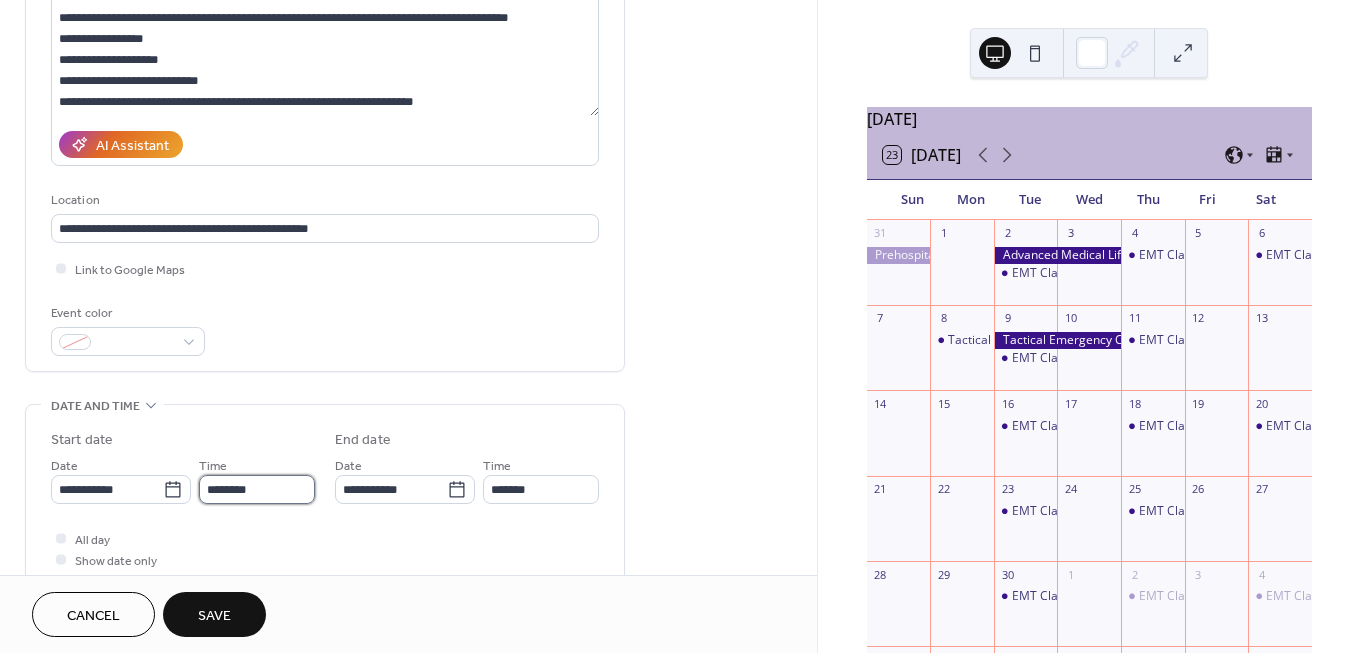 click on "********" at bounding box center [257, 489] 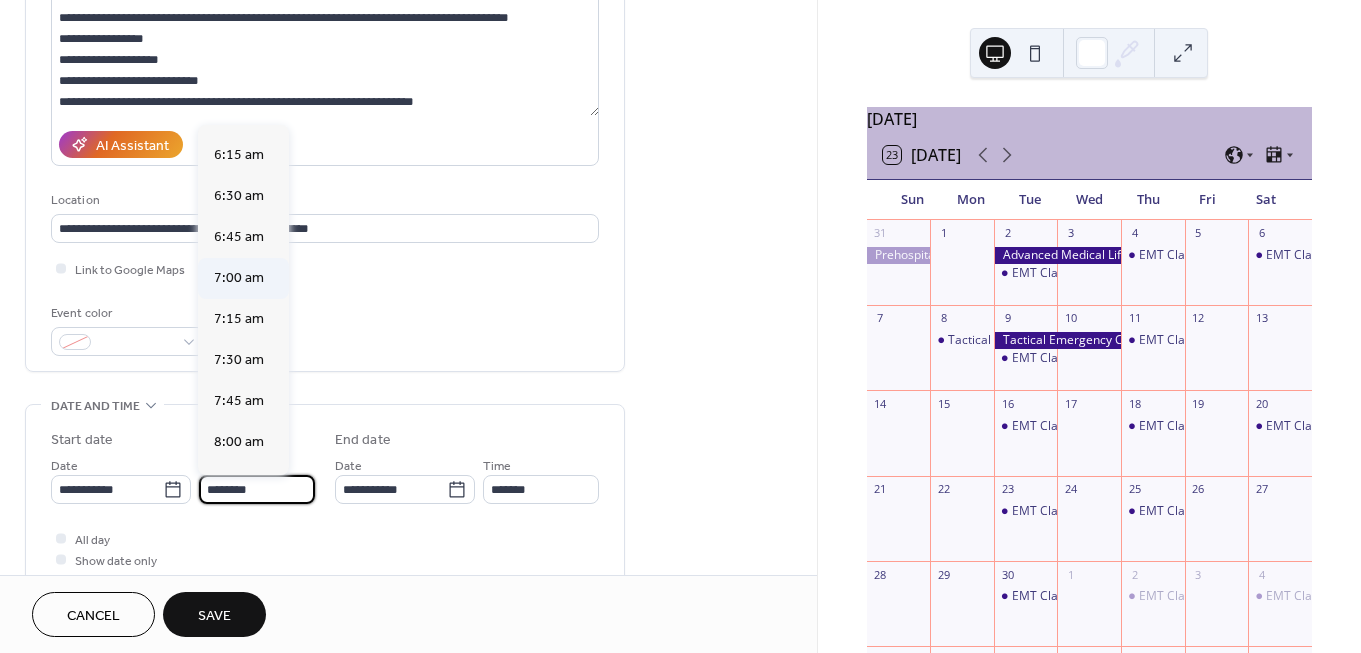 scroll, scrollTop: 1047, scrollLeft: 0, axis: vertical 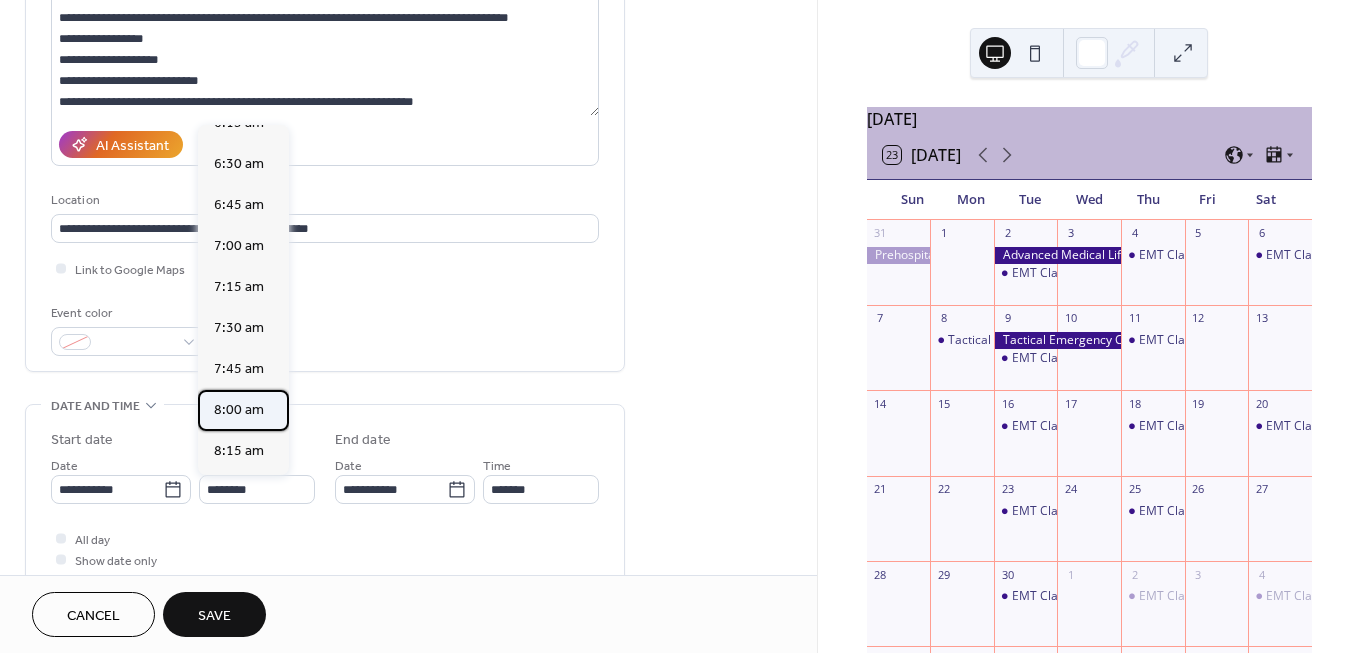 click on "8:00 am" at bounding box center (239, 410) 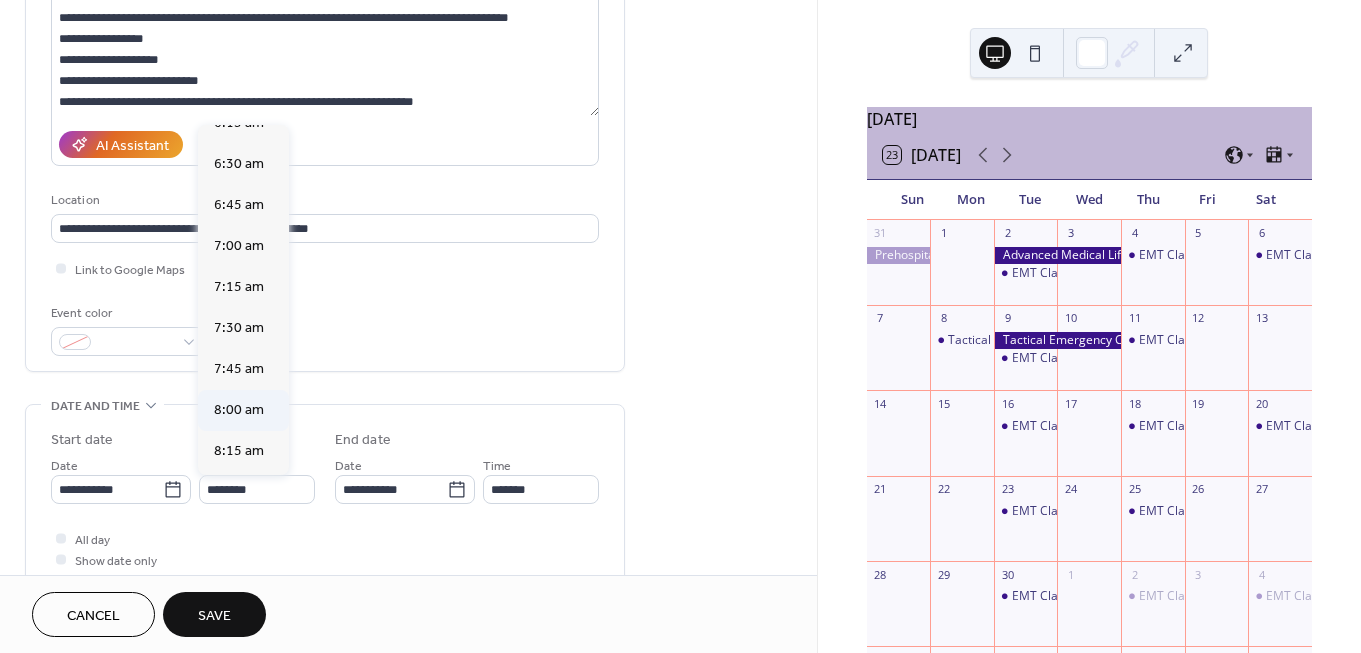 type on "*******" 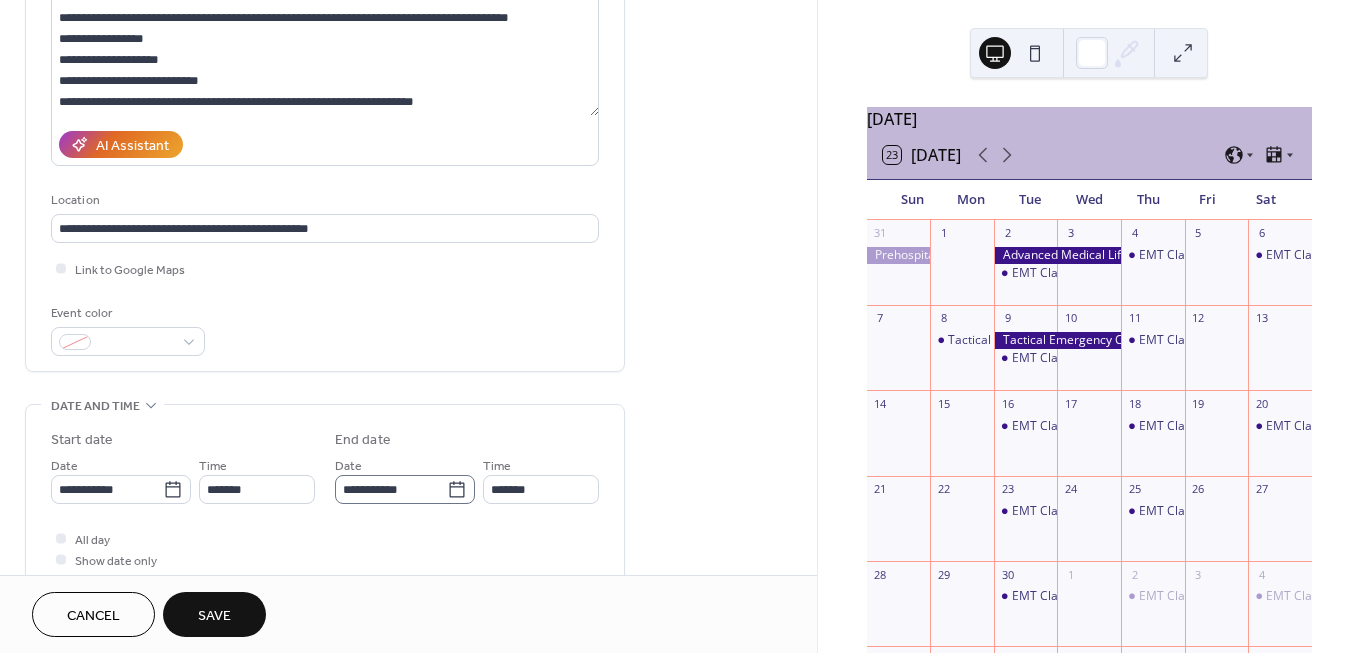click 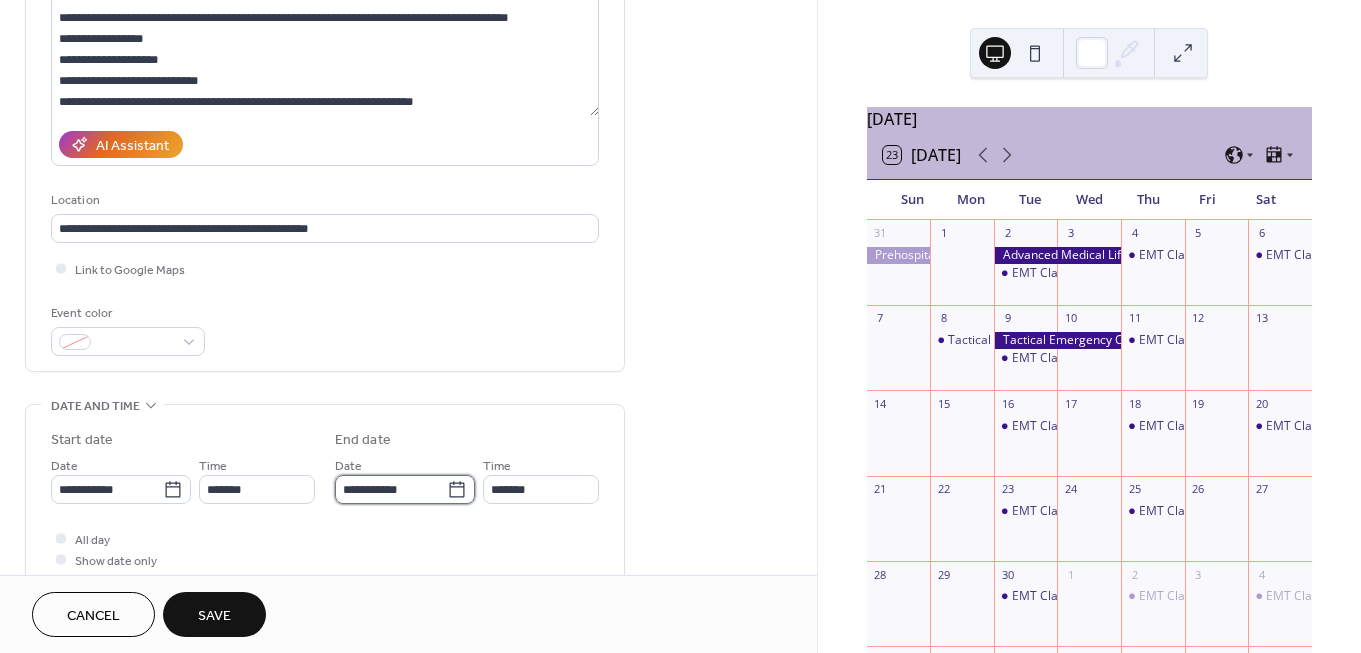 click on "**********" at bounding box center [391, 489] 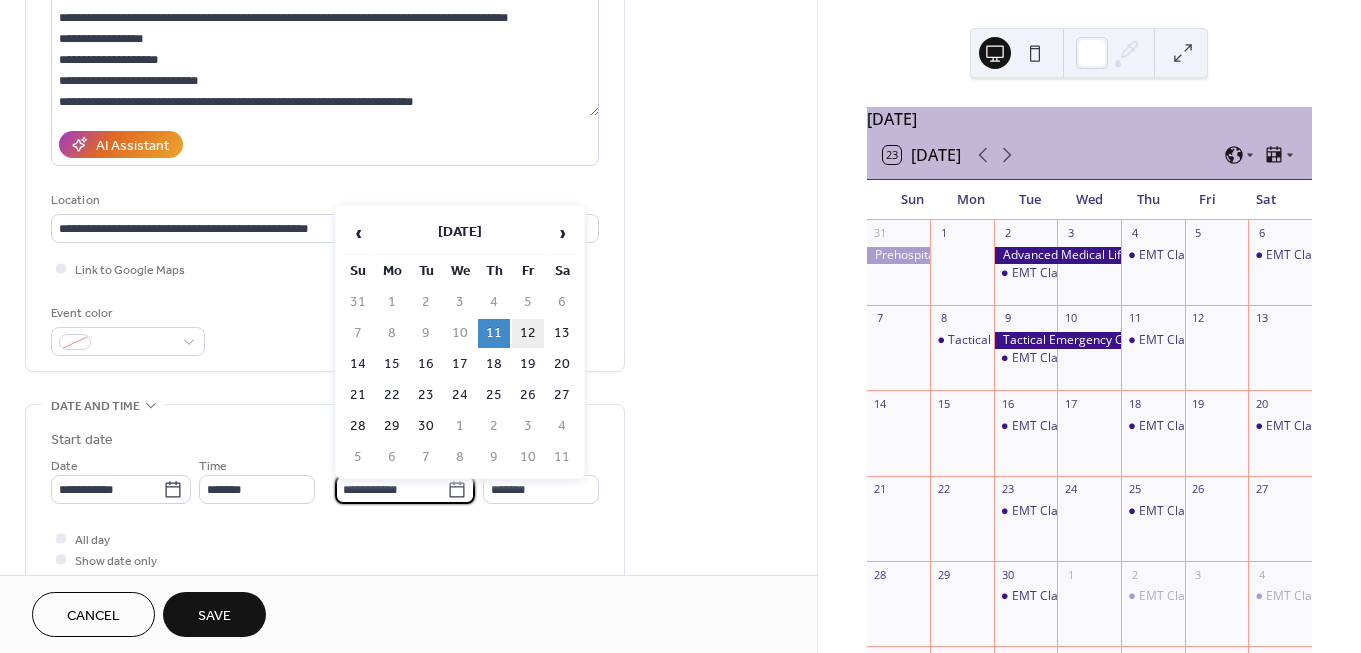 click on "12" at bounding box center (528, 333) 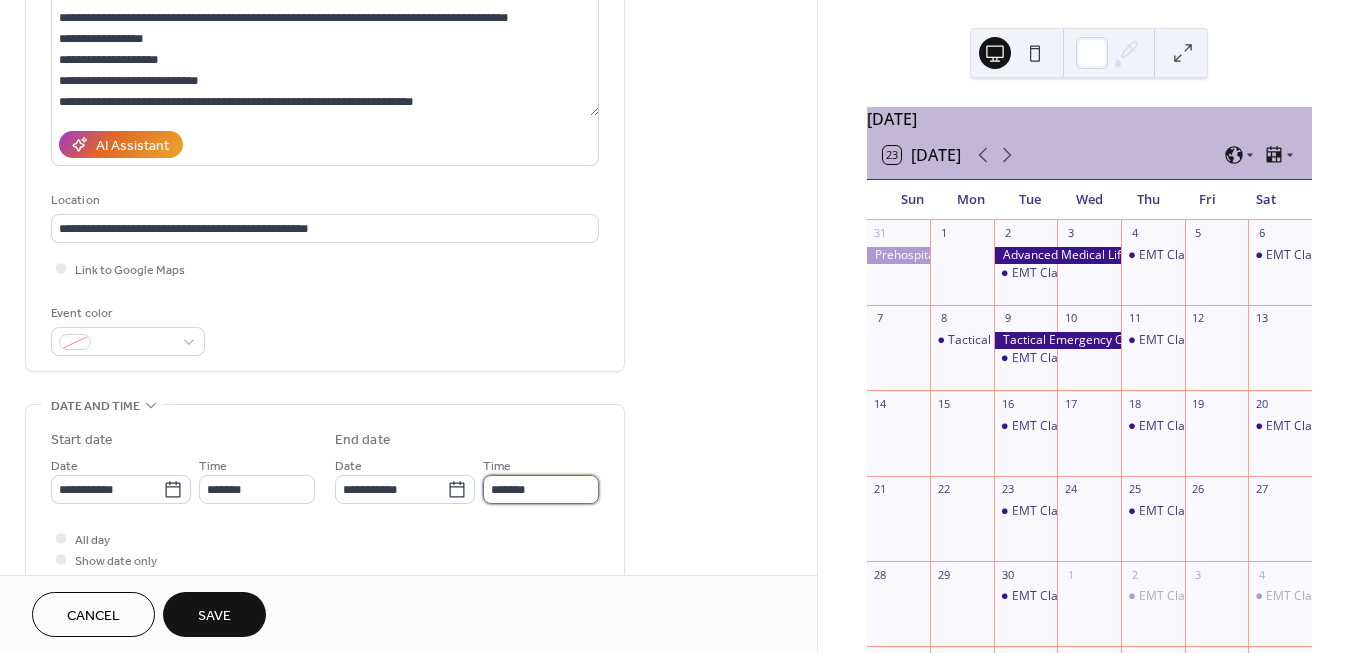 click on "*******" at bounding box center (541, 489) 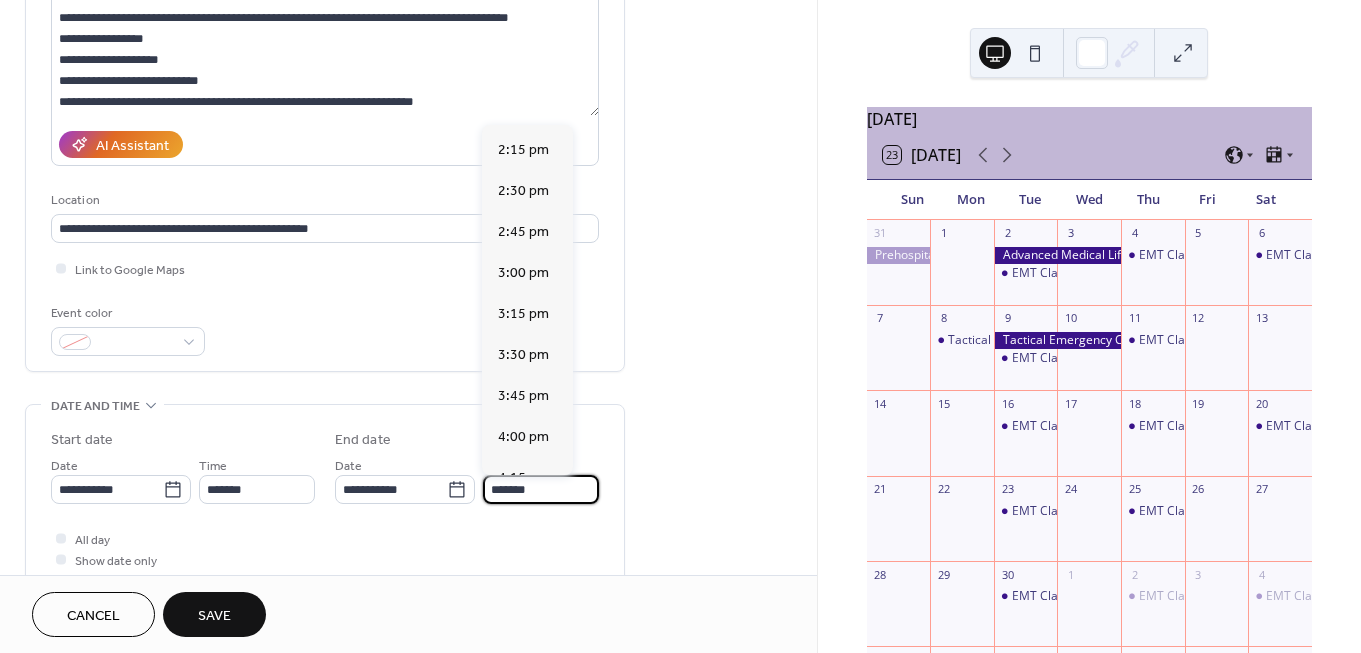 scroll, scrollTop: 2352, scrollLeft: 0, axis: vertical 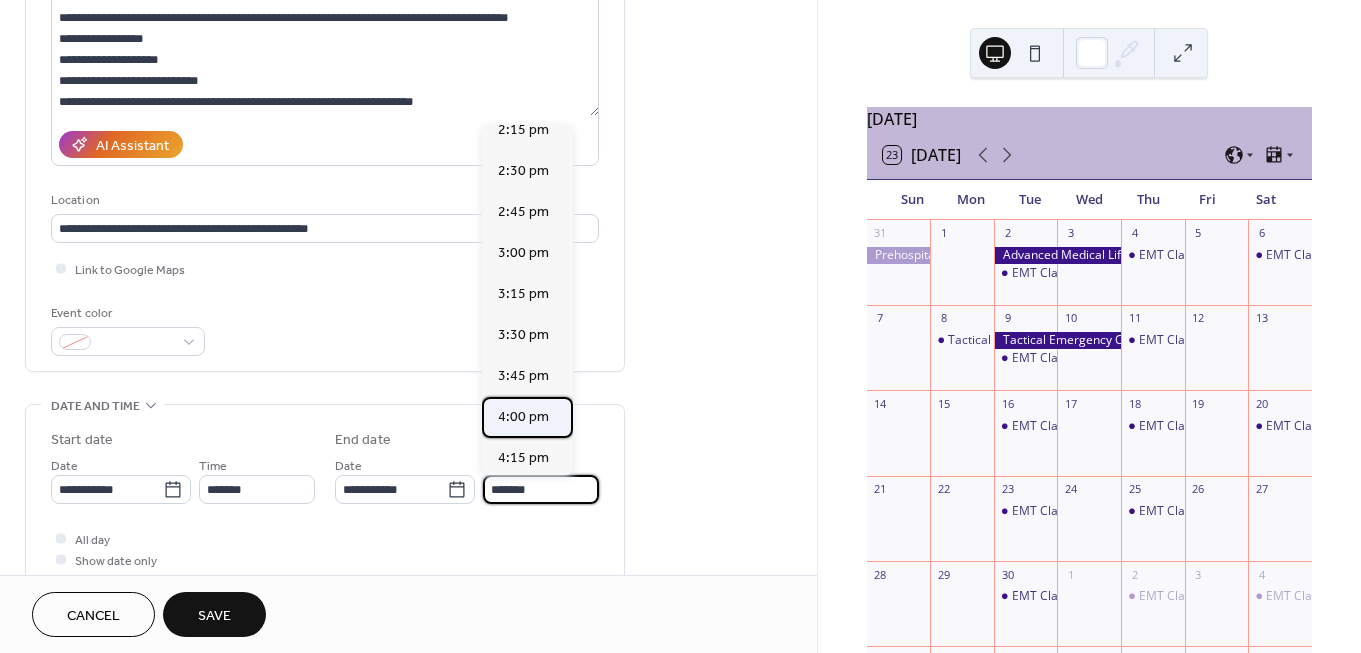 click on "4:00 pm" at bounding box center [523, 417] 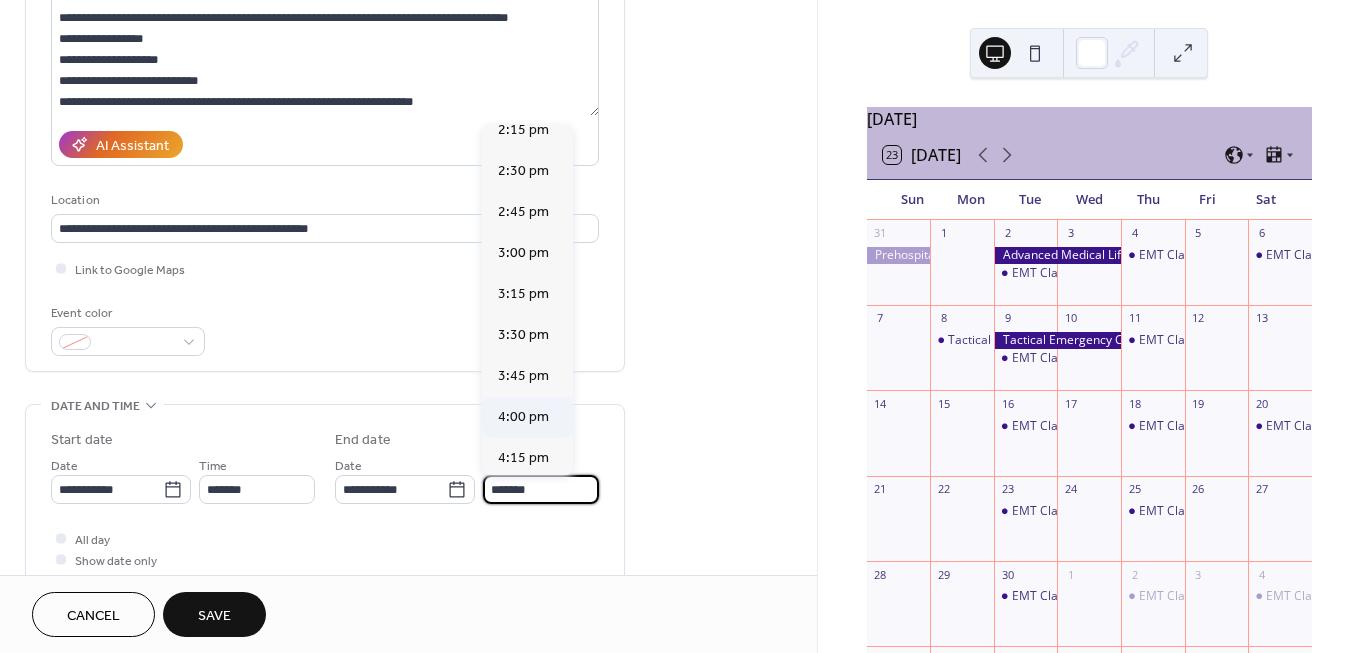 type on "*******" 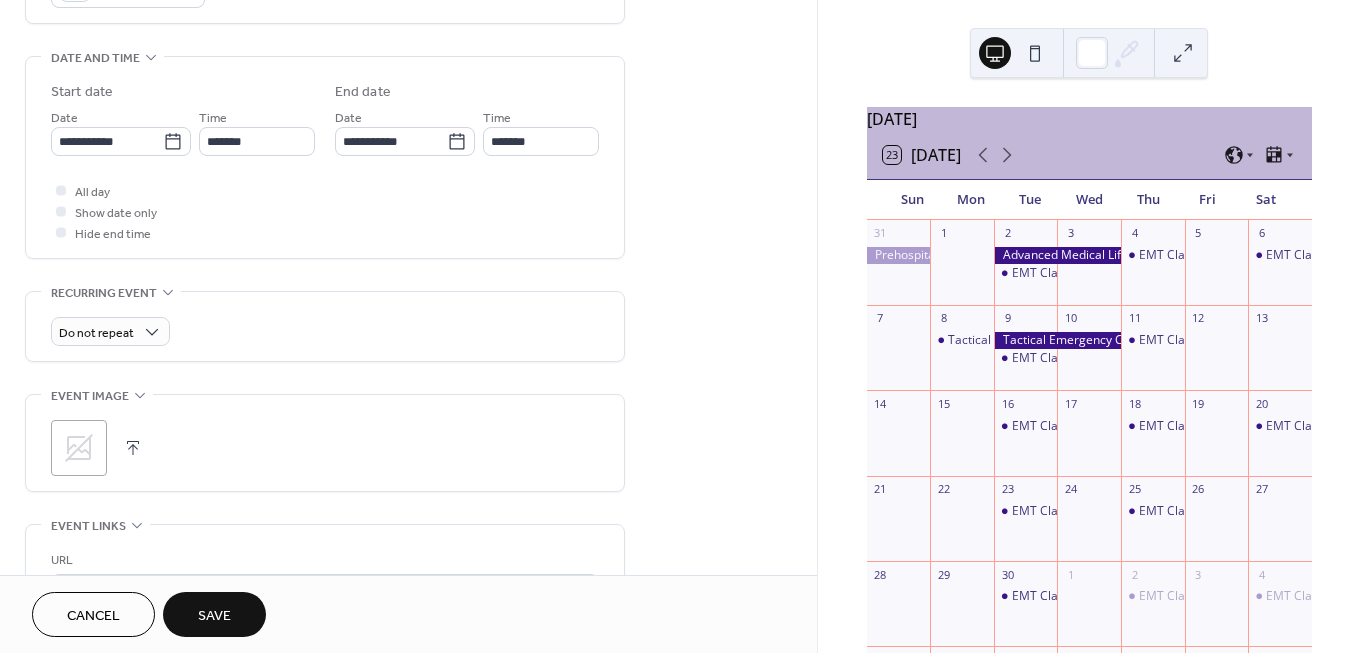 scroll, scrollTop: 598, scrollLeft: 0, axis: vertical 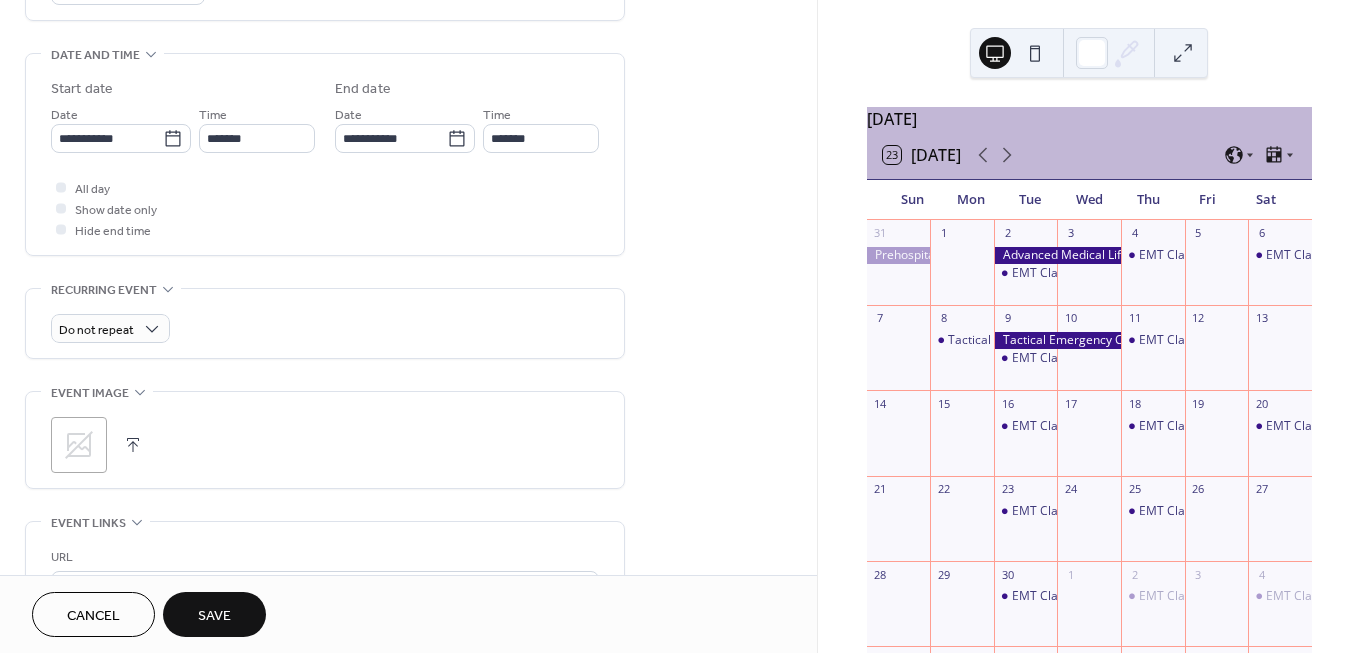 click 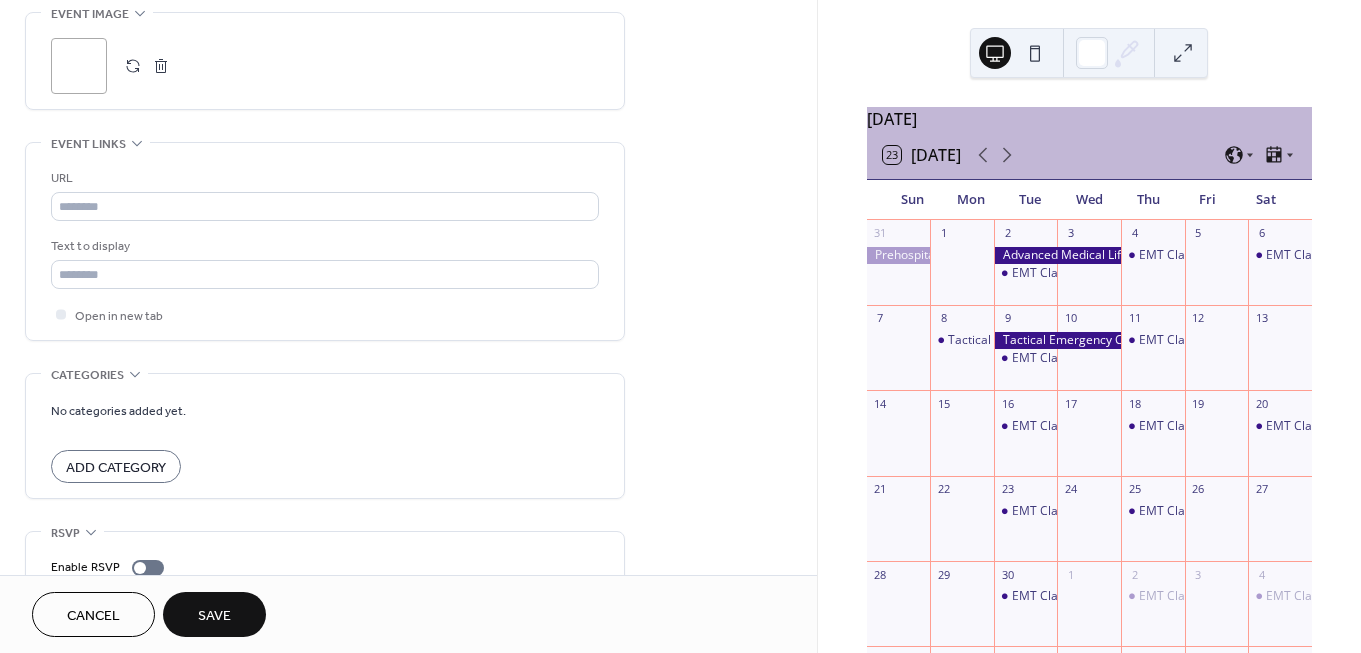 scroll, scrollTop: 1061, scrollLeft: 0, axis: vertical 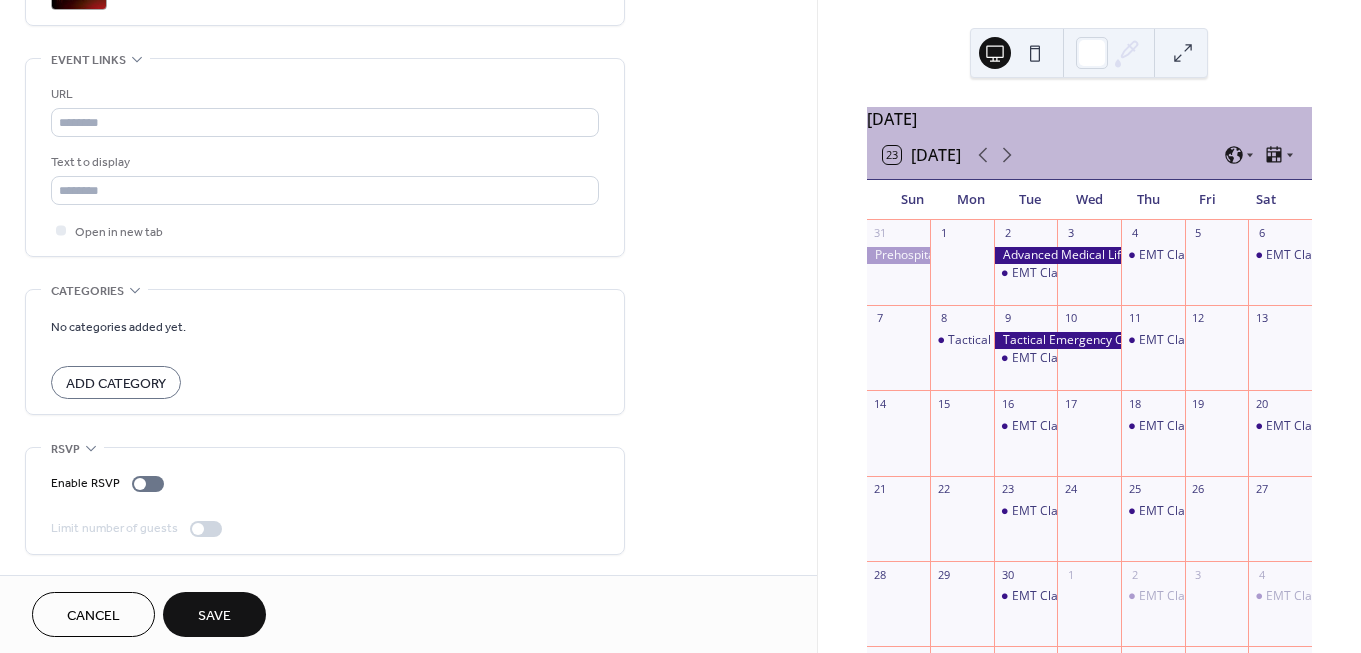 click on "Save" at bounding box center (214, 616) 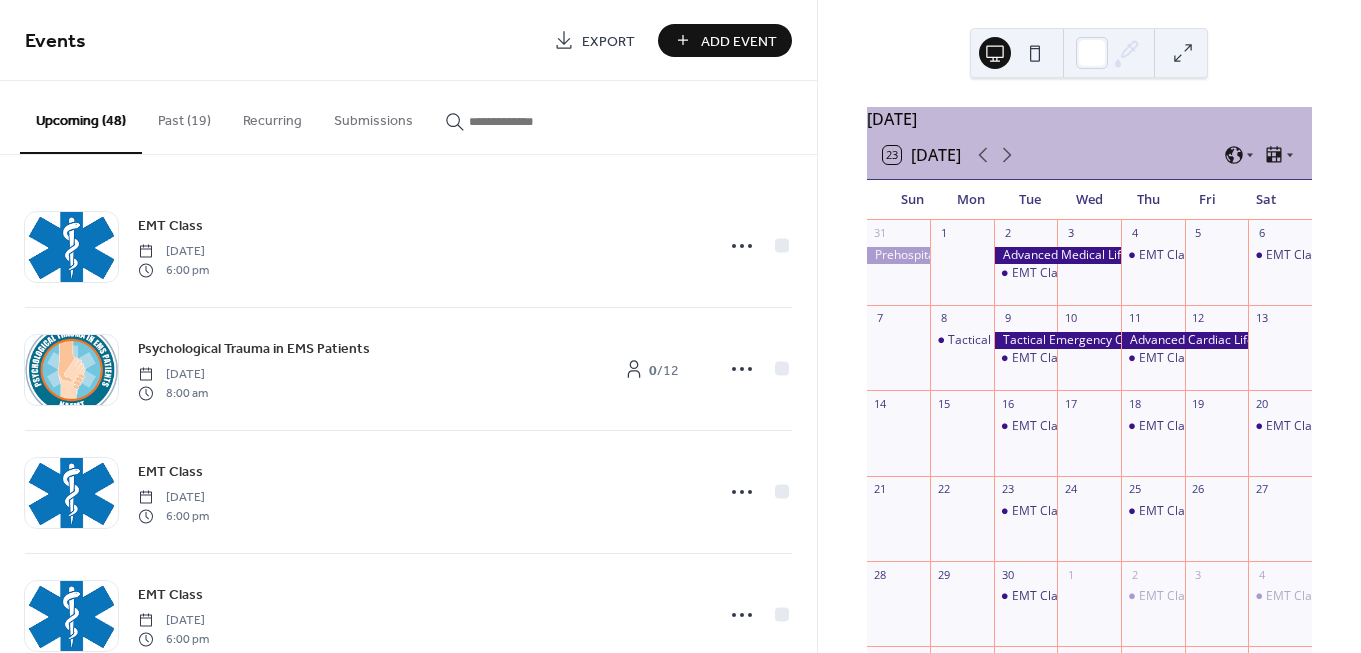 click on "Add Event" at bounding box center [725, 40] 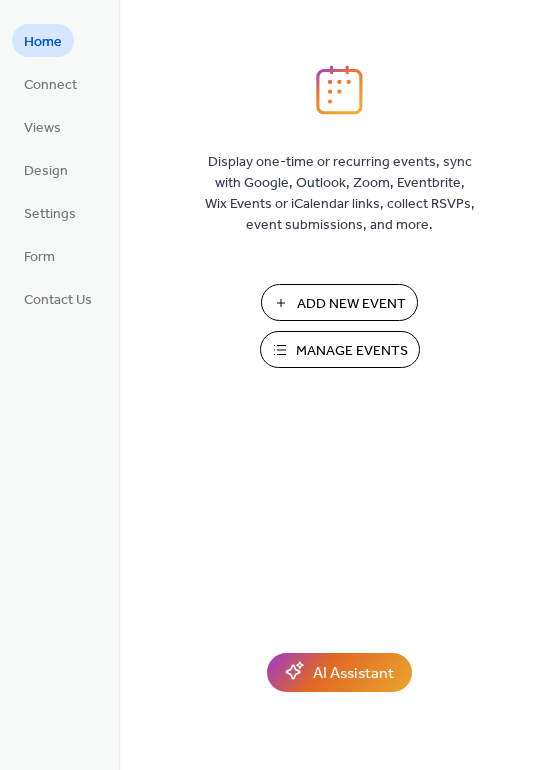 scroll, scrollTop: 0, scrollLeft: 0, axis: both 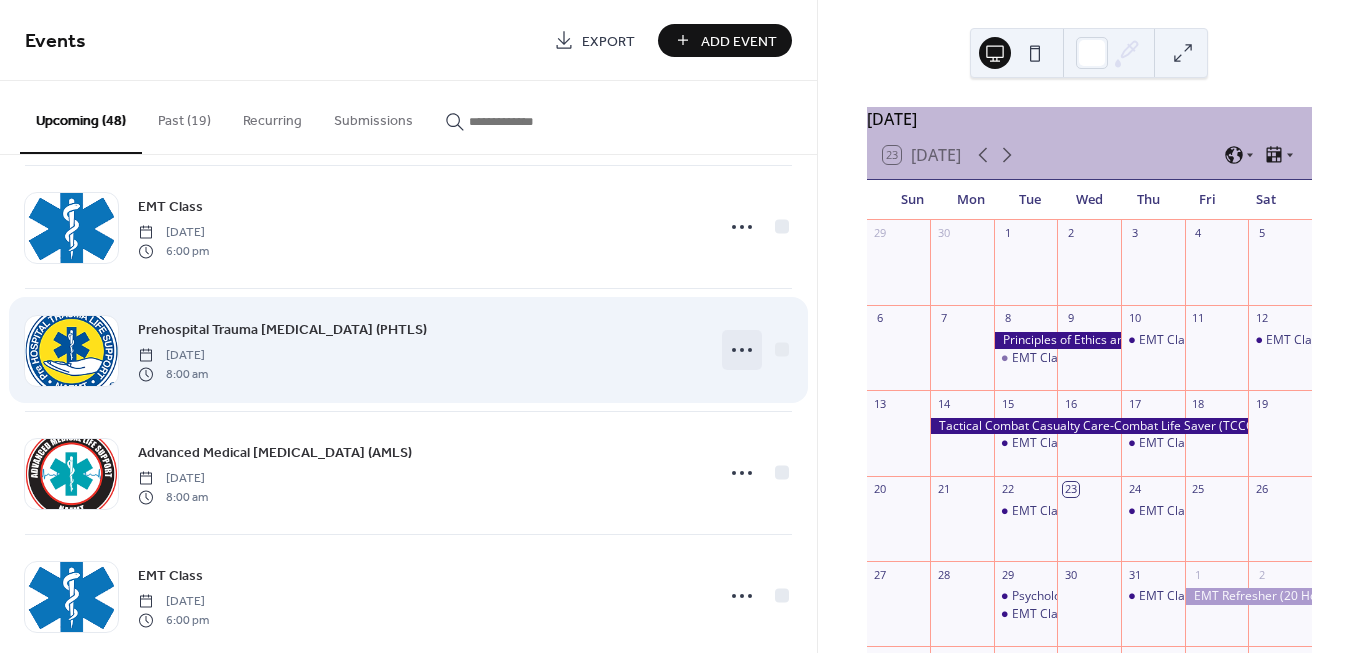 drag, startPoint x: 720, startPoint y: 353, endPoint x: 733, endPoint y: 355, distance: 13.152946 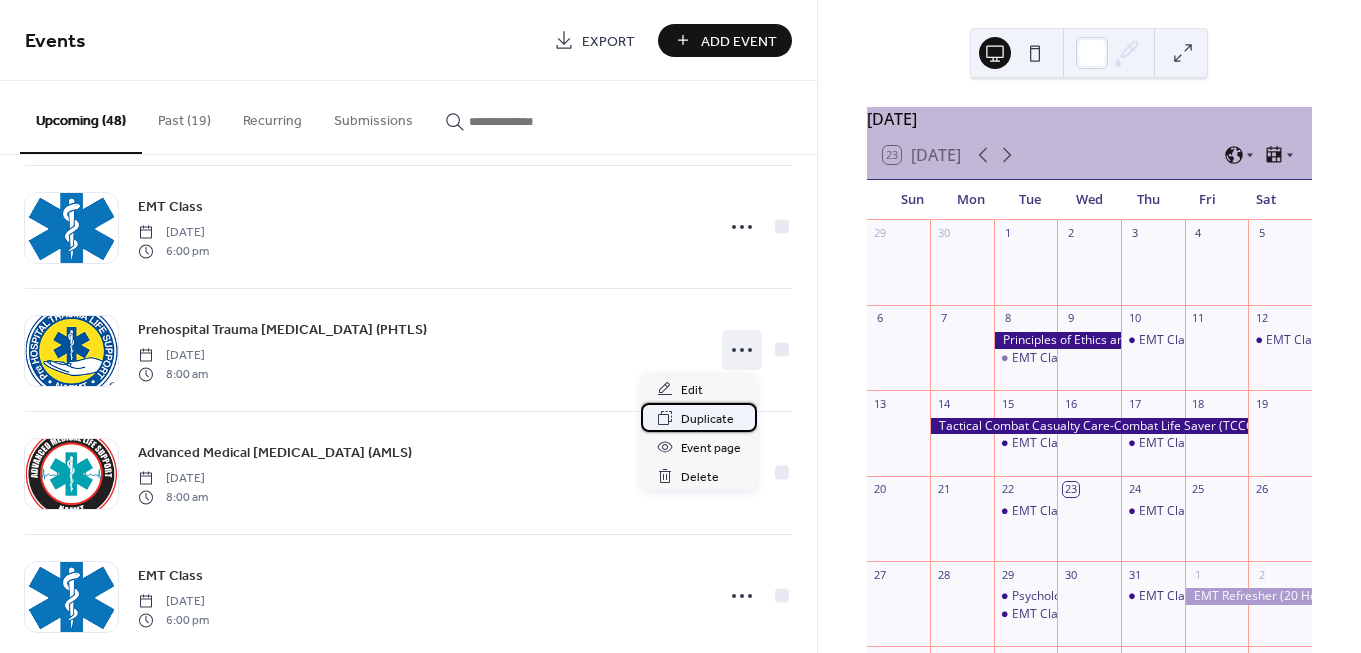 click on "Duplicate" at bounding box center [707, 419] 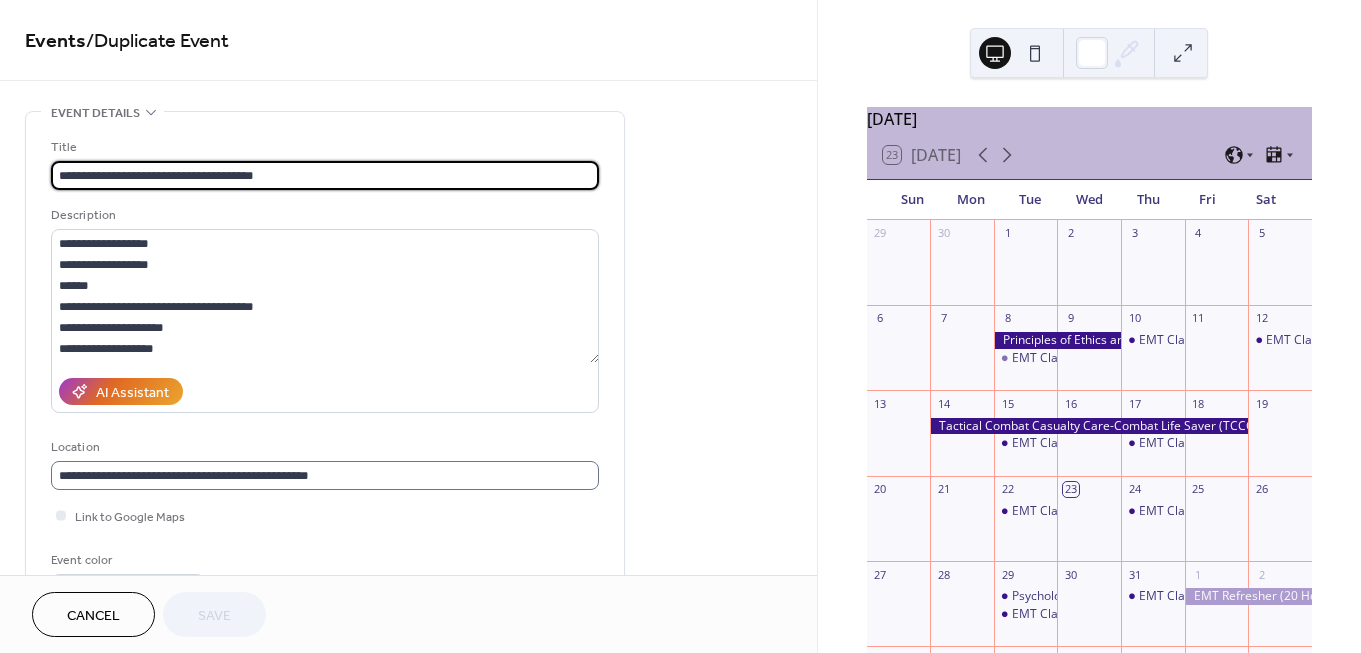 scroll, scrollTop: 342, scrollLeft: 0, axis: vertical 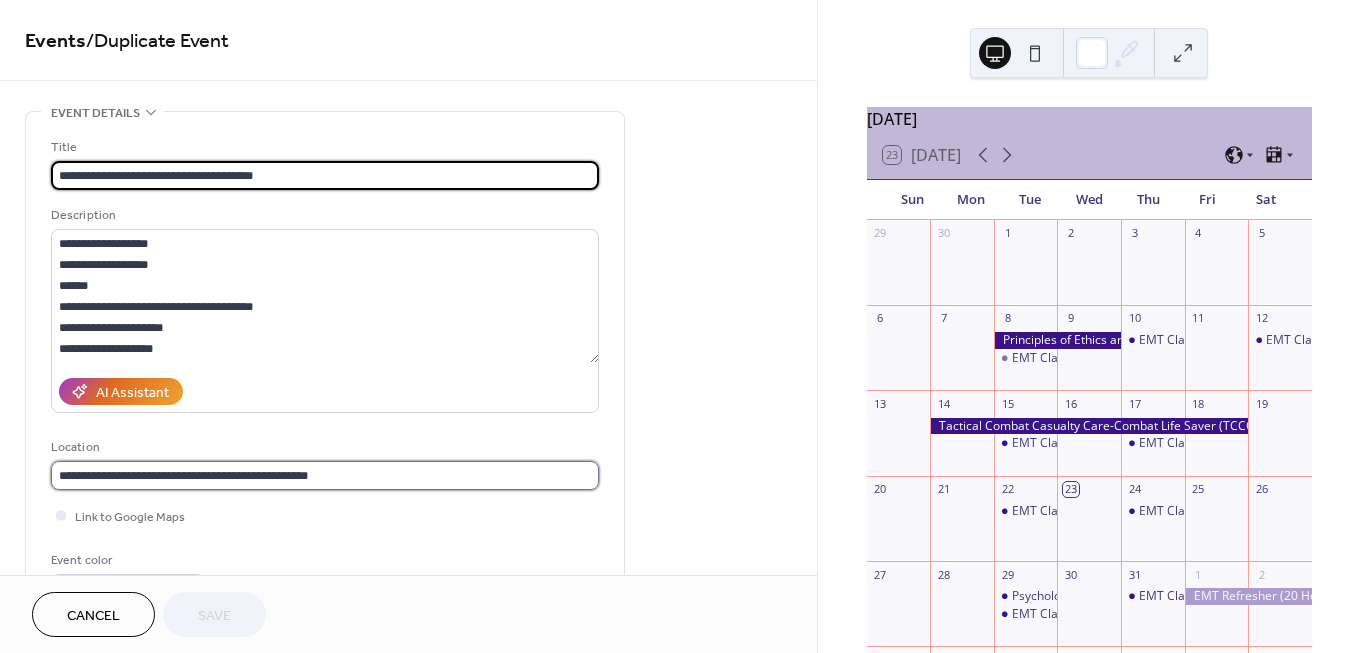 click on "**********" at bounding box center [325, 475] 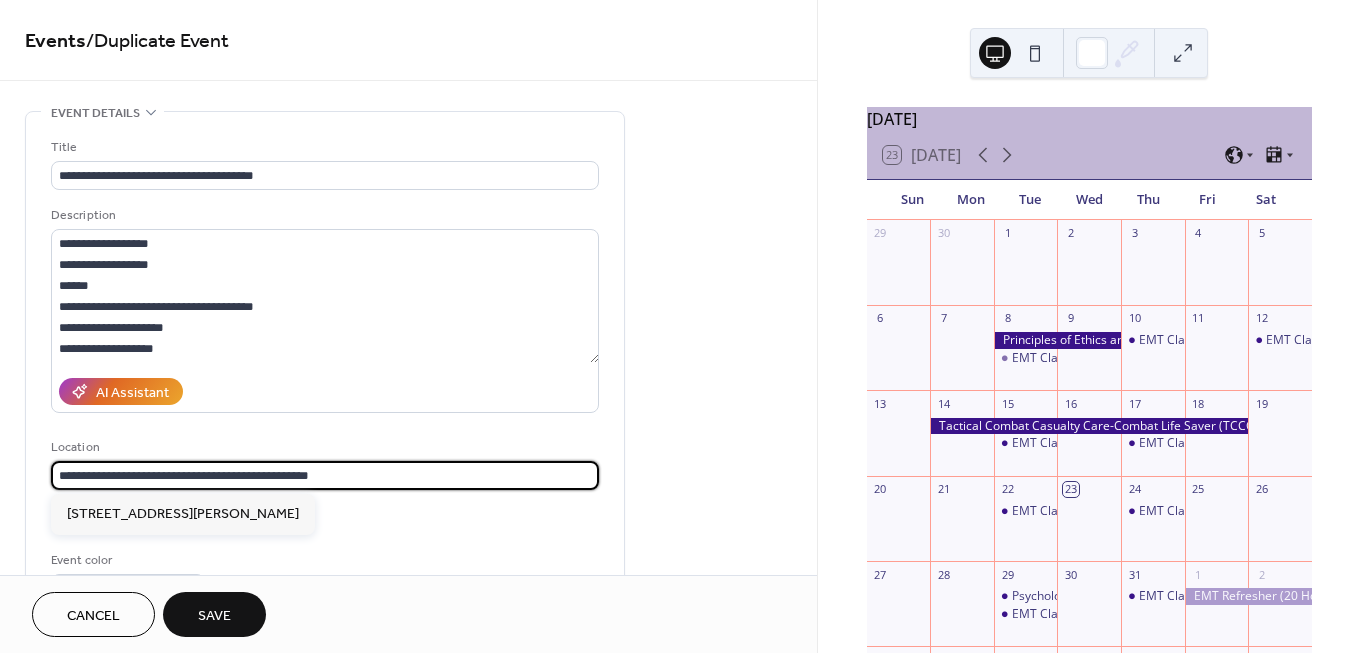 drag, startPoint x: 339, startPoint y: 472, endPoint x: 54, endPoint y: 461, distance: 285.2122 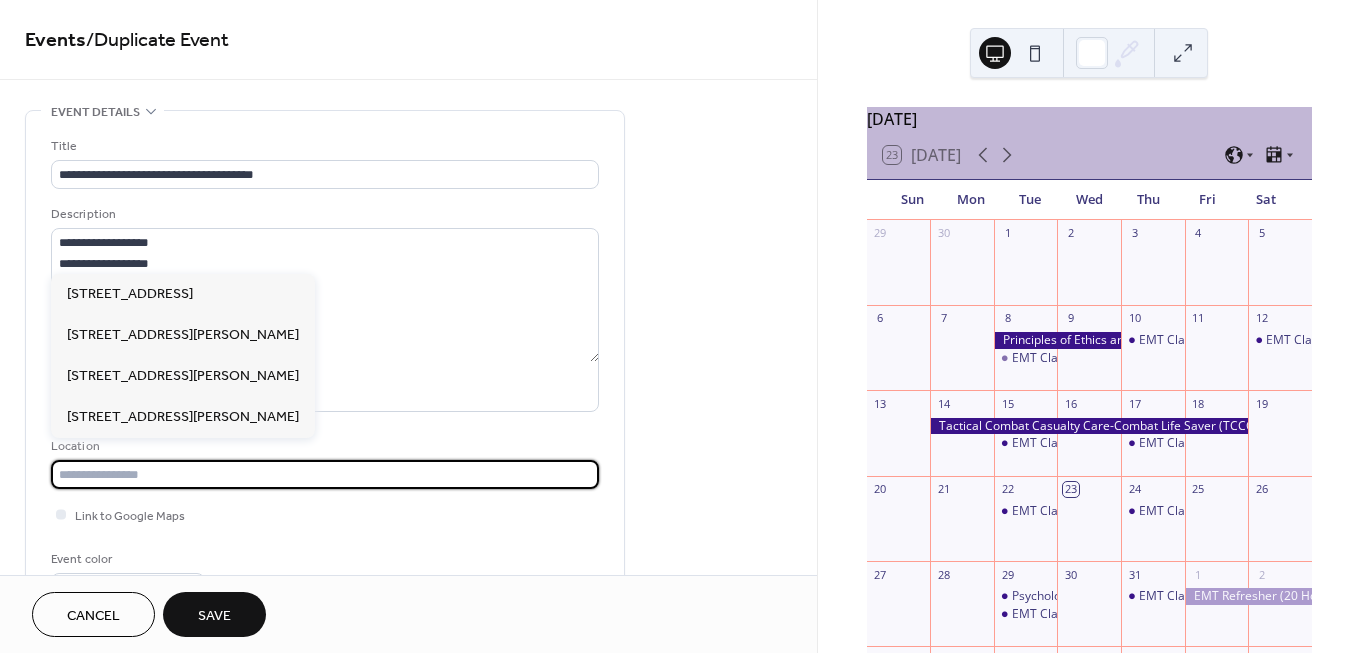 paste on "**********" 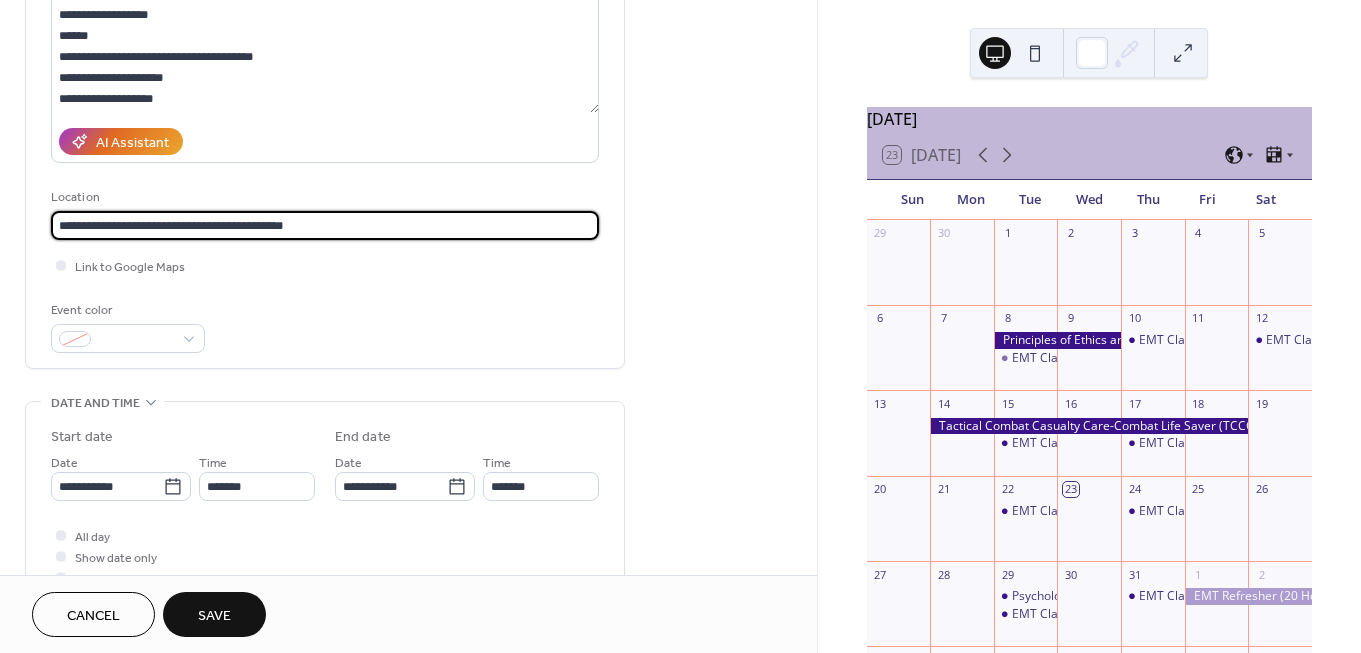 scroll, scrollTop: 300, scrollLeft: 0, axis: vertical 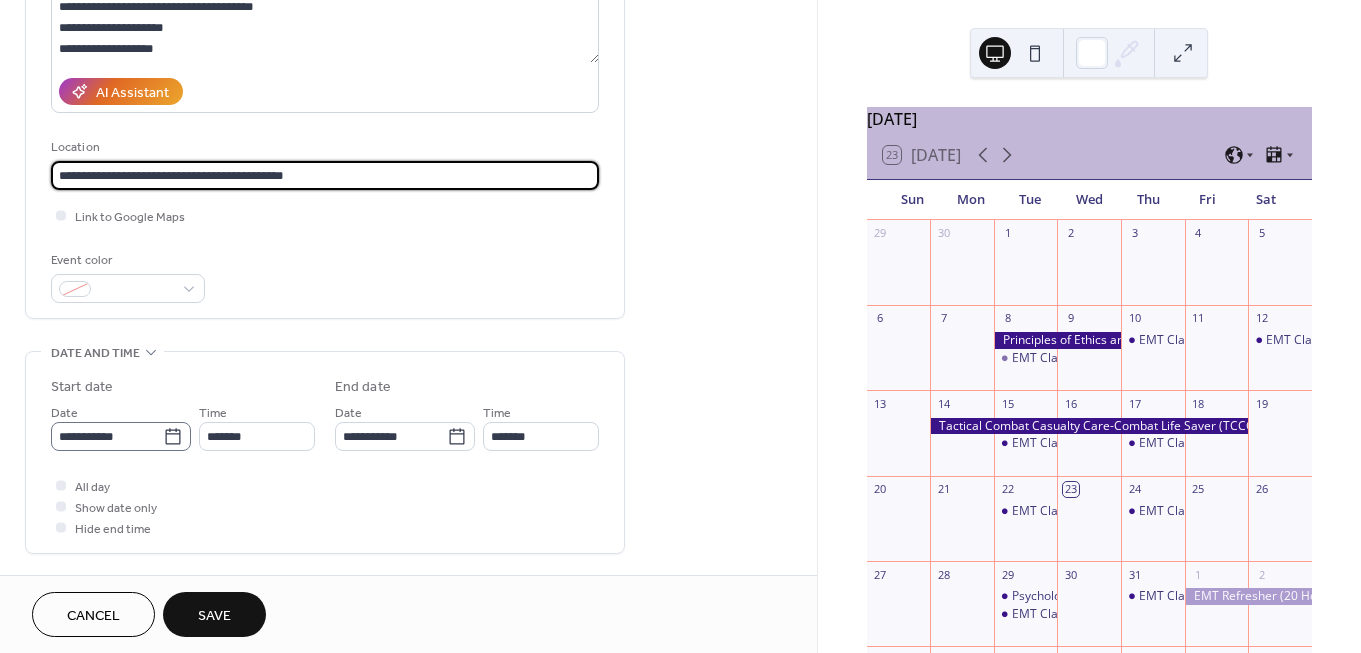 type on "**********" 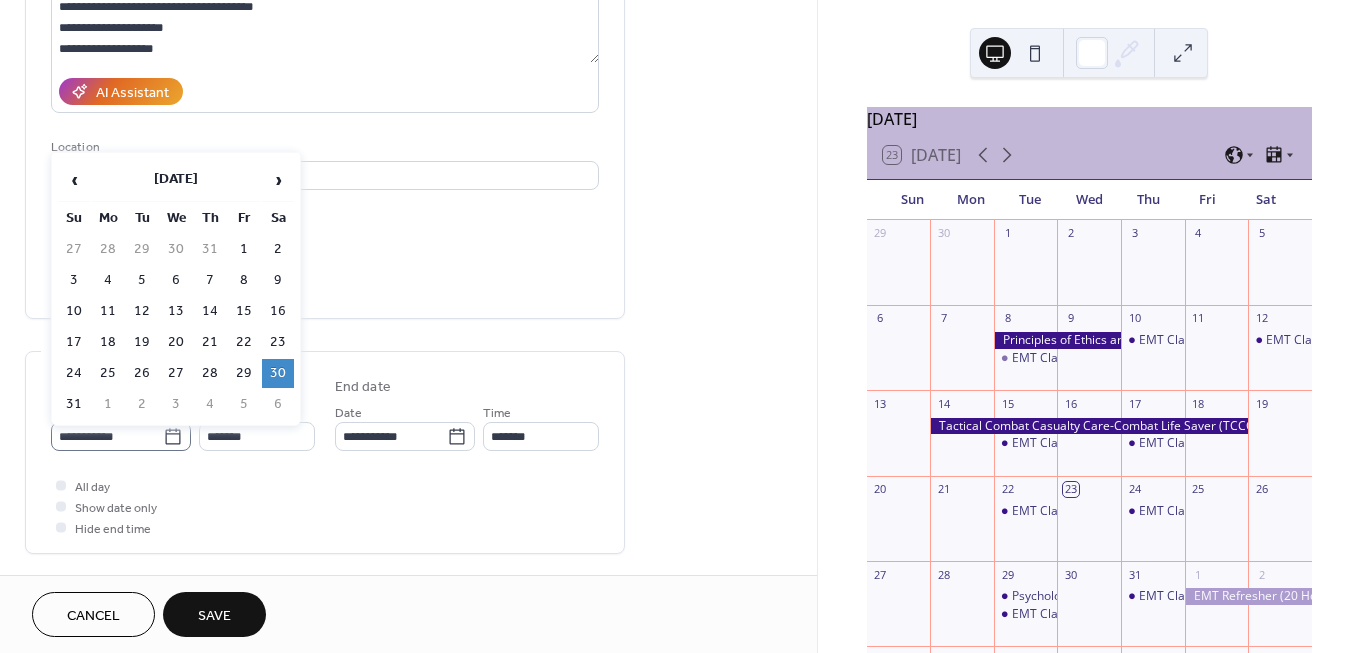 click 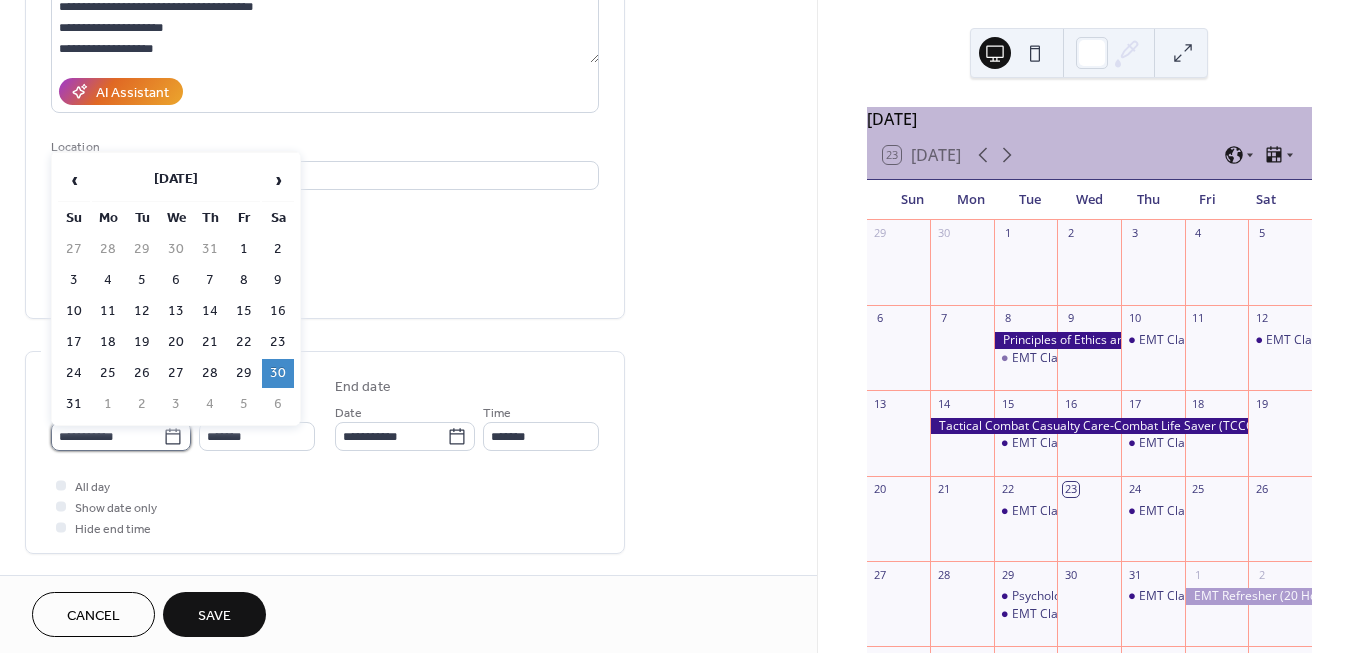 click on "**********" at bounding box center [107, 436] 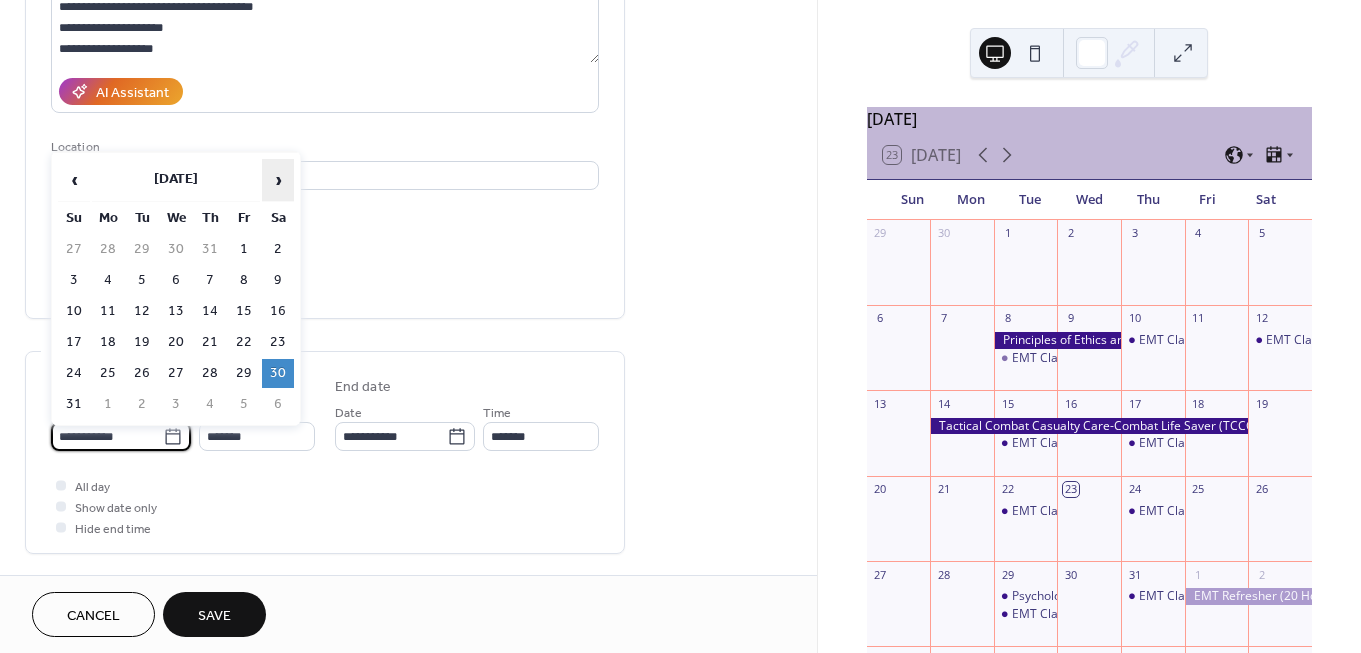 click on "›" at bounding box center [278, 180] 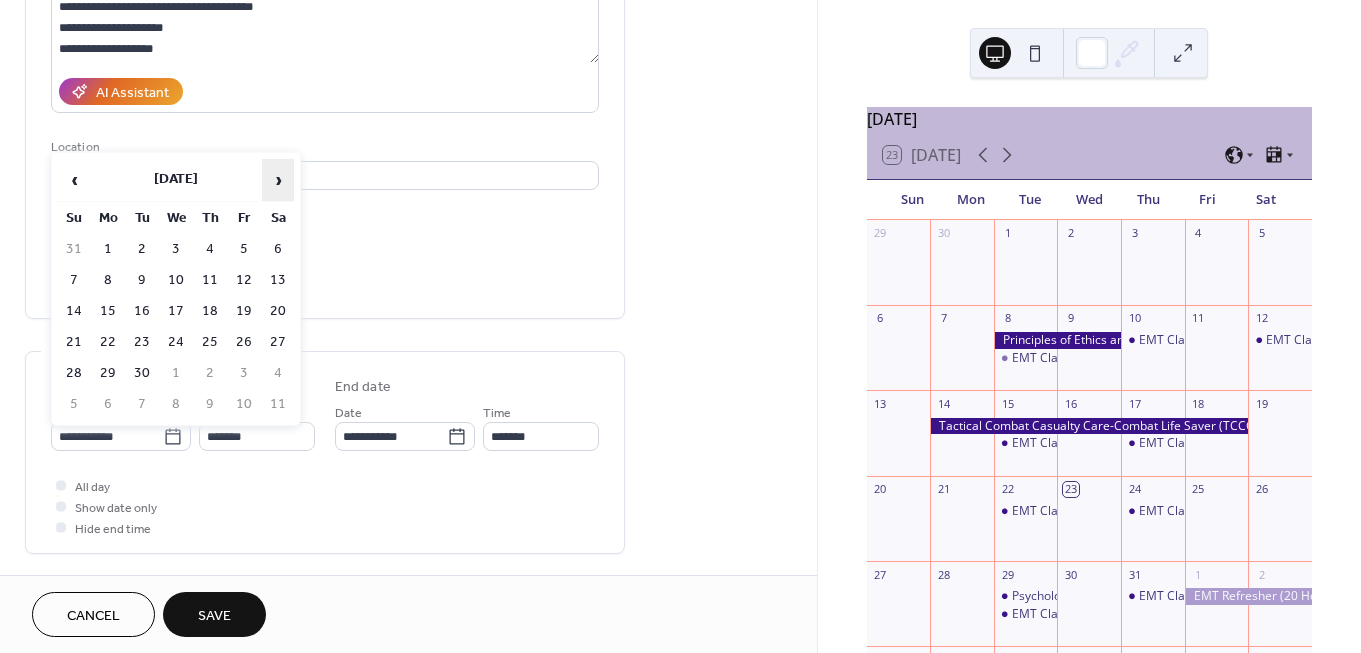 click on "›" at bounding box center [278, 180] 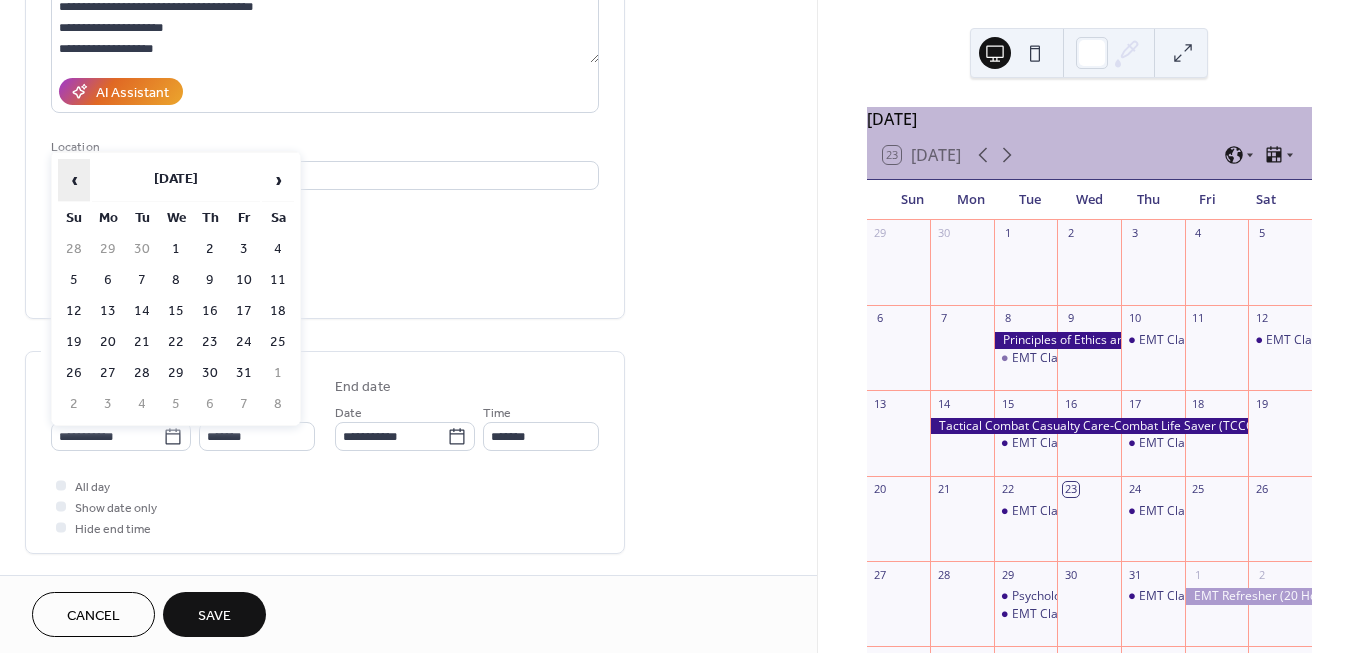 click on "‹" at bounding box center (74, 180) 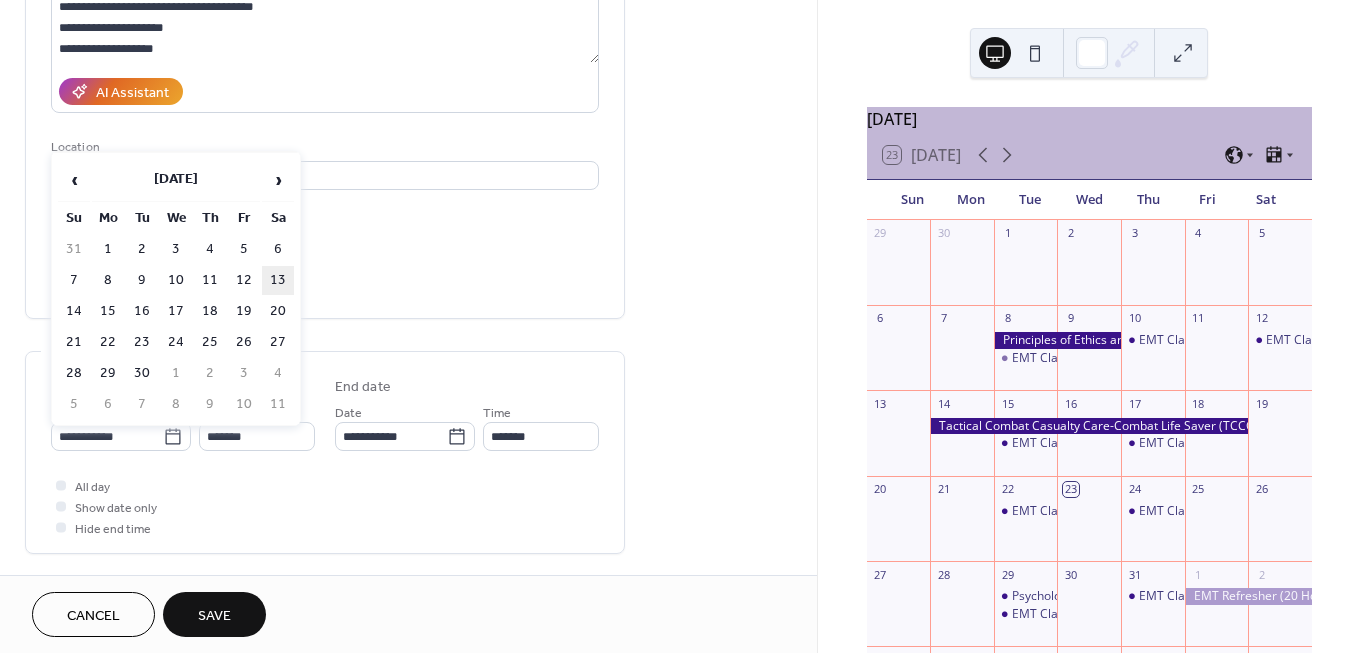 click on "13" at bounding box center [278, 280] 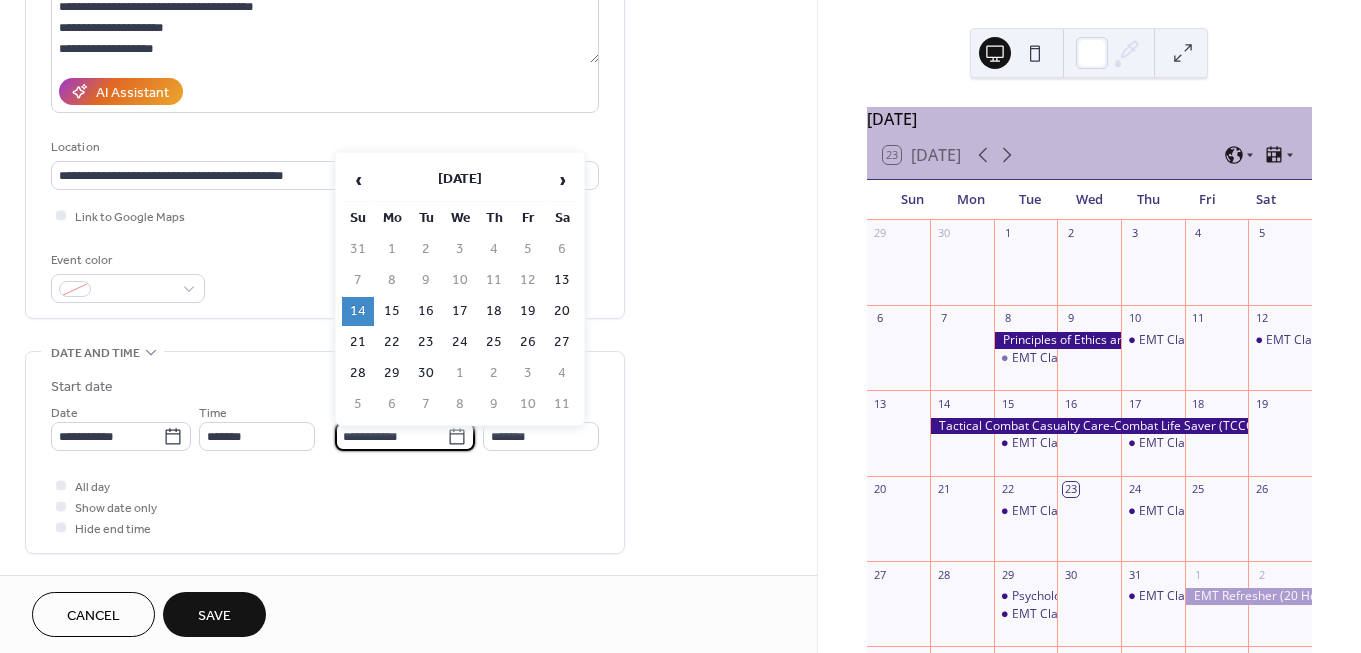 click on "**********" at bounding box center [391, 436] 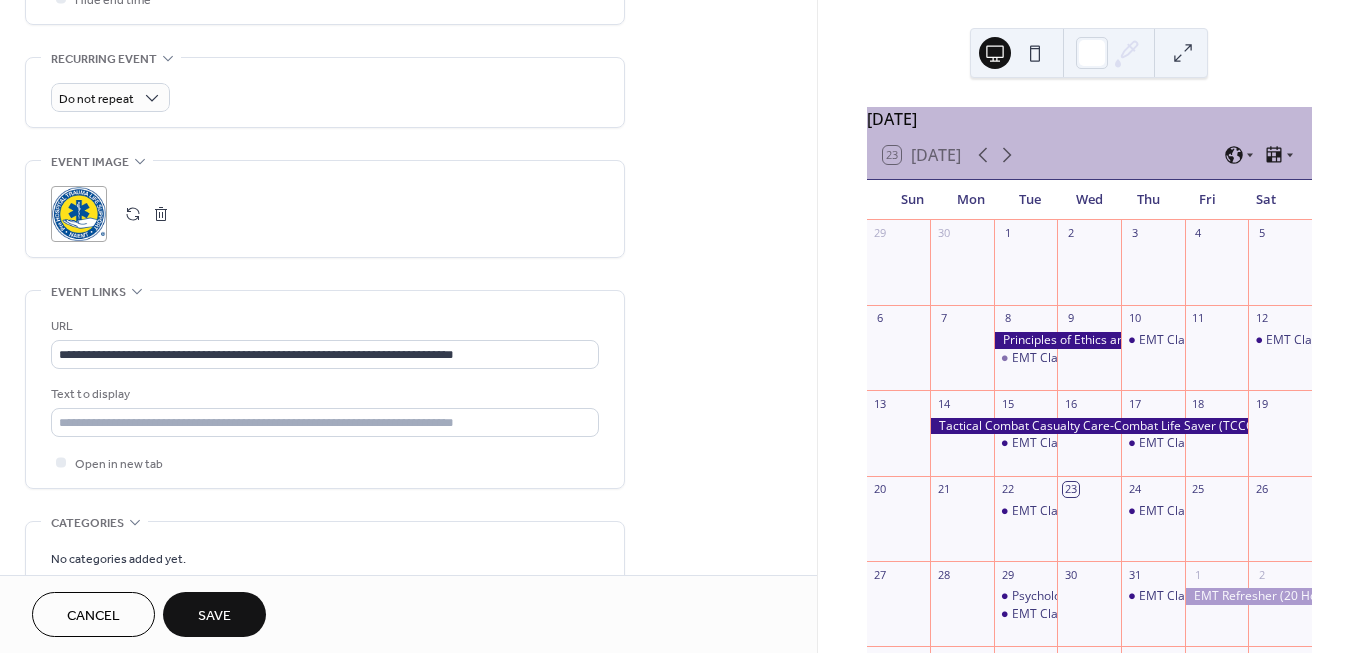 scroll, scrollTop: 830, scrollLeft: 0, axis: vertical 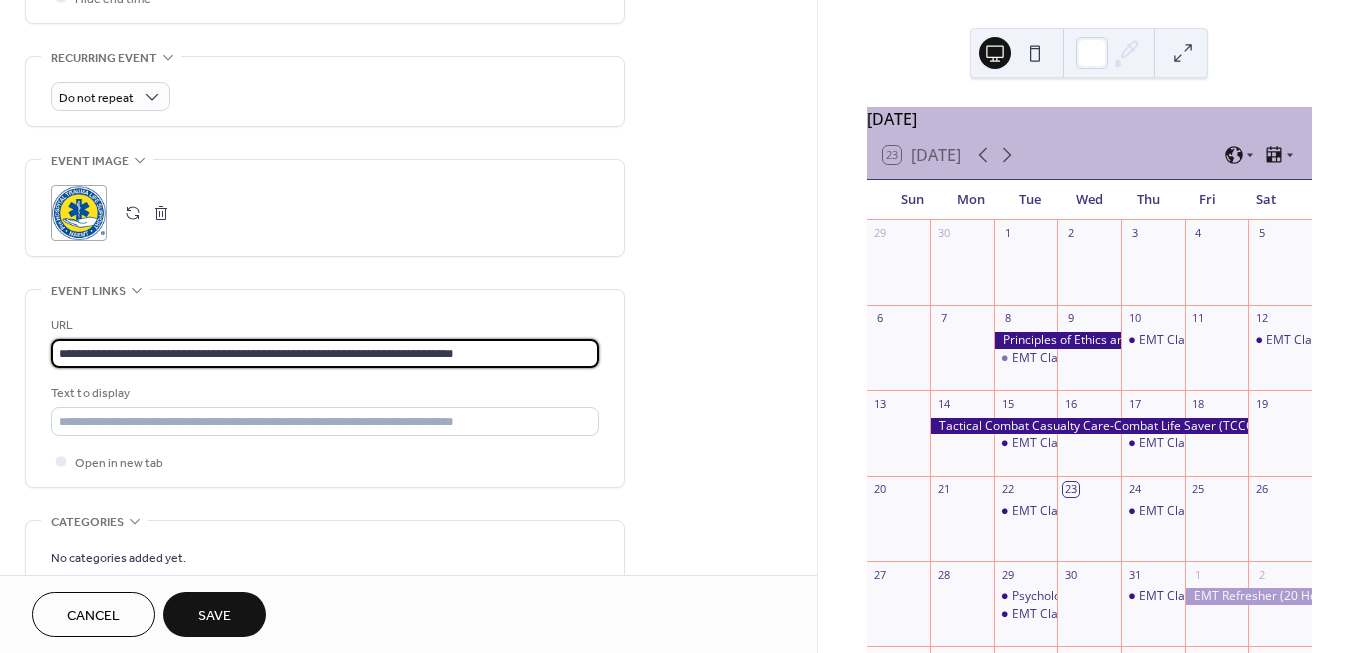 drag, startPoint x: 582, startPoint y: 355, endPoint x: 82, endPoint y: 352, distance: 500.009 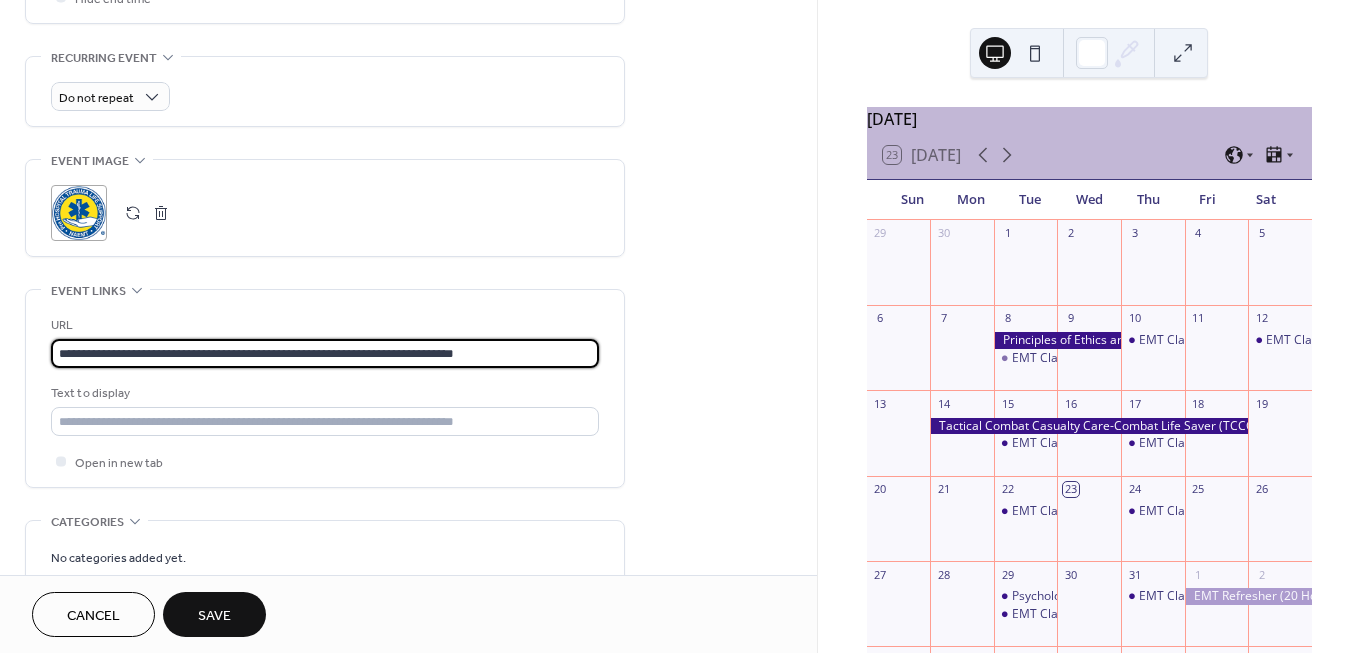drag, startPoint x: 584, startPoint y: 348, endPoint x: 206, endPoint y: 348, distance: 378 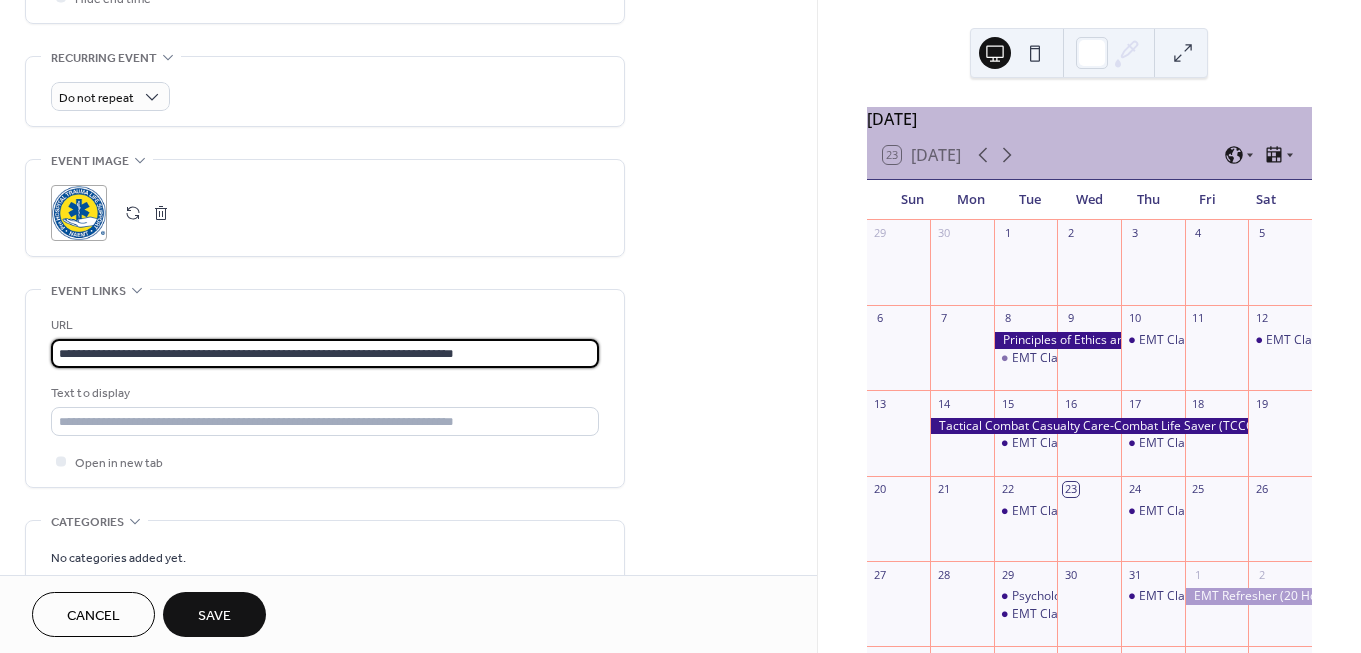 click on "**********" at bounding box center (325, 388) 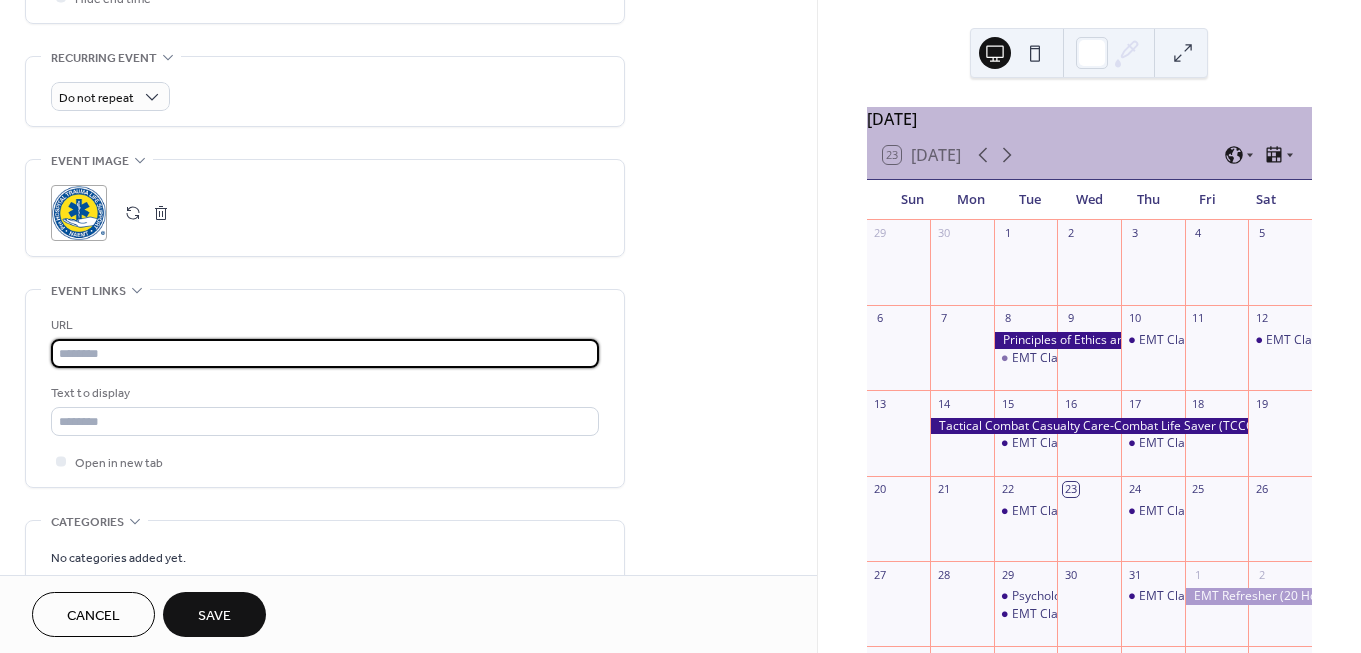 type 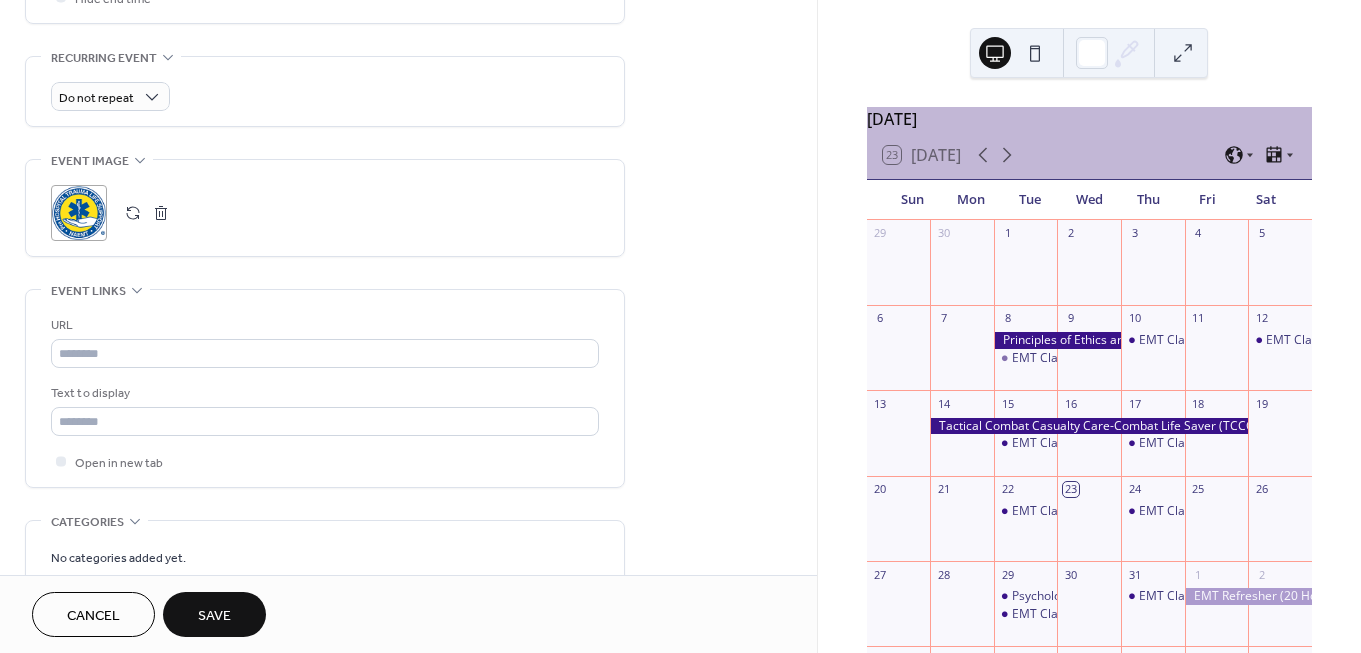 click on "Save" at bounding box center [214, 616] 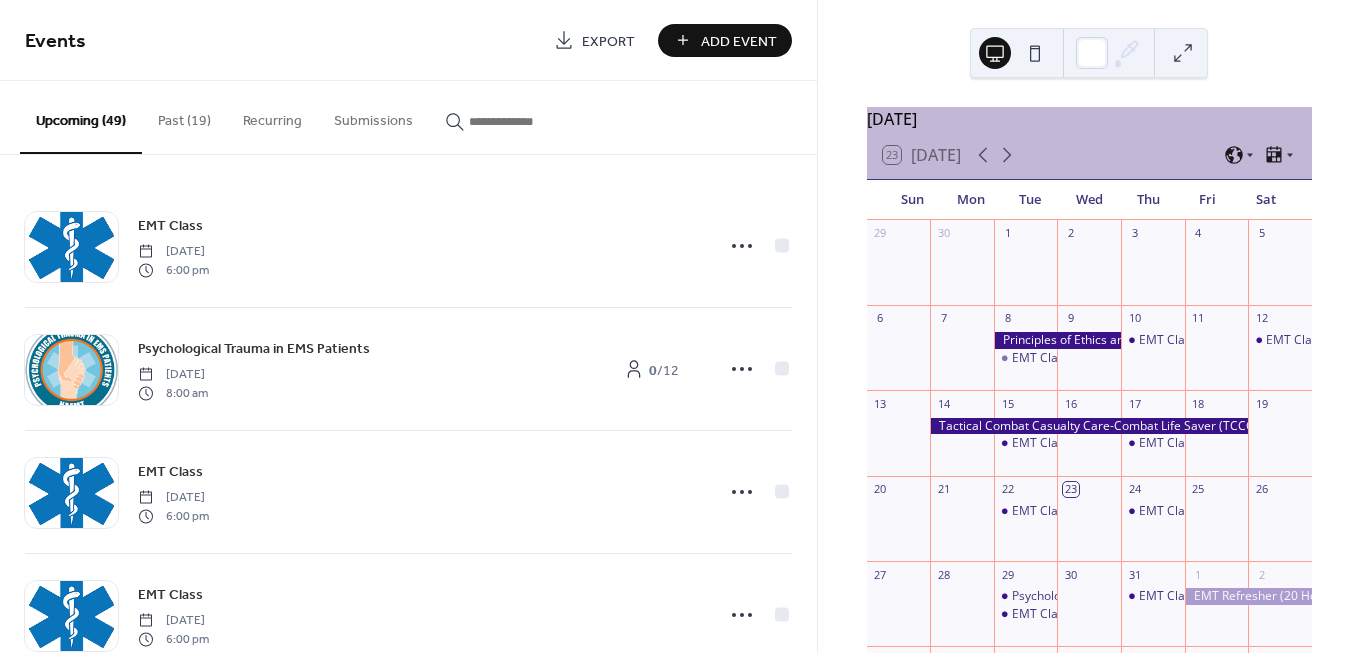 click on "Add Event" at bounding box center (739, 41) 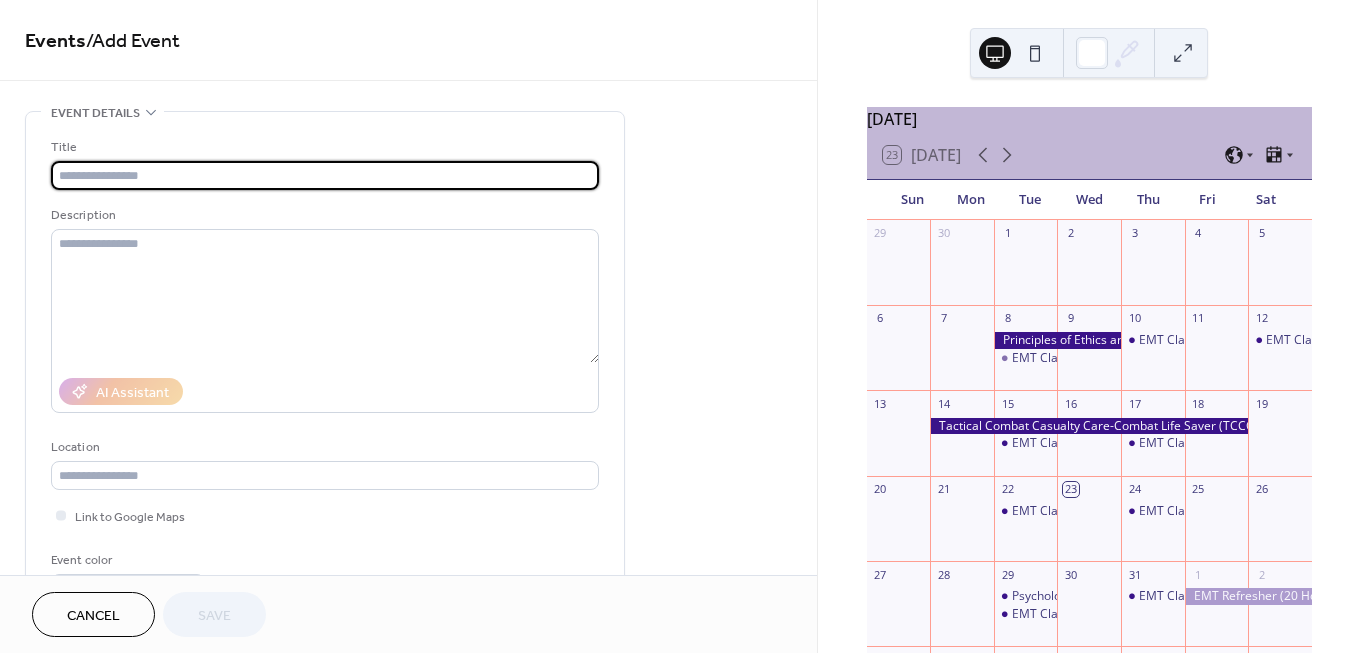 click at bounding box center [325, 175] 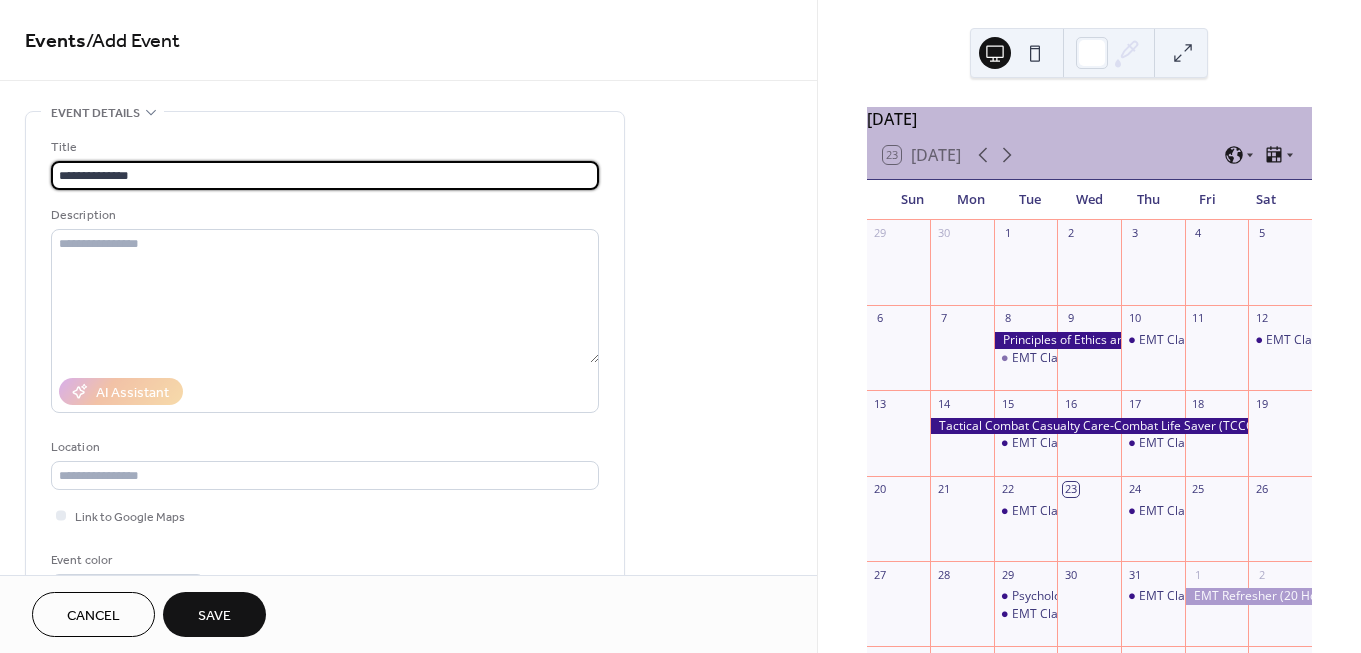 paste on "**********" 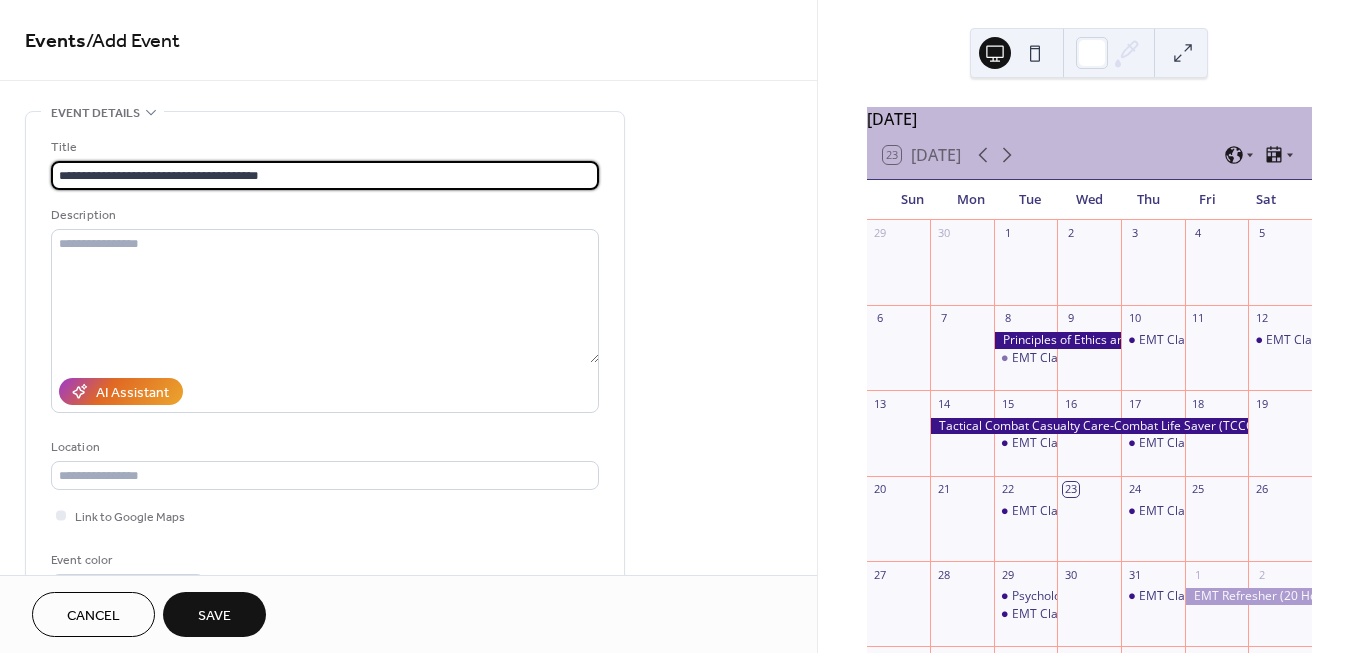 type on "**********" 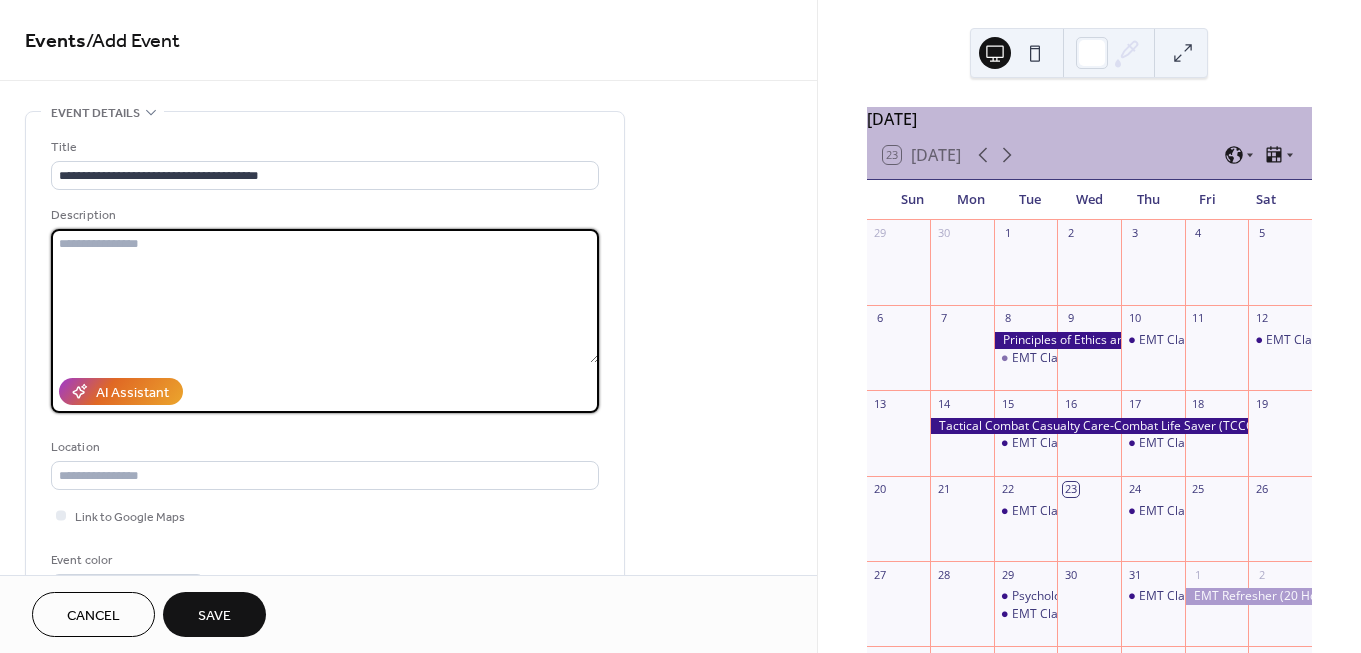 click at bounding box center (325, 296) 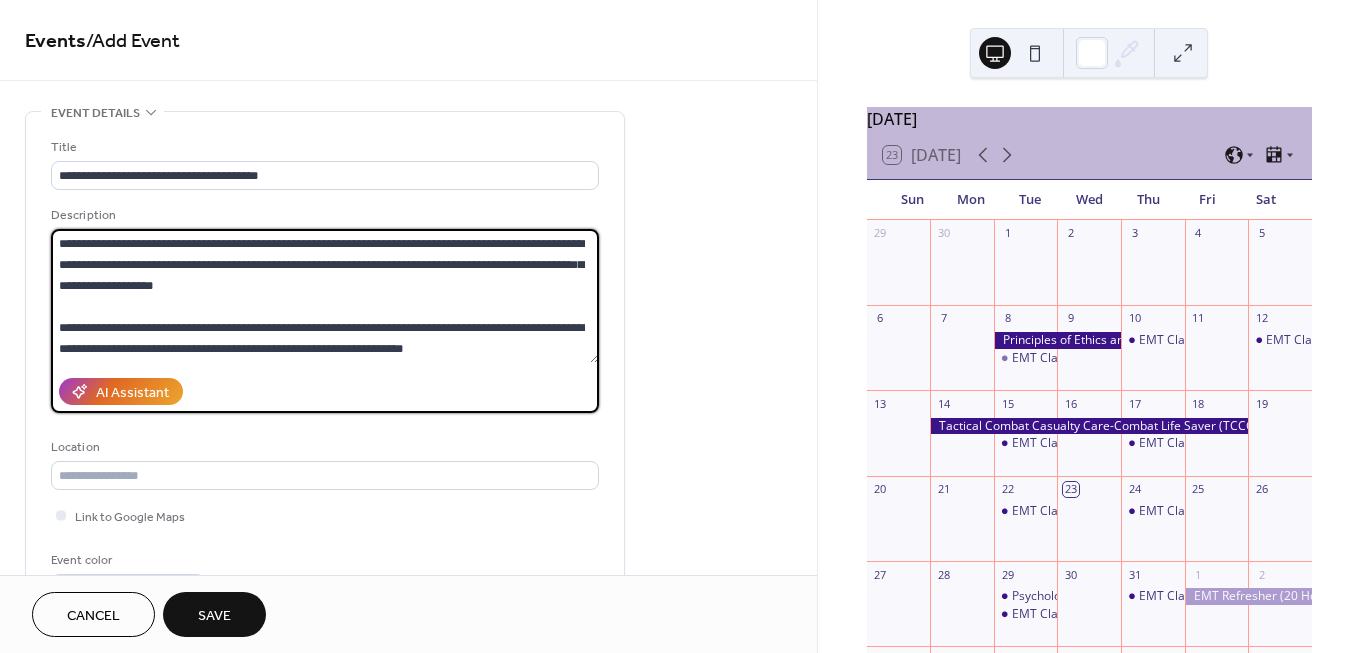 scroll, scrollTop: 501, scrollLeft: 0, axis: vertical 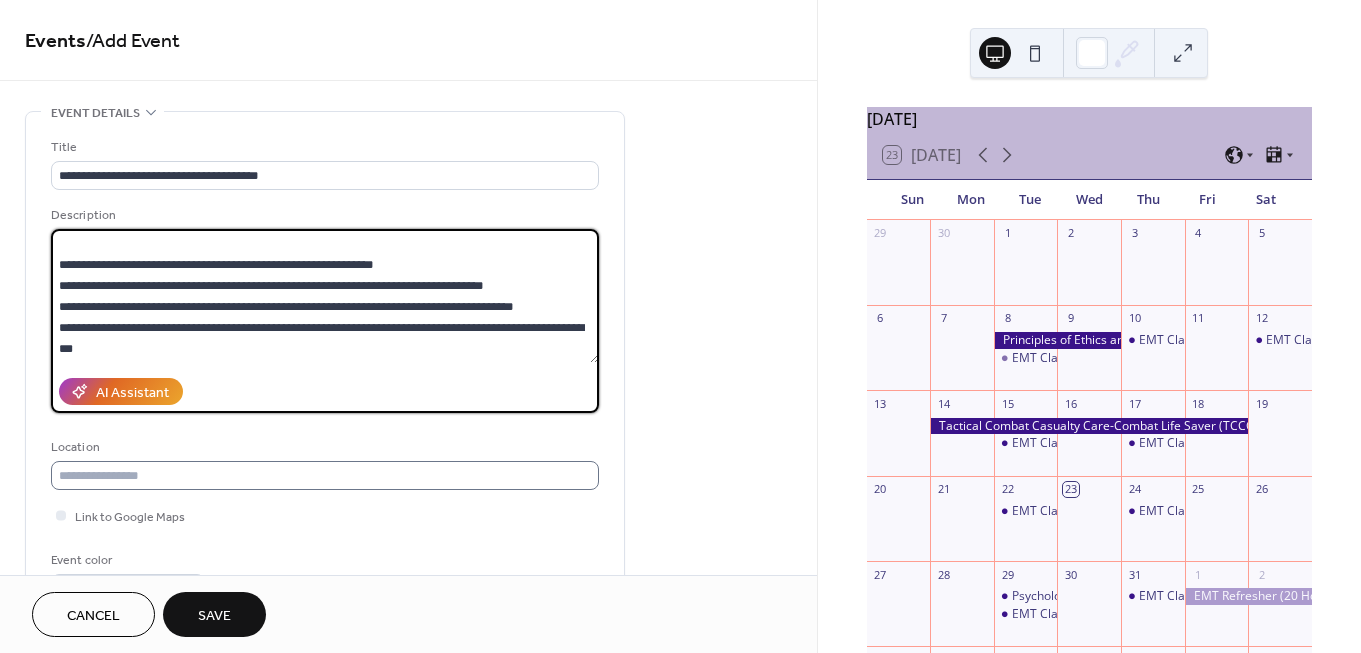 type on "**********" 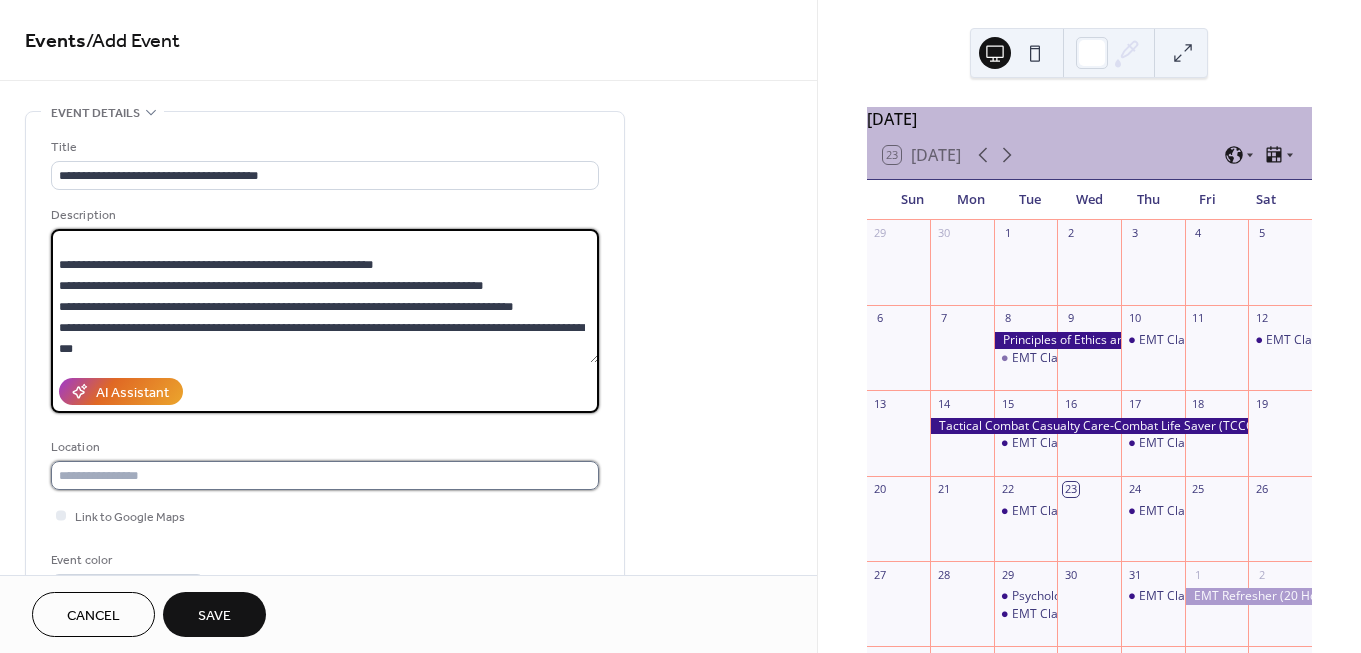 click at bounding box center [325, 475] 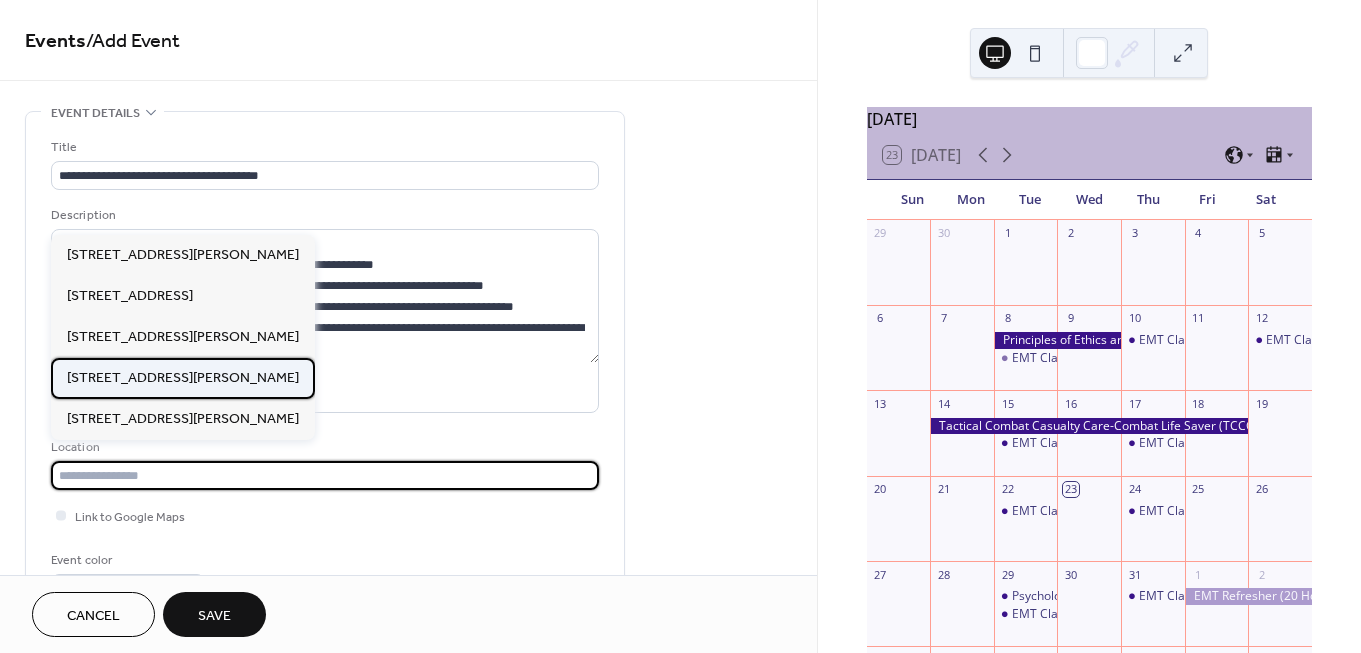 click on "420 Hudgins Rd, Suite 217 Fredericksburg, VA 22408" at bounding box center [183, 377] 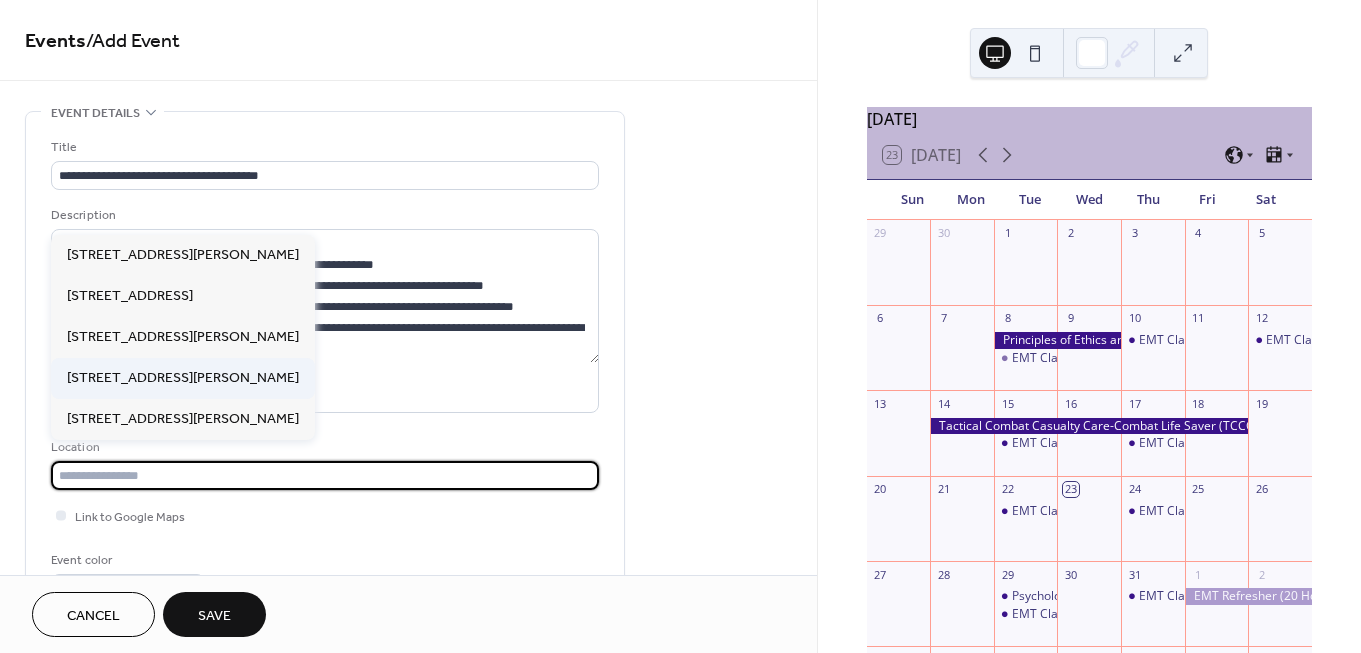 type on "**********" 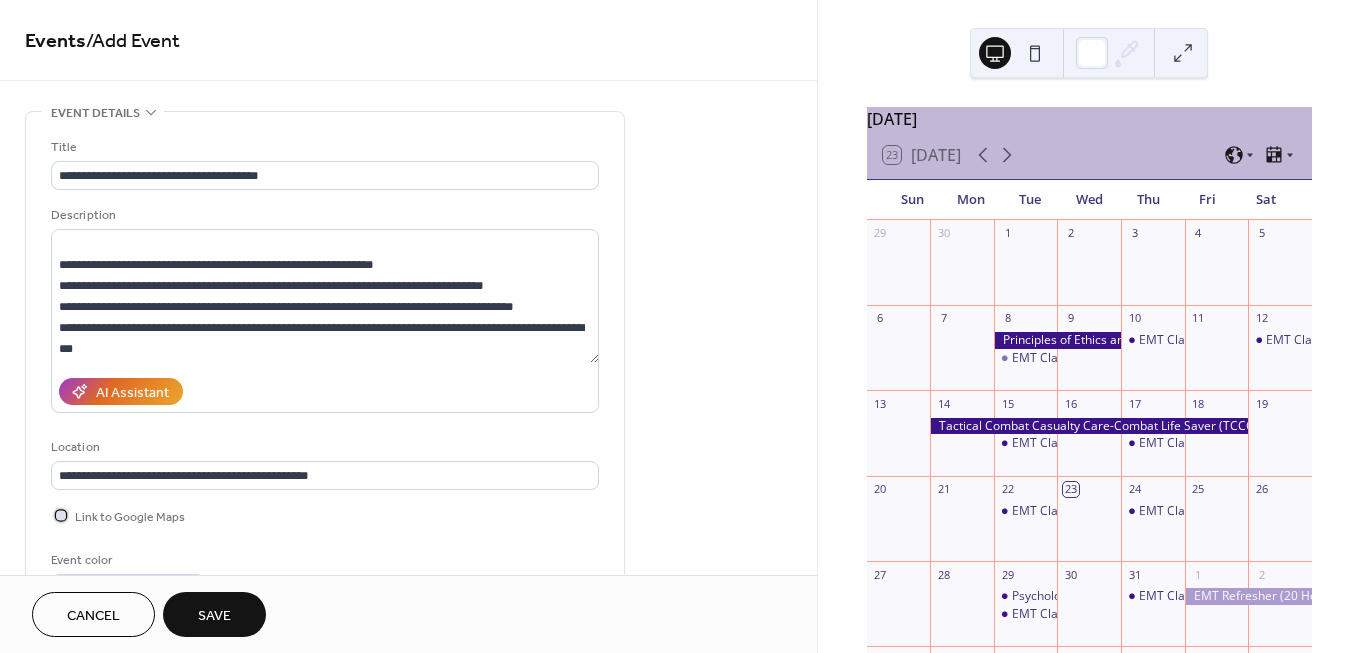 click at bounding box center (61, 515) 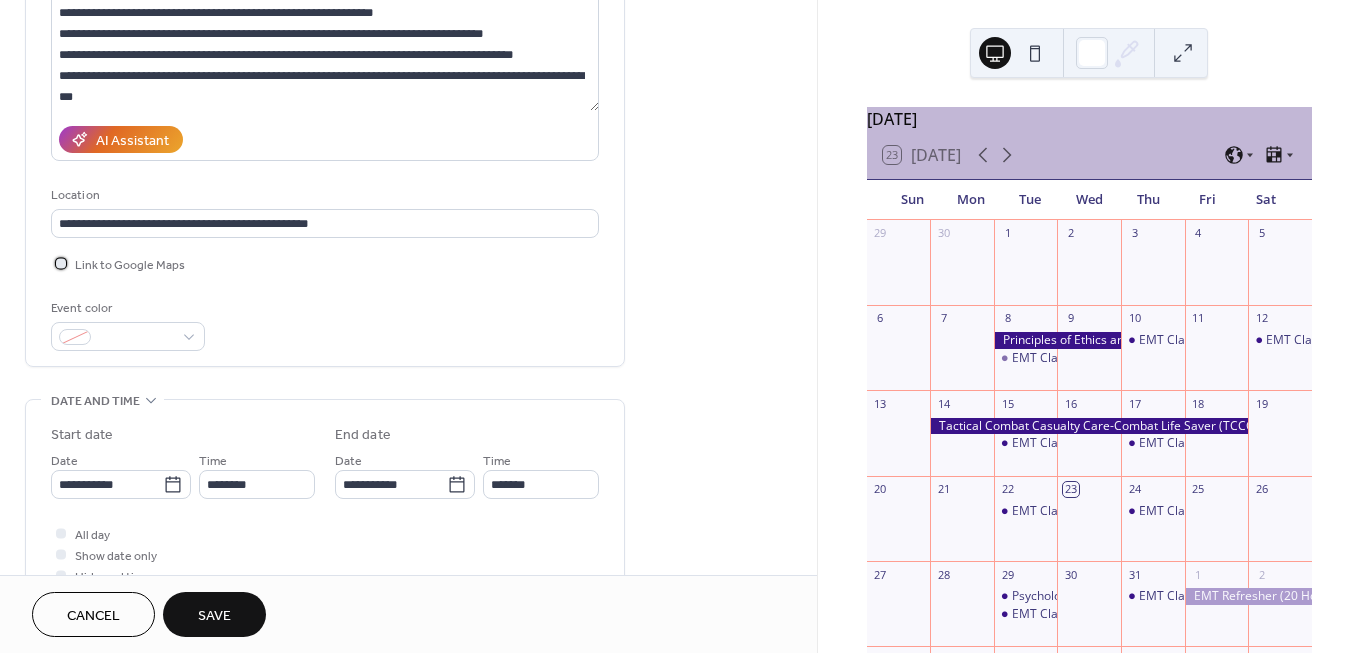 scroll, scrollTop: 280, scrollLeft: 0, axis: vertical 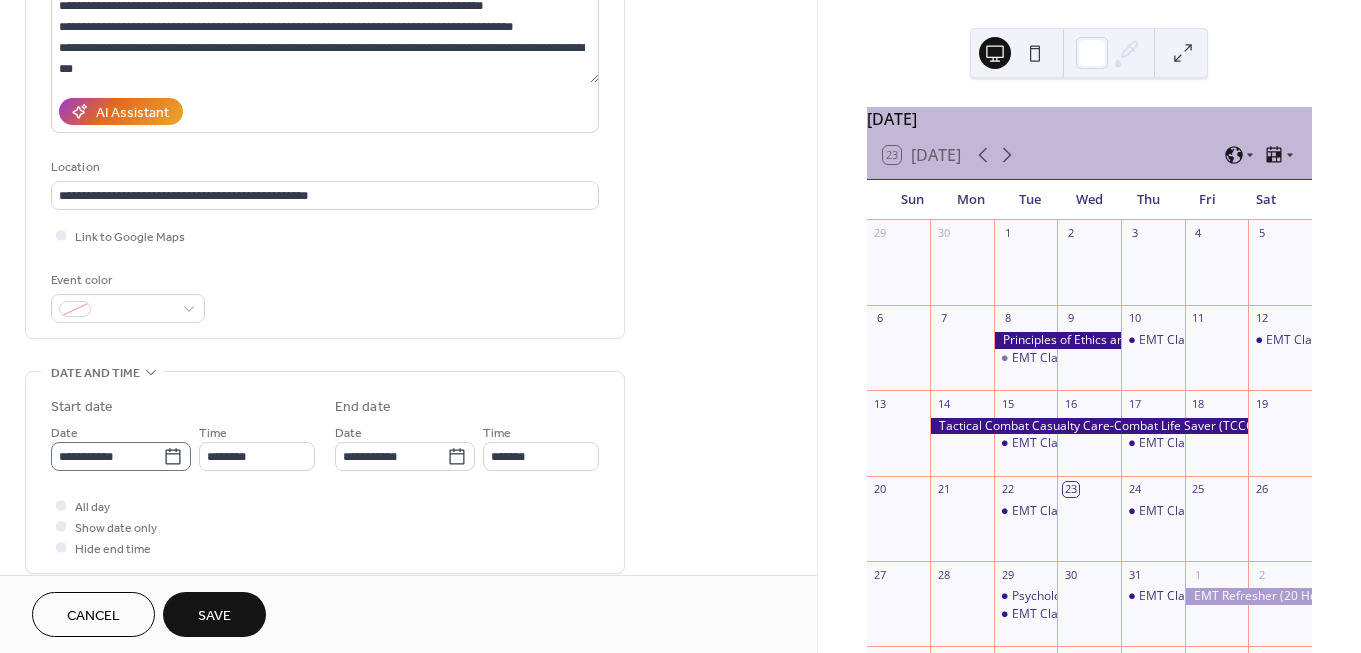 click 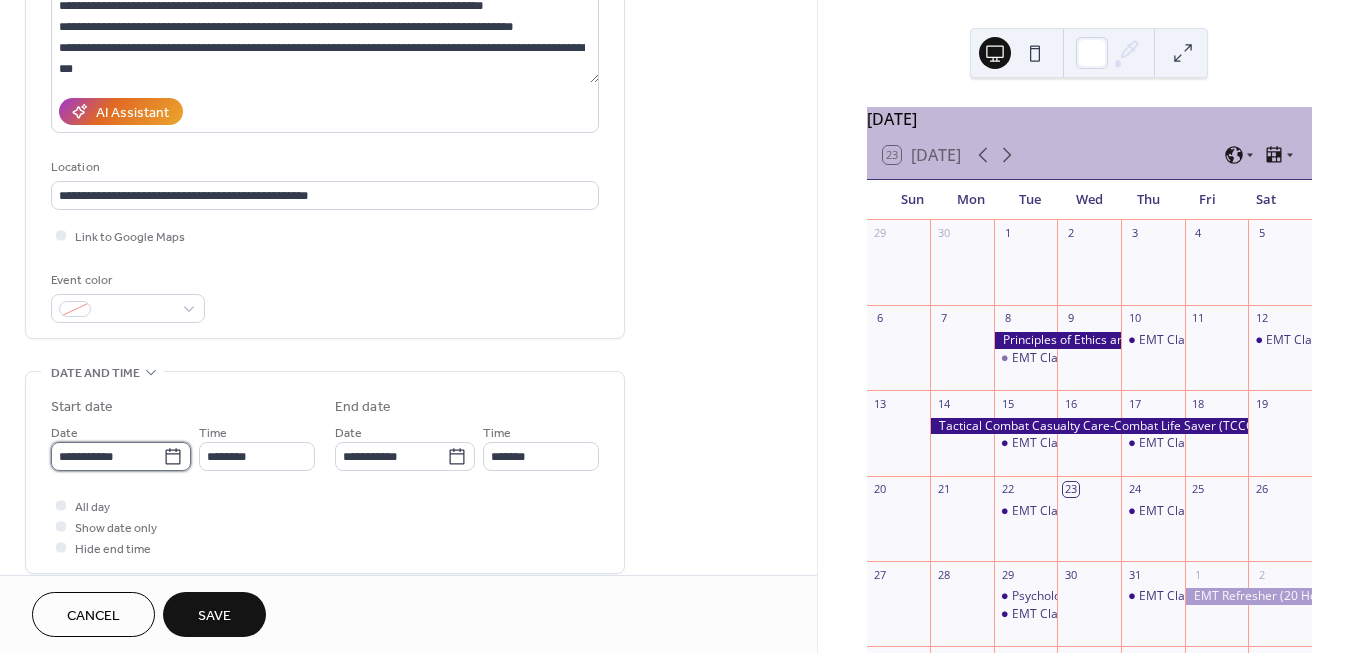 click on "**********" at bounding box center [107, 456] 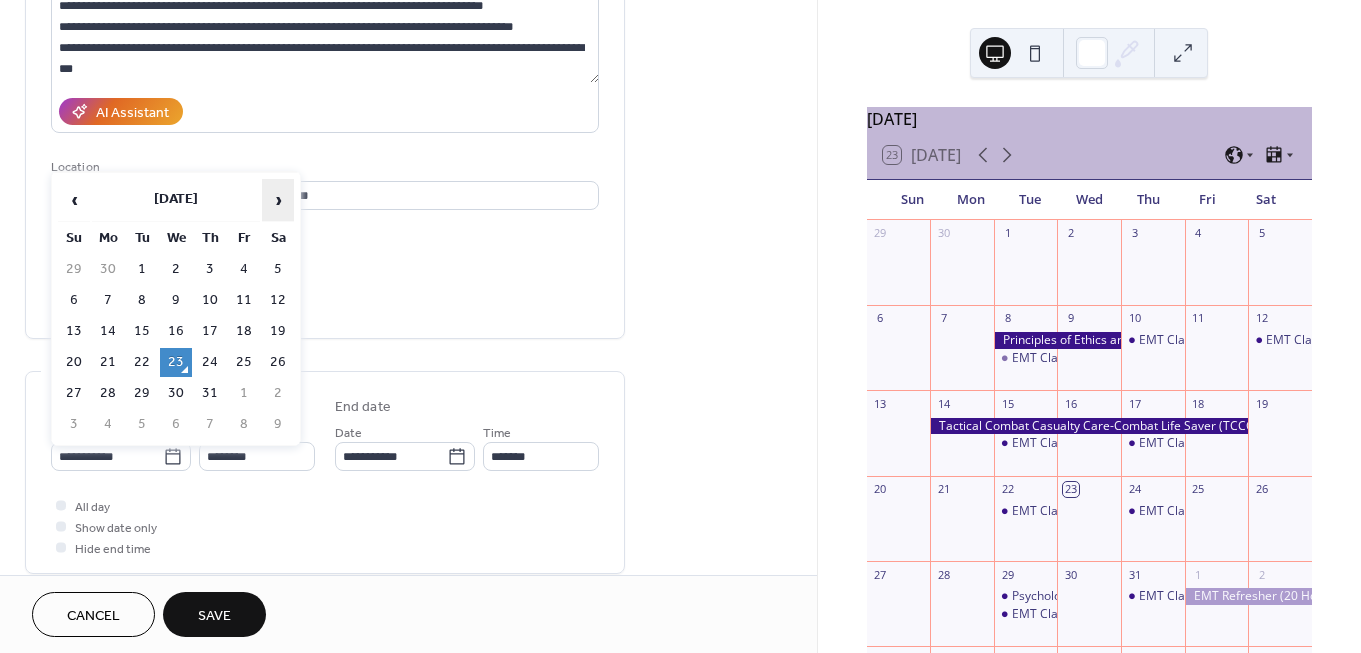 click on "›" at bounding box center [278, 200] 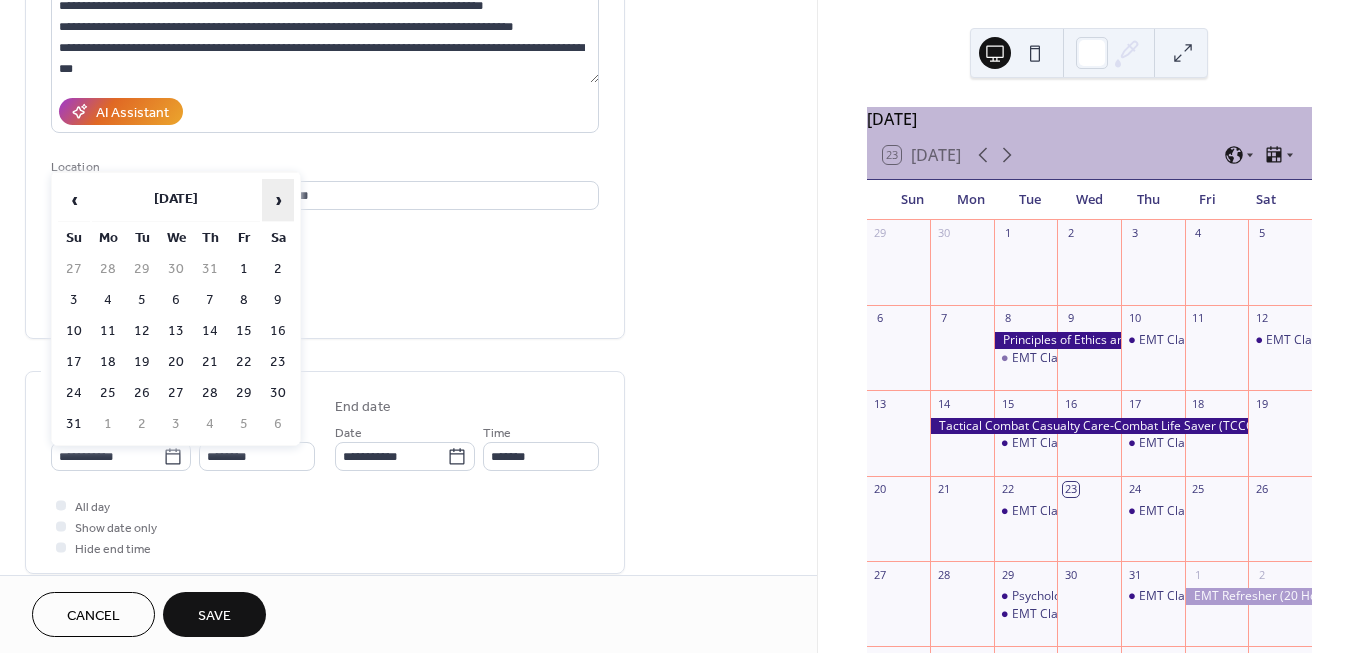 click on "›" at bounding box center [278, 200] 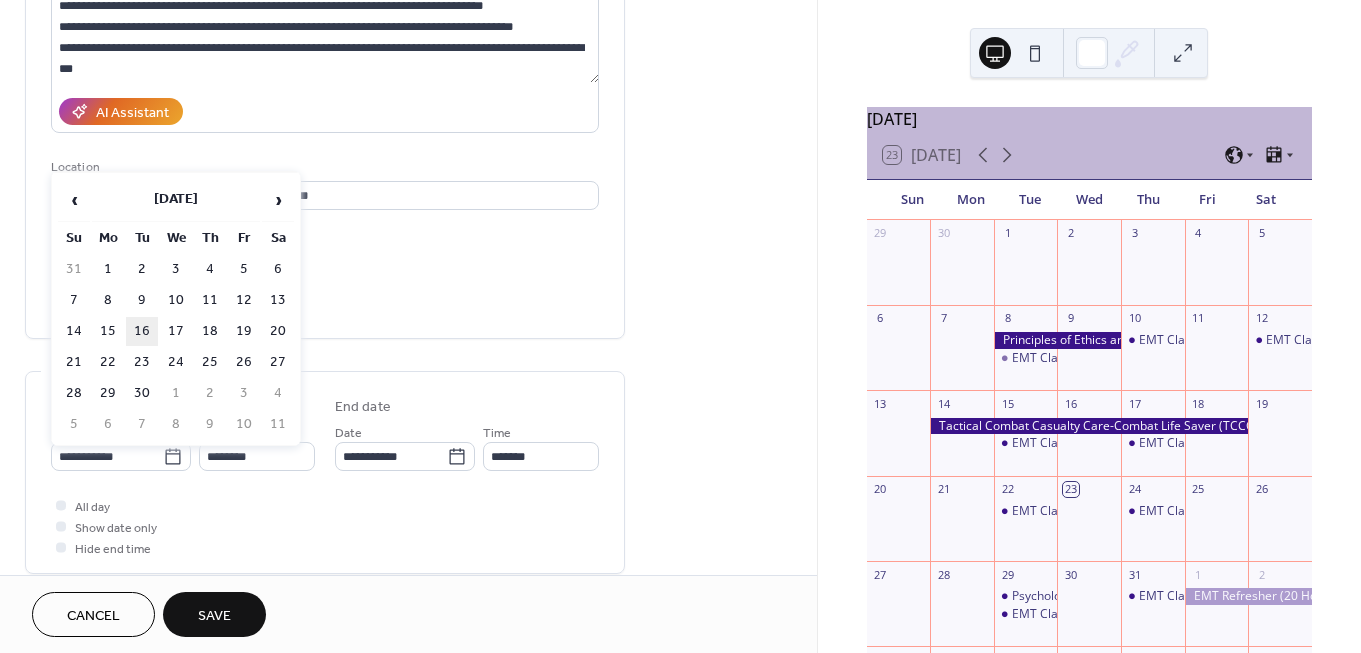 click on "16" at bounding box center [142, 331] 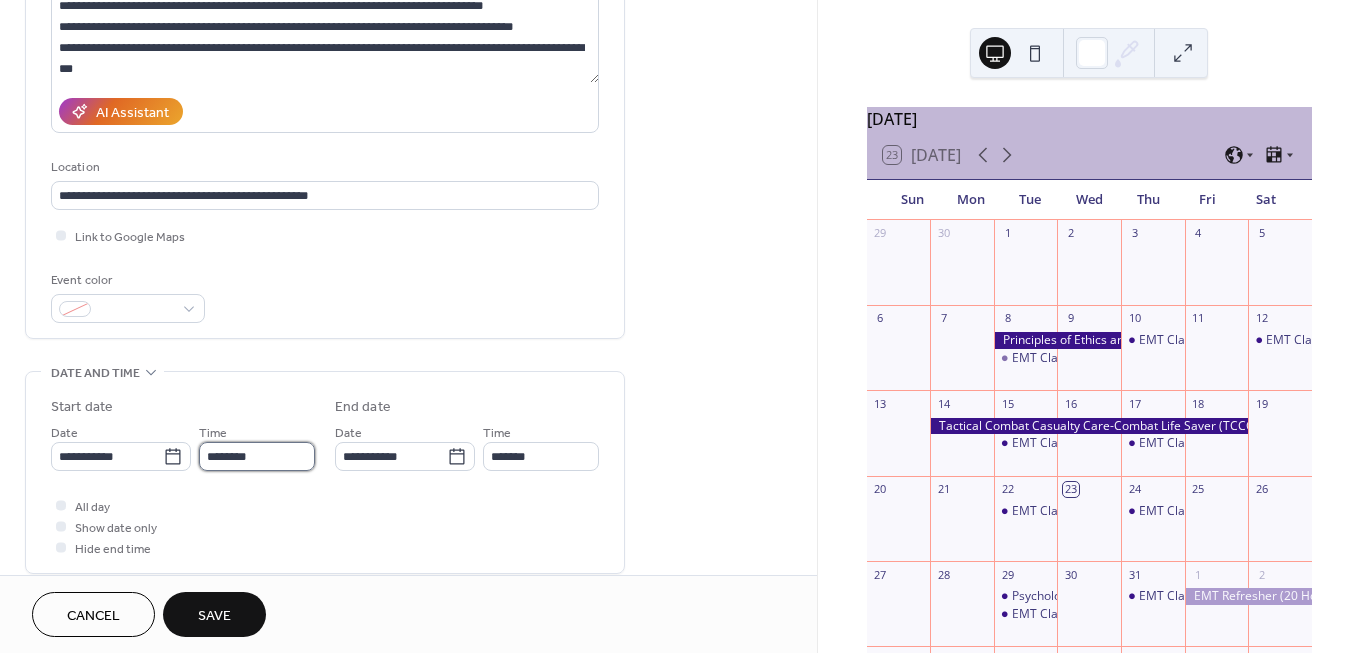 click on "********" at bounding box center [257, 456] 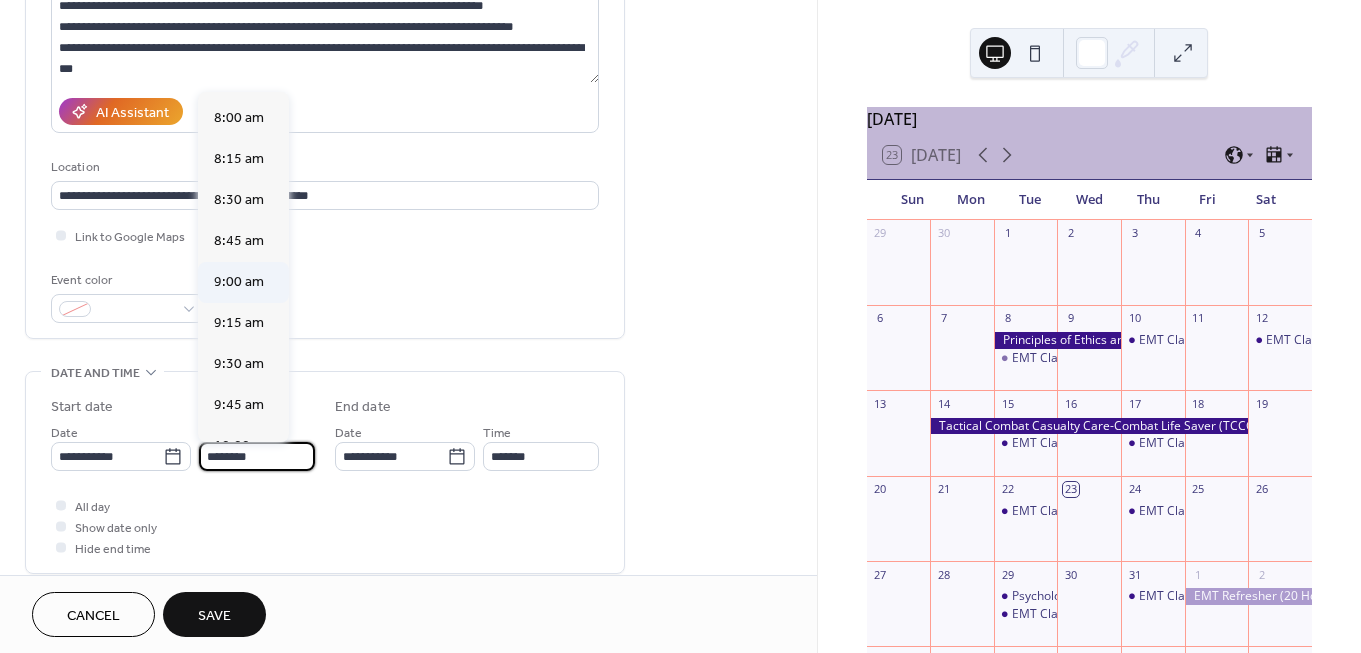 scroll, scrollTop: 1305, scrollLeft: 0, axis: vertical 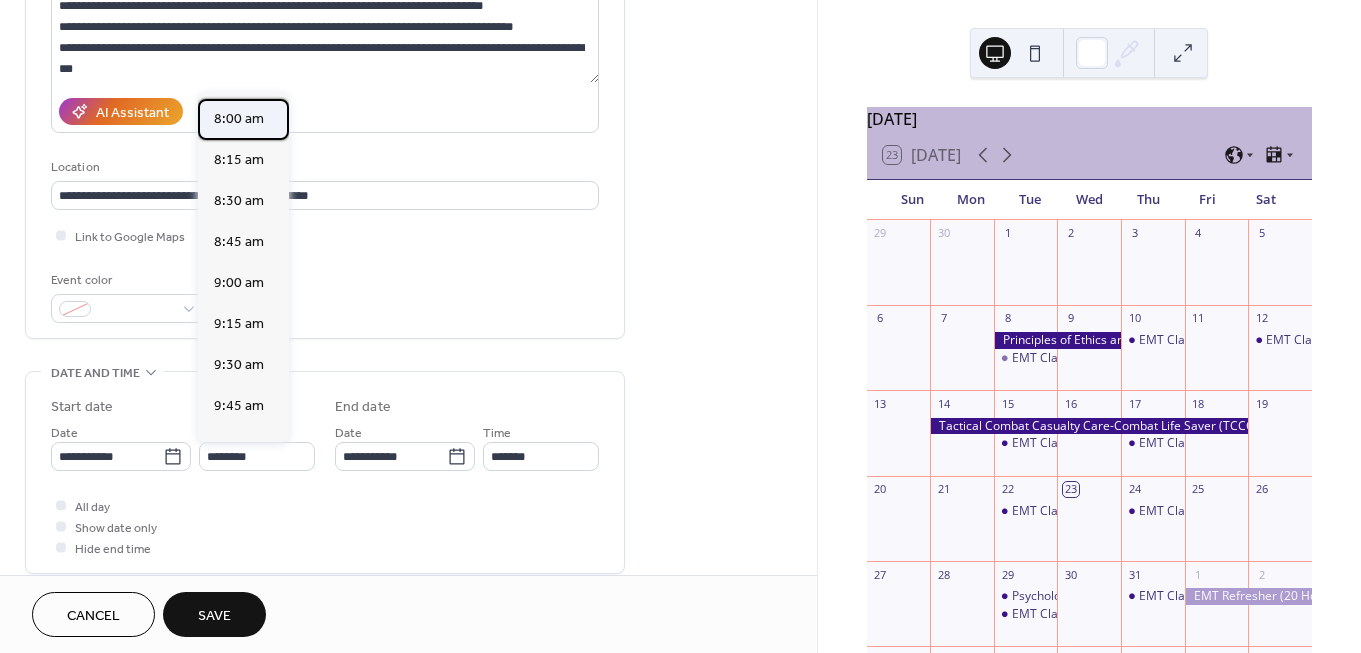 click on "8:00 am" at bounding box center (239, 119) 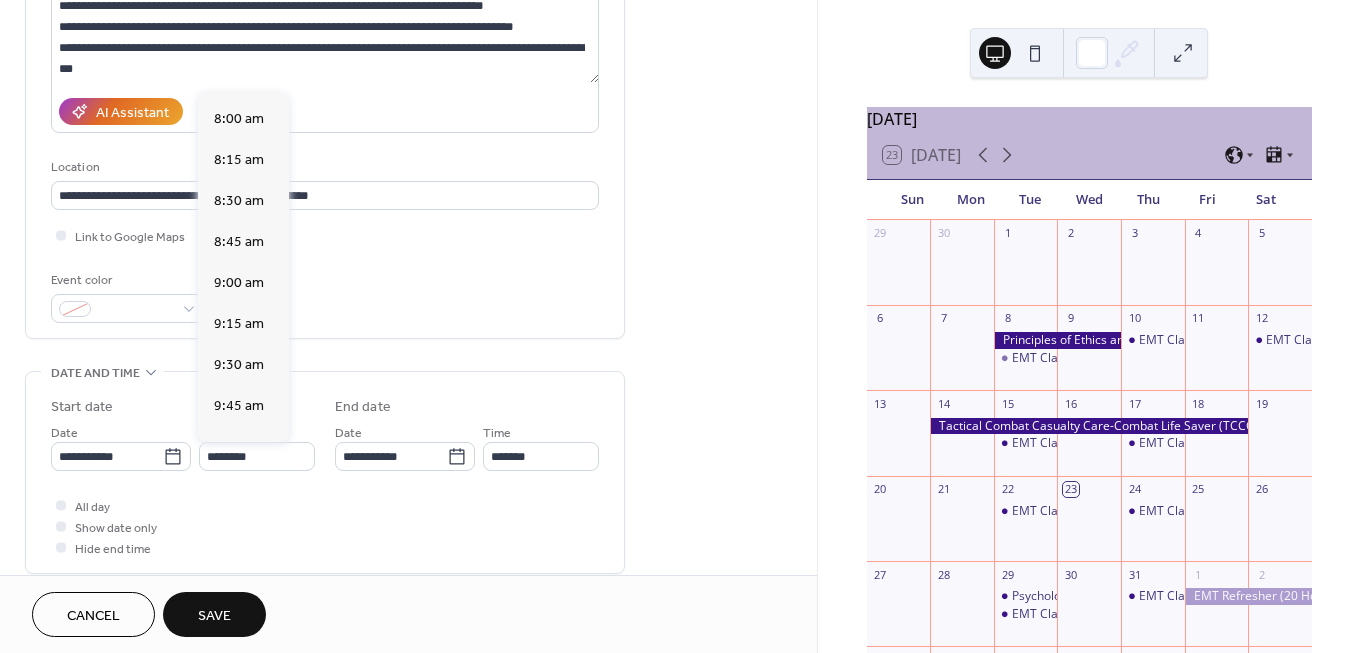 type on "*******" 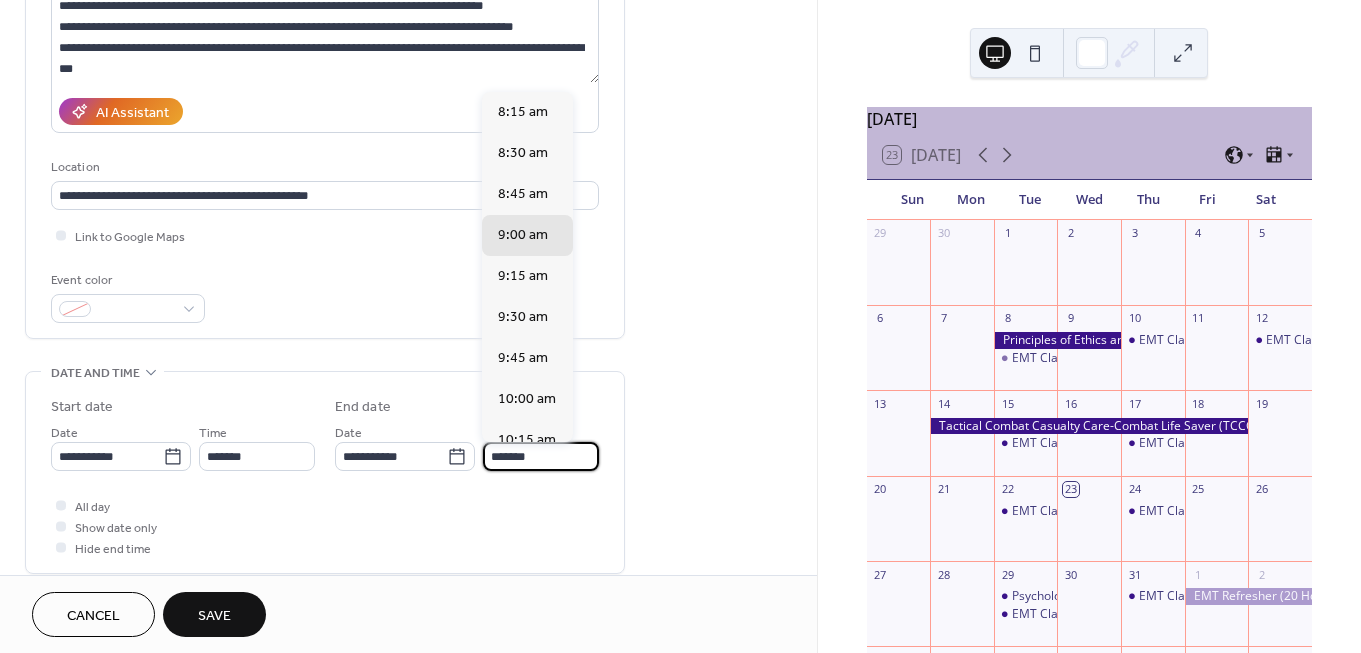 click on "*******" at bounding box center [541, 456] 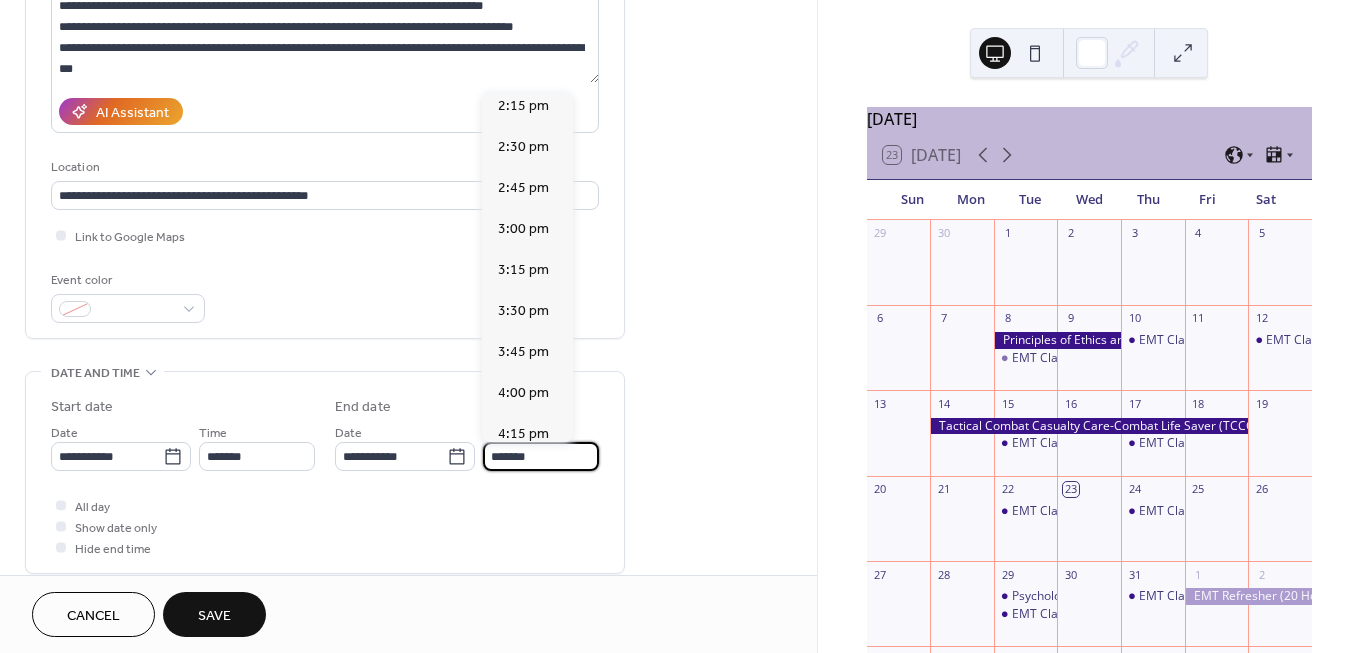scroll, scrollTop: 1018, scrollLeft: 0, axis: vertical 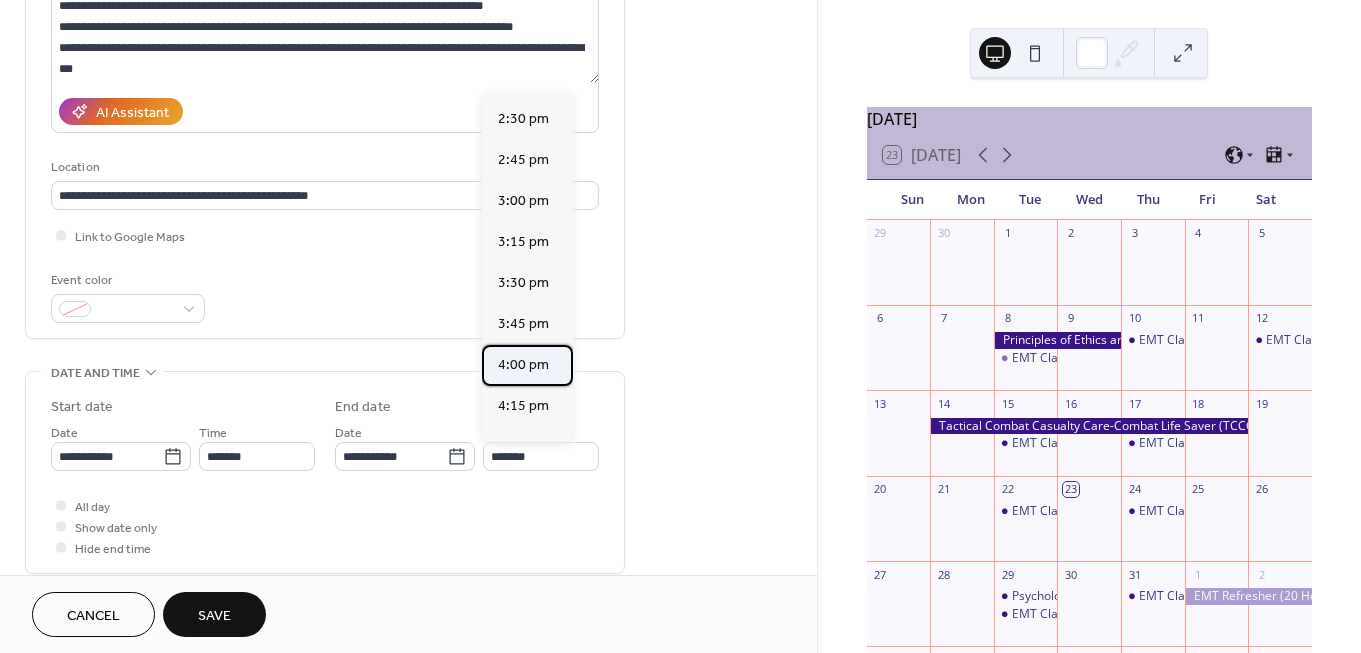 click on "4:00 pm" at bounding box center [523, 365] 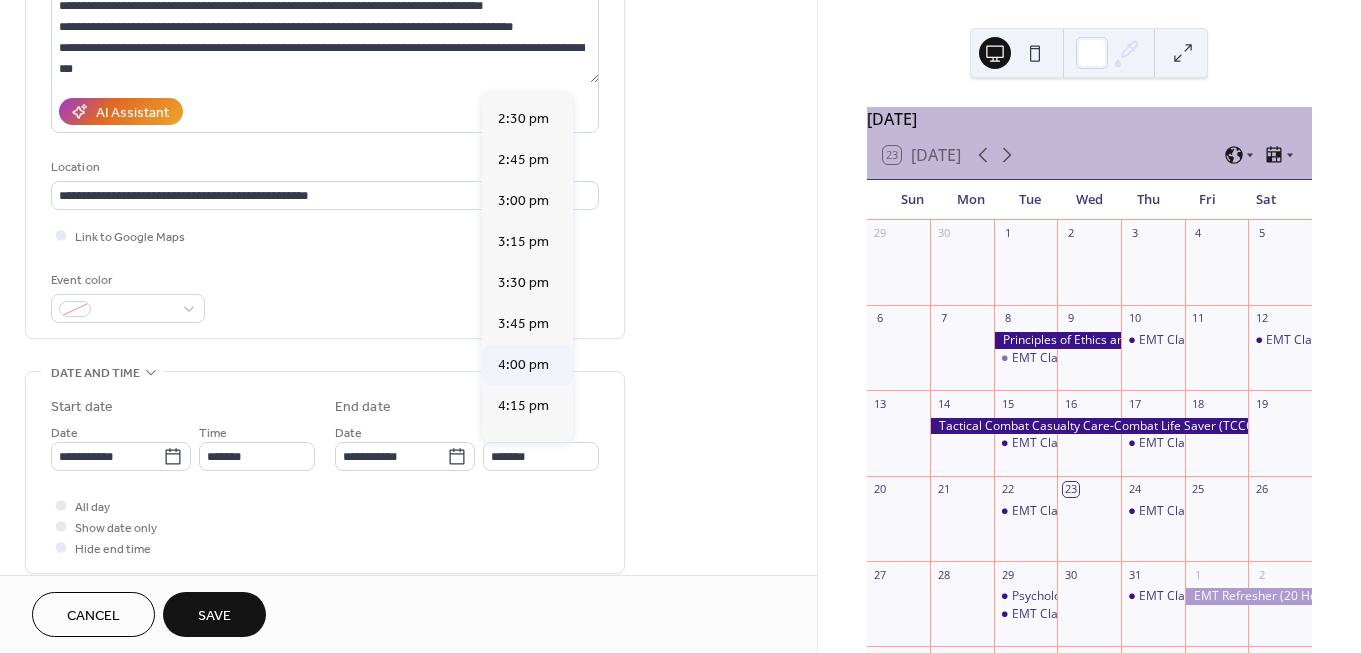 type on "*******" 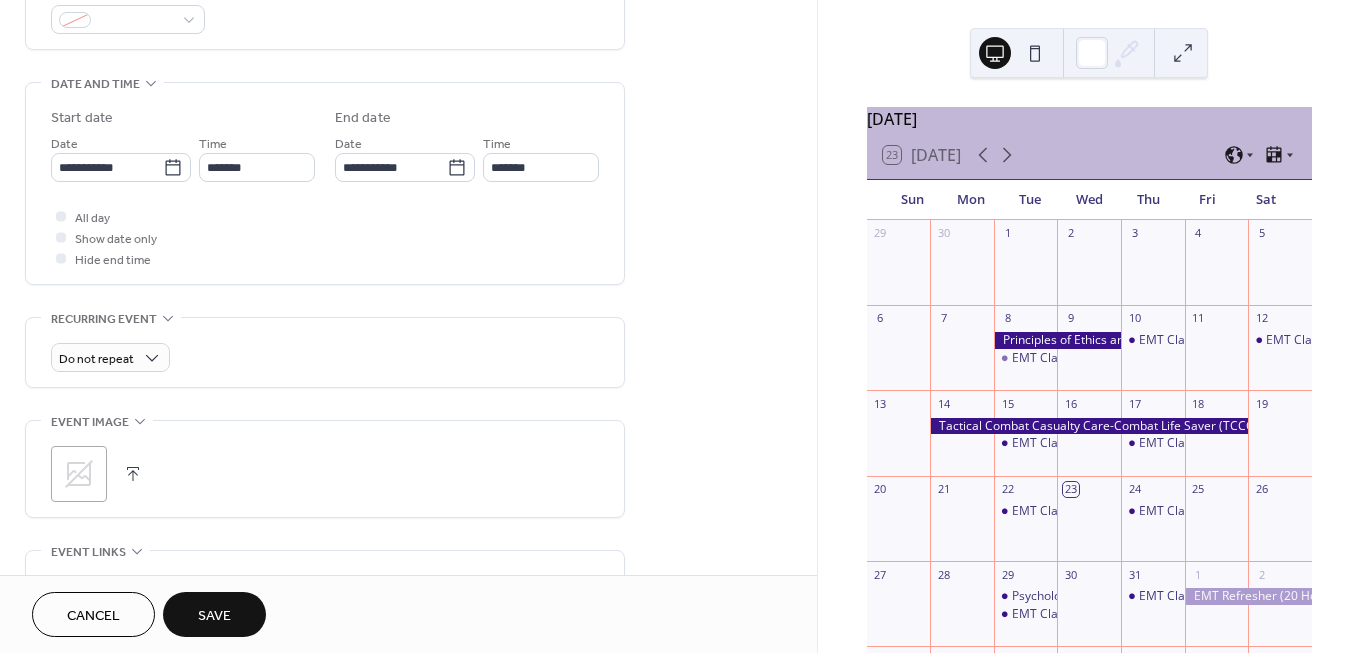 scroll, scrollTop: 571, scrollLeft: 0, axis: vertical 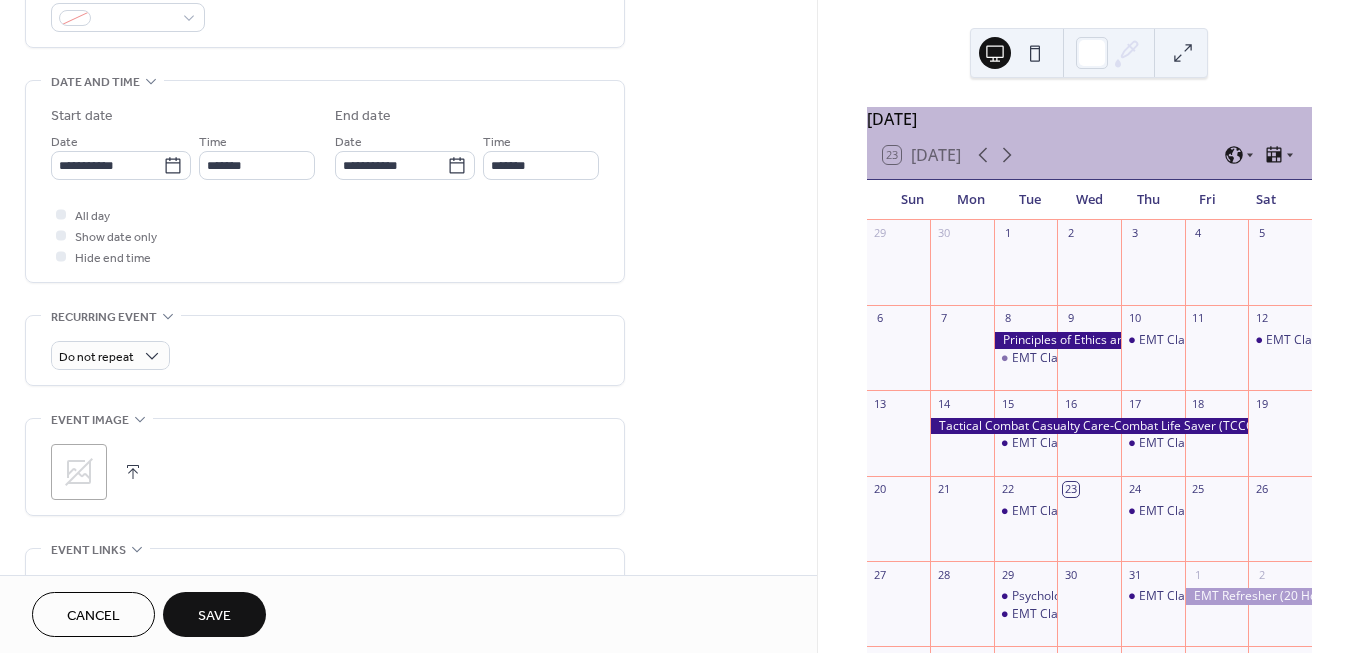 click 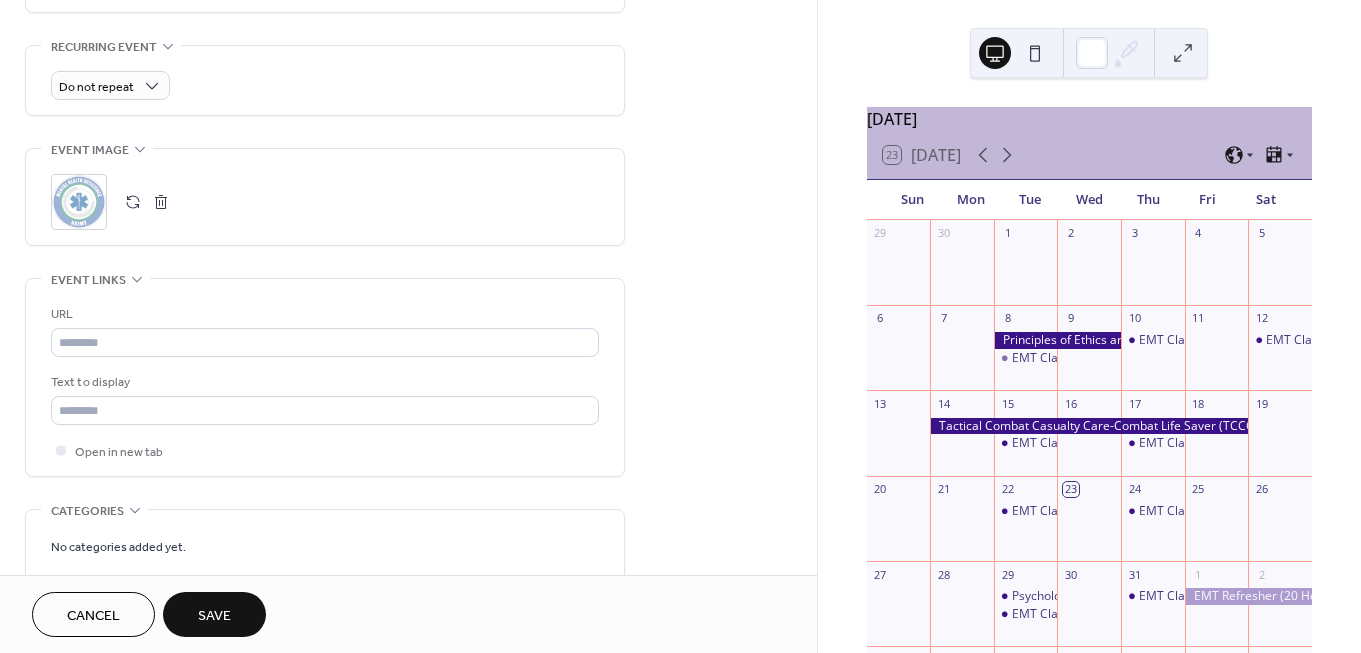scroll, scrollTop: 843, scrollLeft: 0, axis: vertical 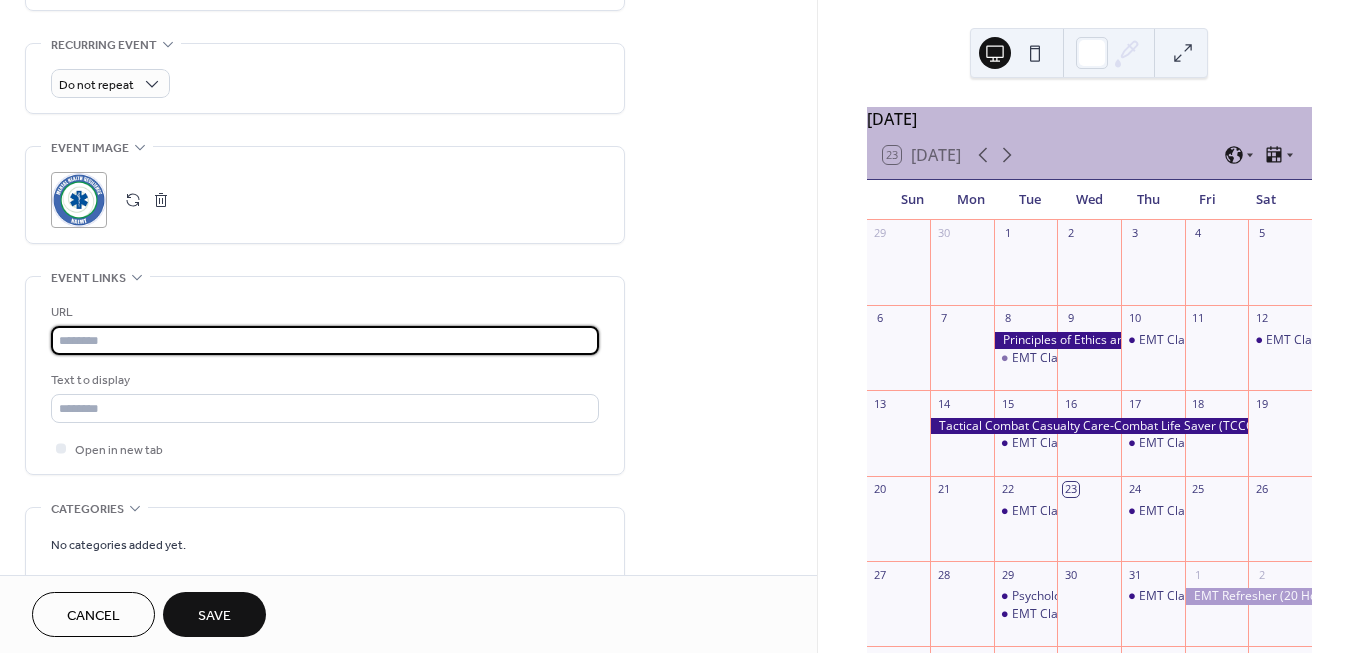 click at bounding box center [325, 340] 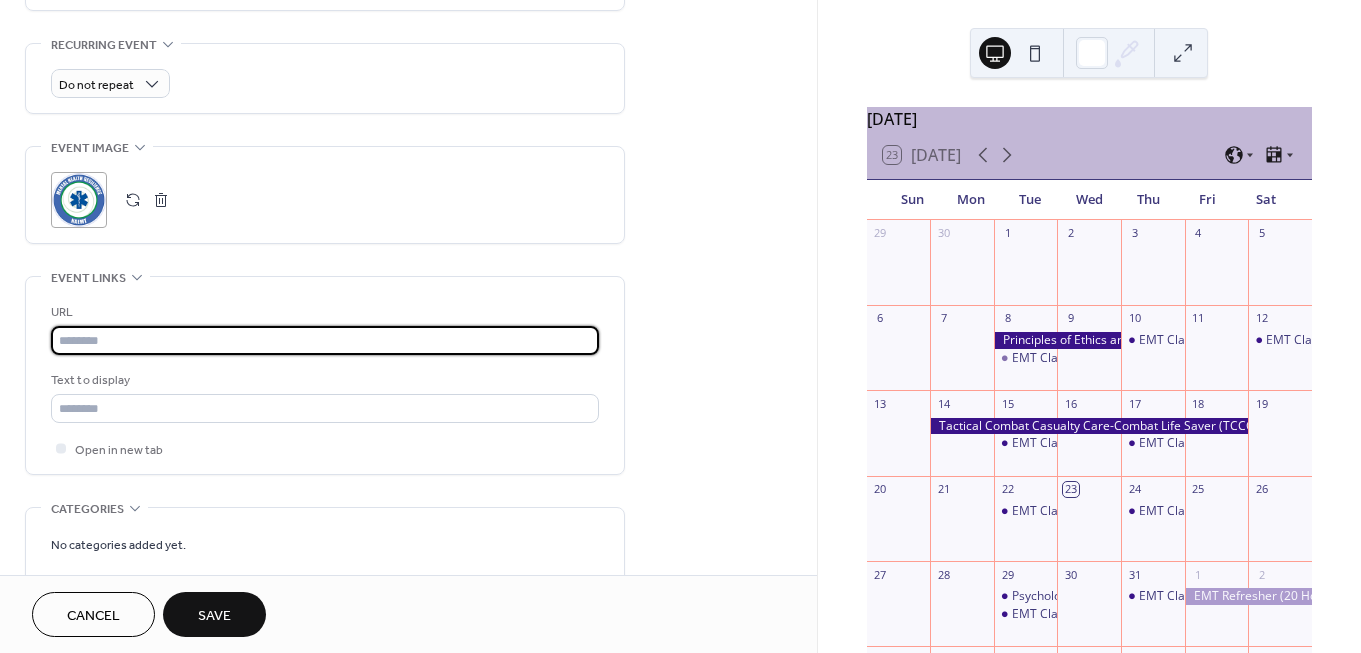 paste on "**********" 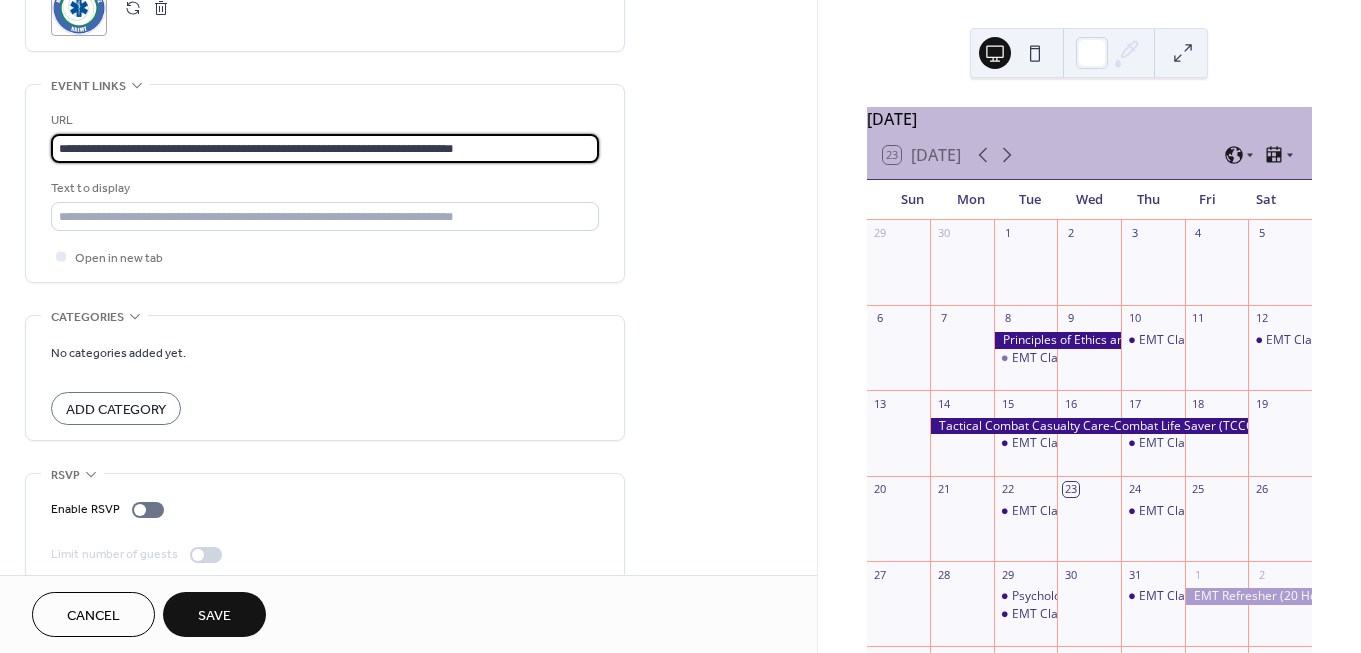 scroll, scrollTop: 1061, scrollLeft: 0, axis: vertical 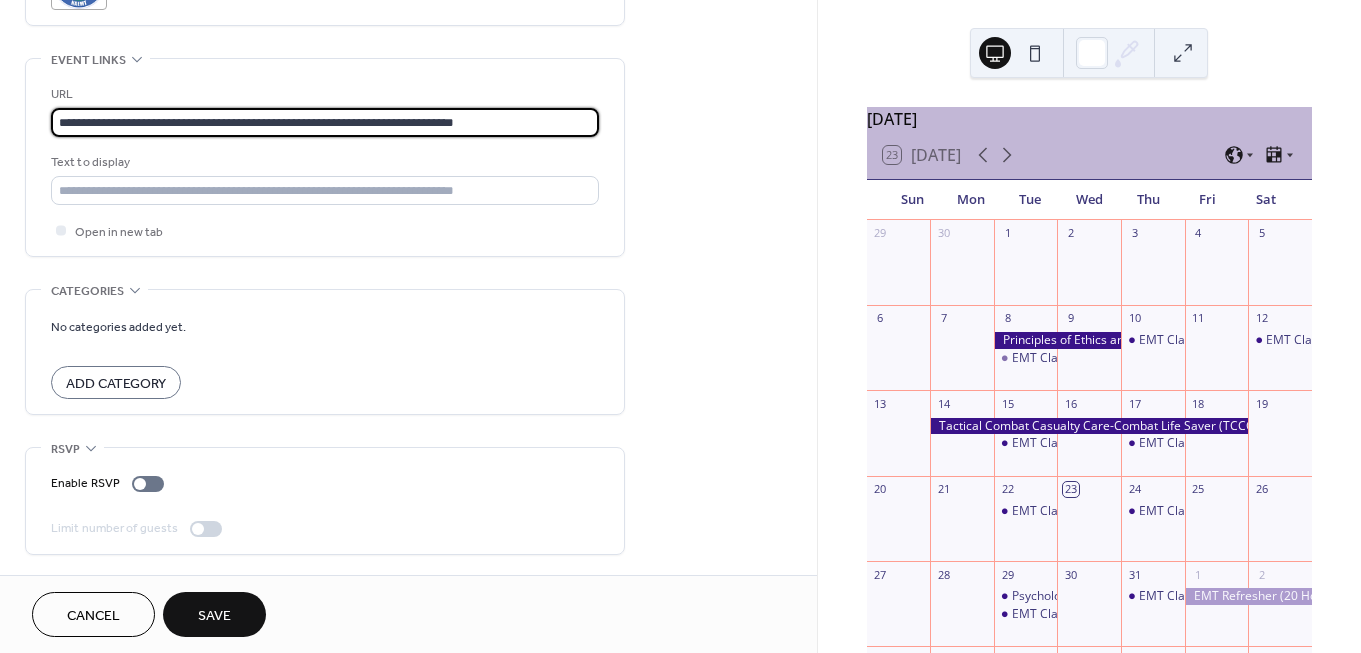 type on "**********" 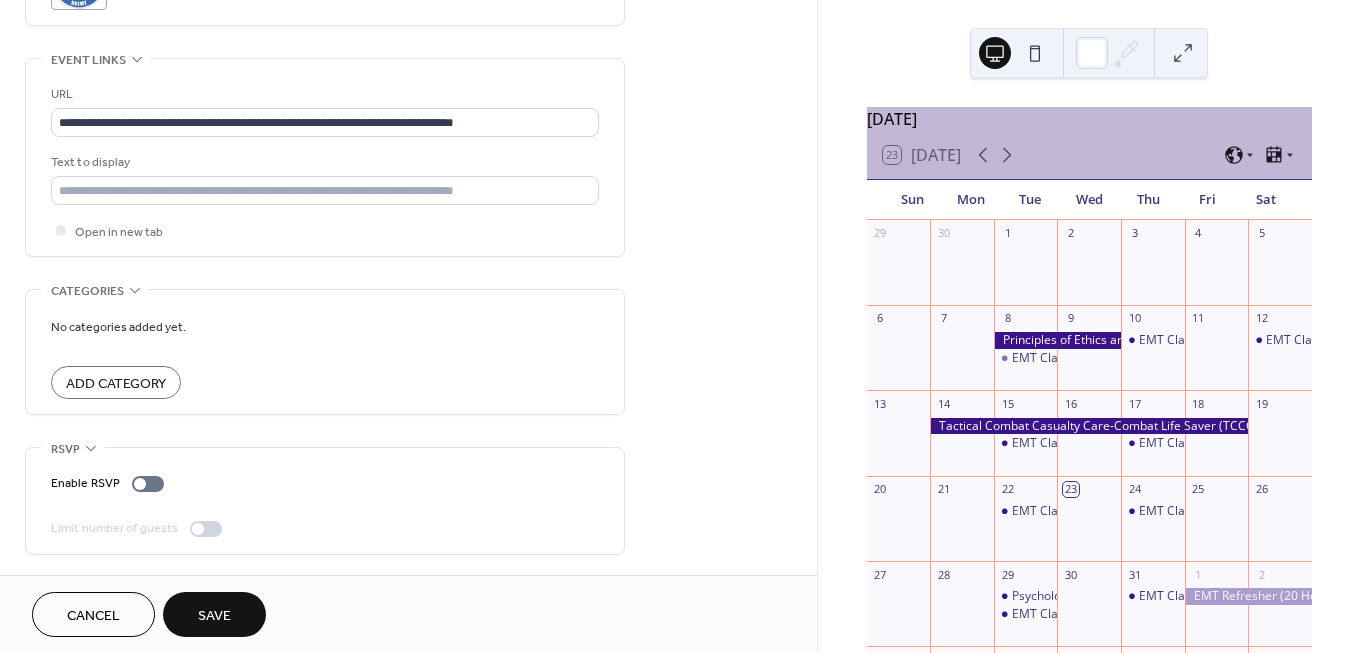 click on "Save" at bounding box center (214, 616) 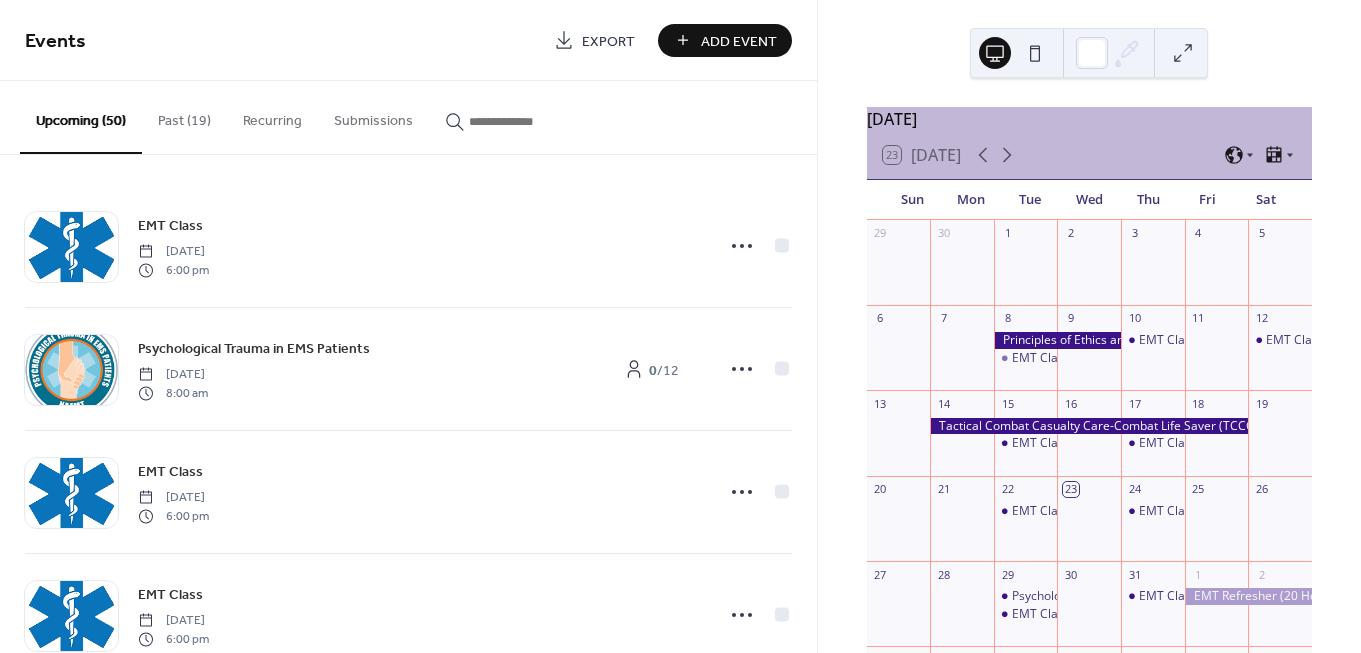 click on "Add Event" at bounding box center [725, 40] 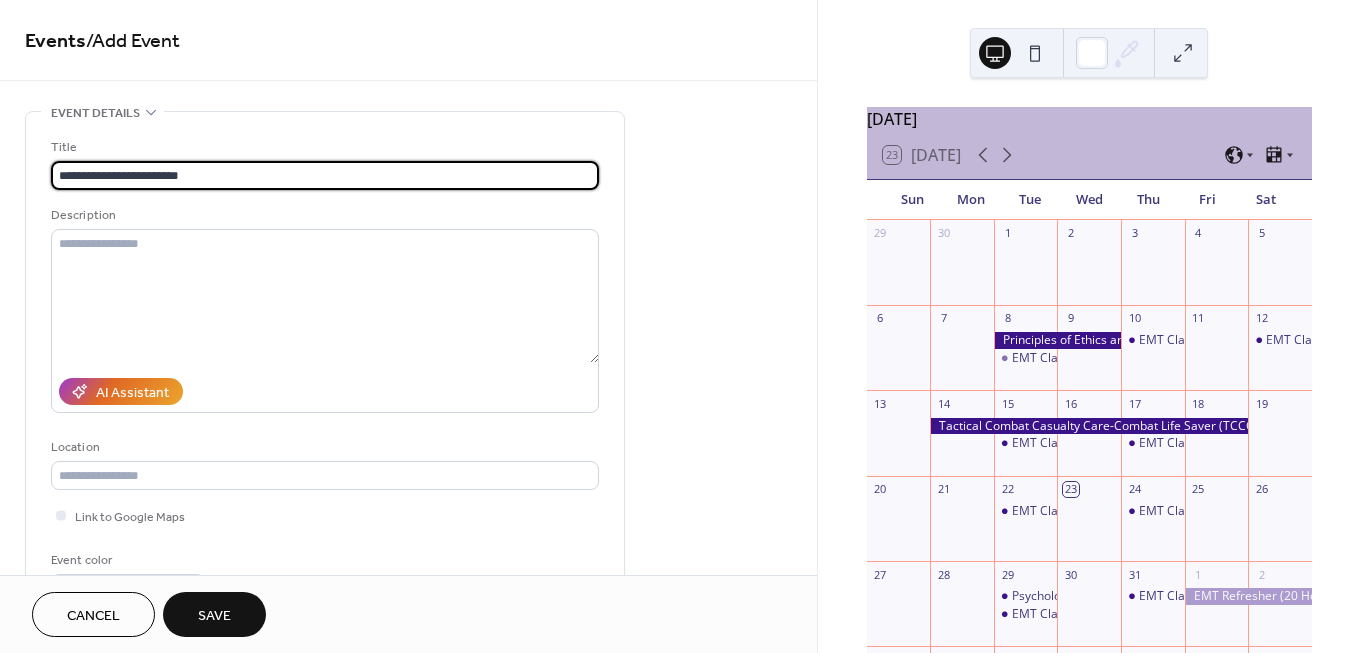 type on "**********" 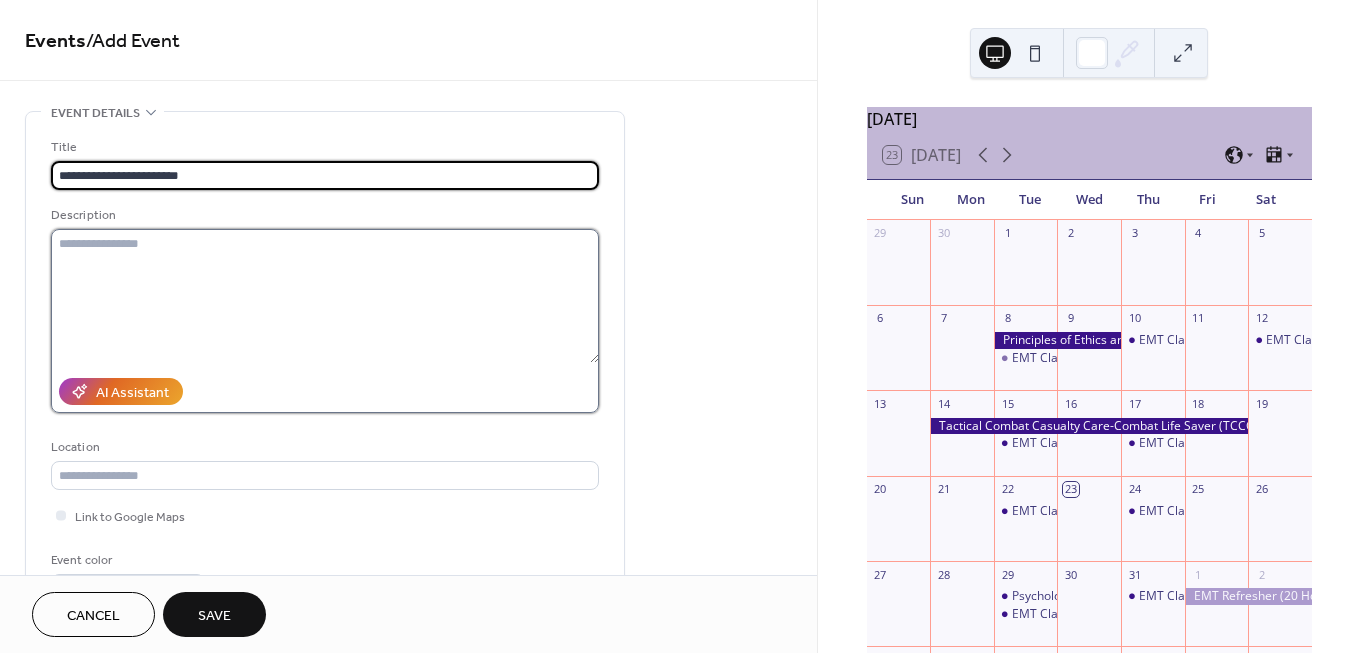 click at bounding box center [325, 296] 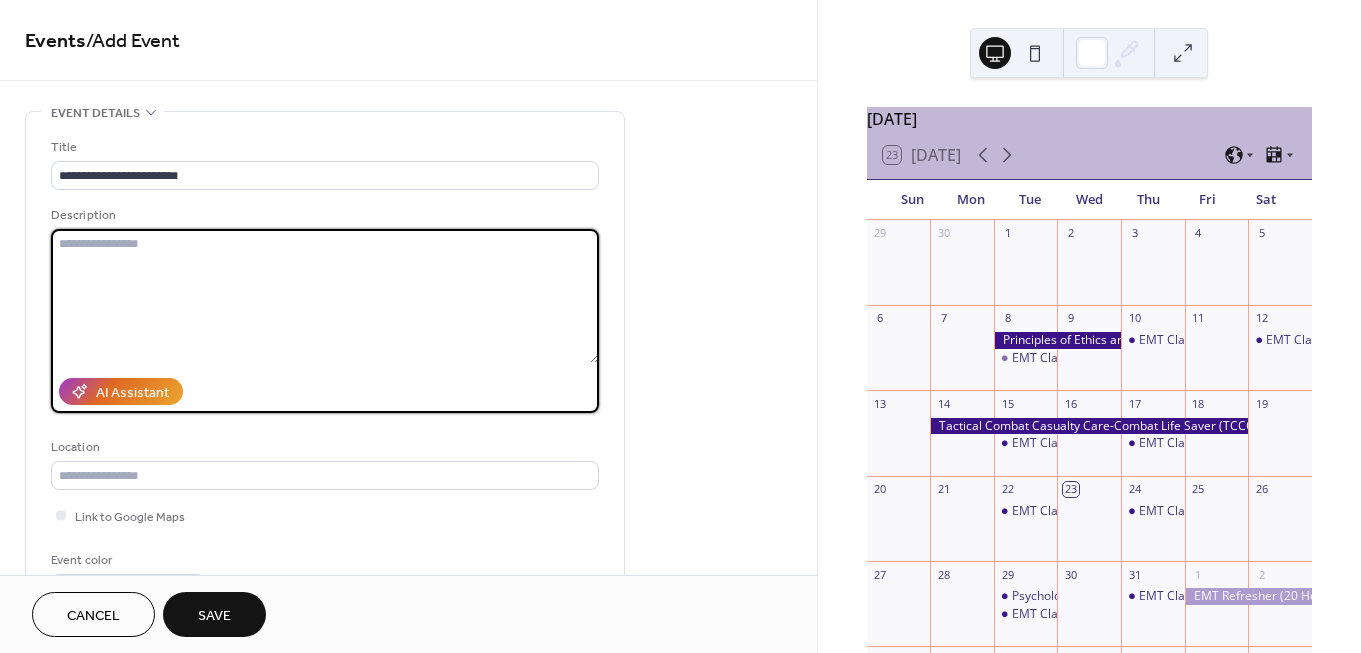 paste on "**********" 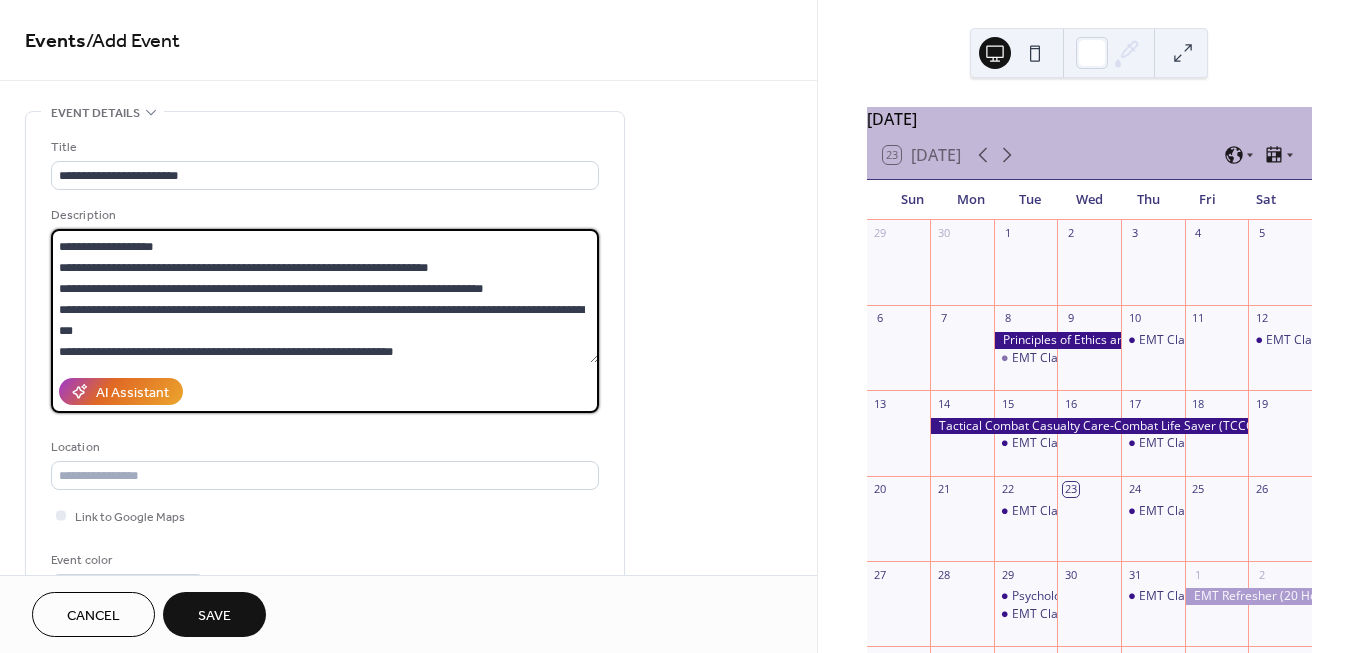 scroll, scrollTop: 0, scrollLeft: 0, axis: both 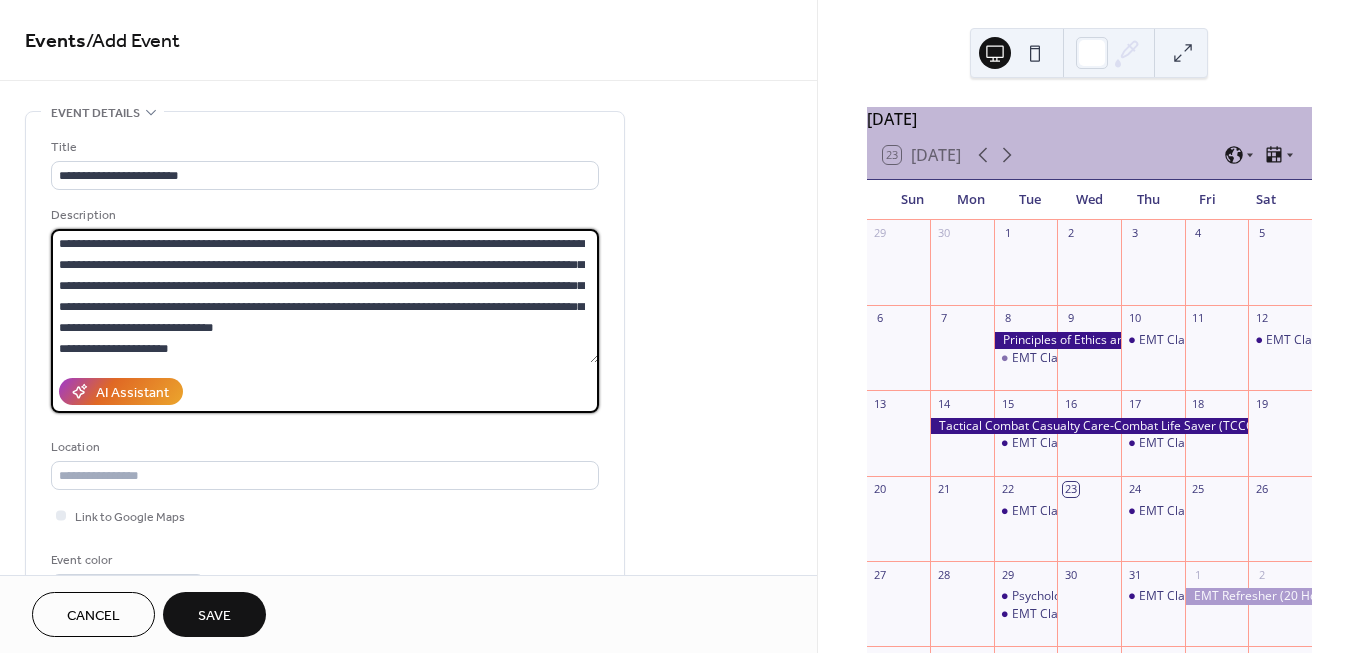 click on "**********" at bounding box center [325, 296] 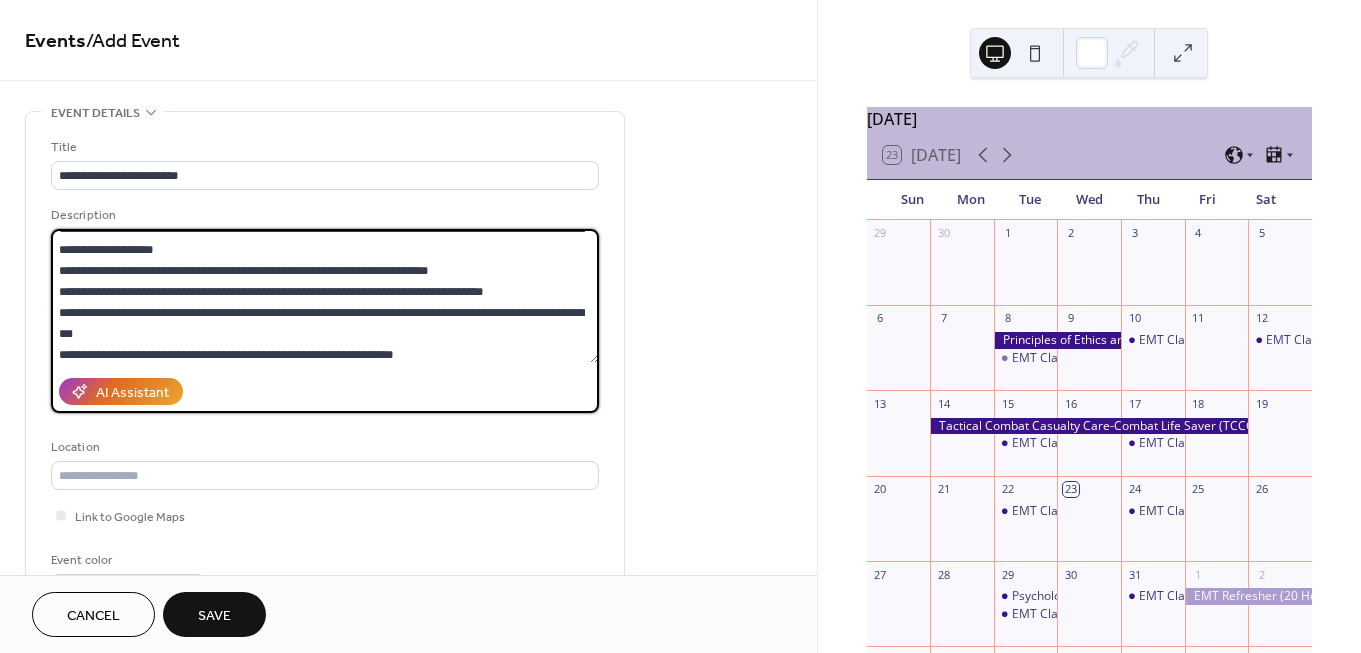 scroll, scrollTop: 168, scrollLeft: 0, axis: vertical 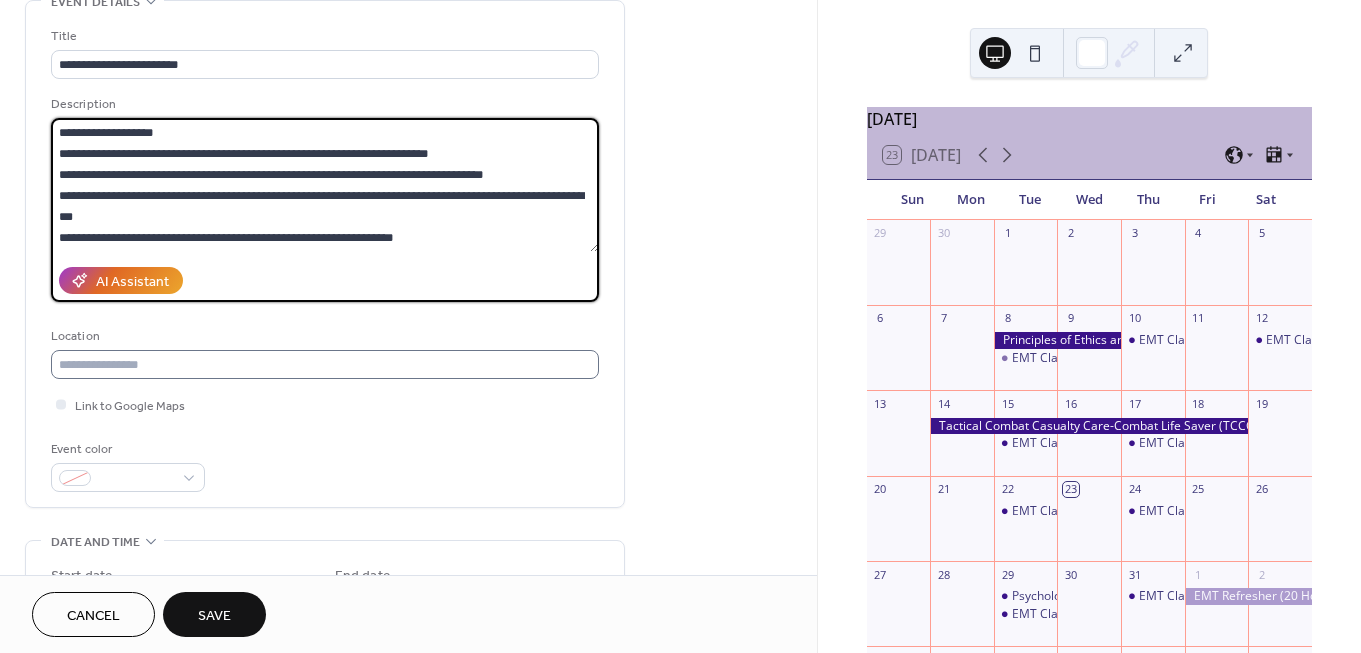 type on "**********" 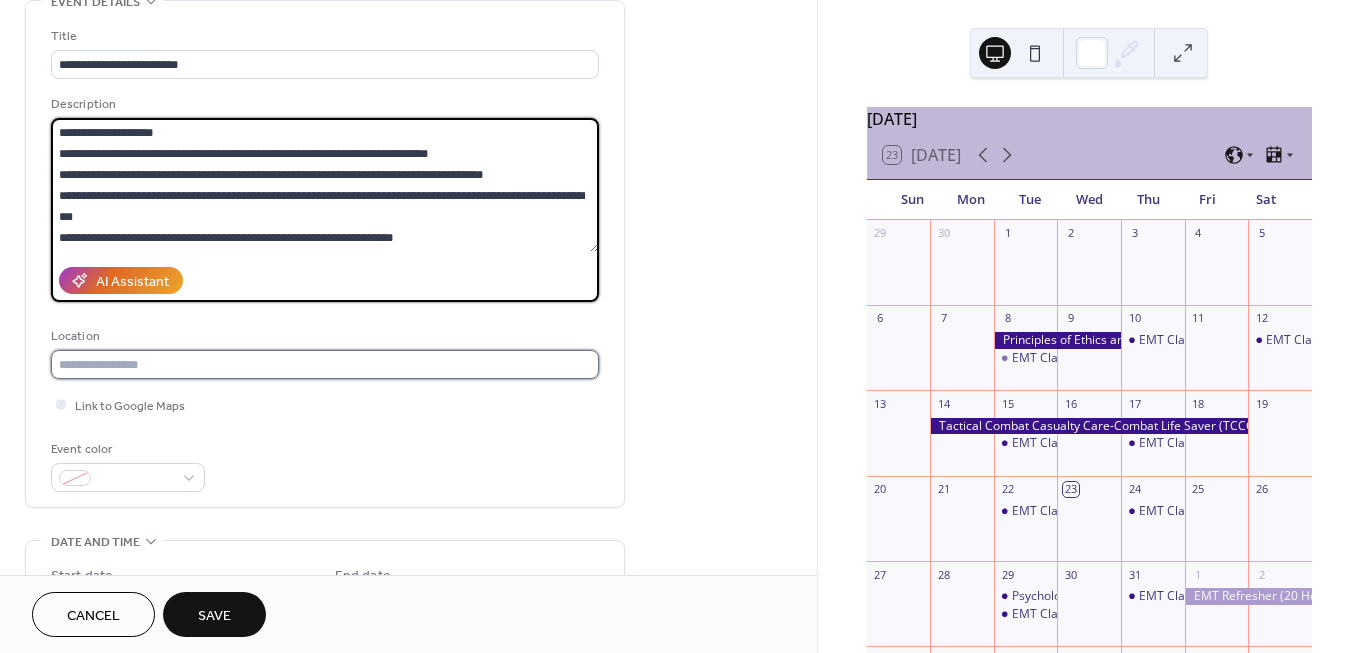 click at bounding box center (325, 364) 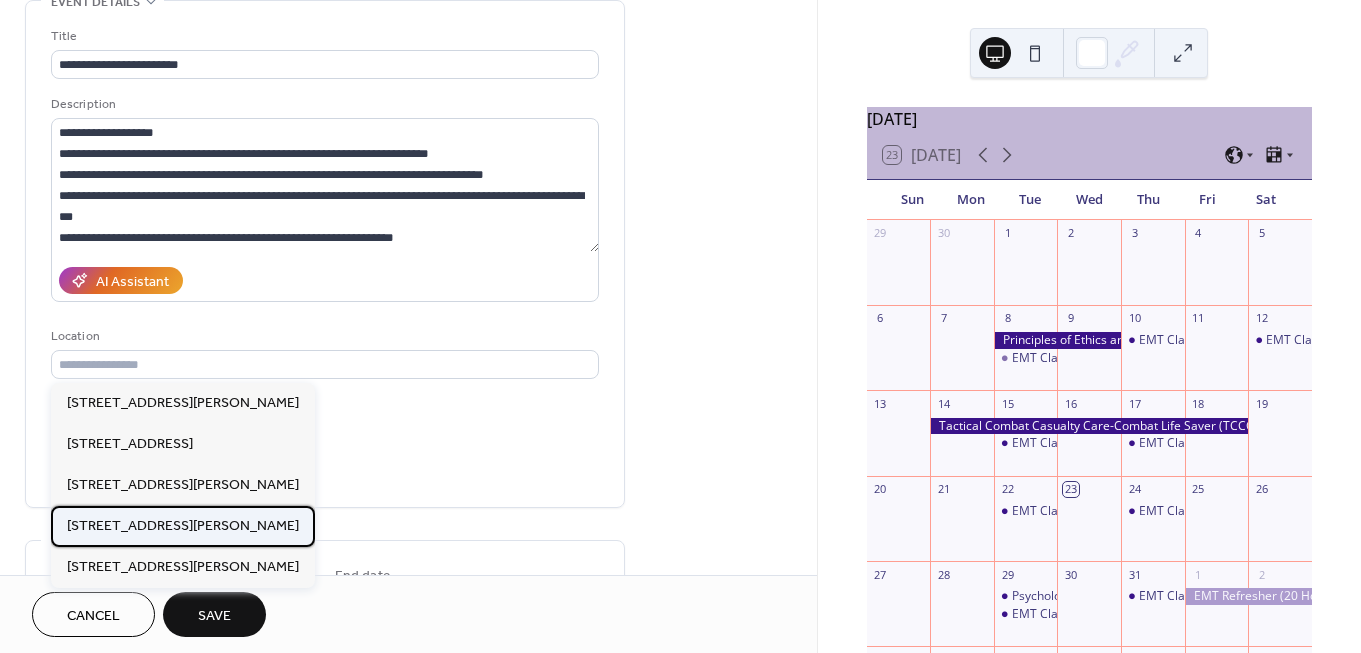 click on "420 Hudgins Rd, Suite 217 Fredericksburg, VA 22408" at bounding box center (183, 526) 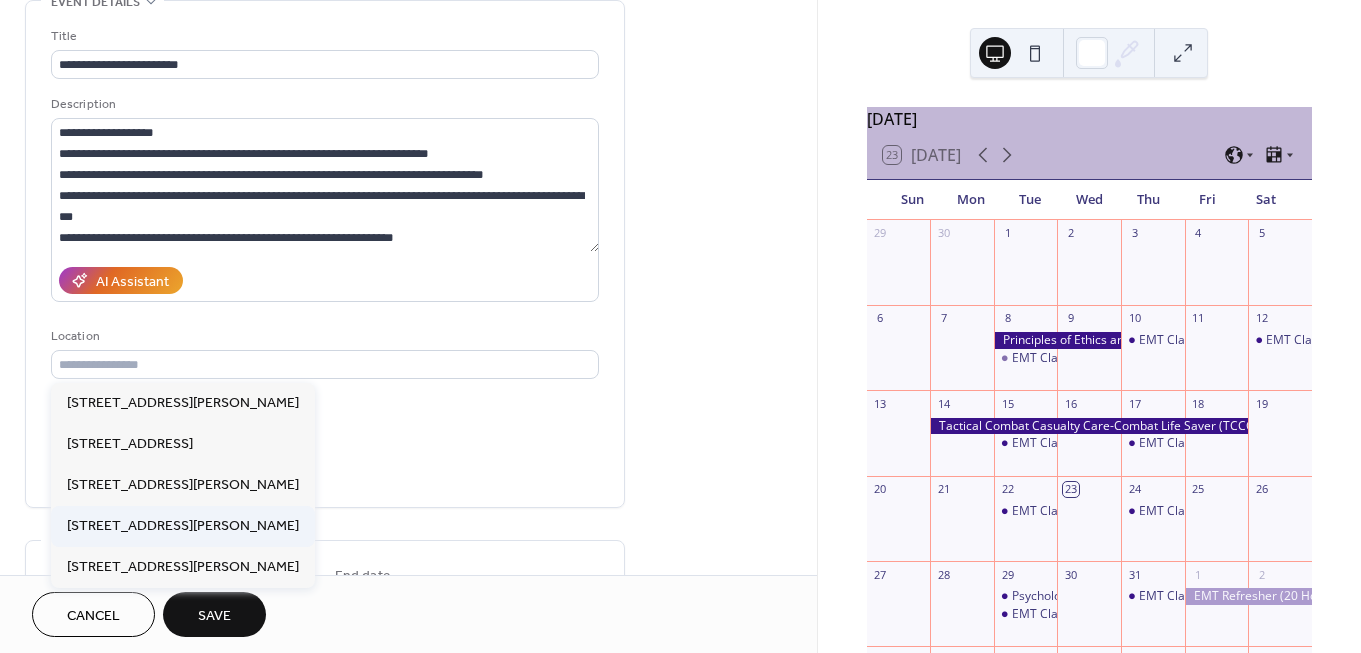 type on "**********" 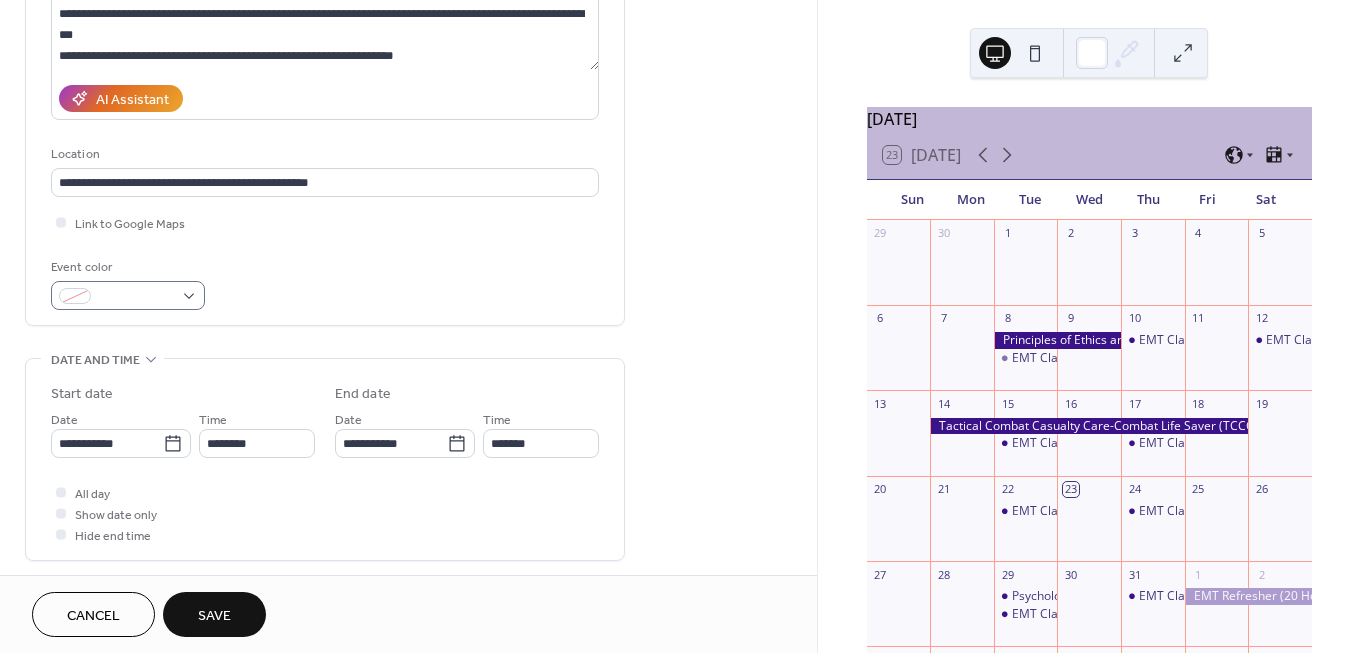 scroll, scrollTop: 299, scrollLeft: 0, axis: vertical 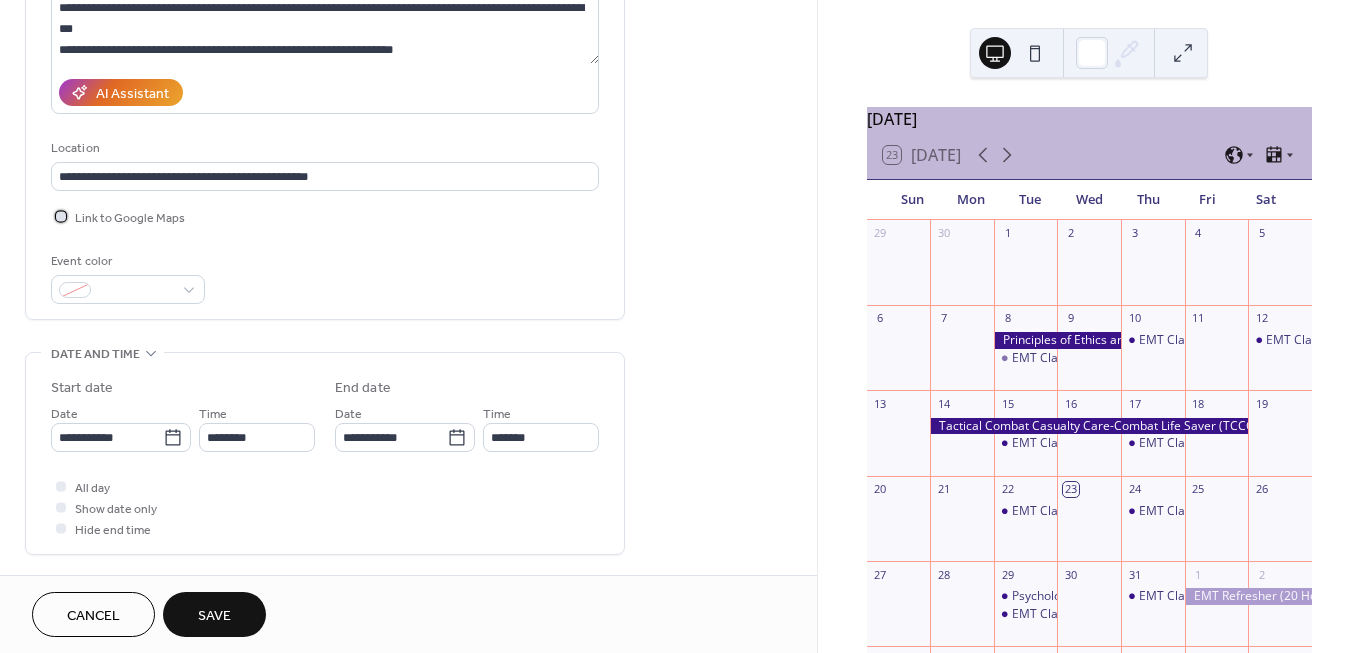 click on "Link to Google Maps" at bounding box center [130, 218] 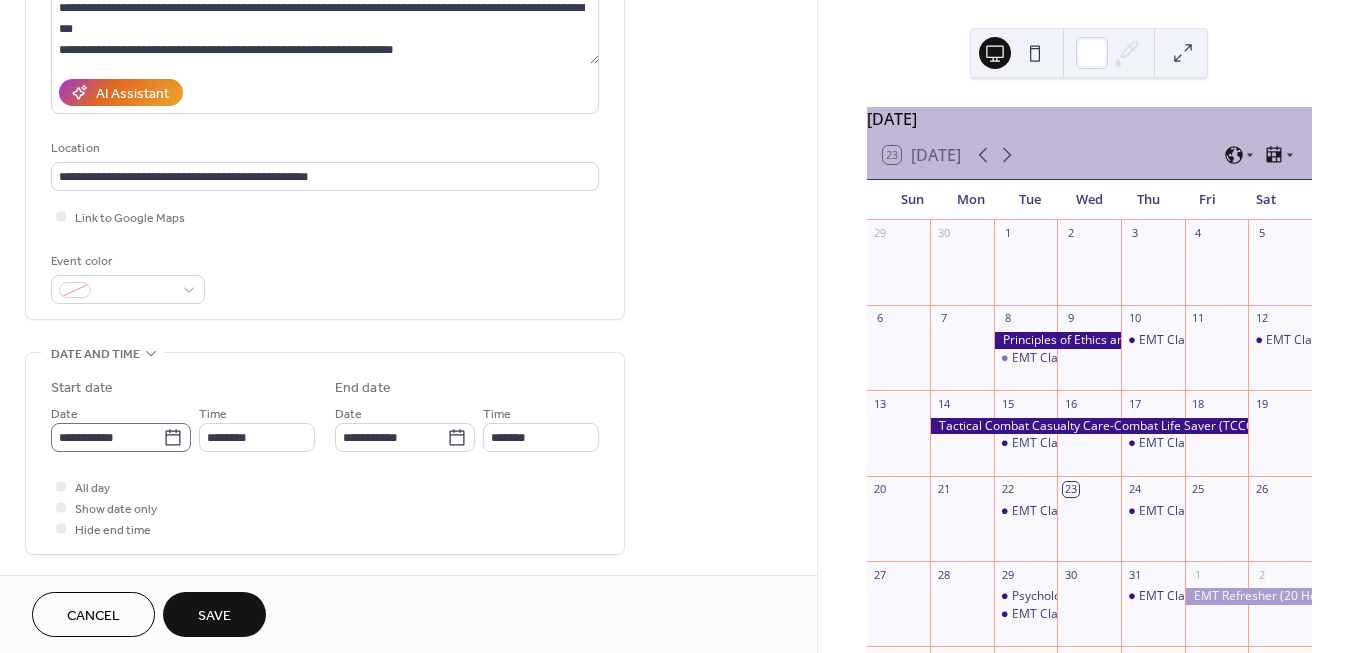click 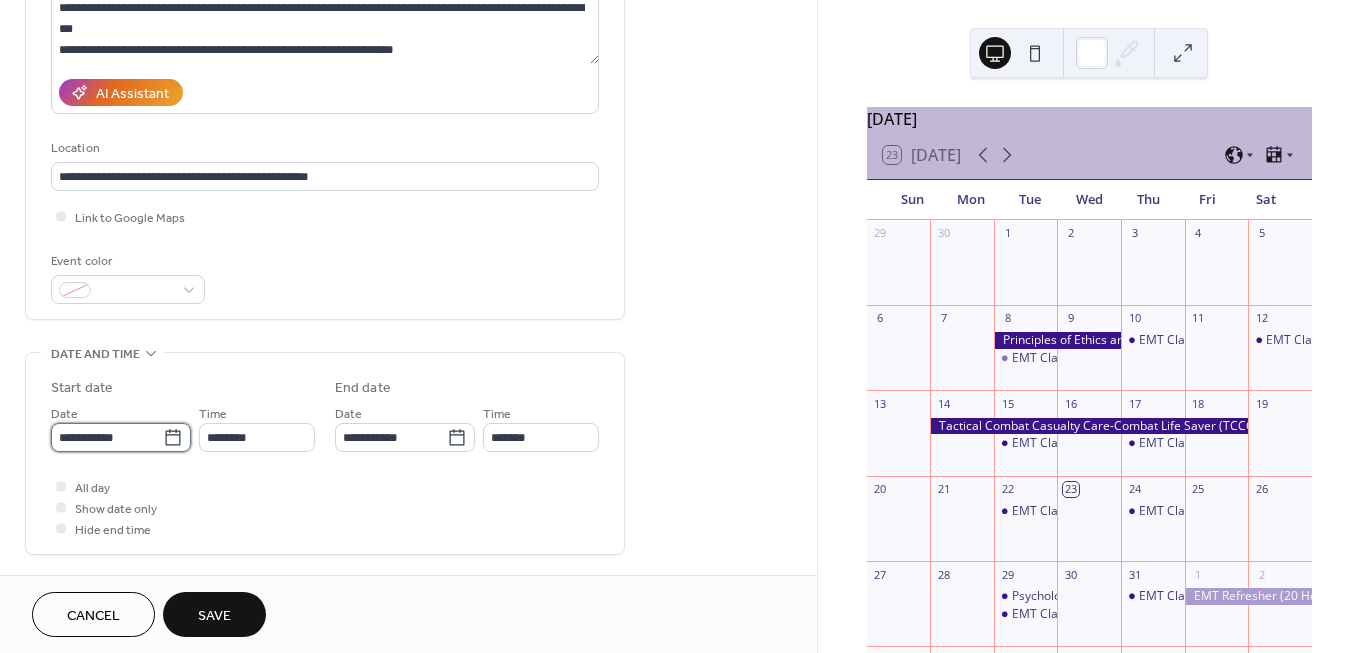 click on "**********" at bounding box center [107, 437] 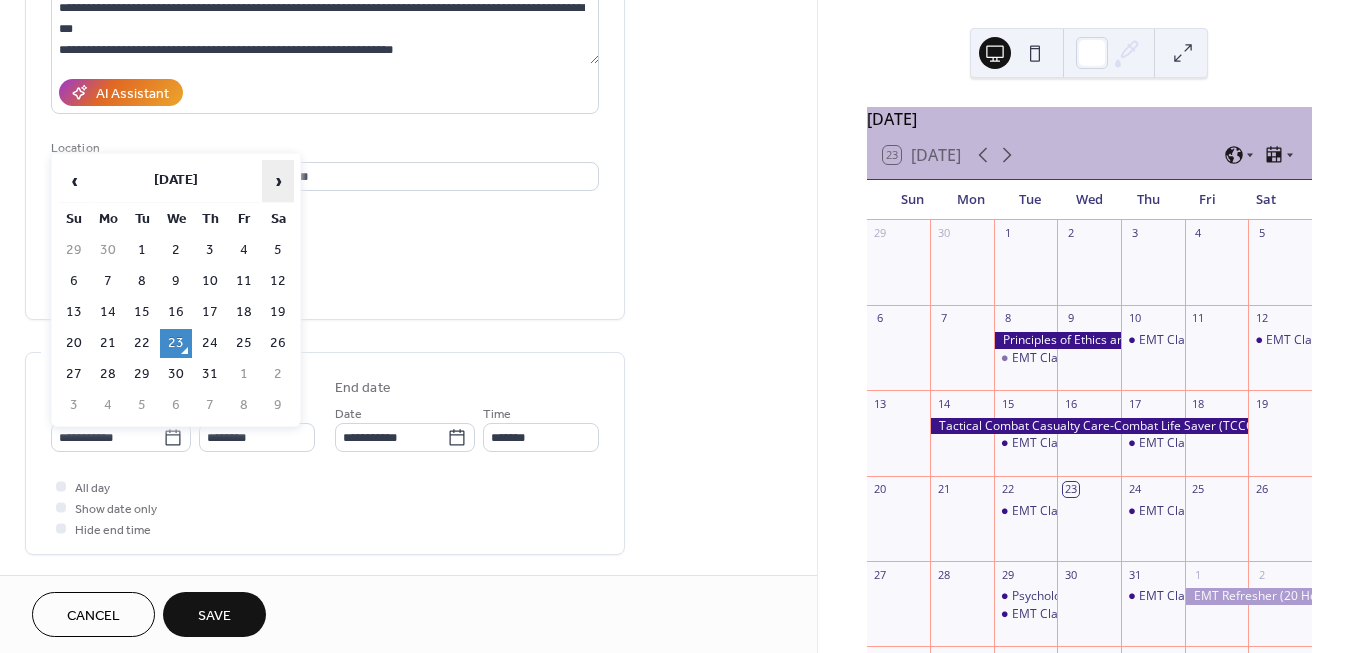 click on "›" at bounding box center [278, 181] 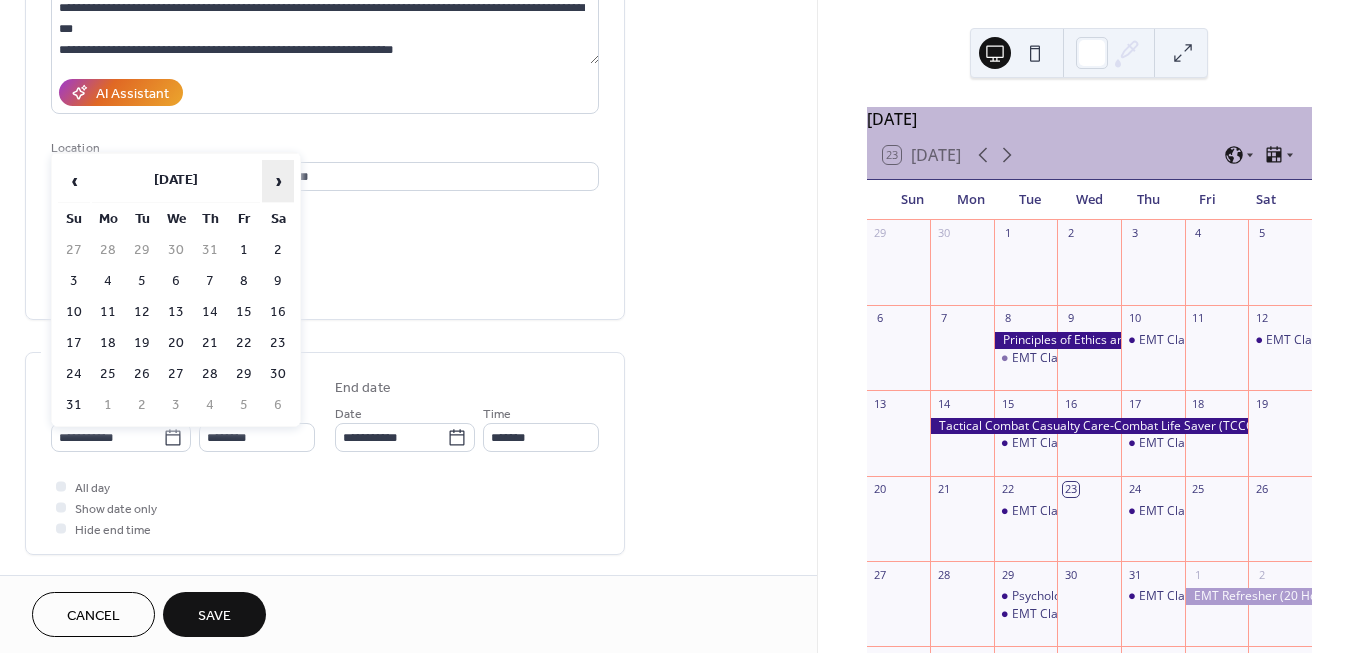 click on "›" at bounding box center (278, 181) 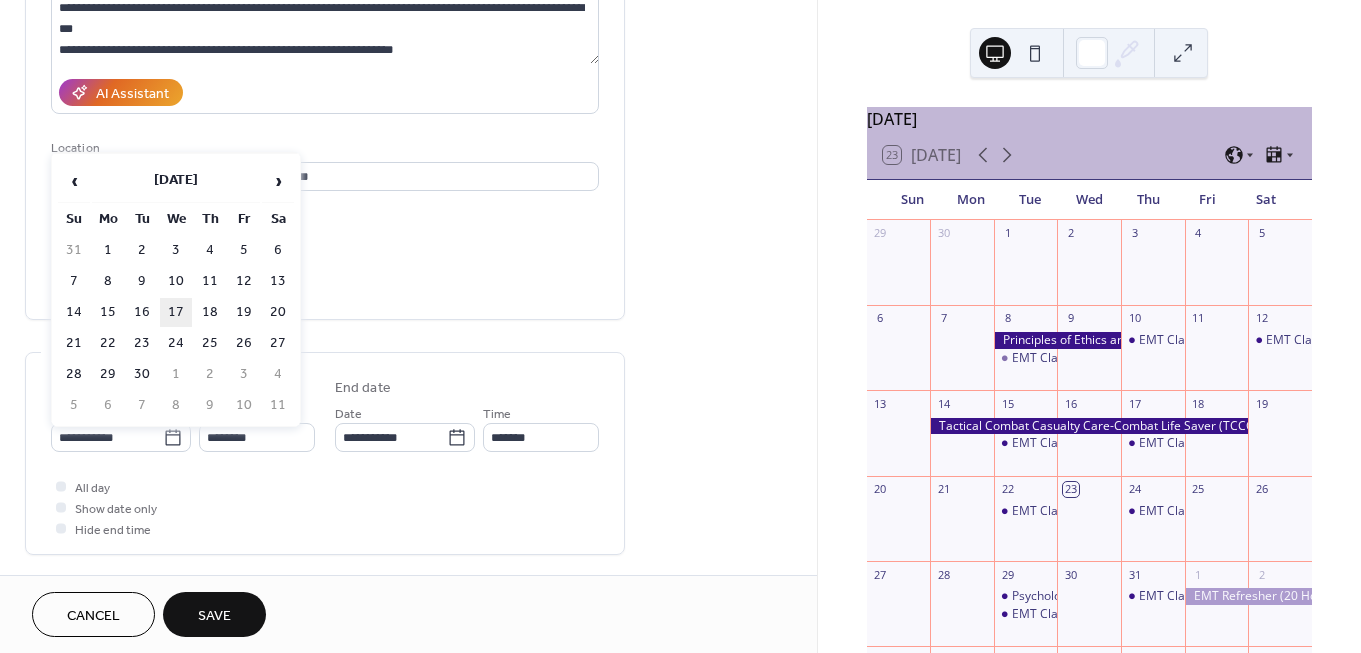 click on "17" at bounding box center (176, 312) 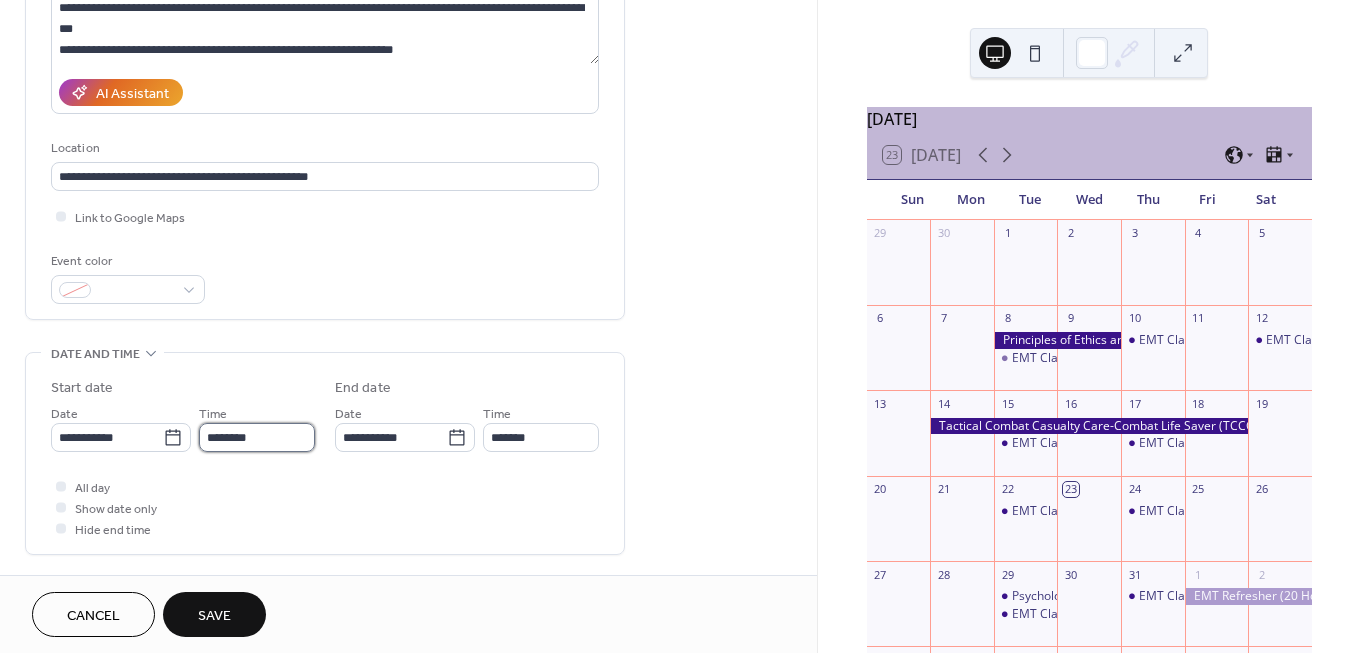 click on "********" at bounding box center (257, 437) 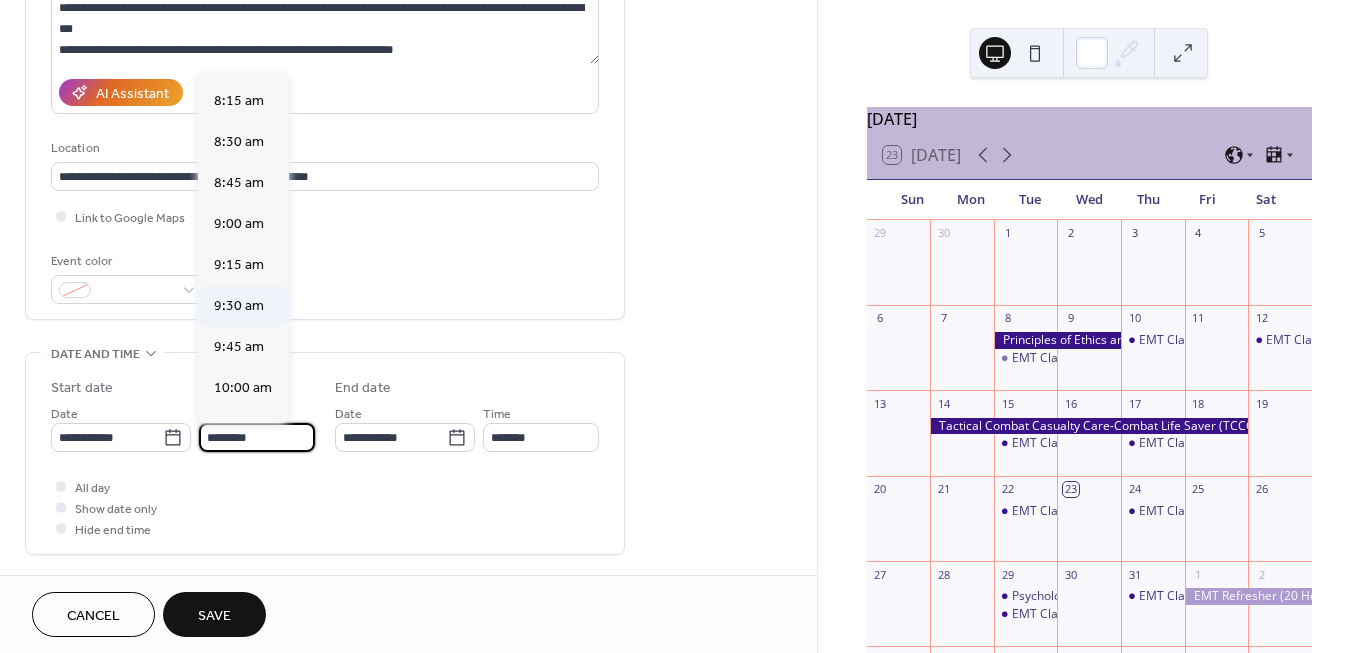 scroll, scrollTop: 1340, scrollLeft: 0, axis: vertical 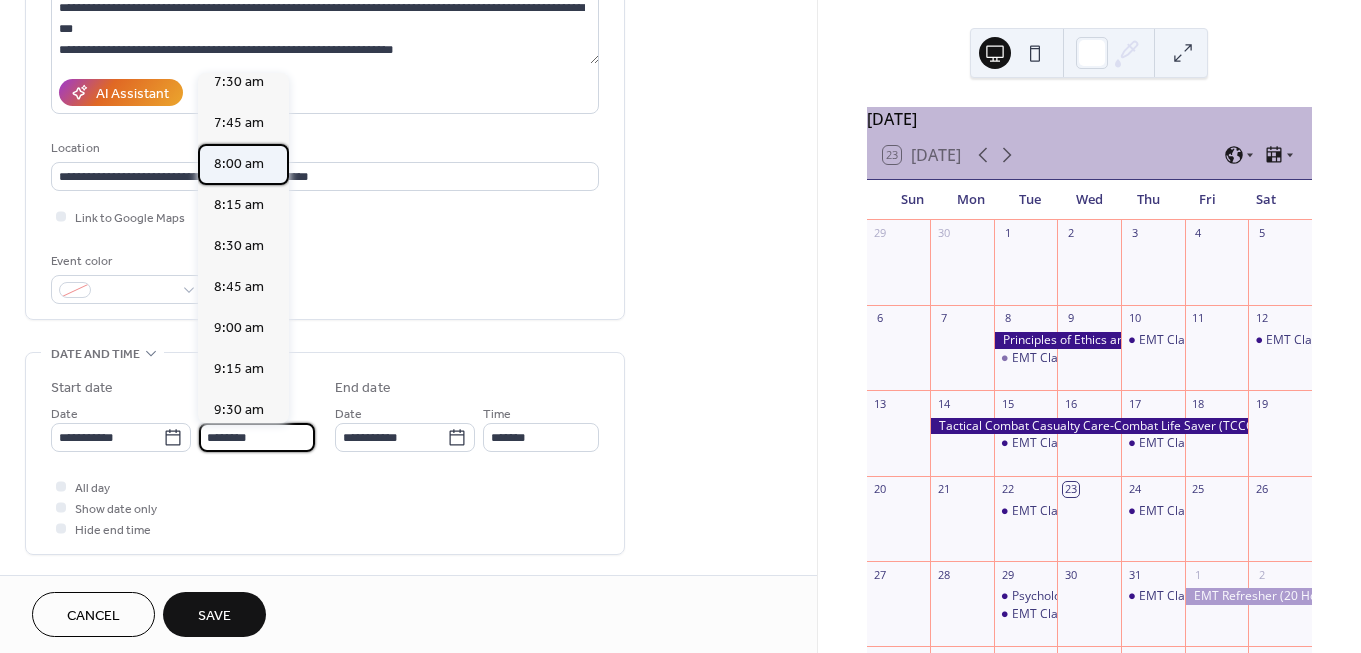 click on "8:00 am" at bounding box center [239, 164] 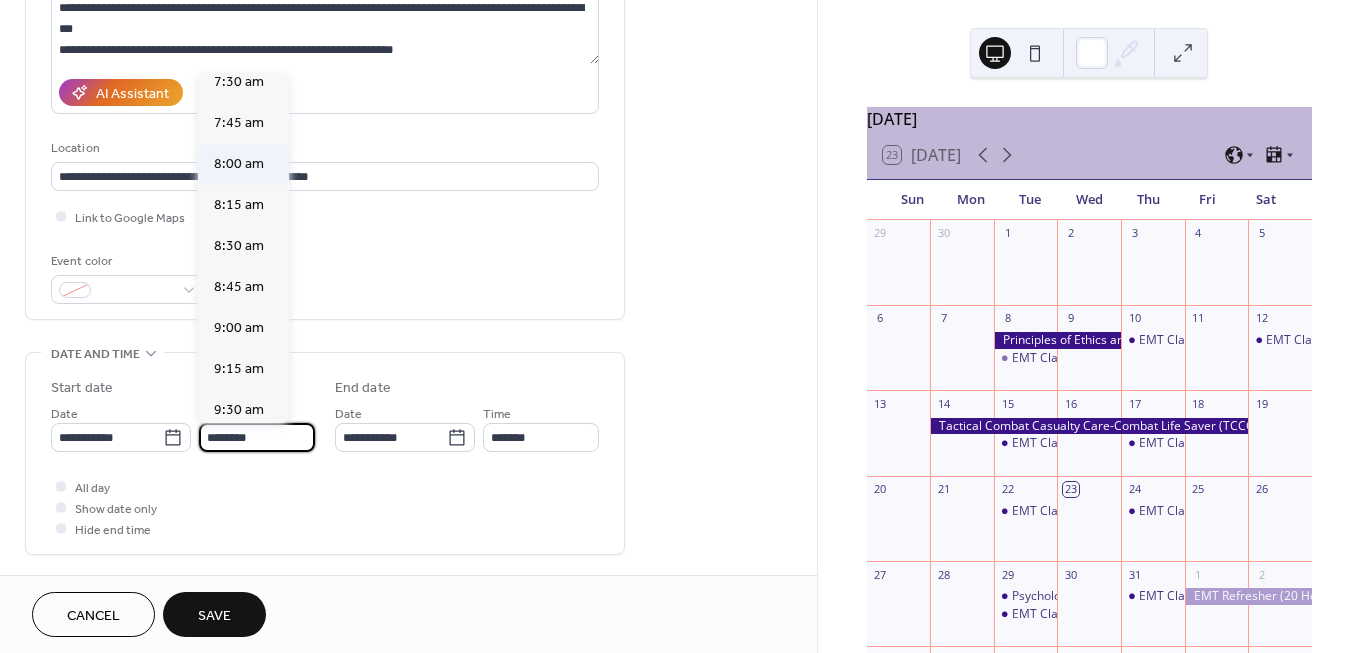 type on "*******" 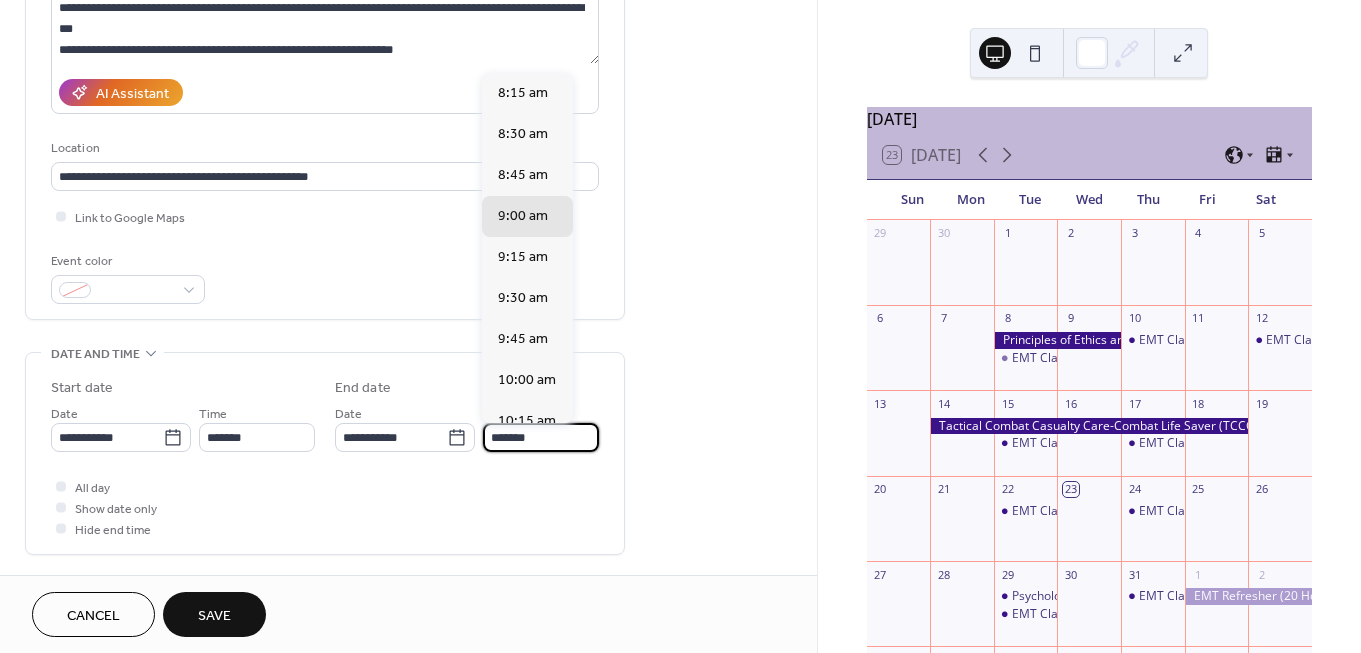 click on "*******" at bounding box center [541, 437] 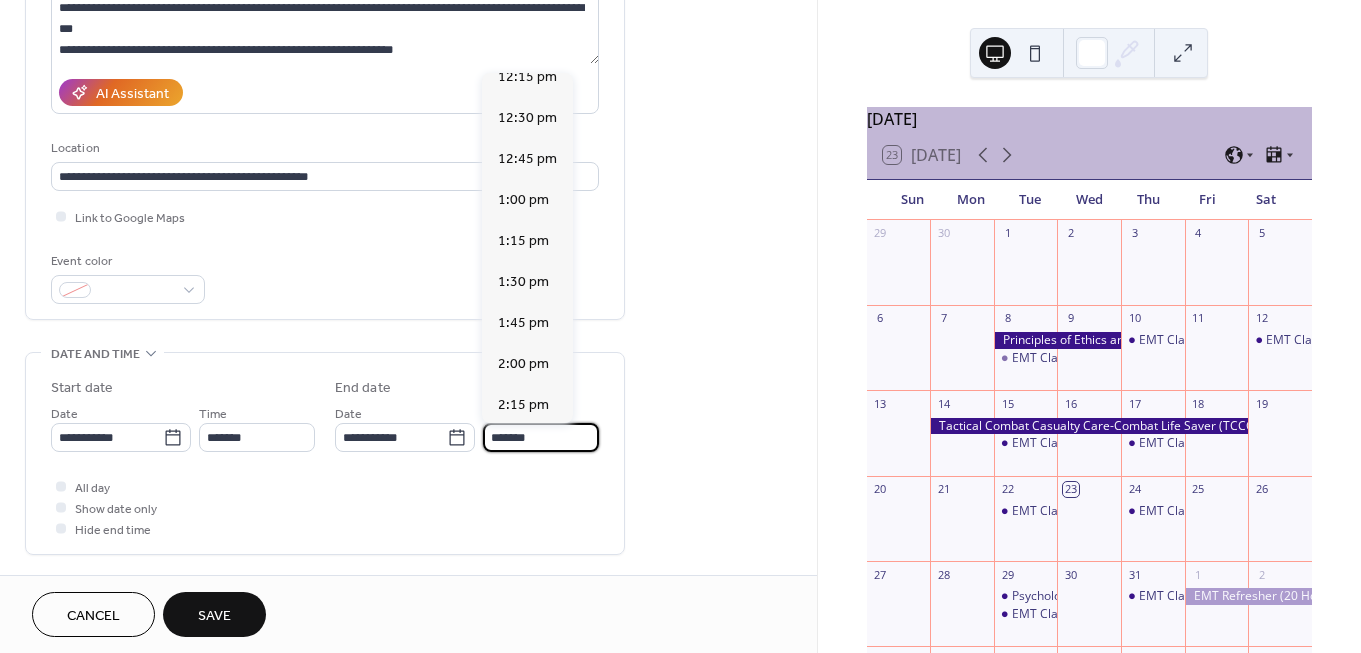 scroll, scrollTop: 675, scrollLeft: 0, axis: vertical 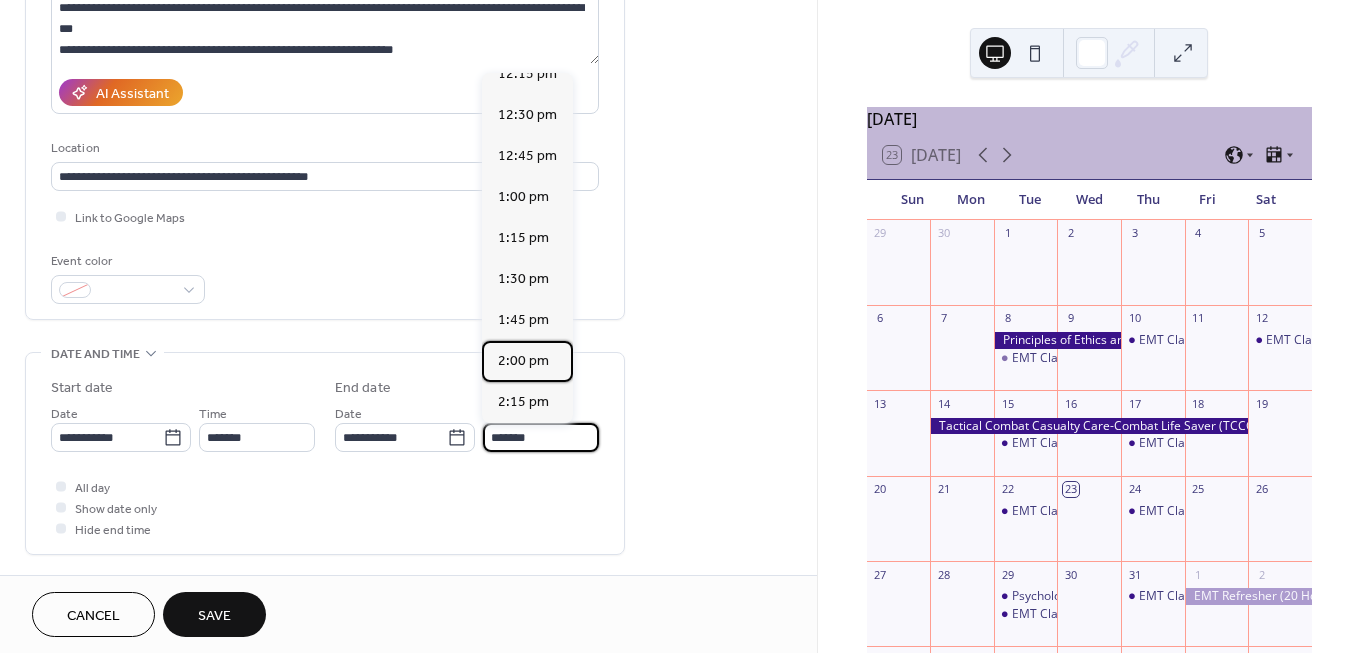 click on "2:00 pm" at bounding box center [523, 361] 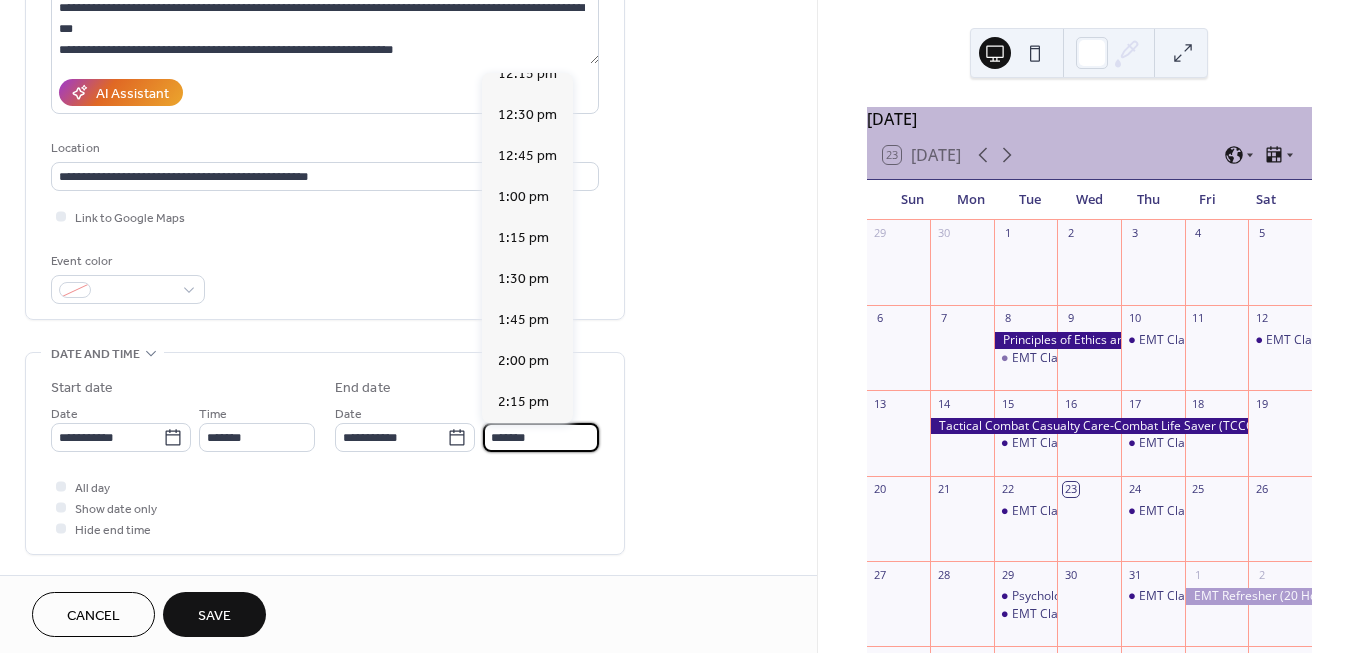 type on "*******" 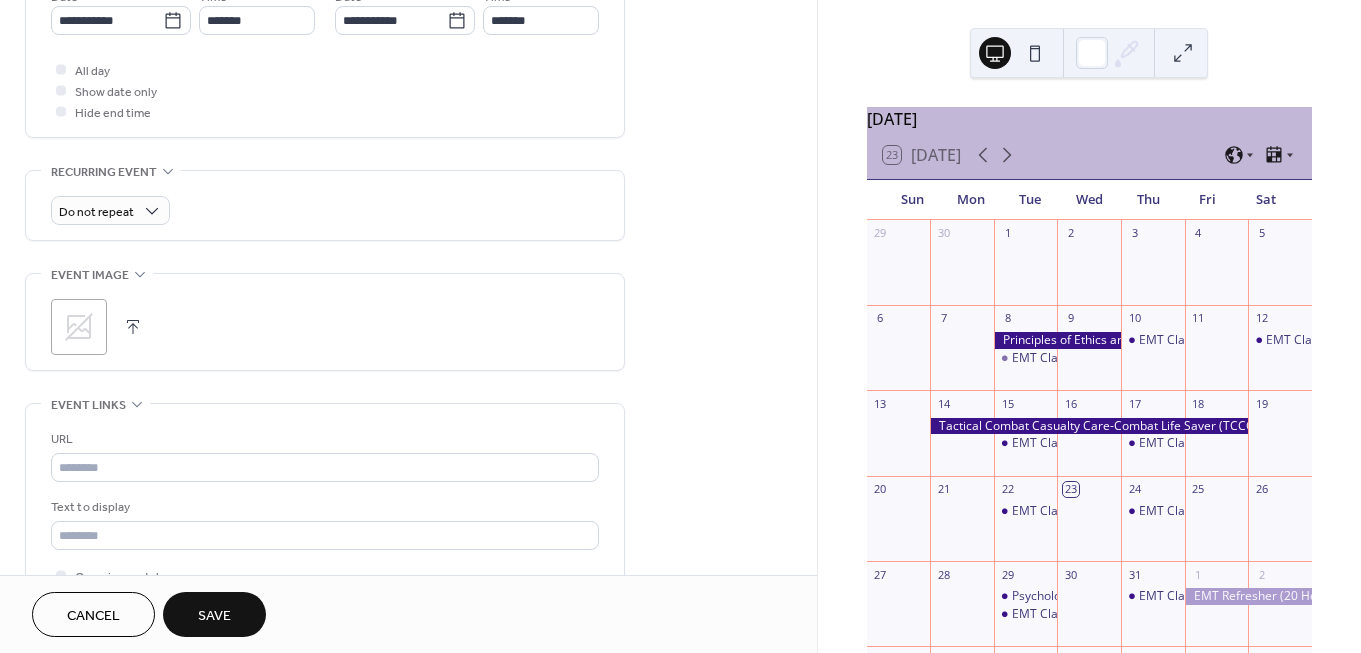scroll, scrollTop: 720, scrollLeft: 0, axis: vertical 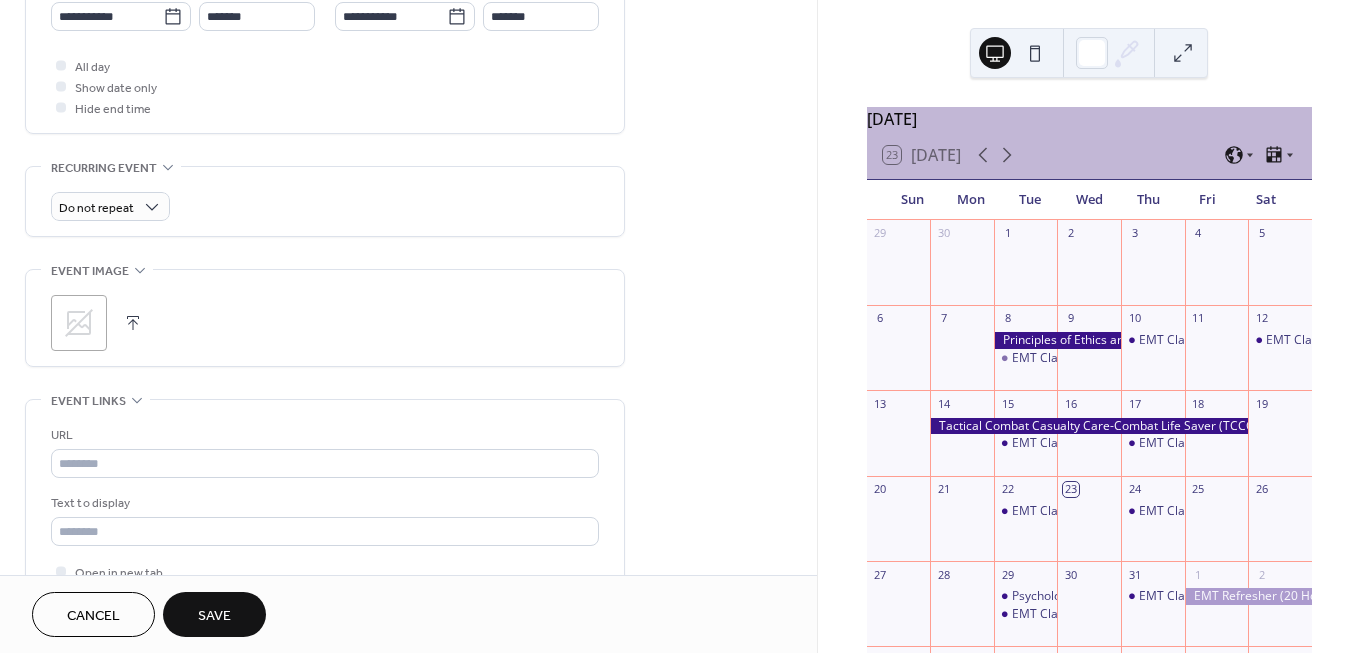 click on ";" at bounding box center (79, 323) 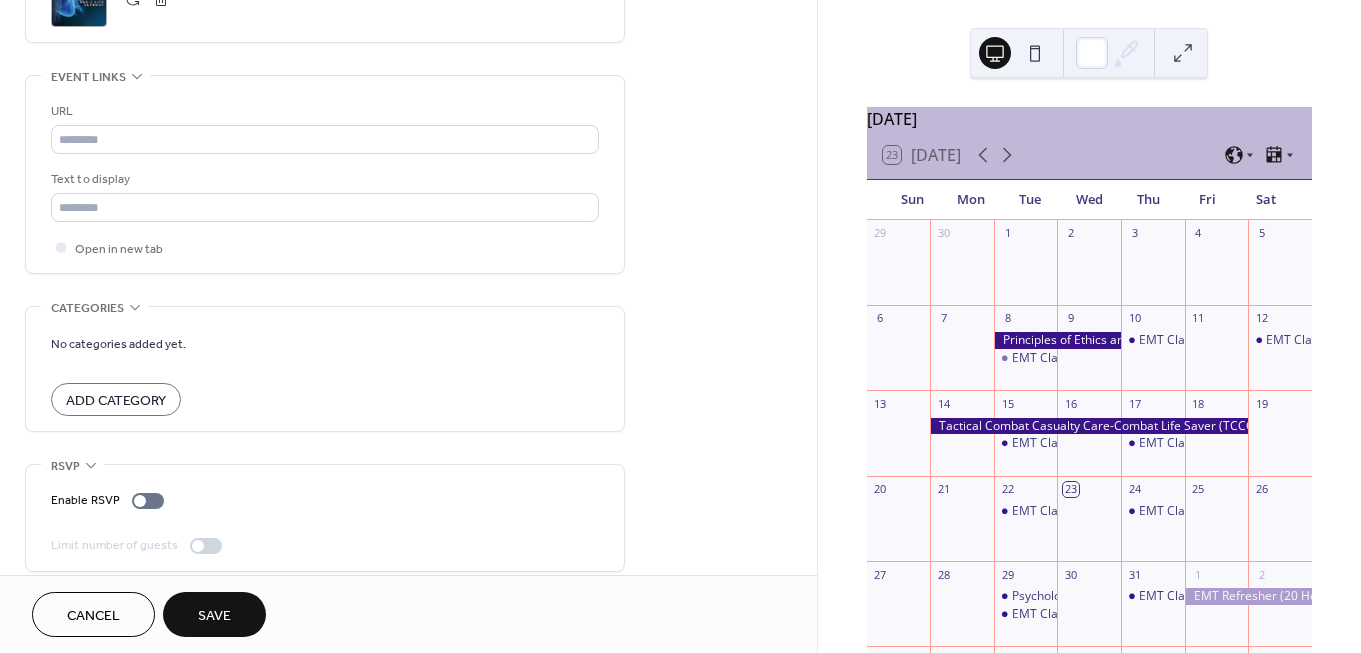 scroll, scrollTop: 1061, scrollLeft: 0, axis: vertical 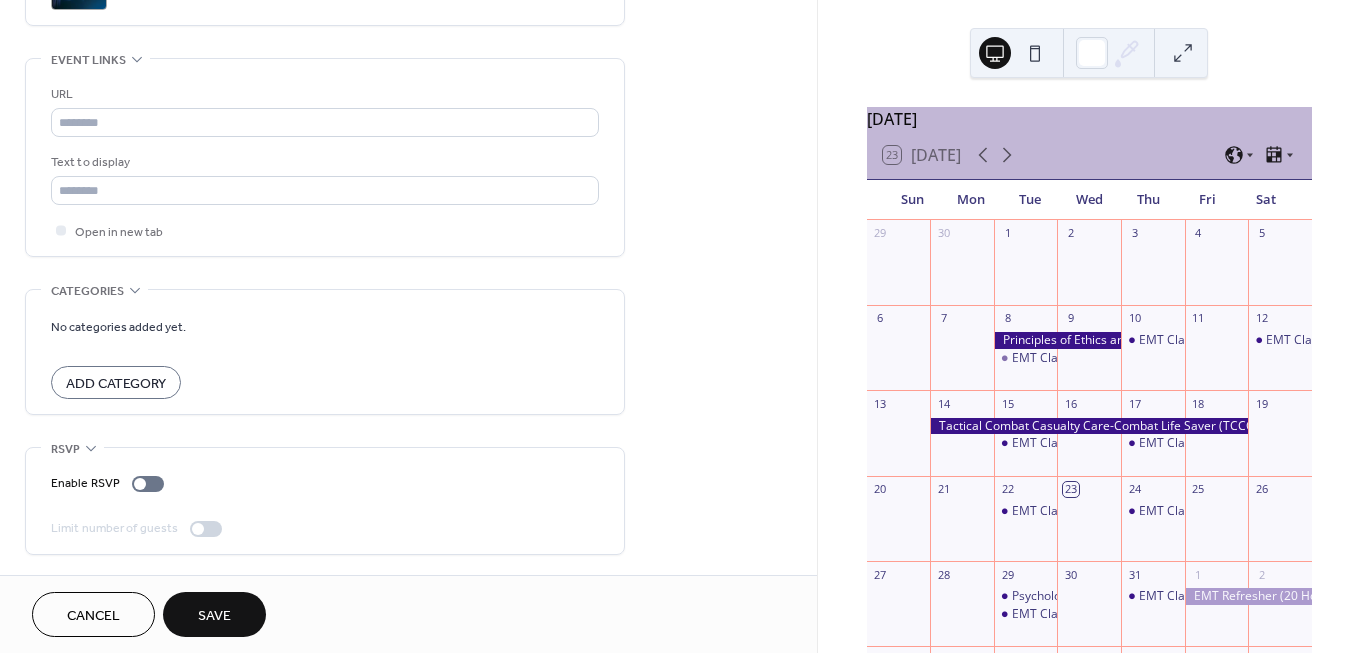 click on "Save" at bounding box center (214, 616) 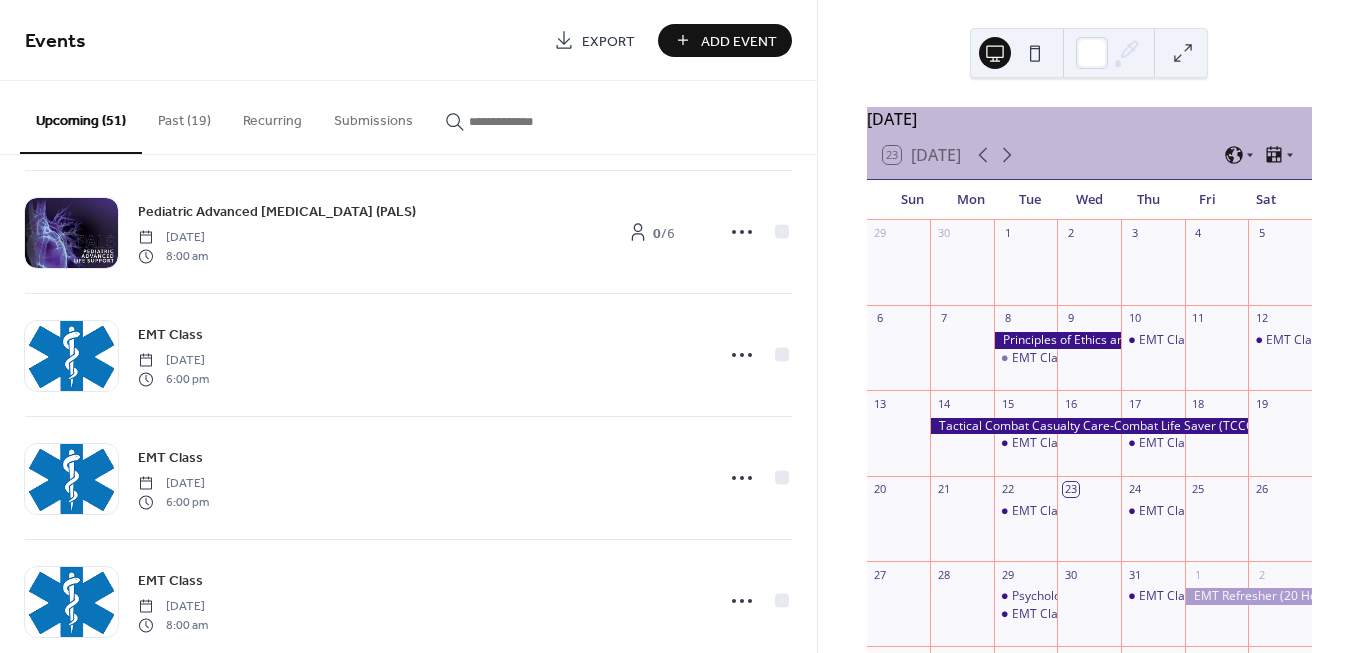 scroll, scrollTop: 1515, scrollLeft: 0, axis: vertical 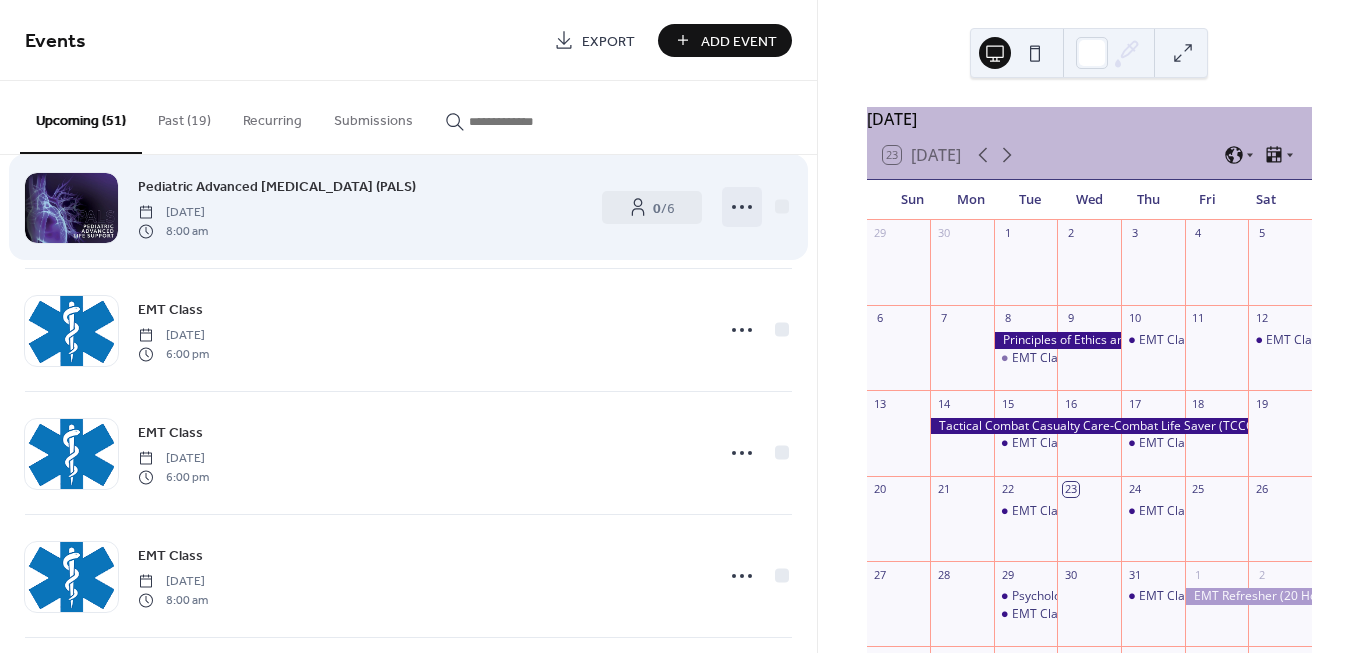 click 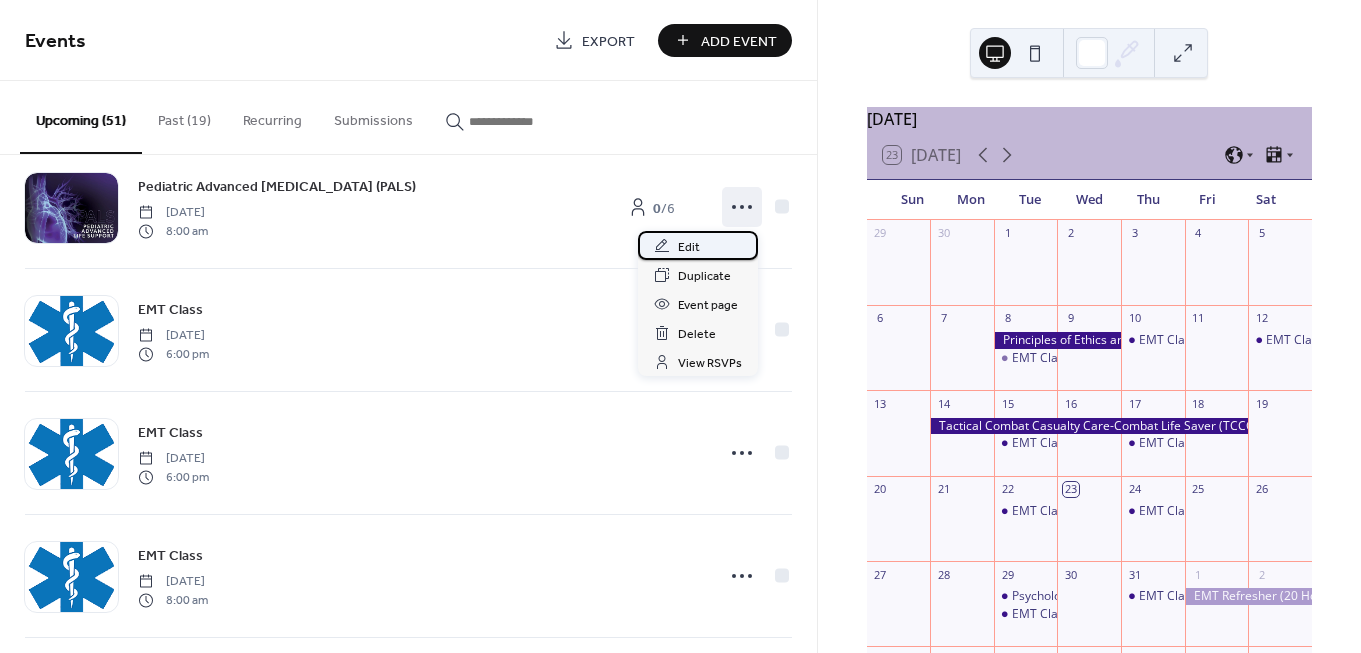 click on "Edit" at bounding box center [689, 247] 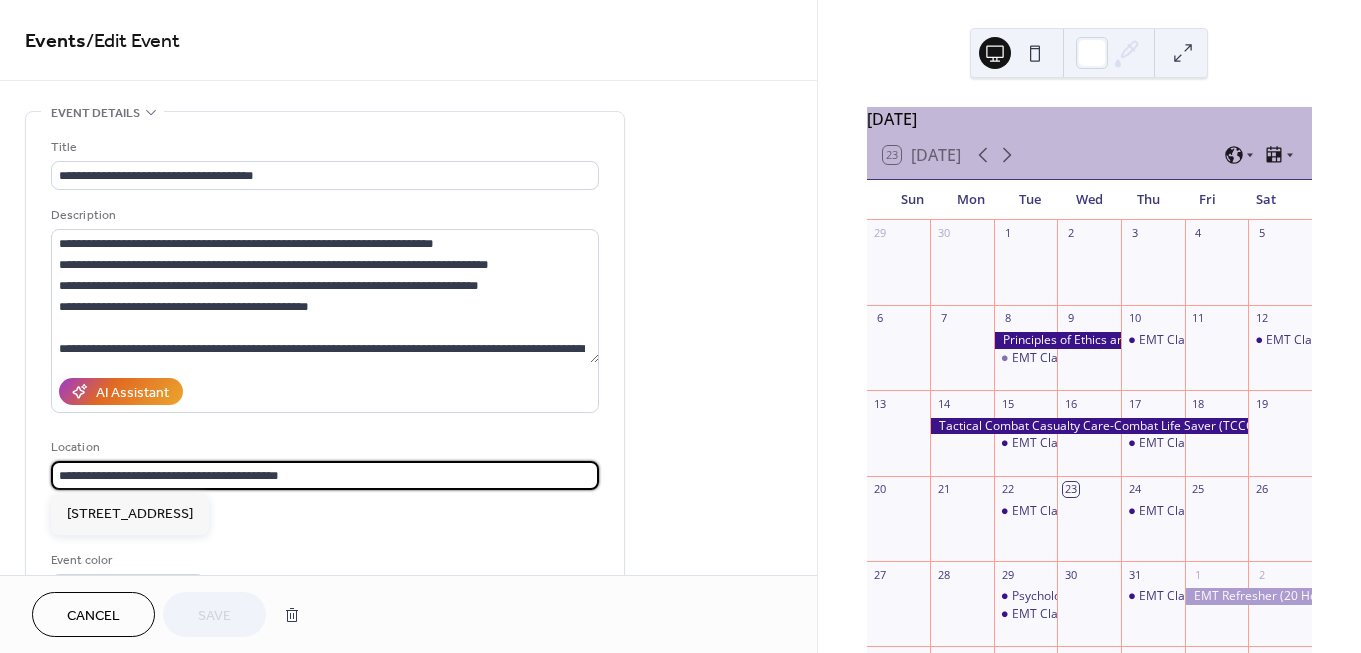 click on "**********" at bounding box center [325, 475] 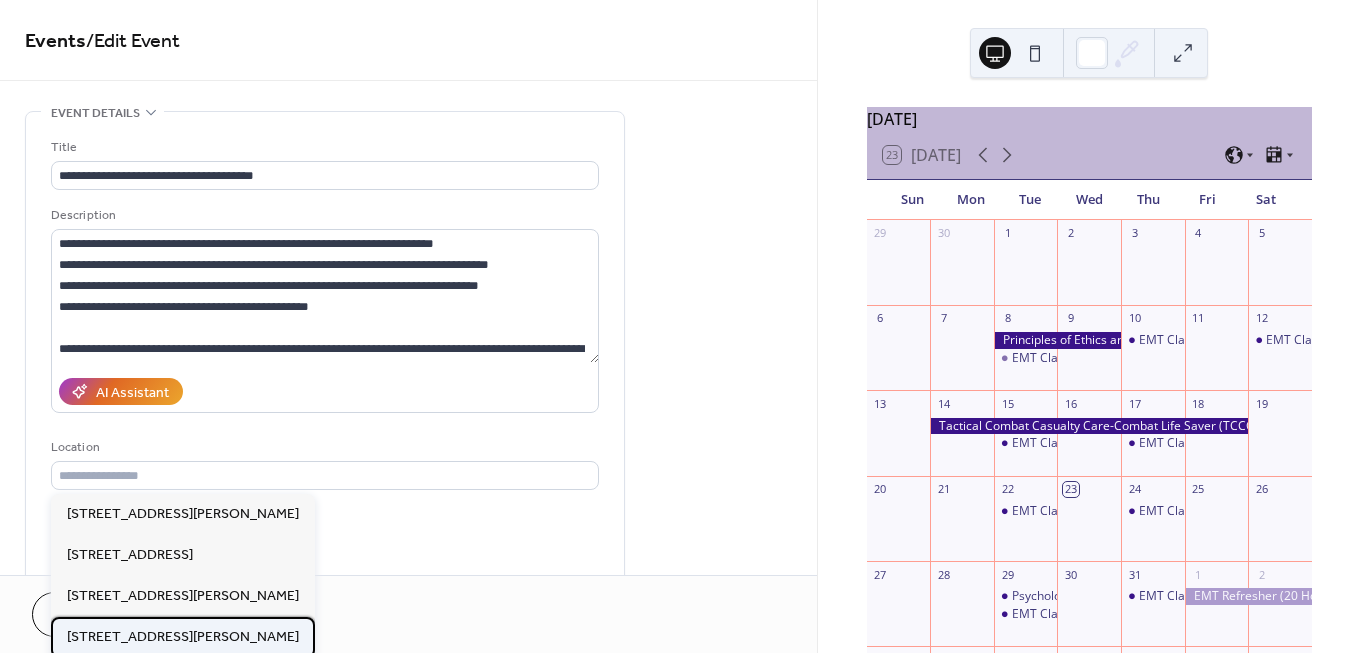 click on "420 Hudgins Rd, Suite 217 Fredericksburg, VA 22408" at bounding box center (183, 637) 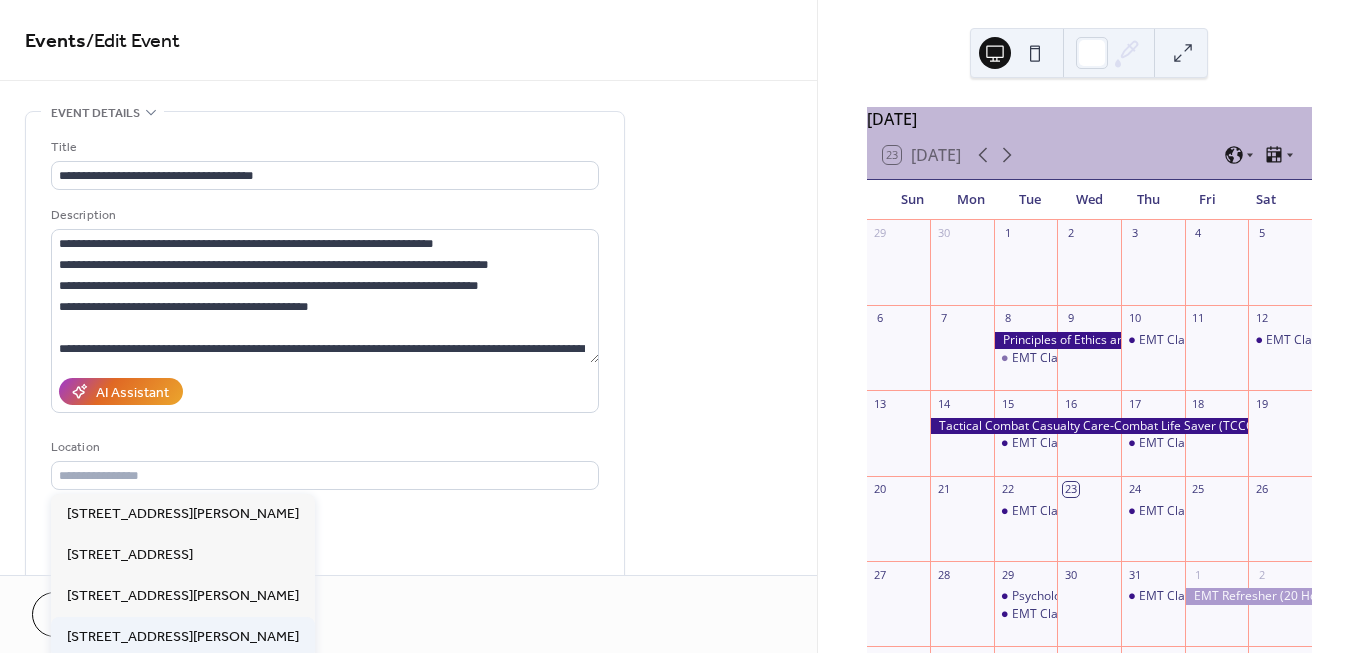 type on "**********" 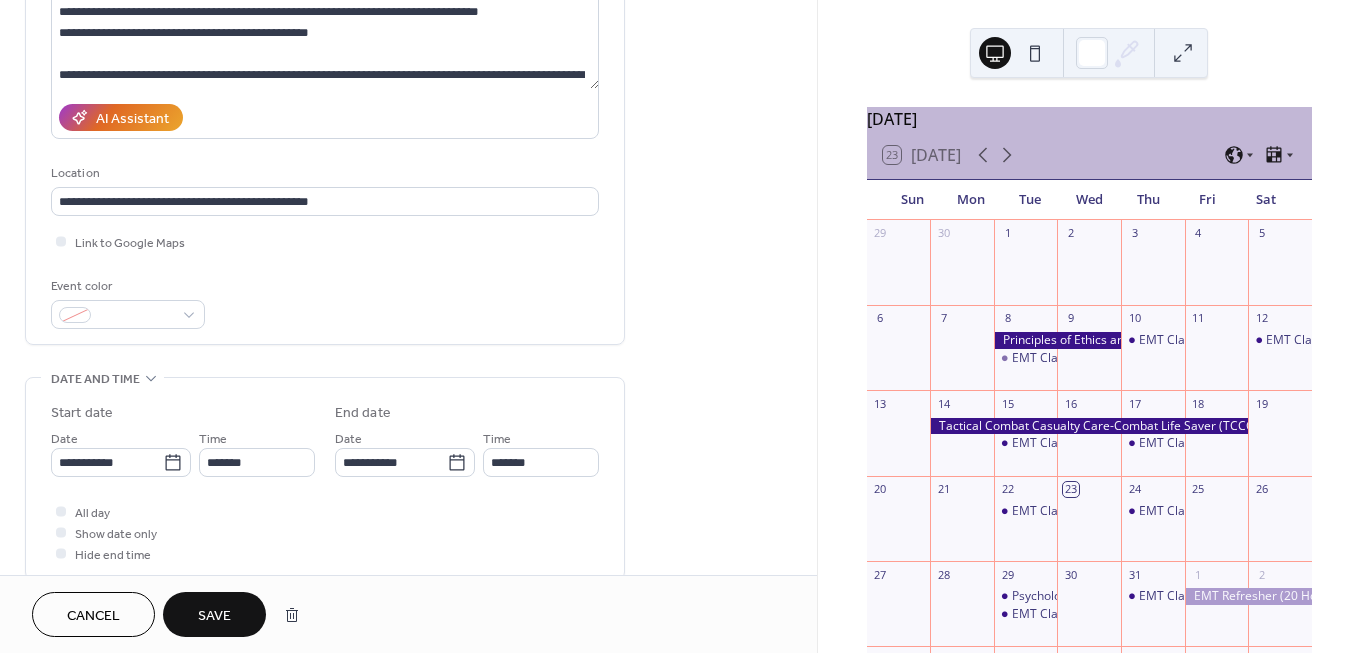 scroll, scrollTop: 279, scrollLeft: 0, axis: vertical 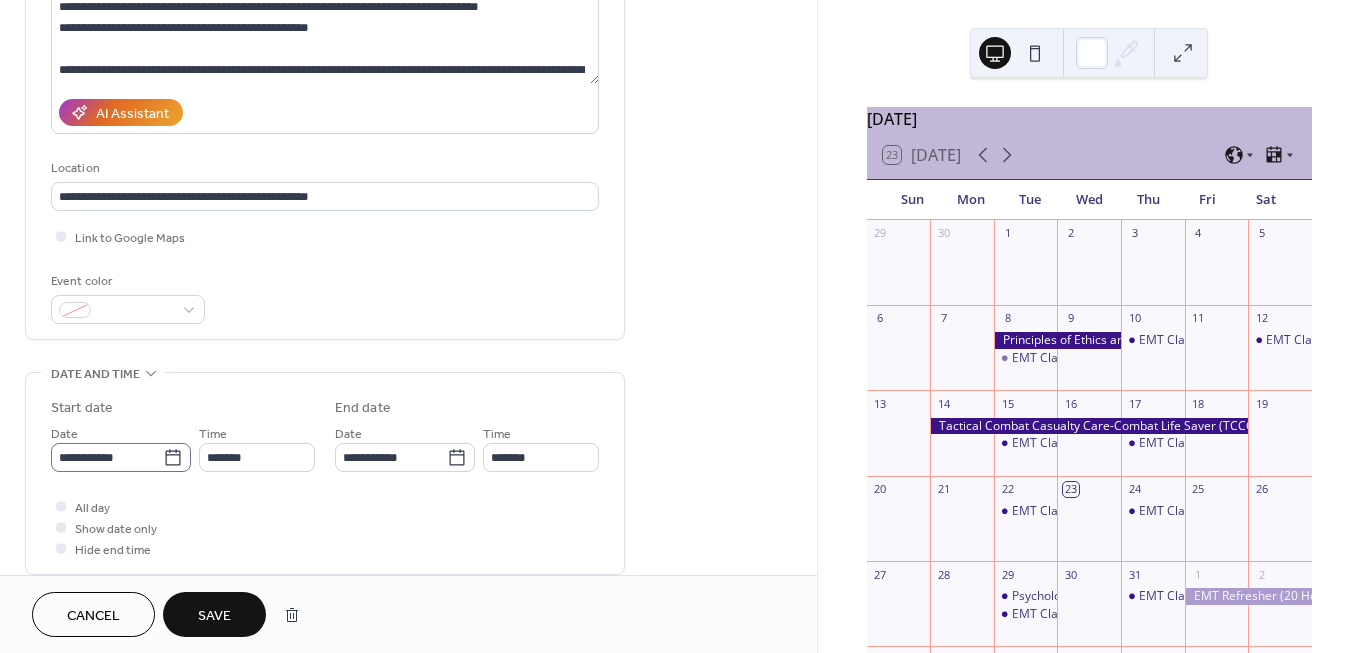 click 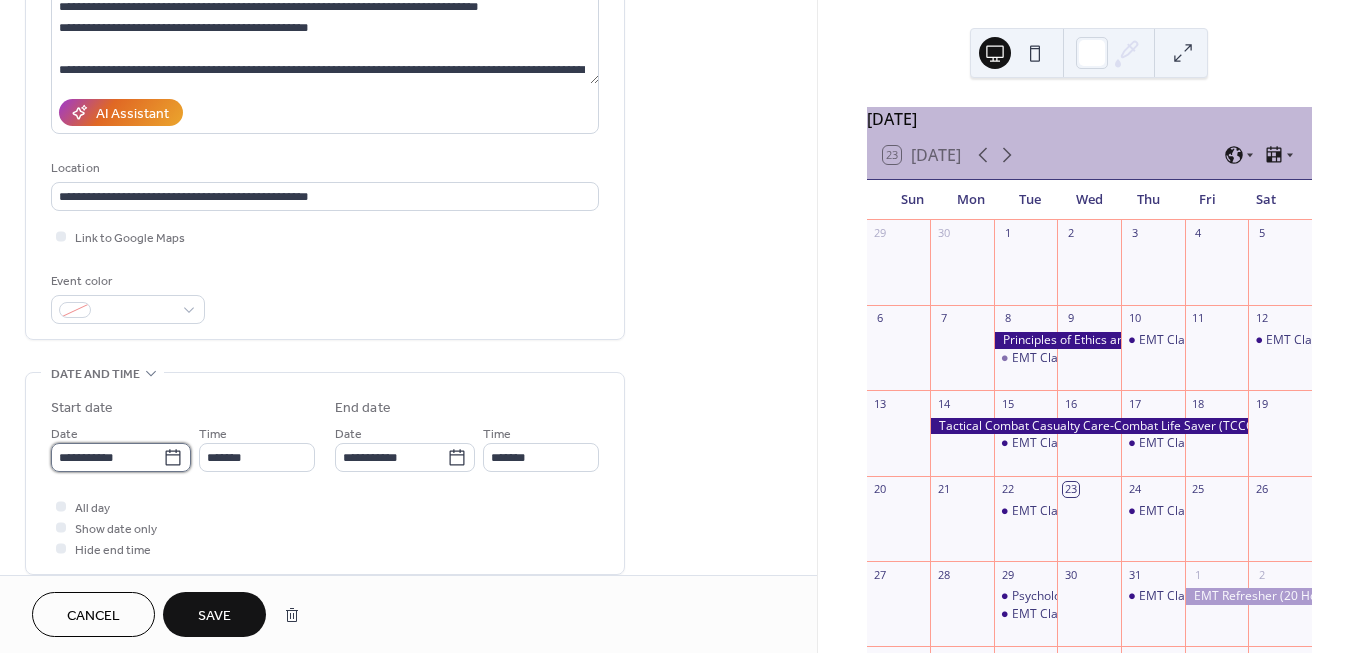 click on "**********" at bounding box center (107, 457) 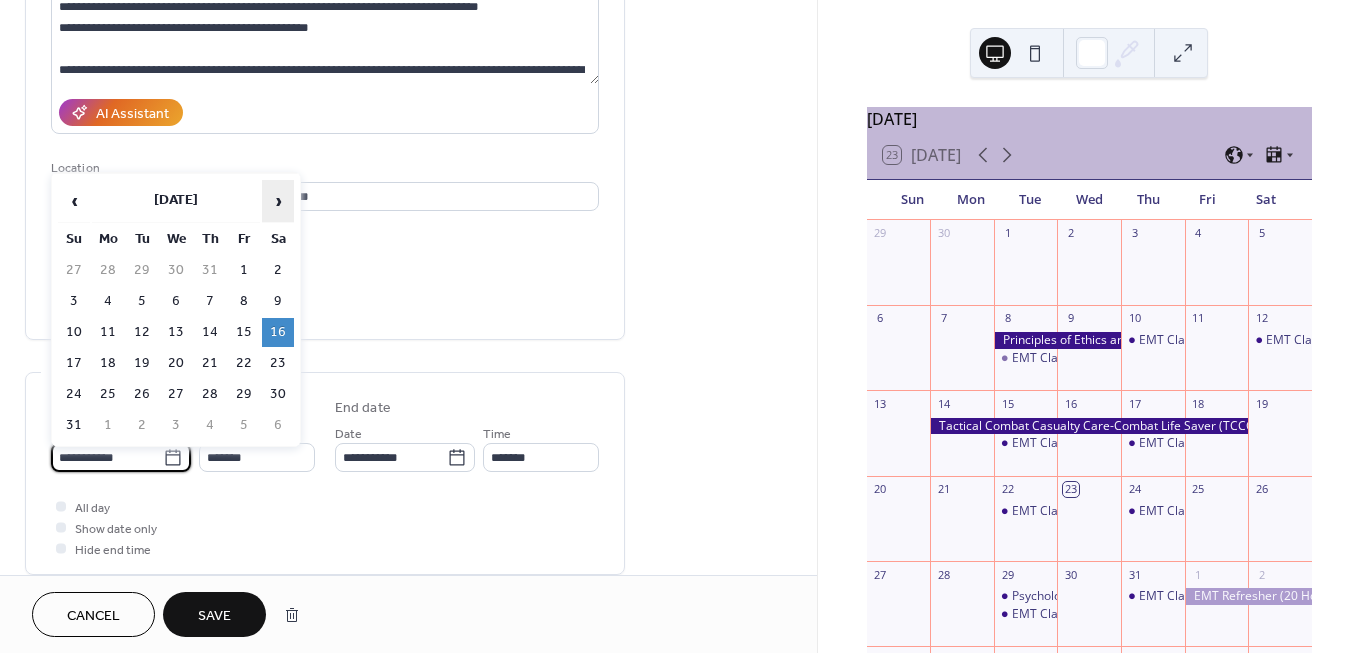 click on "›" at bounding box center (278, 201) 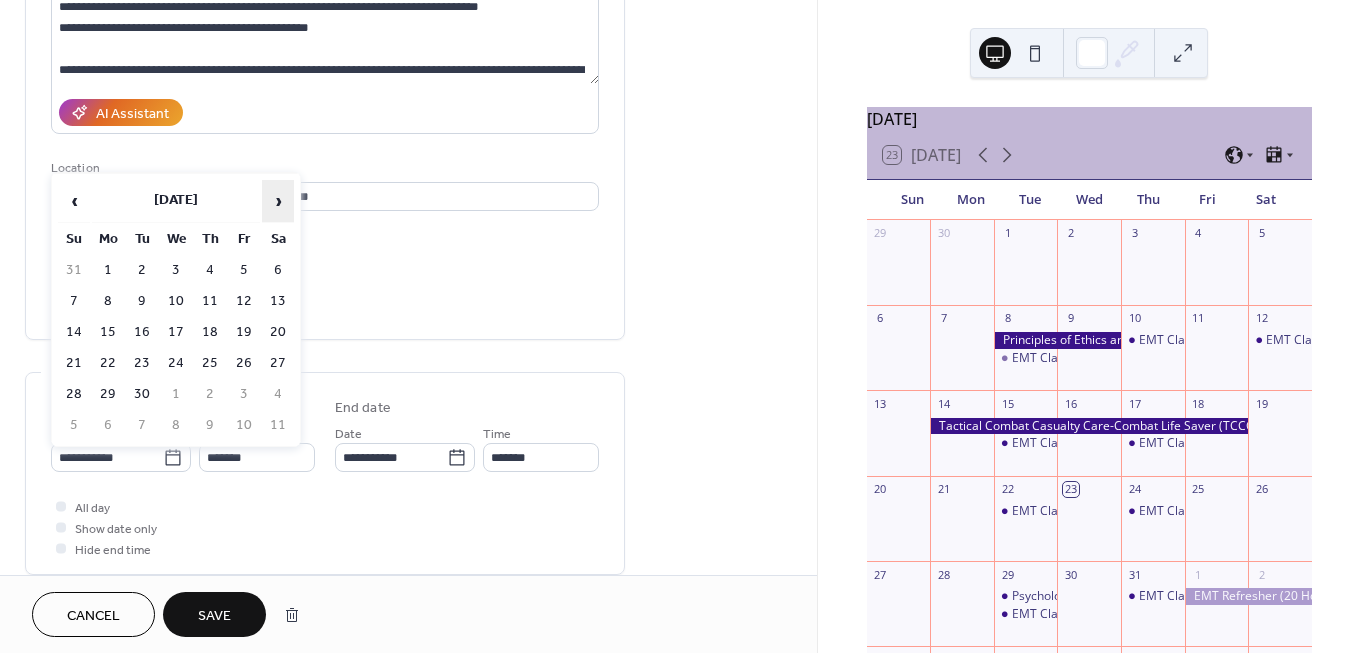 click on "›" at bounding box center [278, 201] 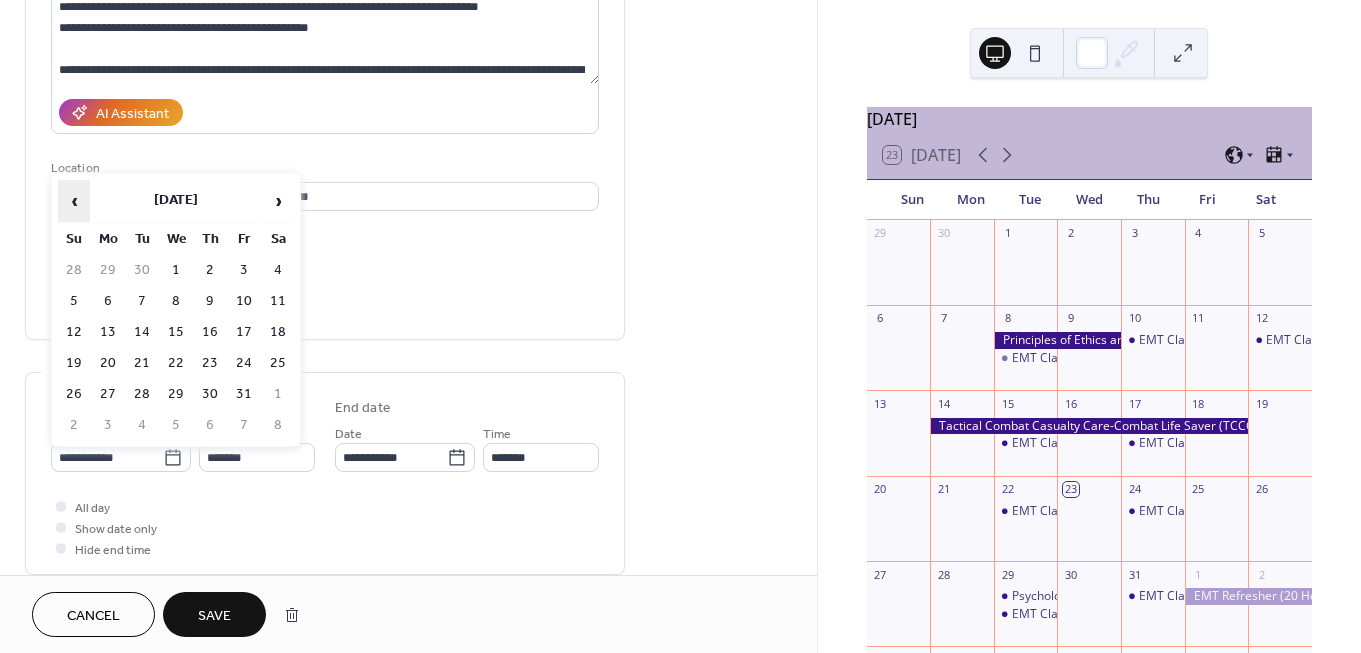 click on "‹" at bounding box center [74, 201] 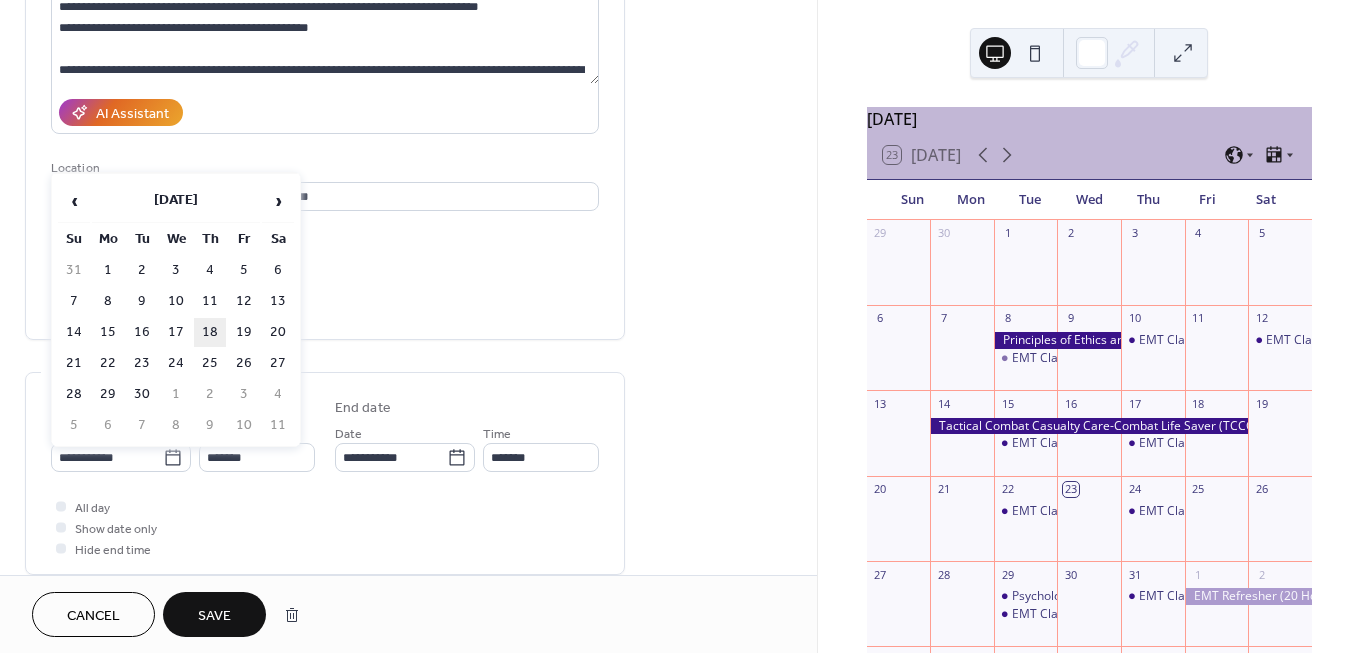 click on "18" at bounding box center [210, 332] 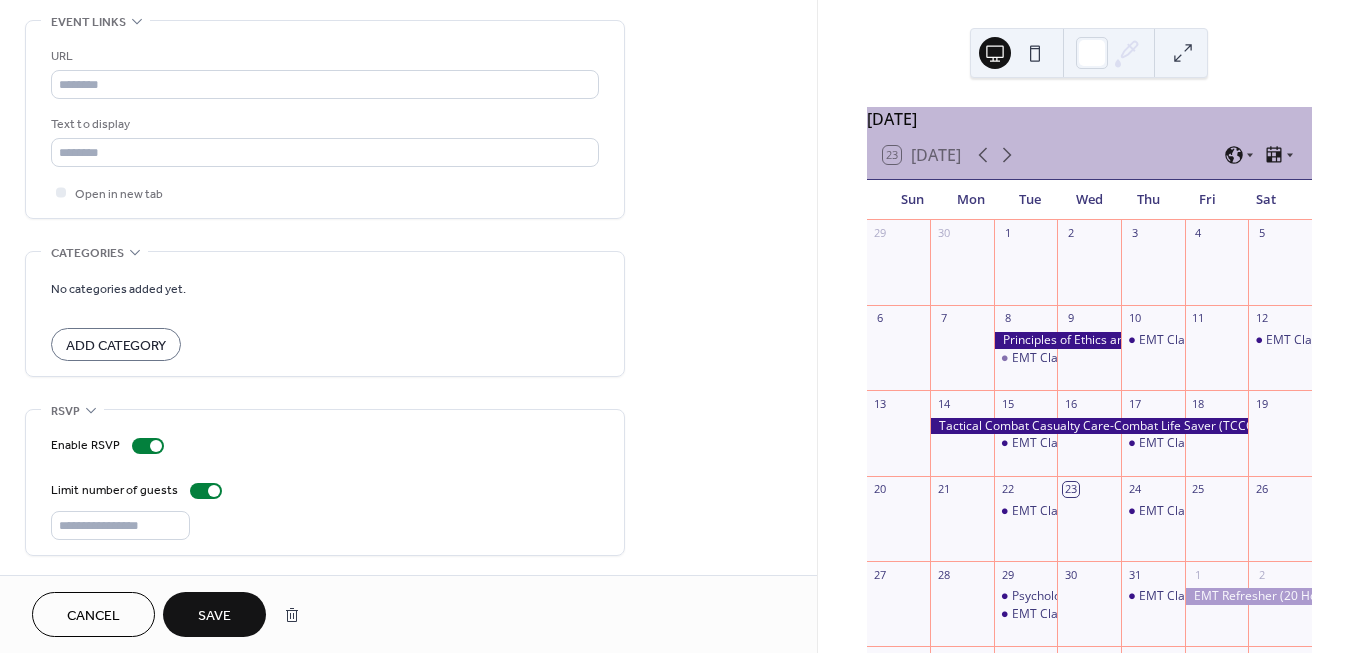 scroll, scrollTop: 1100, scrollLeft: 0, axis: vertical 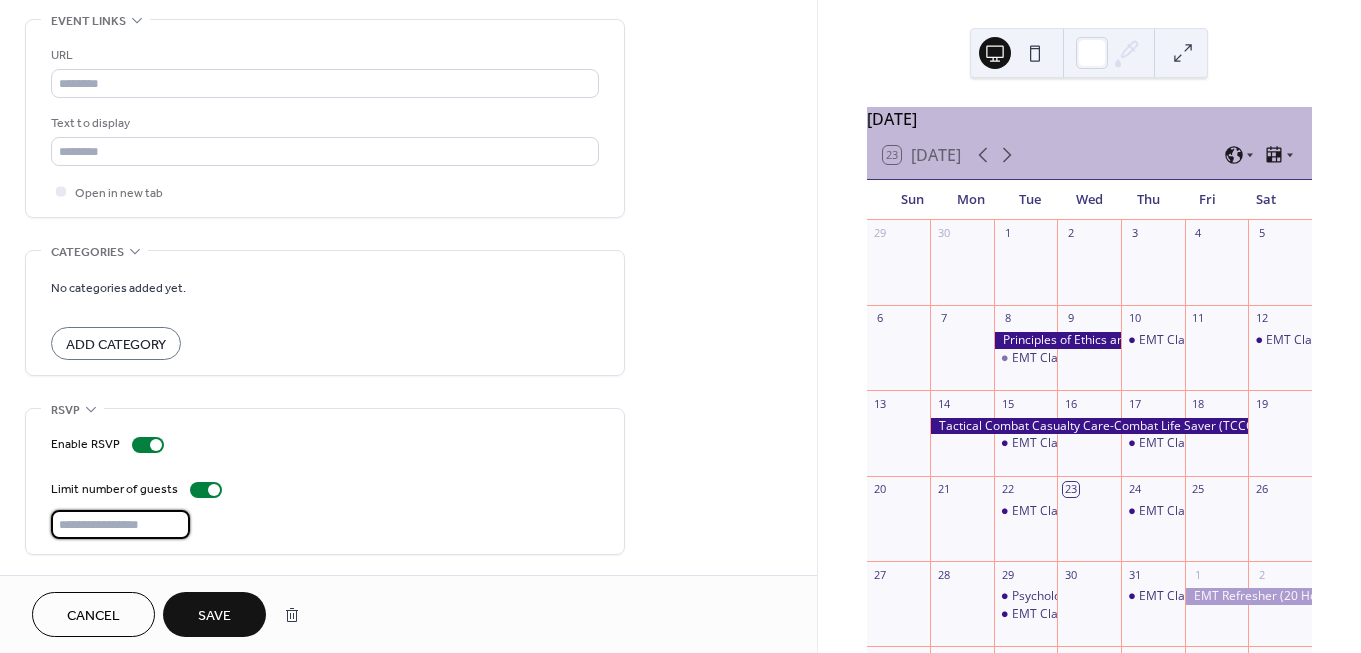 drag, startPoint x: 45, startPoint y: 521, endPoint x: 20, endPoint y: 521, distance: 25 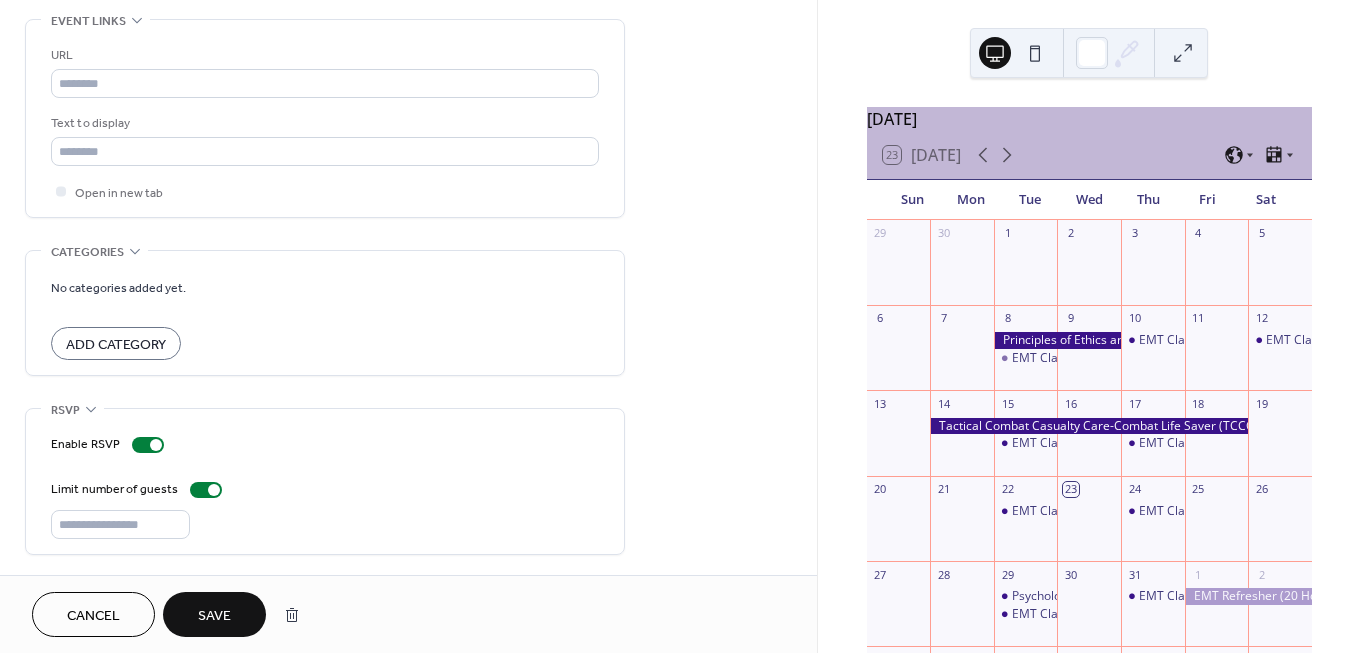 click on "Save" at bounding box center [214, 616] 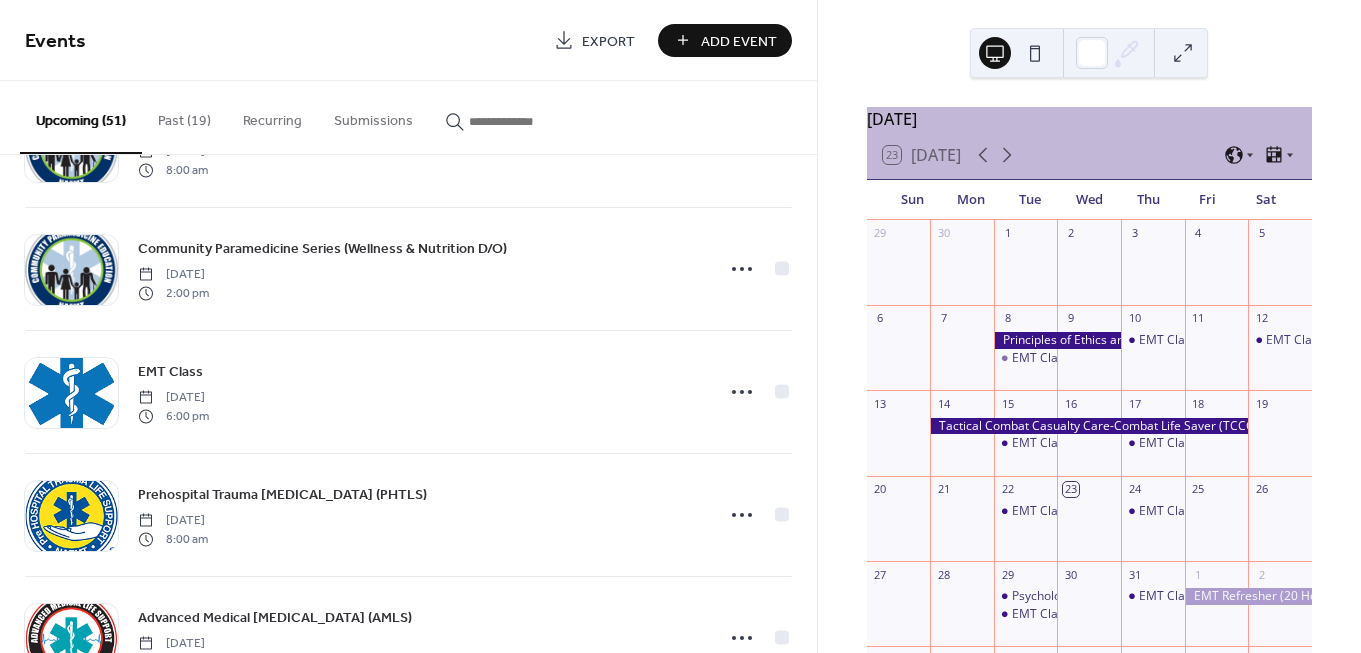 scroll, scrollTop: 2315, scrollLeft: 0, axis: vertical 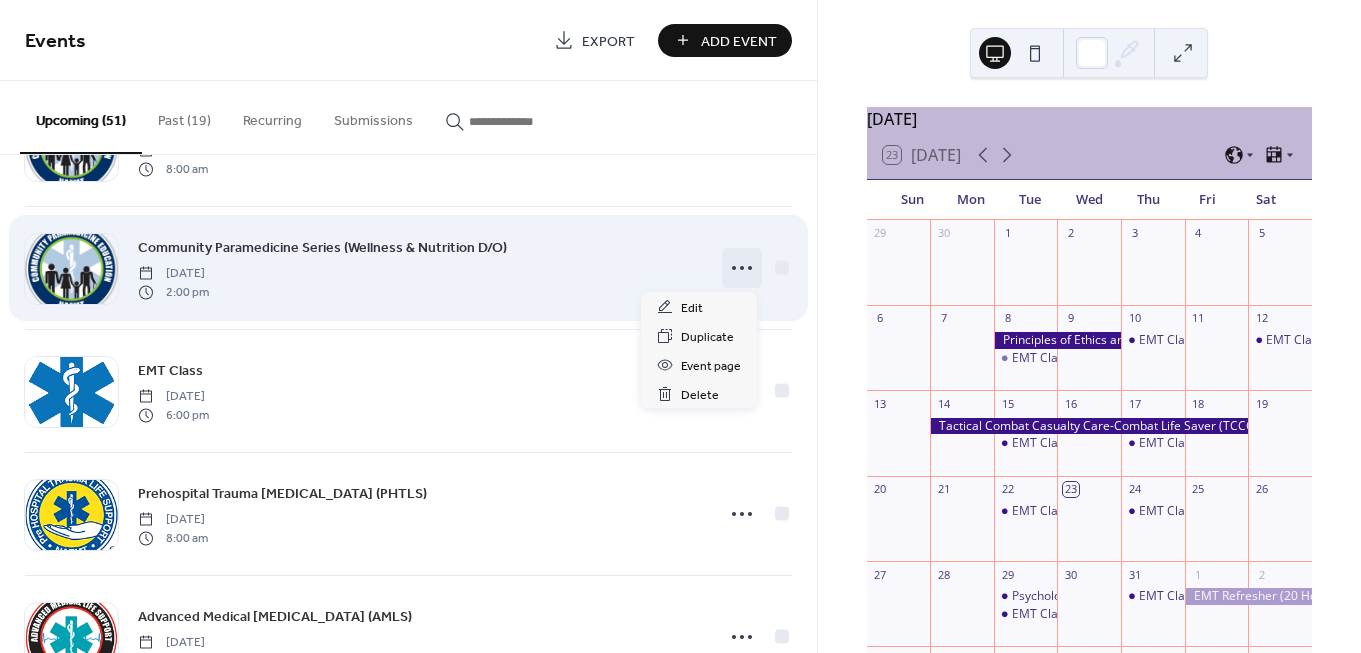 click 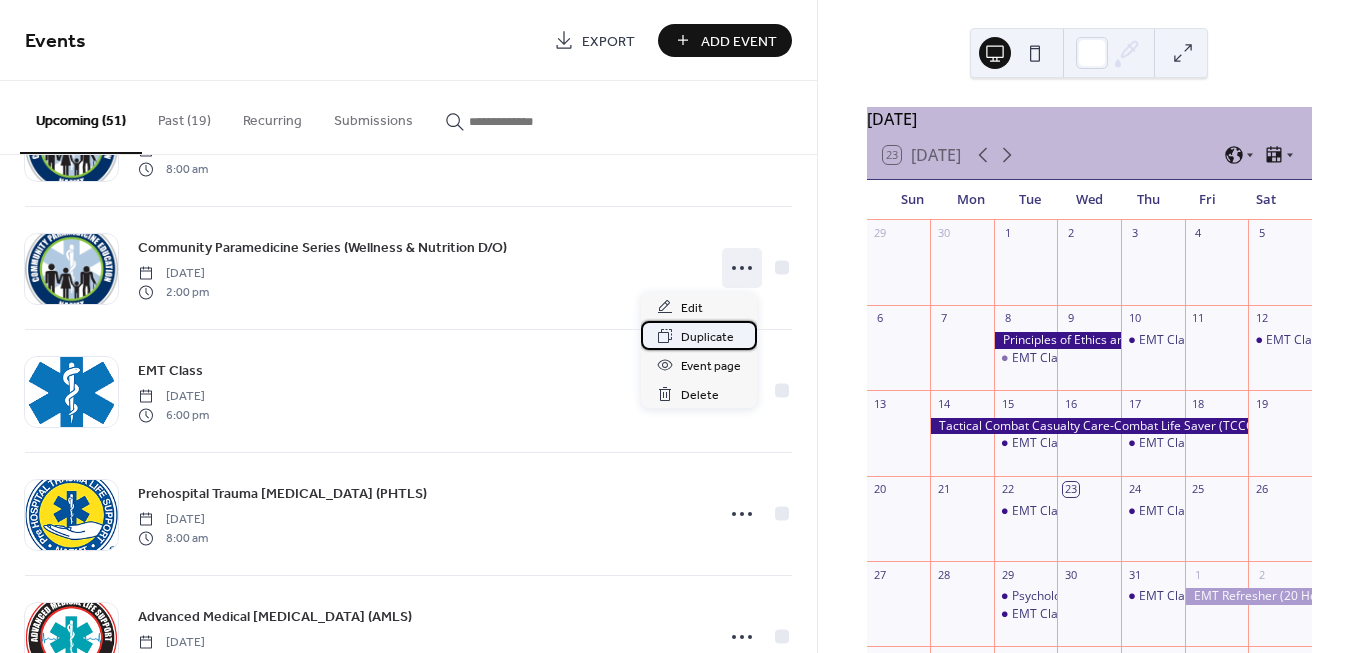 click on "Duplicate" at bounding box center (707, 337) 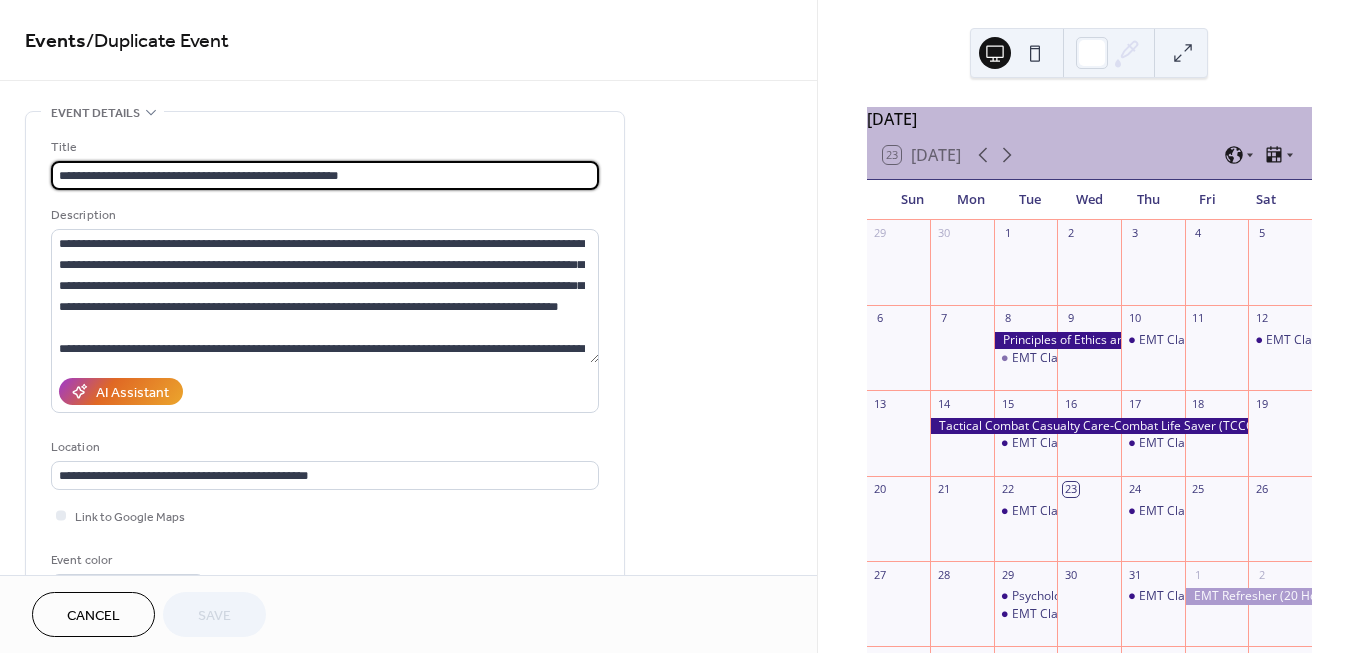 scroll, scrollTop: 1, scrollLeft: 0, axis: vertical 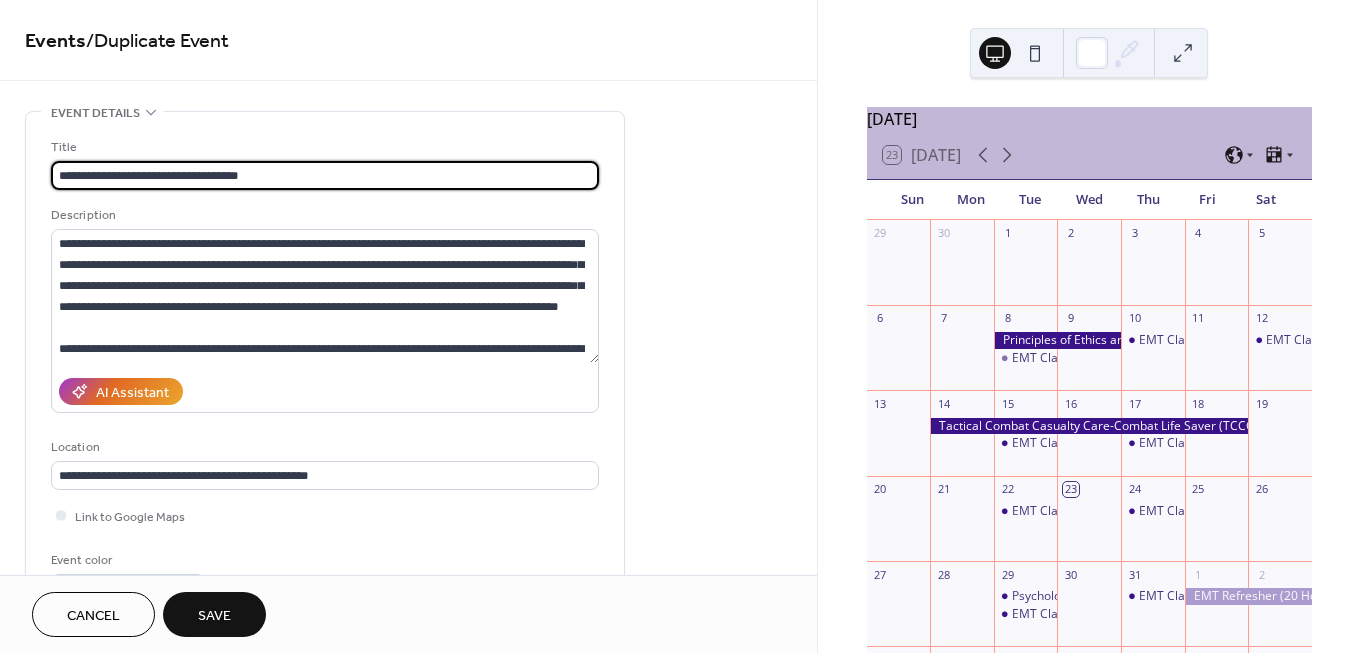 drag, startPoint x: 260, startPoint y: 173, endPoint x: 242, endPoint y: 173, distance: 18 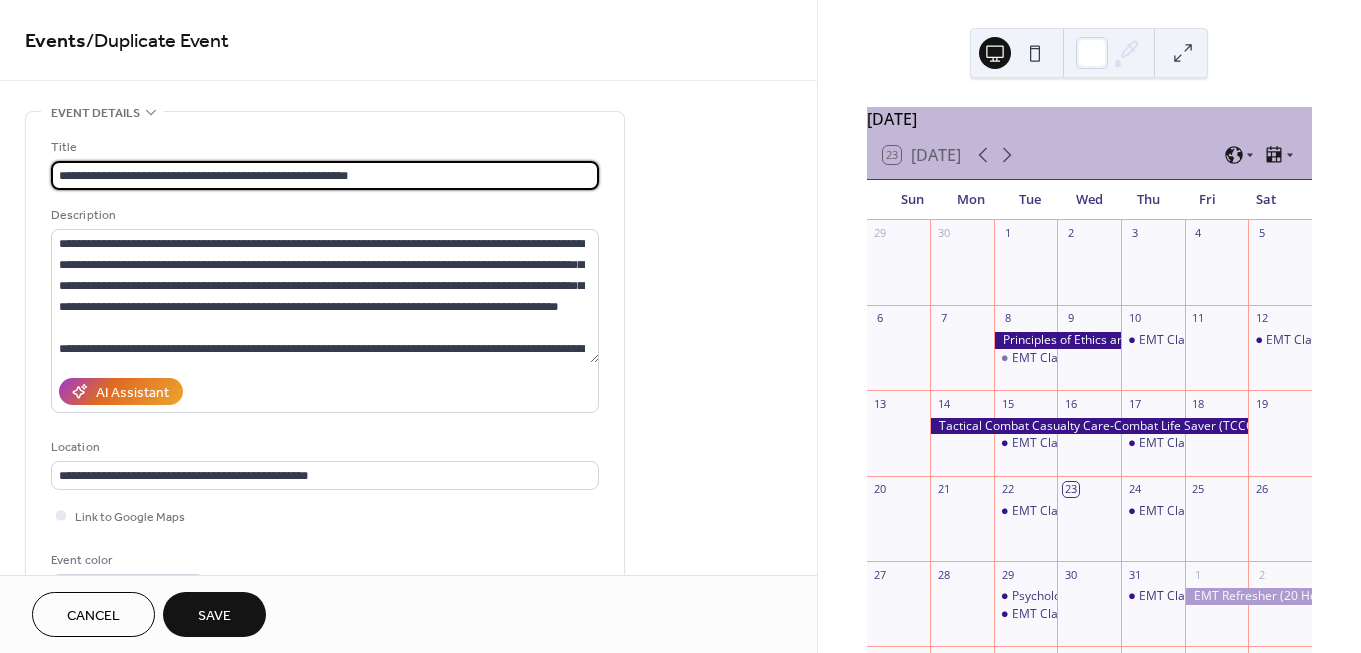 type on "**********" 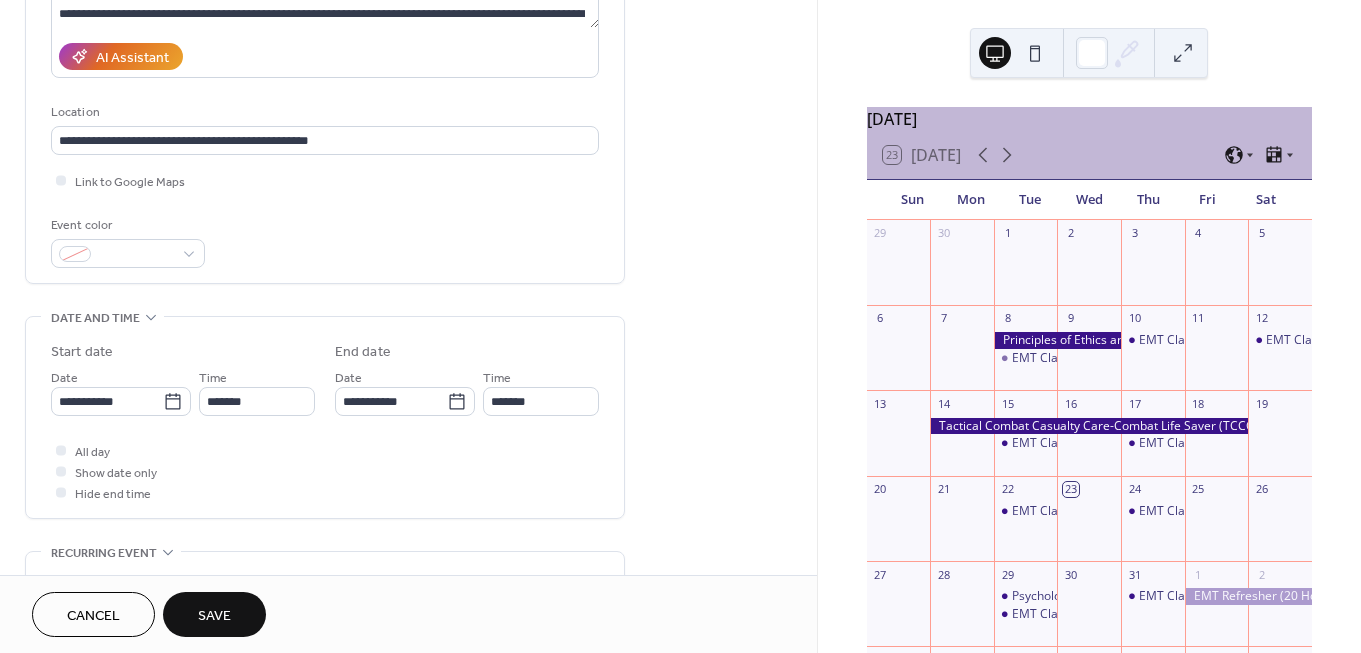 scroll, scrollTop: 336, scrollLeft: 0, axis: vertical 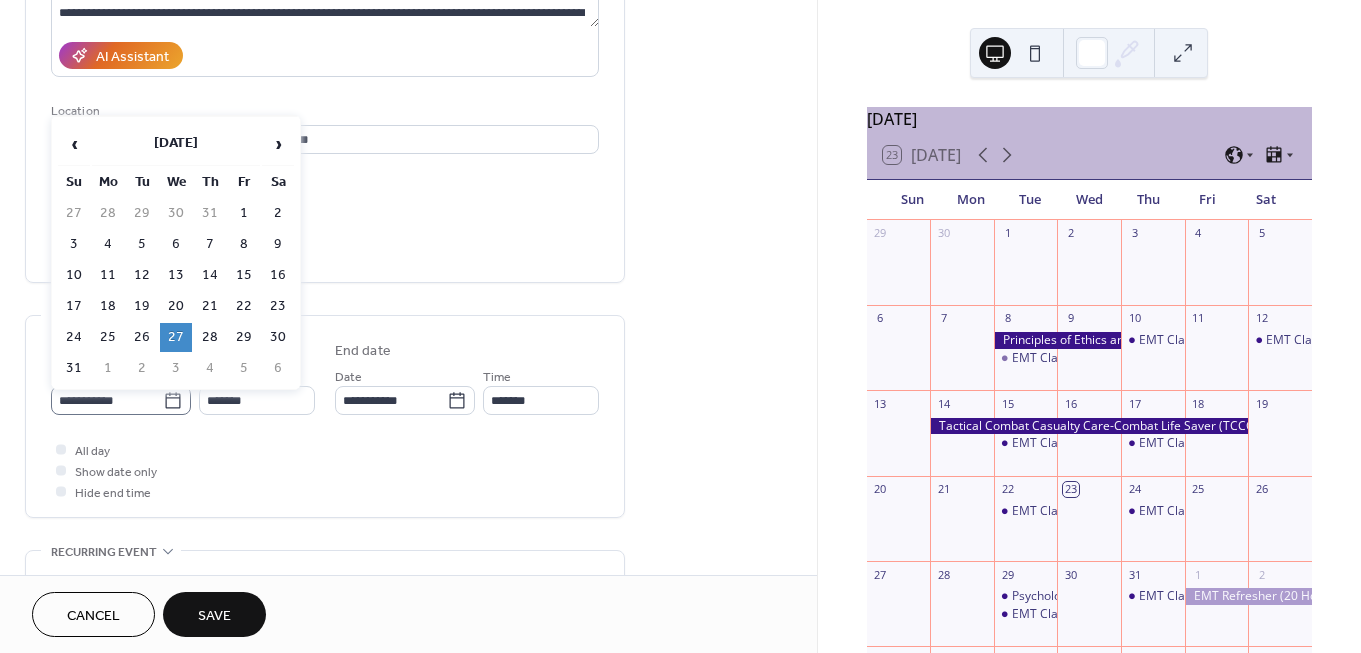 click 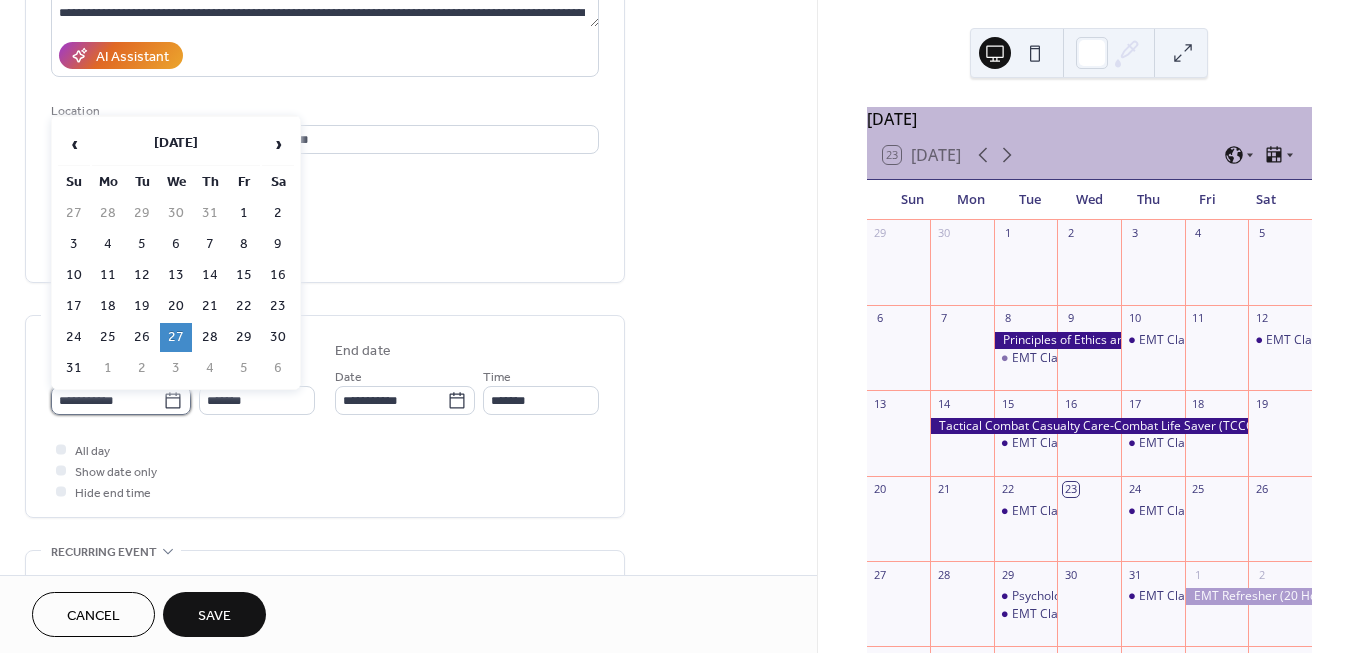 click on "**********" at bounding box center [107, 400] 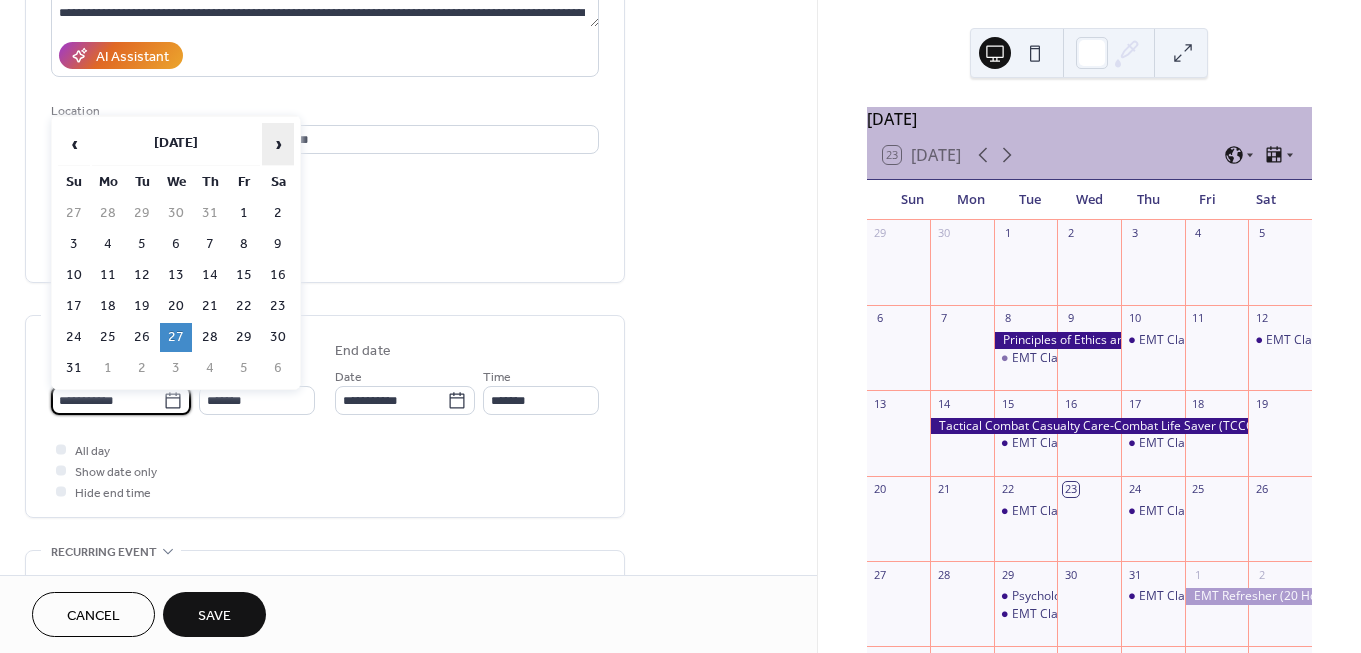 click on "›" at bounding box center (278, 144) 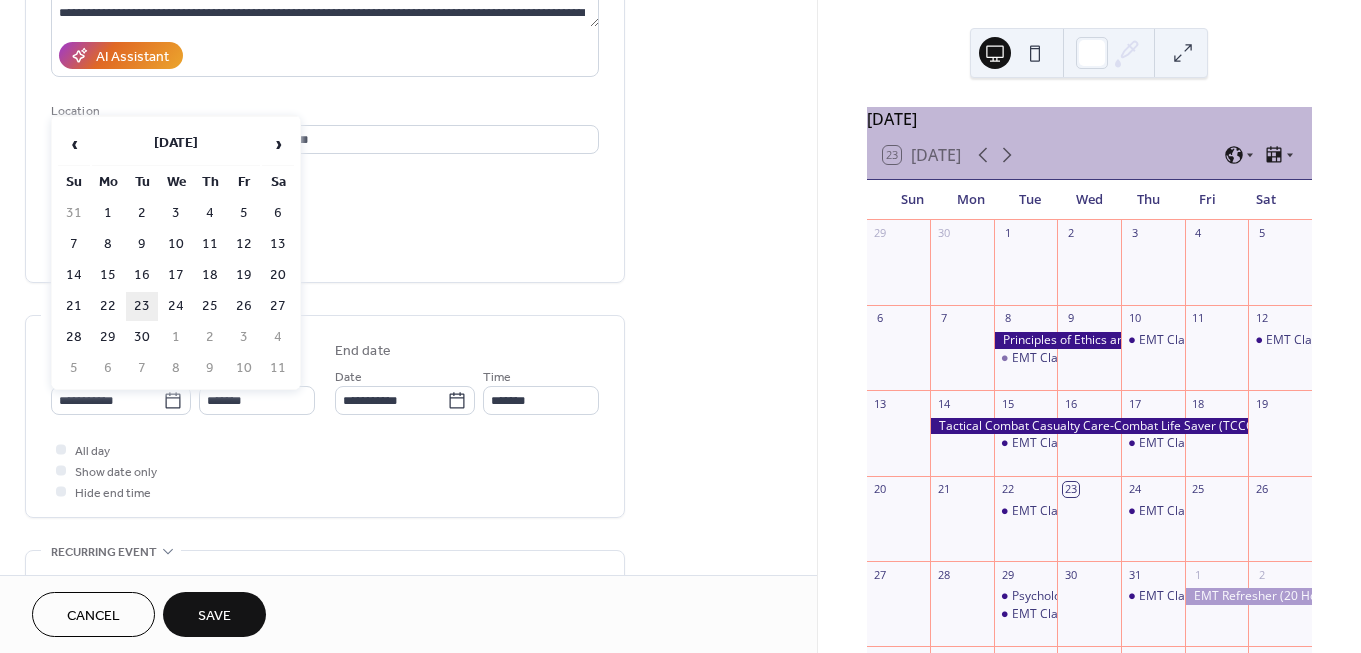 click on "23" at bounding box center [142, 306] 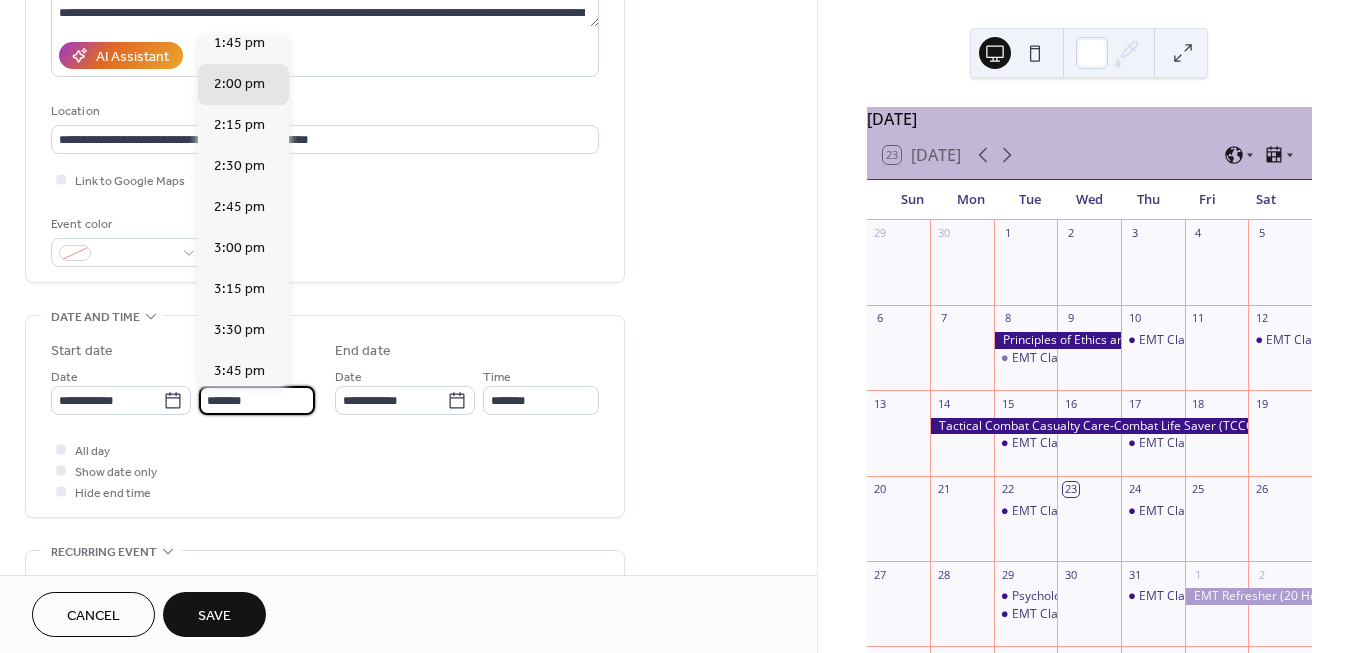 click on "*******" at bounding box center (257, 400) 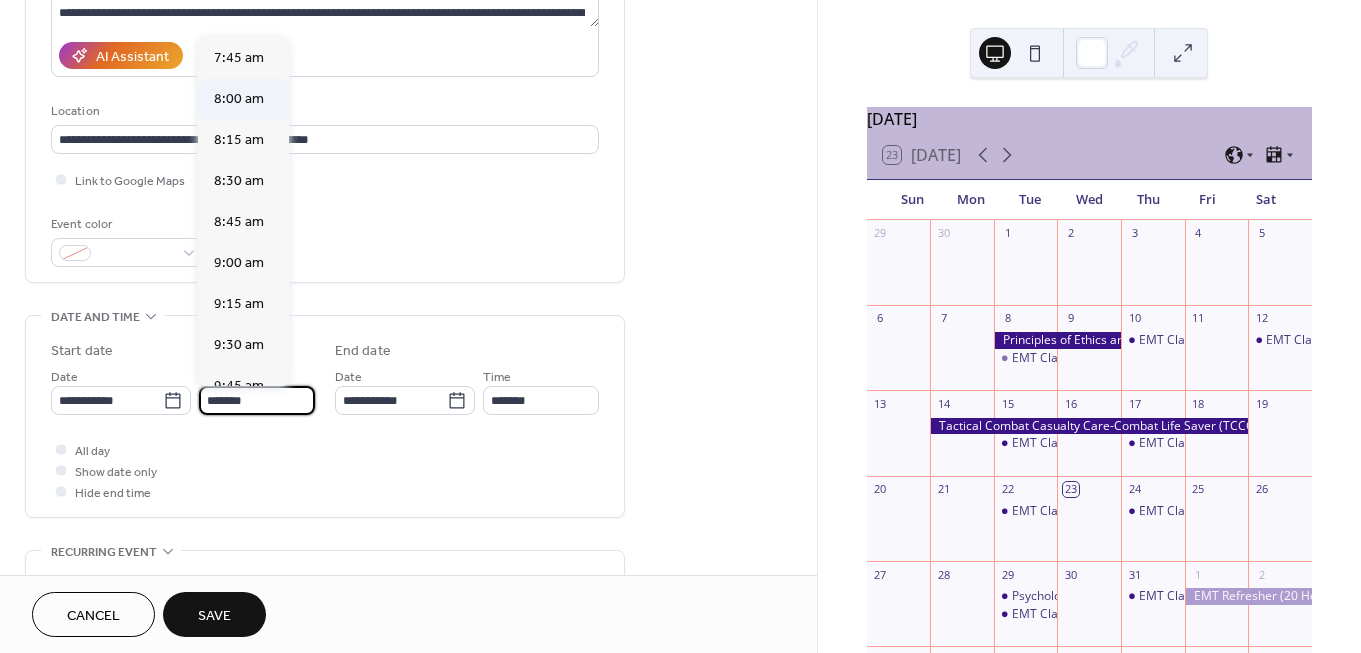 scroll, scrollTop: 1249, scrollLeft: 0, axis: vertical 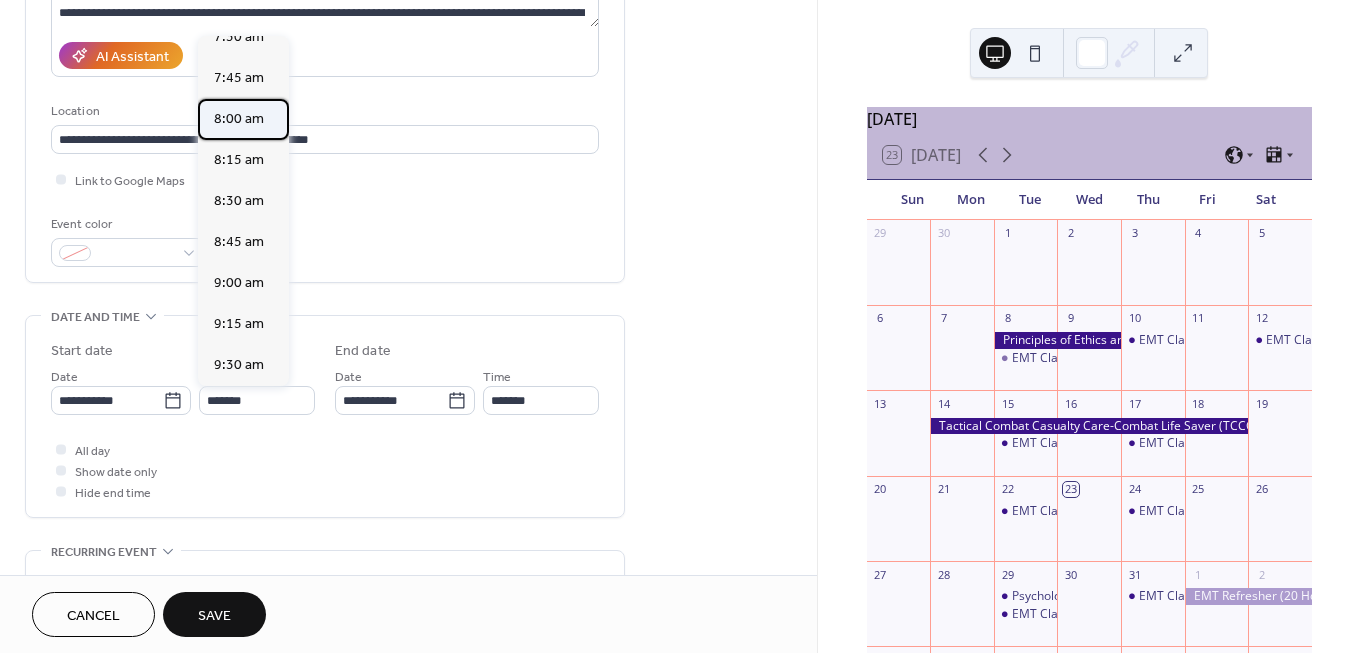 click on "8:00 am" at bounding box center (239, 119) 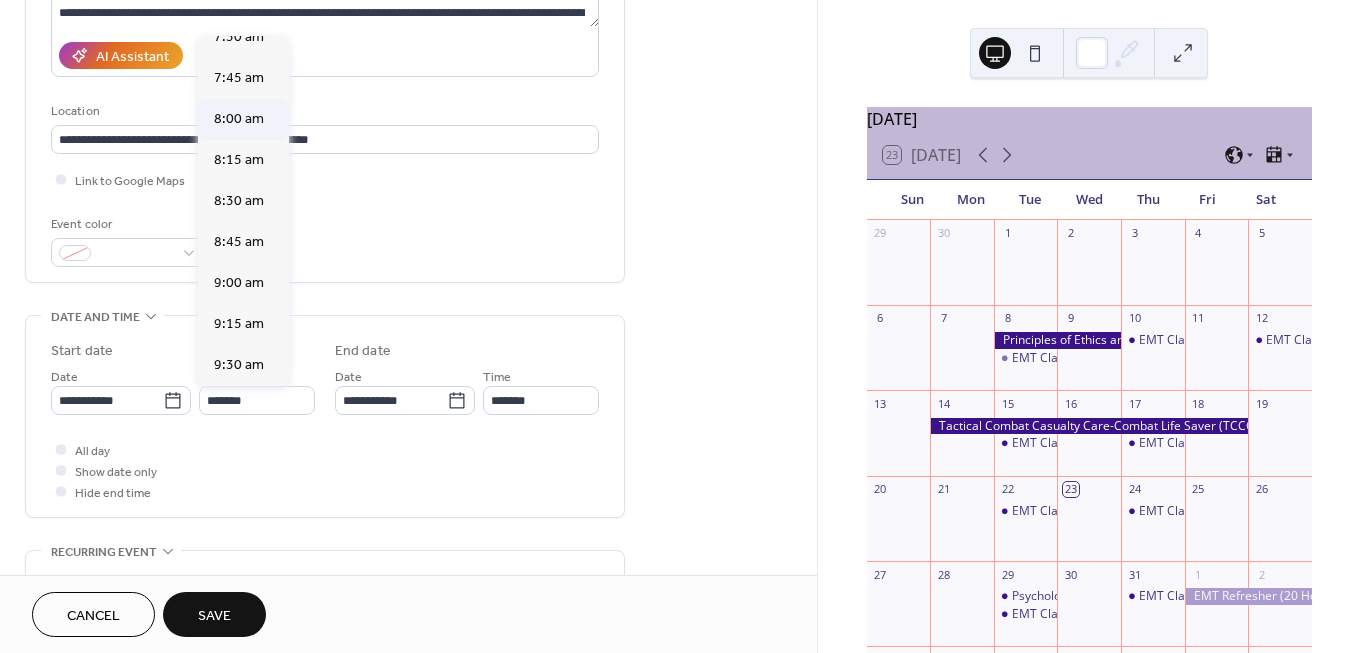 type on "*******" 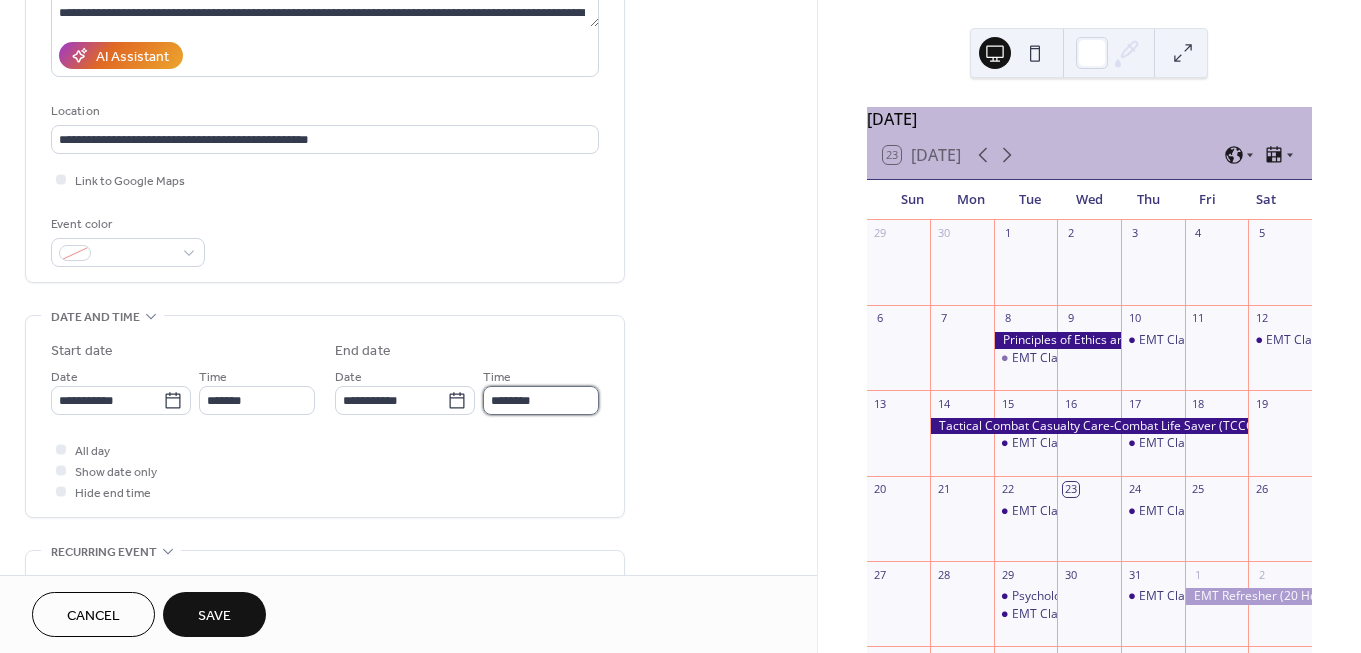 click on "********" at bounding box center (541, 400) 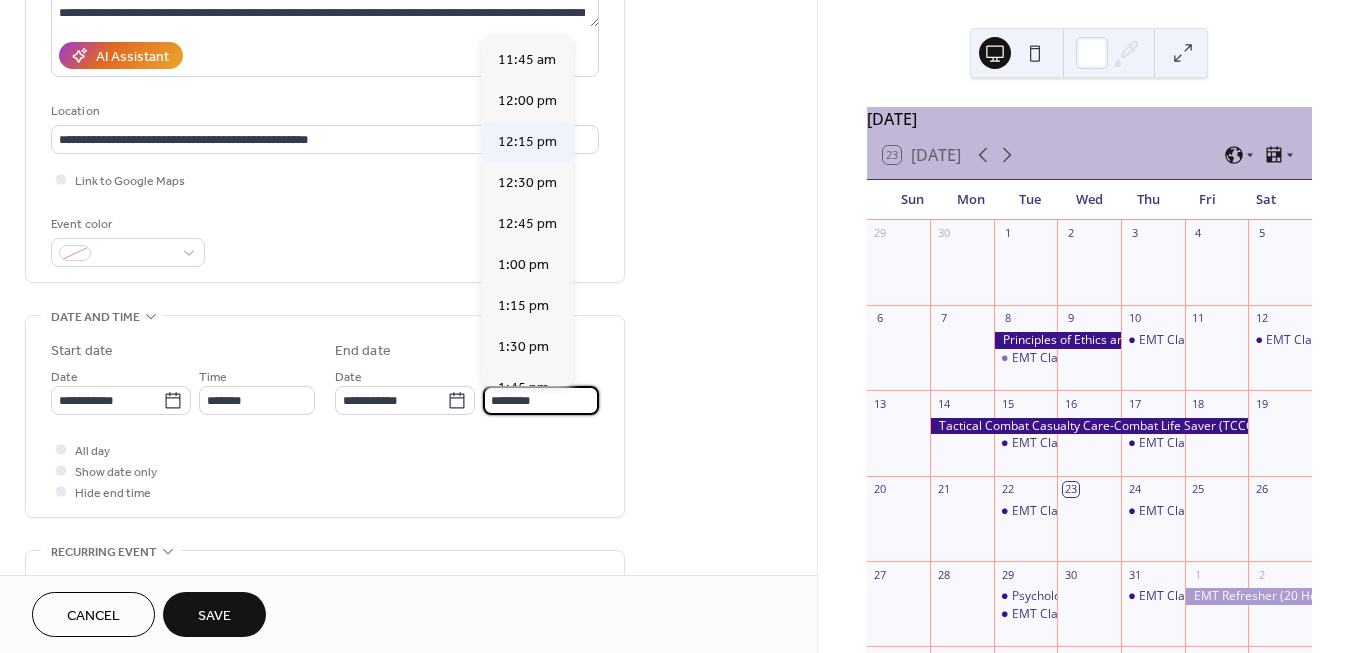 scroll, scrollTop: 571, scrollLeft: 0, axis: vertical 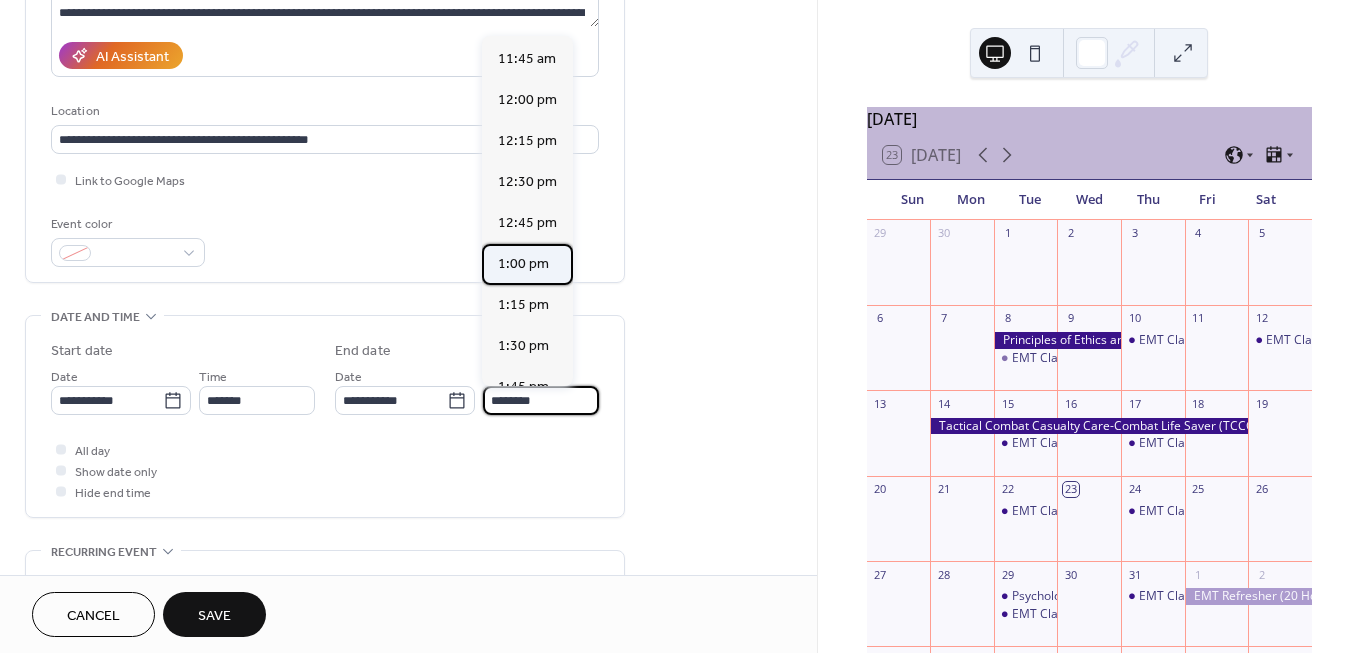click on "1:00 pm" at bounding box center [523, 264] 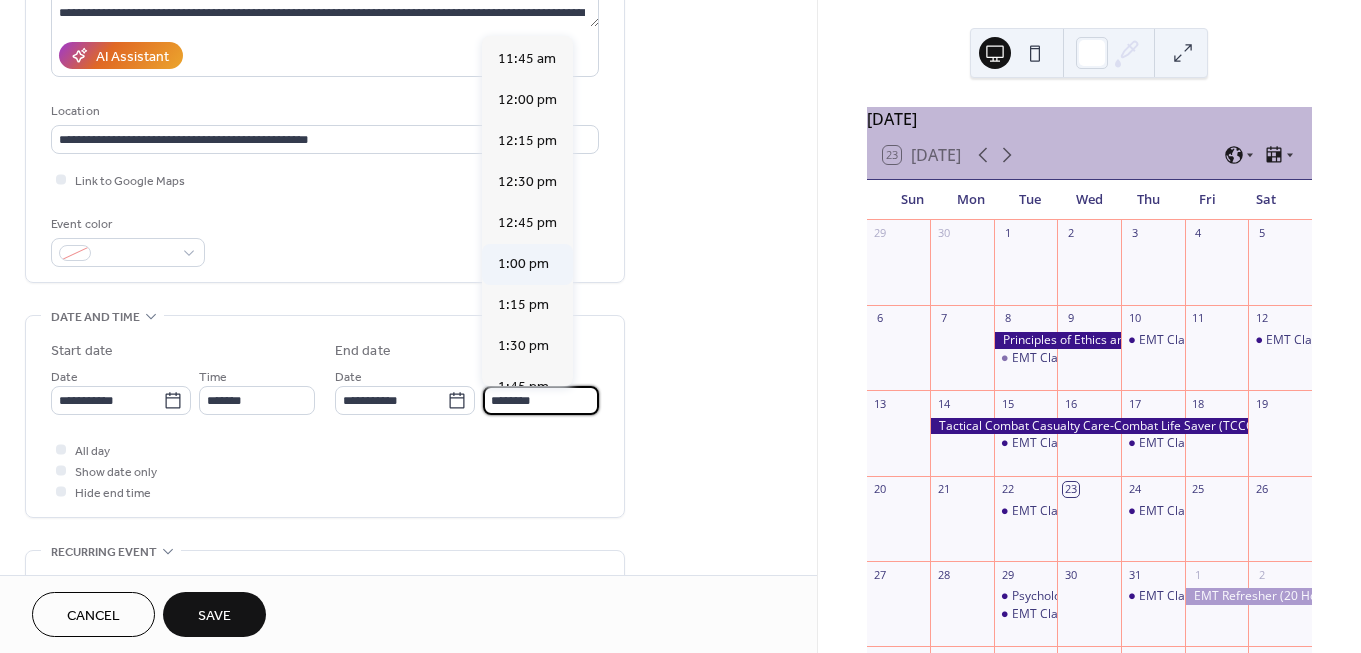 type on "*******" 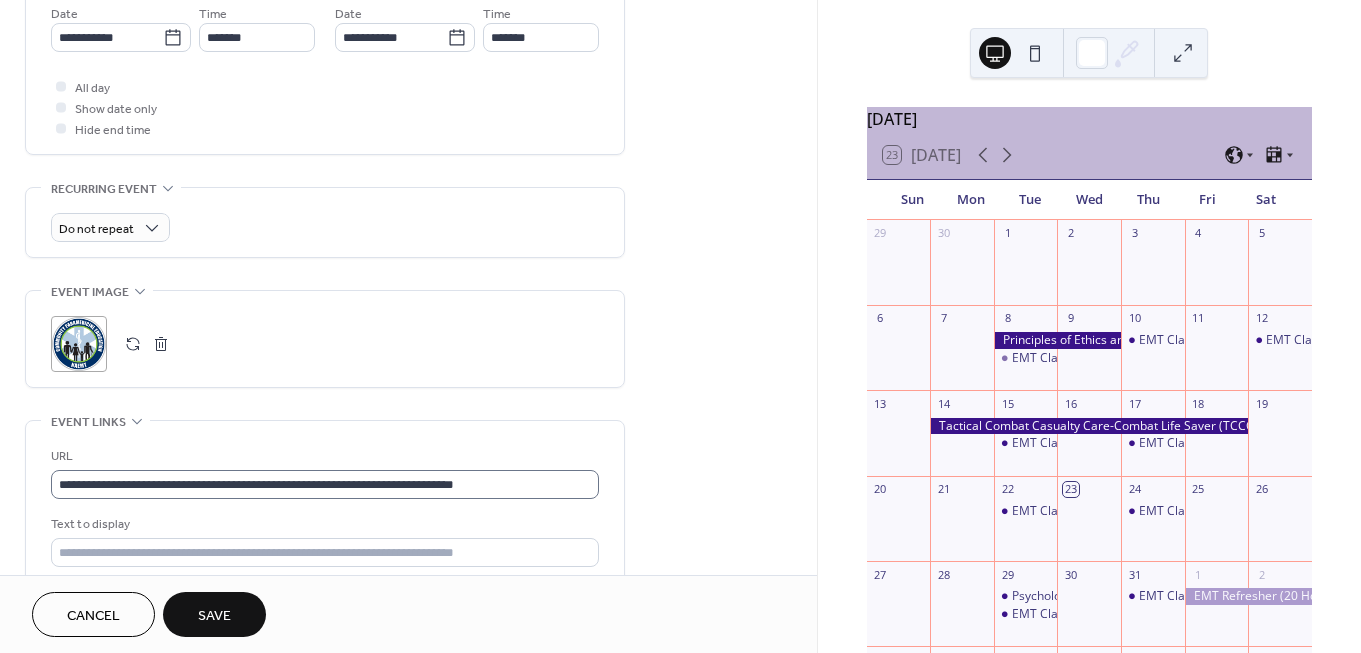 scroll, scrollTop: 706, scrollLeft: 0, axis: vertical 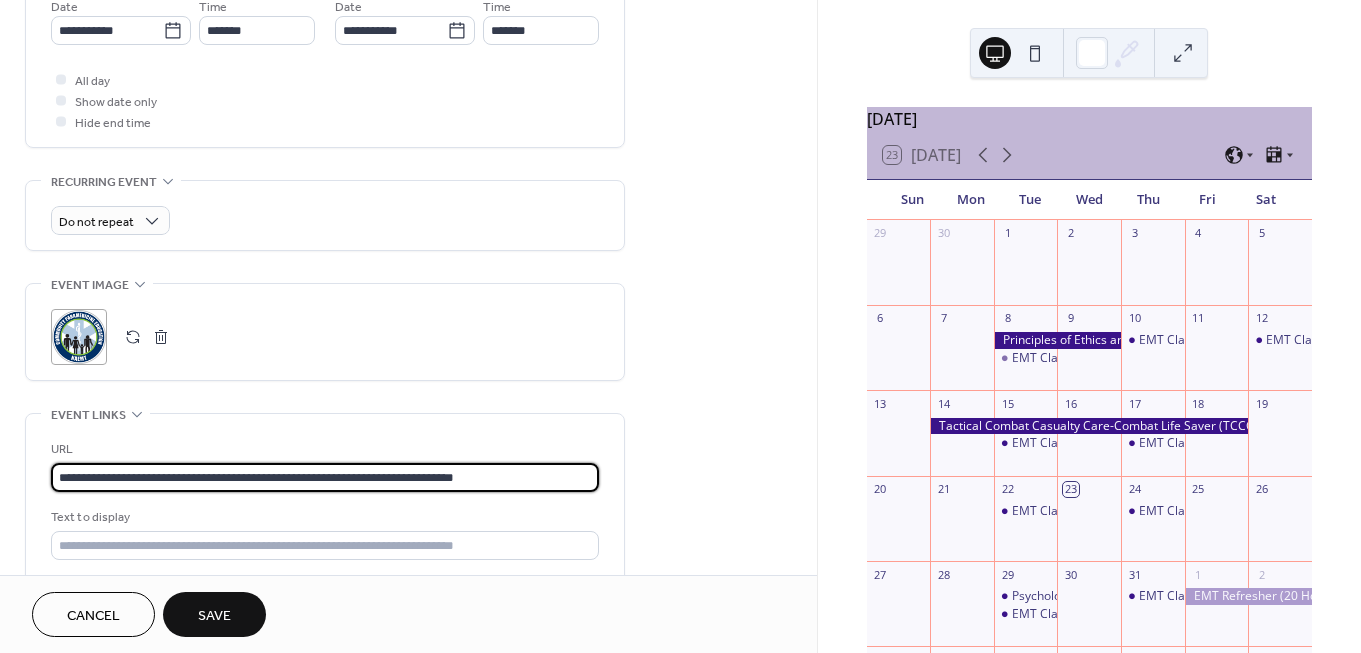 drag, startPoint x: 580, startPoint y: 479, endPoint x: 33, endPoint y: 476, distance: 547.00824 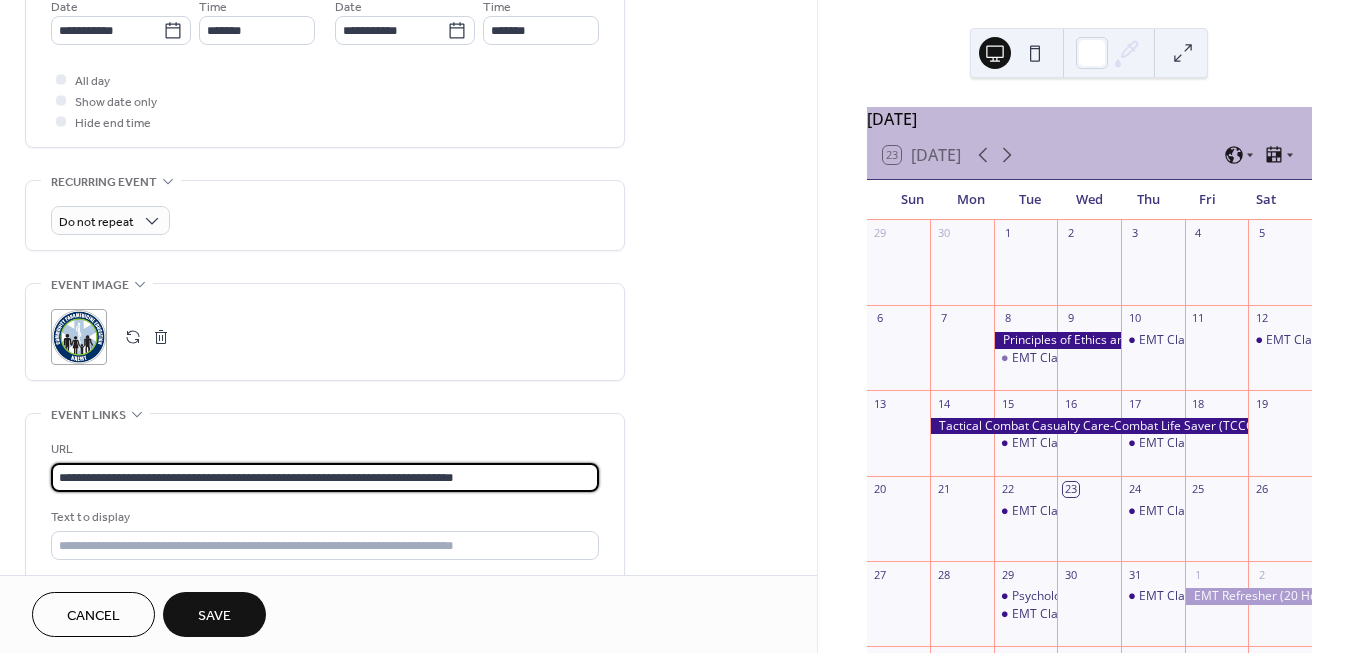 click on "**********" at bounding box center [325, 512] 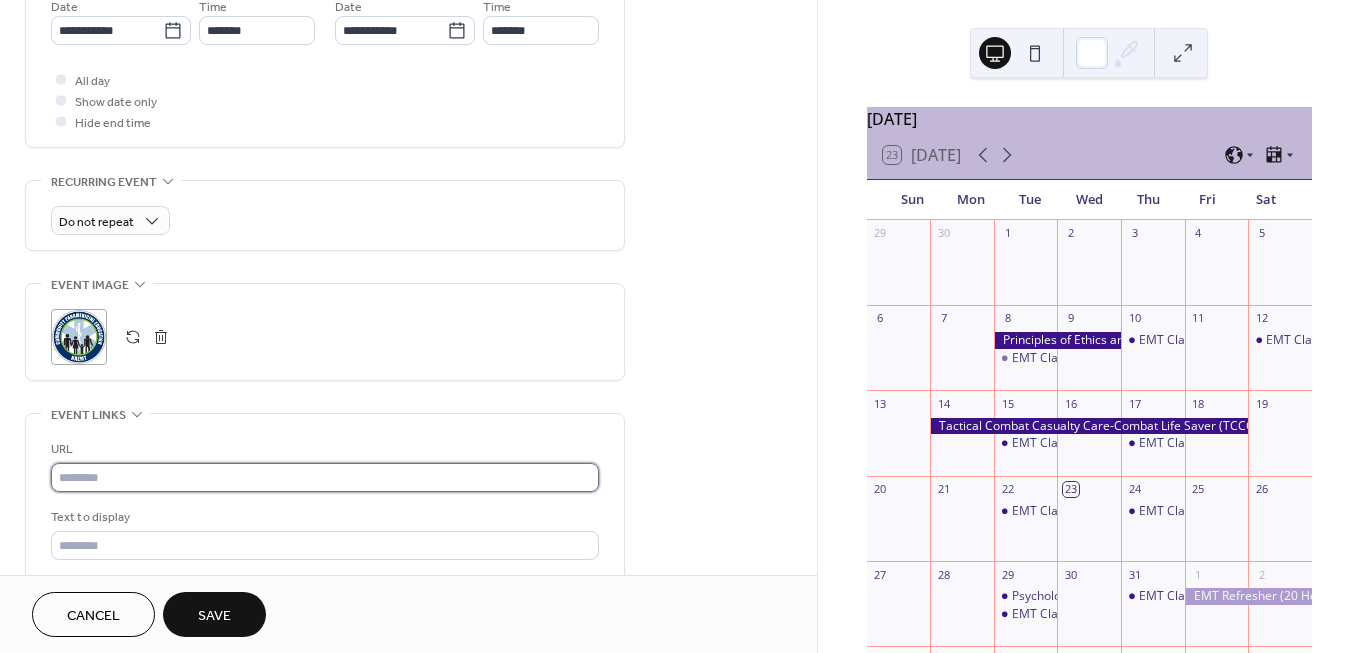 click at bounding box center [325, 477] 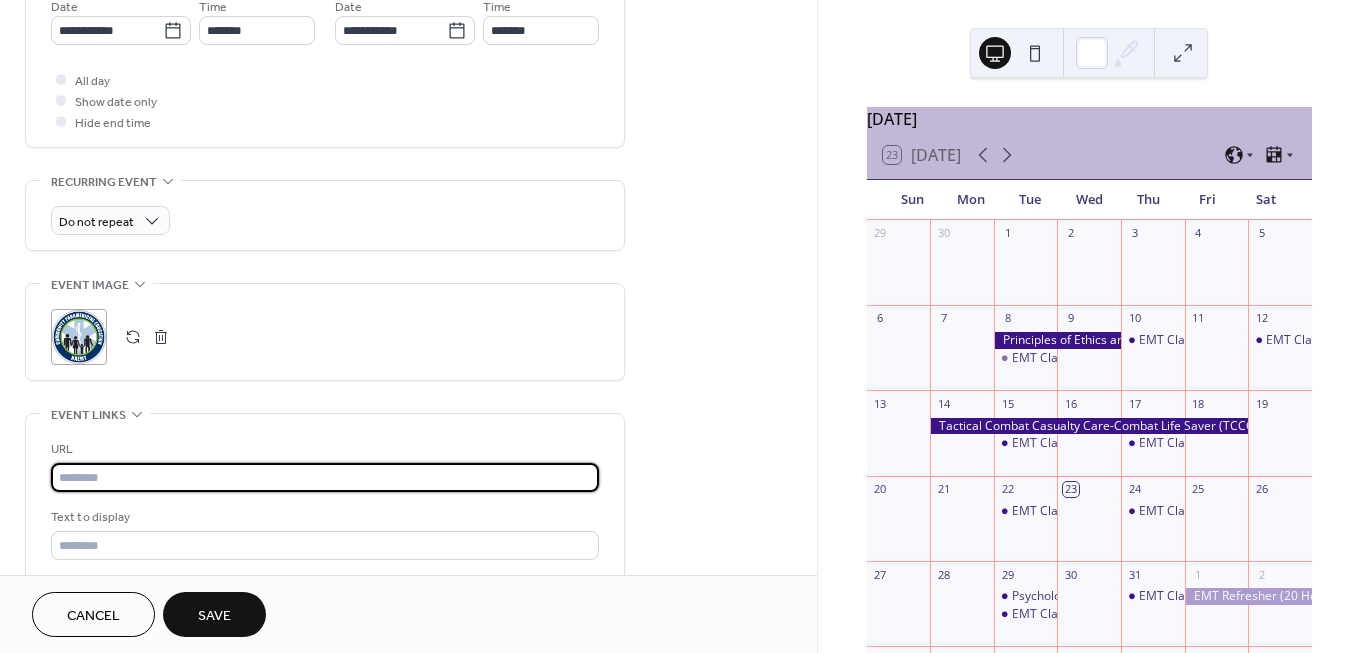 paste on "**********" 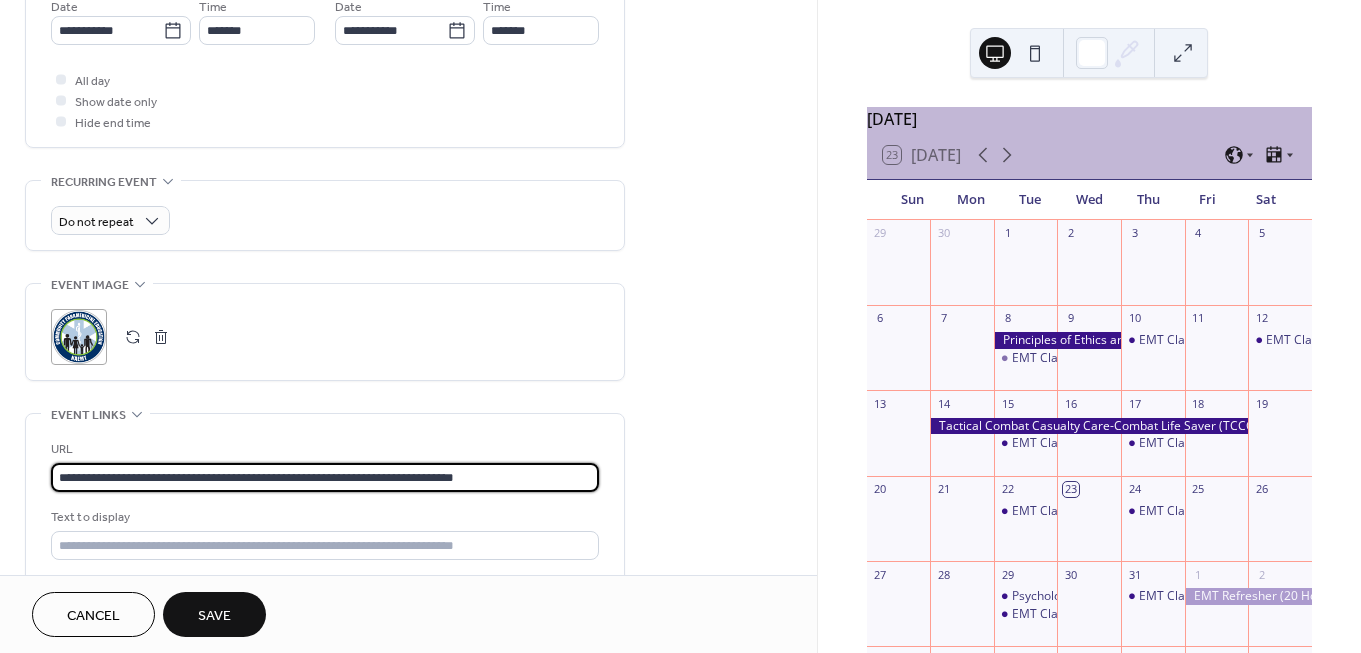 type on "**********" 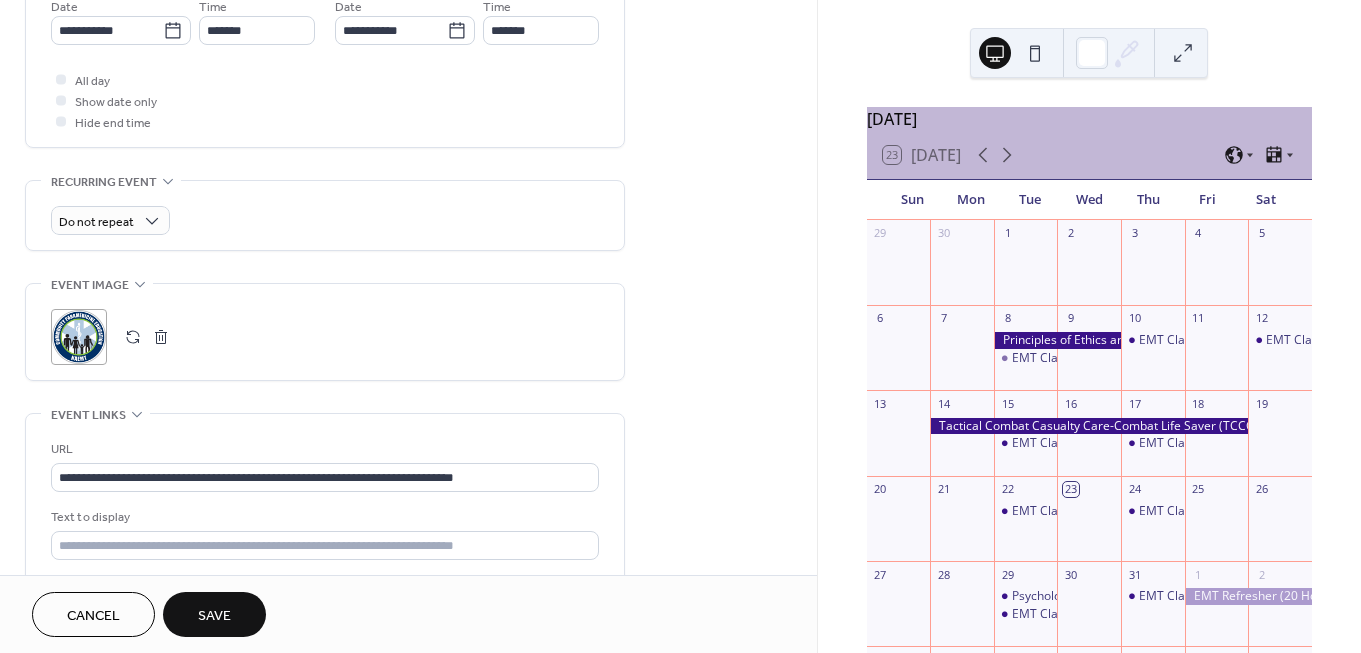 click on "Save" at bounding box center [214, 616] 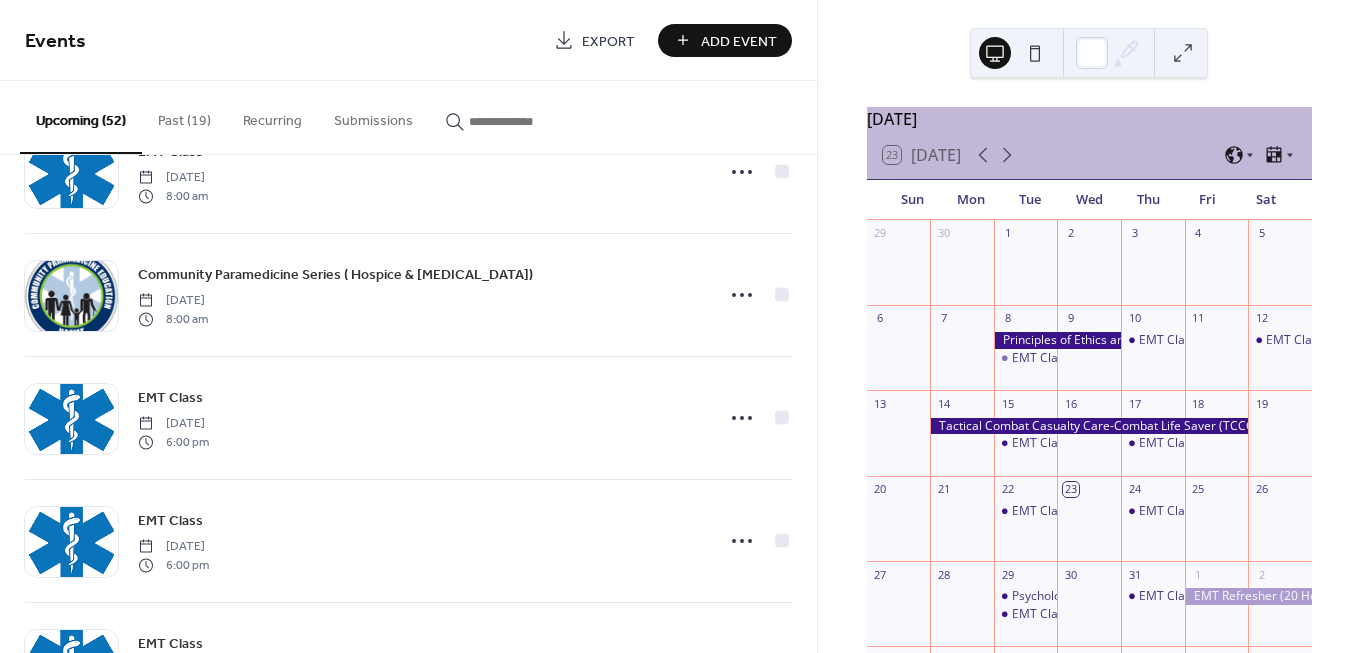 scroll, scrollTop: 4626, scrollLeft: 0, axis: vertical 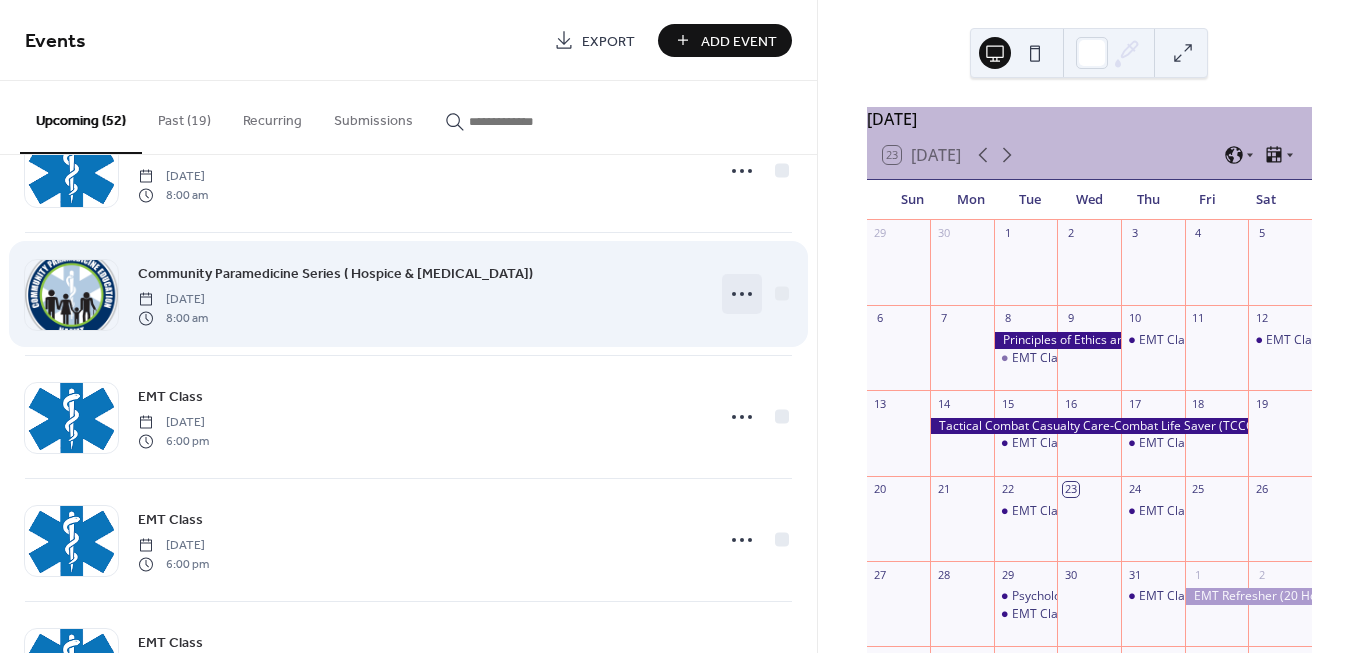 click 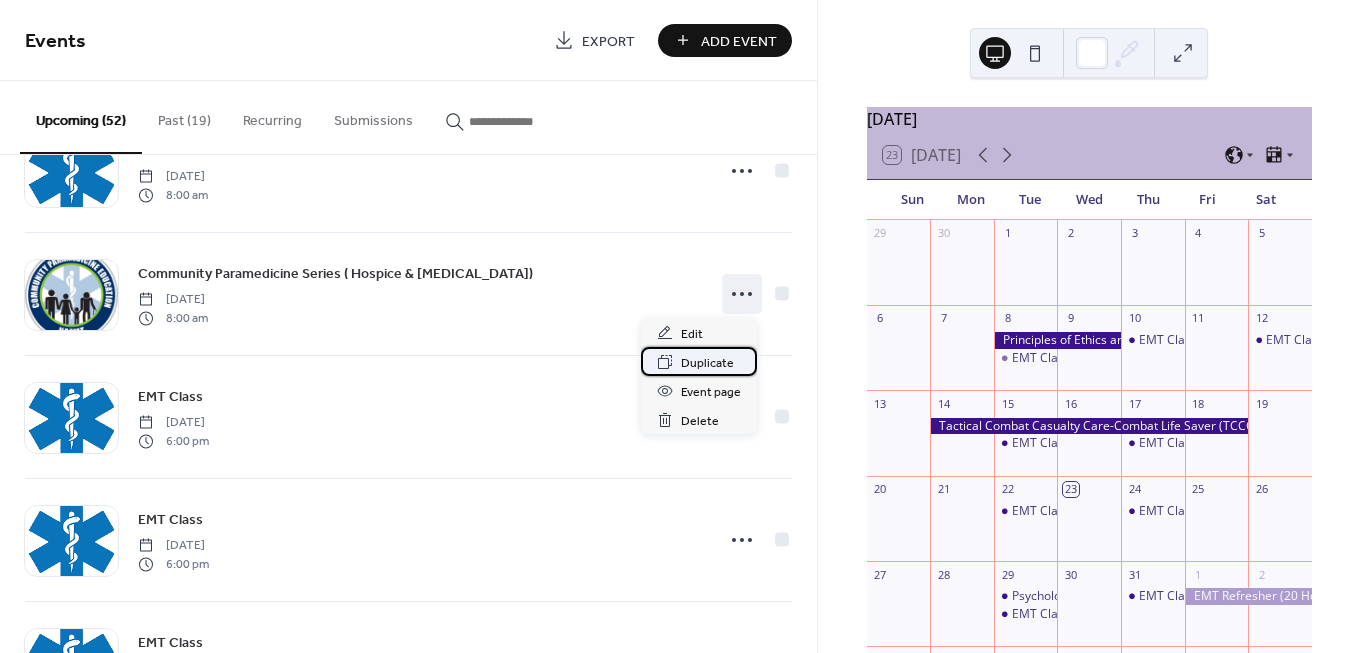 click on "Duplicate" at bounding box center (707, 363) 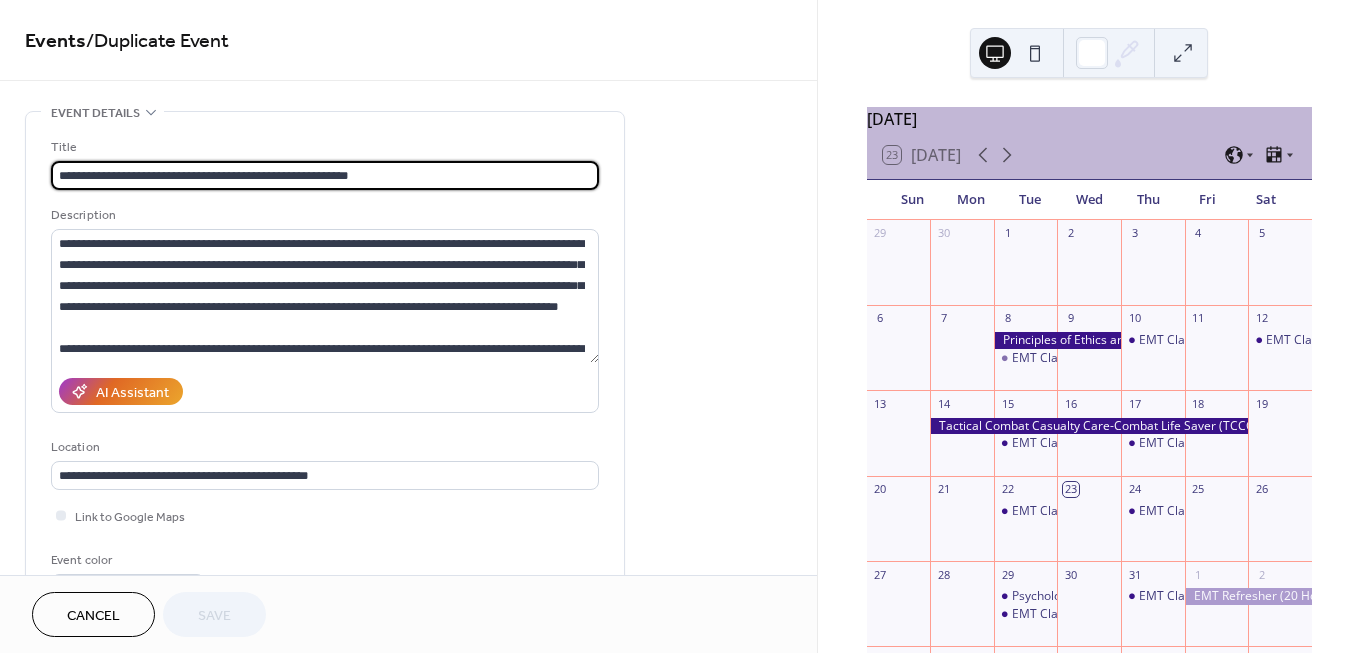 scroll, scrollTop: 1, scrollLeft: 0, axis: vertical 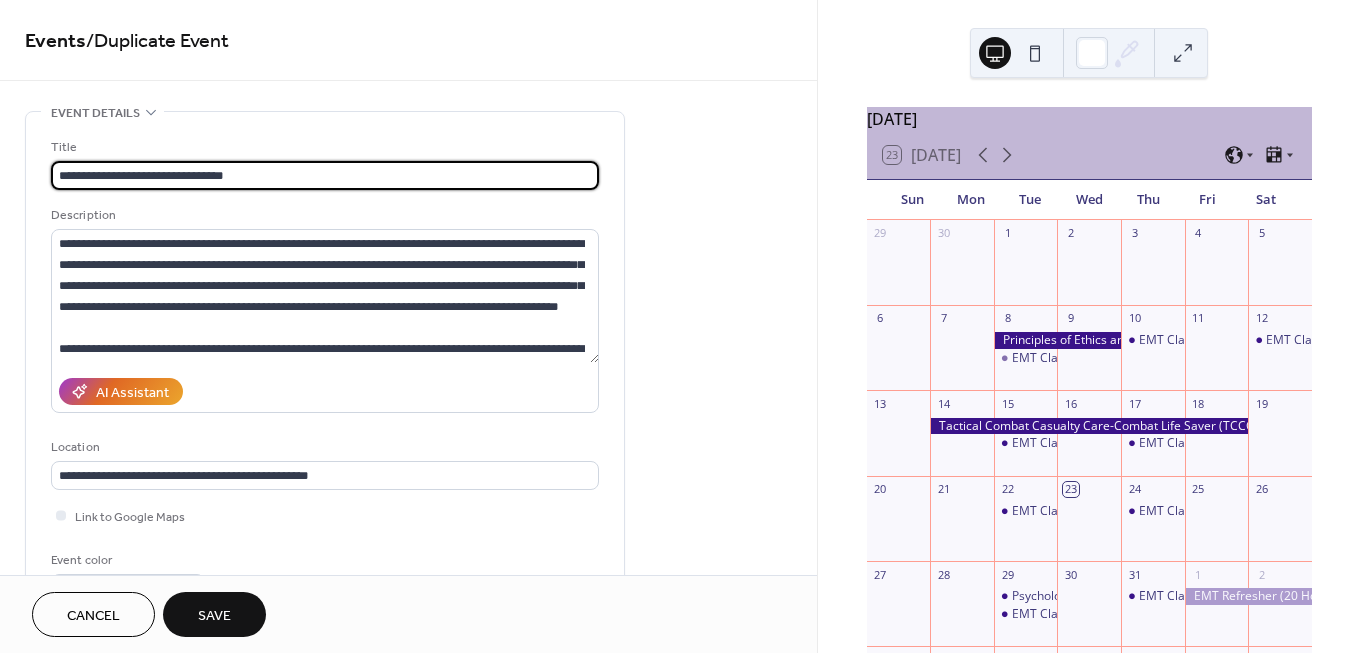 paste on "**********" 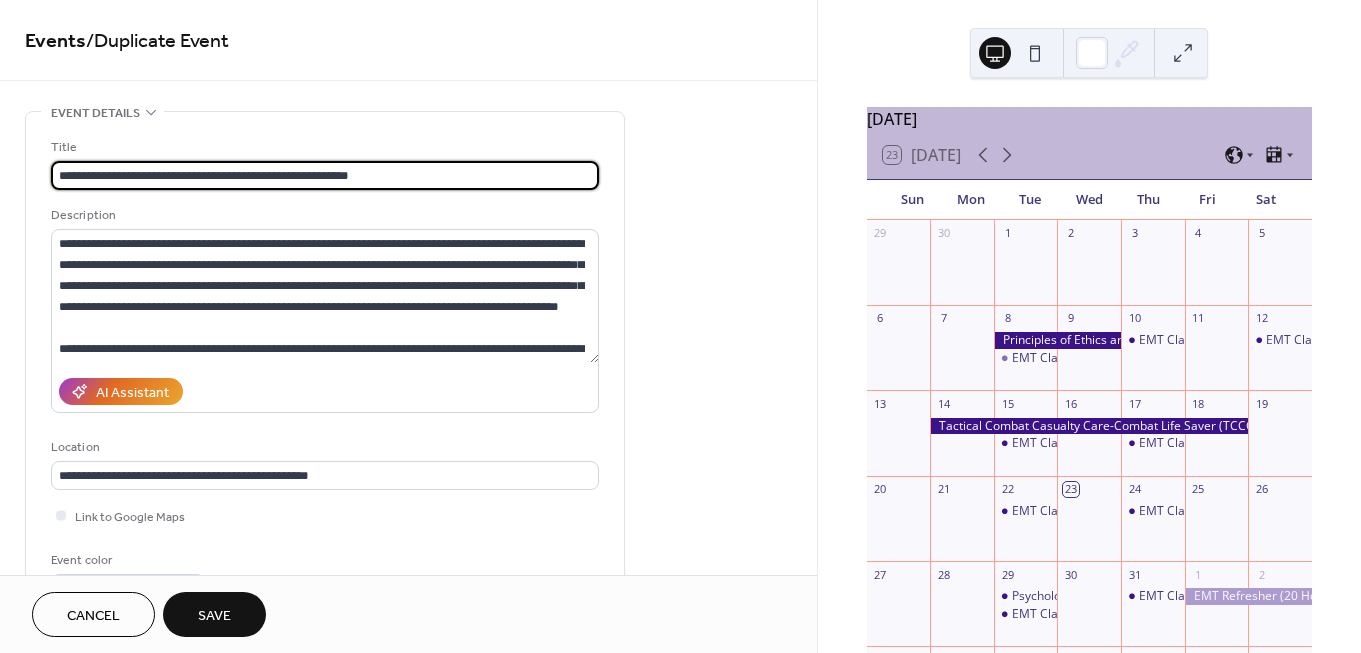 click on "**********" at bounding box center (325, 175) 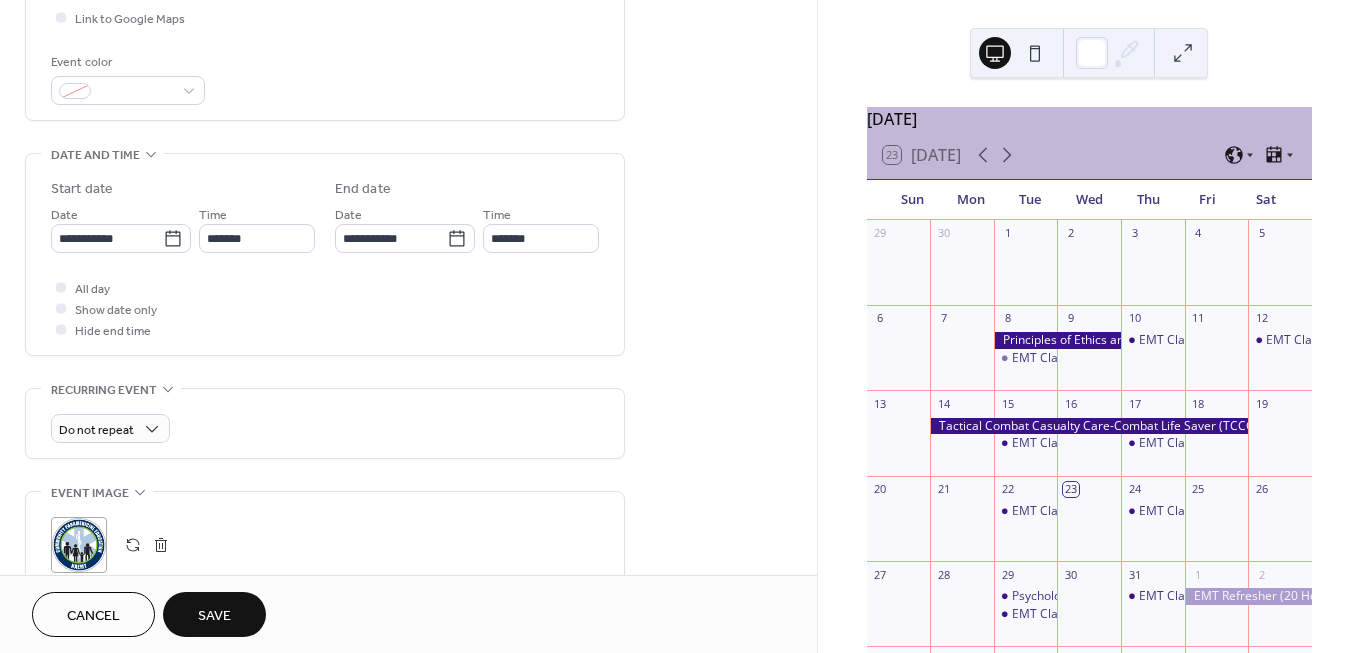 scroll, scrollTop: 505, scrollLeft: 0, axis: vertical 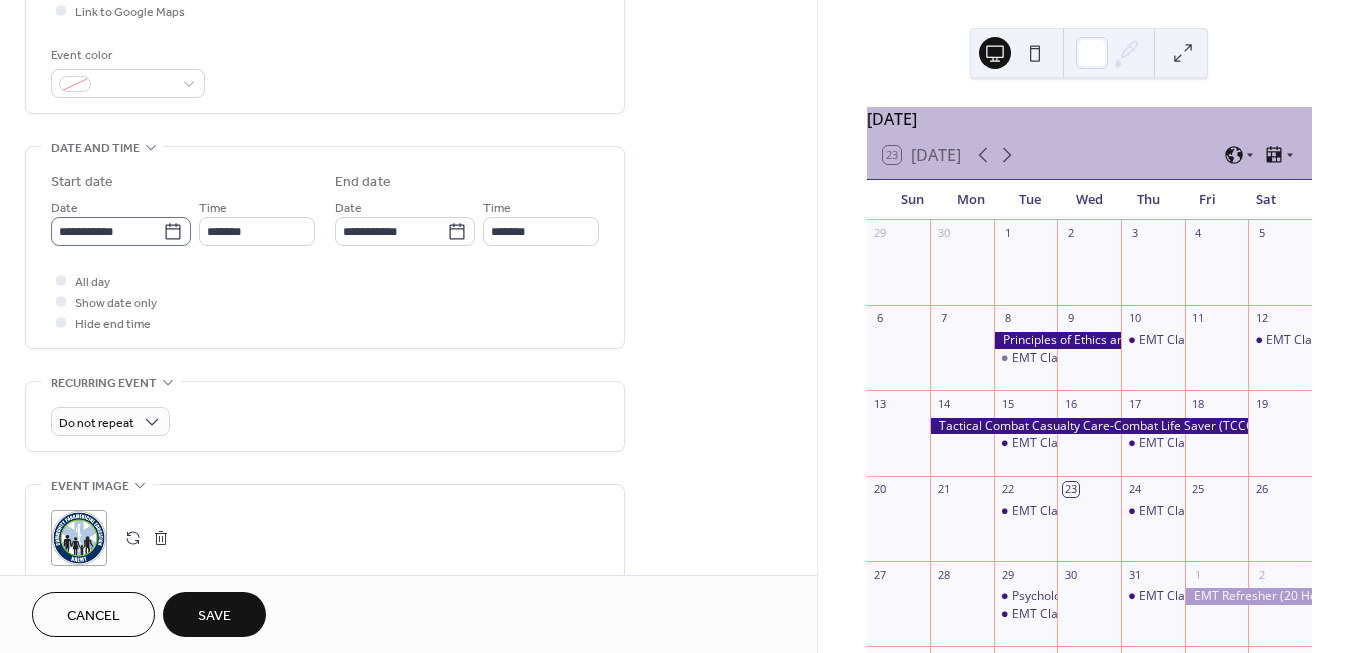 type on "**********" 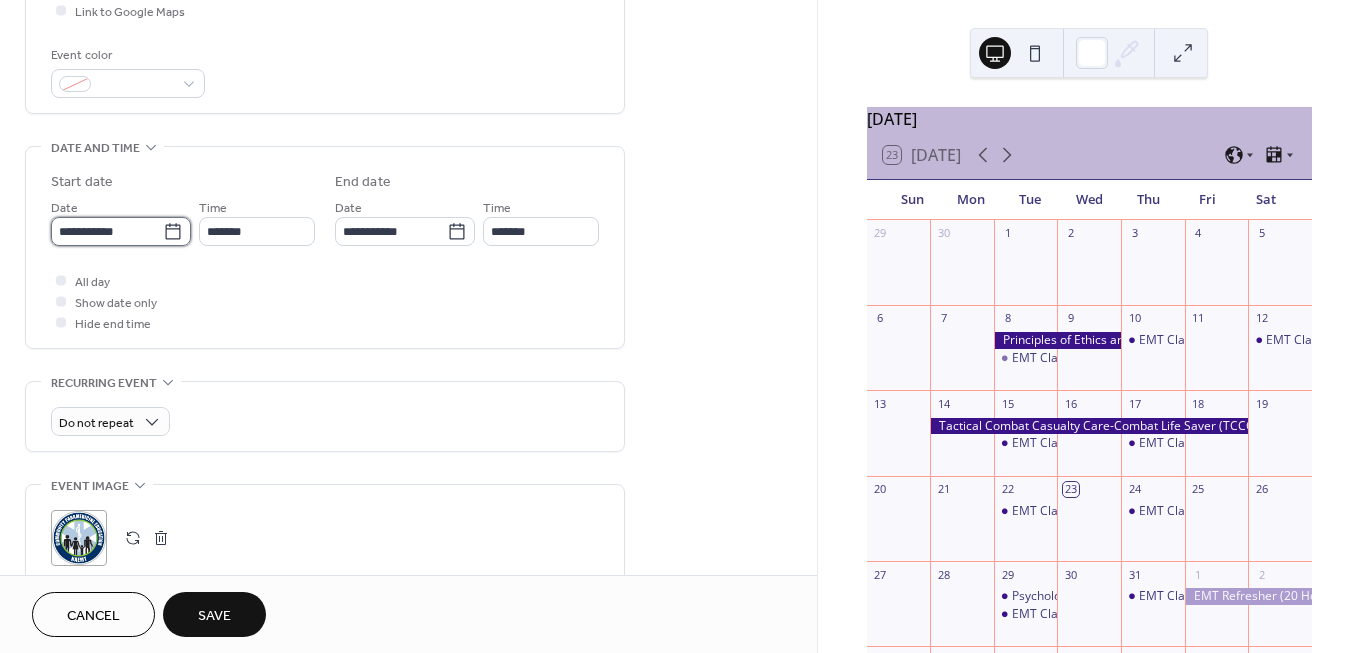 click on "**********" at bounding box center (107, 231) 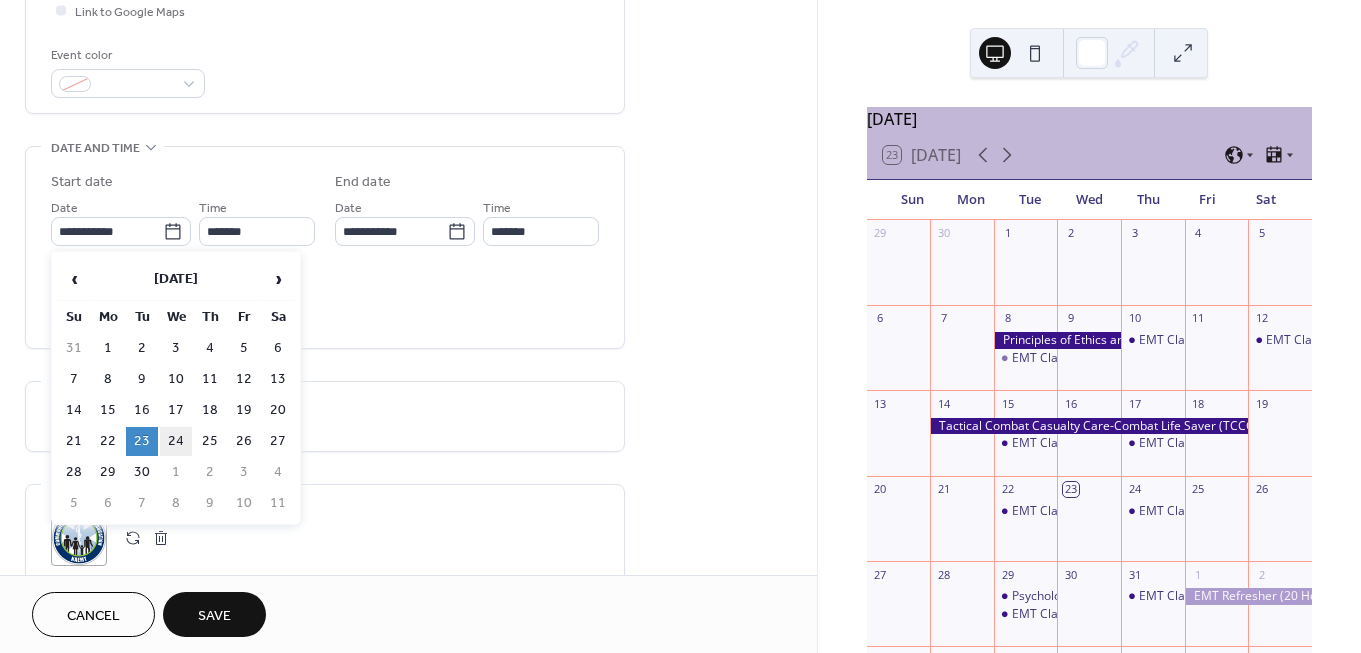 click on "24" at bounding box center (176, 441) 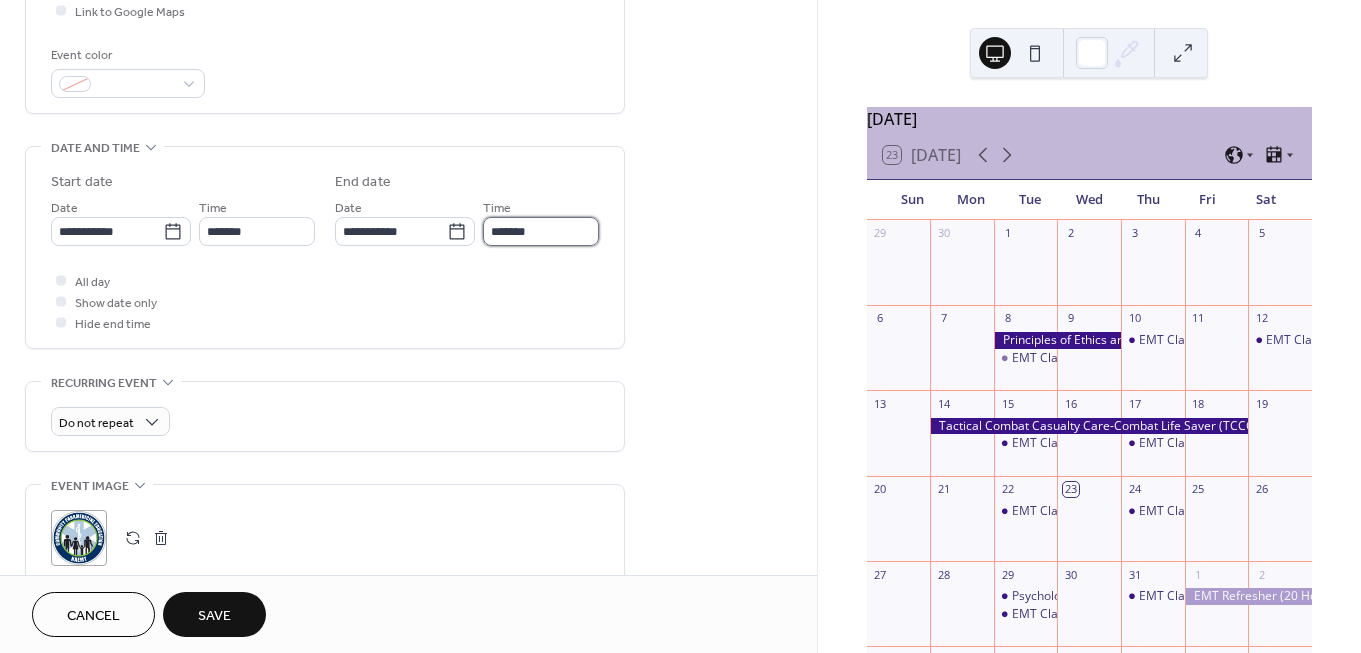 drag, startPoint x: 517, startPoint y: 231, endPoint x: 523, endPoint y: 242, distance: 12.529964 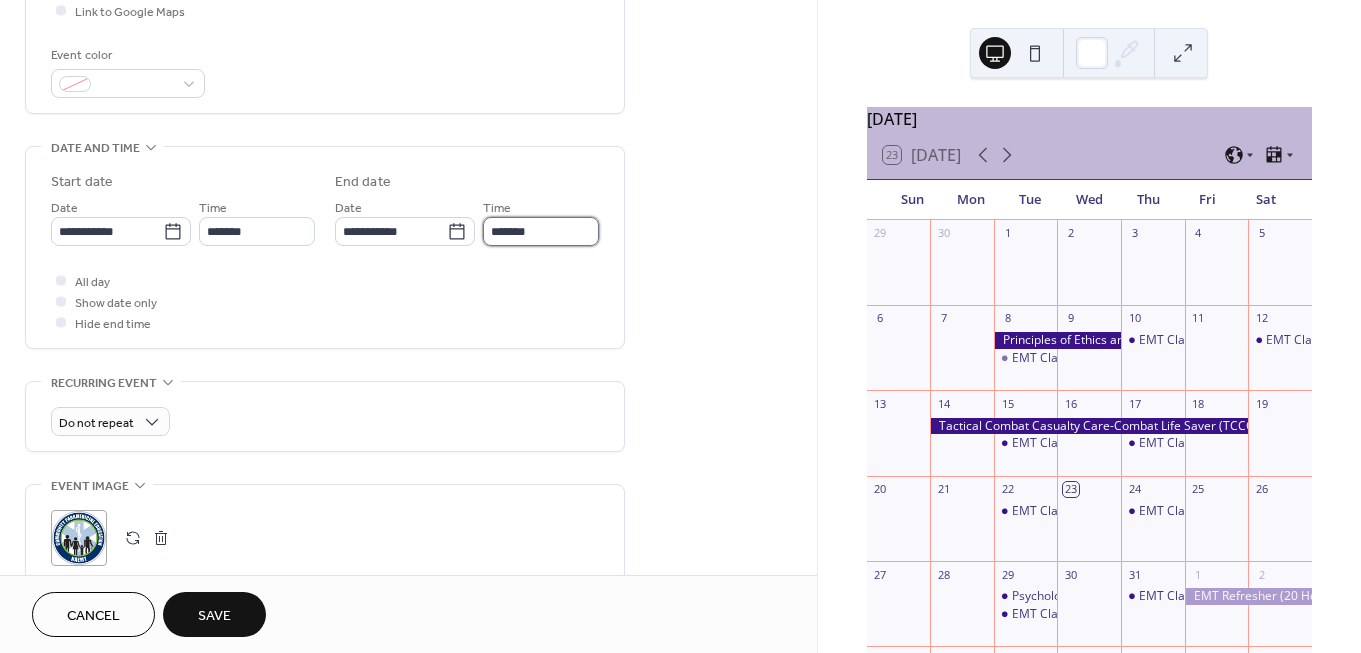 click on "*******" at bounding box center [541, 231] 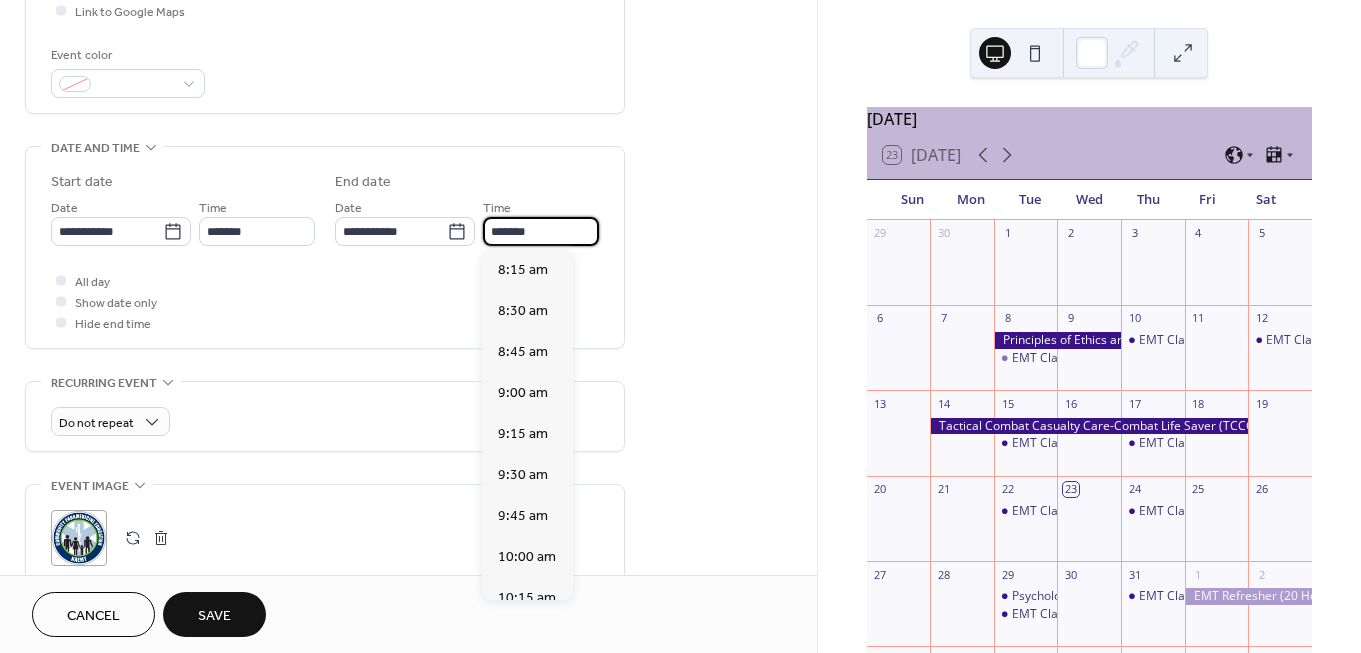 scroll, scrollTop: 769, scrollLeft: 0, axis: vertical 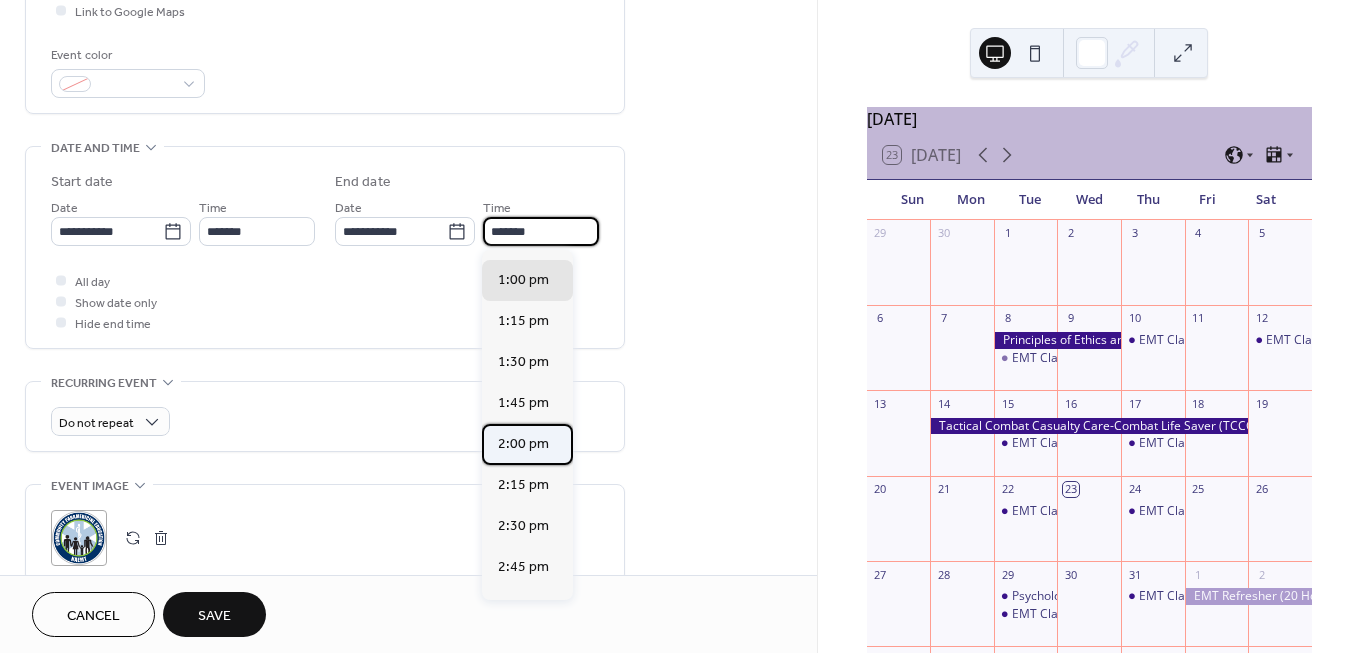 click on "2:00 pm" at bounding box center [523, 444] 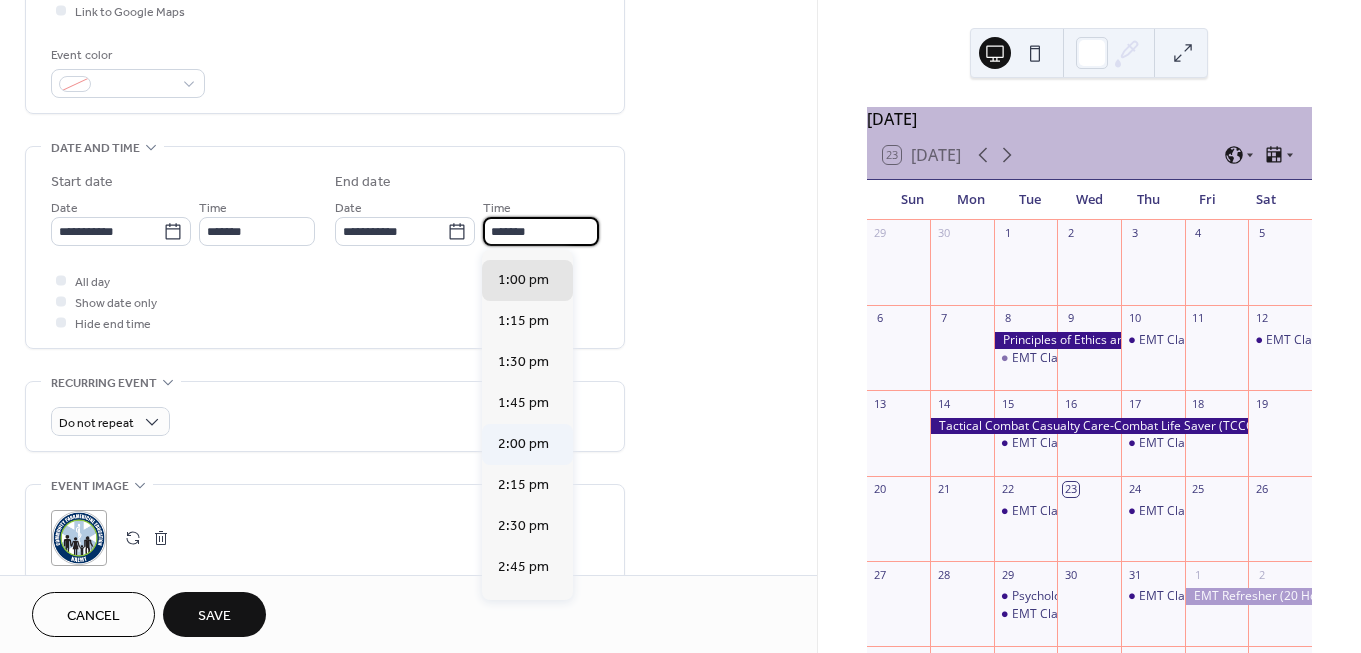 type on "*******" 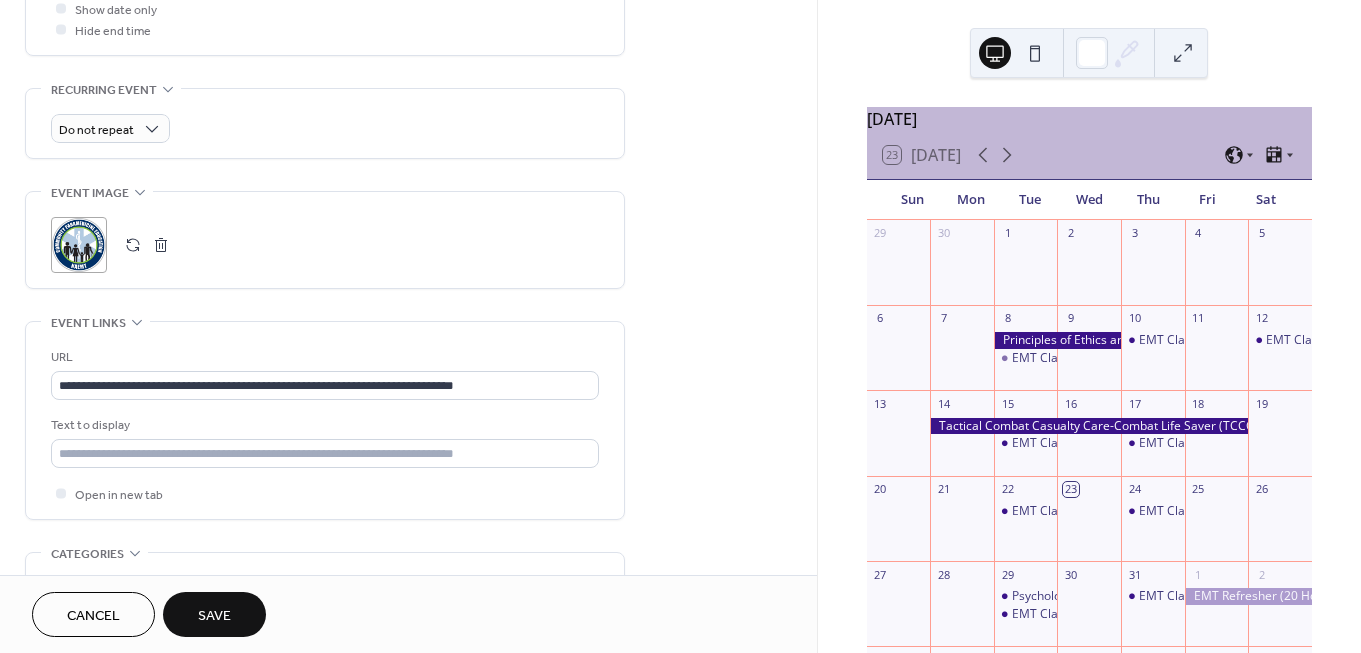 scroll, scrollTop: 808, scrollLeft: 0, axis: vertical 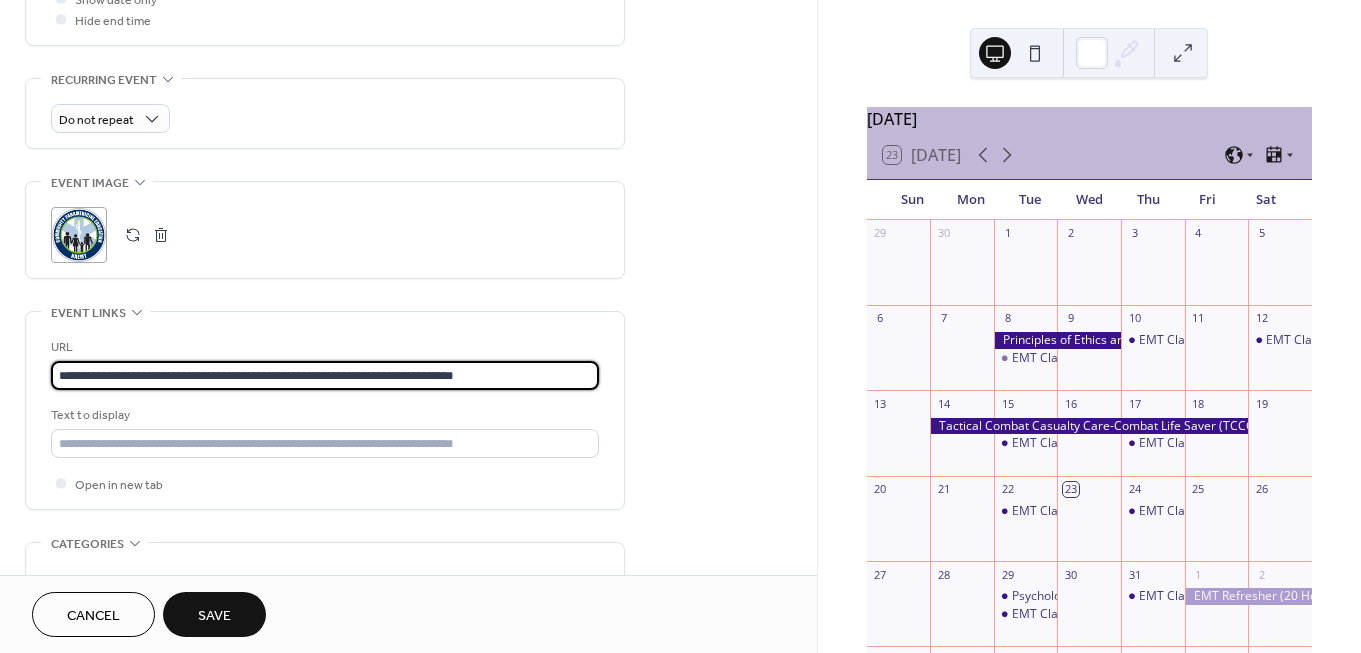 drag, startPoint x: 413, startPoint y: 375, endPoint x: 46, endPoint y: 360, distance: 367.3064 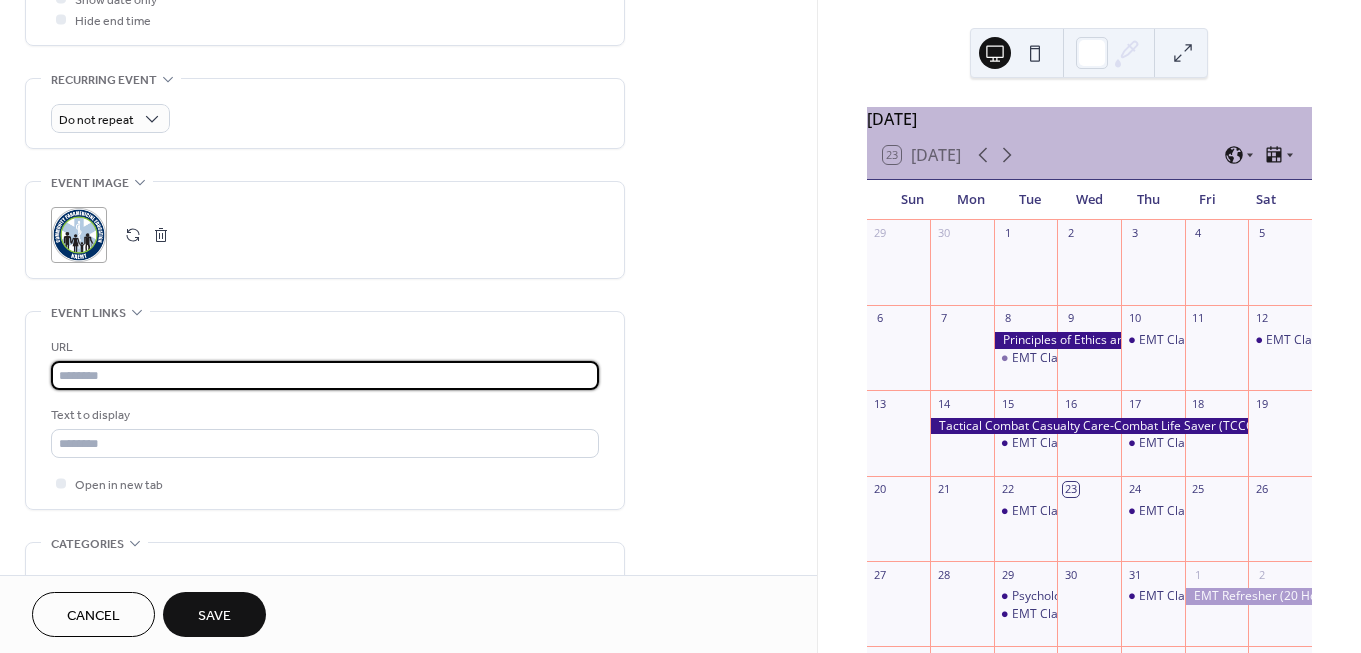 click at bounding box center (325, 375) 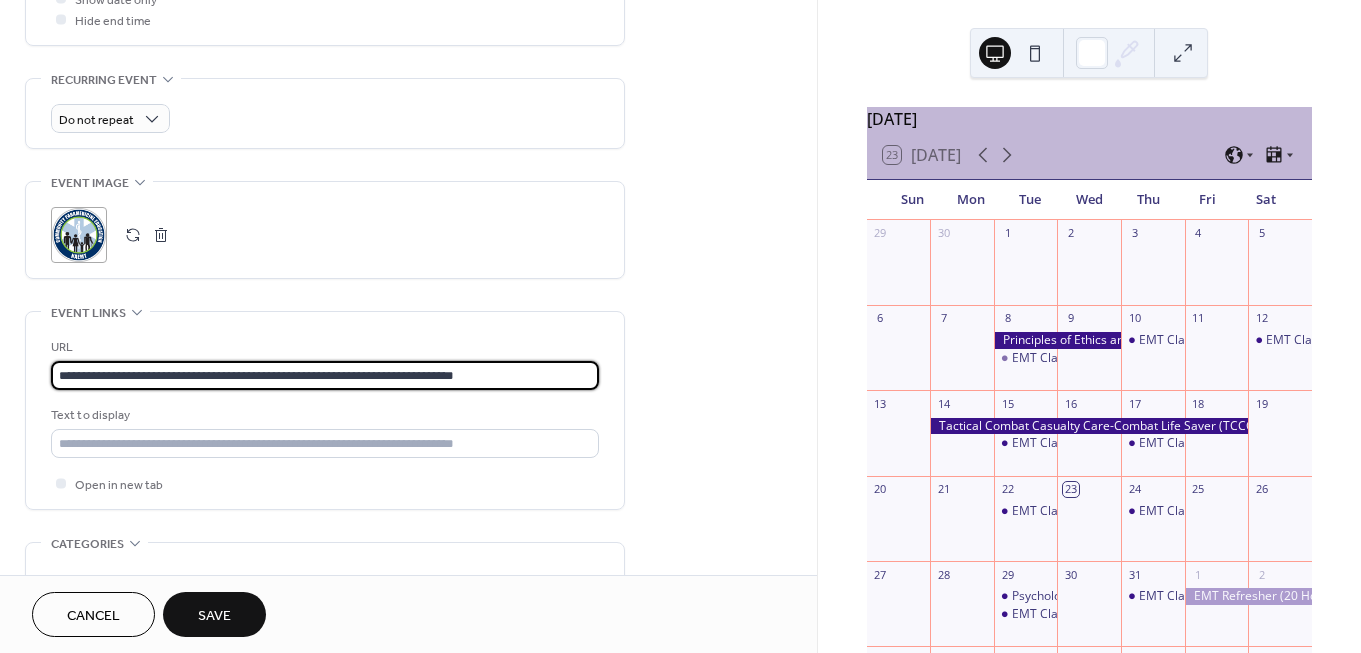 type on "**********" 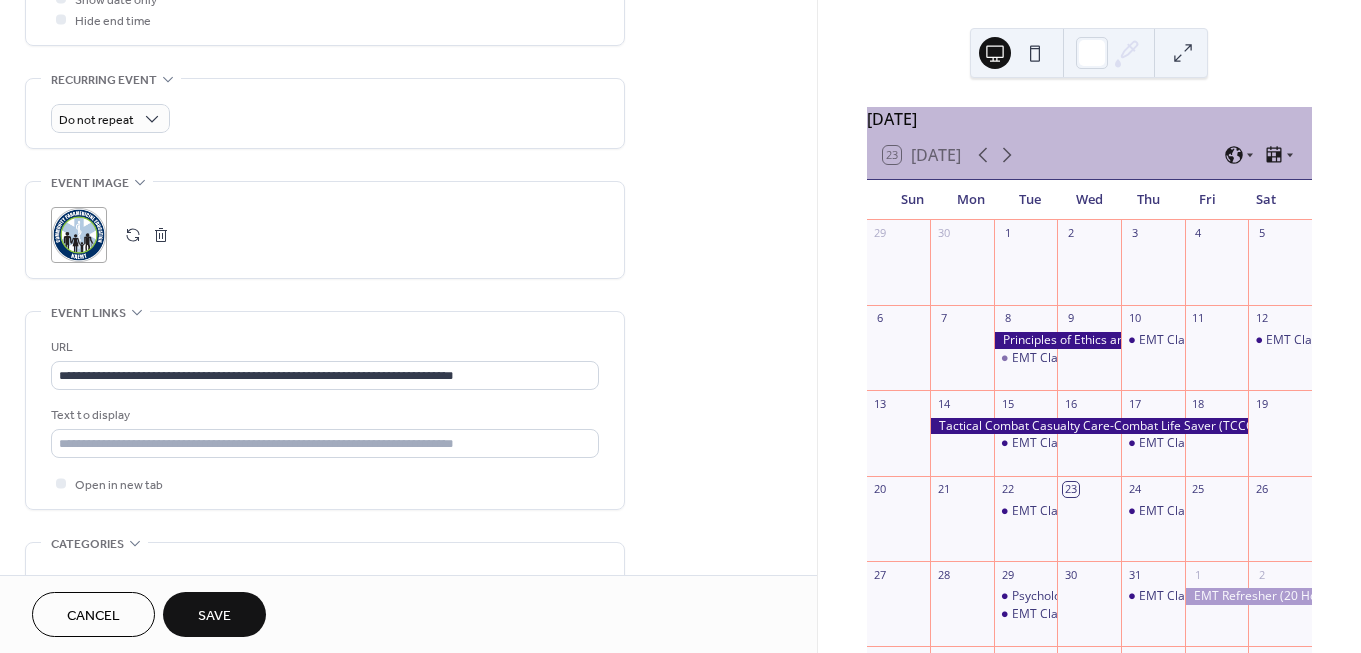 click on "Save" at bounding box center [214, 616] 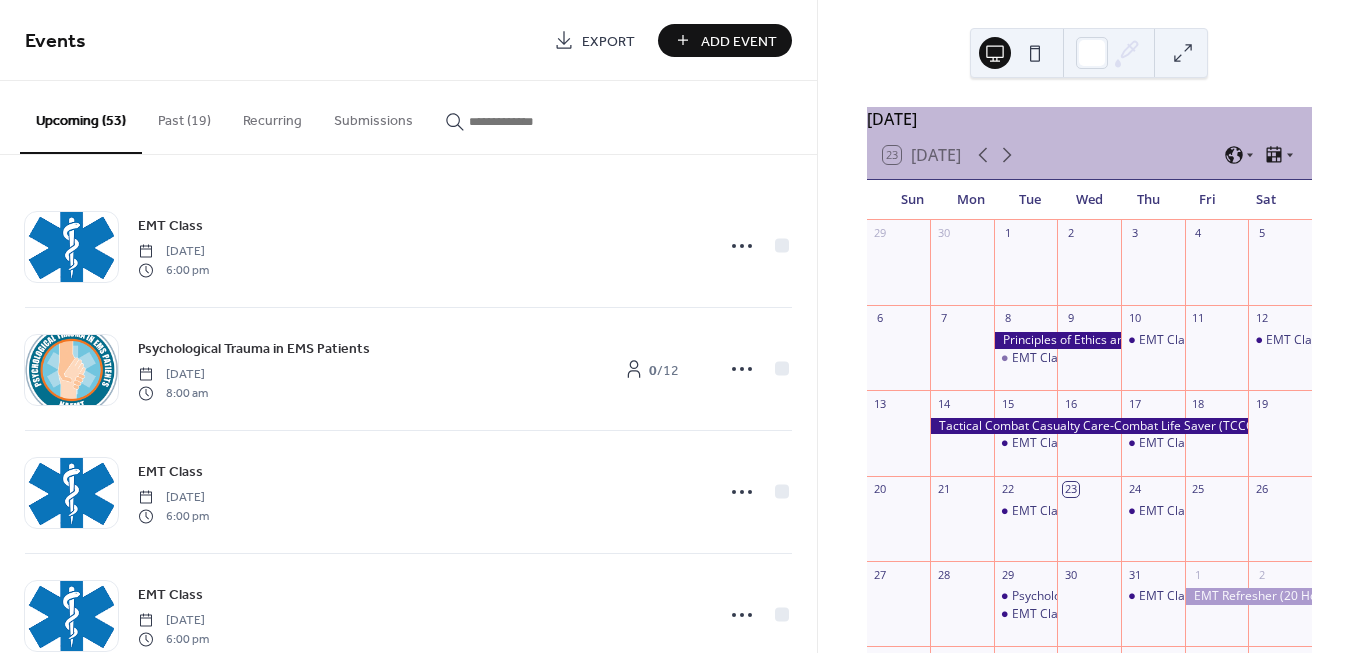click on "Add Event" at bounding box center (725, 40) 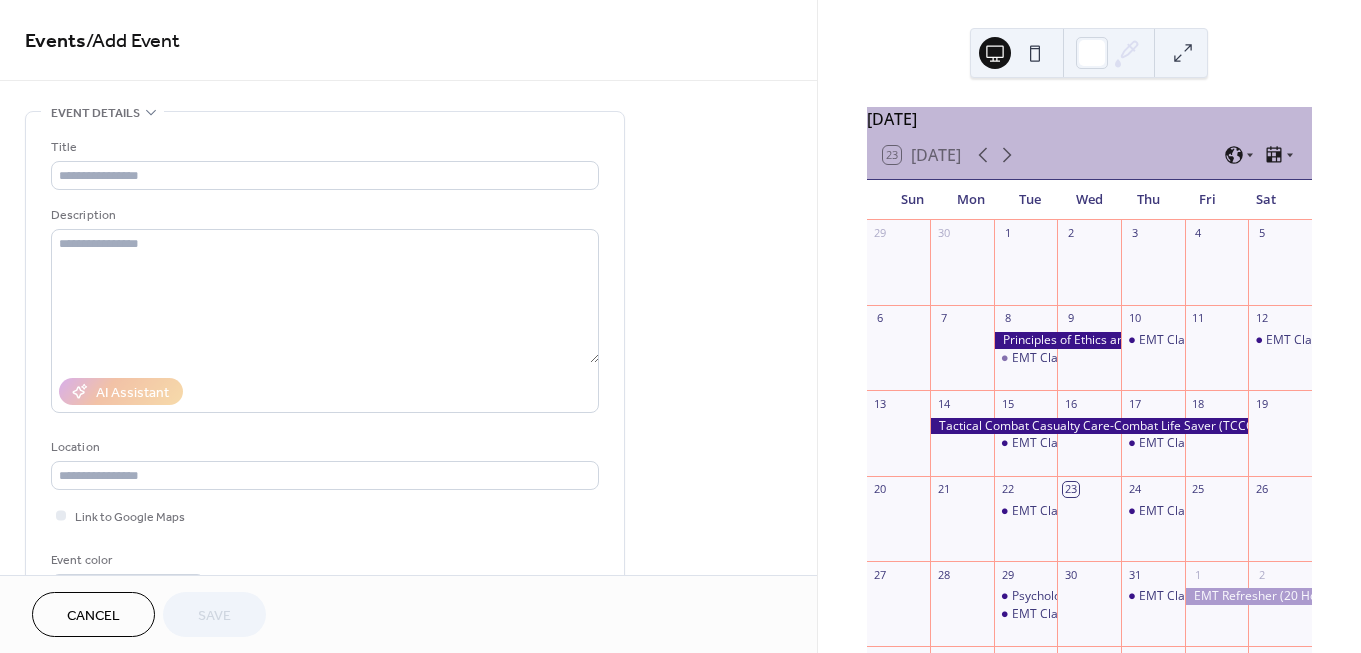 click on "Cancel" at bounding box center [93, 614] 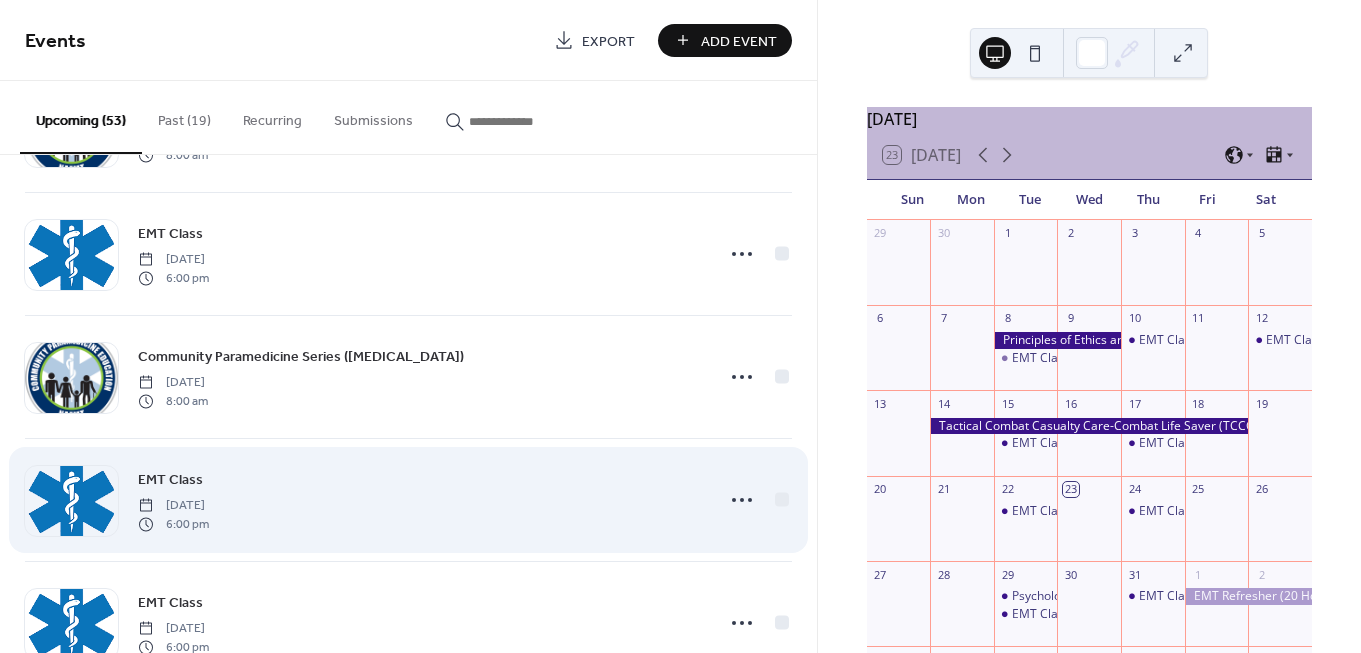scroll, scrollTop: 4793, scrollLeft: 0, axis: vertical 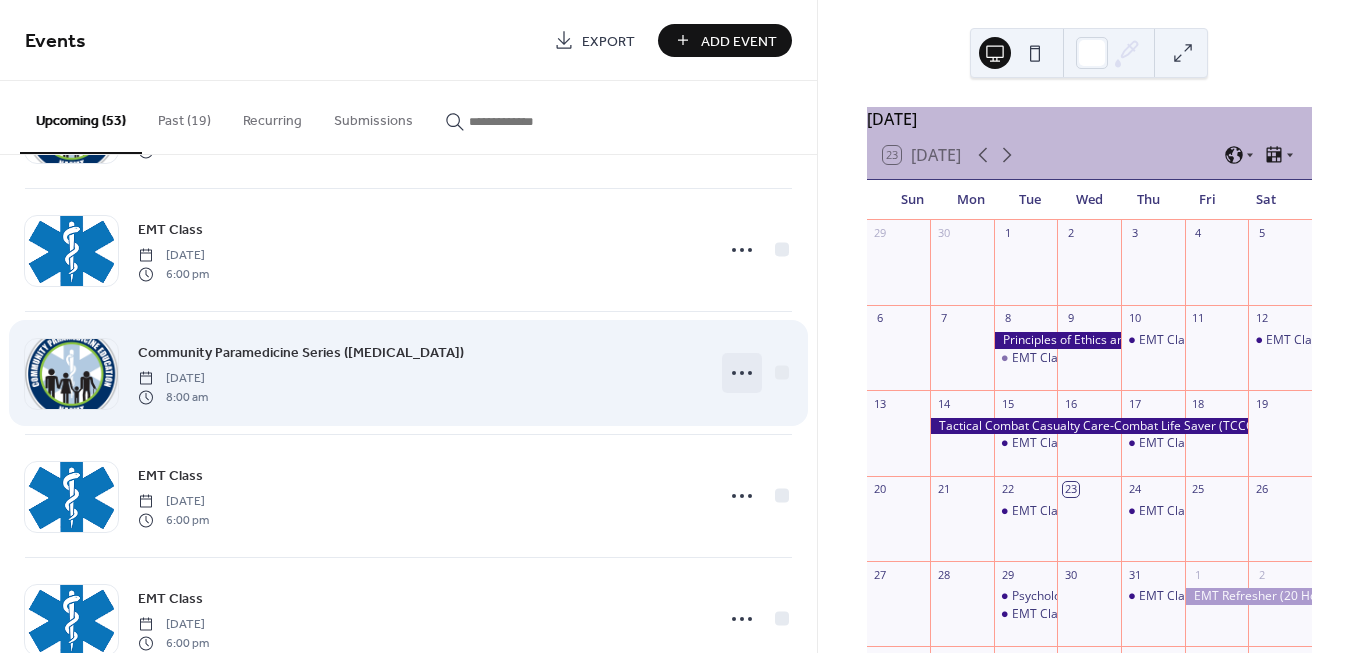 click 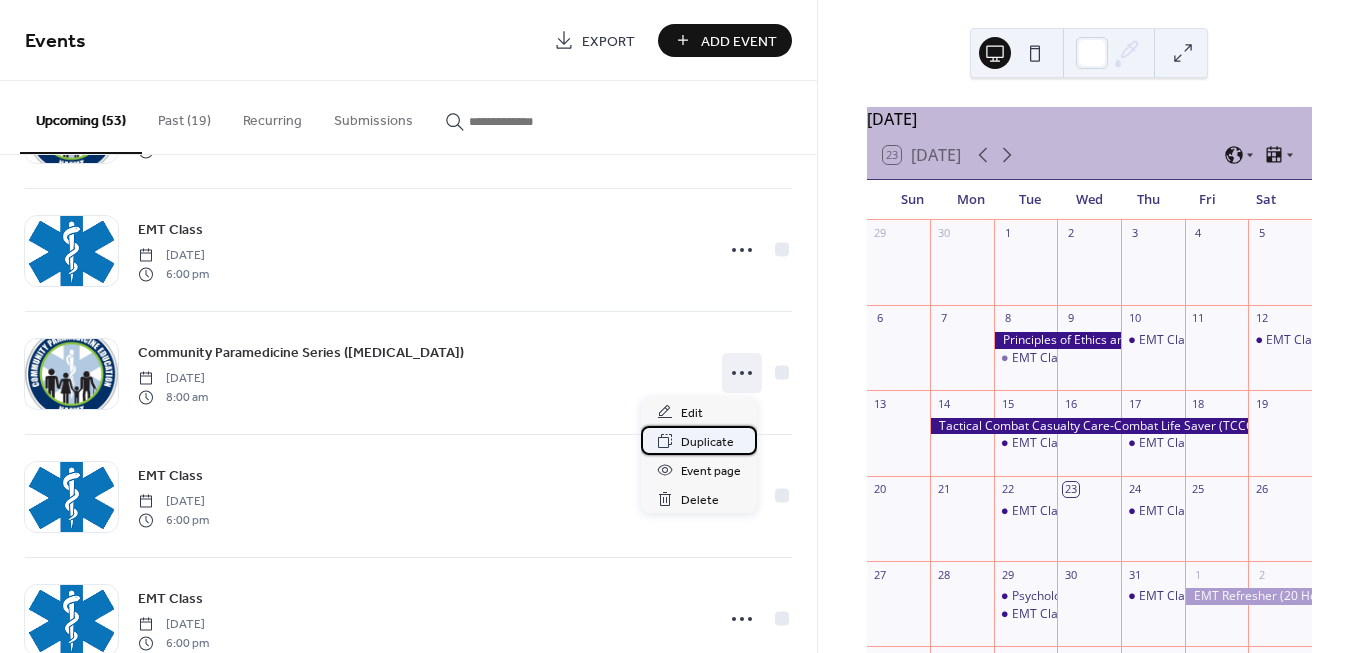 click on "Duplicate" at bounding box center [699, 440] 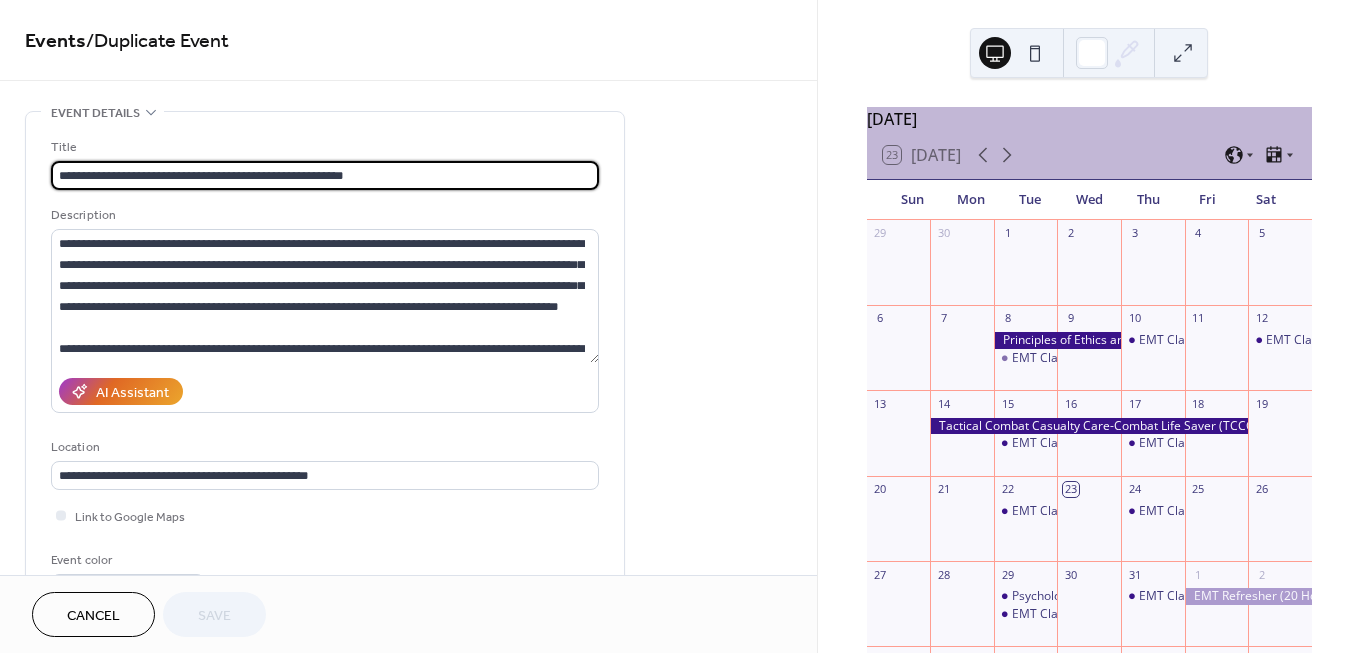 scroll, scrollTop: 1, scrollLeft: 0, axis: vertical 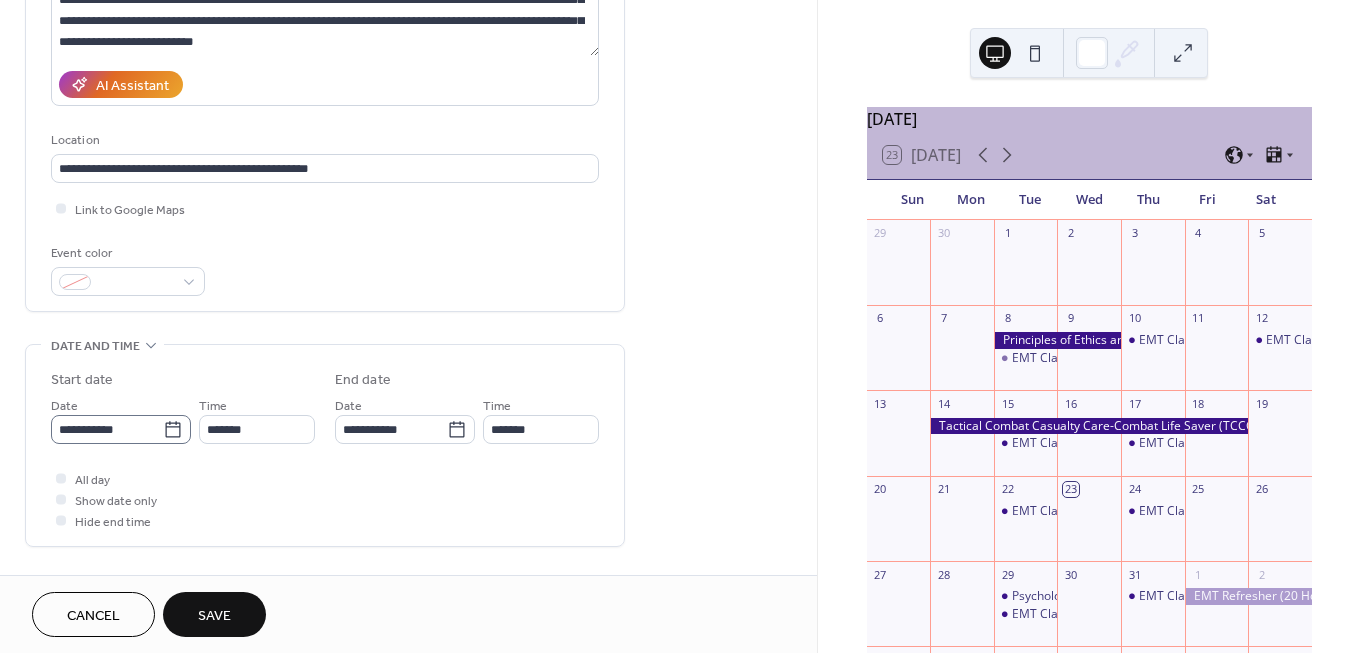type on "**********" 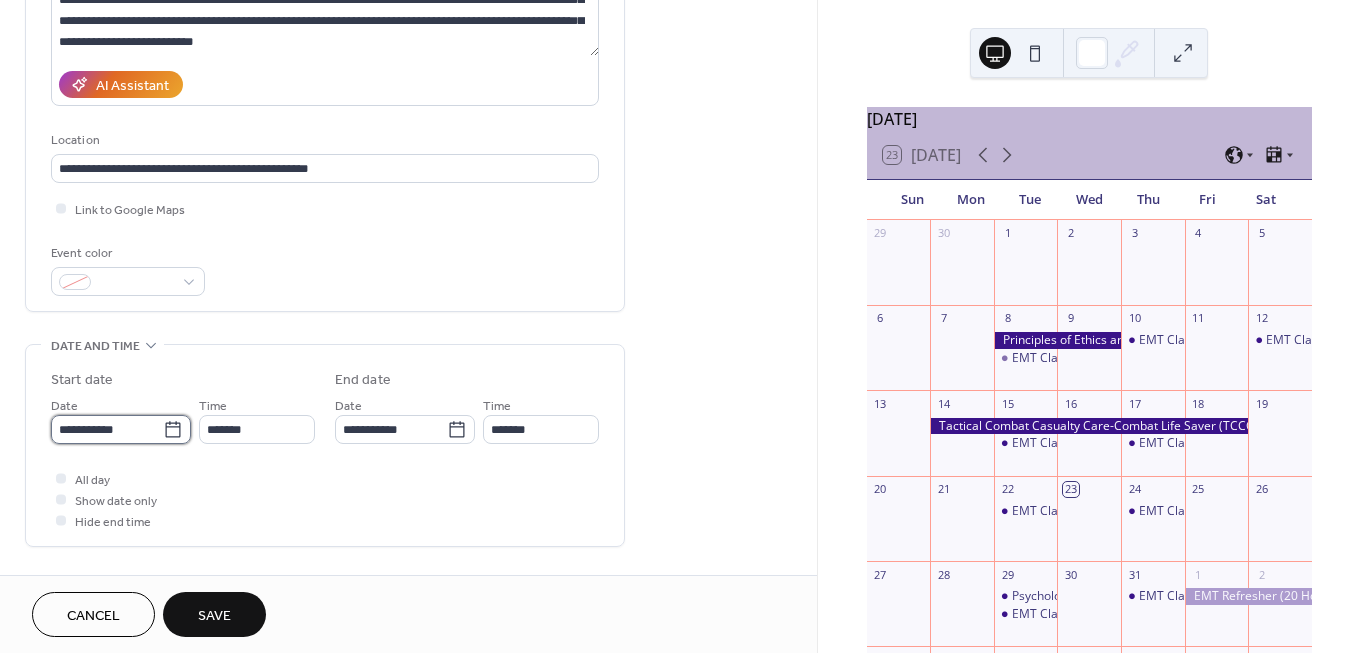 click on "**********" 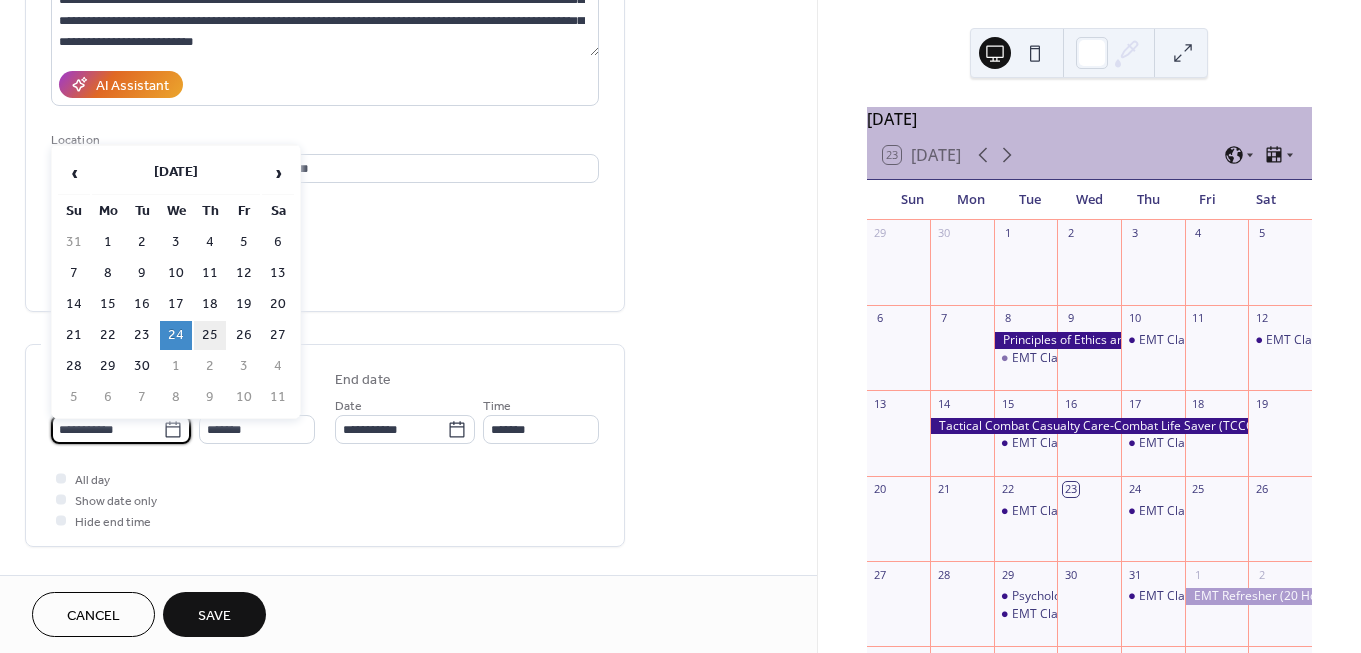 click on "25" 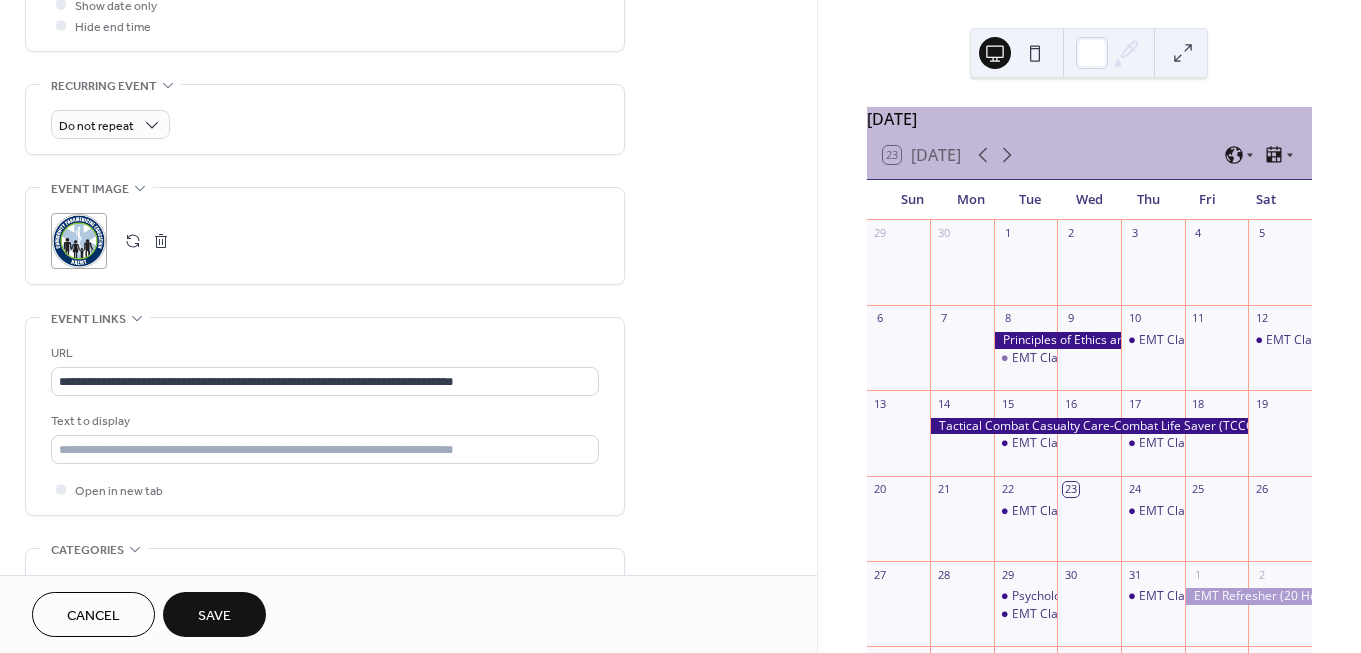 scroll, scrollTop: 832, scrollLeft: 0, axis: vertical 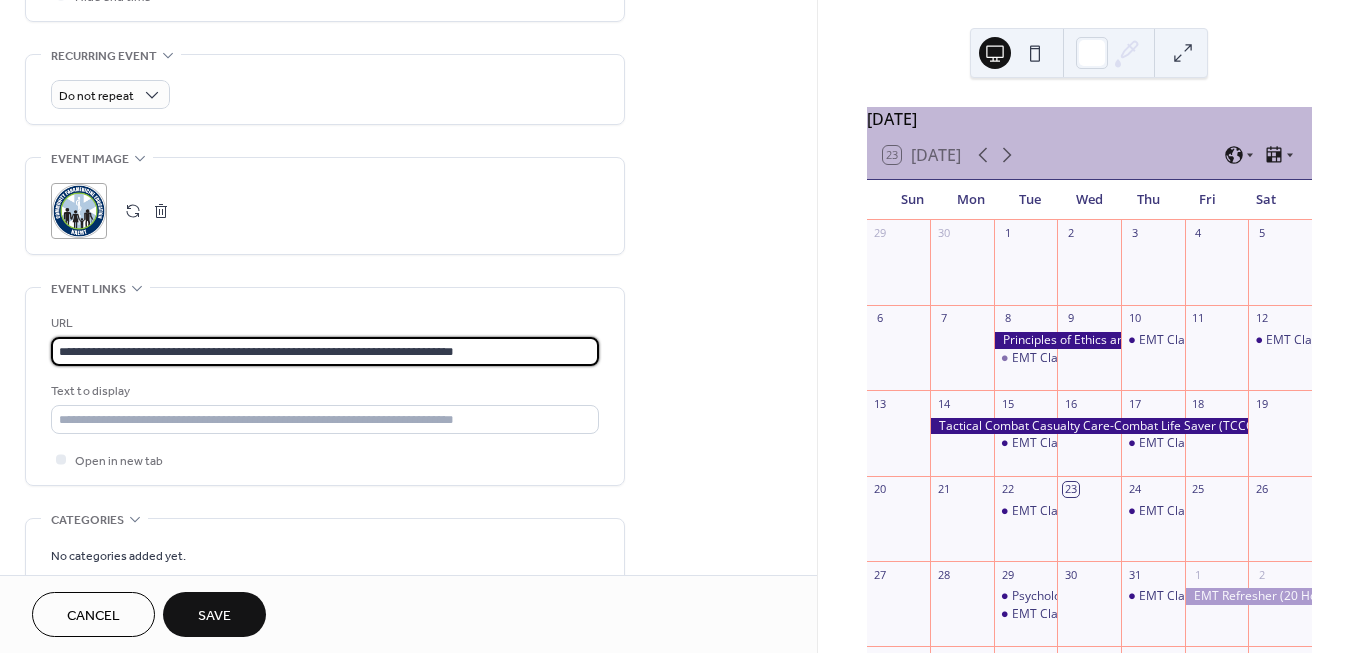 drag, startPoint x: 578, startPoint y: 355, endPoint x: 34, endPoint y: 347, distance: 544.05884 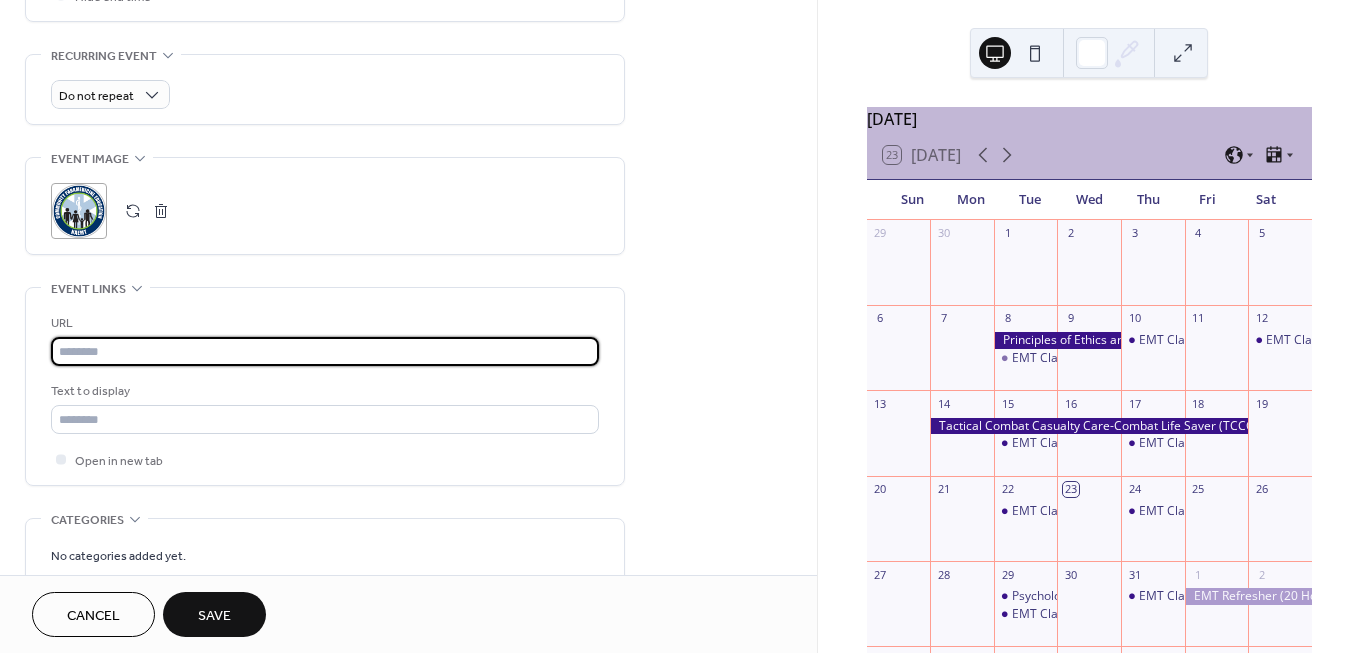 click 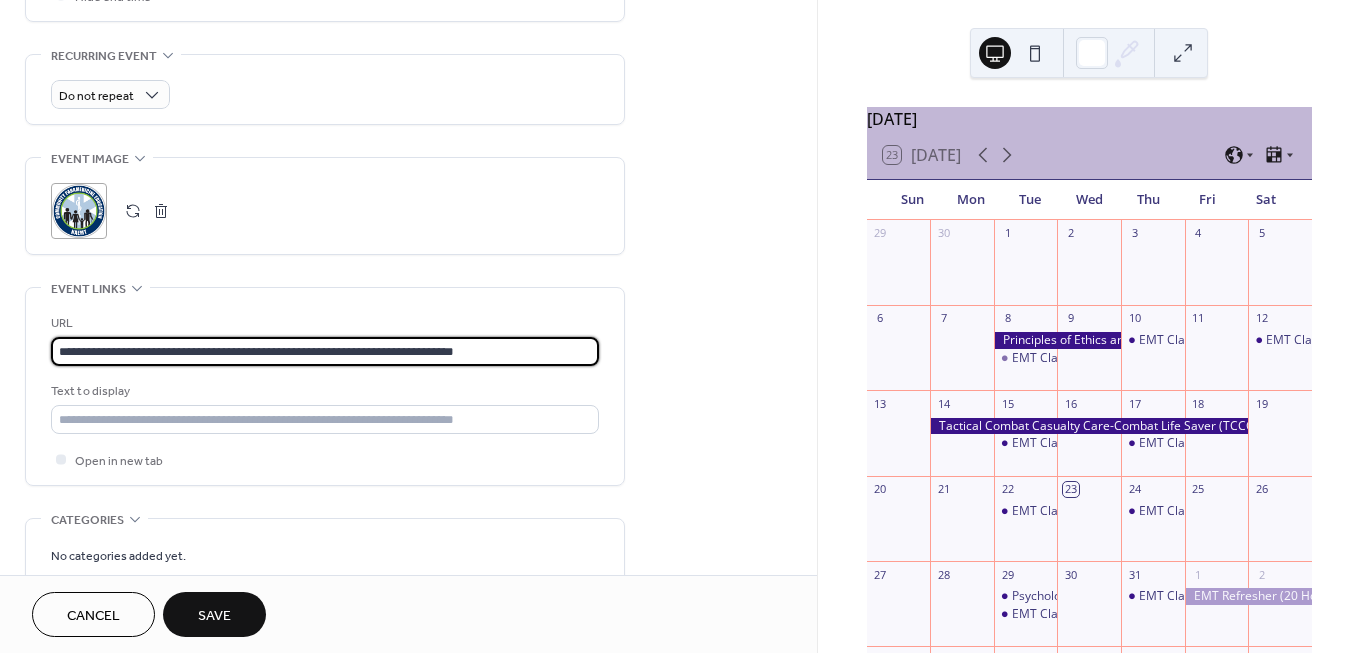 type on "**********" 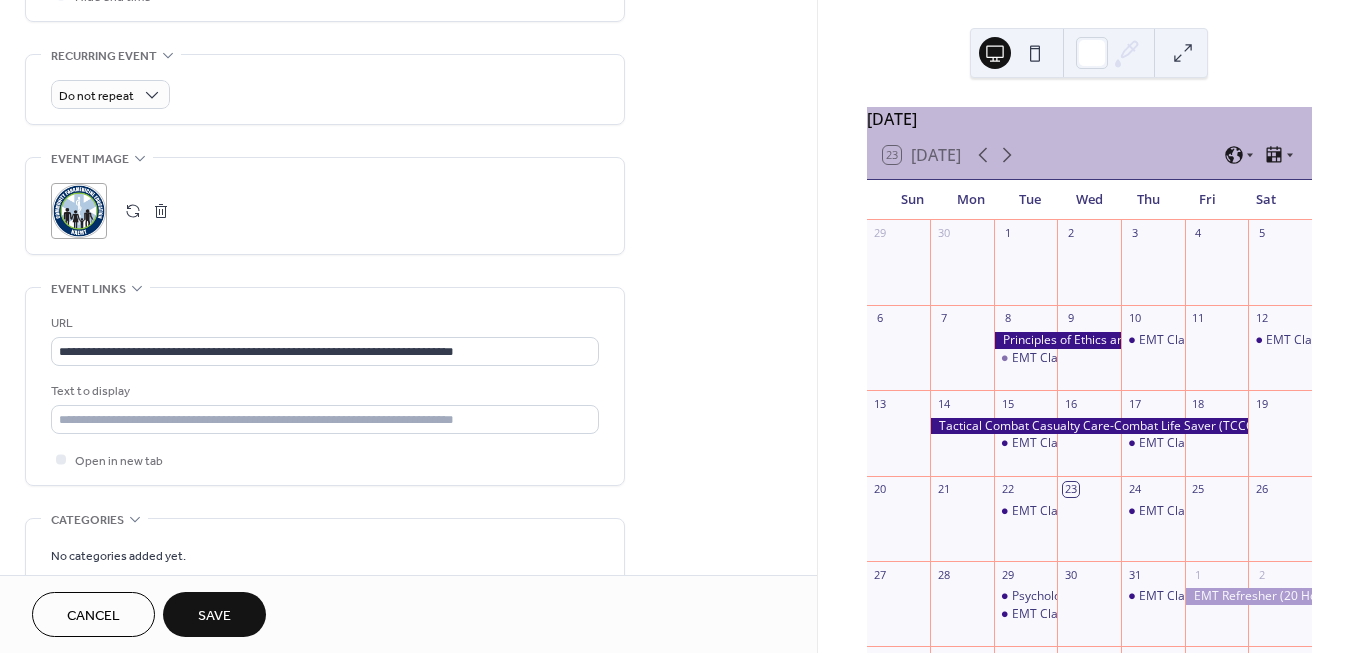 click on "Save" 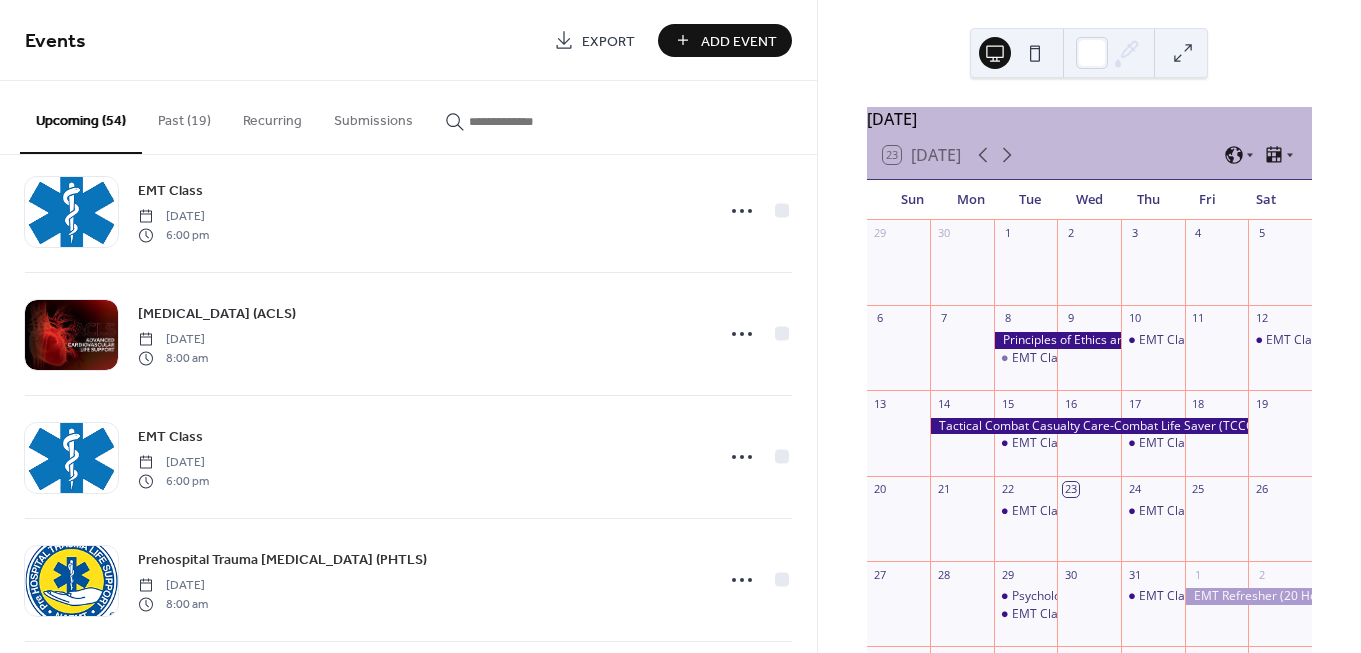 scroll, scrollTop: 3467, scrollLeft: 0, axis: vertical 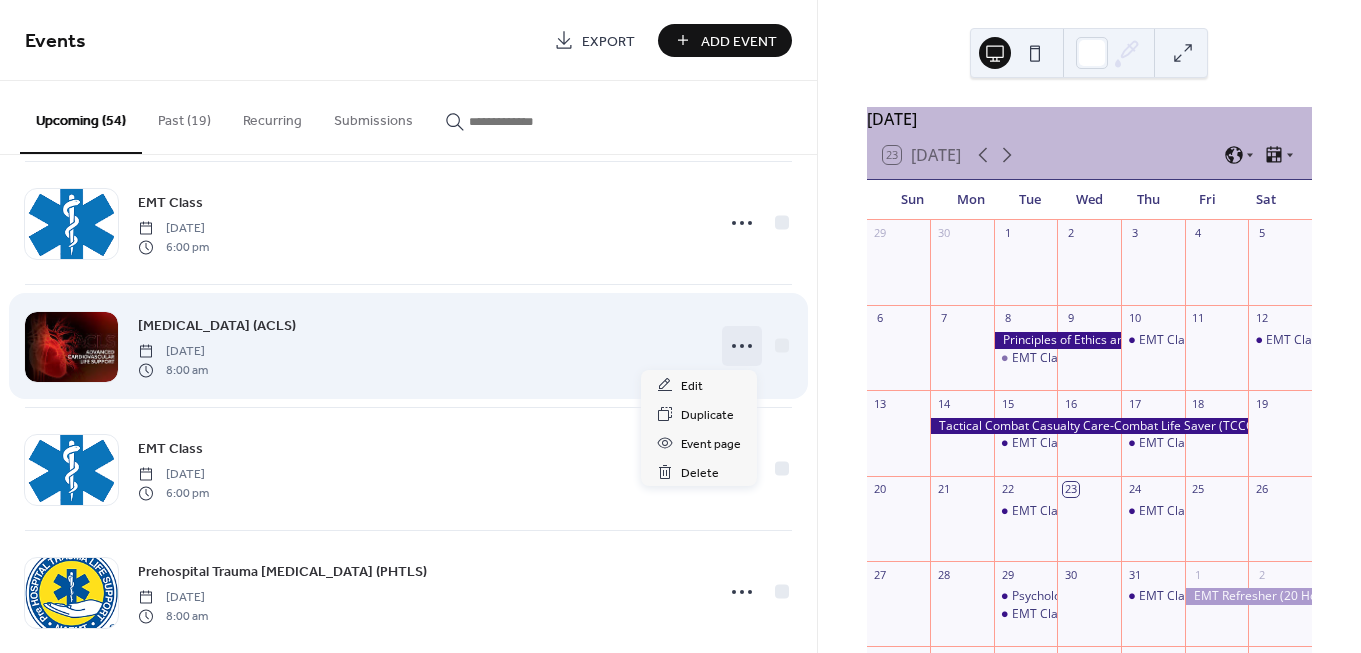 click 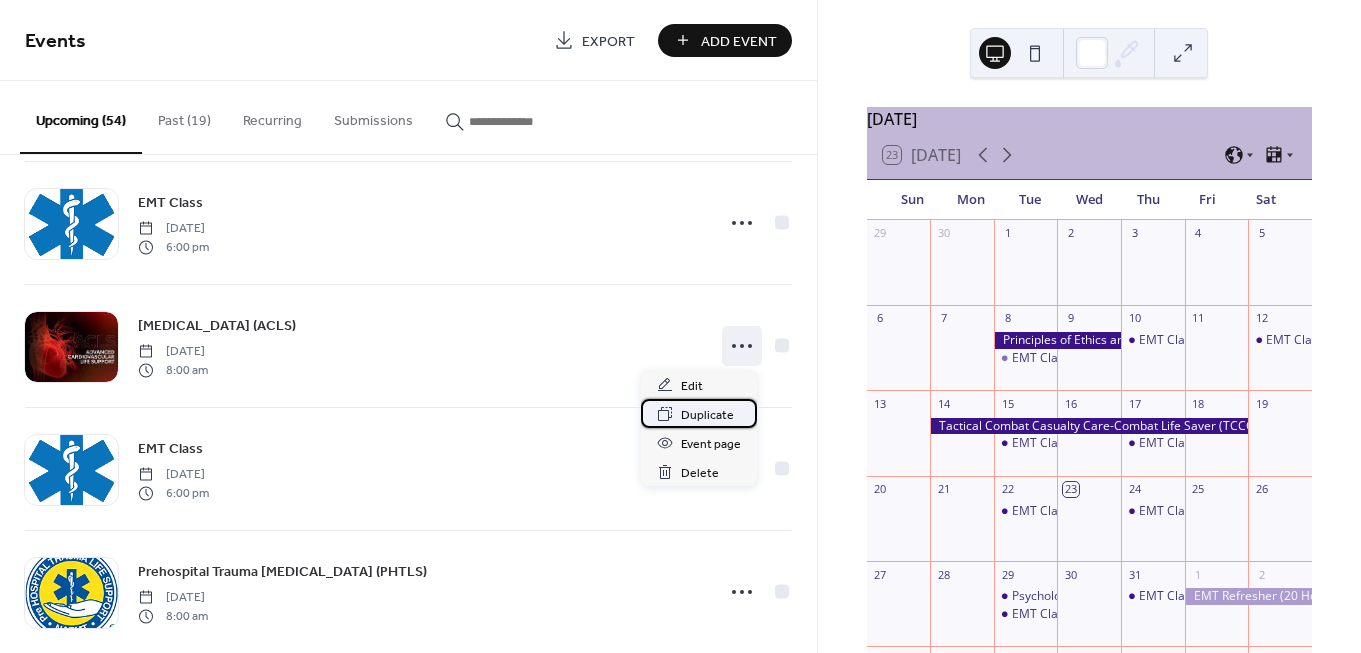 click on "Duplicate" 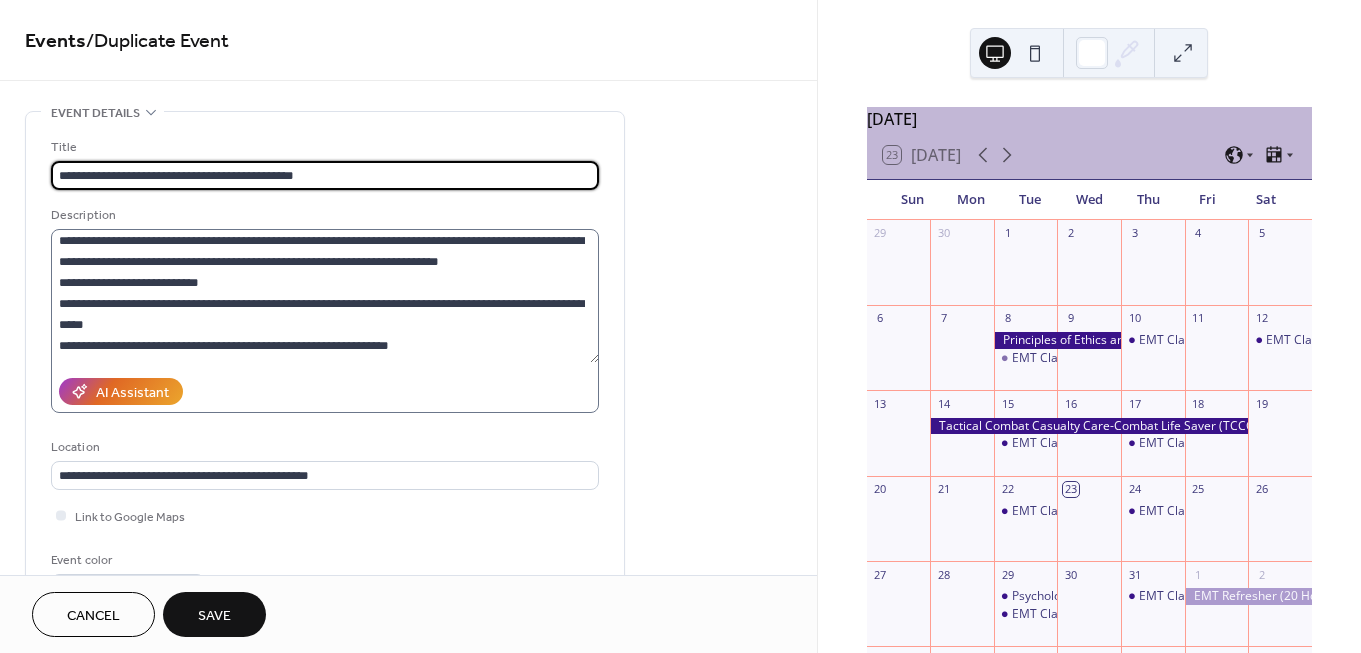 scroll, scrollTop: 273, scrollLeft: 0, axis: vertical 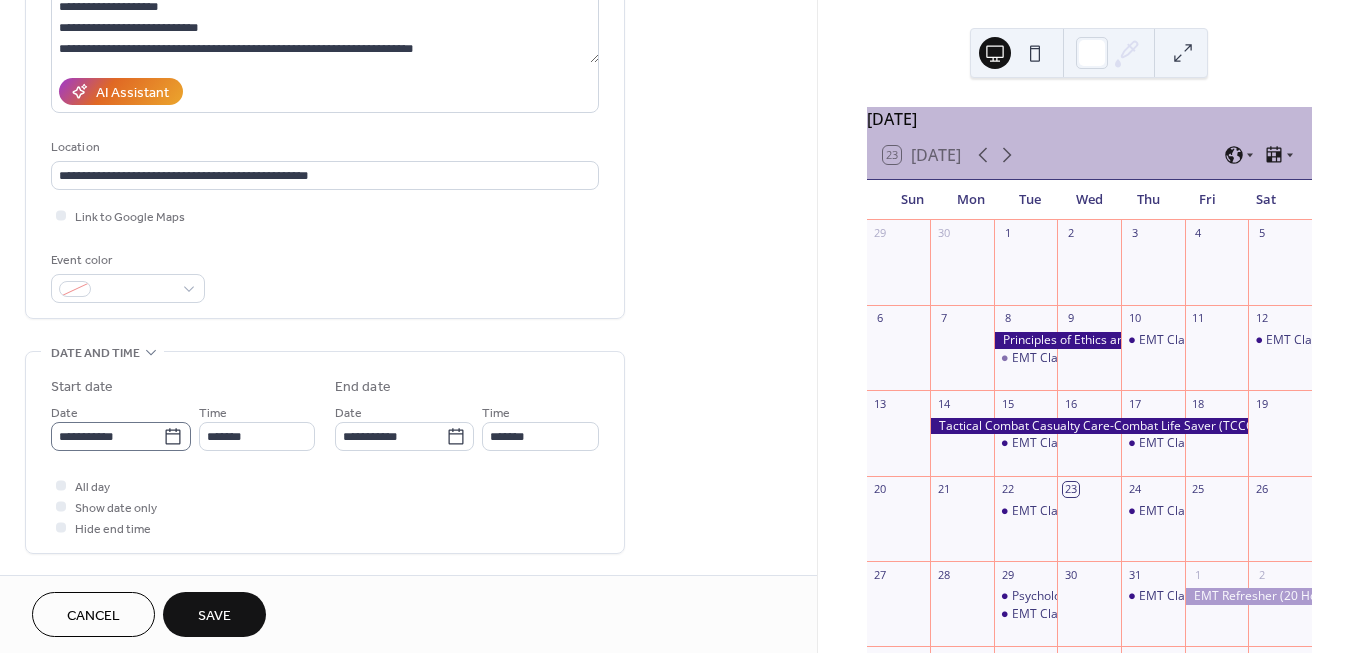 type on "**********" 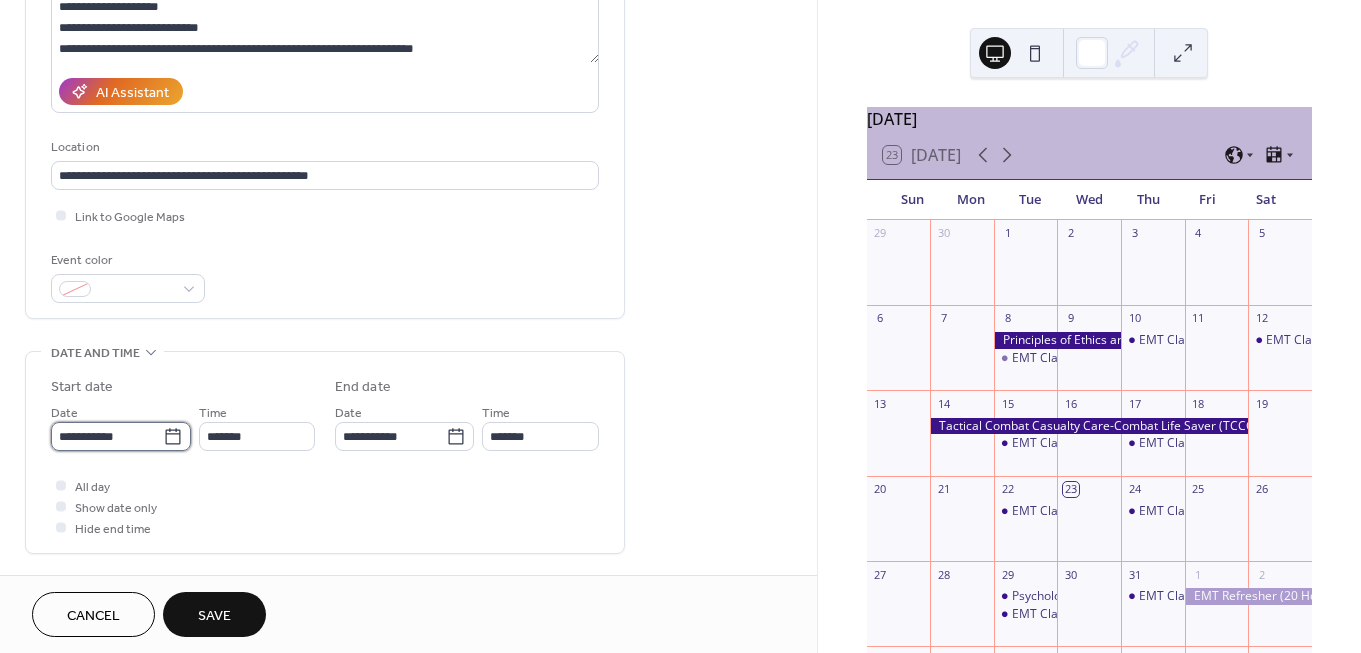 click on "**********" 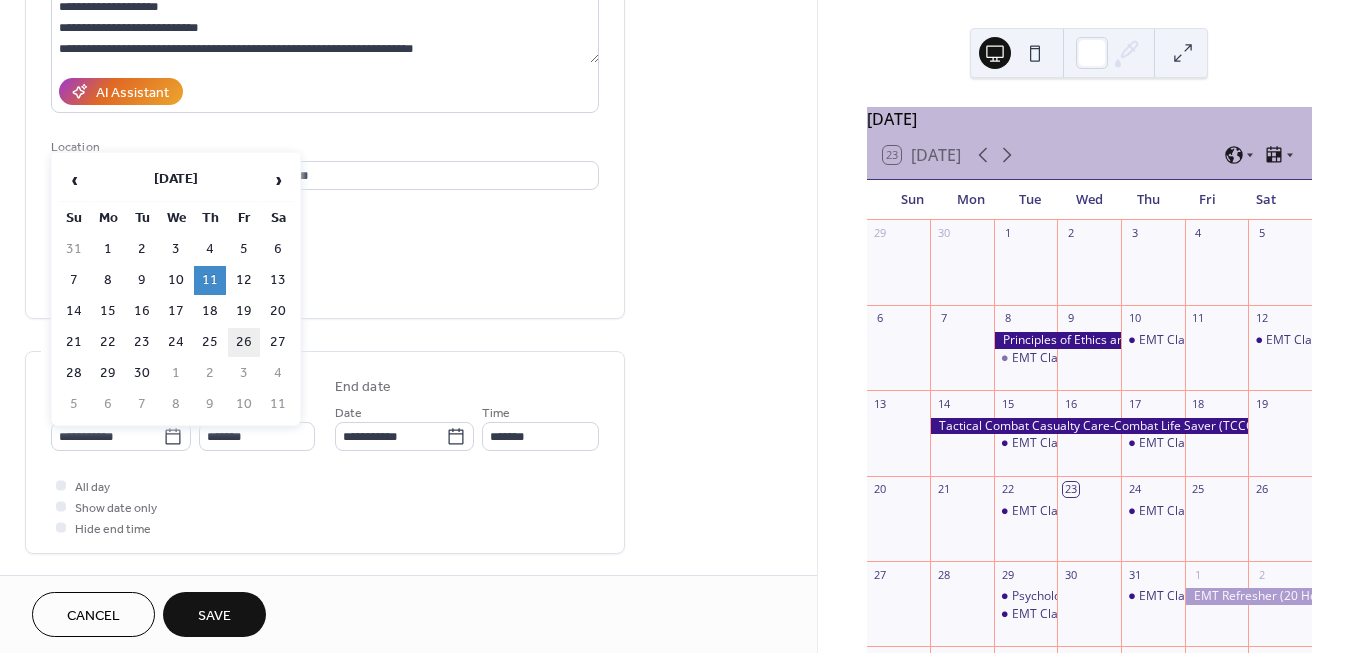 click on "26" 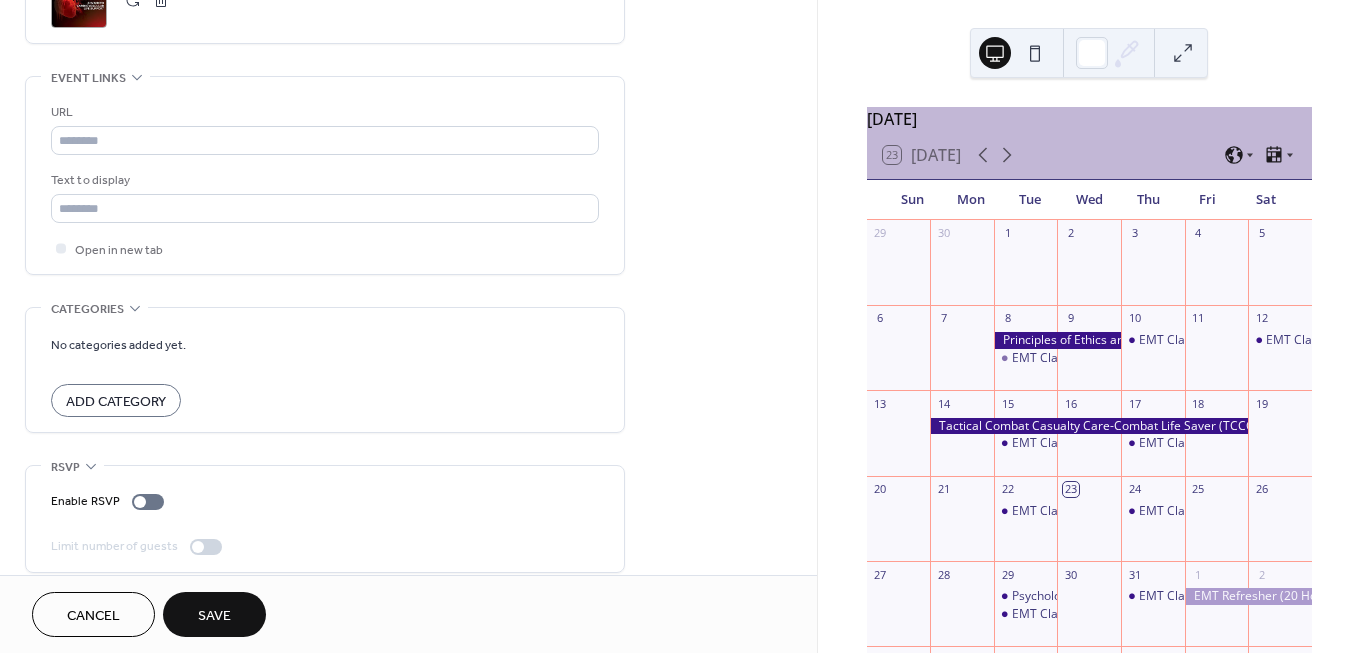 scroll, scrollTop: 1046, scrollLeft: 0, axis: vertical 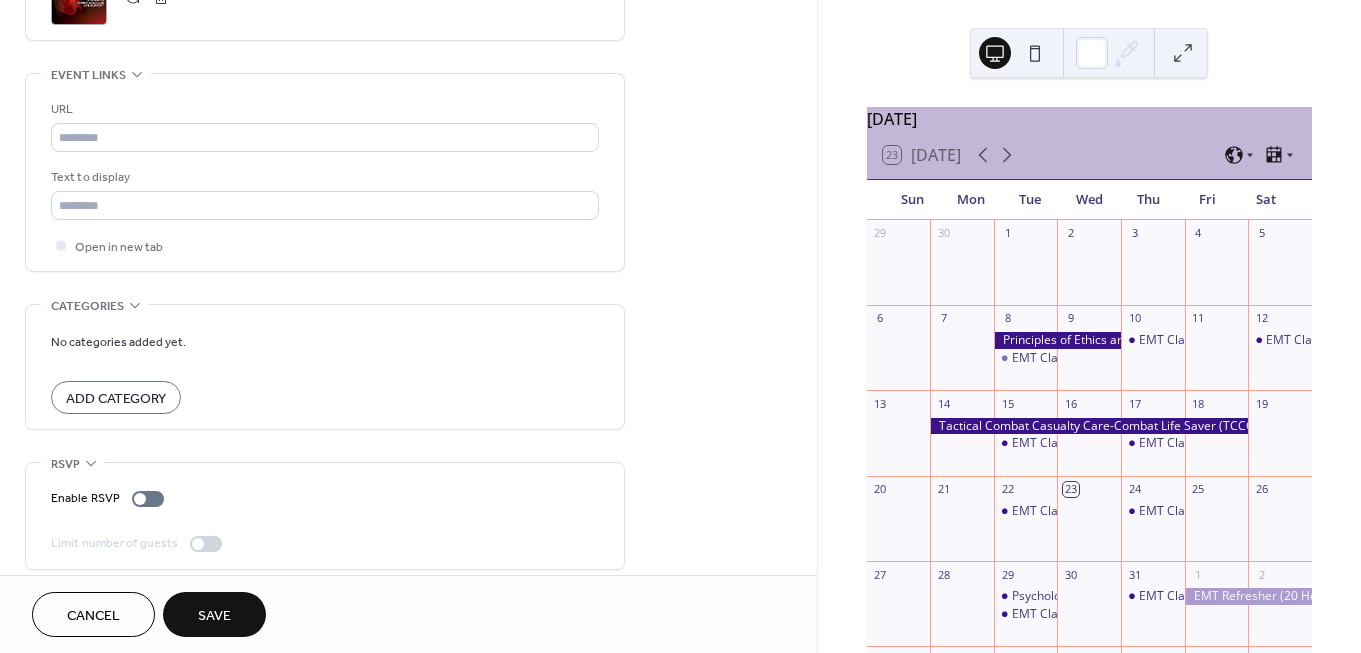 click on "Save" 